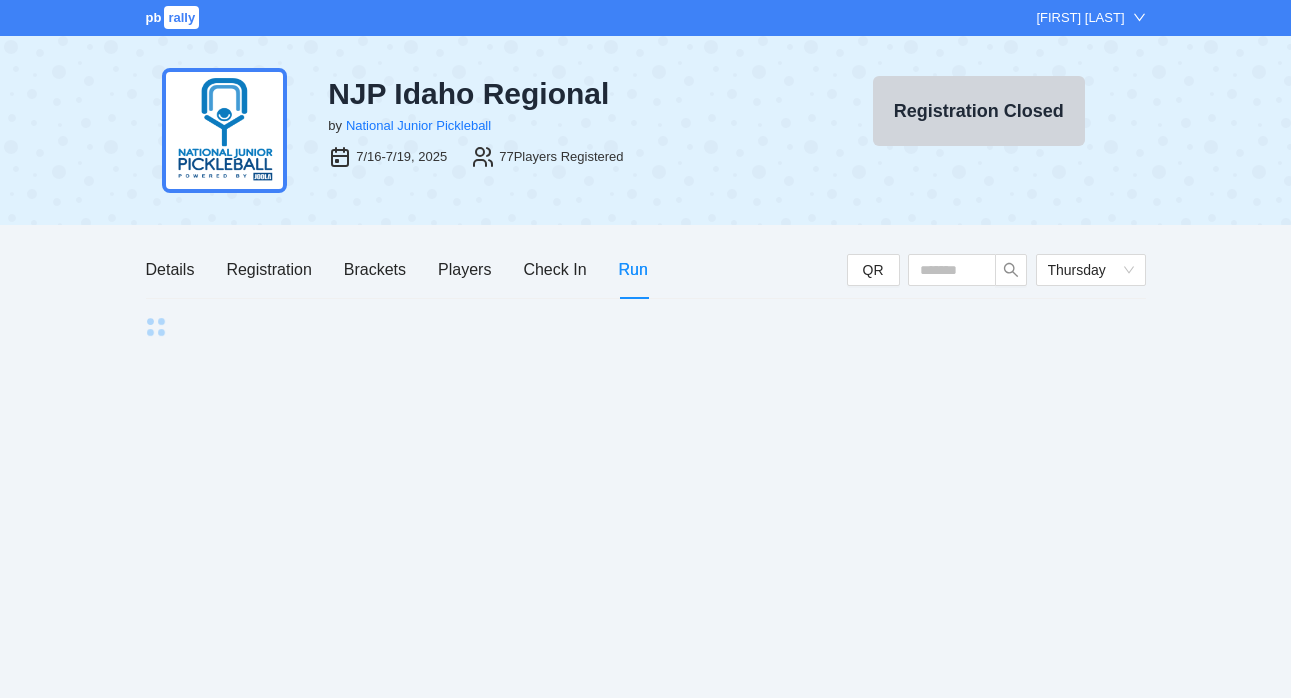 scroll, scrollTop: 0, scrollLeft: 0, axis: both 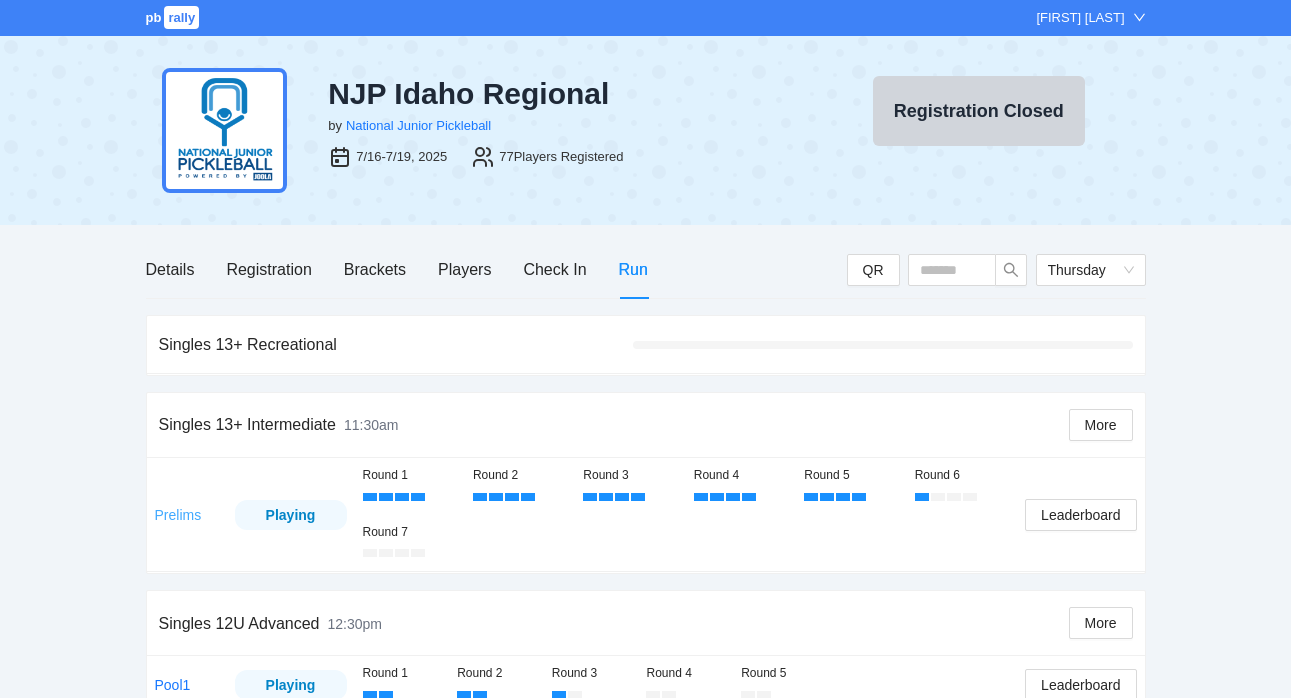 click on "Prelims" at bounding box center (178, 515) 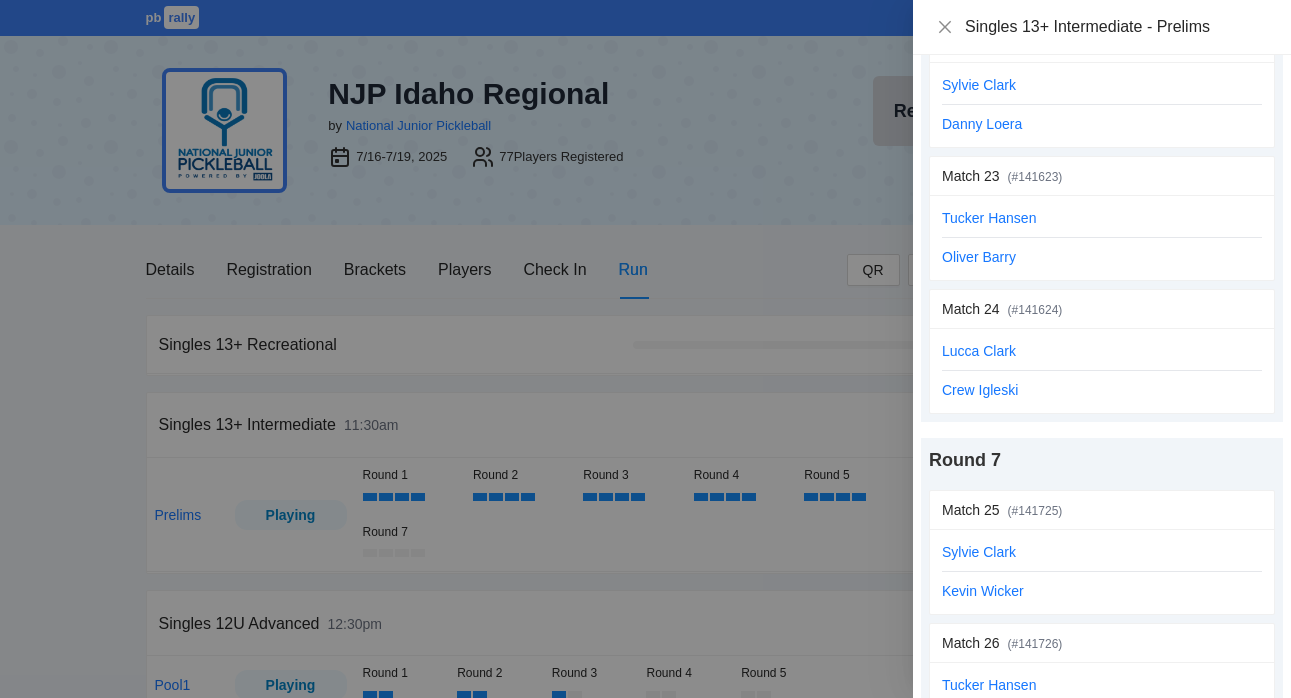 scroll, scrollTop: 3605, scrollLeft: 0, axis: vertical 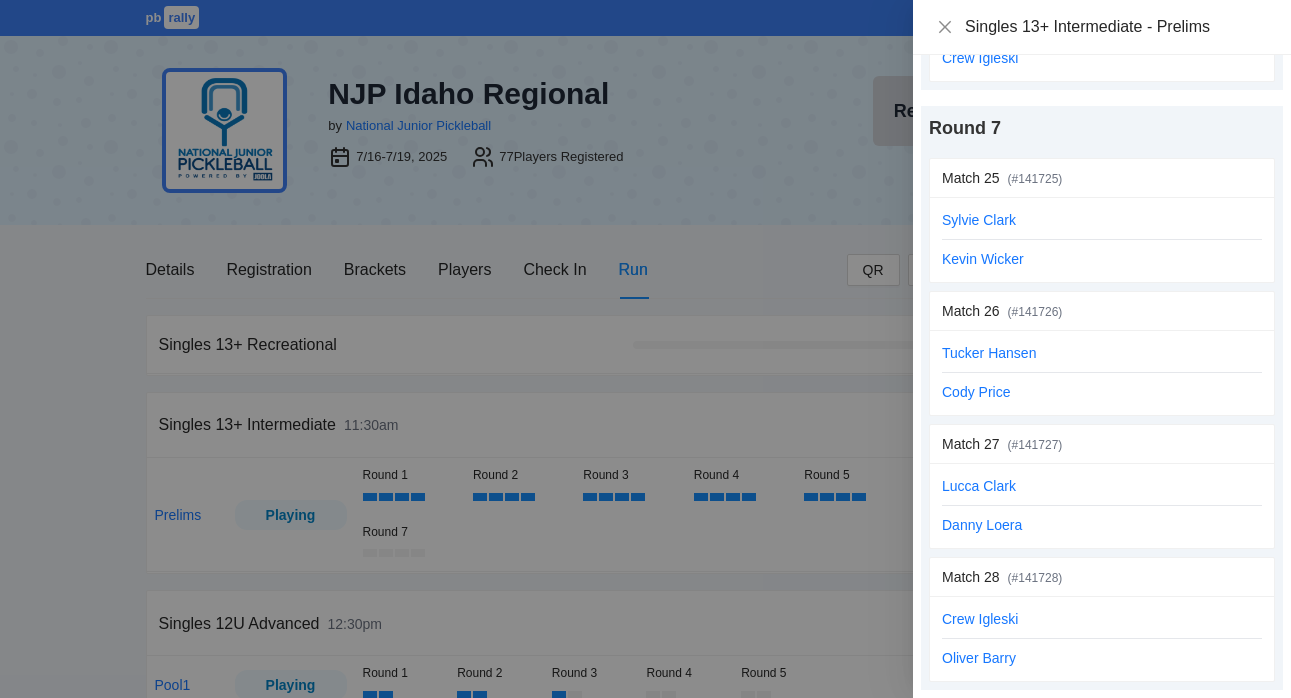 click at bounding box center (645, 349) 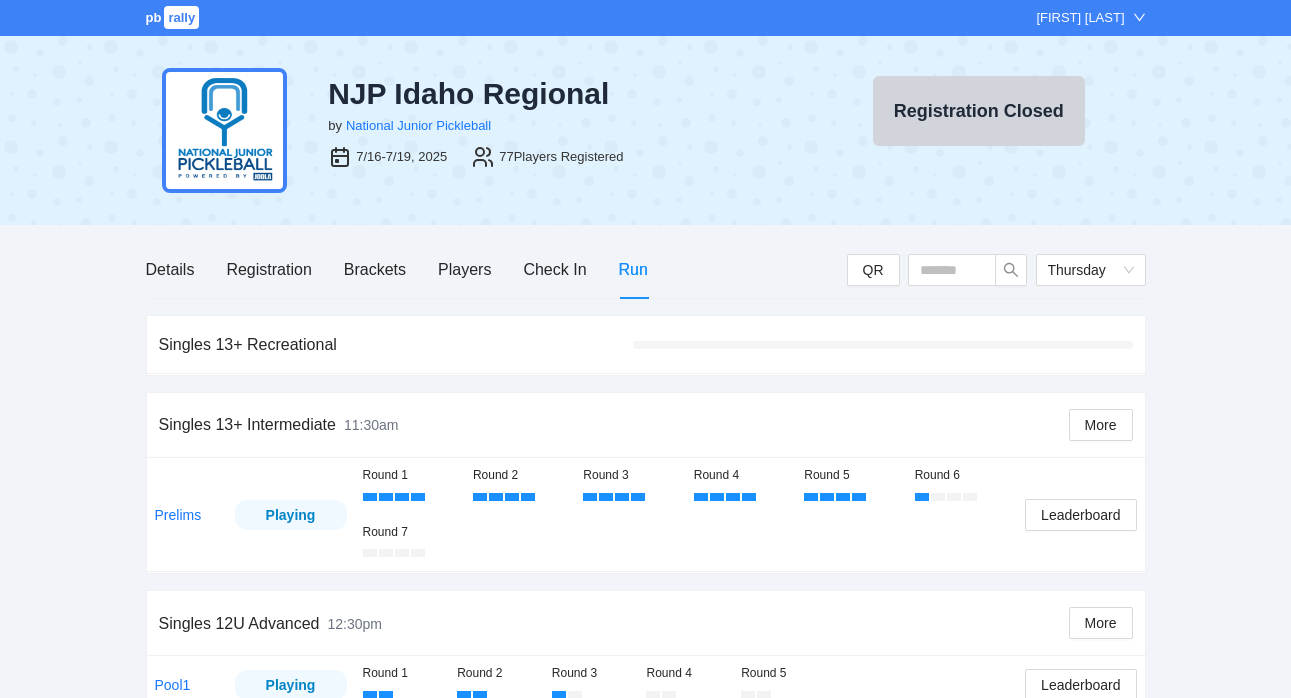 click on "Prelims" at bounding box center [178, 515] 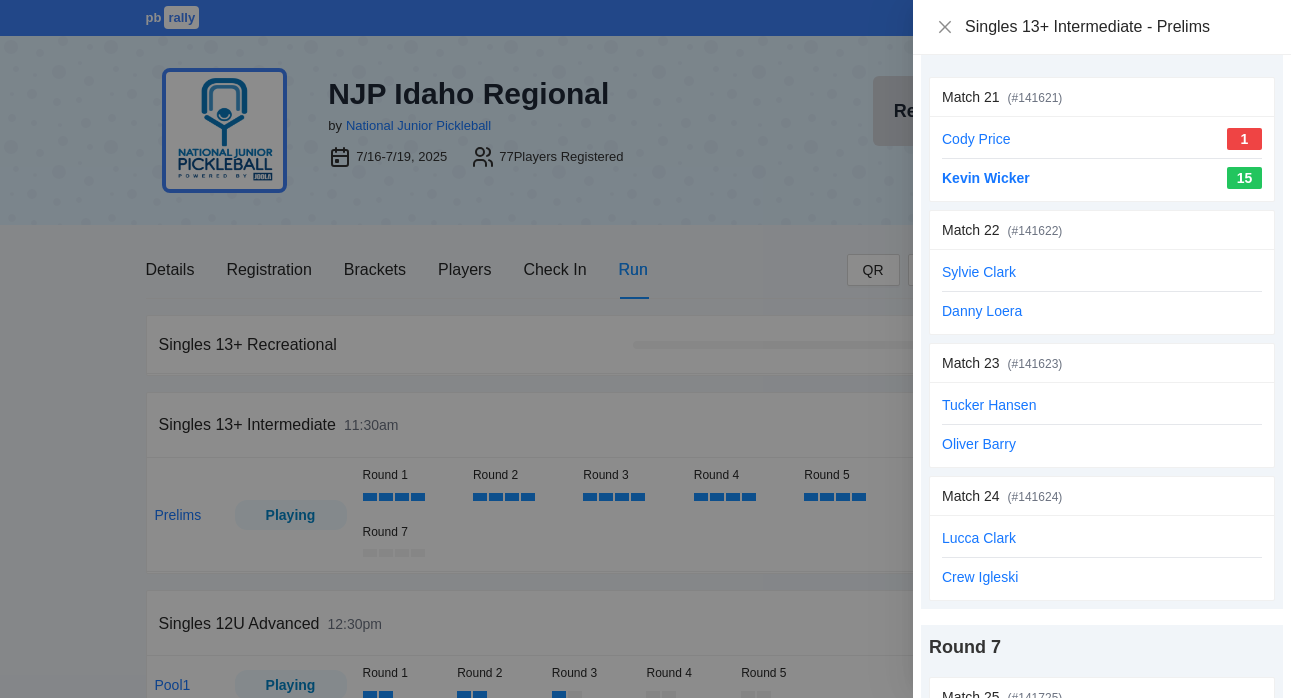 scroll, scrollTop: 3094, scrollLeft: 0, axis: vertical 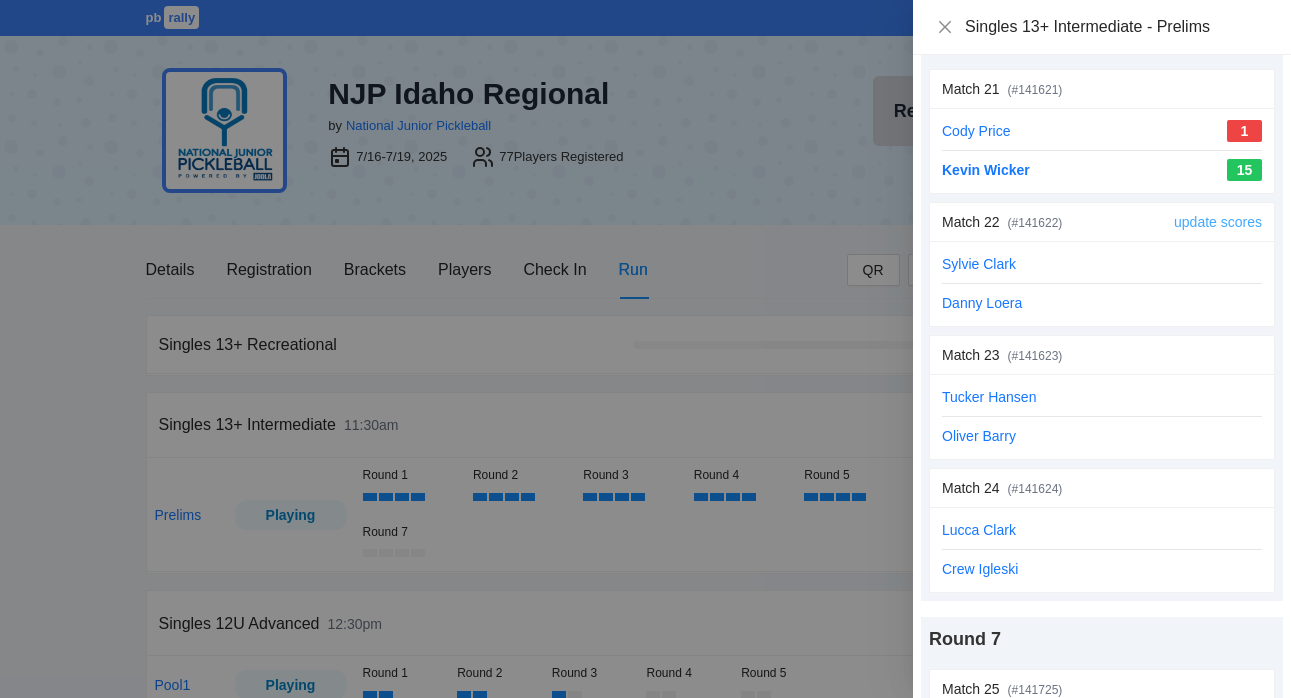 click on "update scores" at bounding box center (1218, 222) 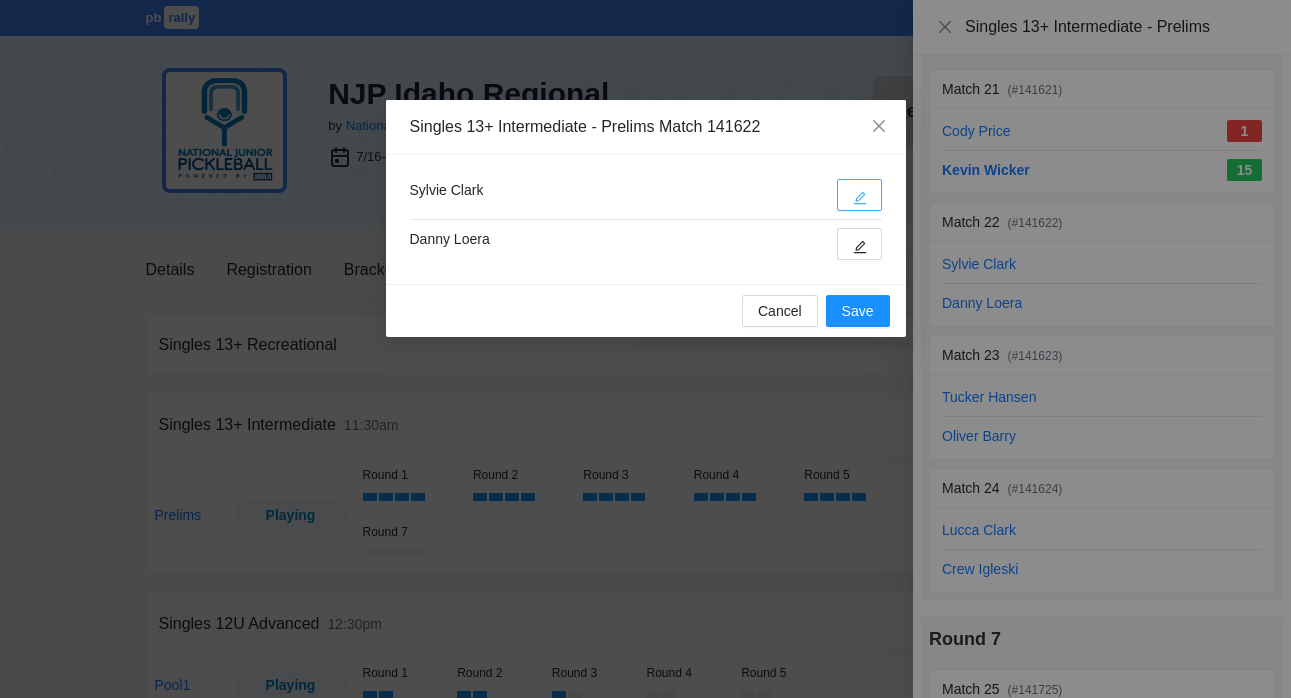 click 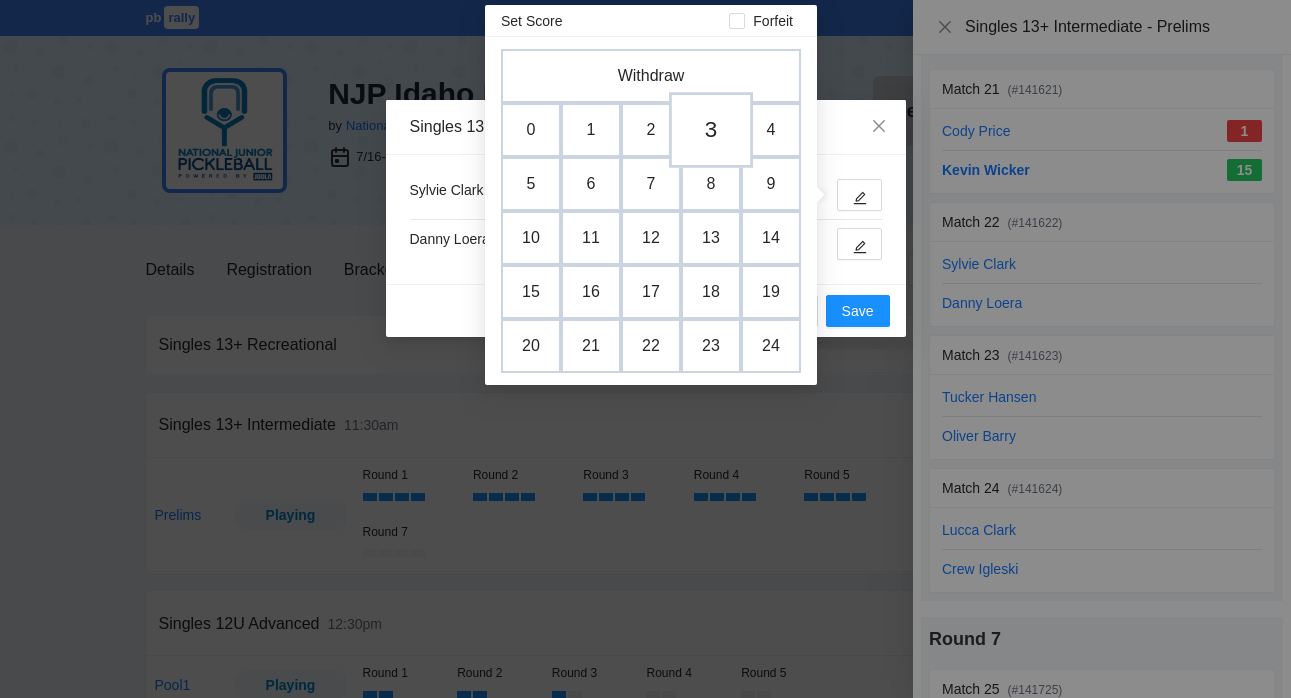 click on "3" at bounding box center [711, 130] 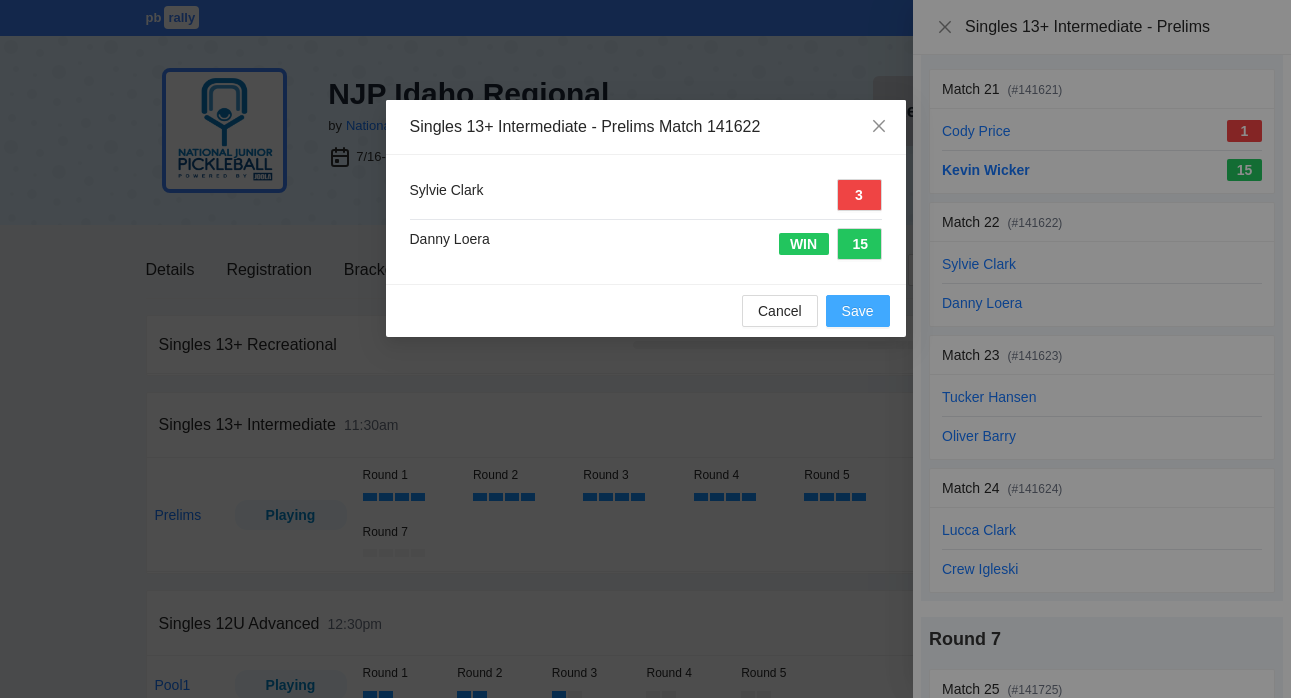 click on "Save" at bounding box center [858, 311] 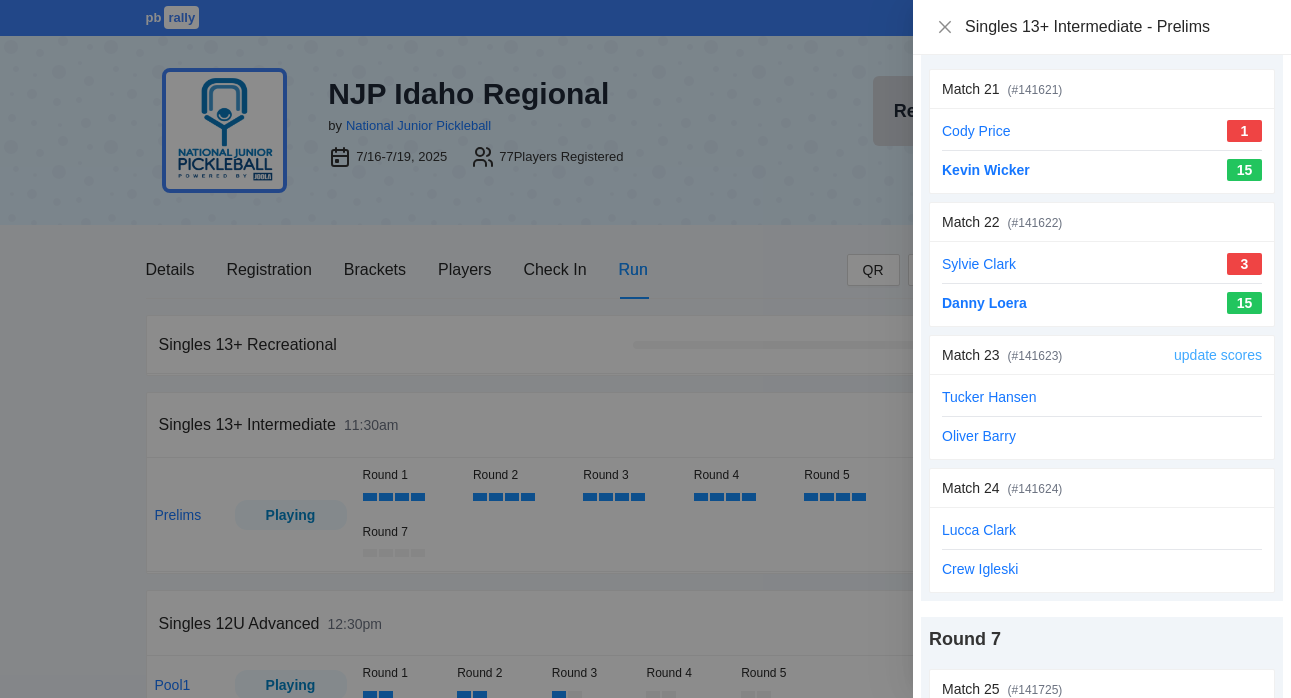 click on "update scores" at bounding box center [1218, 355] 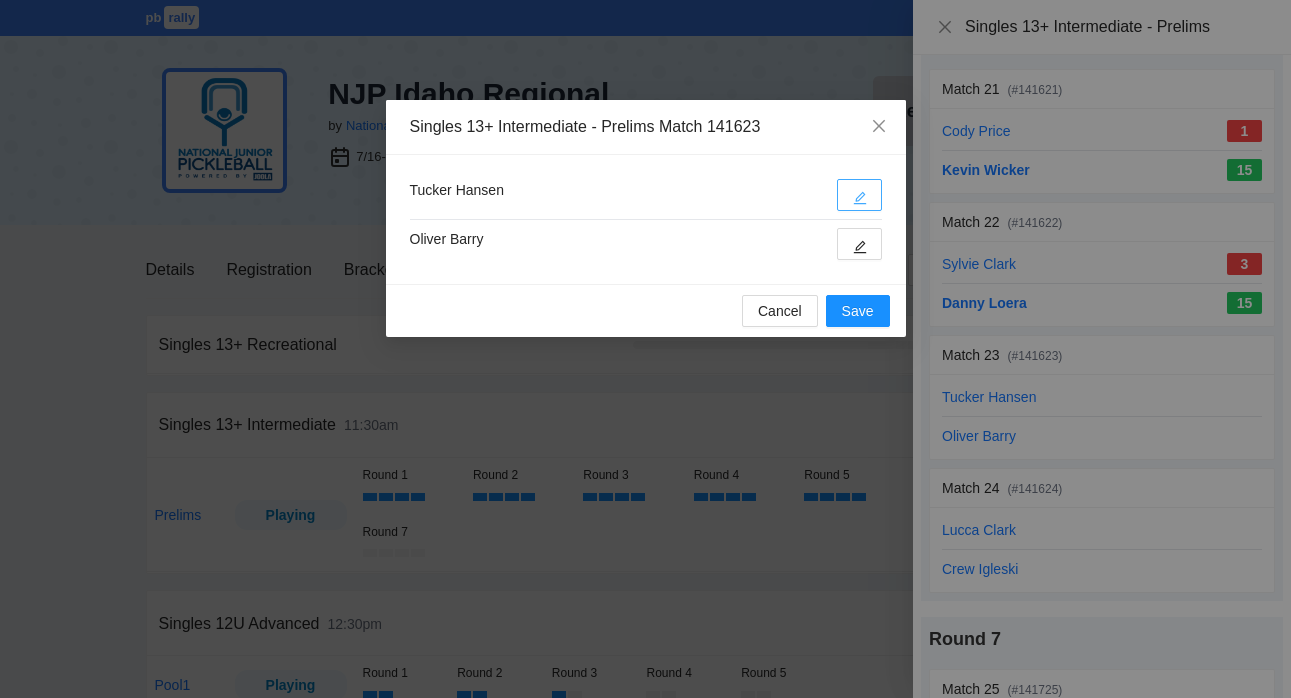 click at bounding box center [860, 197] 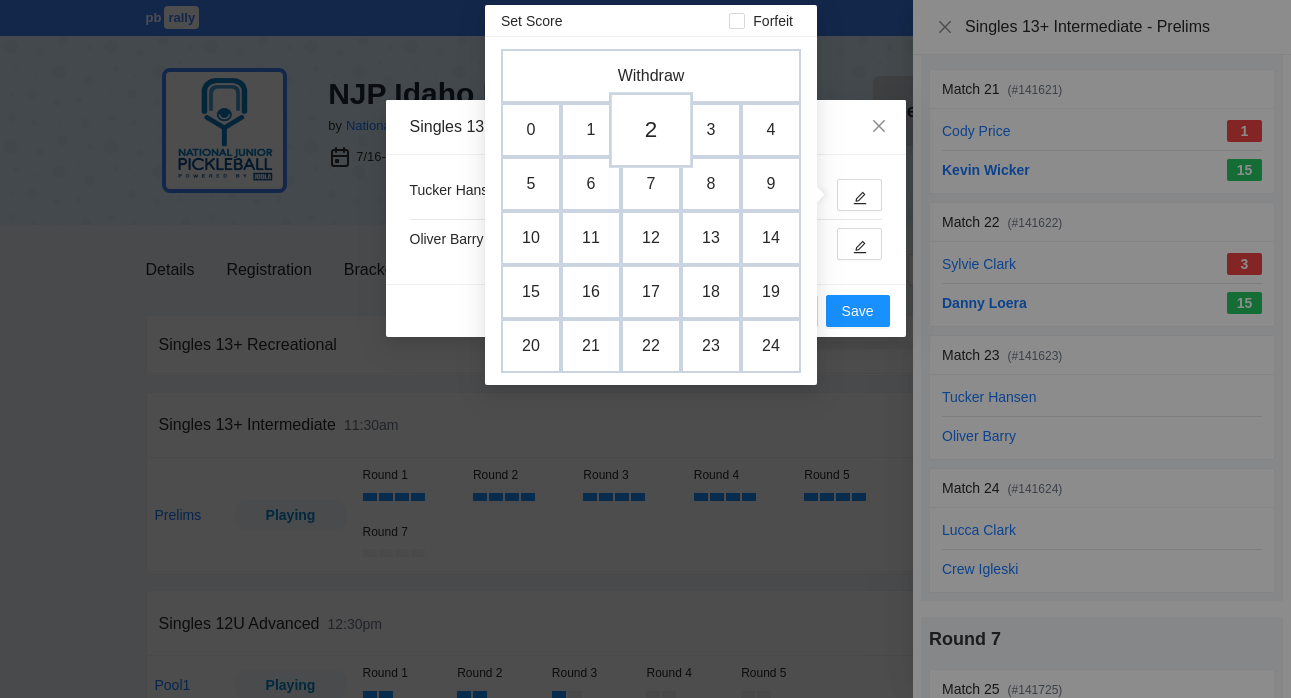 click on "2" at bounding box center (651, 130) 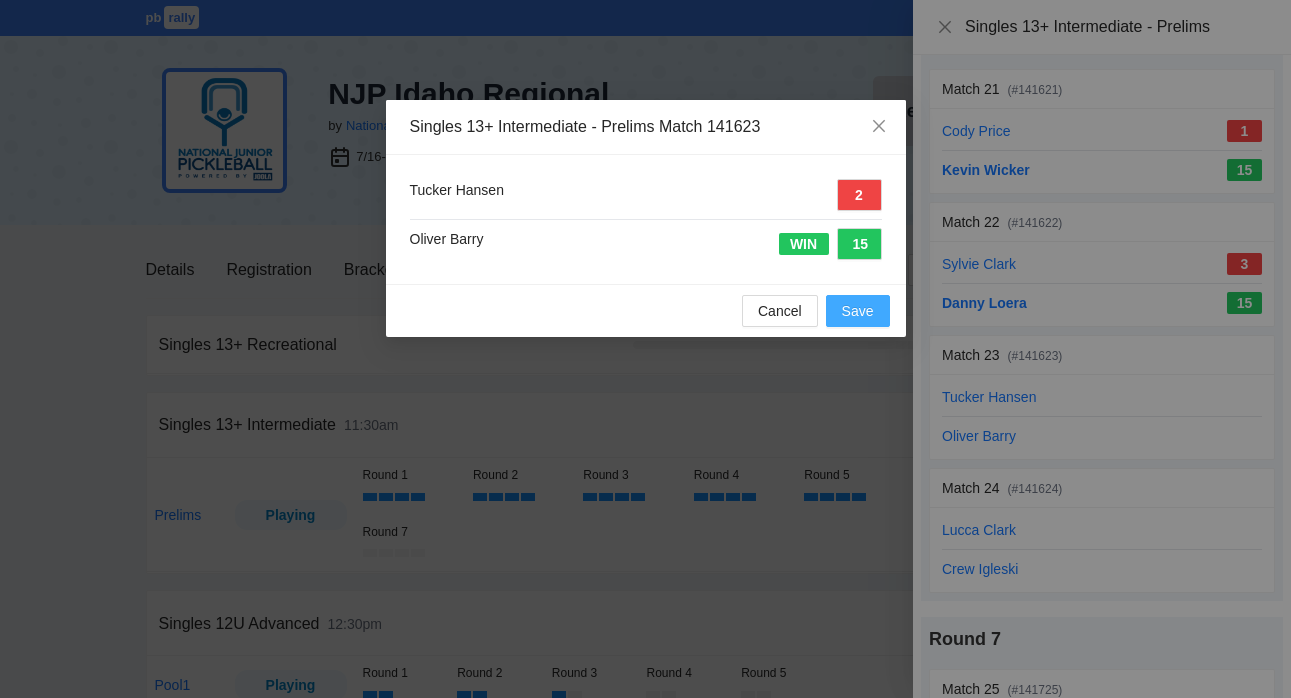 click on "Save" at bounding box center (858, 311) 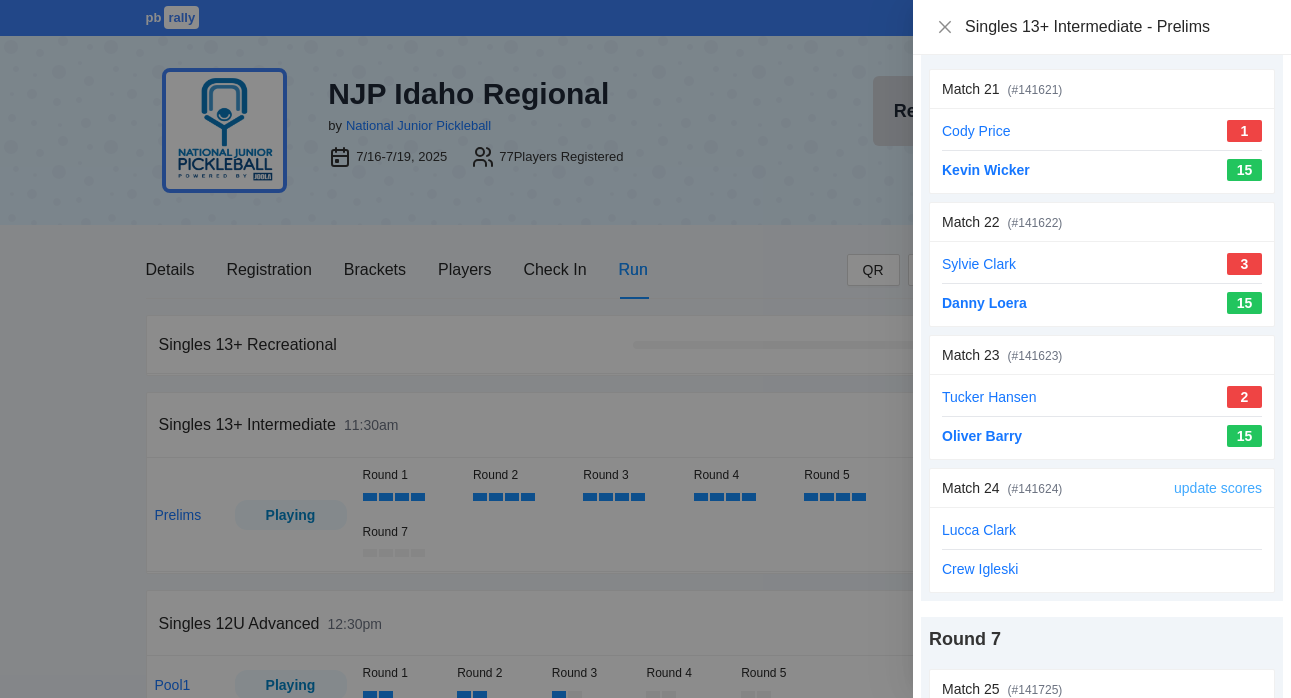 click on "update scores" at bounding box center (1218, 488) 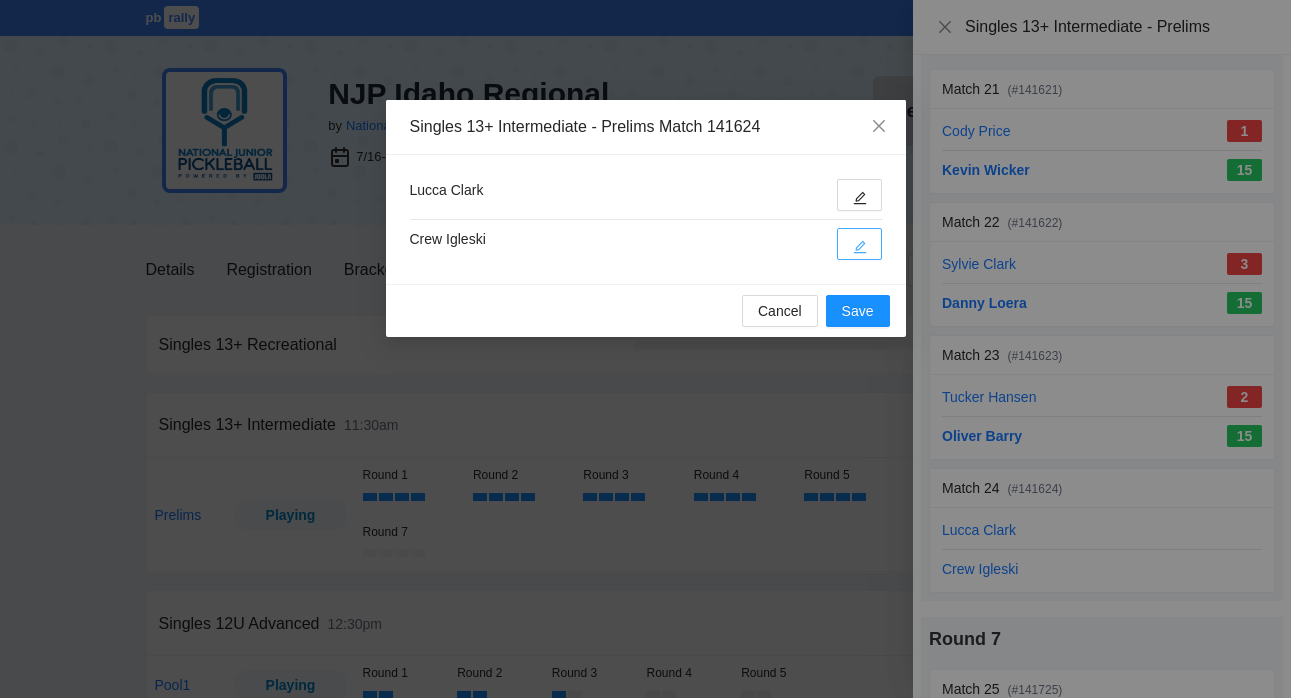 click at bounding box center [860, 246] 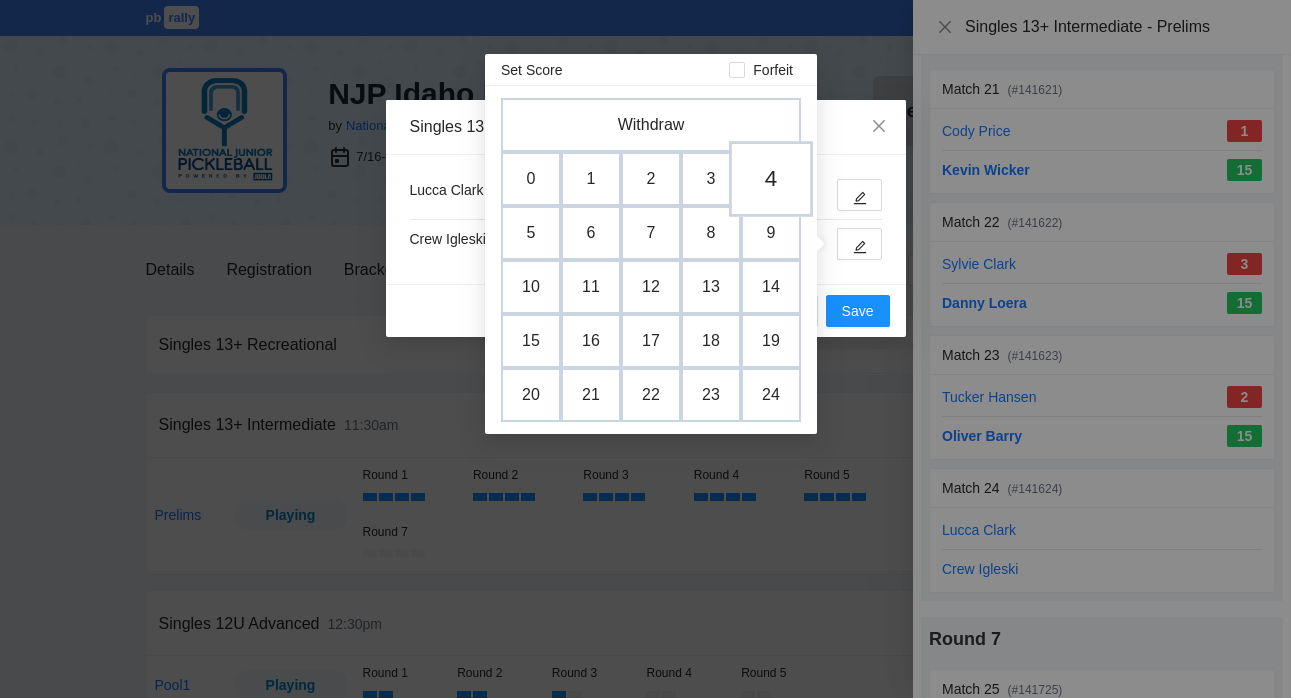 click on "4" at bounding box center [771, 179] 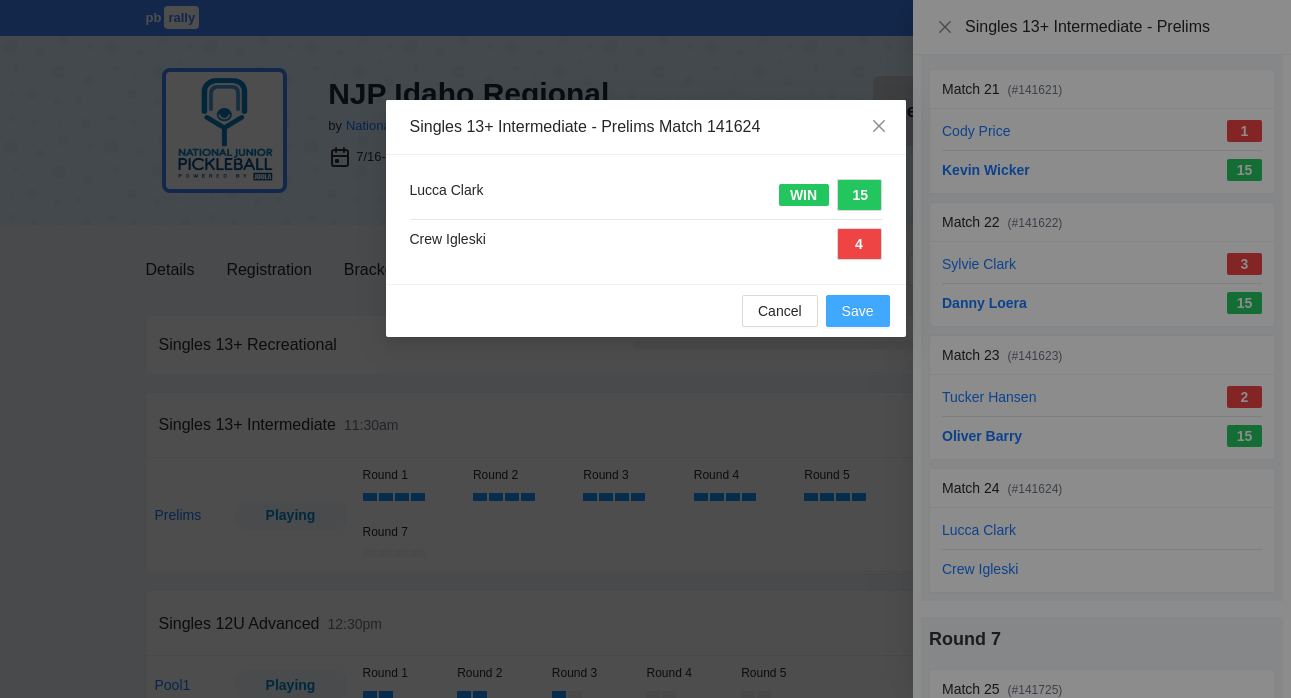 click on "Save" at bounding box center [858, 311] 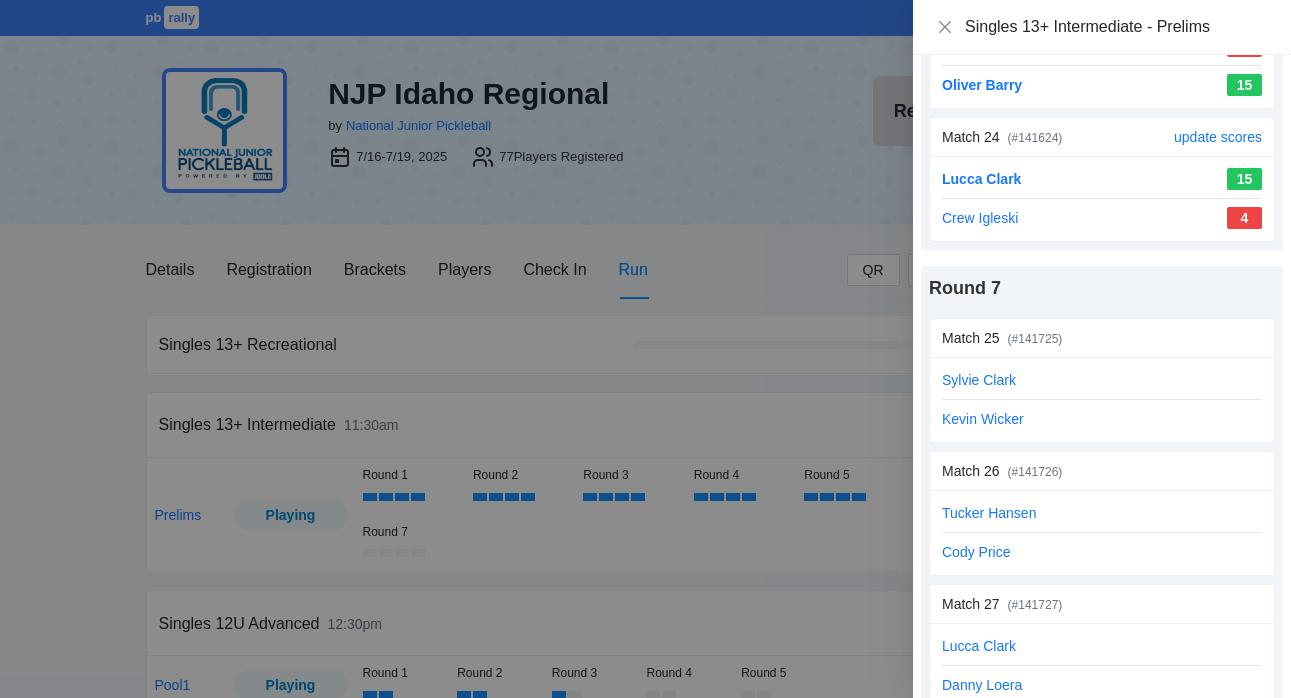 scroll, scrollTop: 3585, scrollLeft: 0, axis: vertical 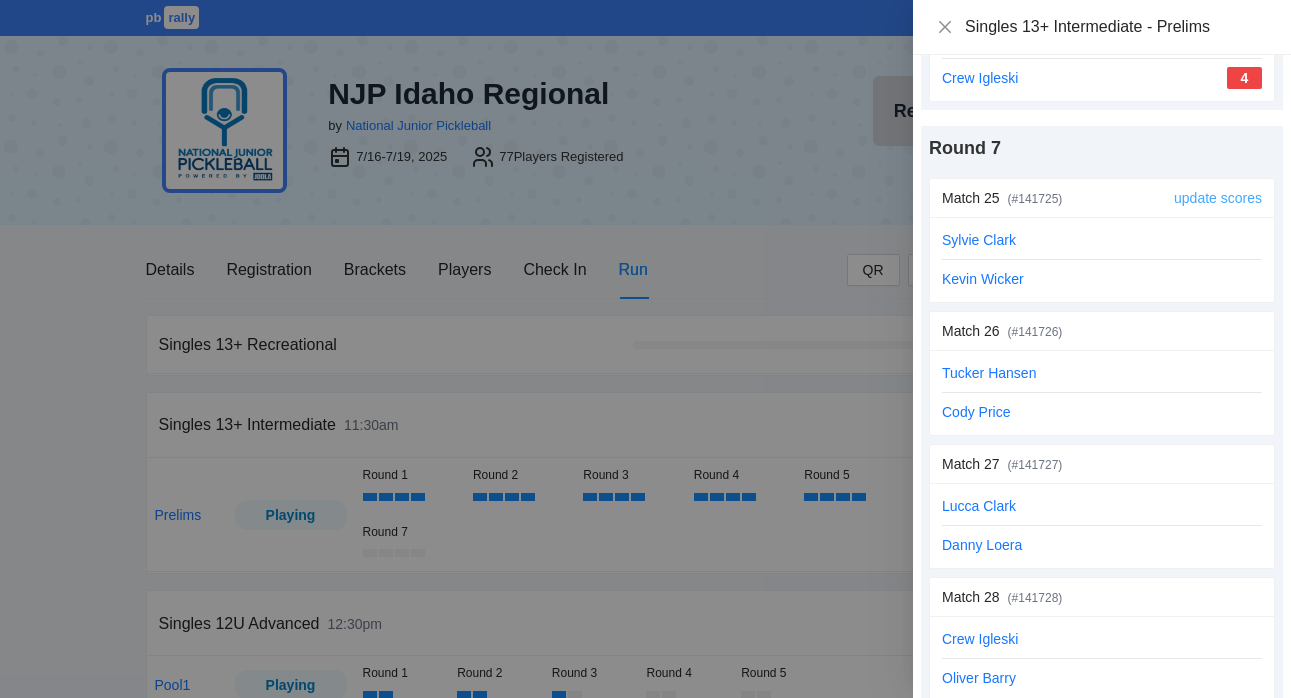click on "update scores" at bounding box center [1218, 198] 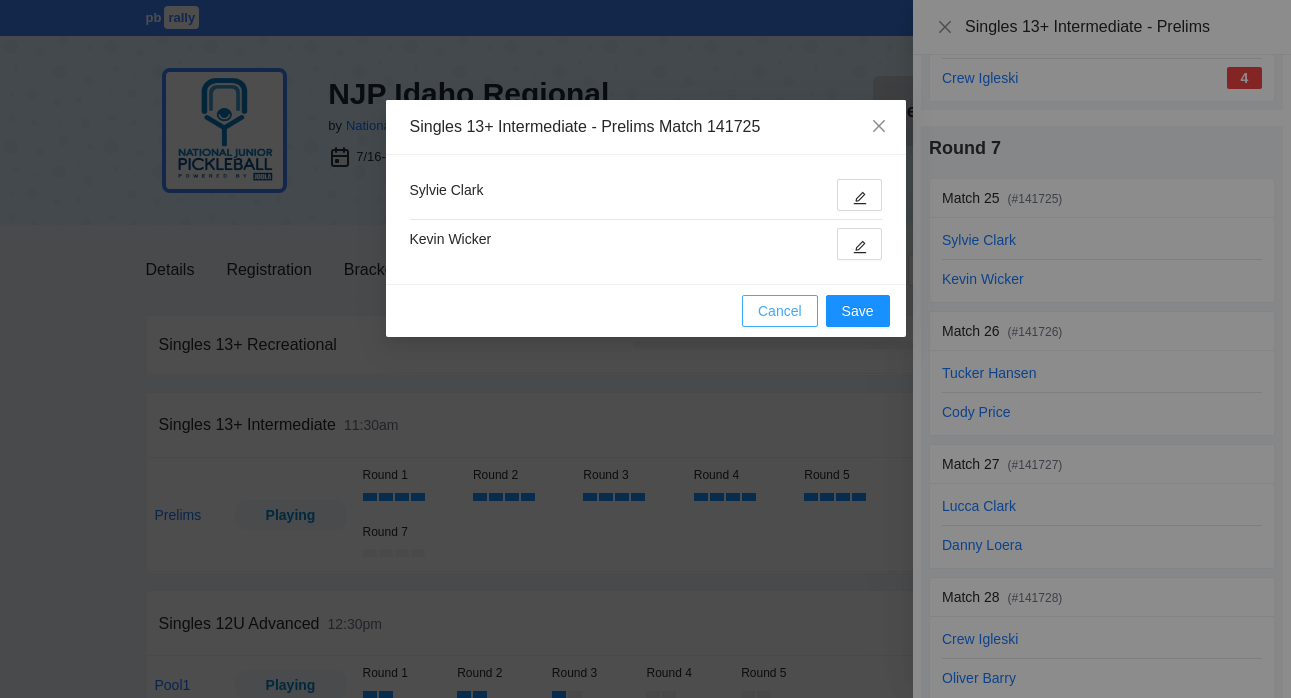 click on "Cancel" at bounding box center (780, 311) 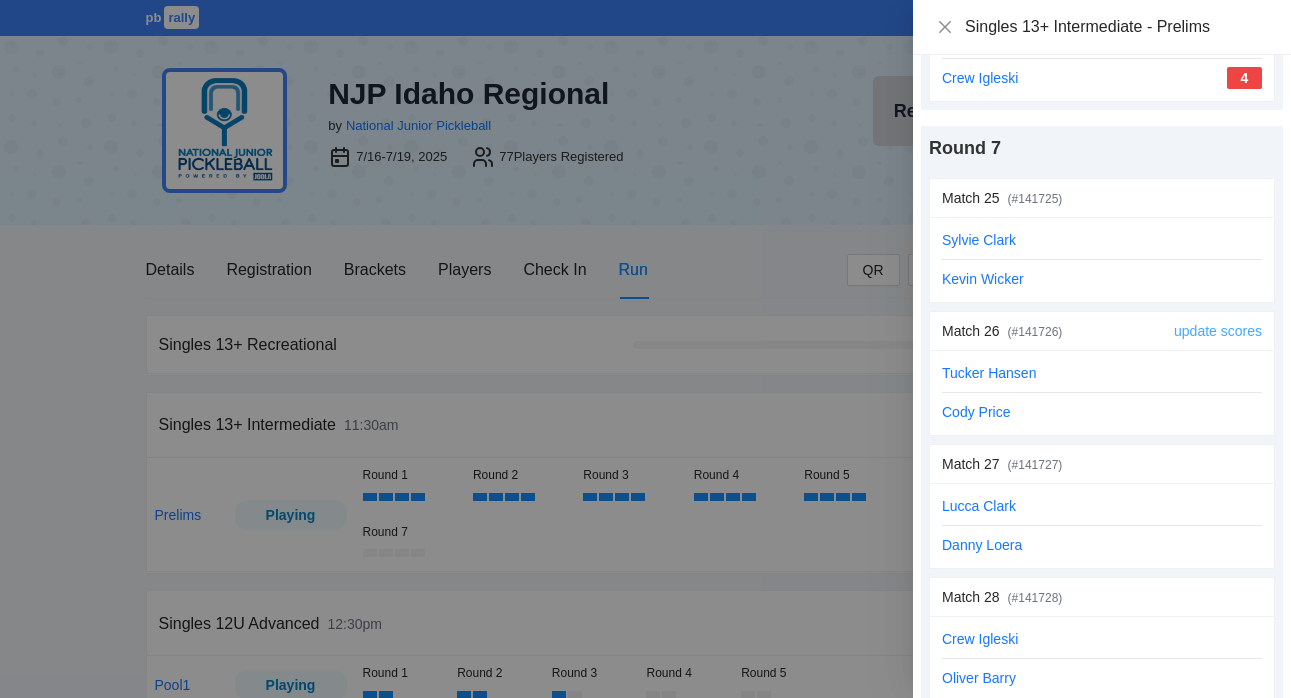 click on "update scores" at bounding box center [1218, 331] 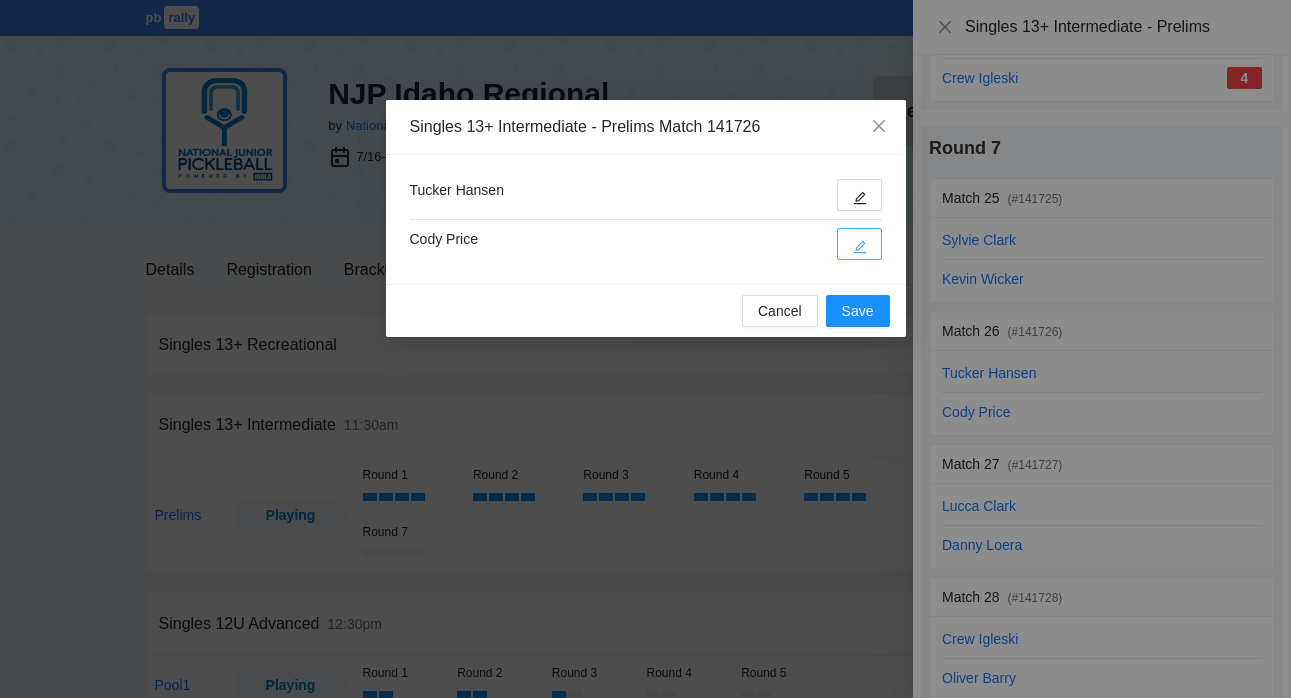 click at bounding box center [859, 244] 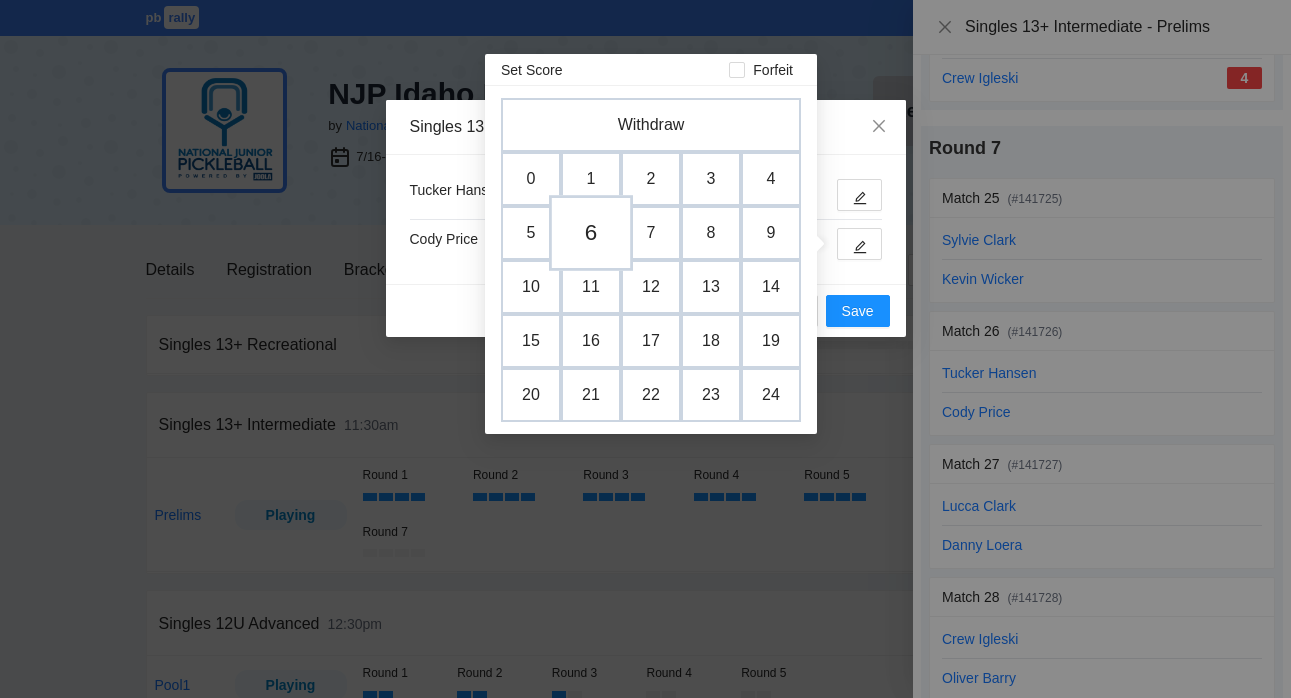 click on "6" at bounding box center [591, 233] 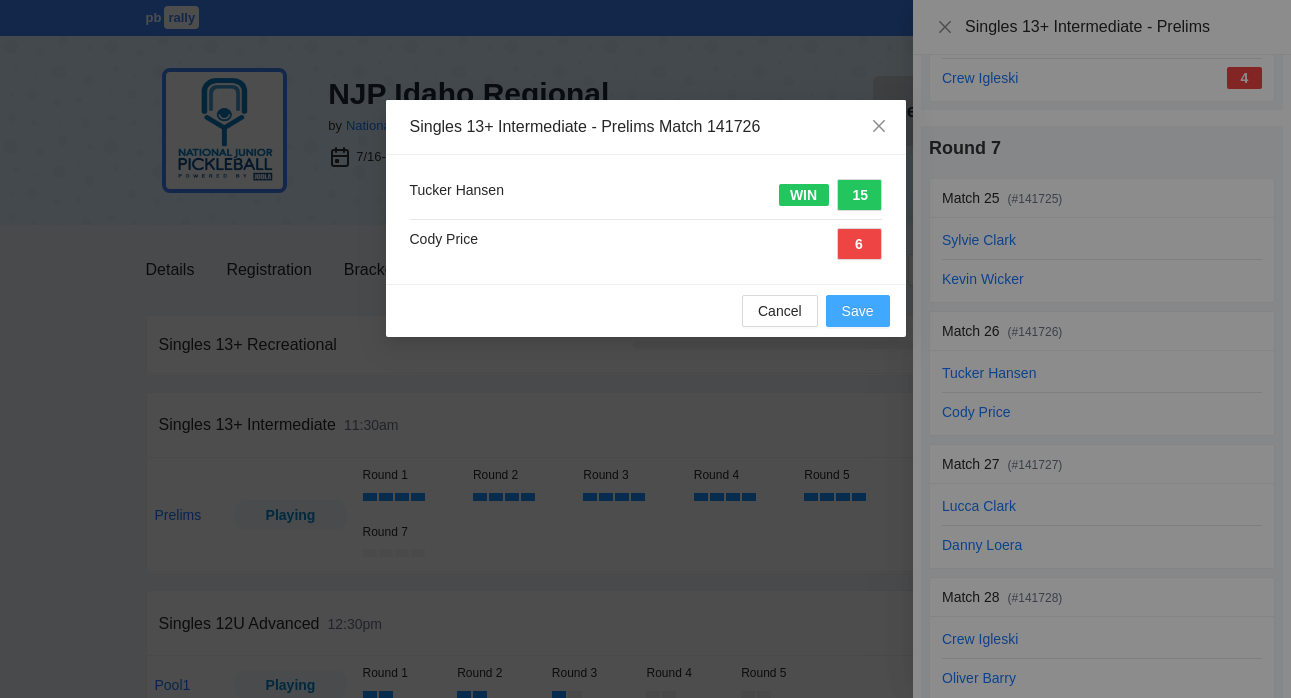 click on "Save" at bounding box center [858, 311] 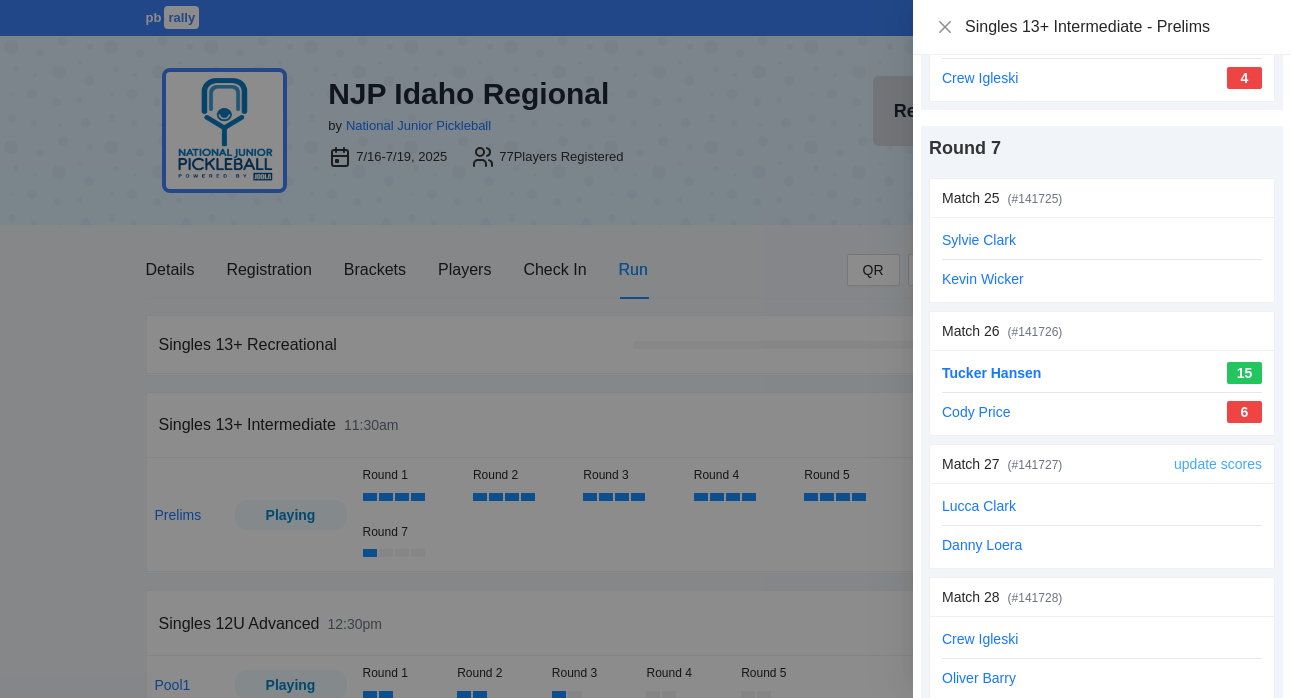 click on "update scores" at bounding box center (1218, 464) 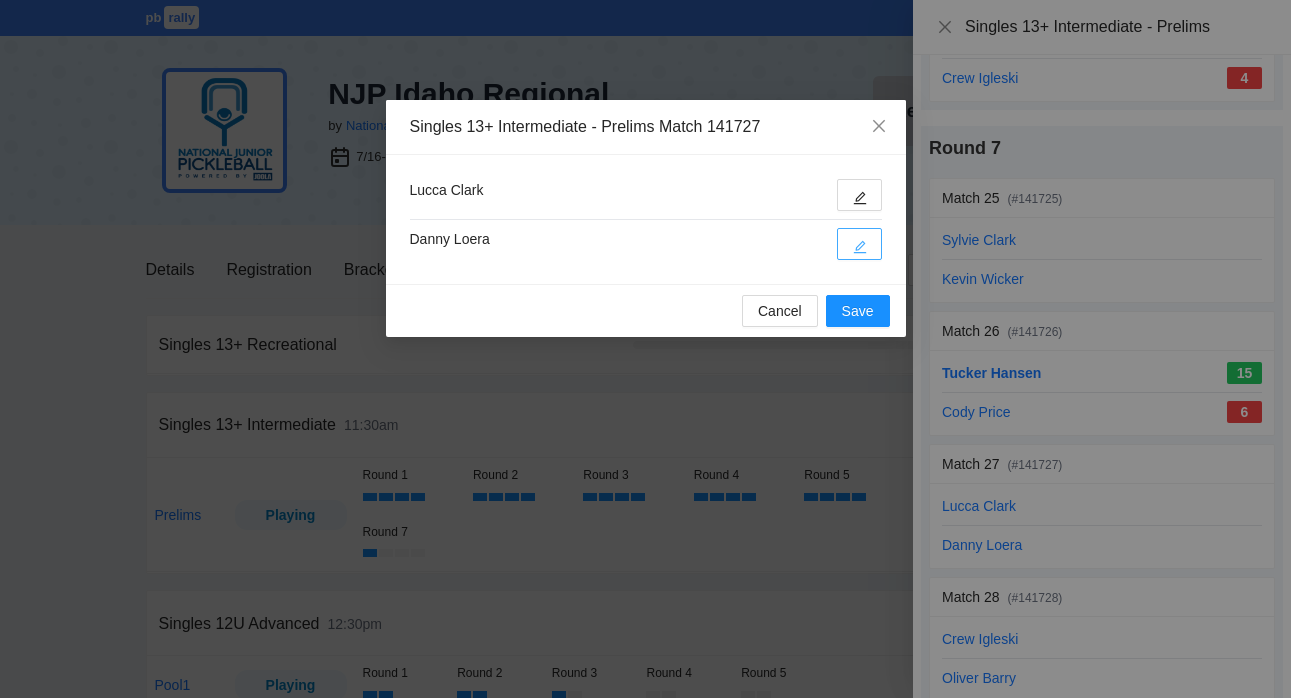 click at bounding box center [859, 244] 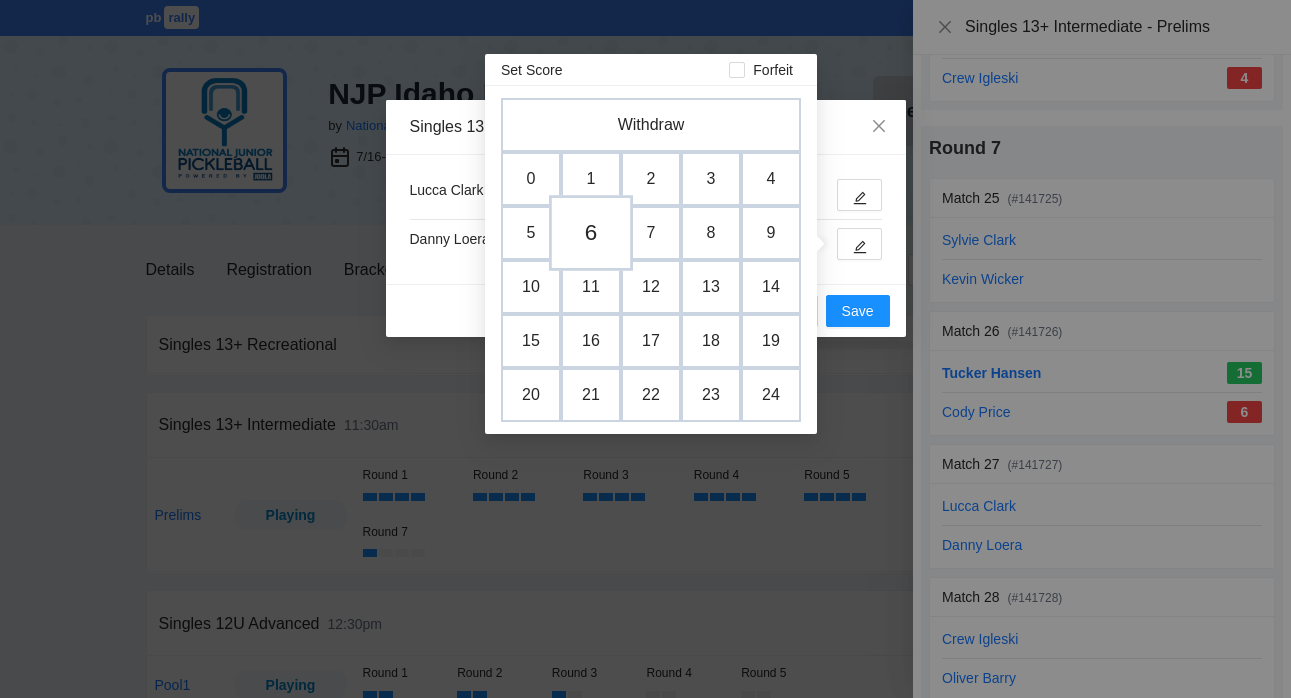 click on "6" at bounding box center [591, 233] 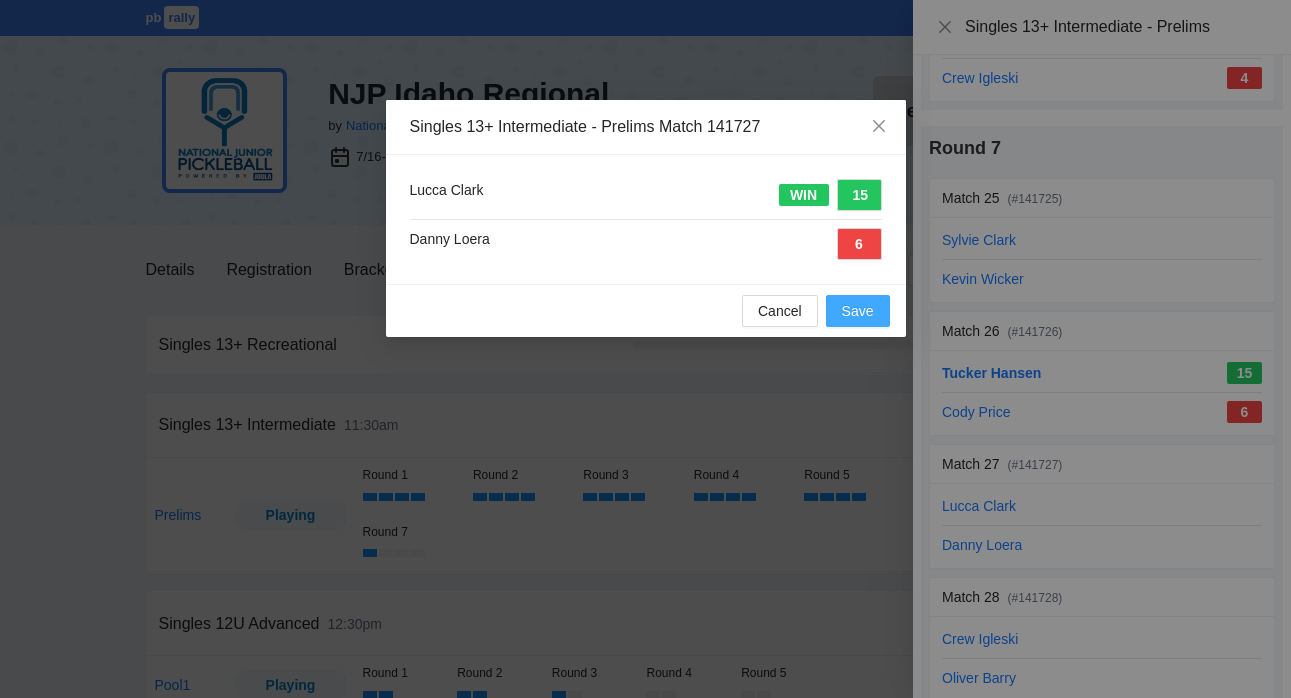 click on "Save" at bounding box center (858, 311) 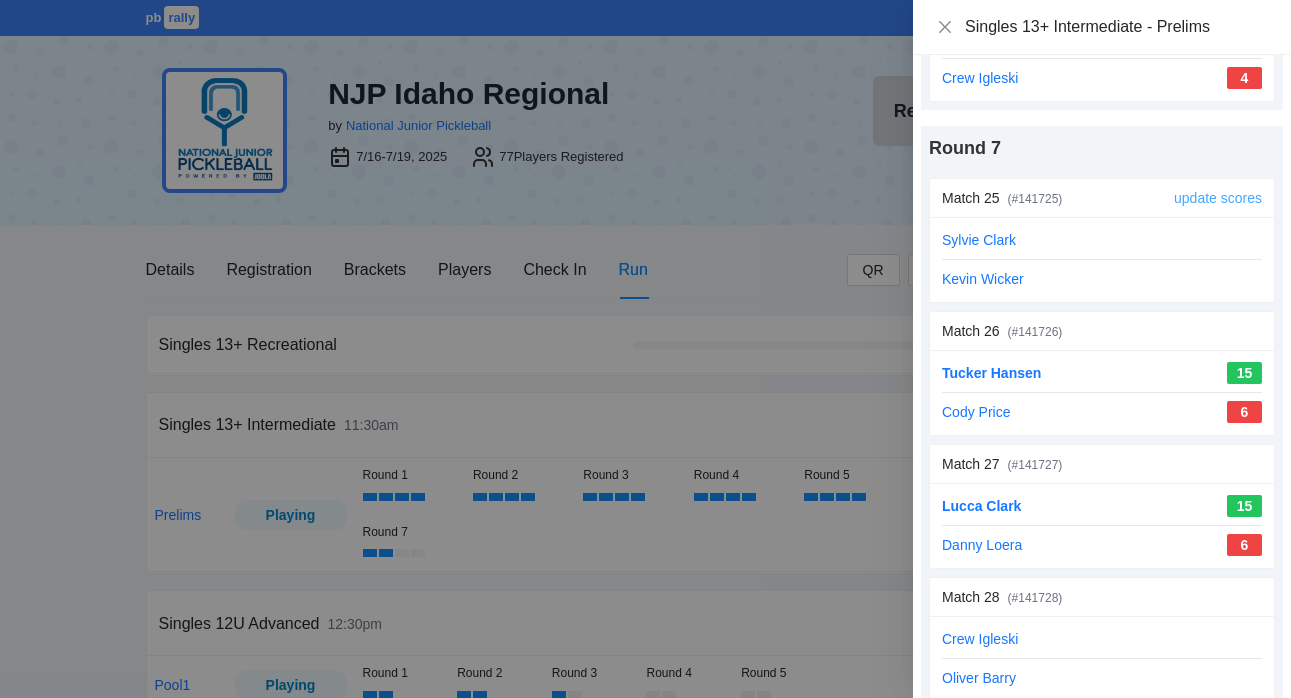 click on "update scores" at bounding box center [1218, 198] 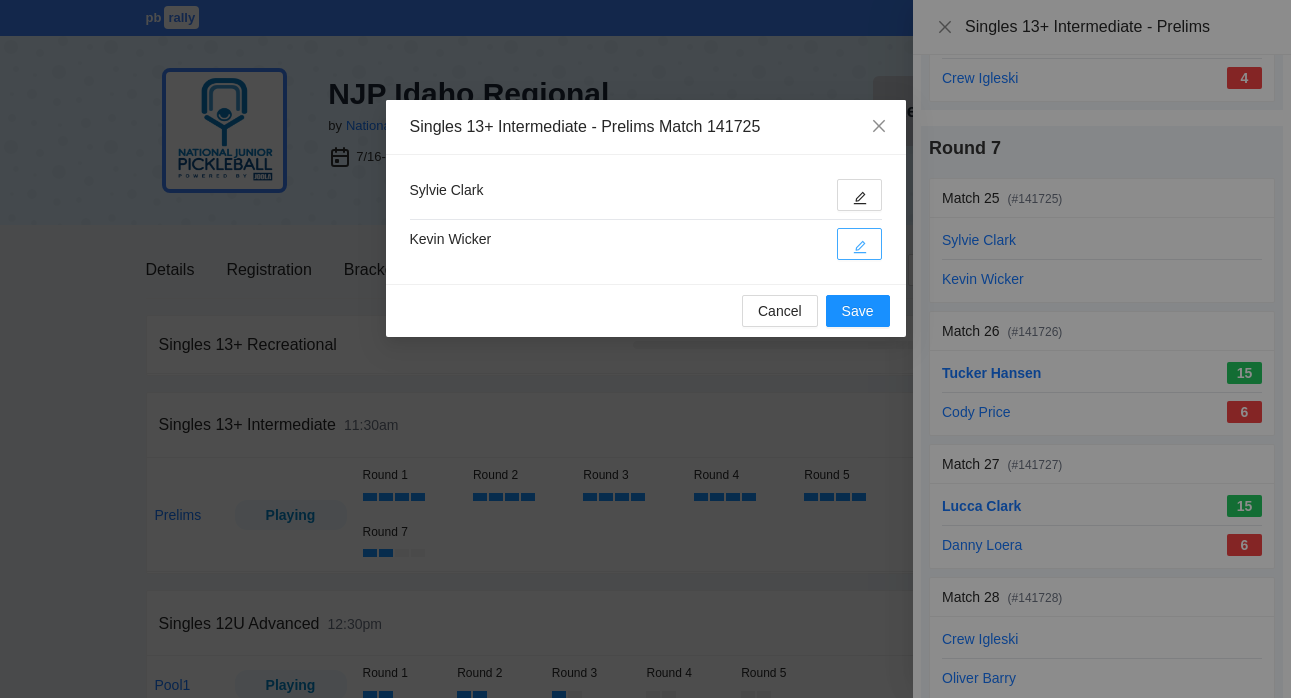 click at bounding box center (859, 244) 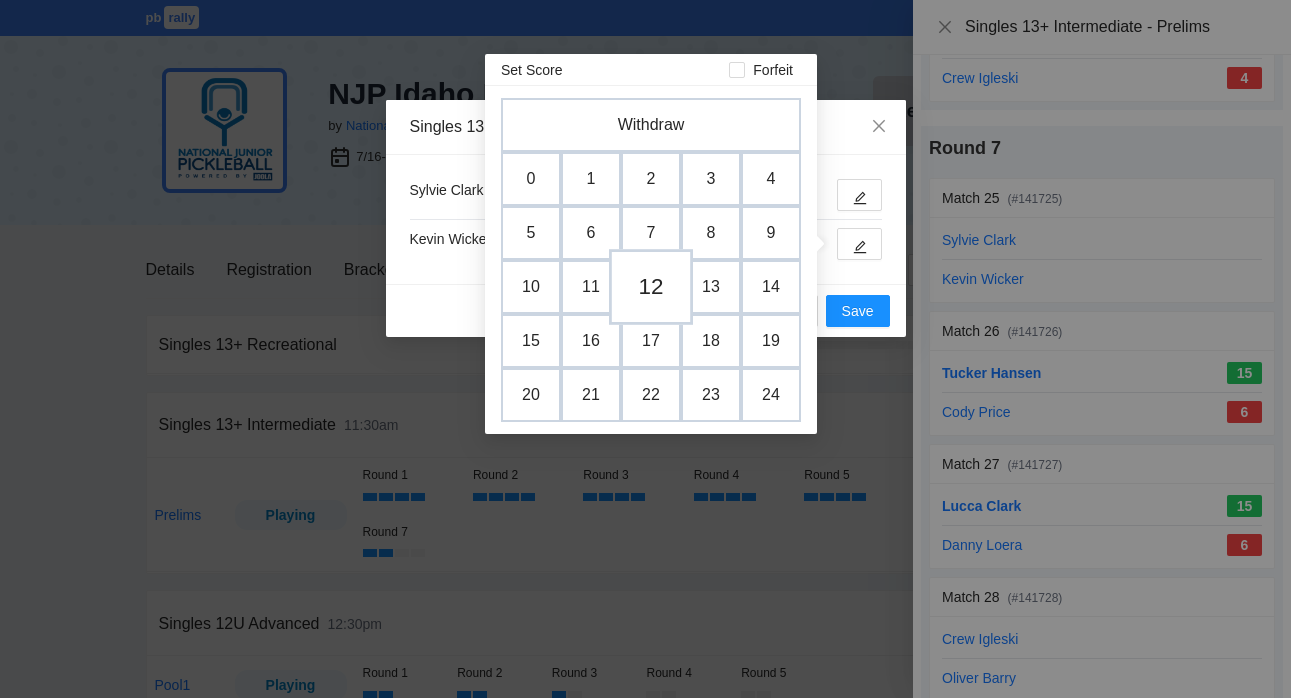 click on "12" at bounding box center [651, 287] 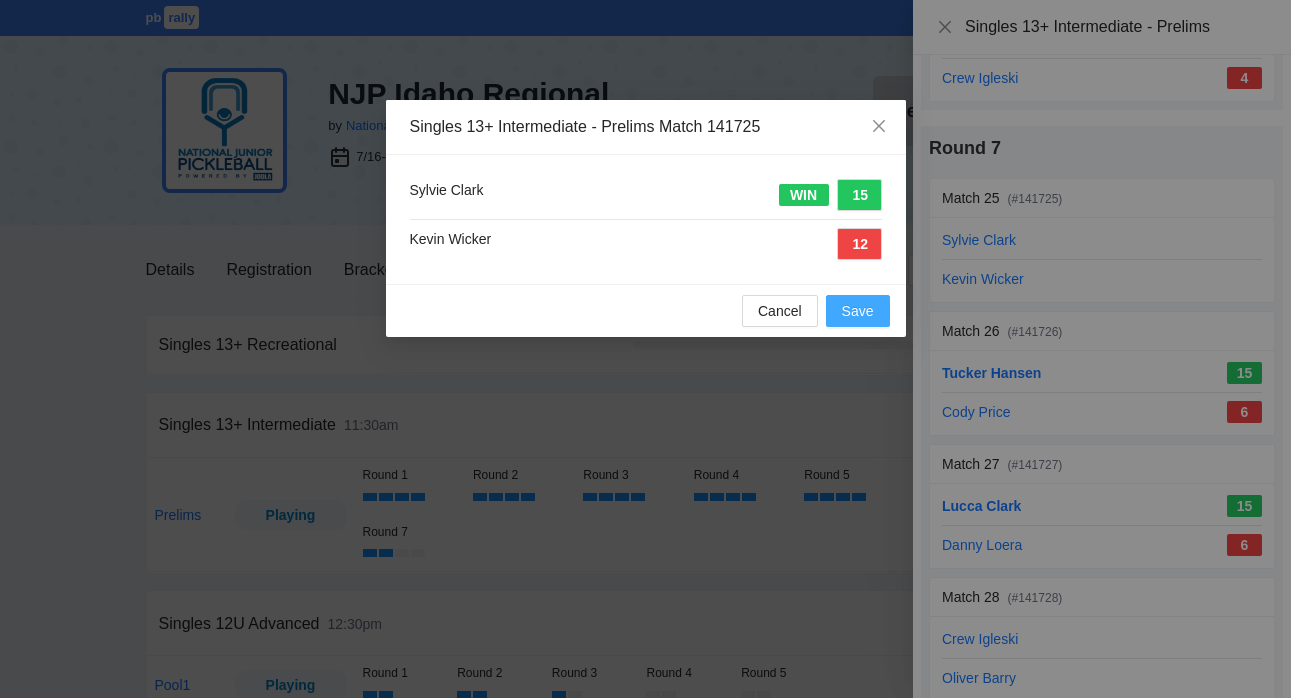click on "Save" at bounding box center [858, 311] 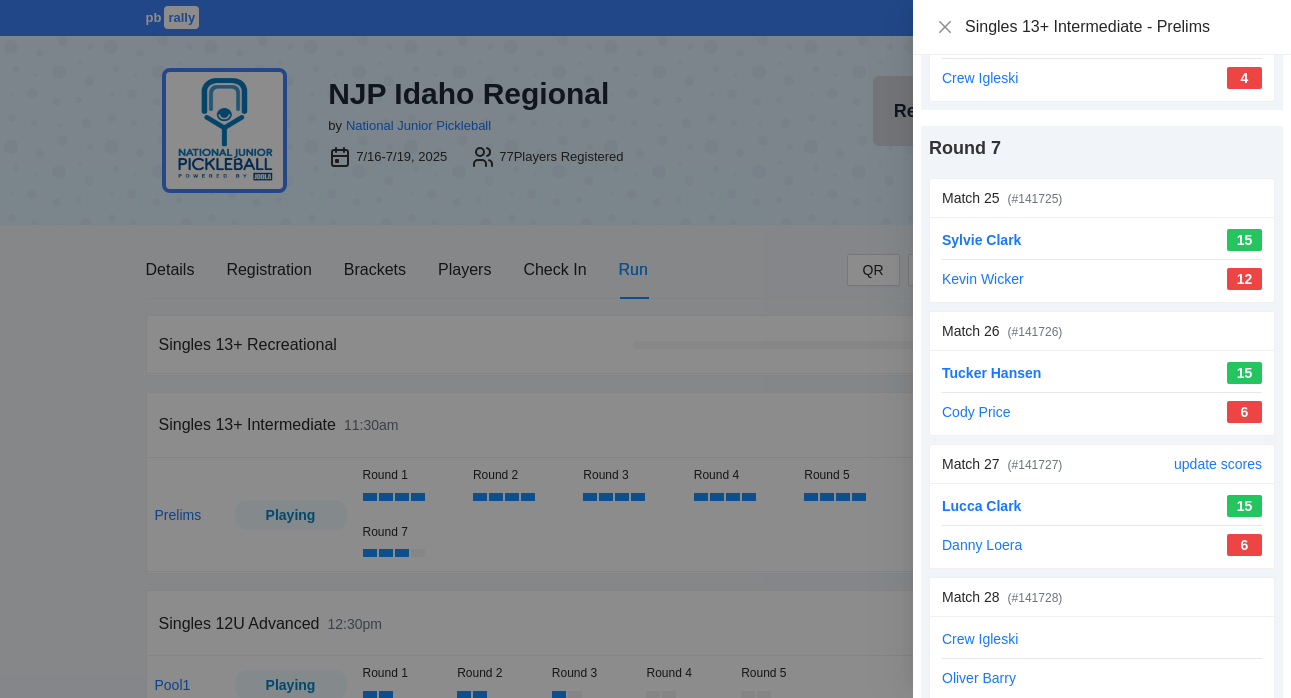 scroll, scrollTop: 3605, scrollLeft: 0, axis: vertical 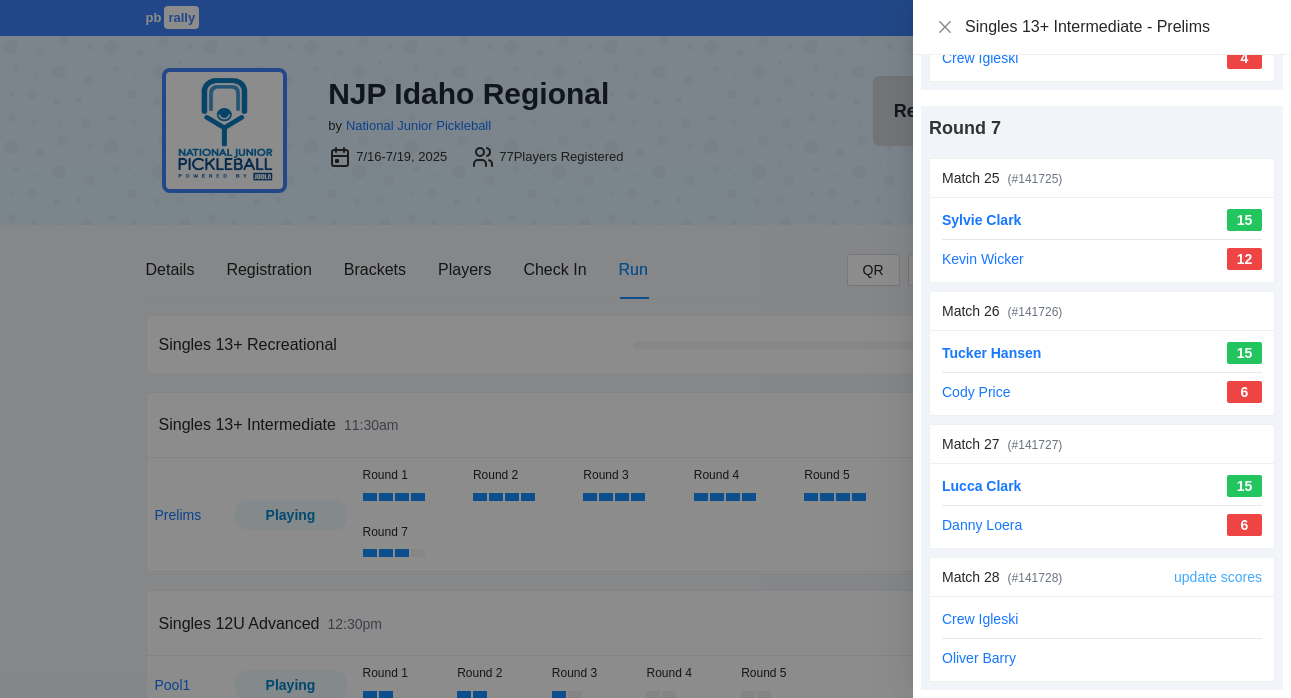 click on "update scores" at bounding box center [1218, 577] 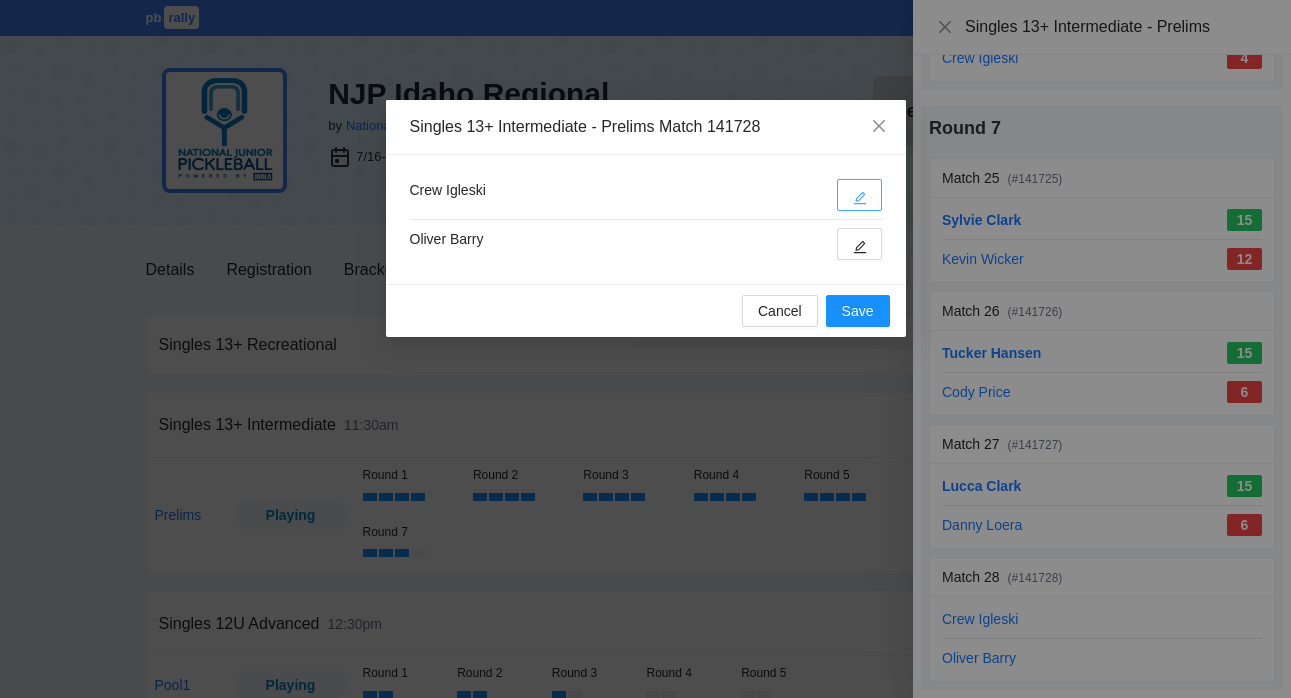 click 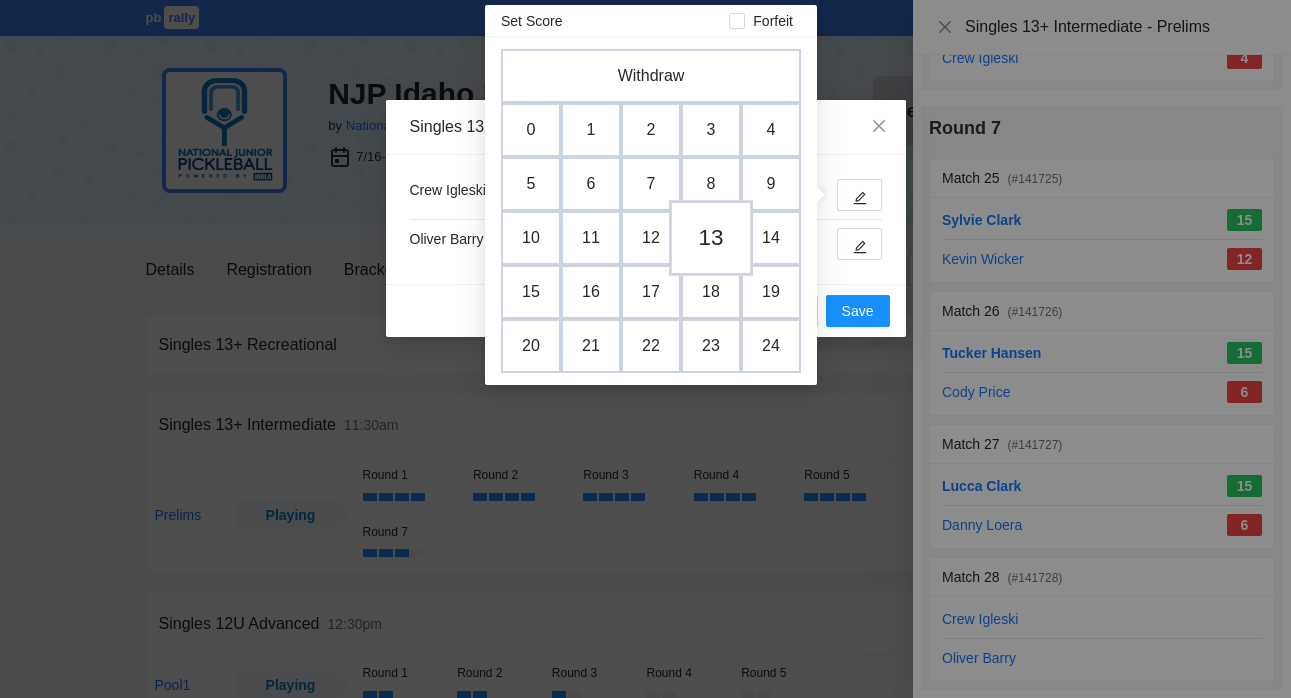 click on "13" at bounding box center (711, 238) 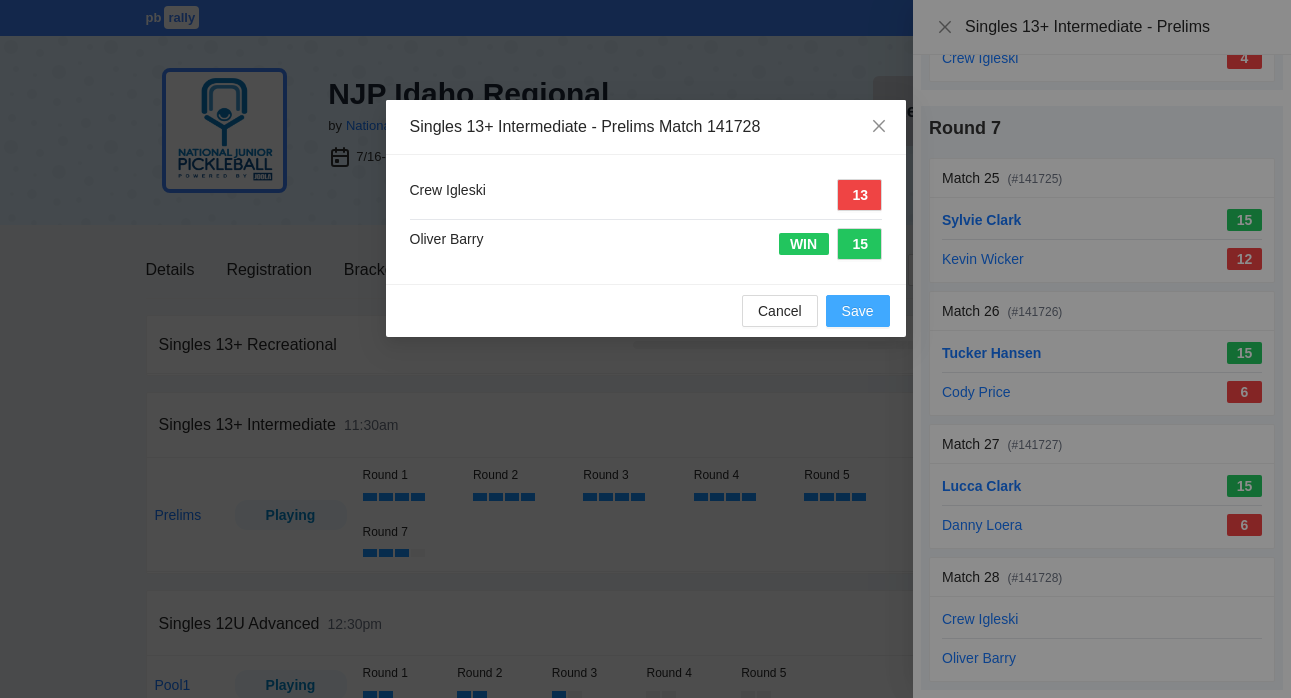 click on "Save" at bounding box center [858, 311] 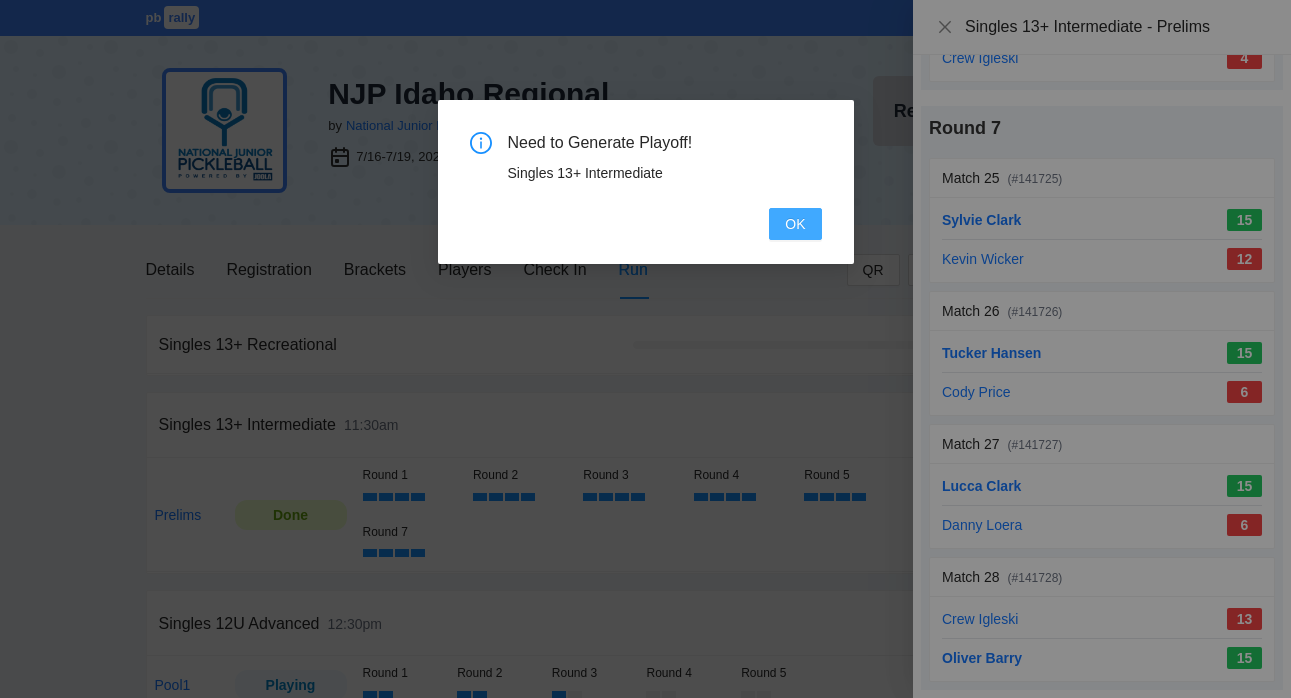 click on "OK" at bounding box center (795, 224) 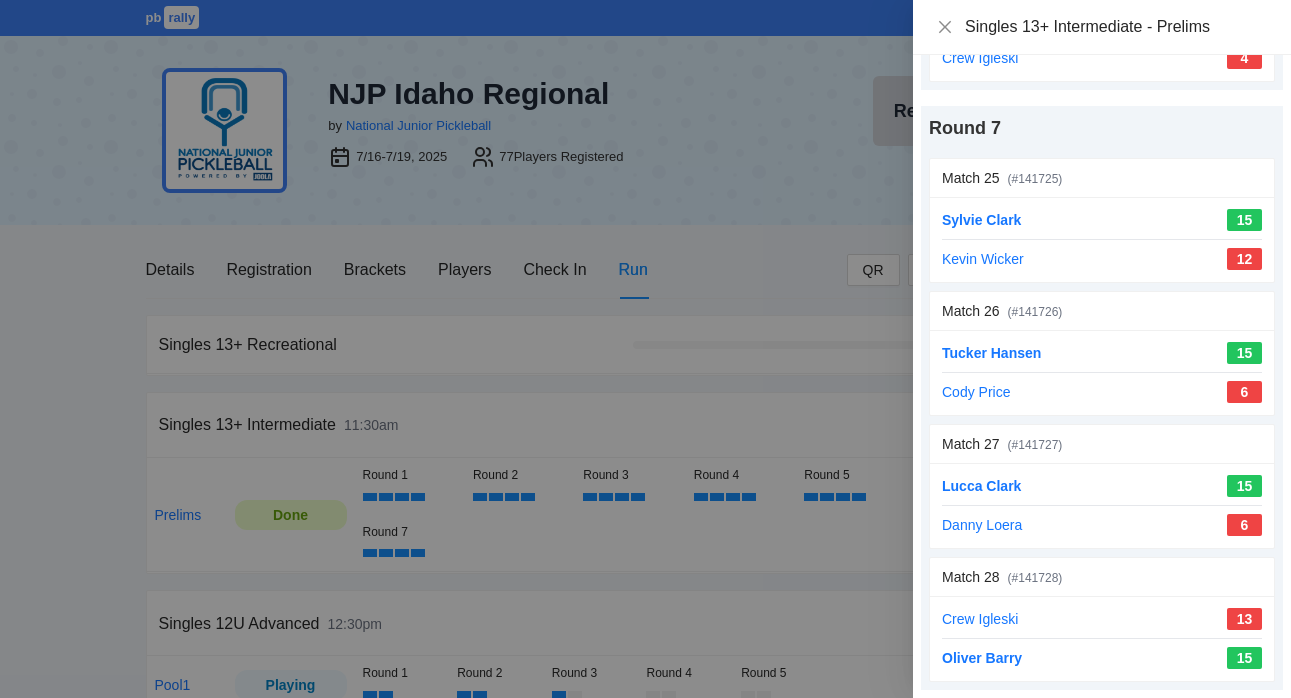 click at bounding box center (645, 349) 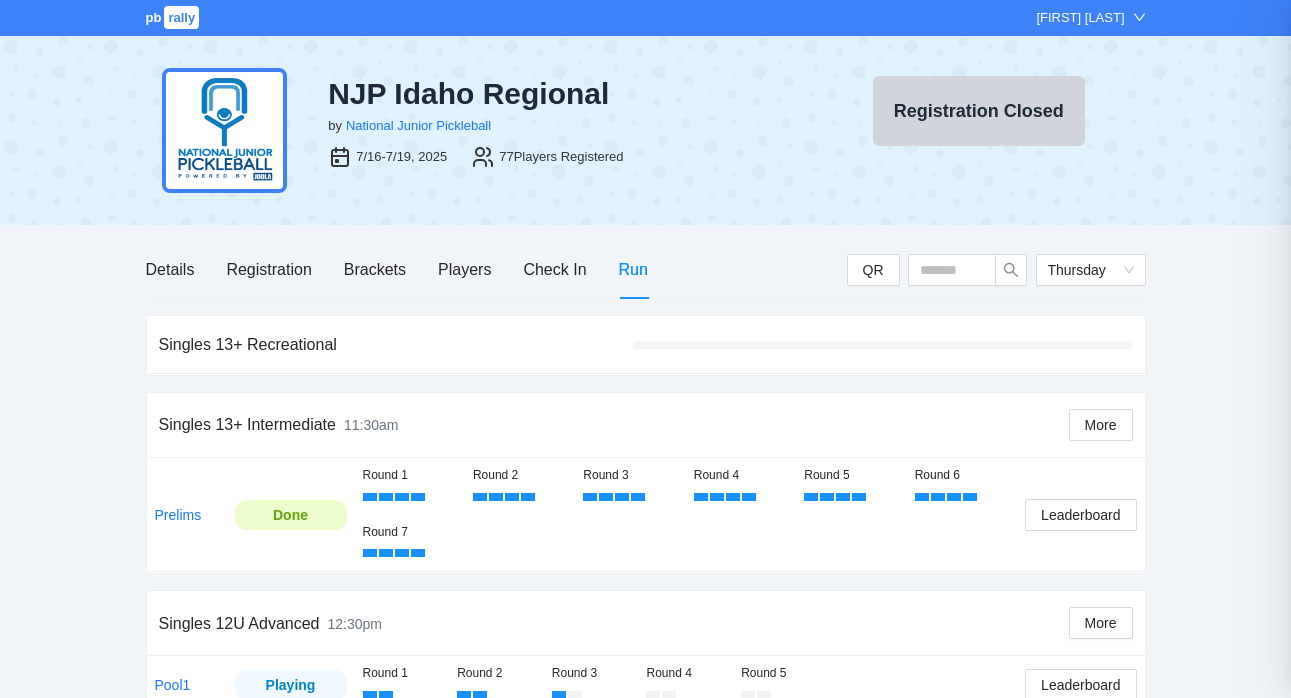 scroll, scrollTop: 0, scrollLeft: 0, axis: both 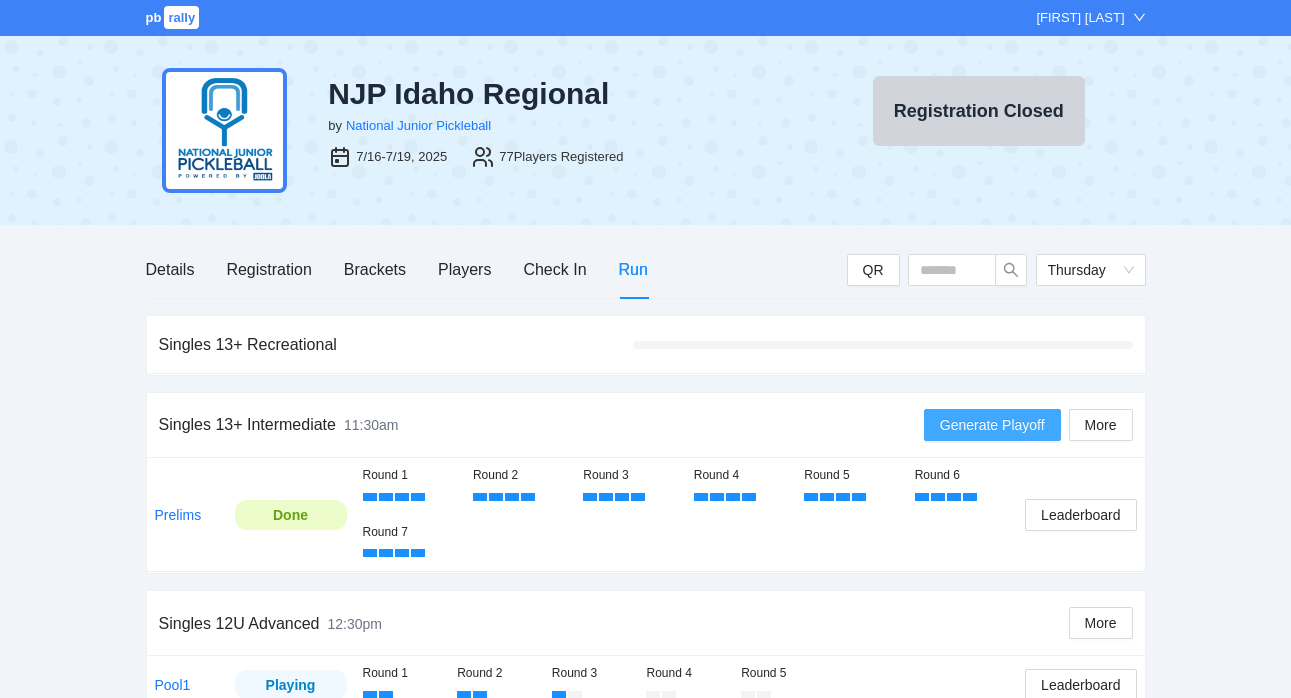 click on "Generate Playoff" at bounding box center [992, 425] 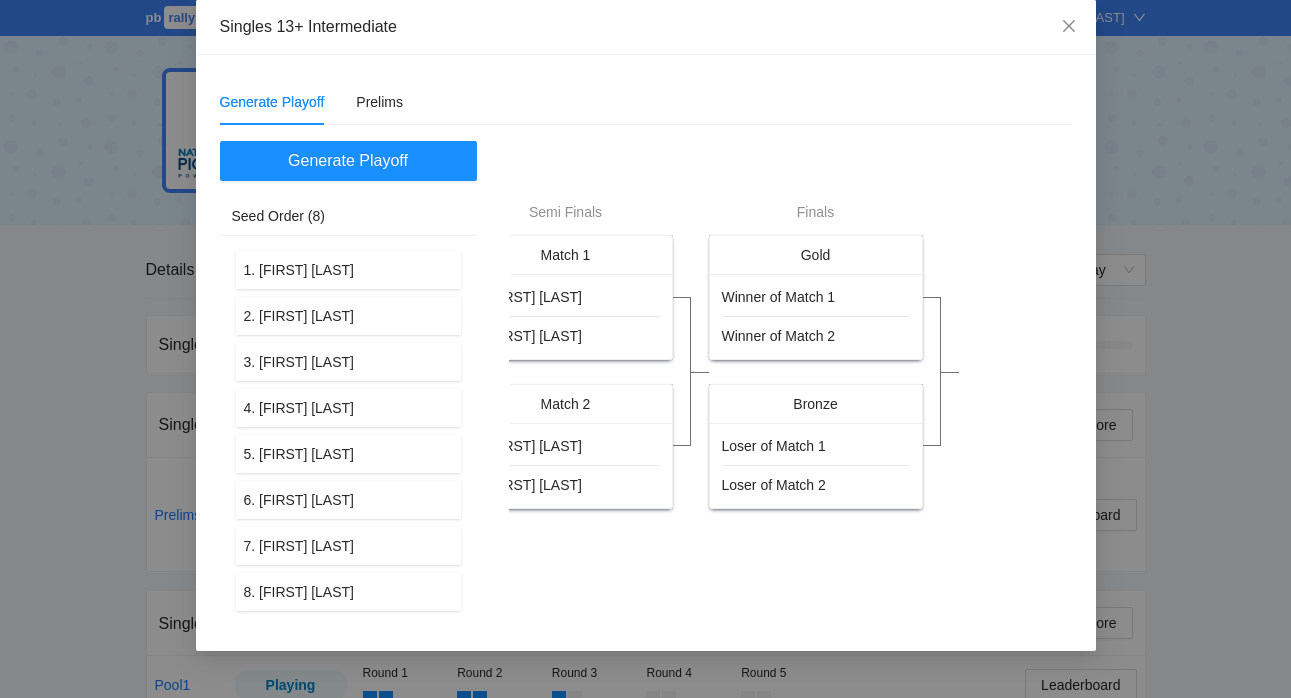 scroll, scrollTop: 0, scrollLeft: 0, axis: both 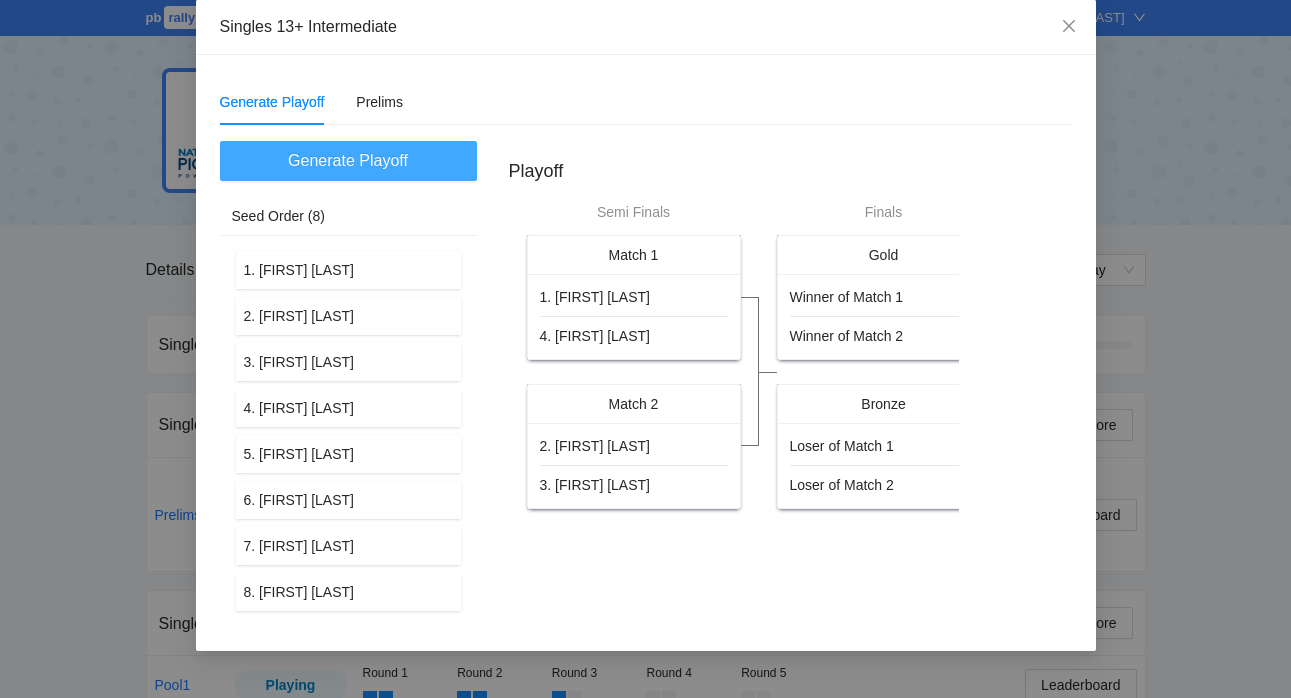 click on "Generate Playoff" at bounding box center (348, 160) 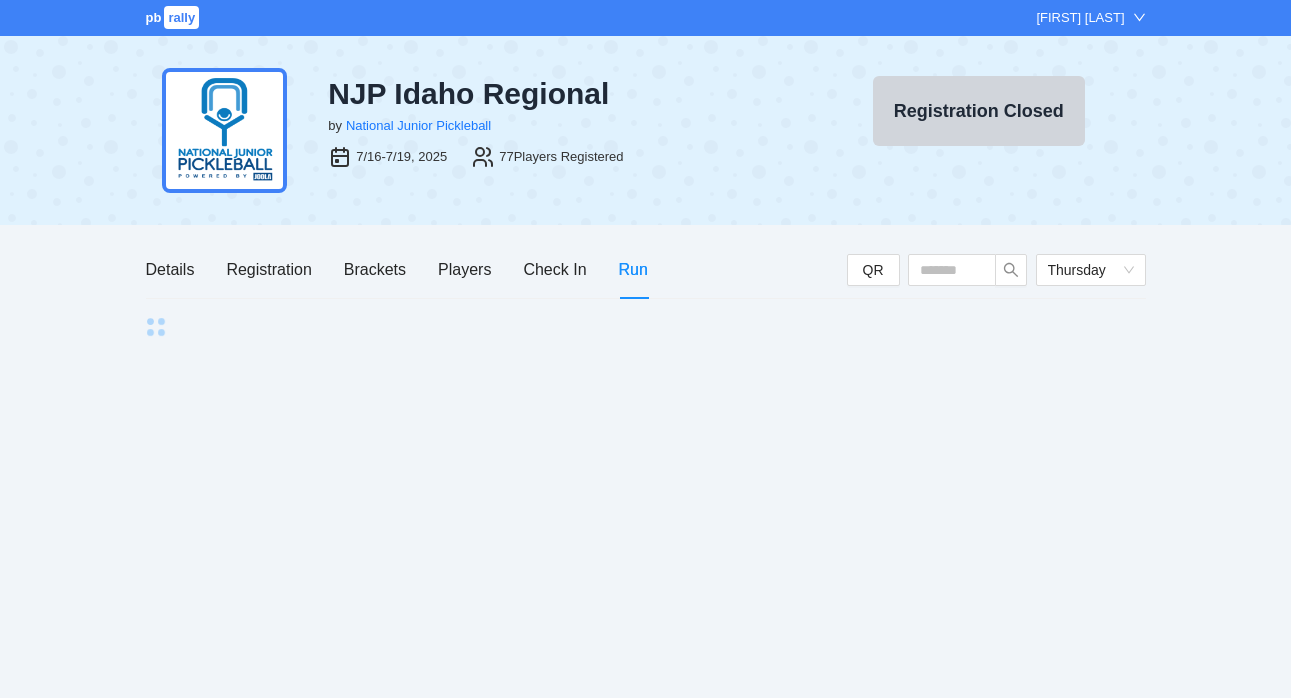 scroll, scrollTop: 0, scrollLeft: 0, axis: both 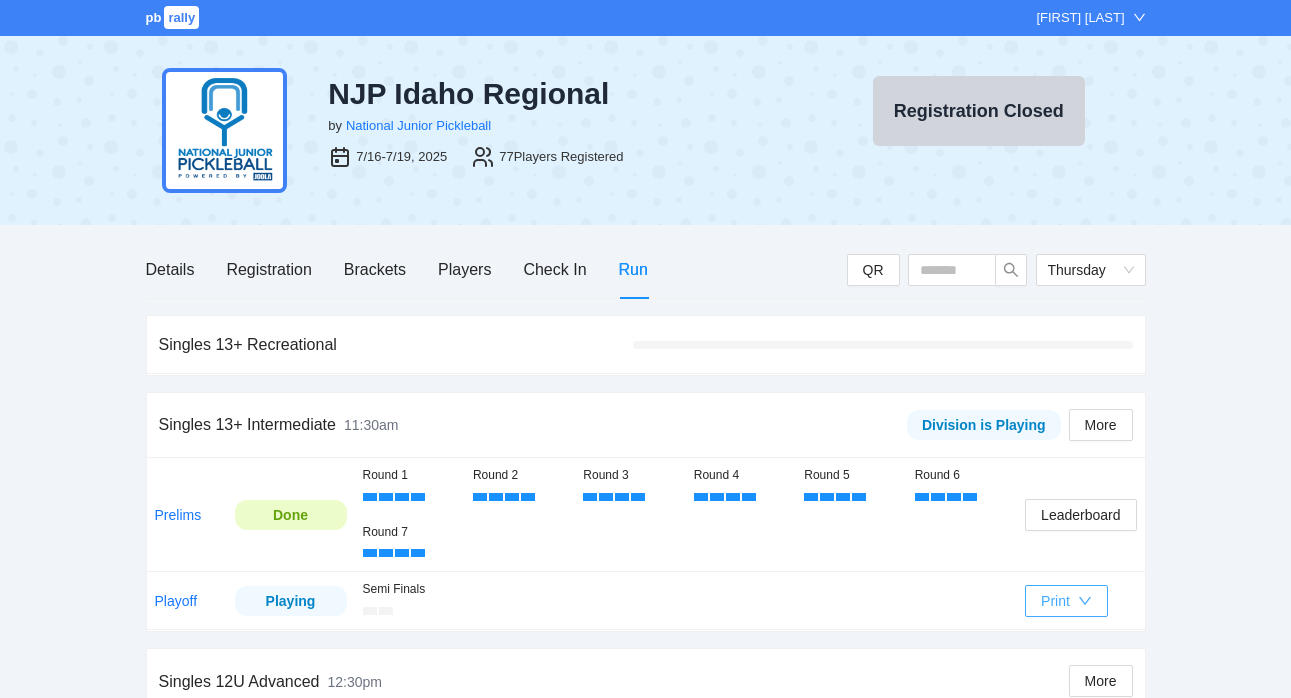 click 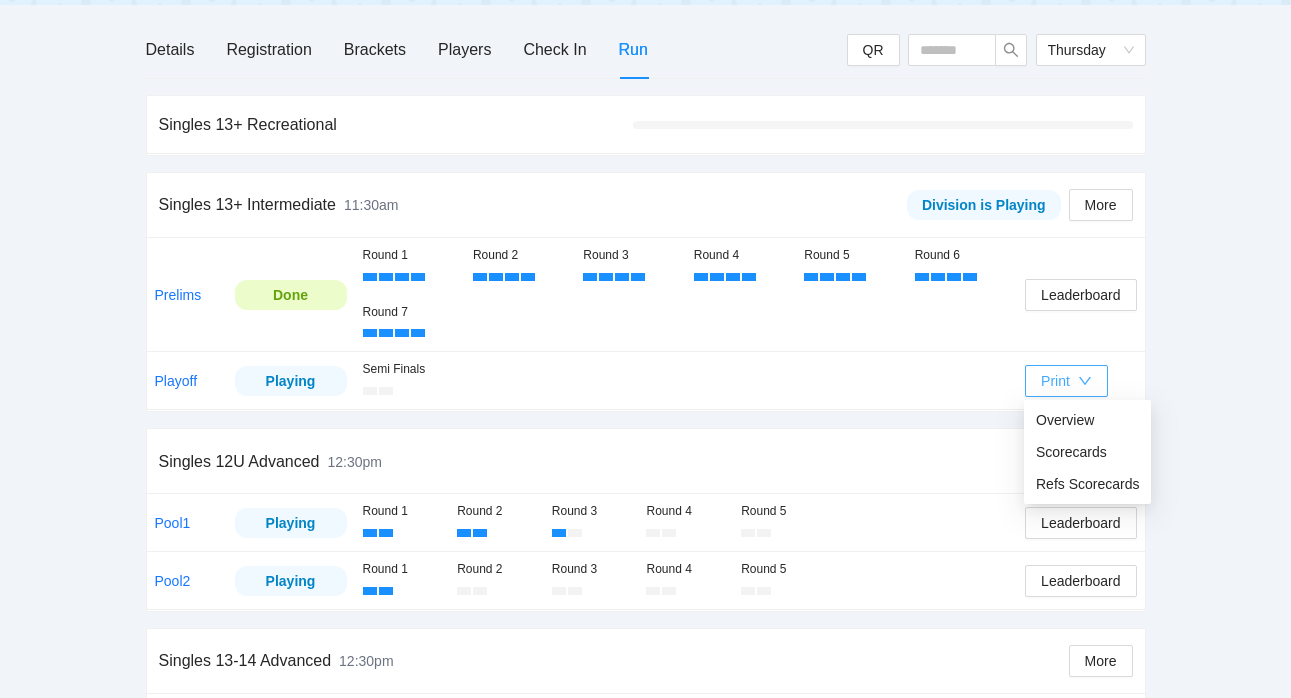 scroll, scrollTop: 273, scrollLeft: 0, axis: vertical 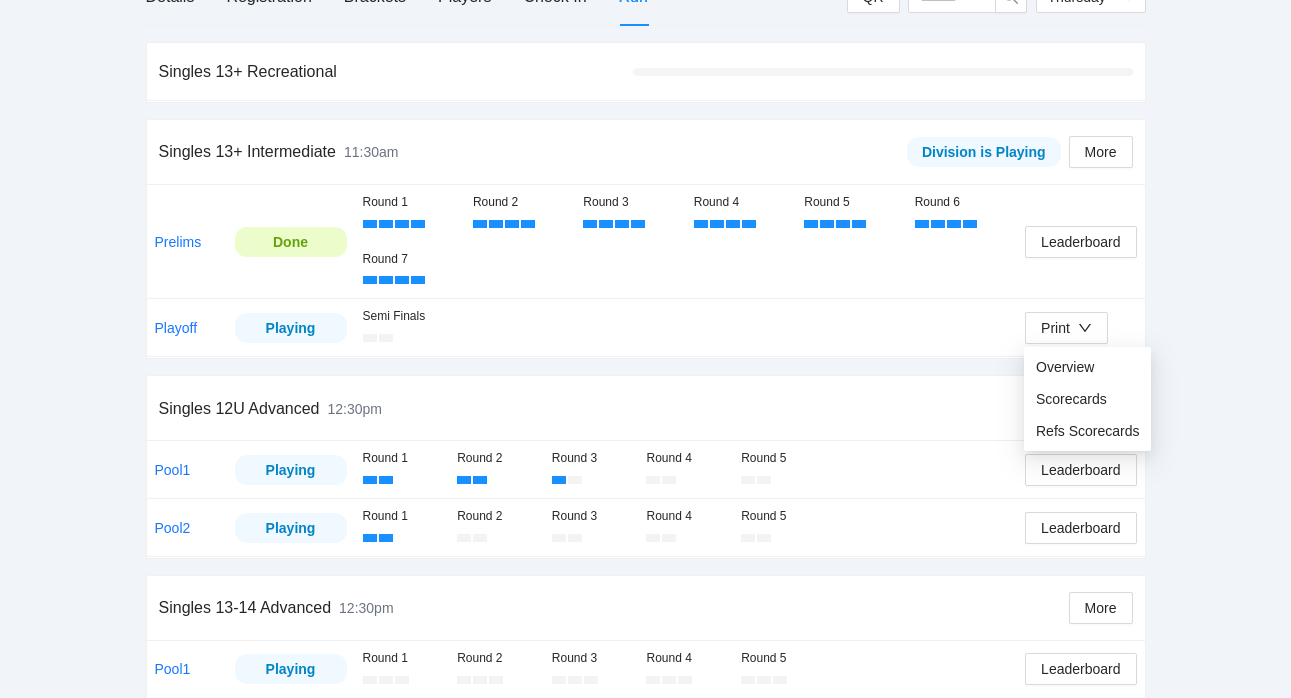 click on "pb rally Aaron Hill NJP Idaho Regional by National Junior Pickleball 7/16-7/19, 2025   77  Players Registered Registration Closed Details Registration Brackets Players Check In Run QR Thursday Singles 13+ Recreational Singles 13+ Intermediate 11:30am Division is Playing More Prelims Done Round 1 Round 2 Round 3 Round 4 Round 5 Round 6 Round 7 Leaderboard Playoff Playing Semi Finals Print Singles 12U Advanced 12:30pm More Pool1 Playing Round 1 Round 2 Round 3 Round 4 Round 5 Leaderboard Pool2 Playing Round 1 Round 2 Round 3 Round 4 Round 5 Leaderboard Singles 13-14 Advanced 12:30pm More Pool1 Playing Round 1 Round 2 Round 3 Round 4 Round 5 Leaderboard Pool2 Playing Round 1 Round 2 Round 3 Round 4 Round 5 Leaderboard Singles 15-18 Advanced 12:30pm More Pool1 Playing Round 1 Round 2 Round 3 Round 4 Round 5 Leaderboard Pool2 Playing Round 1 Round 2 Round 3 Leaderboard Singles 11-12 Intermediate 9:00am Division is Done! Pool1 Done Round 1 Round 2 Round 3 Round 4 Round 5 Leaderboard Pool2 Done Round 1 Round 2 Done" at bounding box center (645, 833) 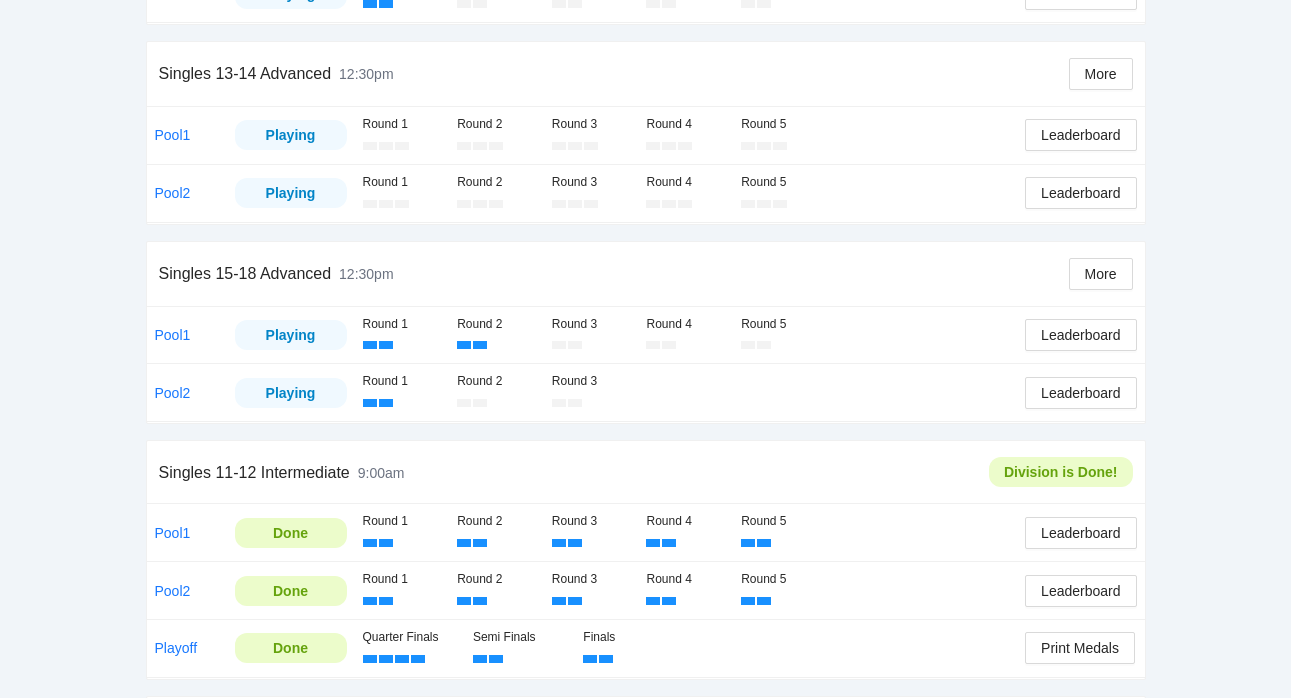 scroll, scrollTop: 909, scrollLeft: 0, axis: vertical 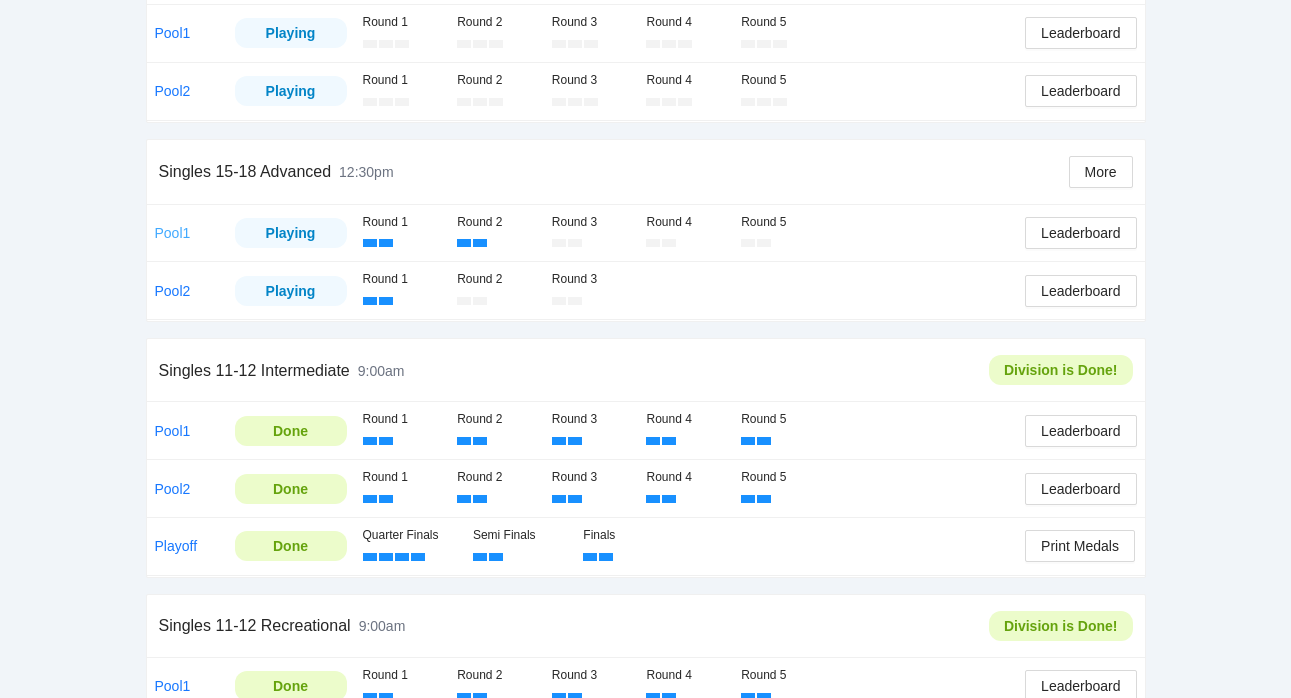 click on "Pool1" at bounding box center (173, 233) 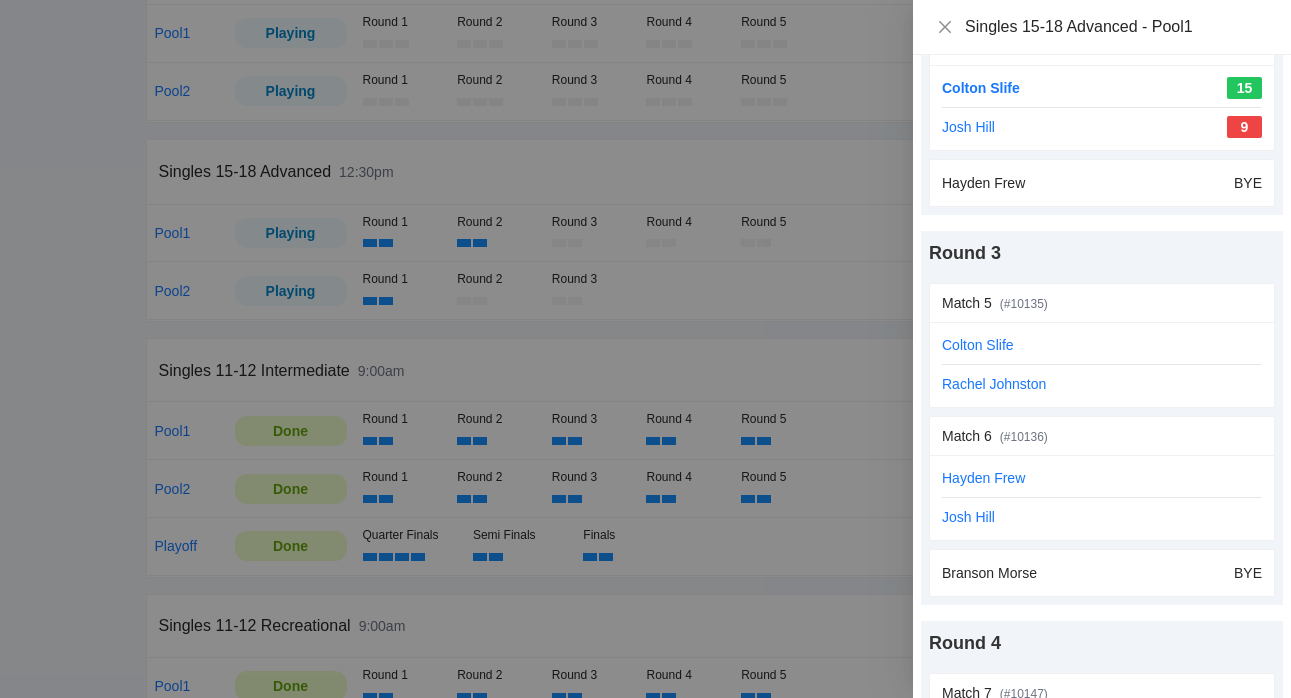 scroll, scrollTop: 664, scrollLeft: 0, axis: vertical 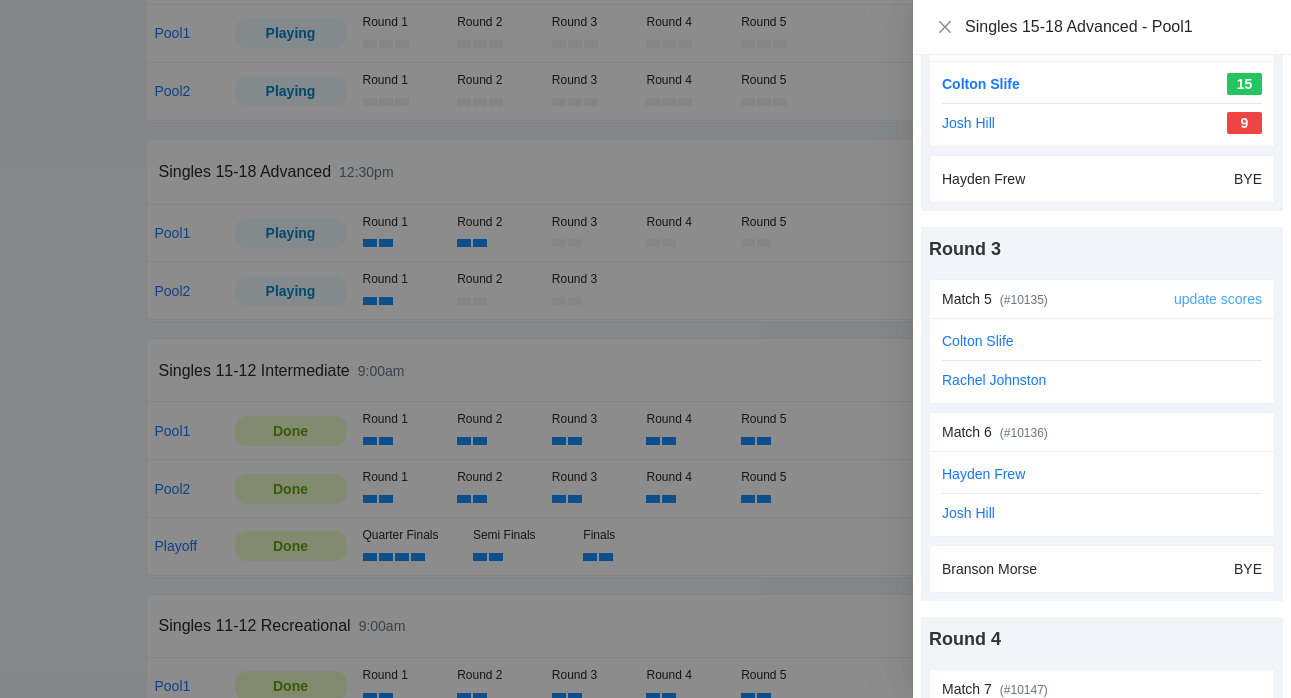 click on "update scores" at bounding box center (1218, 299) 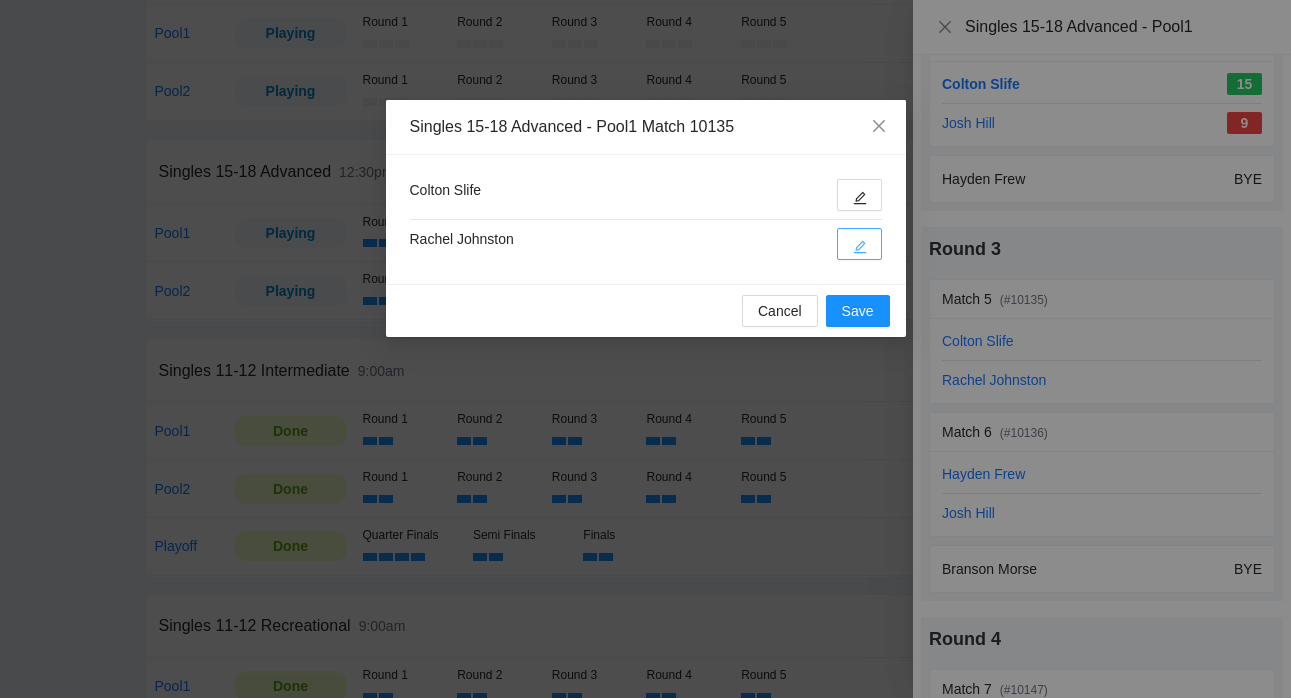 click at bounding box center (860, 246) 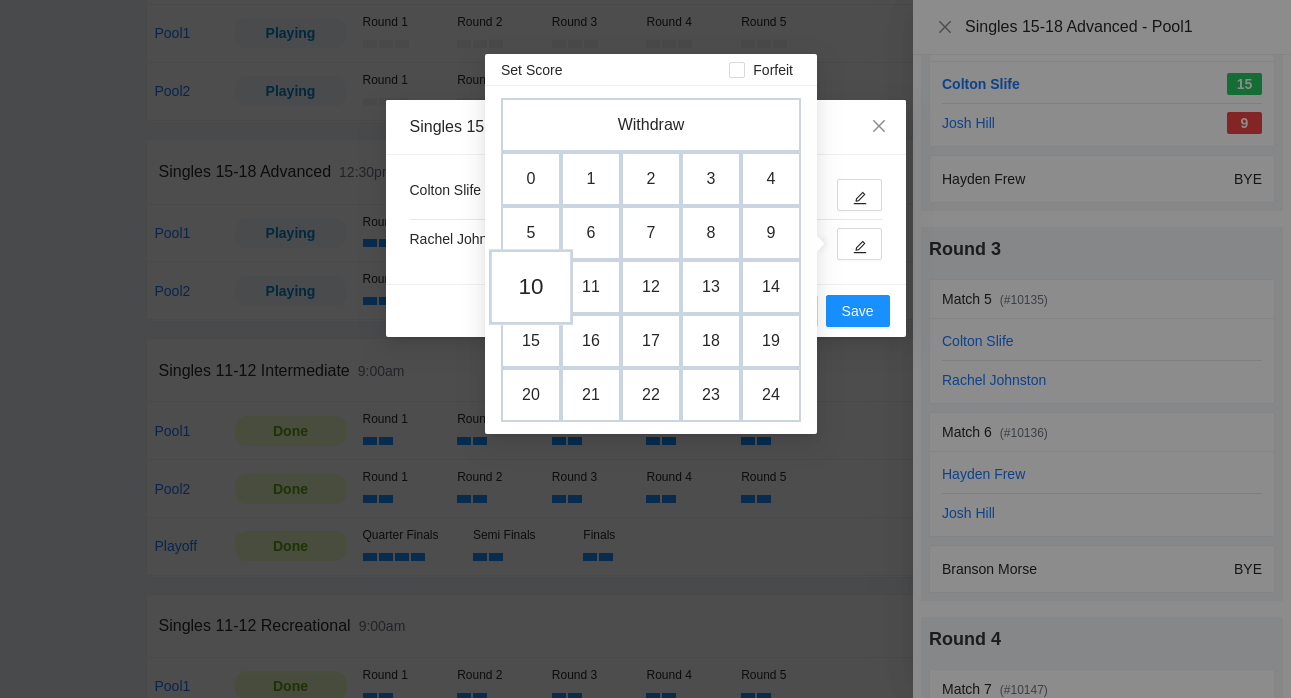 click on "10" at bounding box center (531, 287) 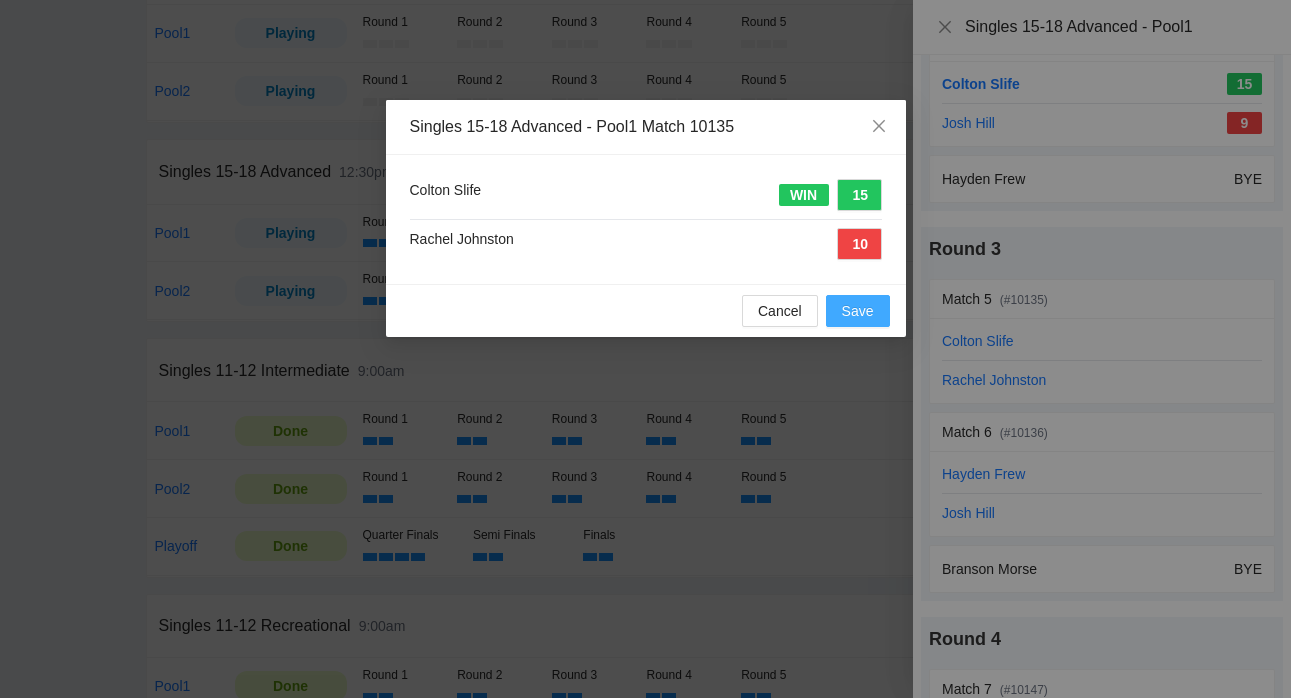 click on "Save" at bounding box center (858, 311) 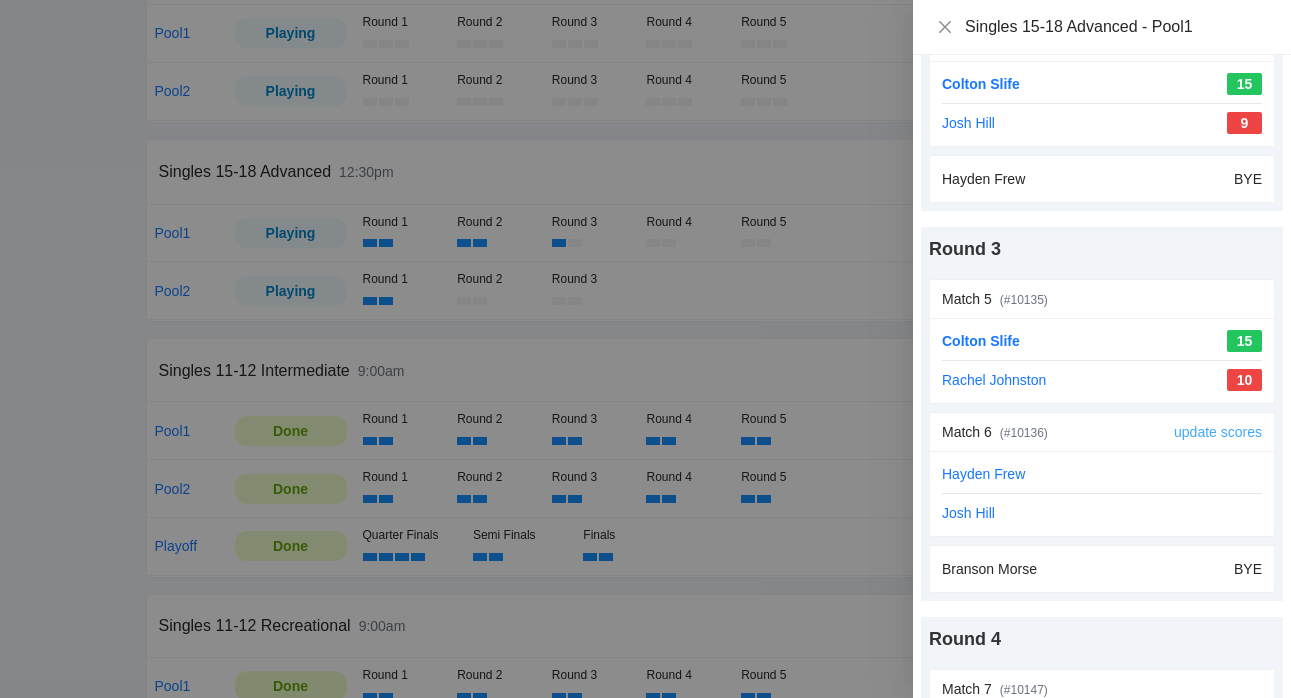 click on "update scores" at bounding box center [1218, 432] 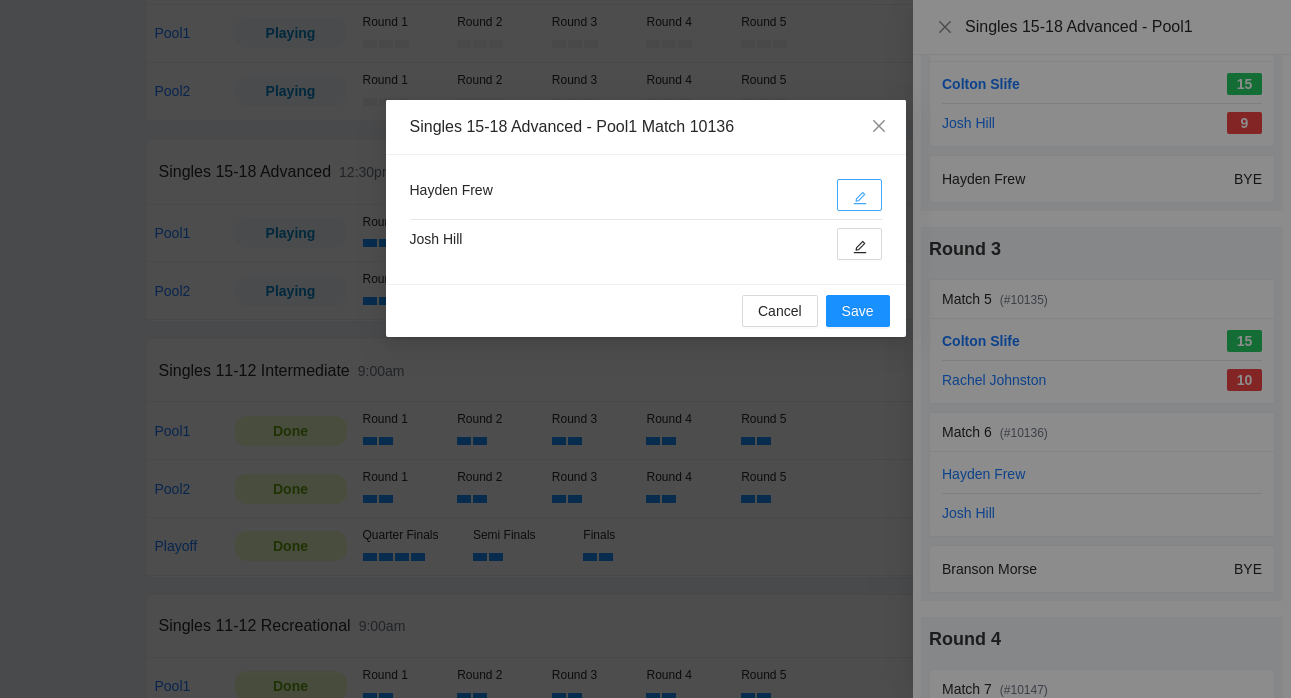 click 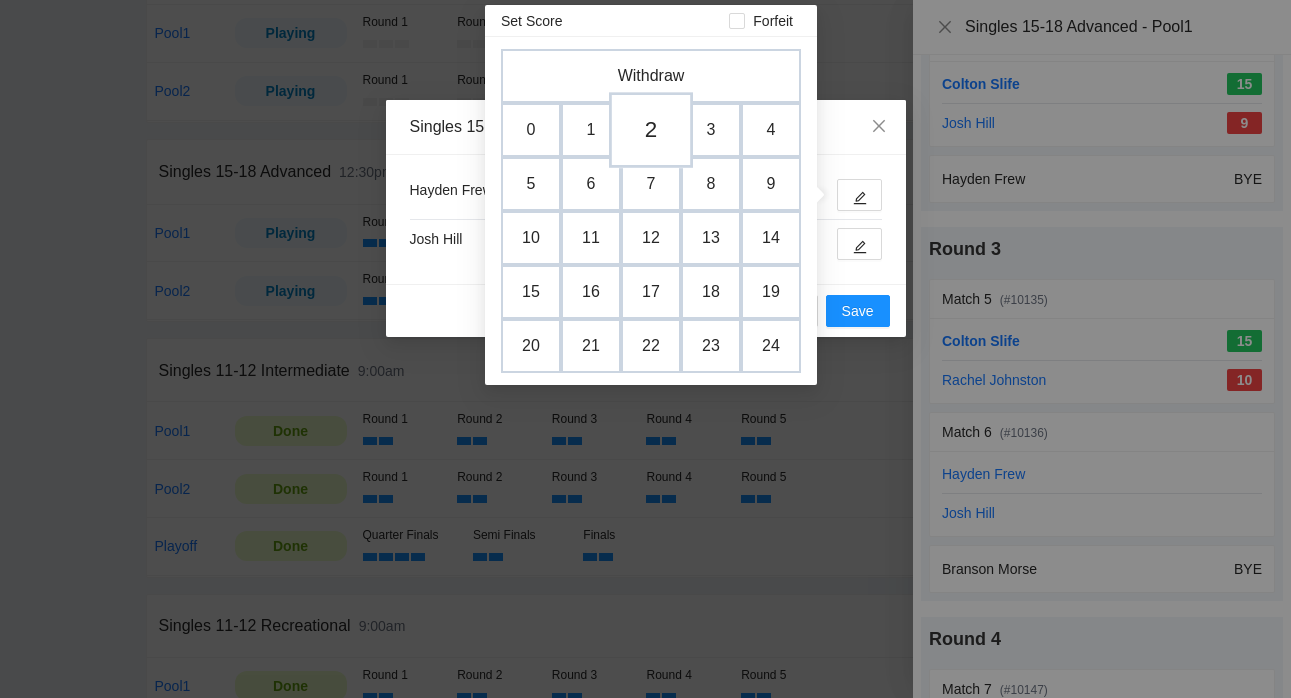 click on "2" at bounding box center [651, 130] 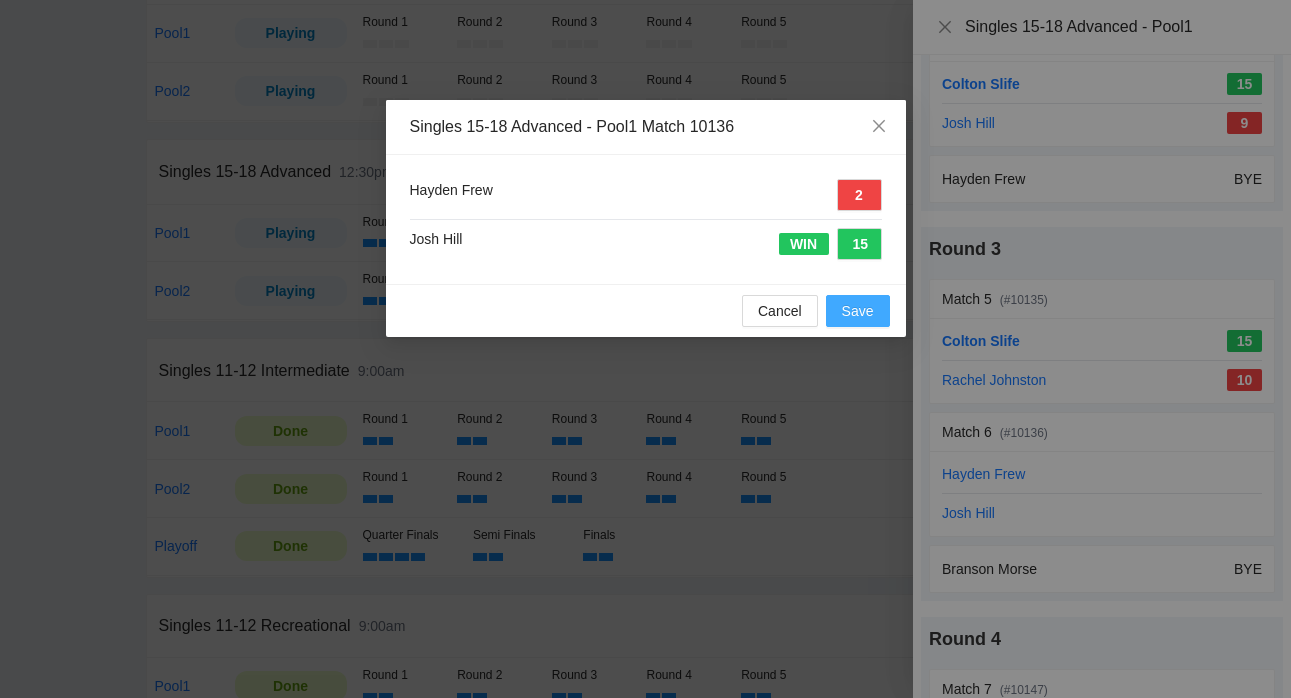 click on "Save" at bounding box center (858, 311) 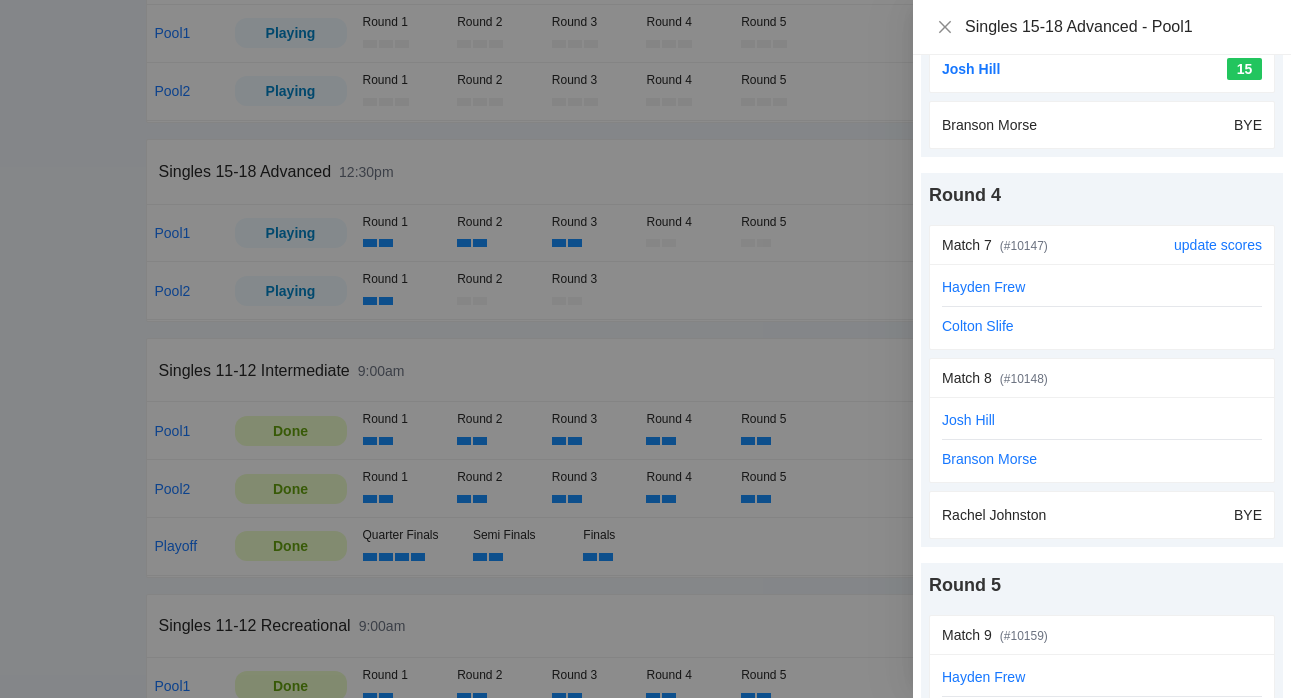 scroll, scrollTop: 1123, scrollLeft: 0, axis: vertical 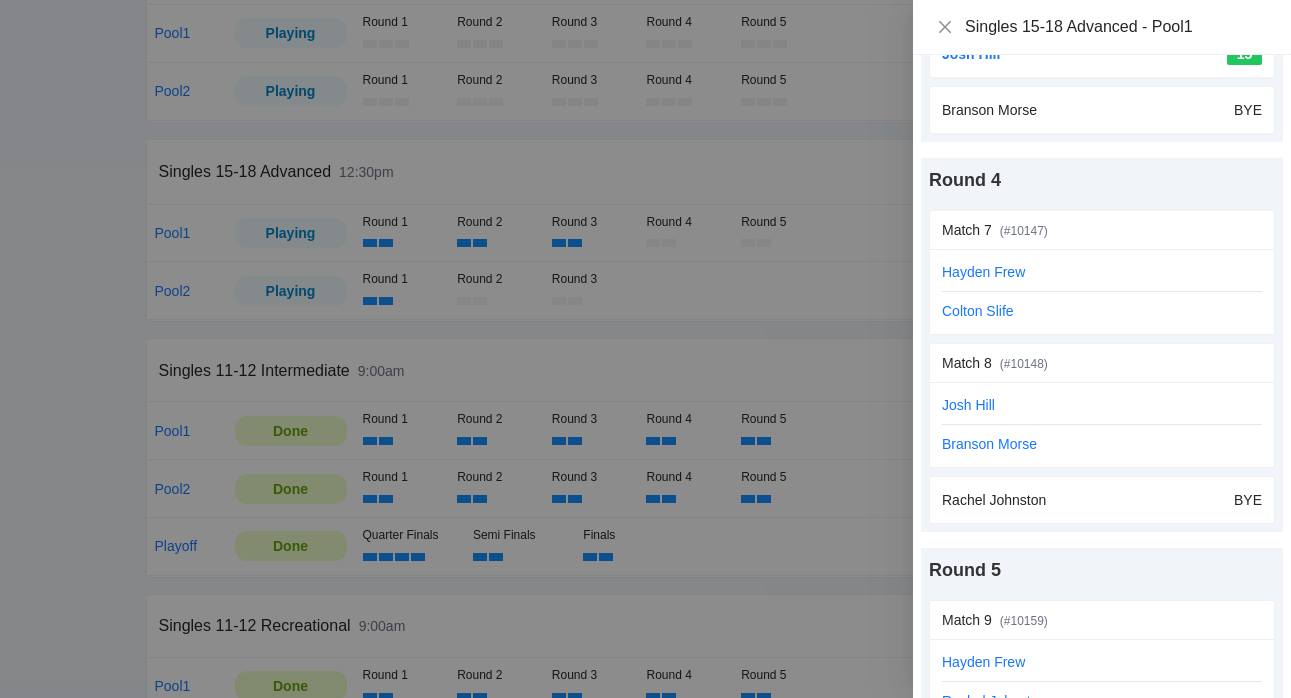 click at bounding box center [645, 349] 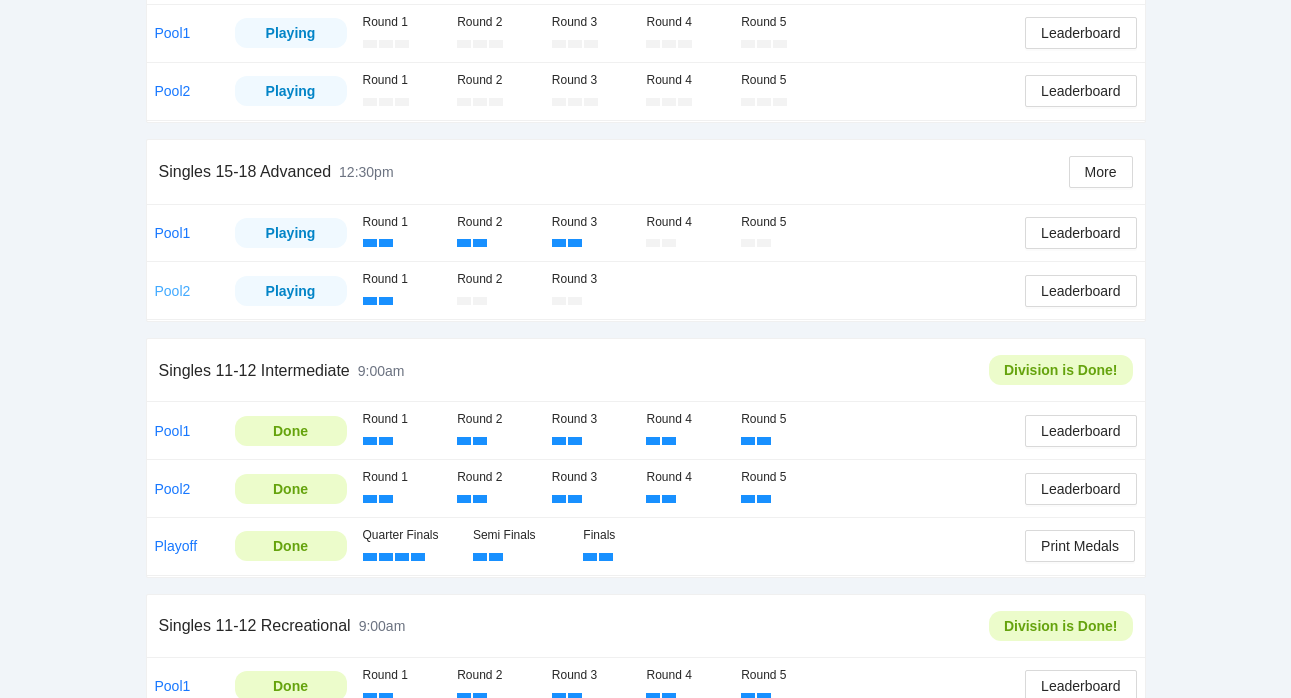 click on "Pool2" at bounding box center [173, 291] 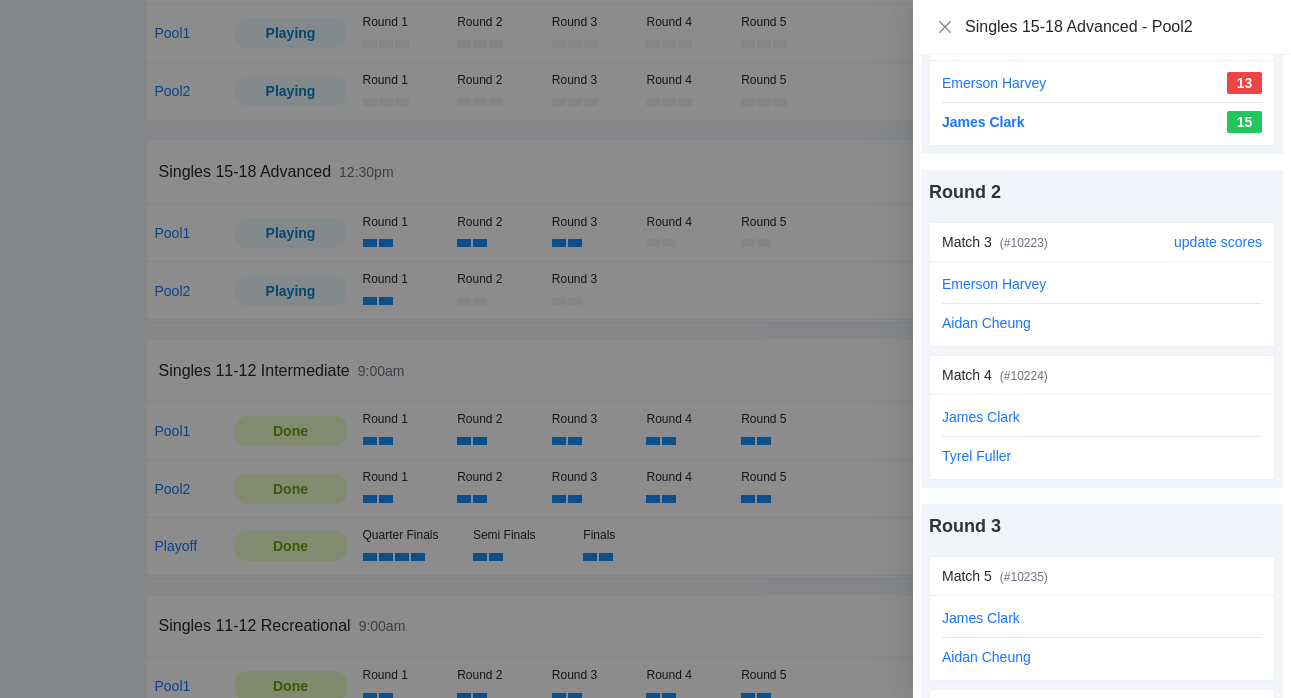 scroll, scrollTop: 290, scrollLeft: 0, axis: vertical 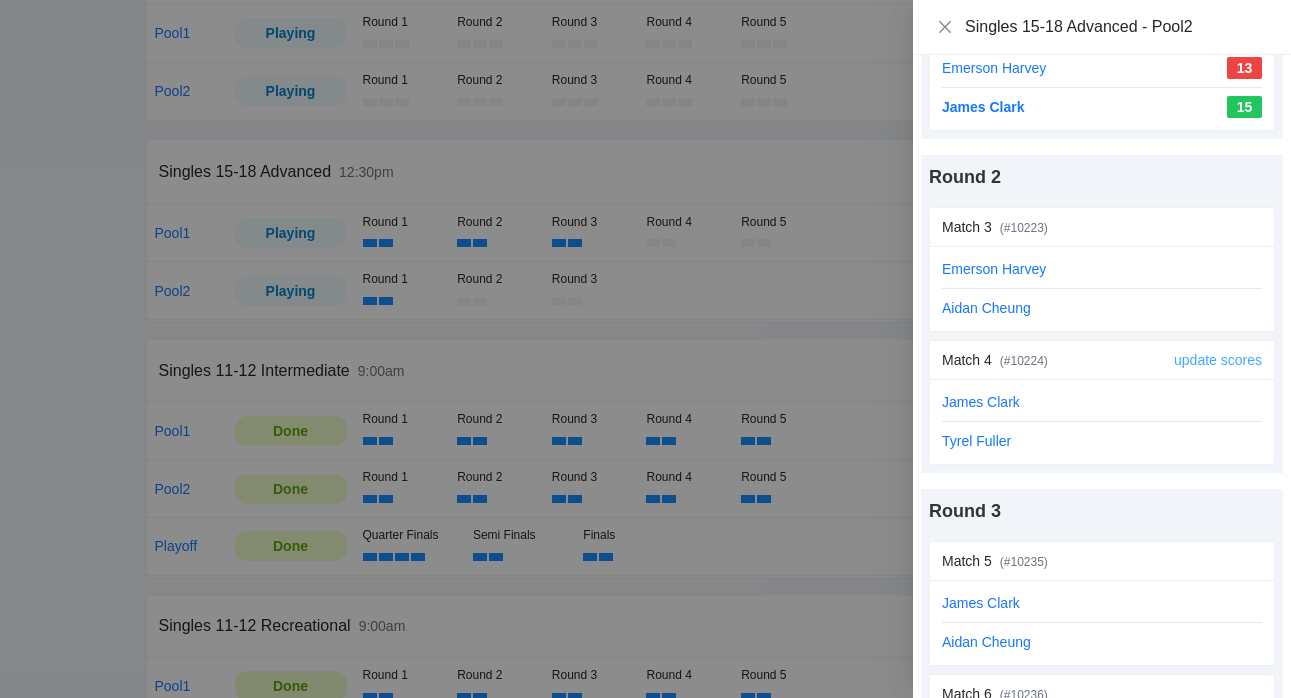 click on "update scores" at bounding box center [1218, 360] 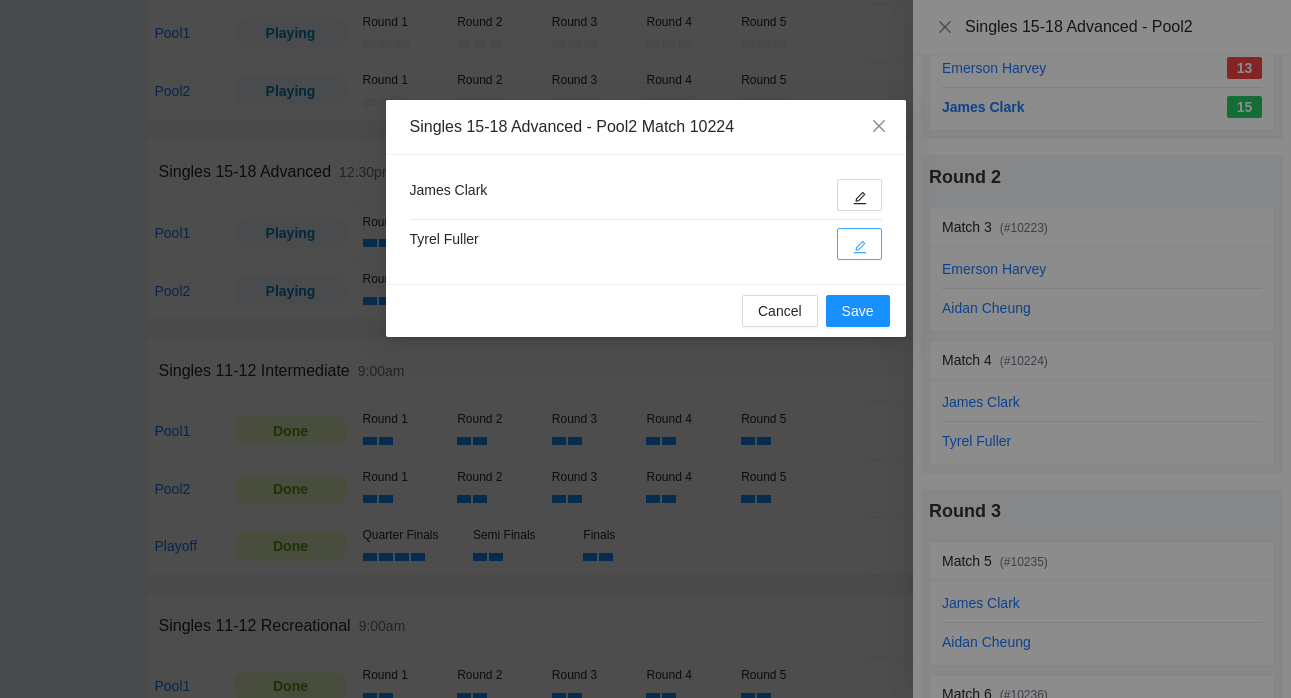 click at bounding box center (859, 244) 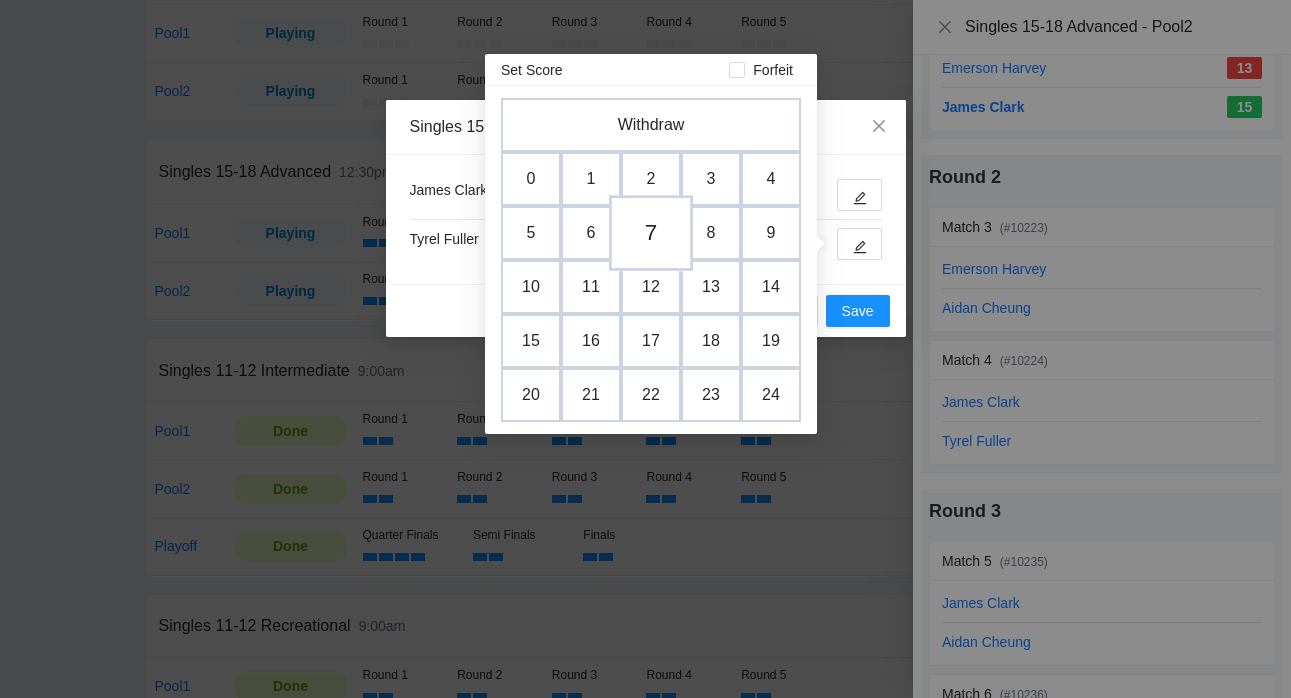 click on "7" at bounding box center (651, 233) 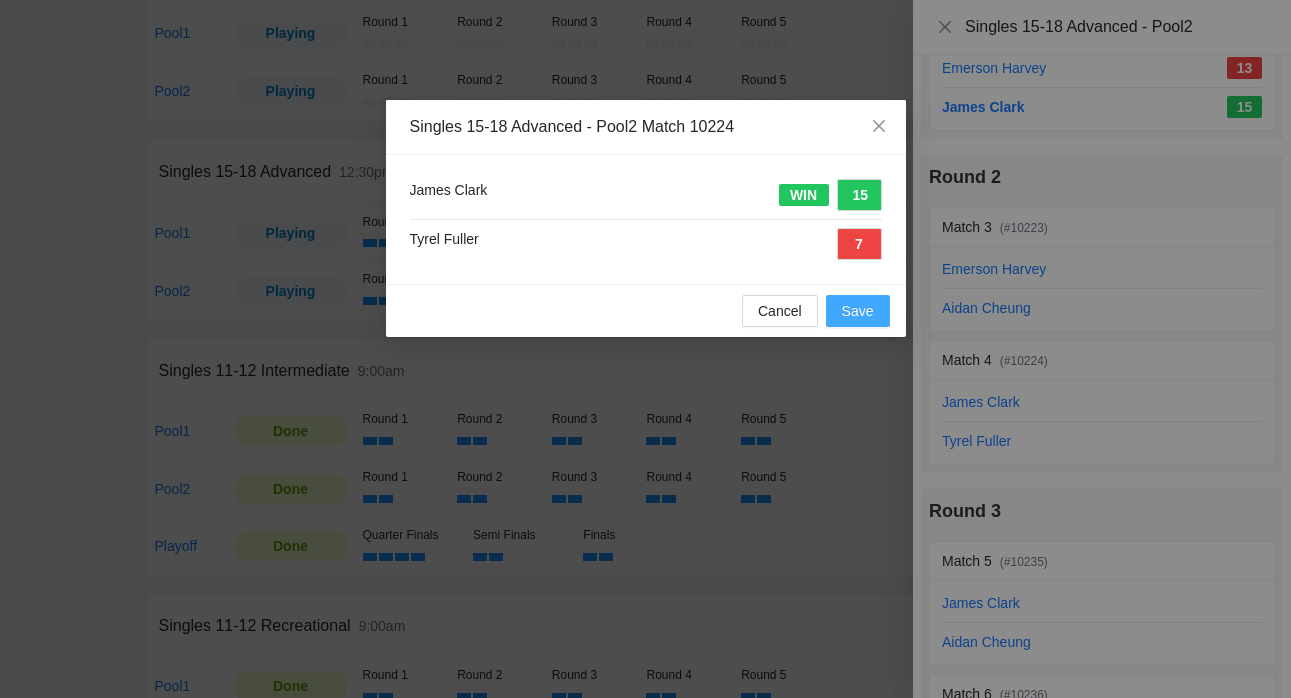 click on "Save" at bounding box center [858, 311] 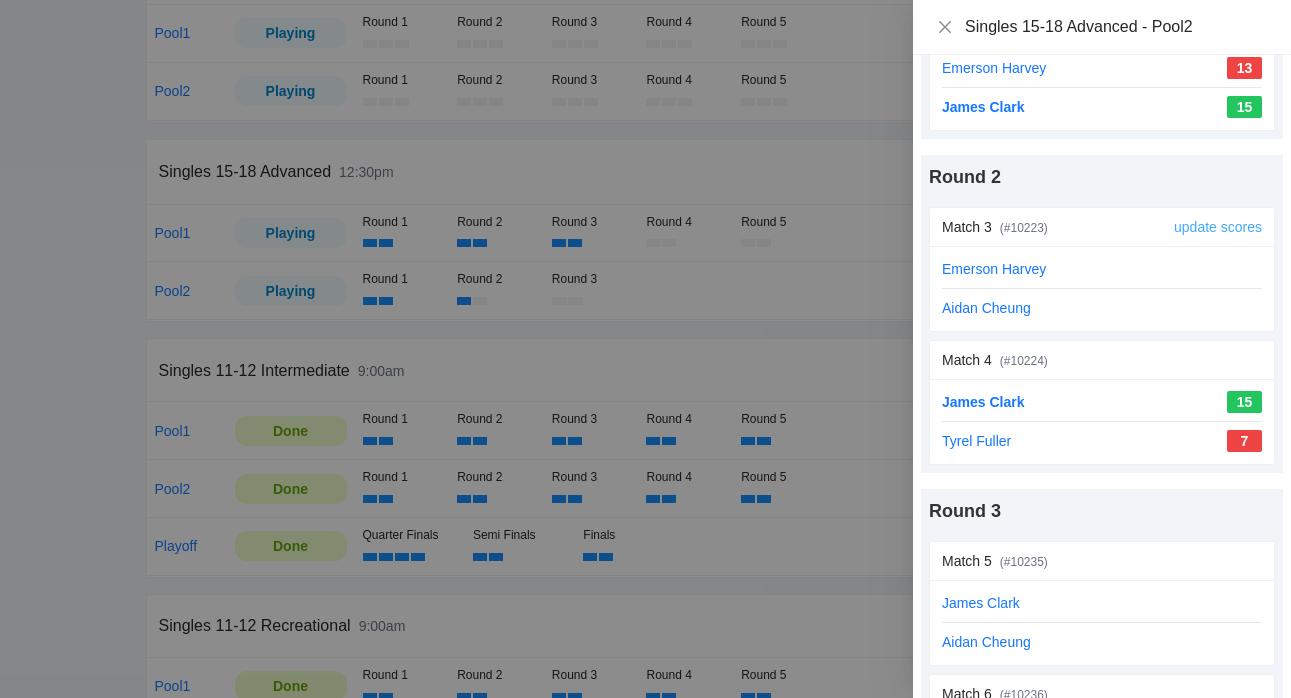 click on "update scores" at bounding box center [1218, 227] 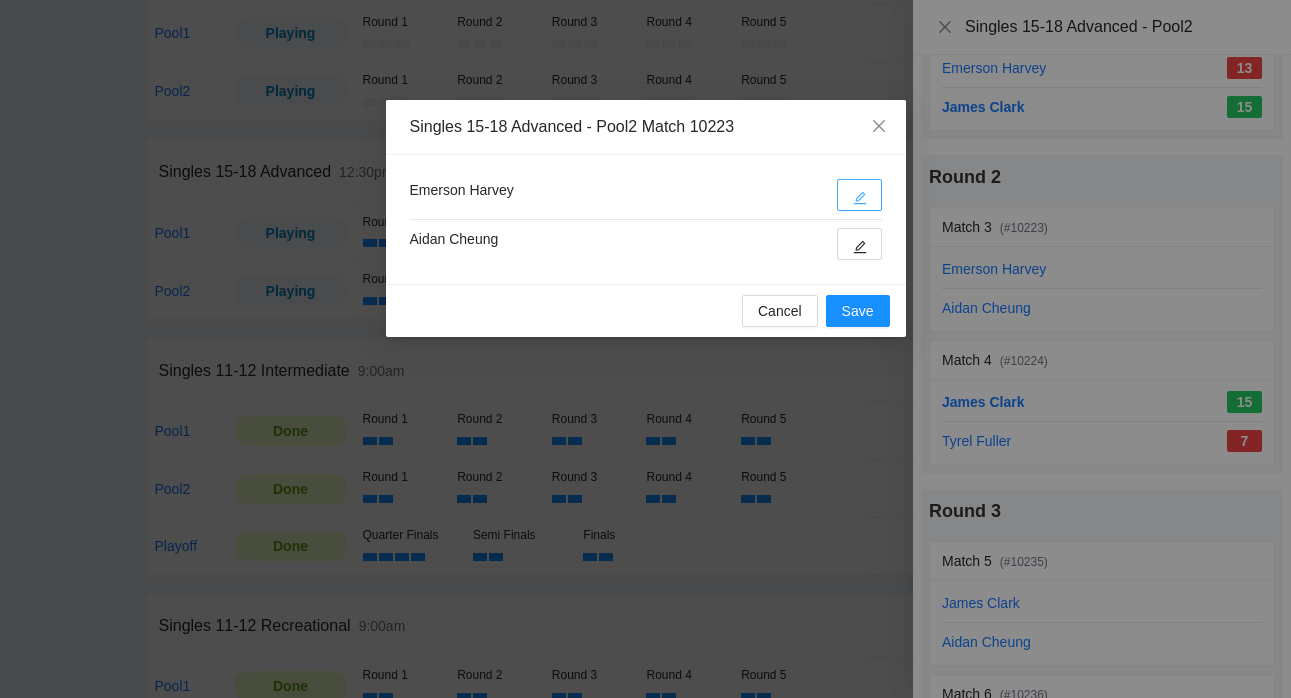 click at bounding box center [859, 195] 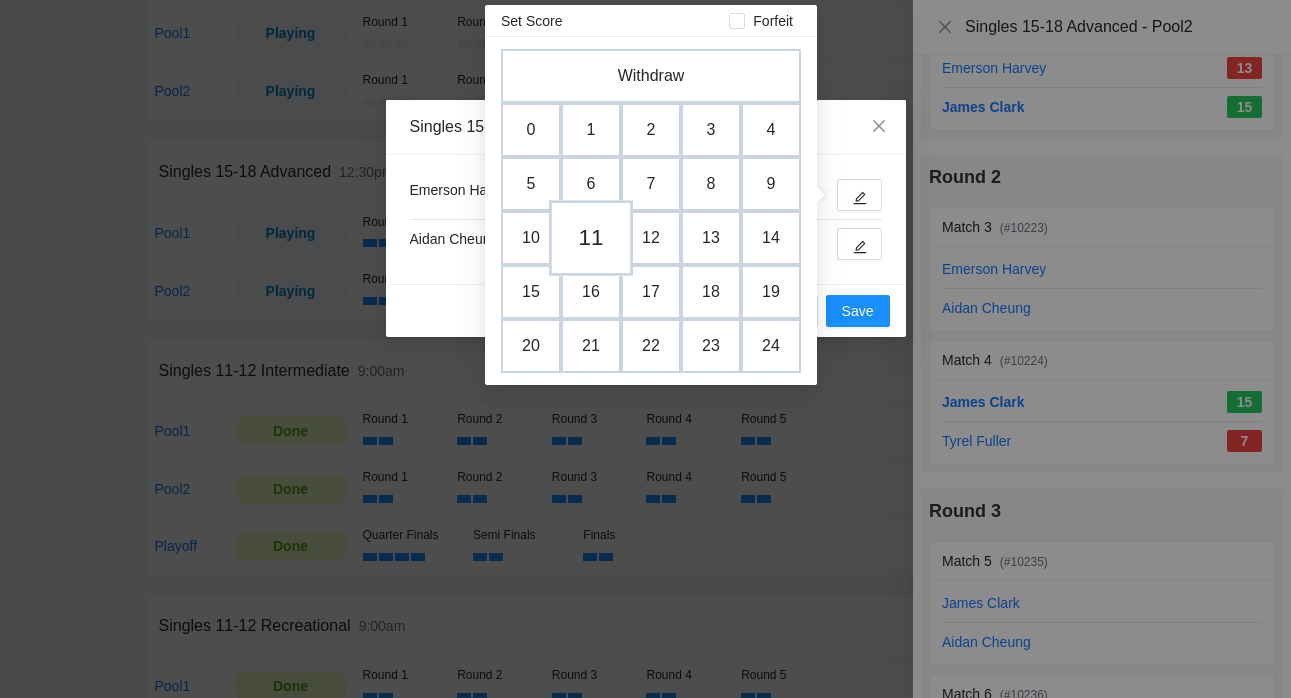 click on "11" at bounding box center [591, 238] 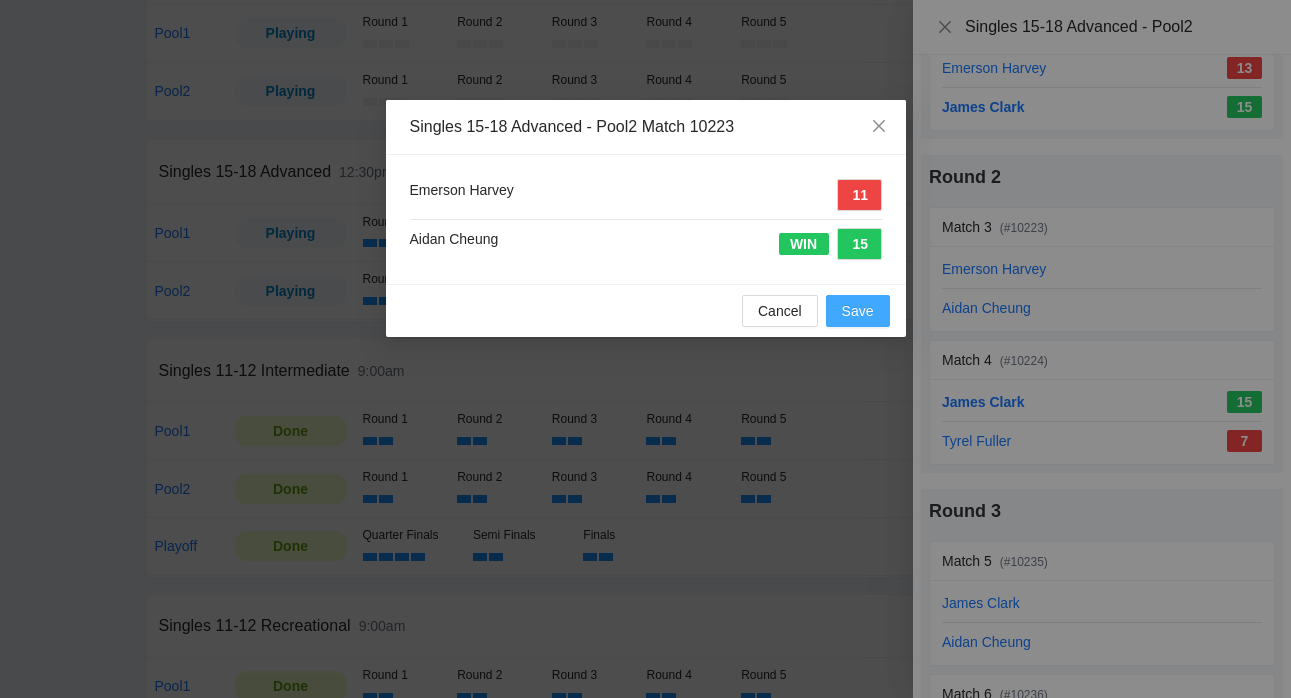 click on "Save" at bounding box center [858, 311] 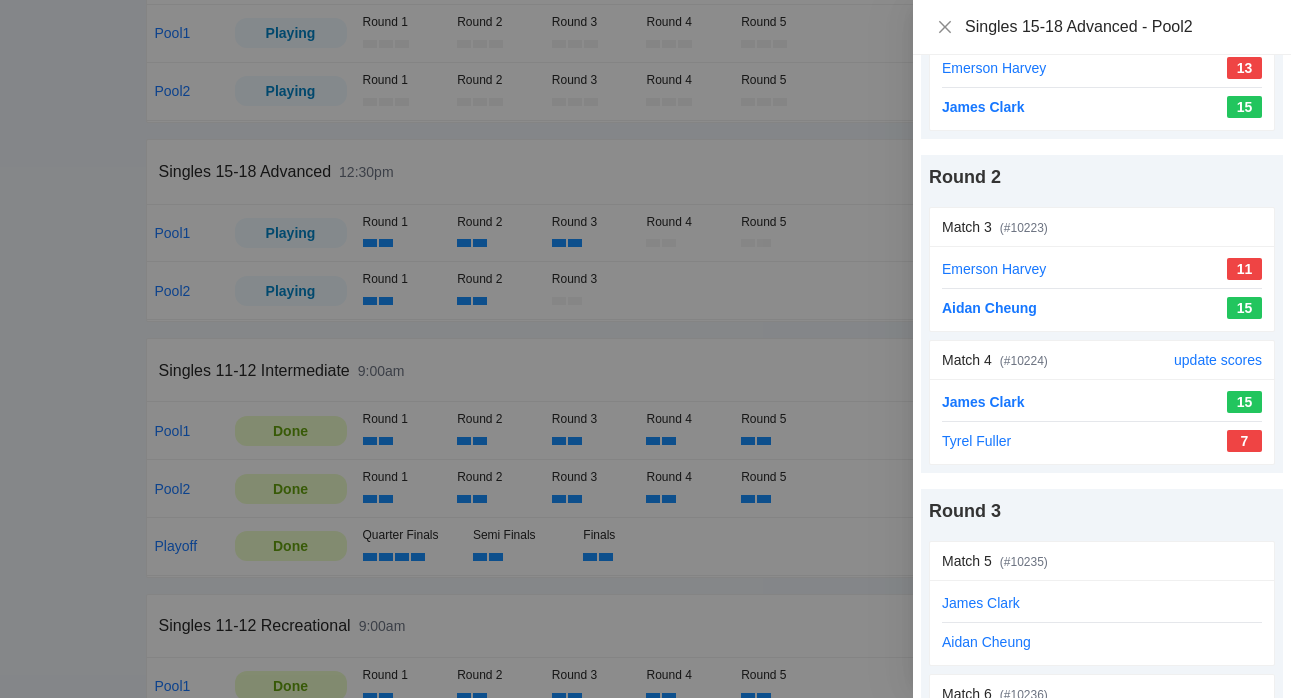 scroll, scrollTop: 407, scrollLeft: 0, axis: vertical 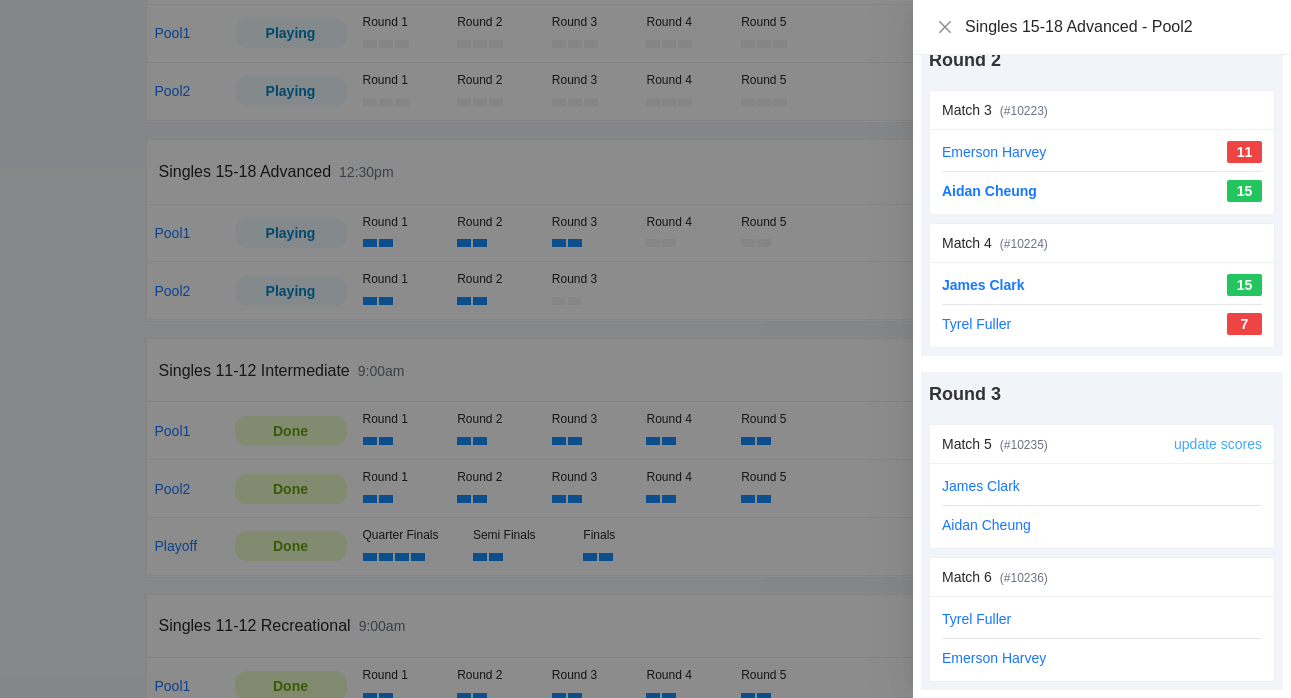 click on "update scores" at bounding box center (1218, 444) 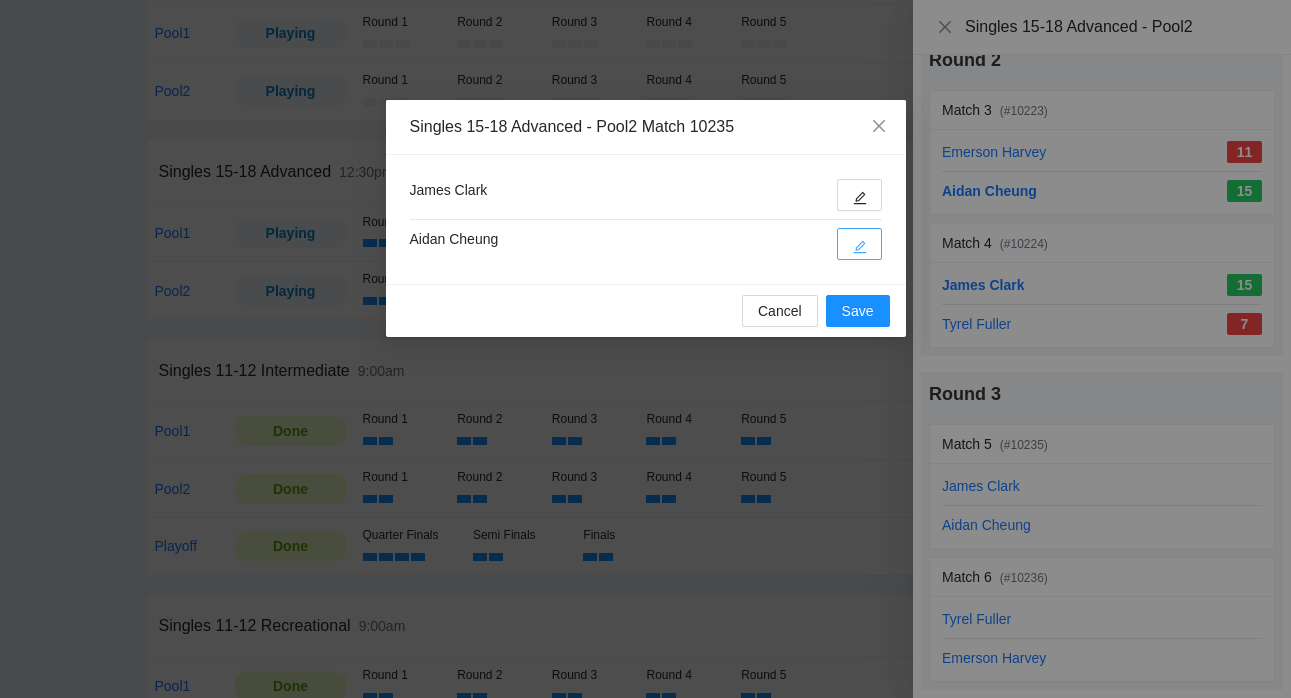 click at bounding box center [859, 244] 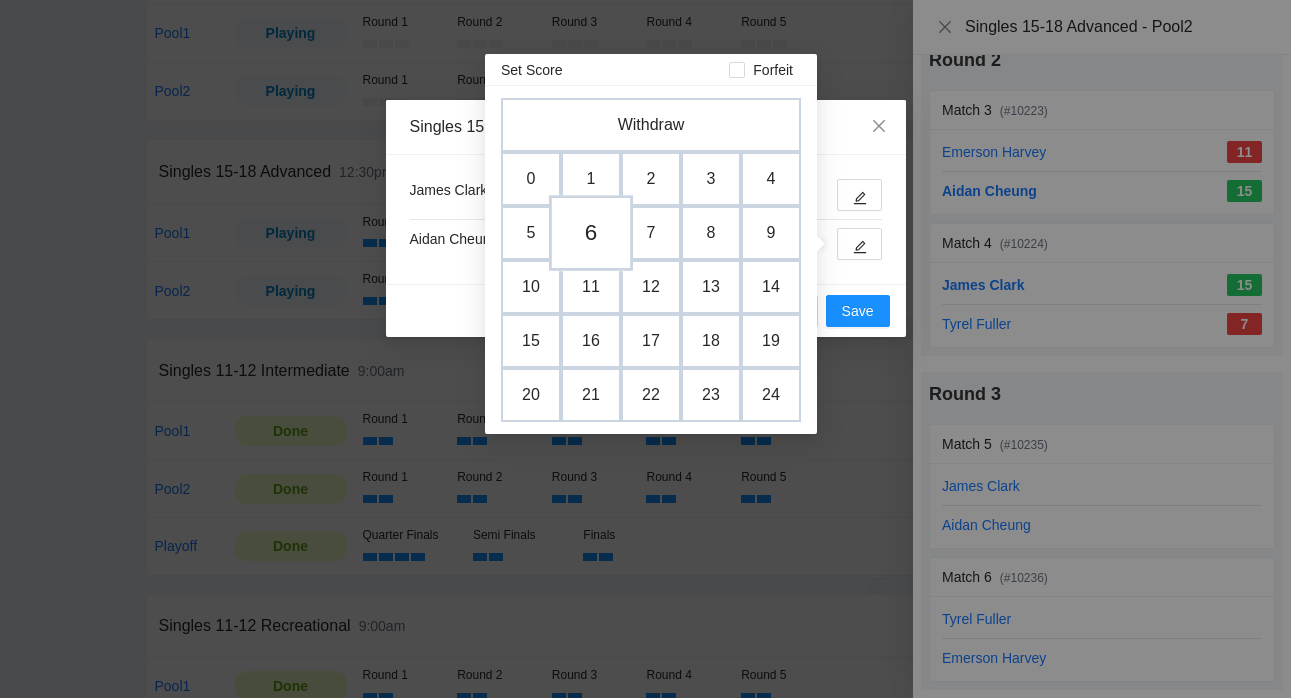 click on "6" at bounding box center [591, 233] 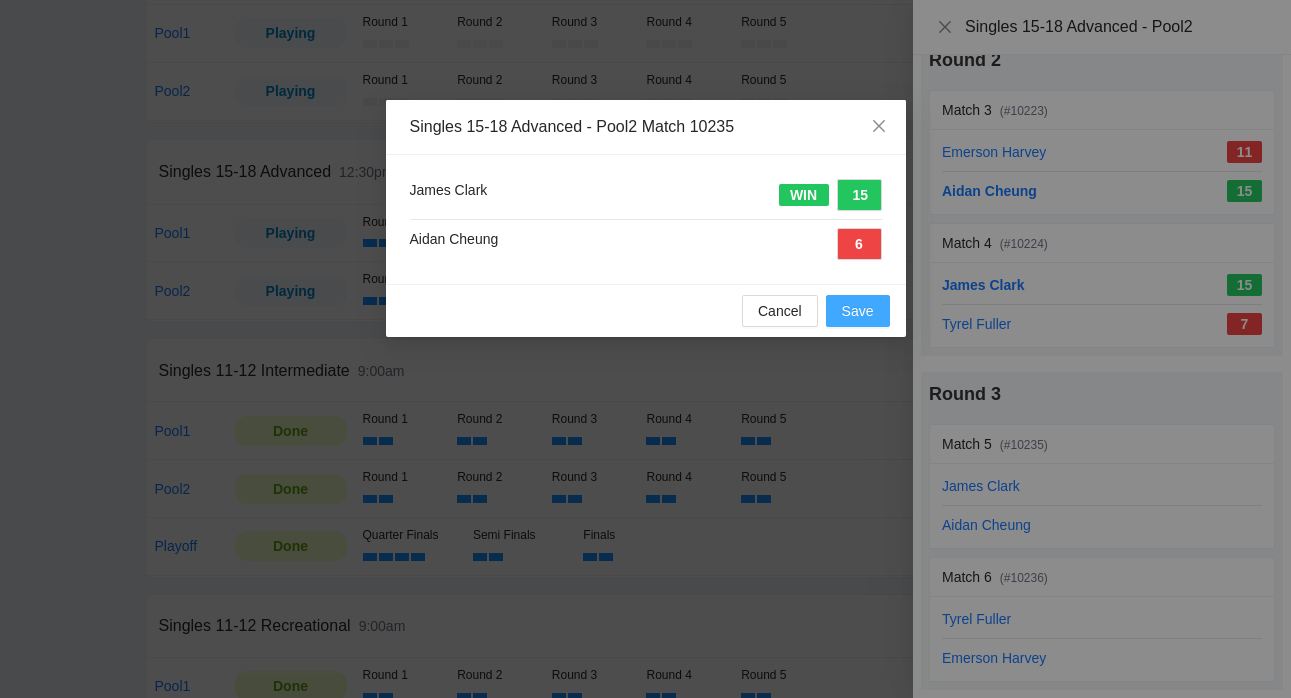 click on "Save" at bounding box center (858, 311) 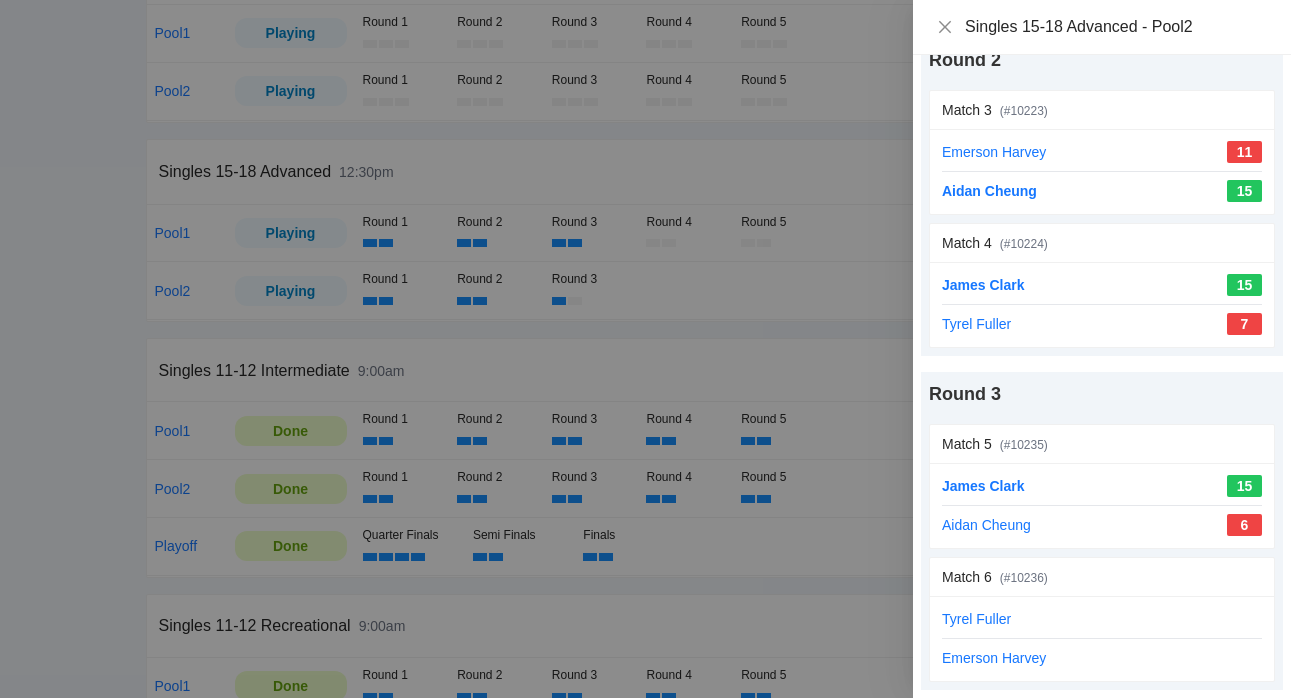 click at bounding box center [645, 349] 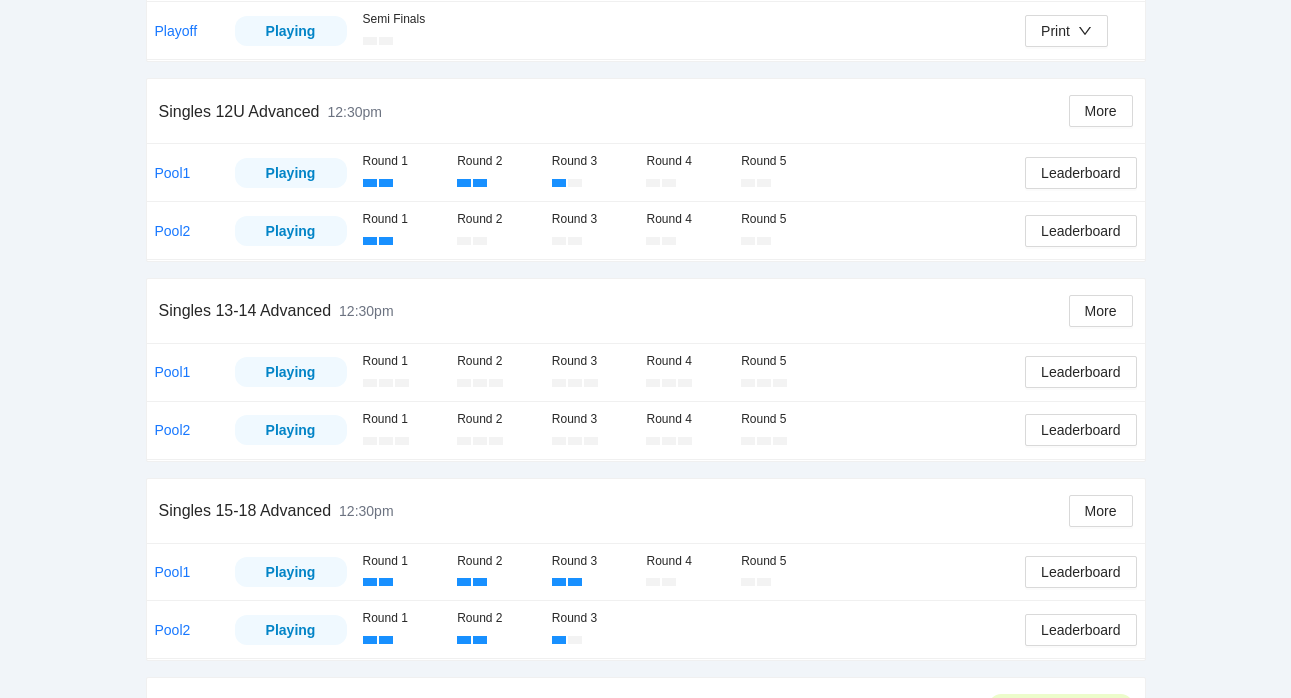 scroll, scrollTop: 504, scrollLeft: 0, axis: vertical 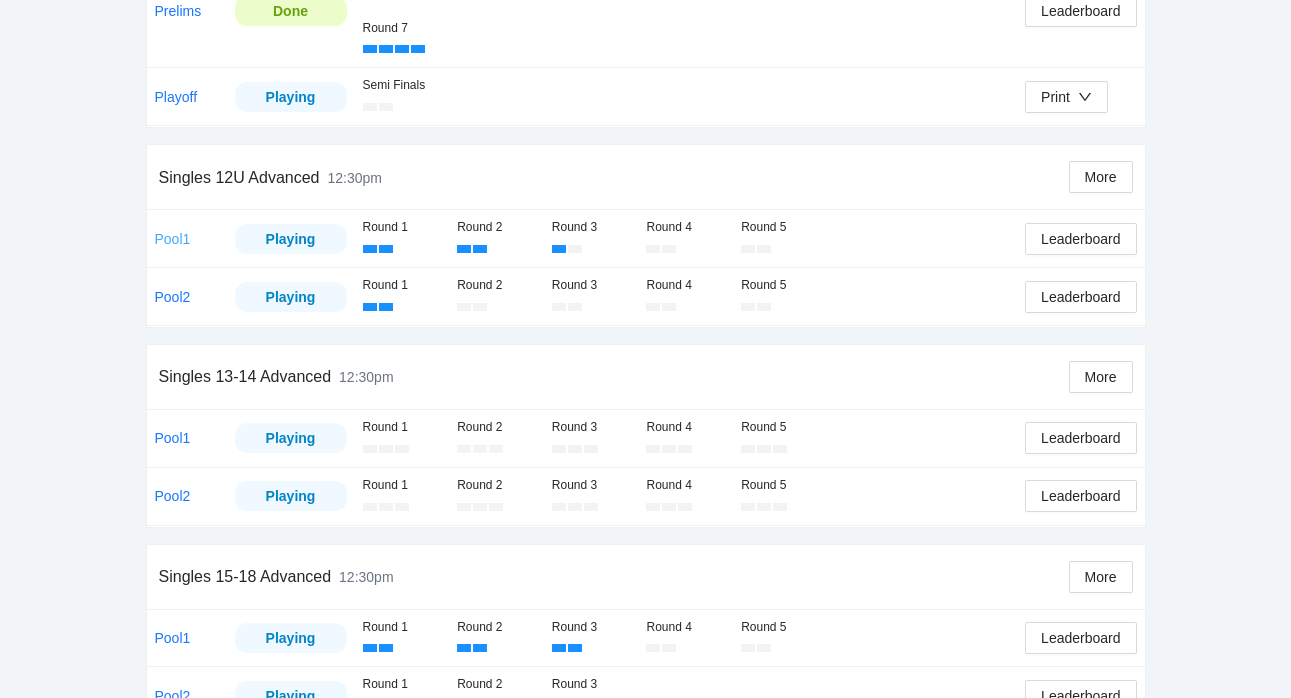 click on "Pool1" at bounding box center (173, 239) 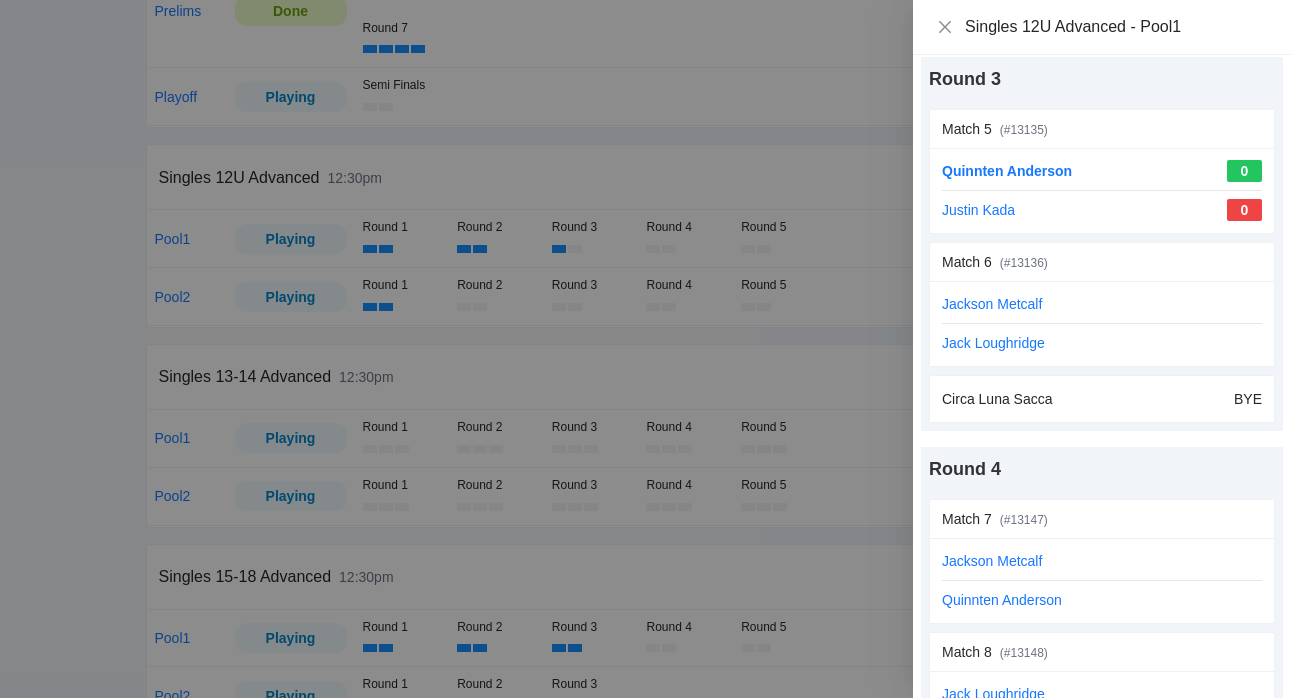 scroll, scrollTop: 859, scrollLeft: 0, axis: vertical 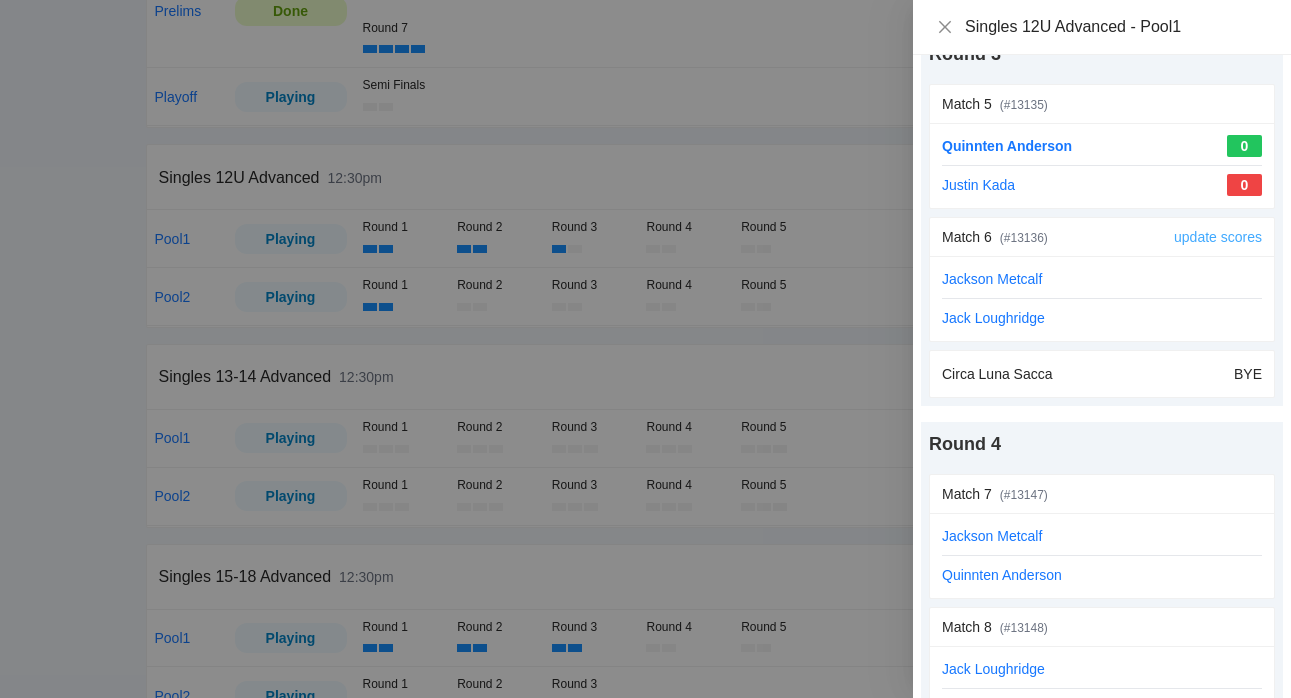 click on "update scores" at bounding box center (1218, 237) 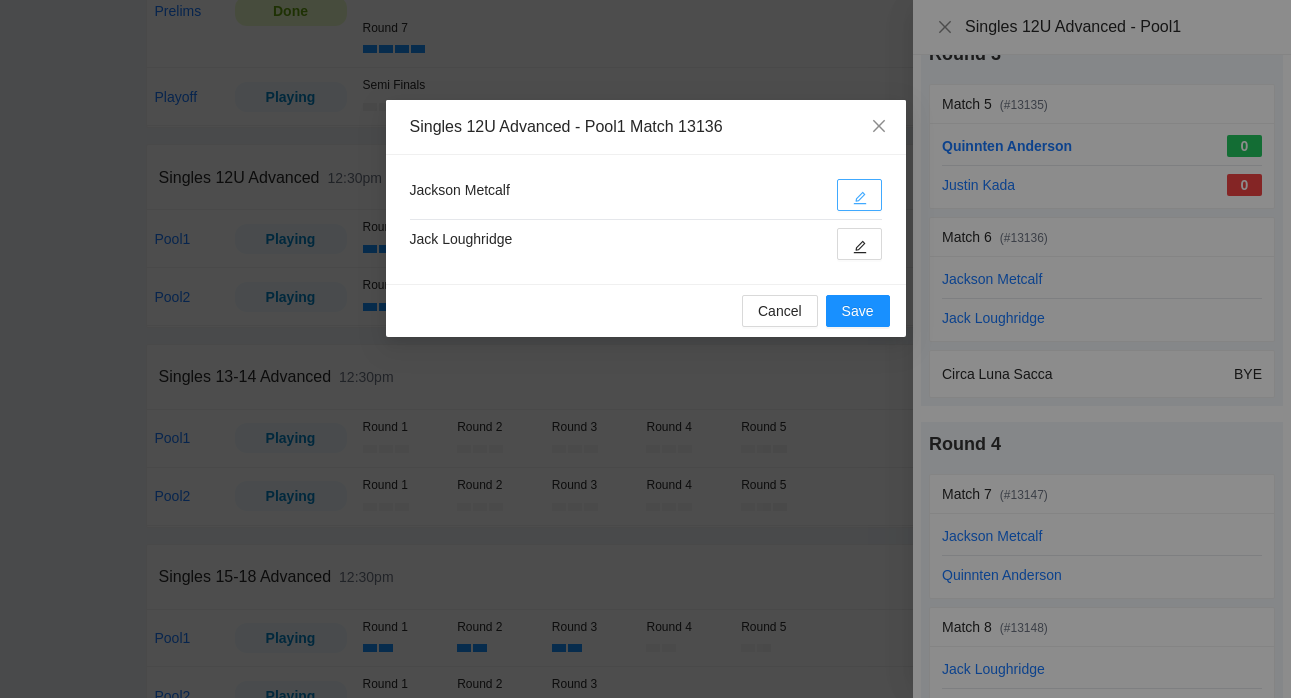click at bounding box center [859, 195] 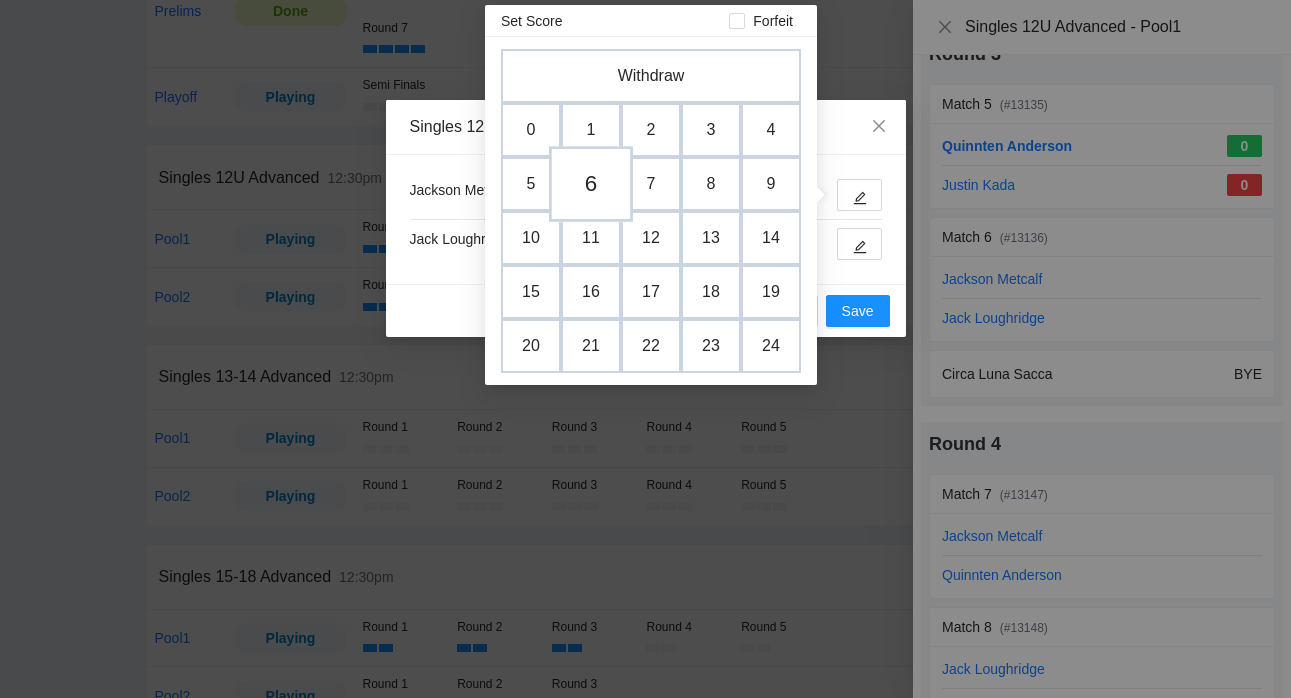 click on "6" at bounding box center (591, 184) 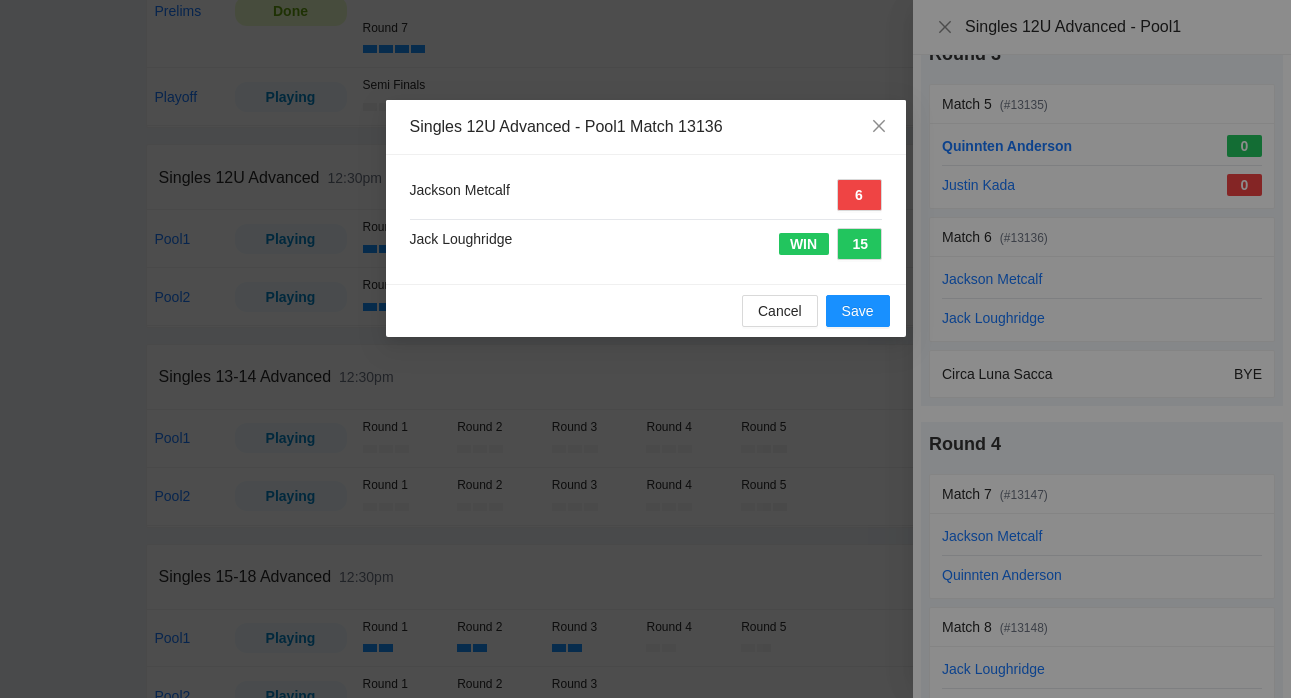 click on "Cancel Save" at bounding box center (646, 310) 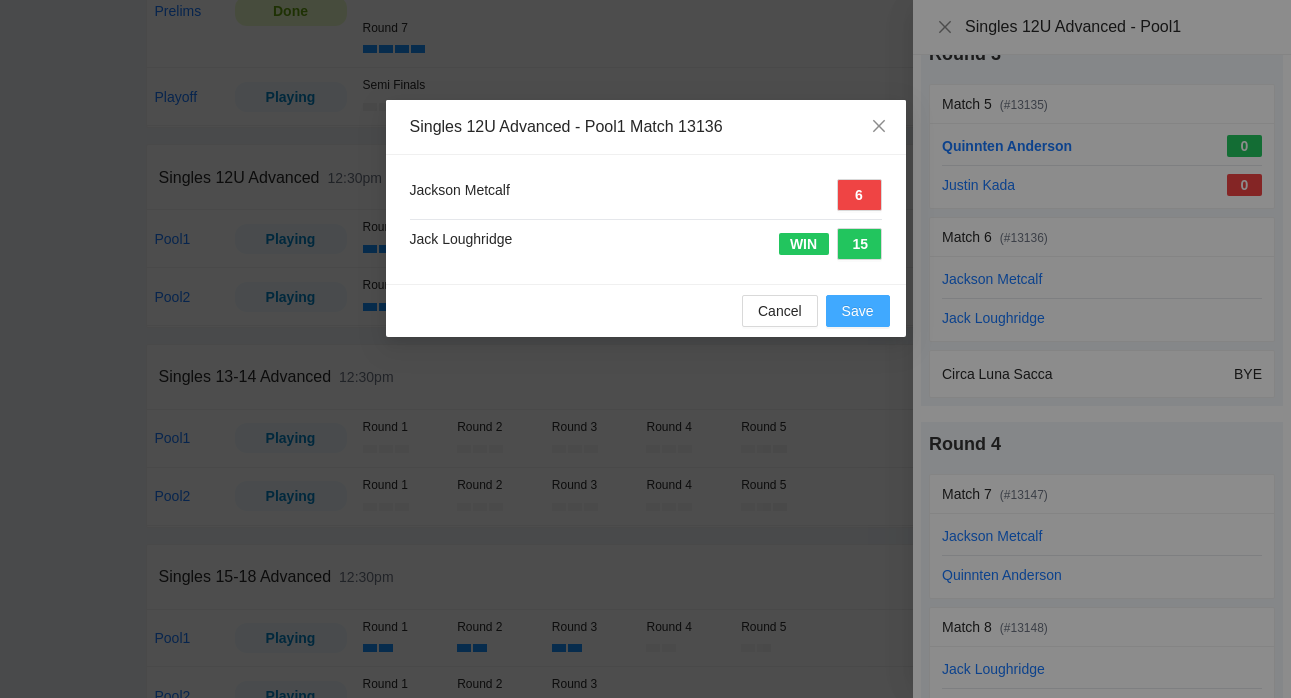 click on "Save" at bounding box center [858, 311] 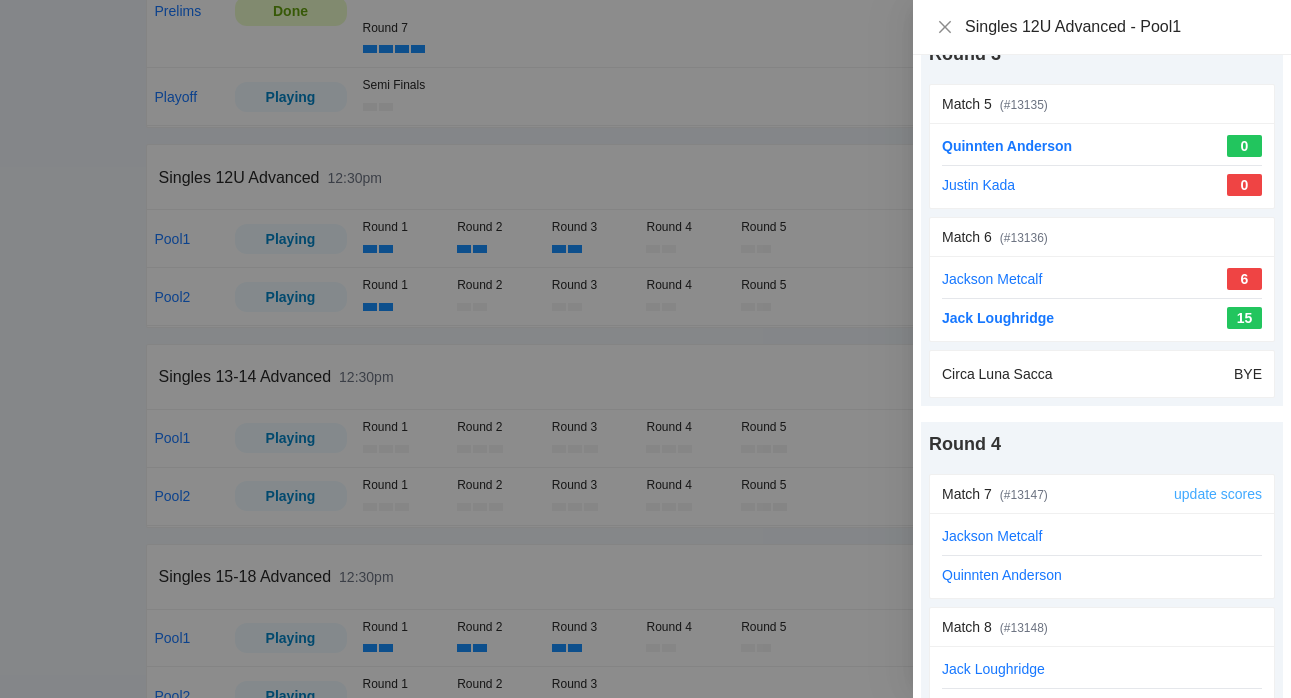 click on "update scores" at bounding box center (1218, 494) 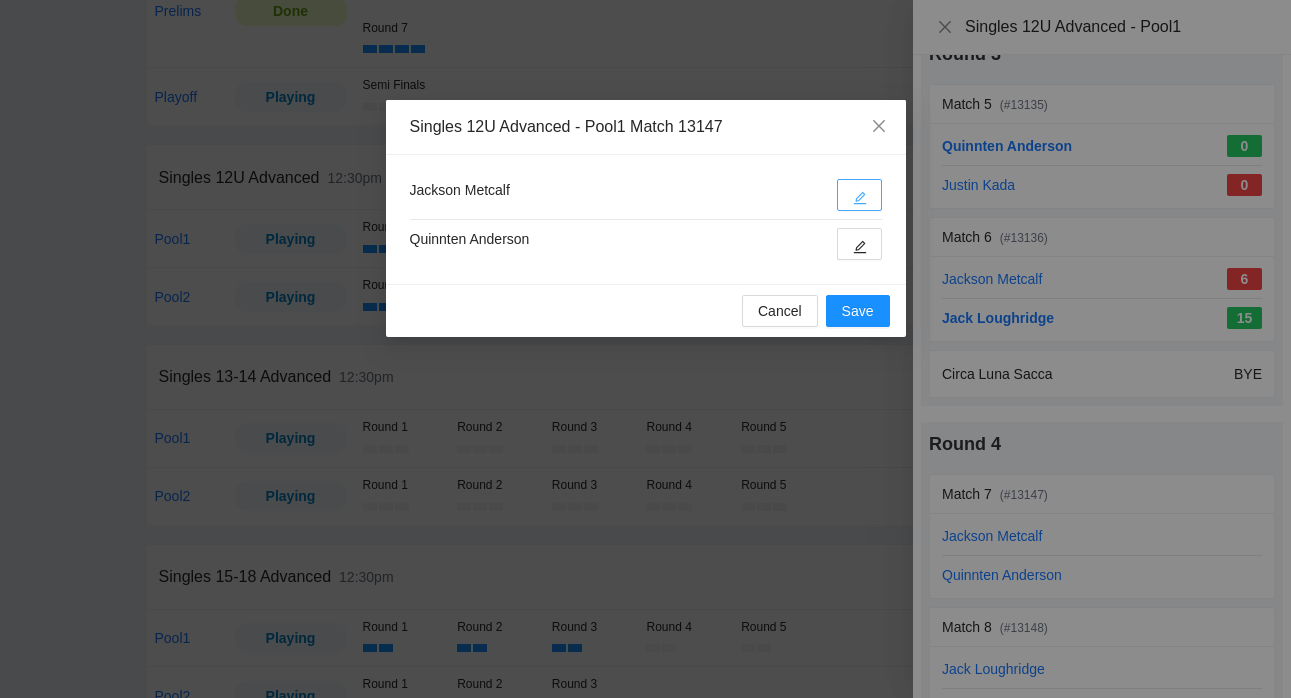 click at bounding box center [859, 195] 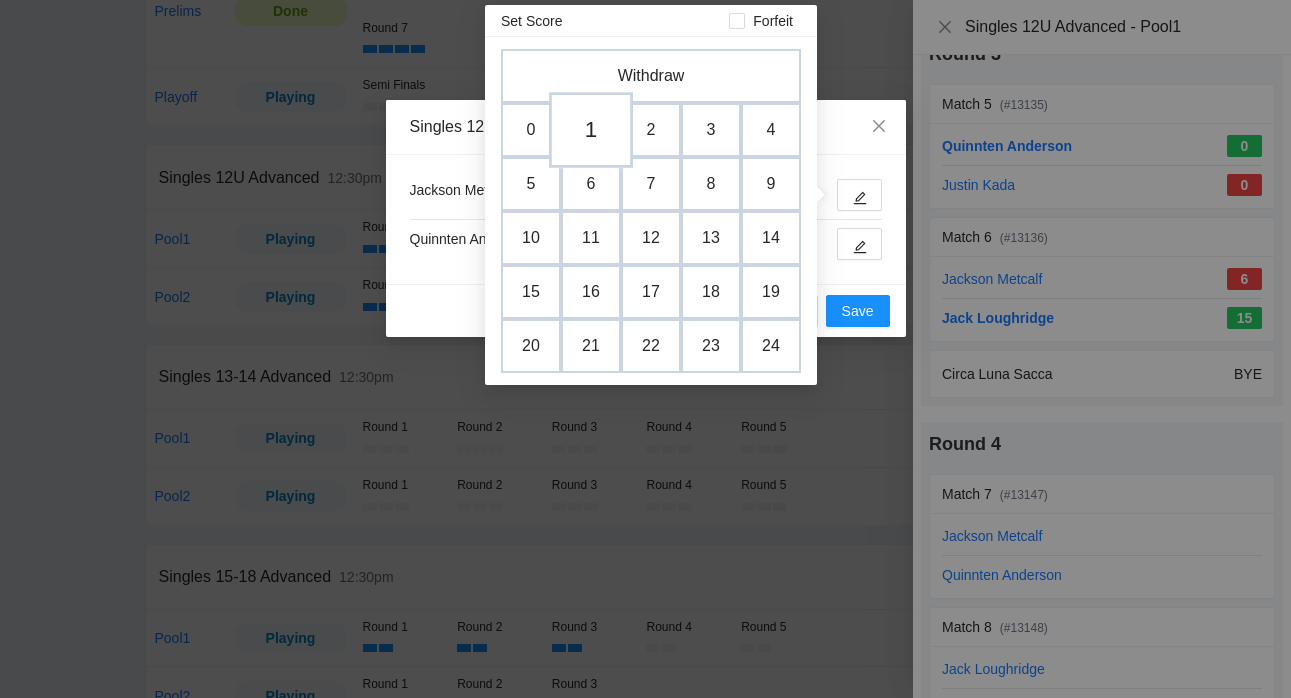 click on "1" at bounding box center [591, 130] 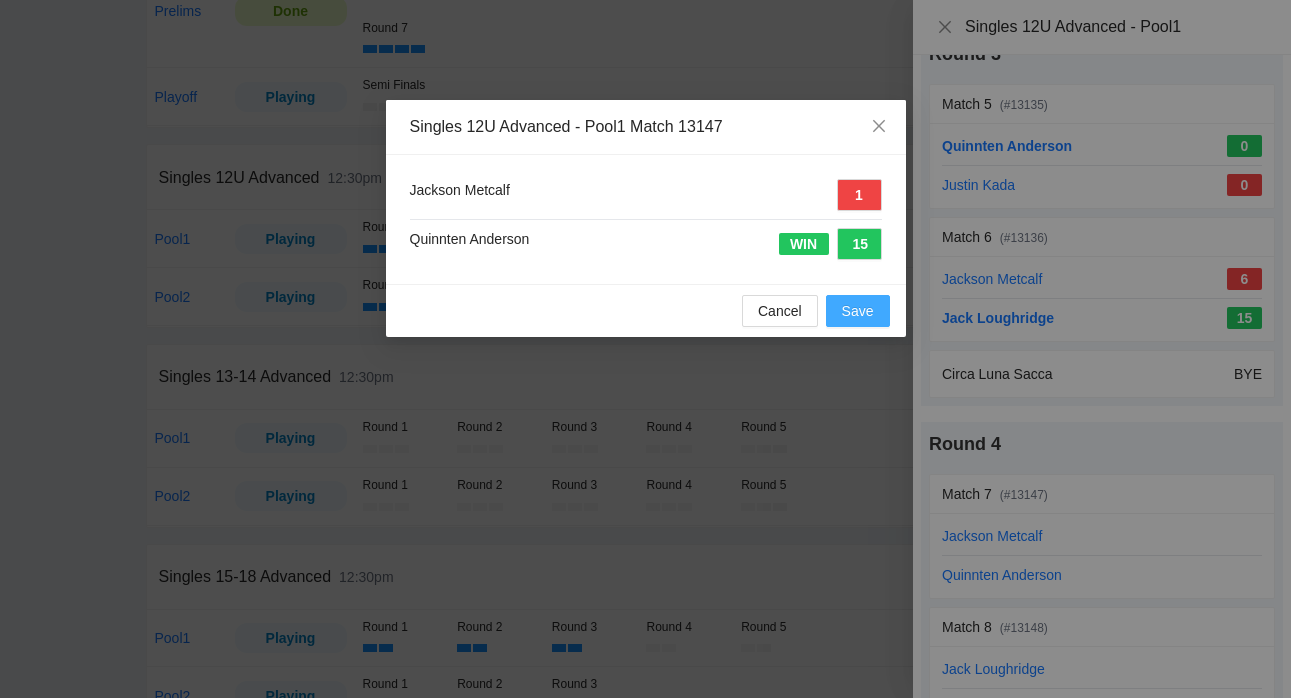 click on "Save" at bounding box center (858, 311) 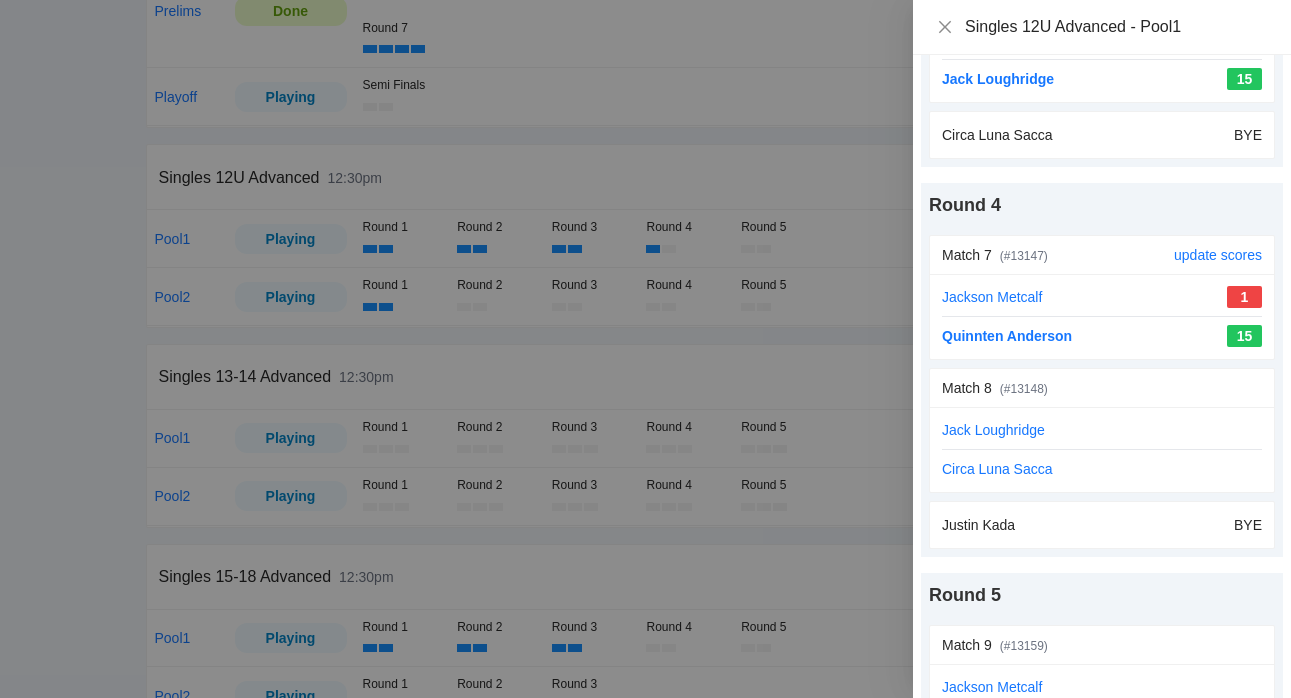 scroll, scrollTop: 1191, scrollLeft: 0, axis: vertical 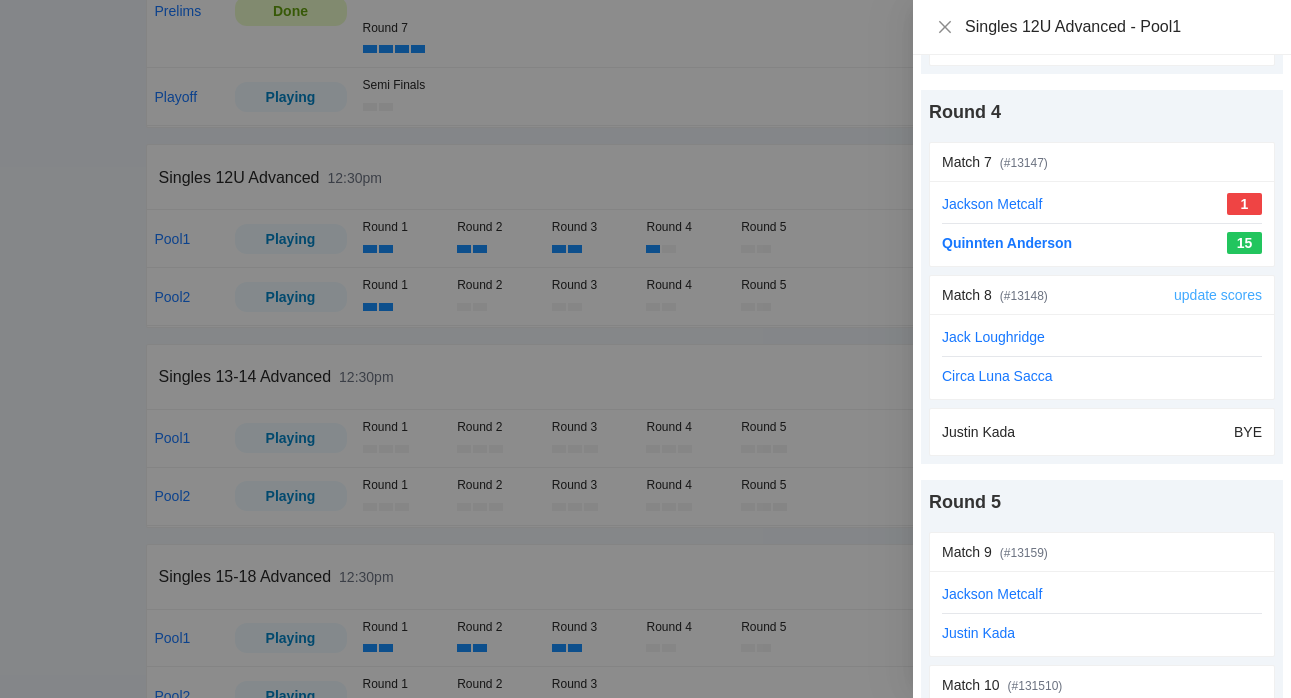 click on "update scores" at bounding box center [1218, 295] 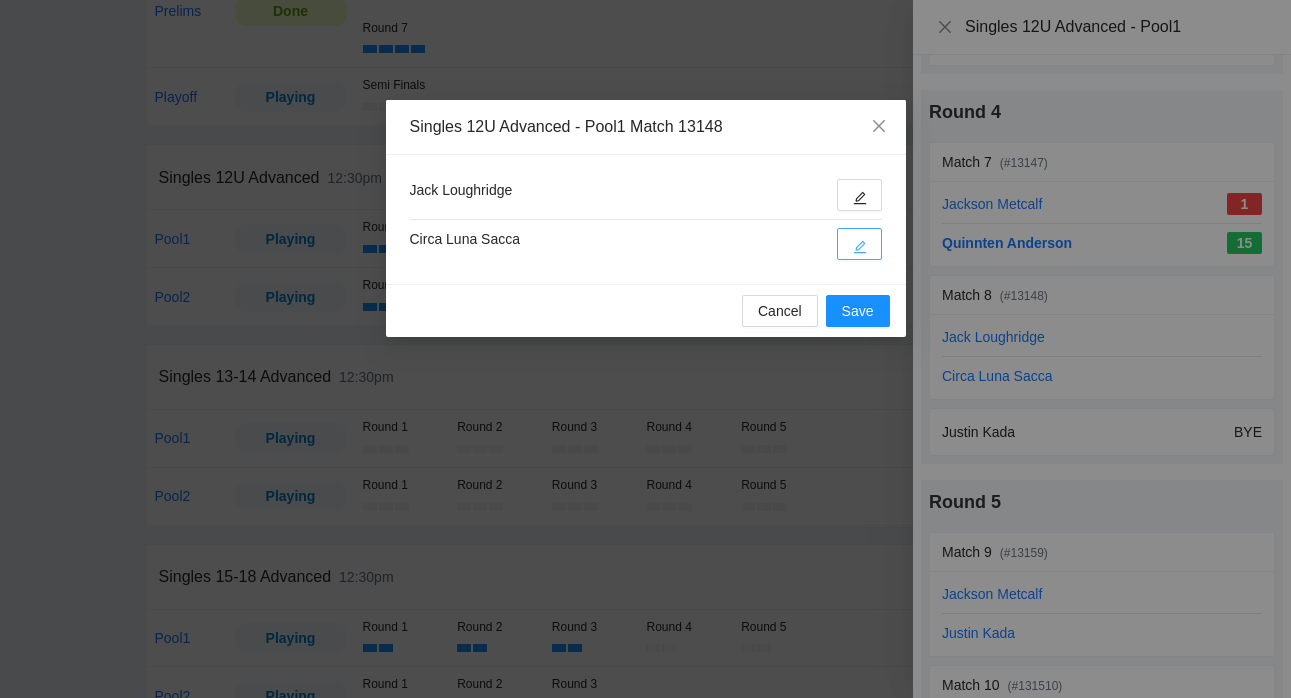click at bounding box center [859, 244] 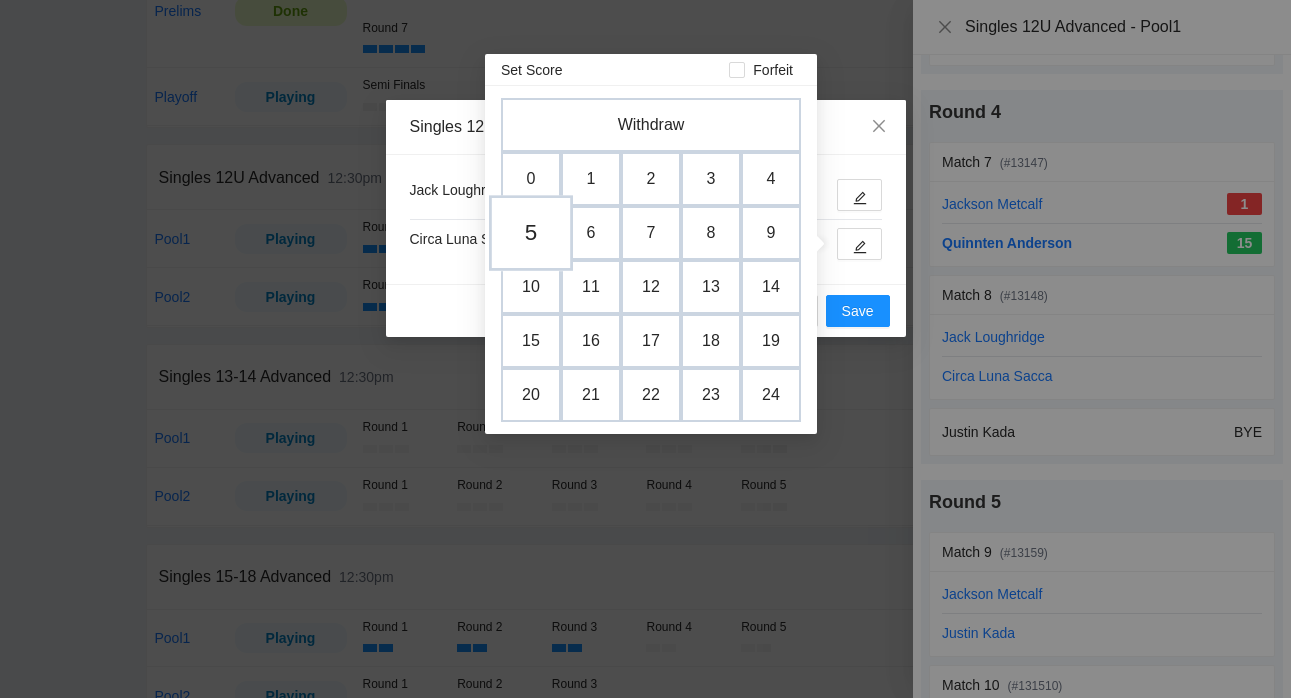 click on "5" at bounding box center [531, 233] 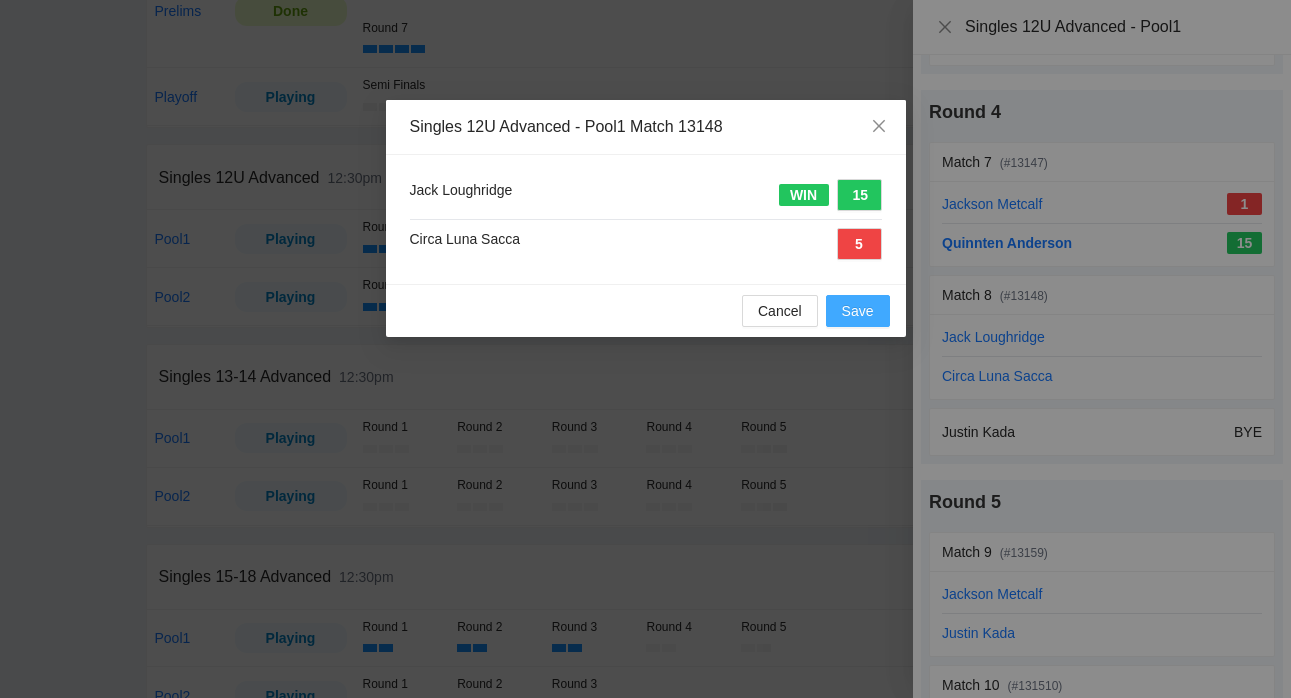 click on "Save" at bounding box center [858, 311] 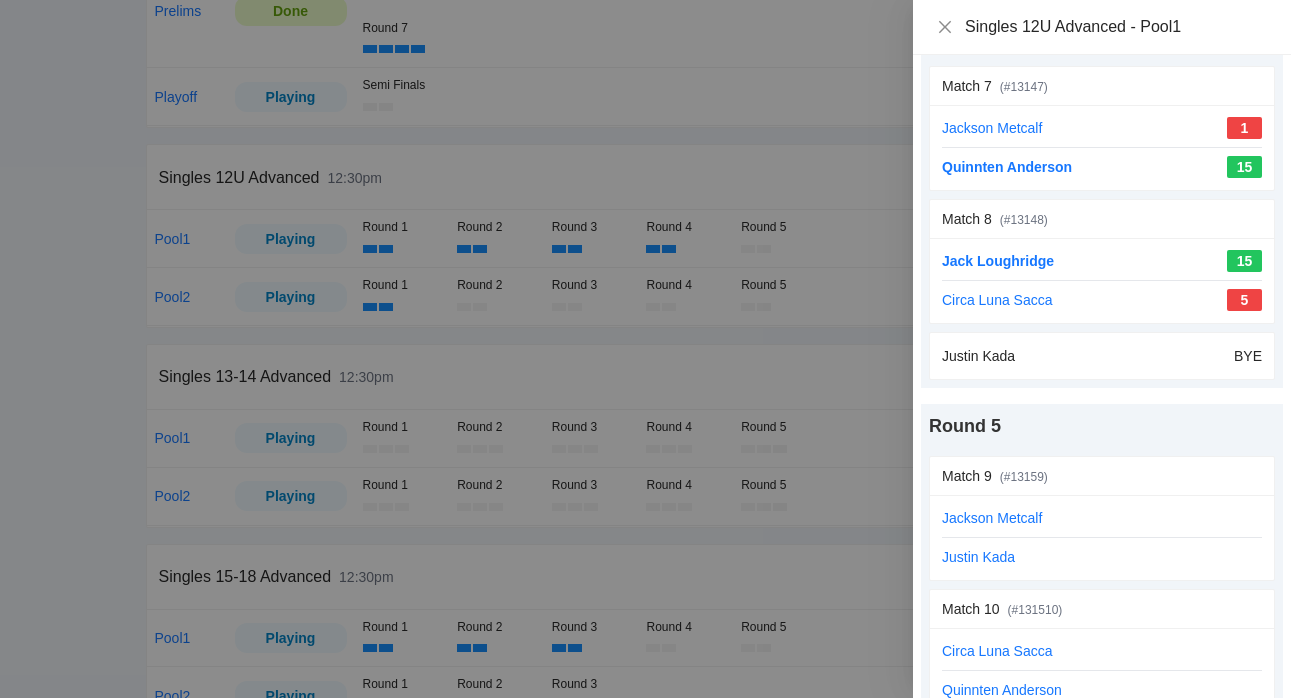 scroll, scrollTop: 1355, scrollLeft: 0, axis: vertical 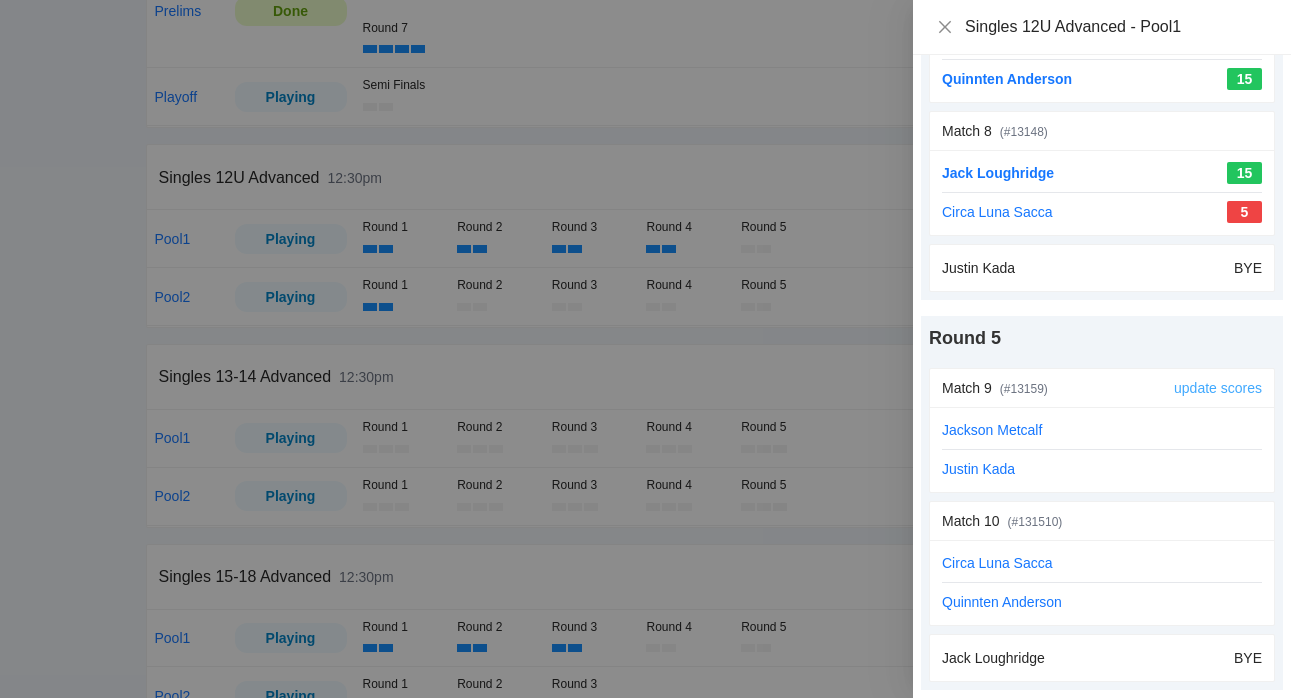 click on "update scores" at bounding box center (1218, 388) 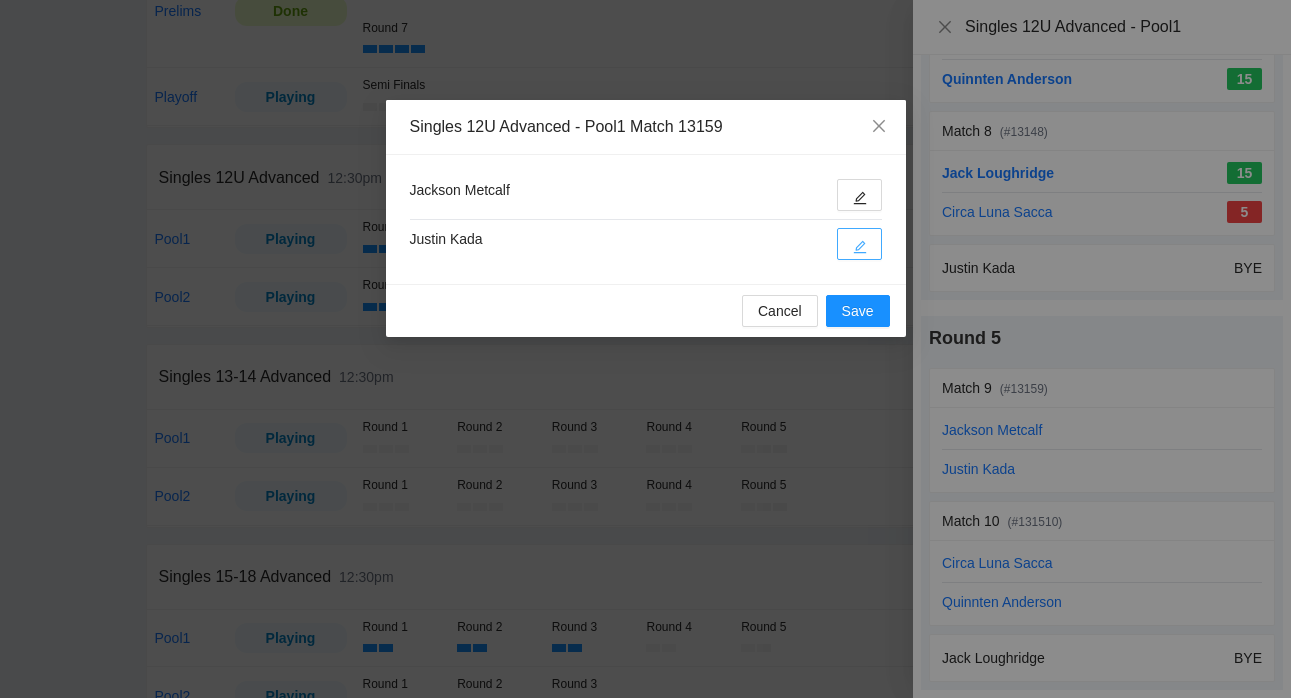 click at bounding box center [859, 244] 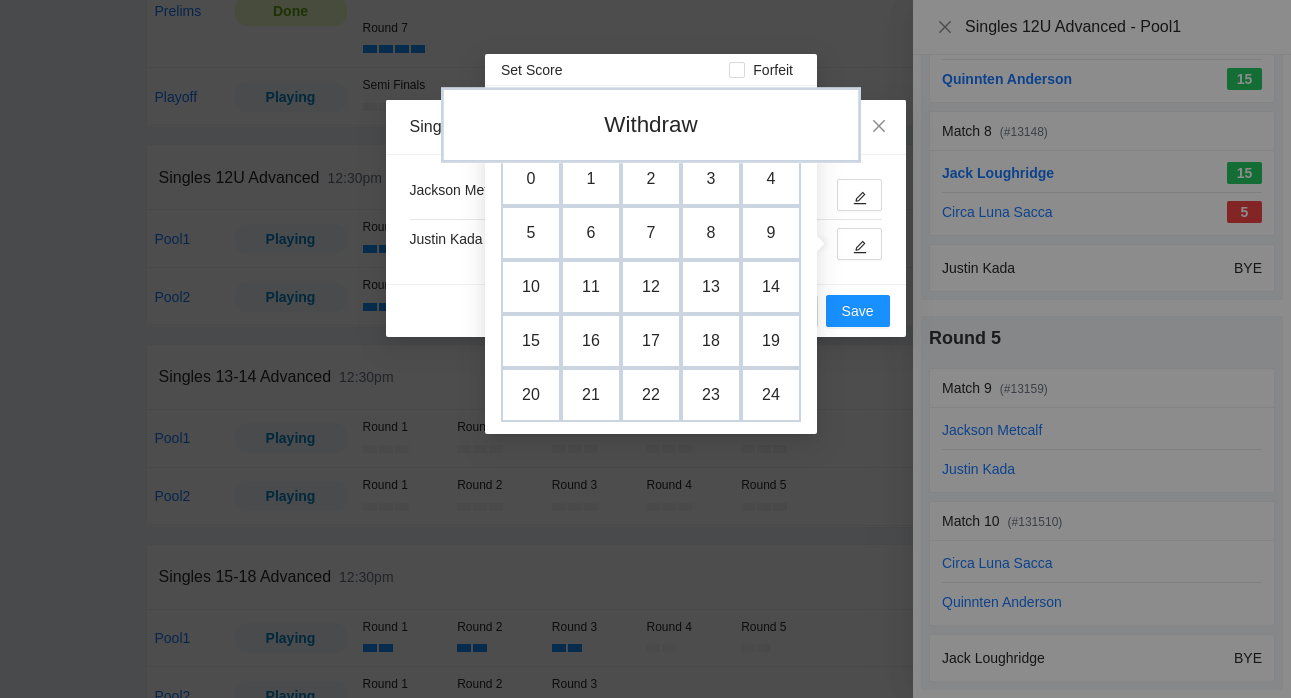 click on "Withdraw" at bounding box center [651, 125] 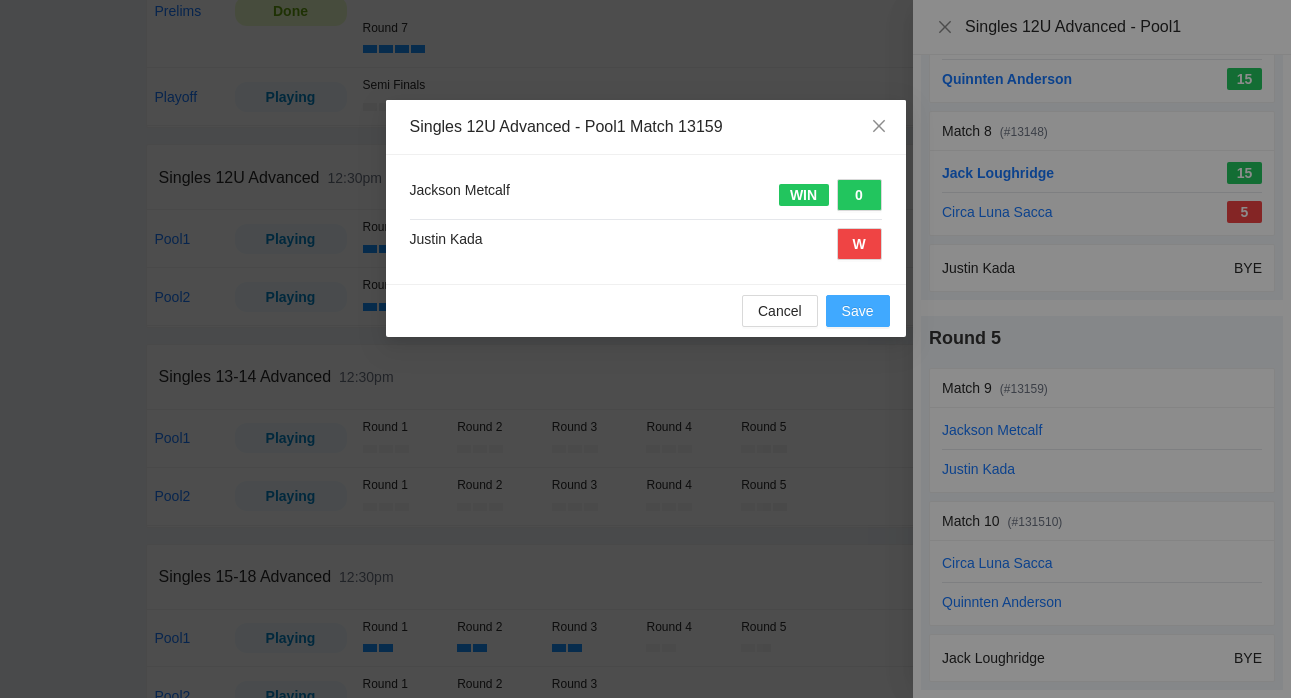click on "Save" at bounding box center (858, 311) 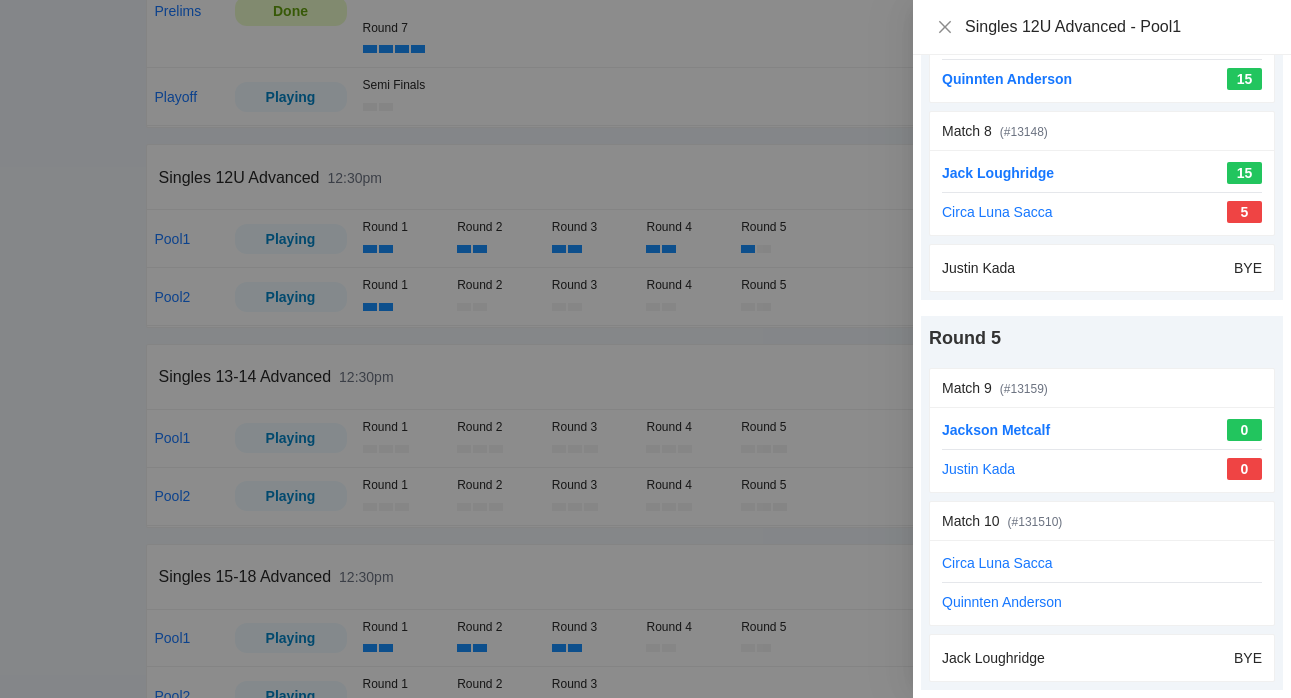 click at bounding box center (645, 349) 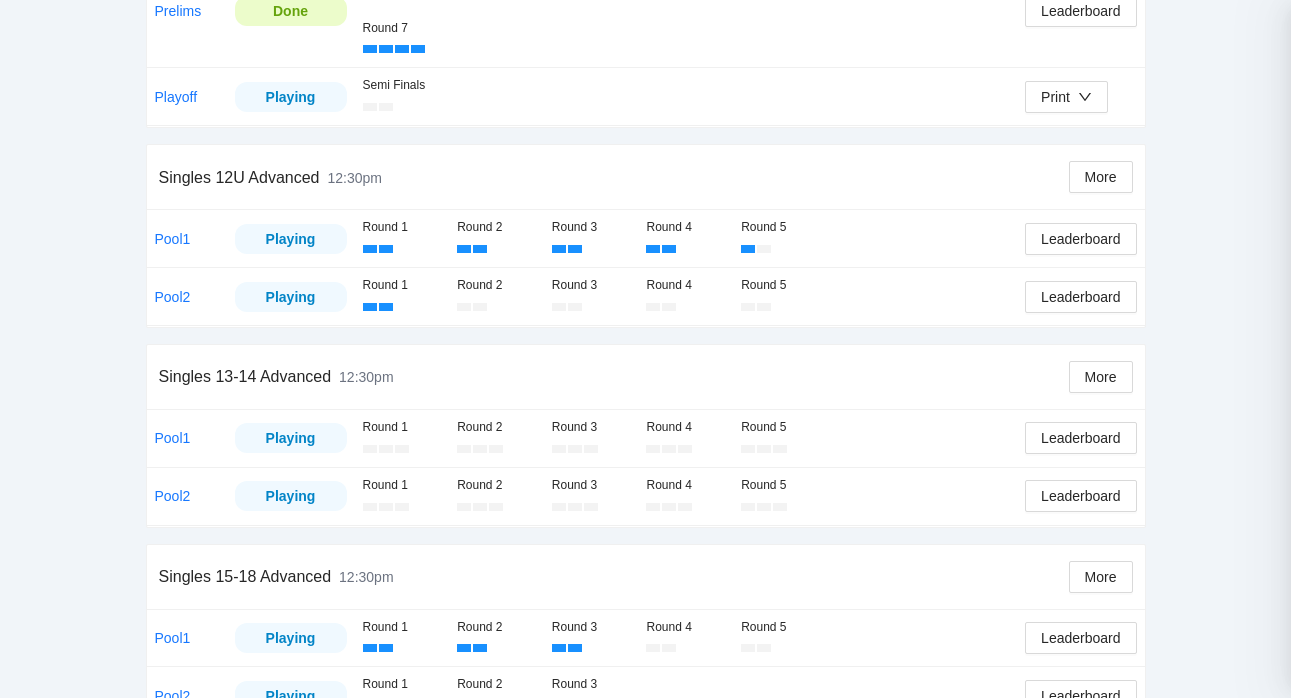 scroll, scrollTop: 0, scrollLeft: 0, axis: both 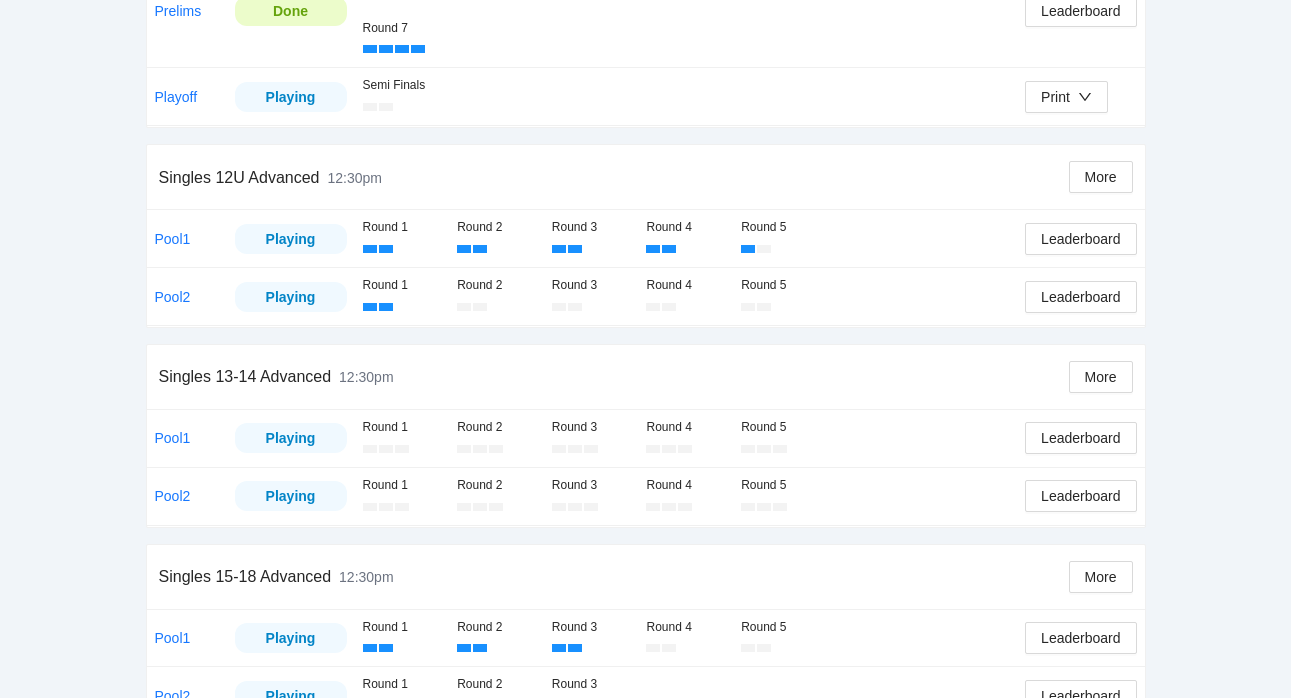 click on "Pool2" at bounding box center (173, 297) 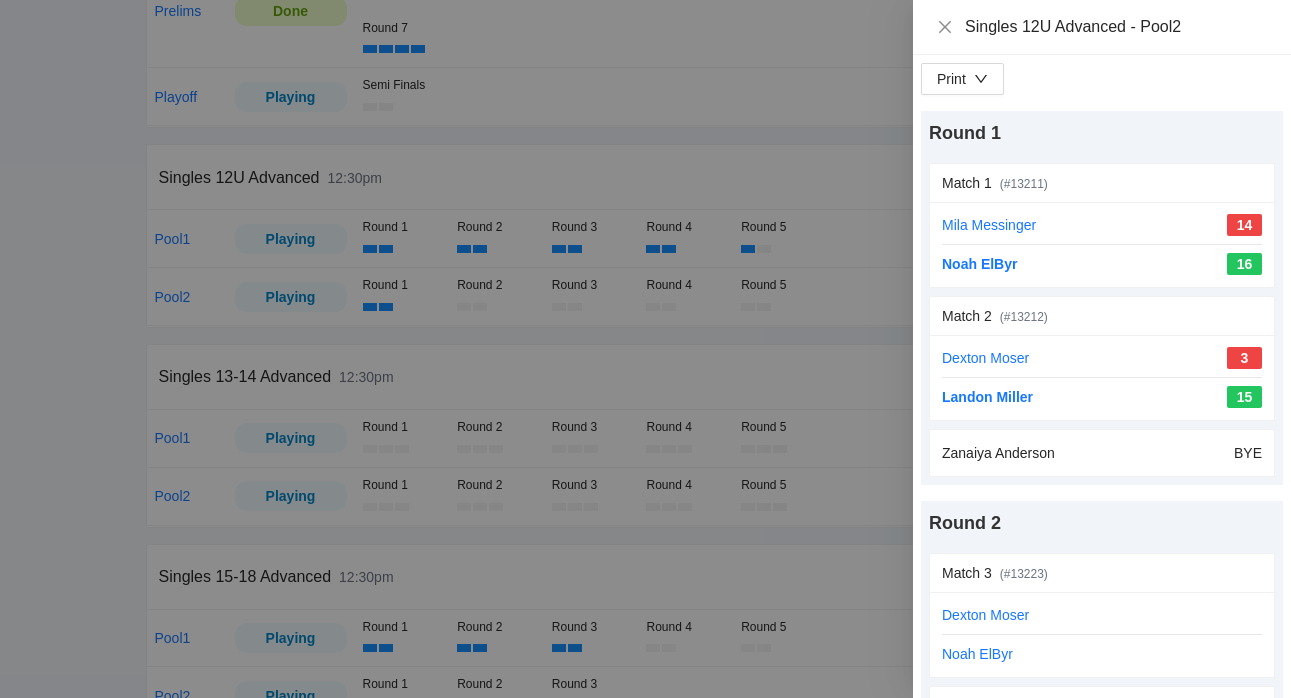 click at bounding box center (645, 349) 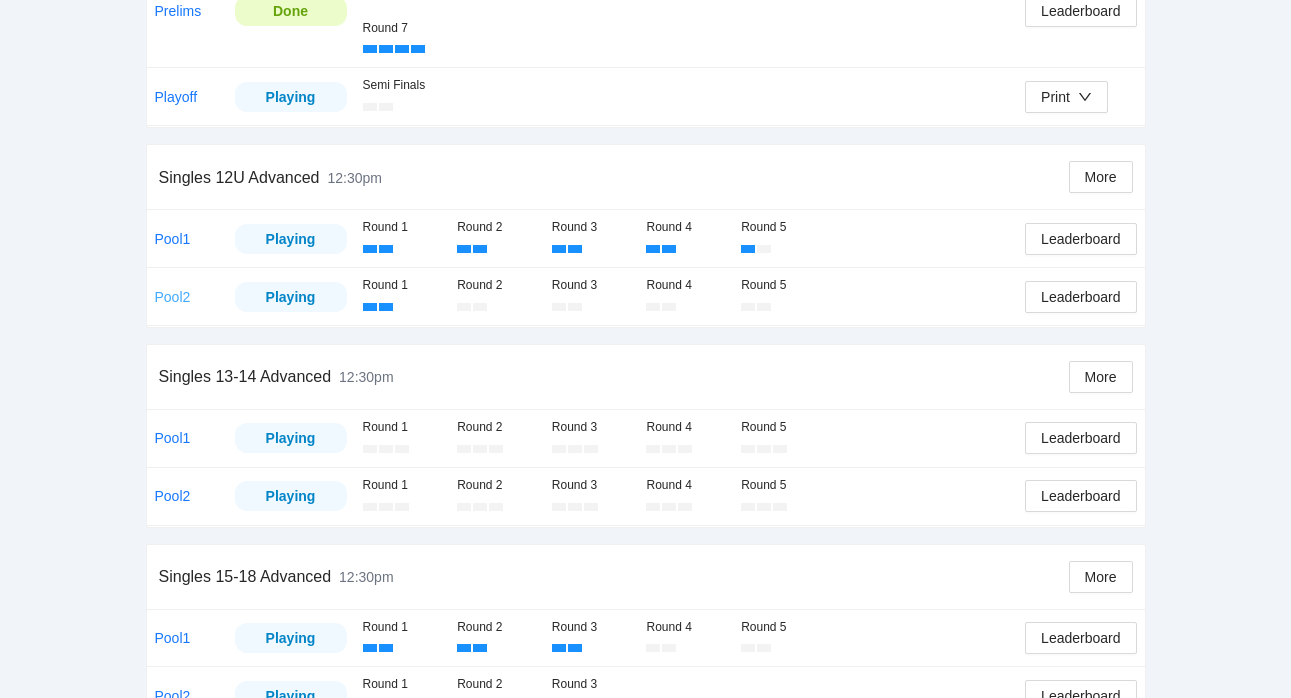 click on "Pool2" at bounding box center (173, 297) 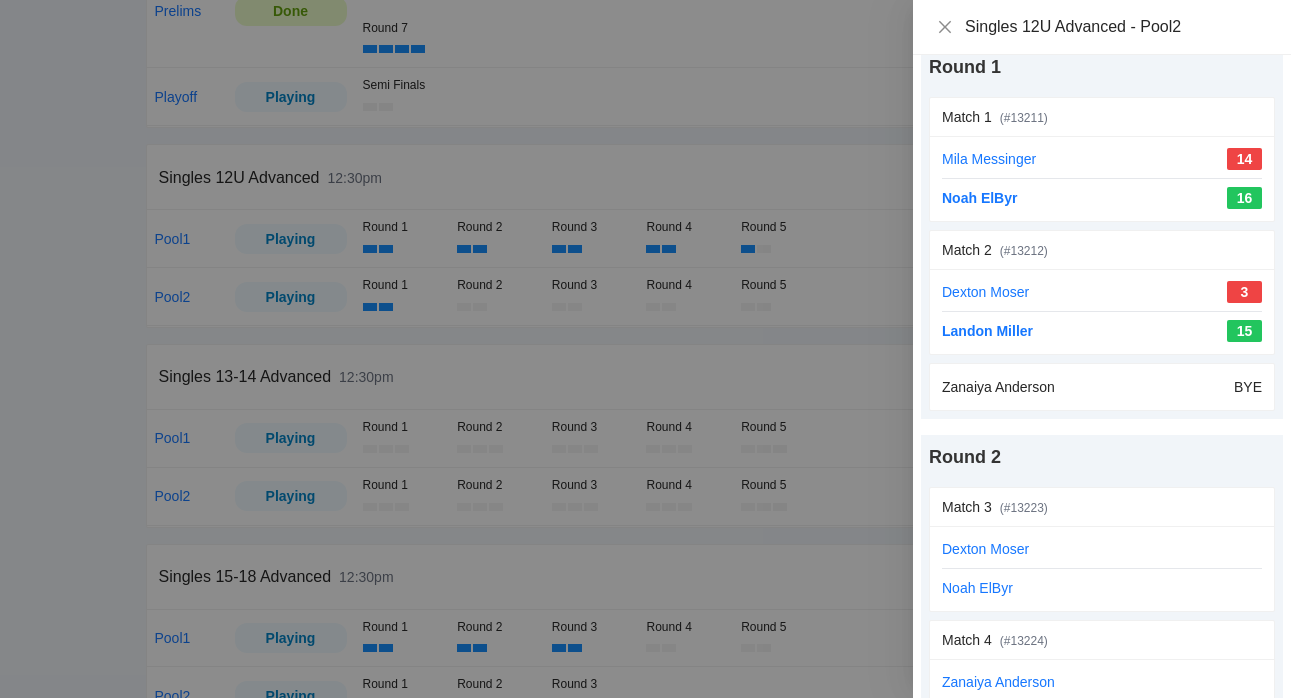 scroll, scrollTop: 163, scrollLeft: 0, axis: vertical 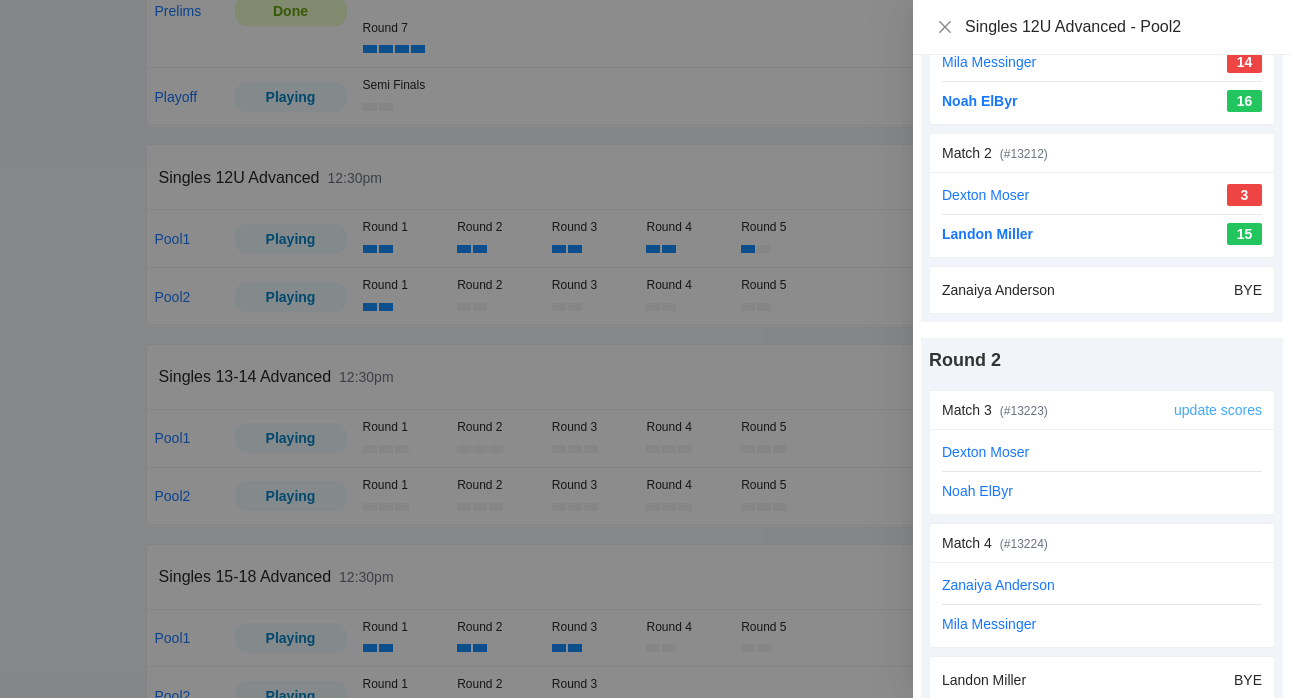 click on "update scores" at bounding box center (1218, 410) 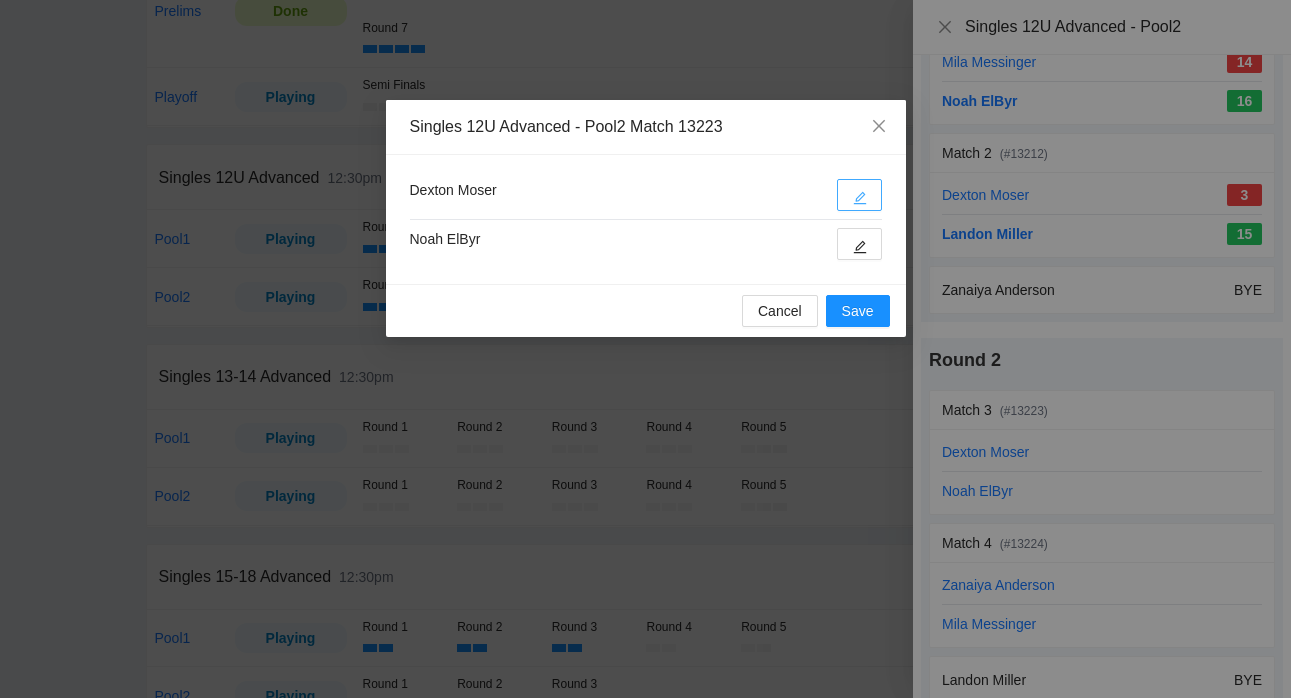 click at bounding box center (859, 195) 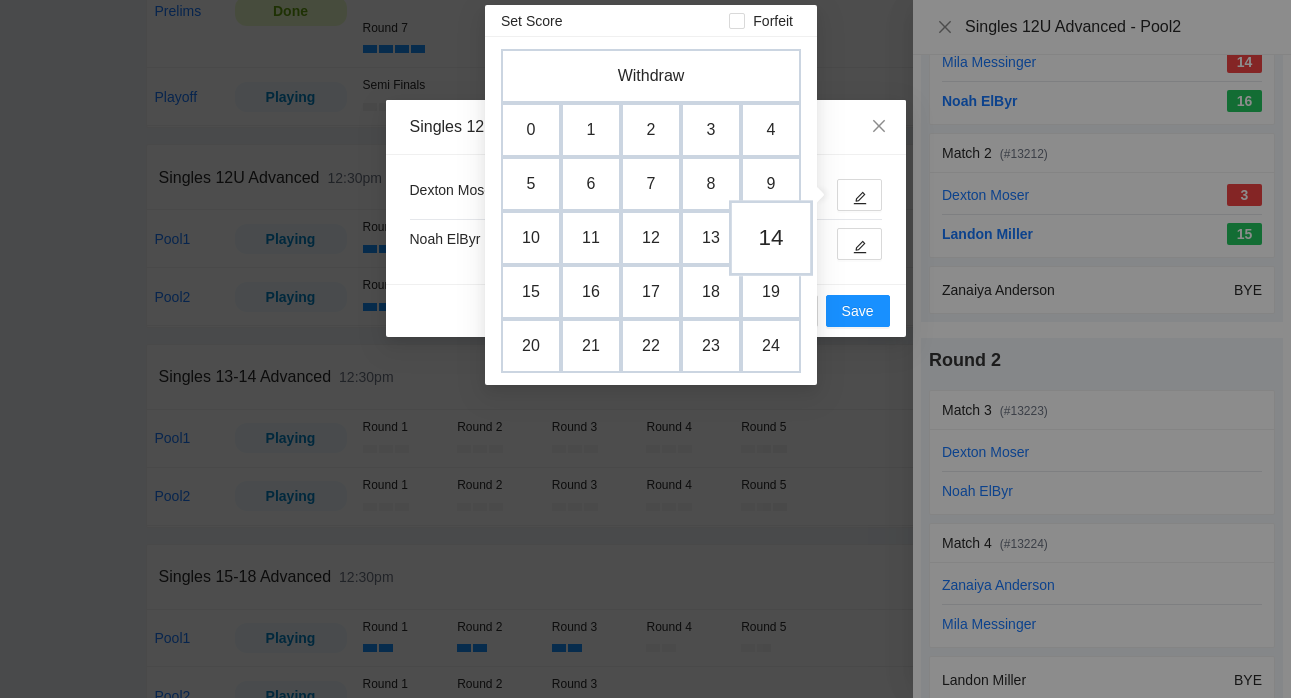 click on "14" at bounding box center (771, 238) 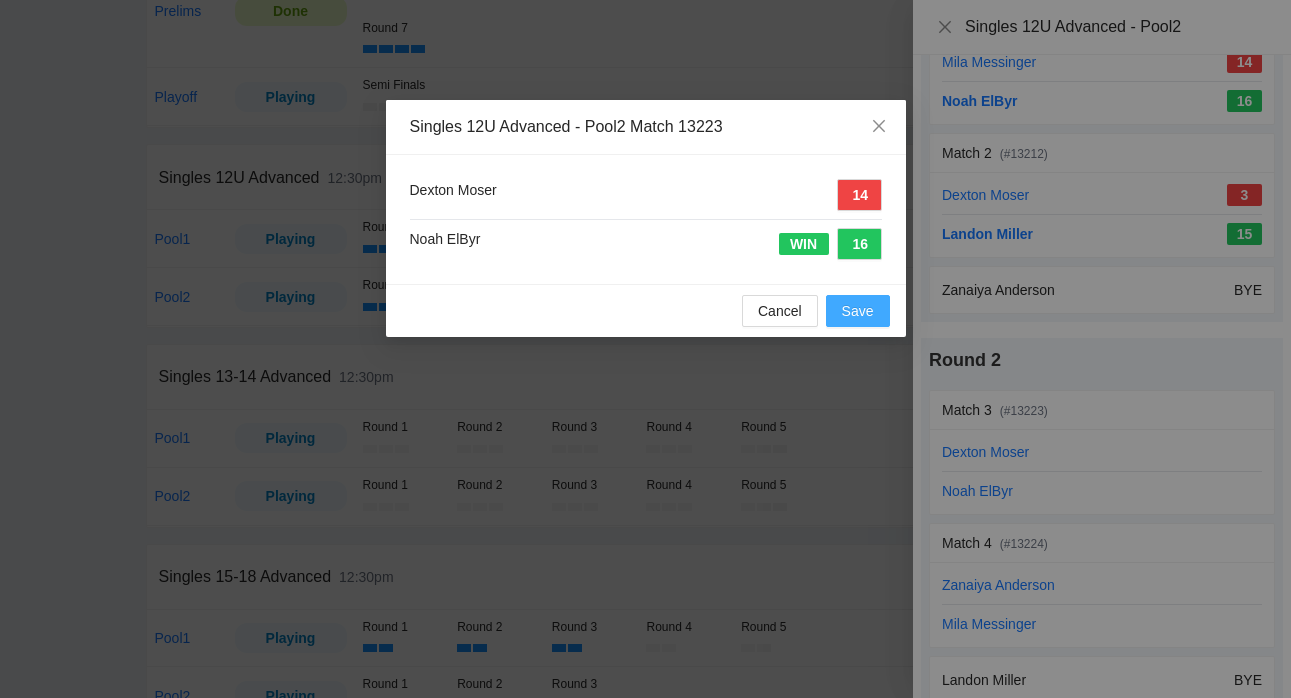 click on "Save" at bounding box center (858, 311) 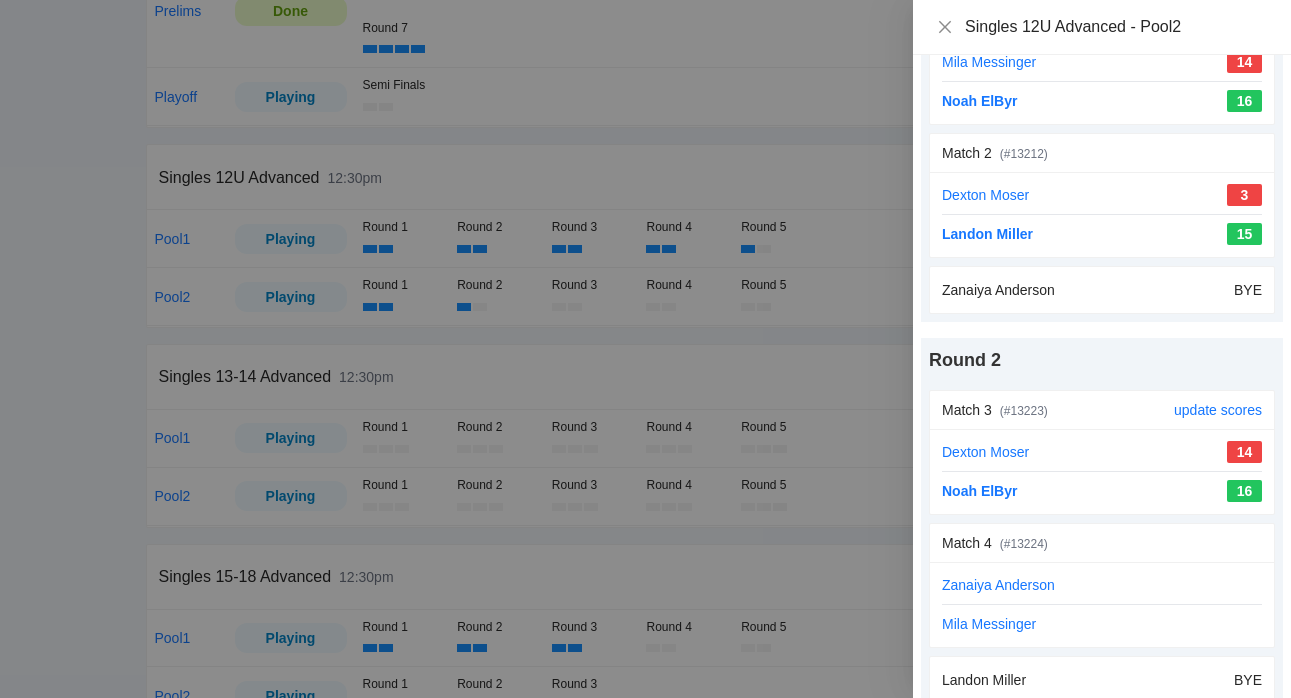 scroll, scrollTop: 306, scrollLeft: 0, axis: vertical 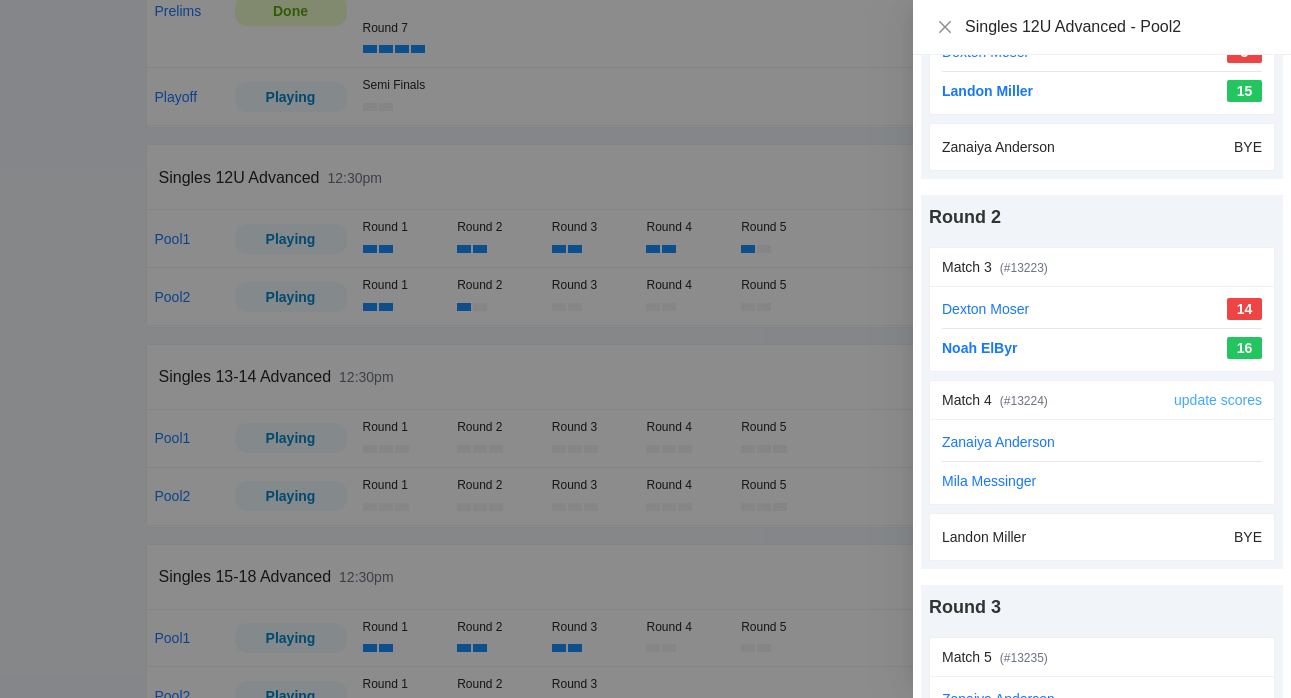 click on "update scores" at bounding box center [1218, 400] 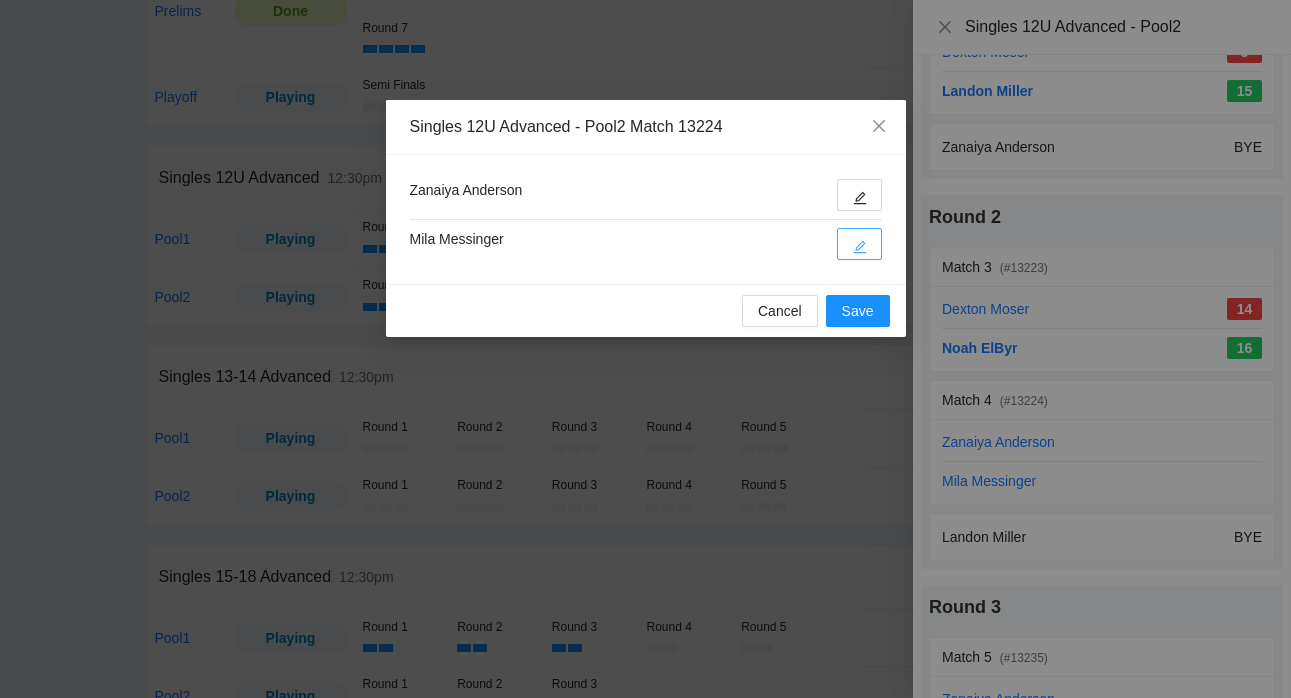 click 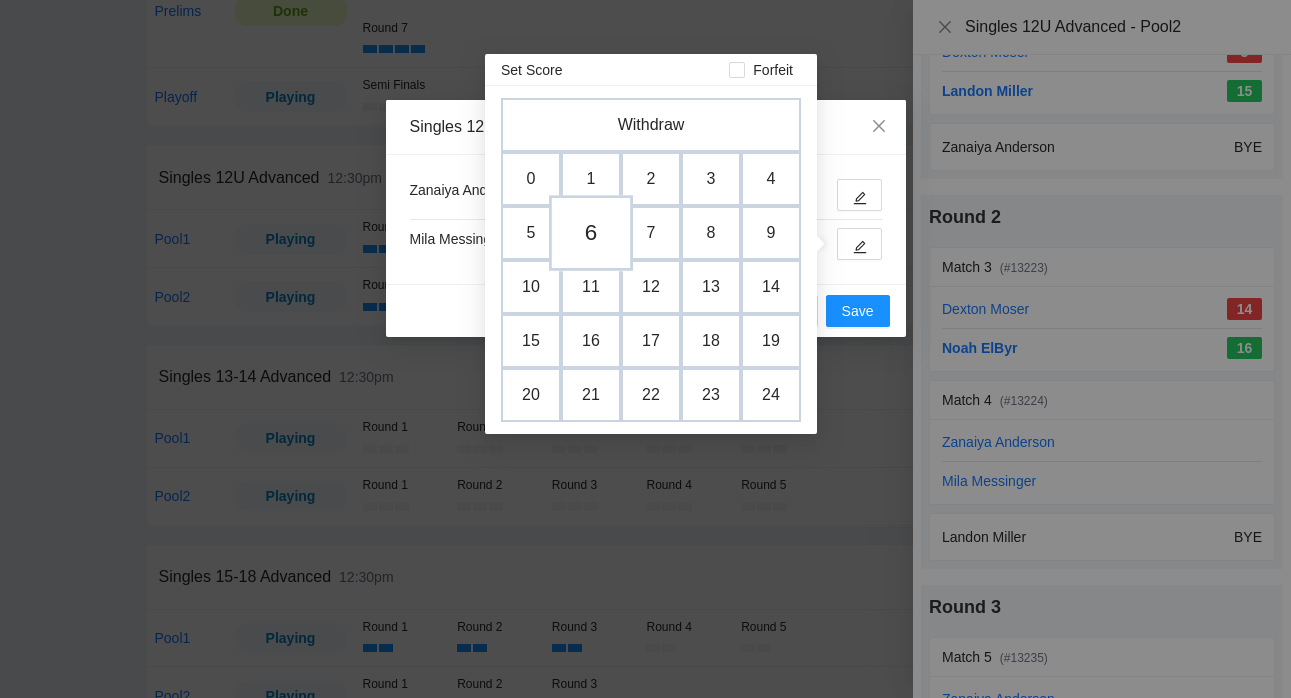 click on "6" at bounding box center (591, 233) 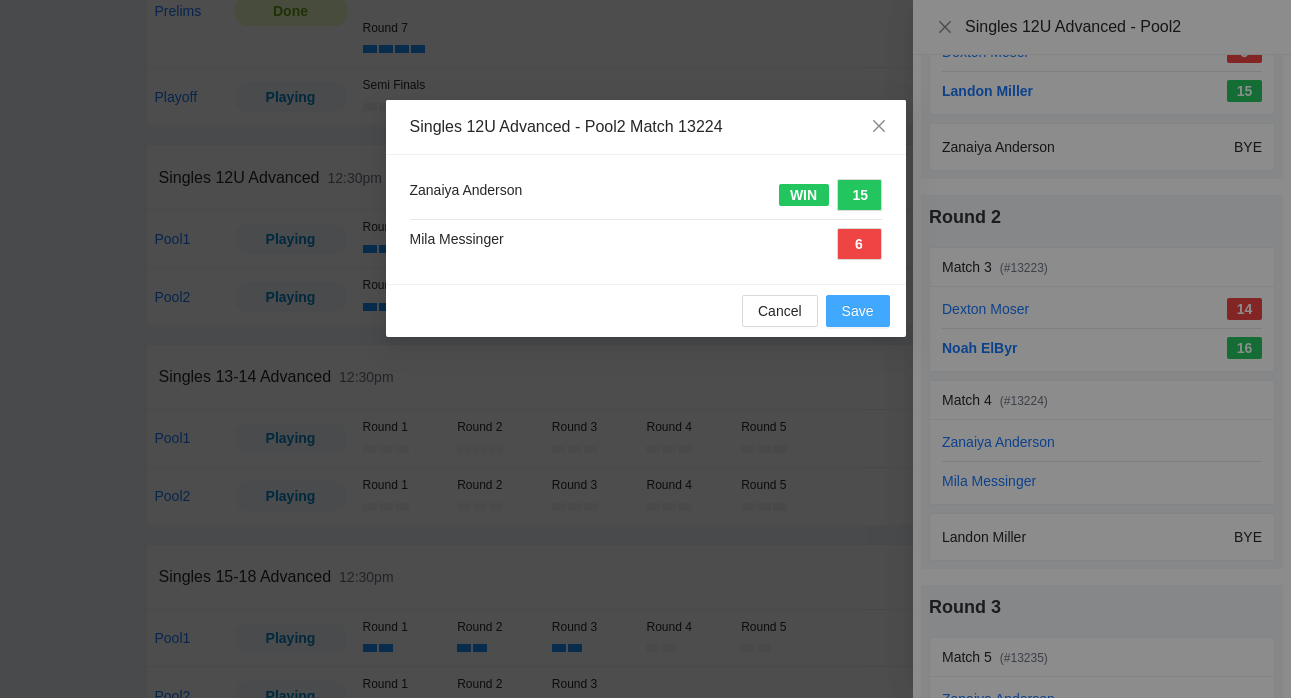 click on "Save" at bounding box center [858, 311] 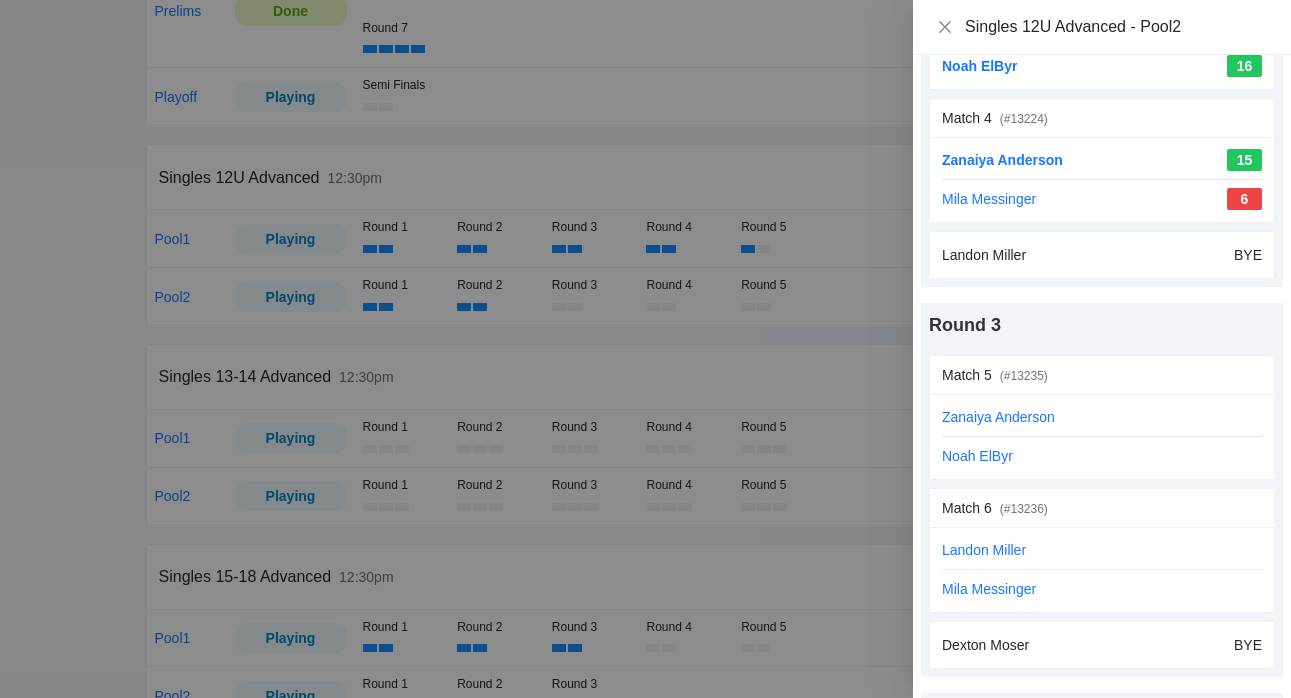 scroll, scrollTop: 653, scrollLeft: 0, axis: vertical 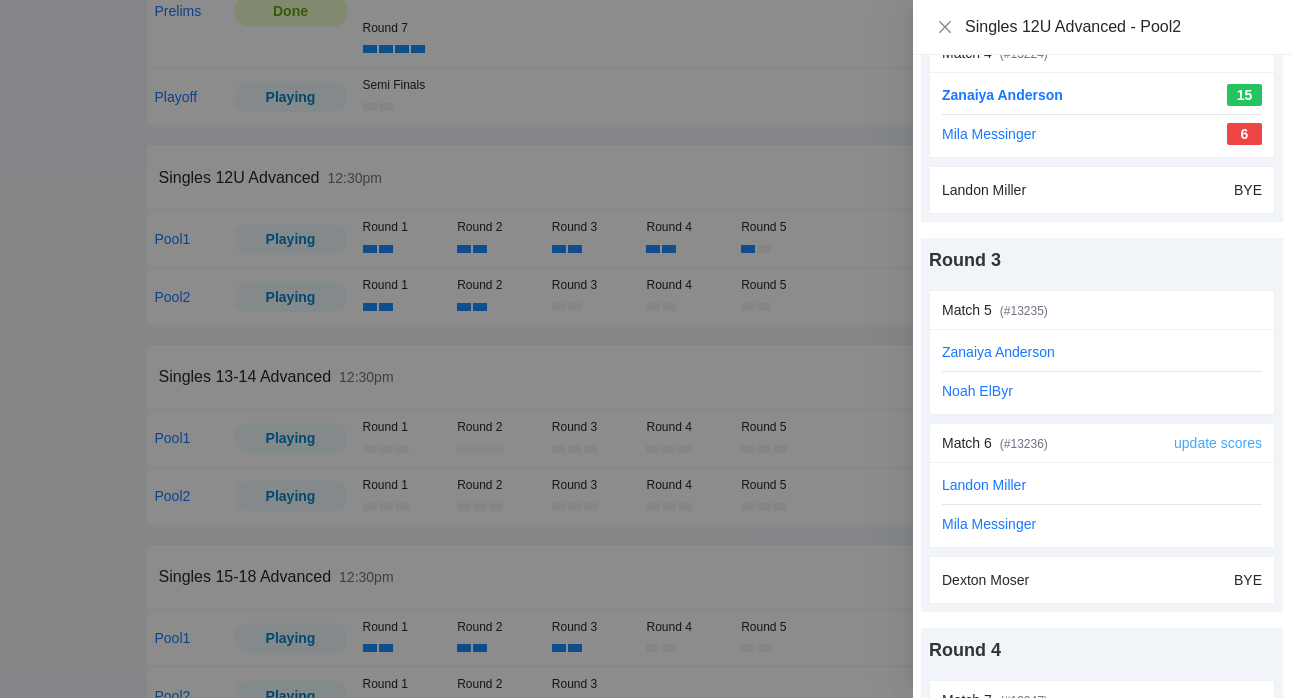 click on "update scores" at bounding box center [1218, 443] 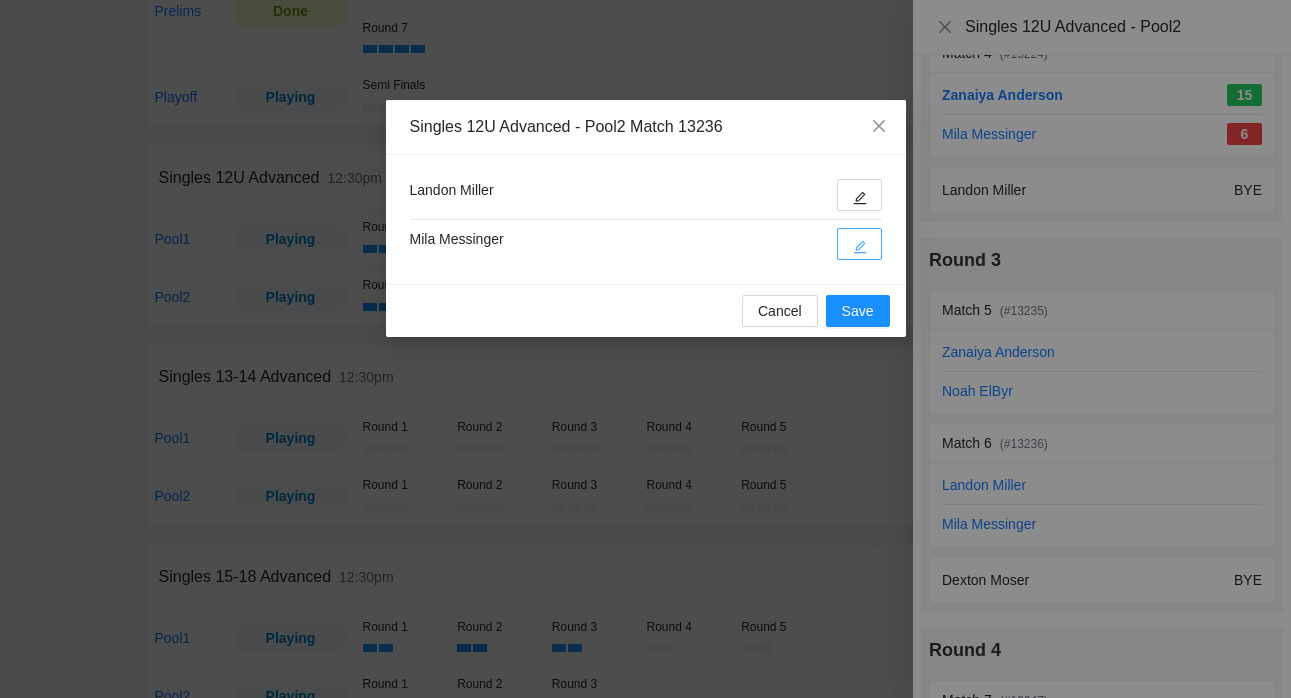 click 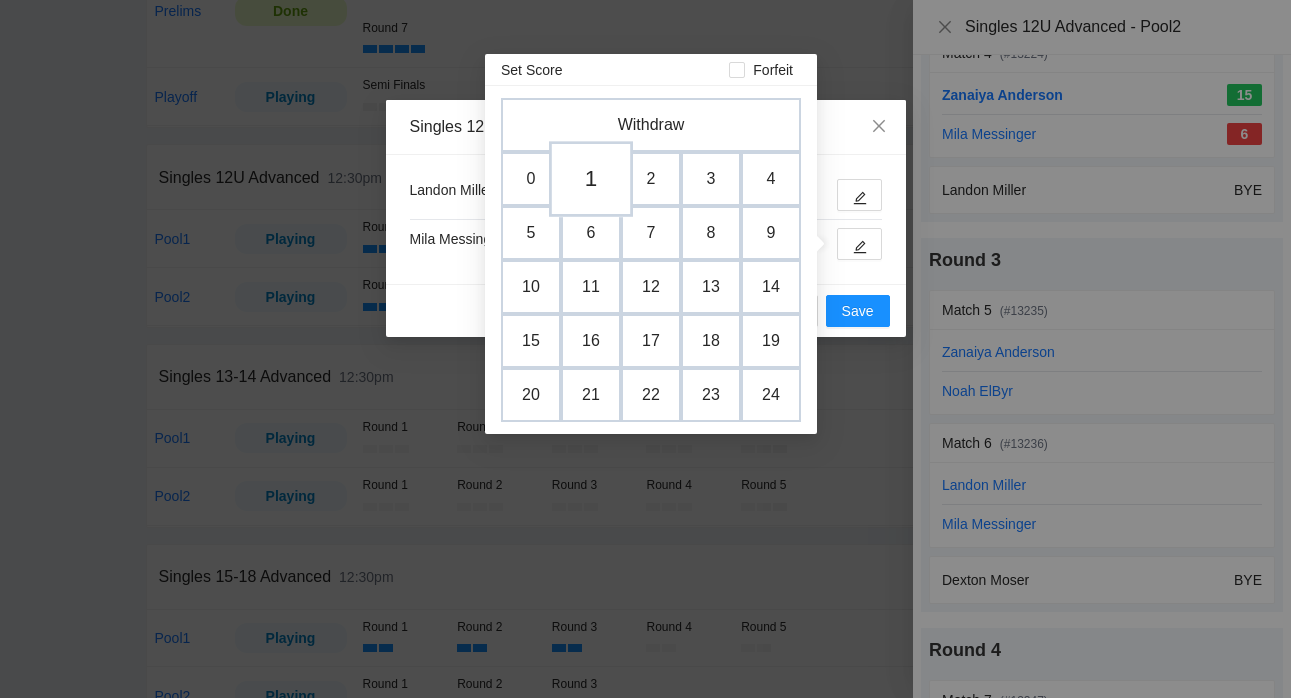 click on "1" at bounding box center (591, 179) 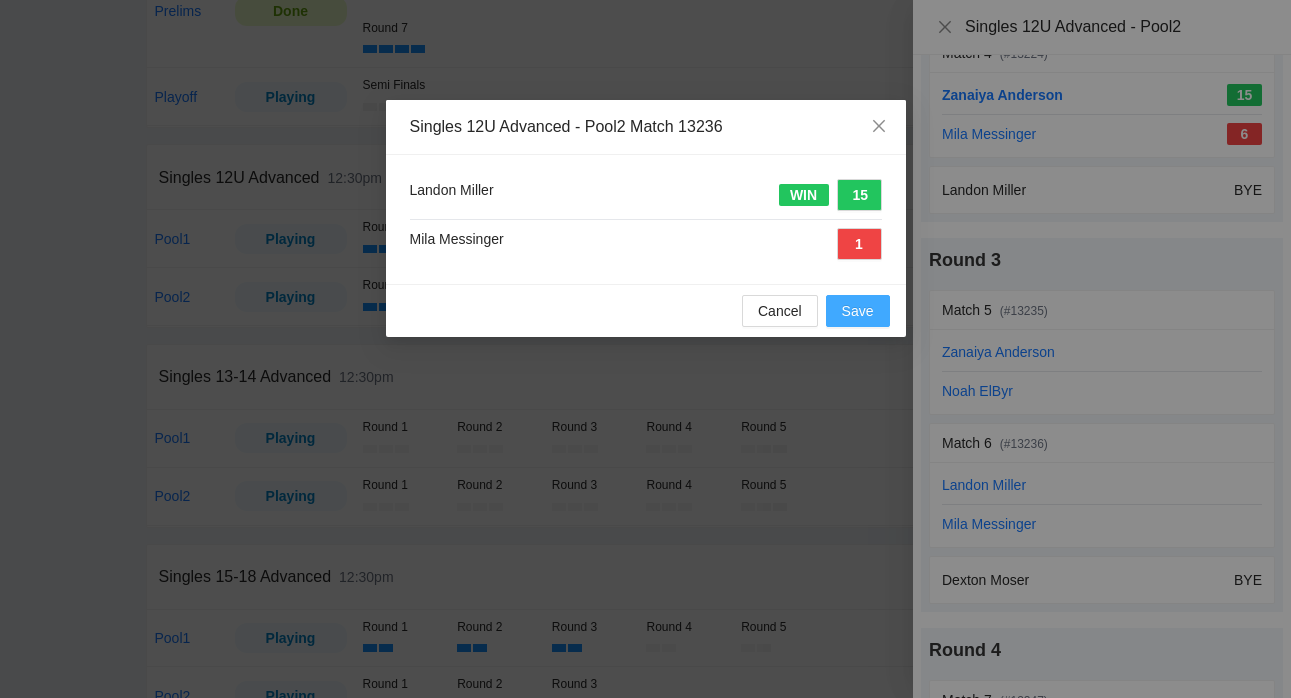click on "Save" at bounding box center (858, 311) 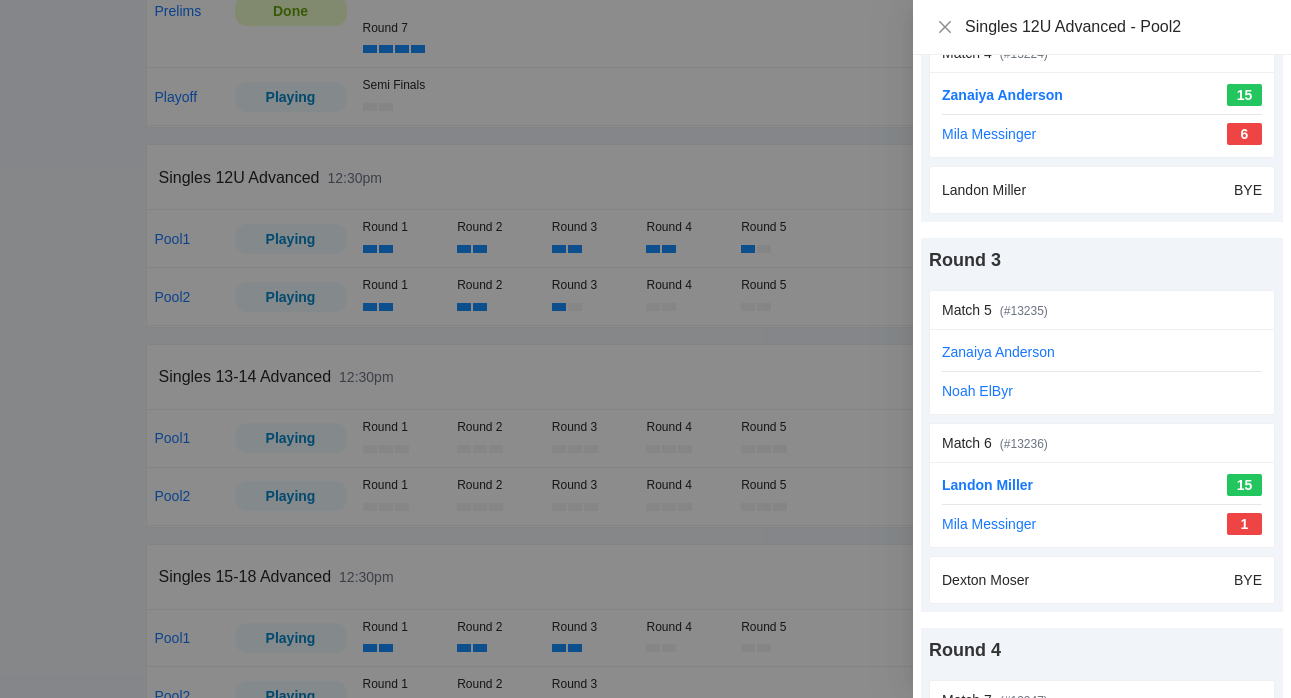 click at bounding box center [645, 349] 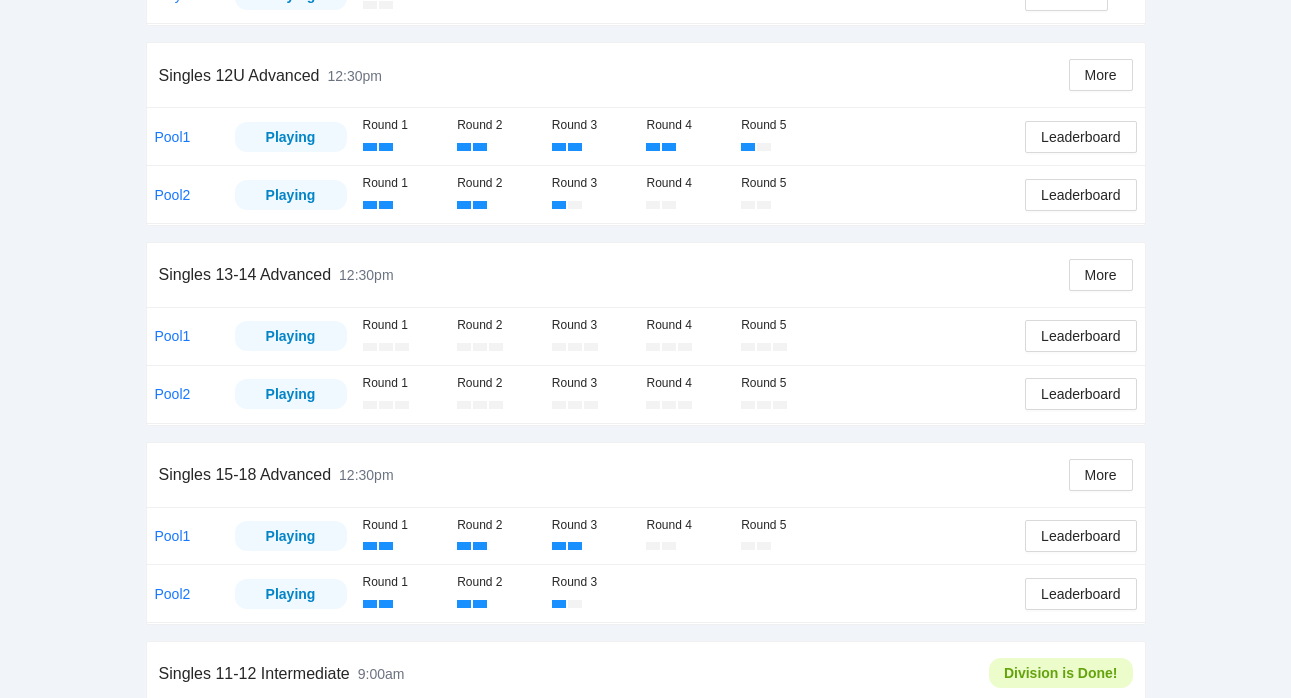 scroll, scrollTop: 616, scrollLeft: 0, axis: vertical 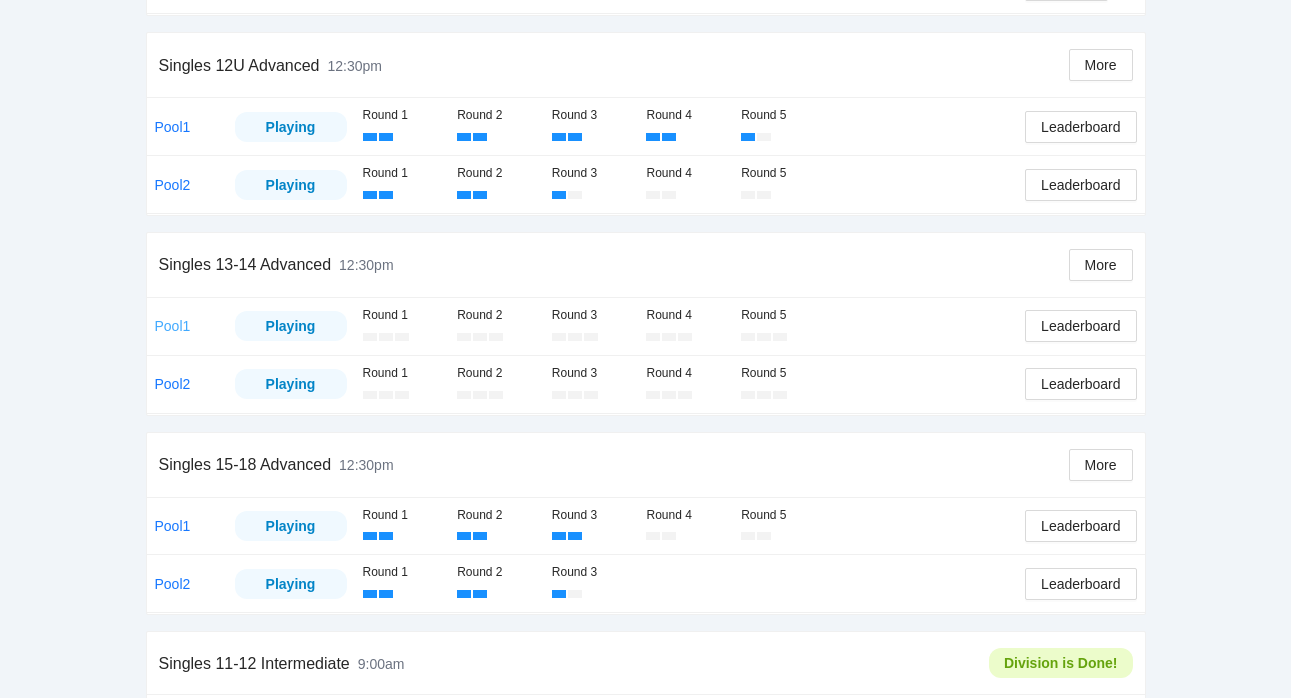 click on "Pool1" at bounding box center (173, 326) 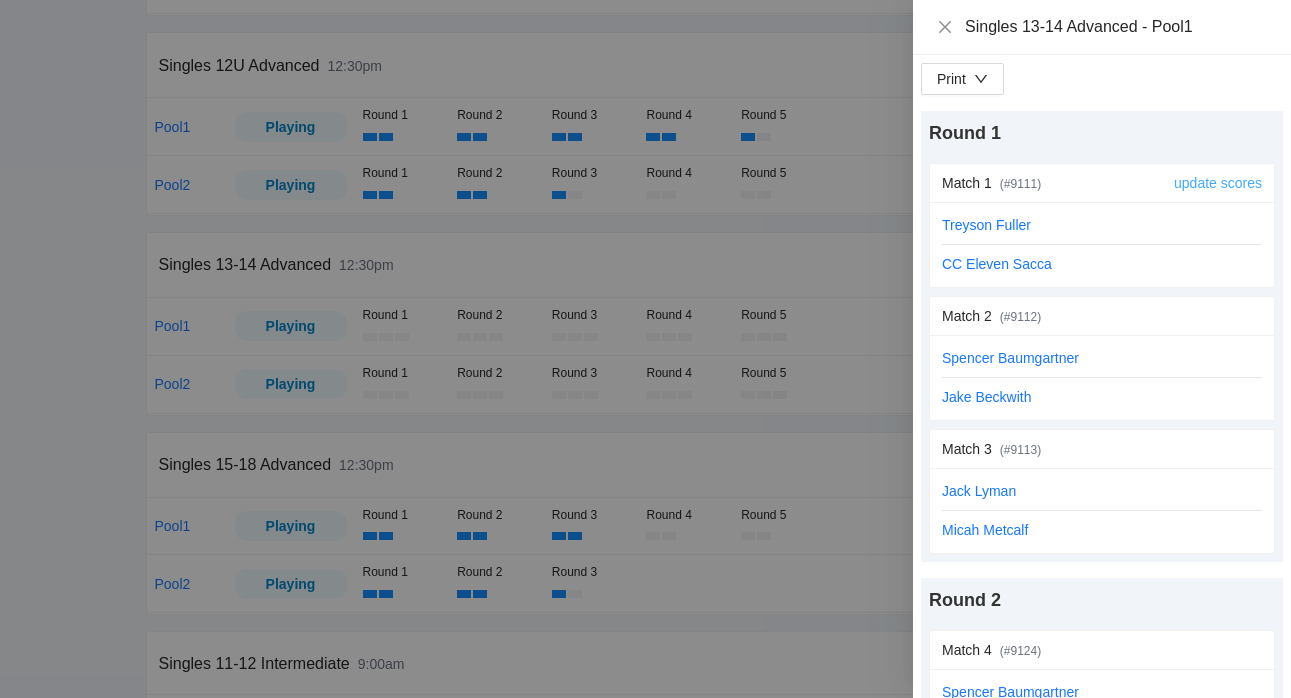 click on "update scores" at bounding box center (1218, 183) 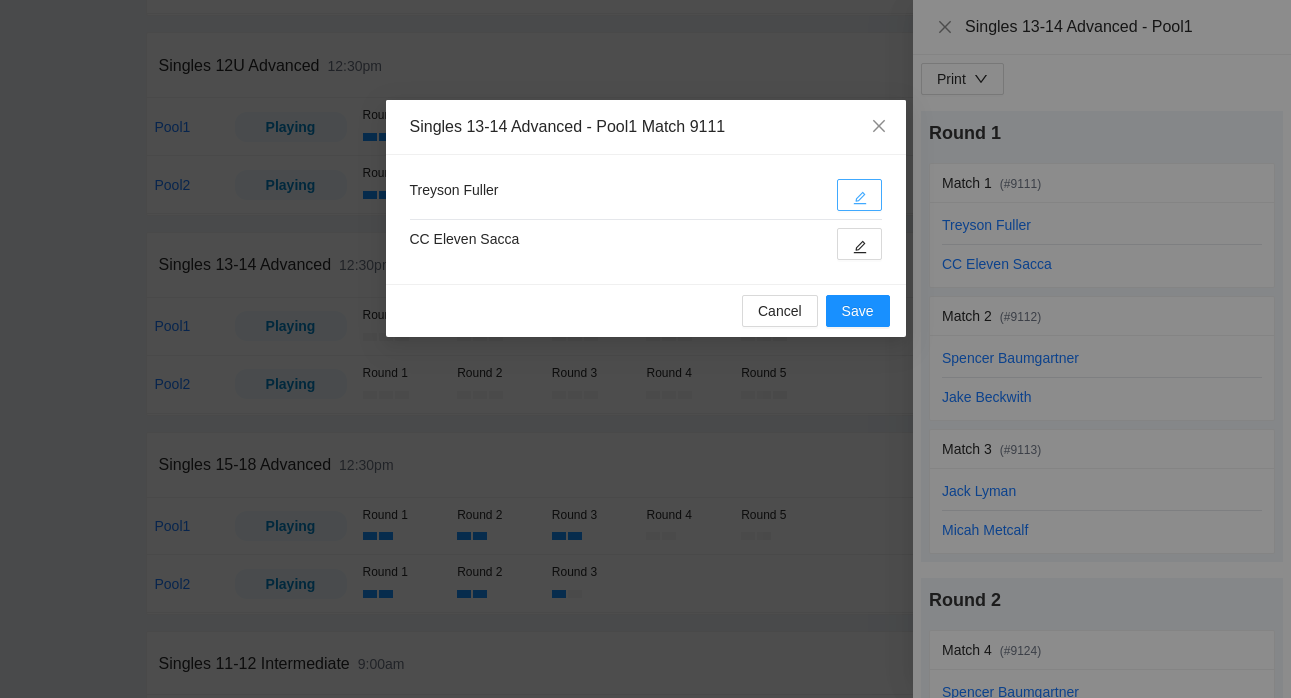 click at bounding box center (859, 195) 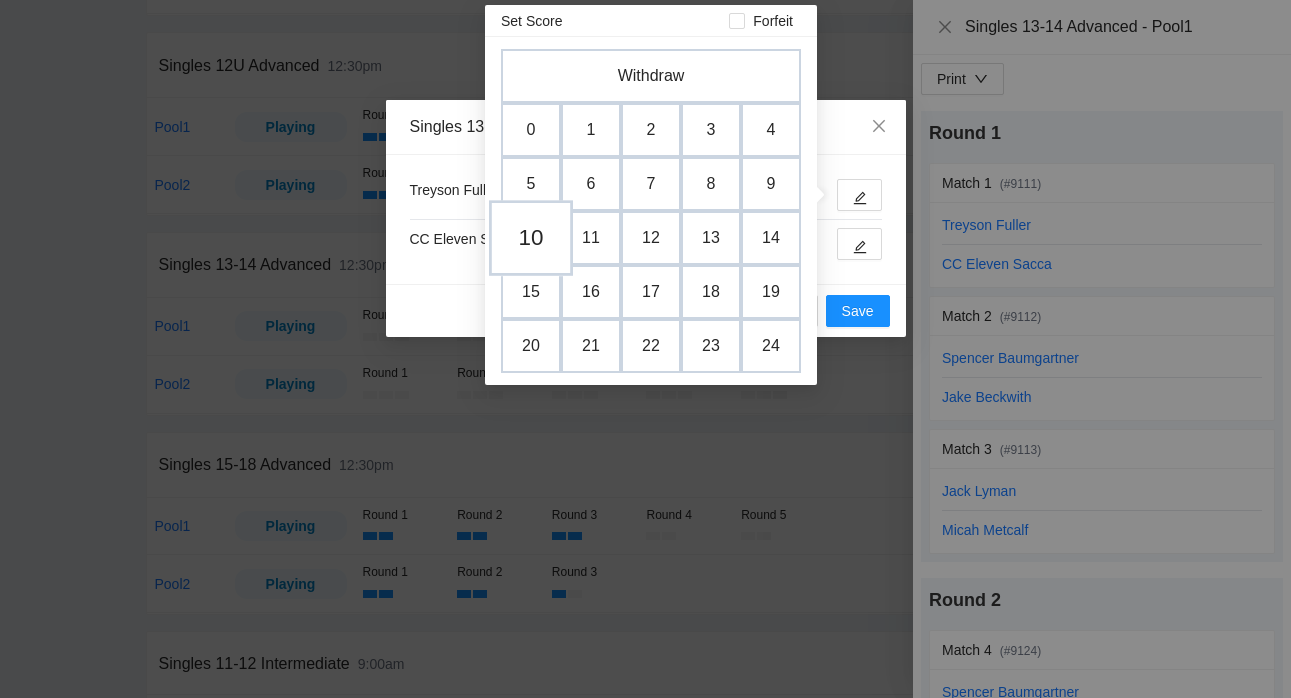 click on "10" at bounding box center (531, 238) 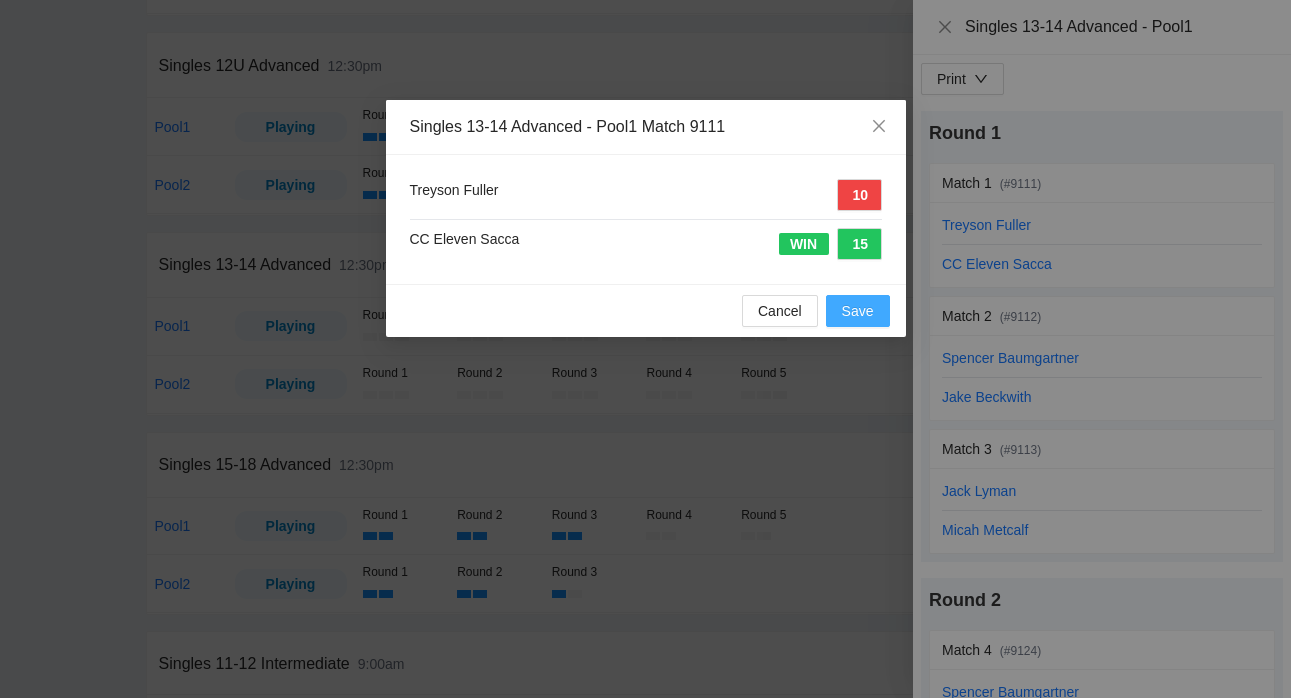 click on "Save" at bounding box center (858, 311) 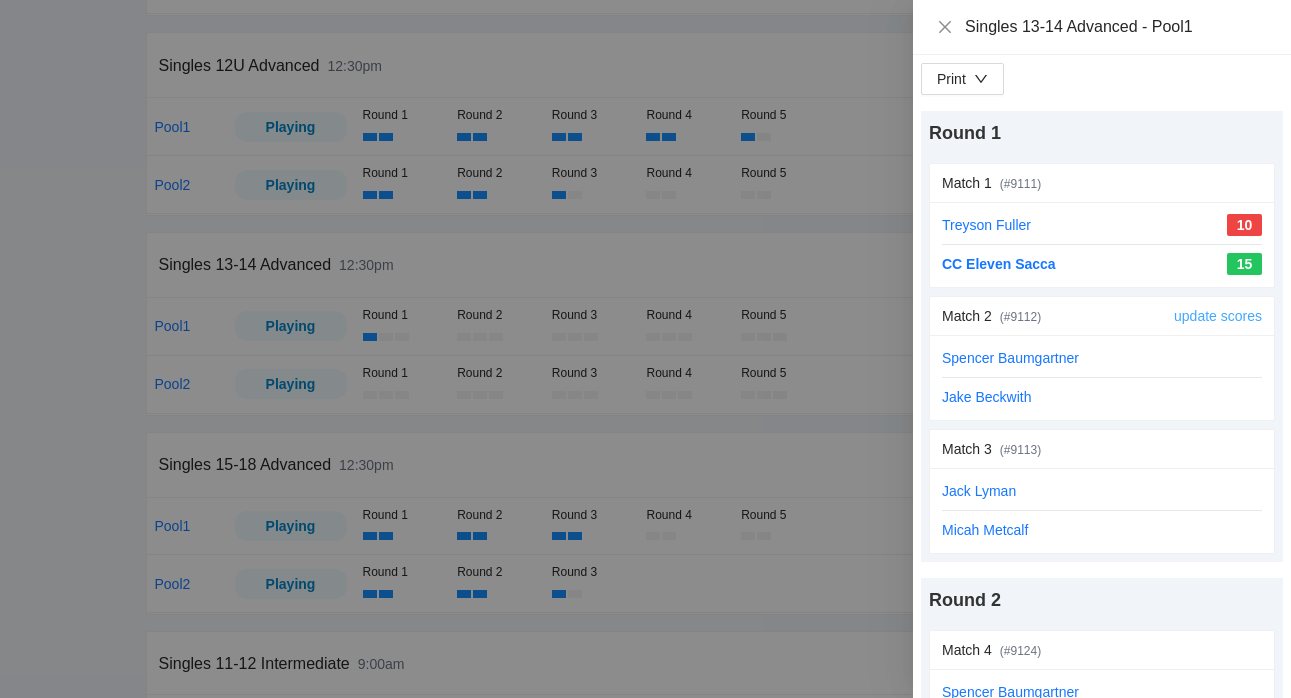 click on "update scores" at bounding box center [1218, 316] 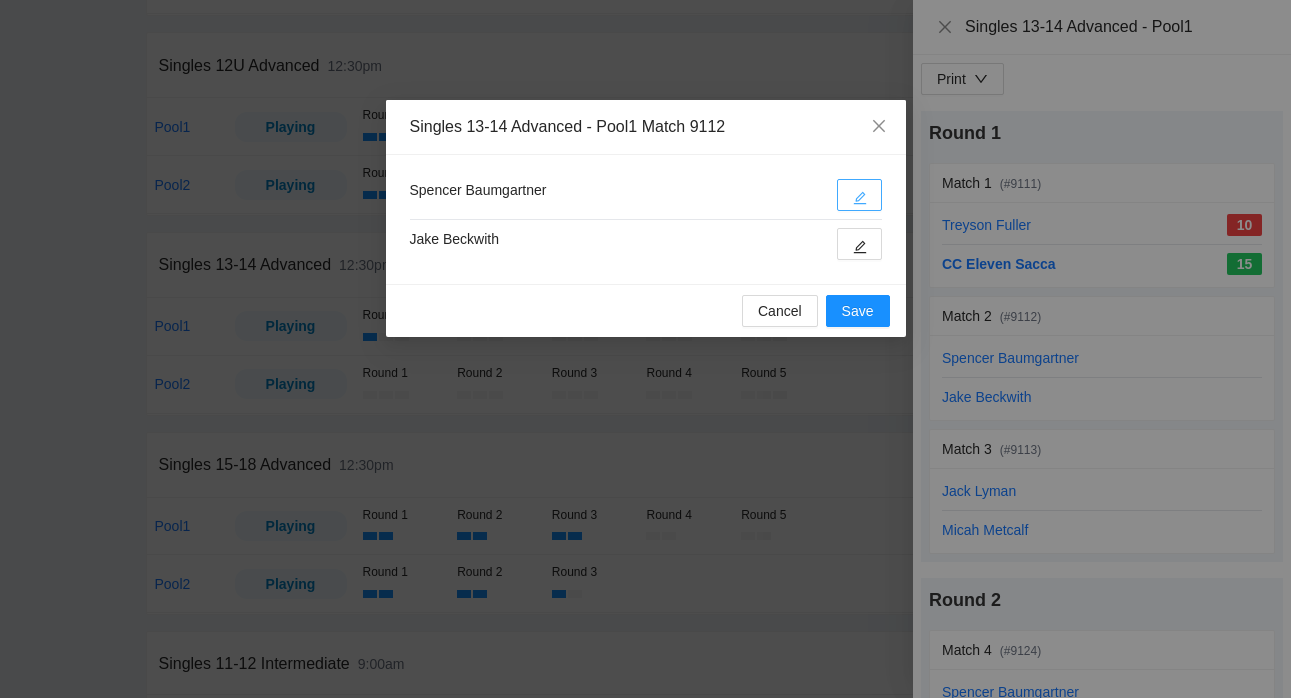 click at bounding box center (859, 195) 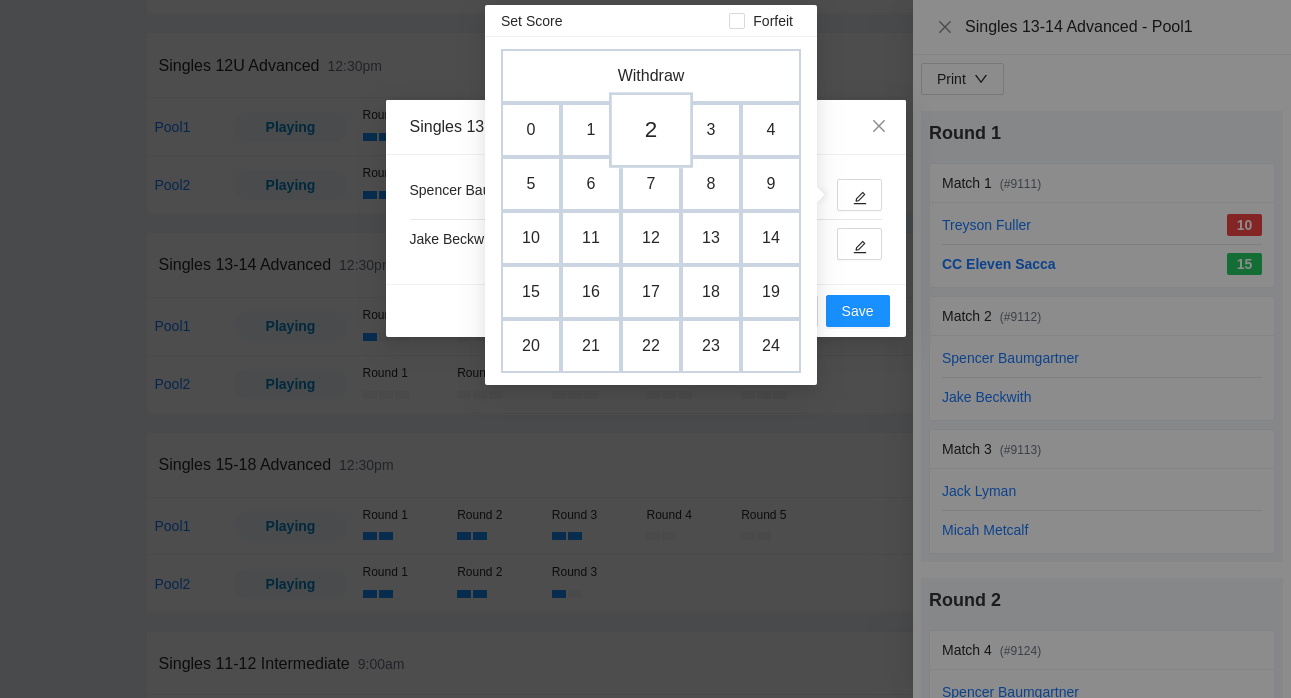 click on "2" at bounding box center (651, 130) 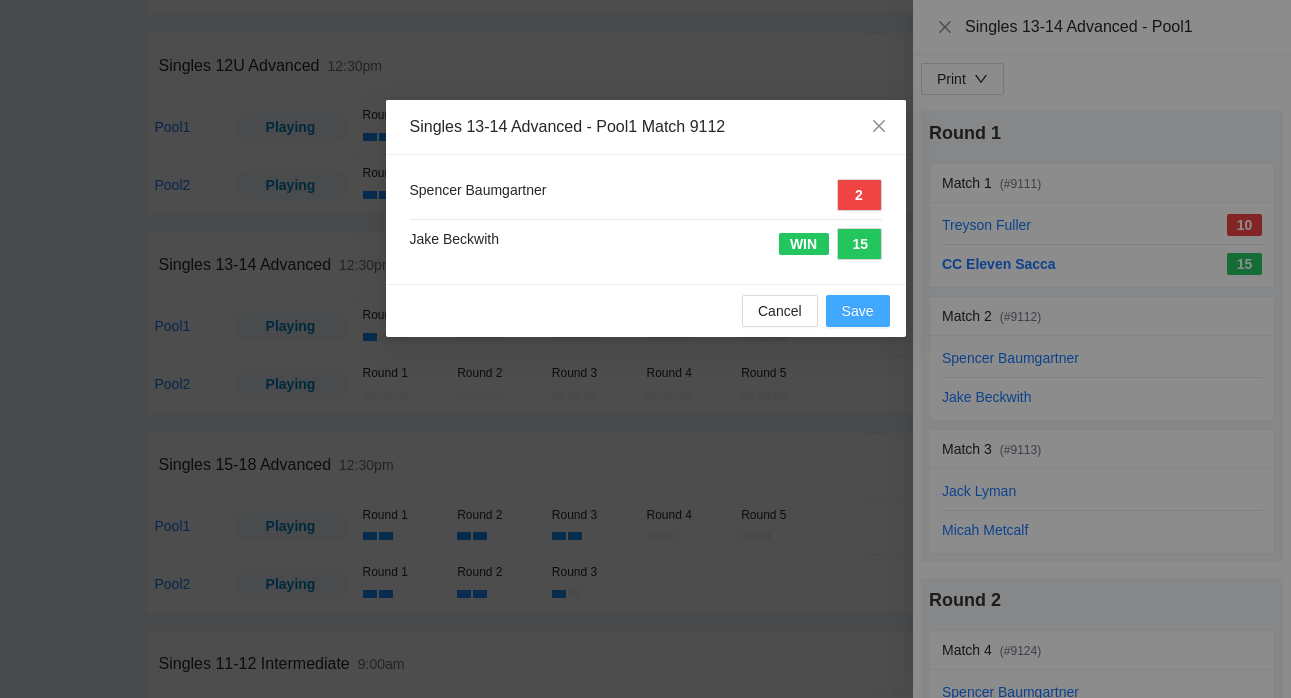 click on "Save" at bounding box center (858, 311) 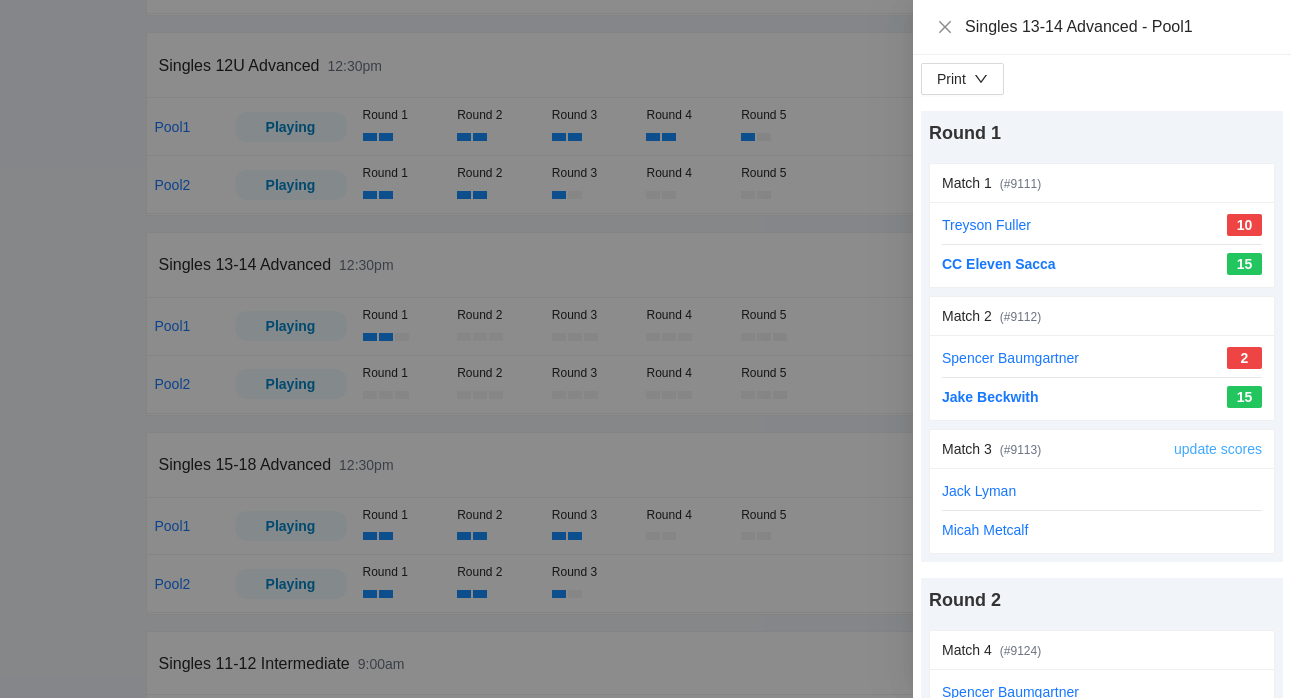 click on "update scores" at bounding box center [1218, 449] 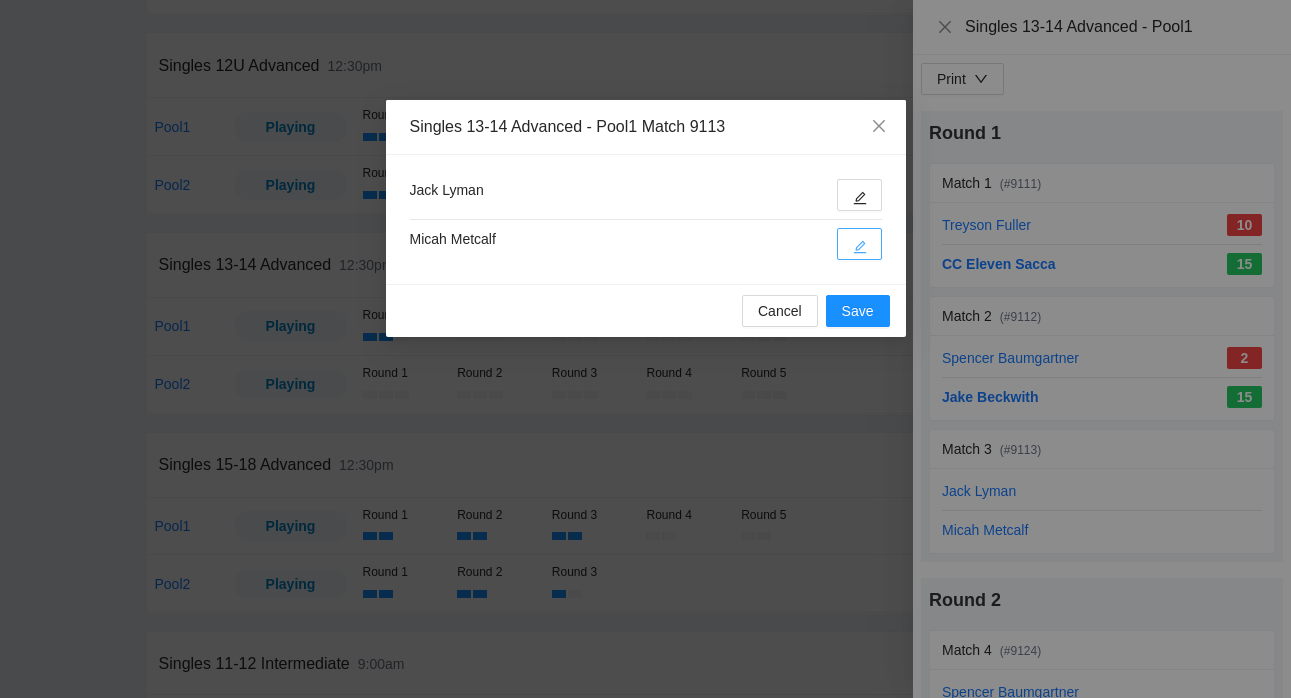 click at bounding box center (859, 244) 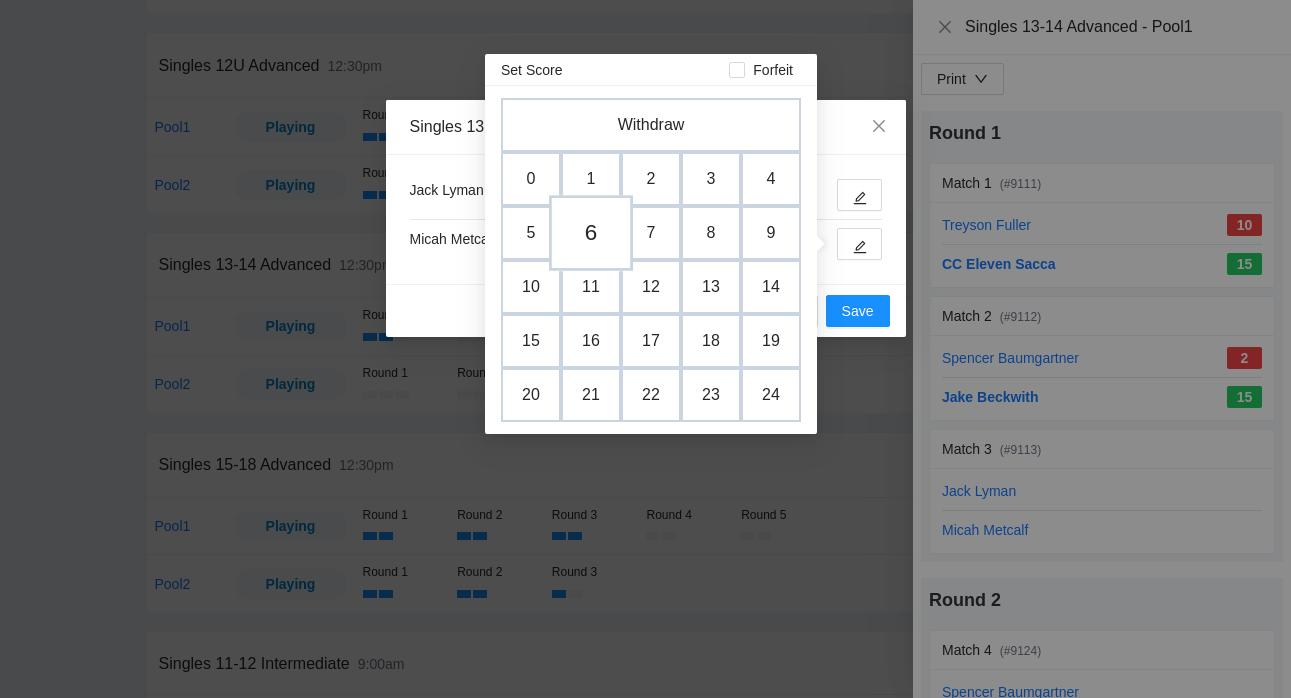 click on "6" at bounding box center (591, 233) 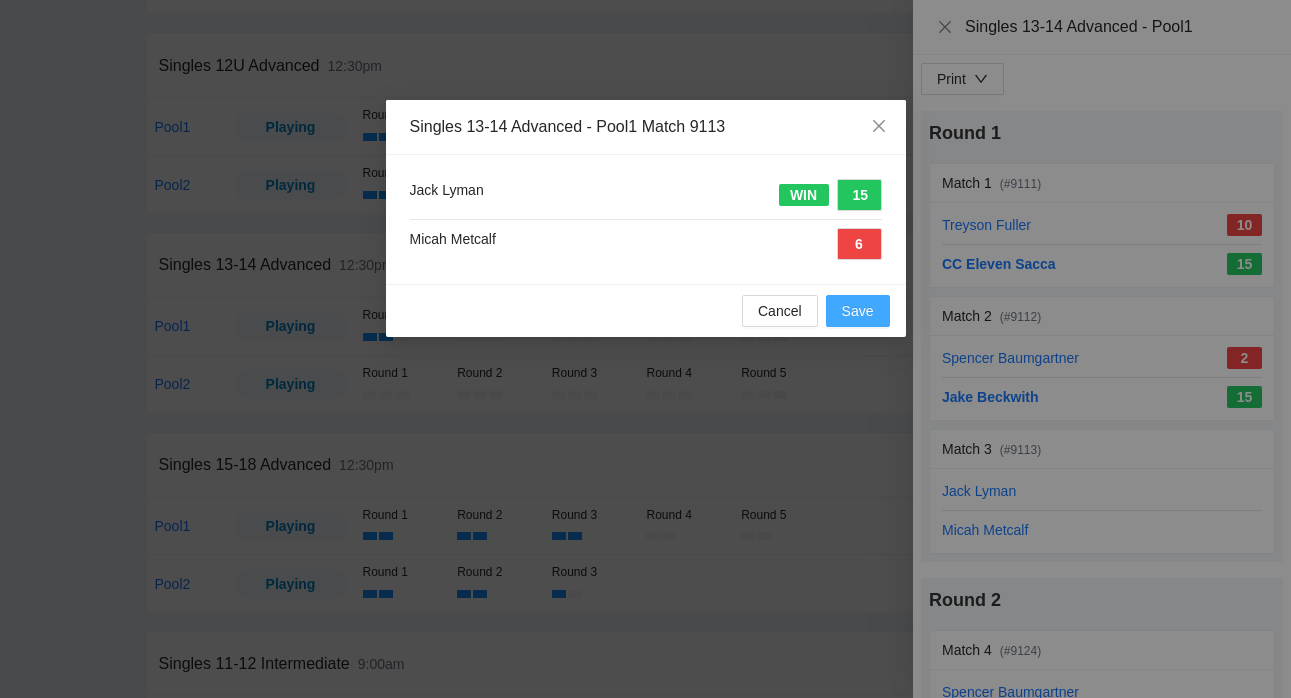 click on "Save" at bounding box center [858, 311] 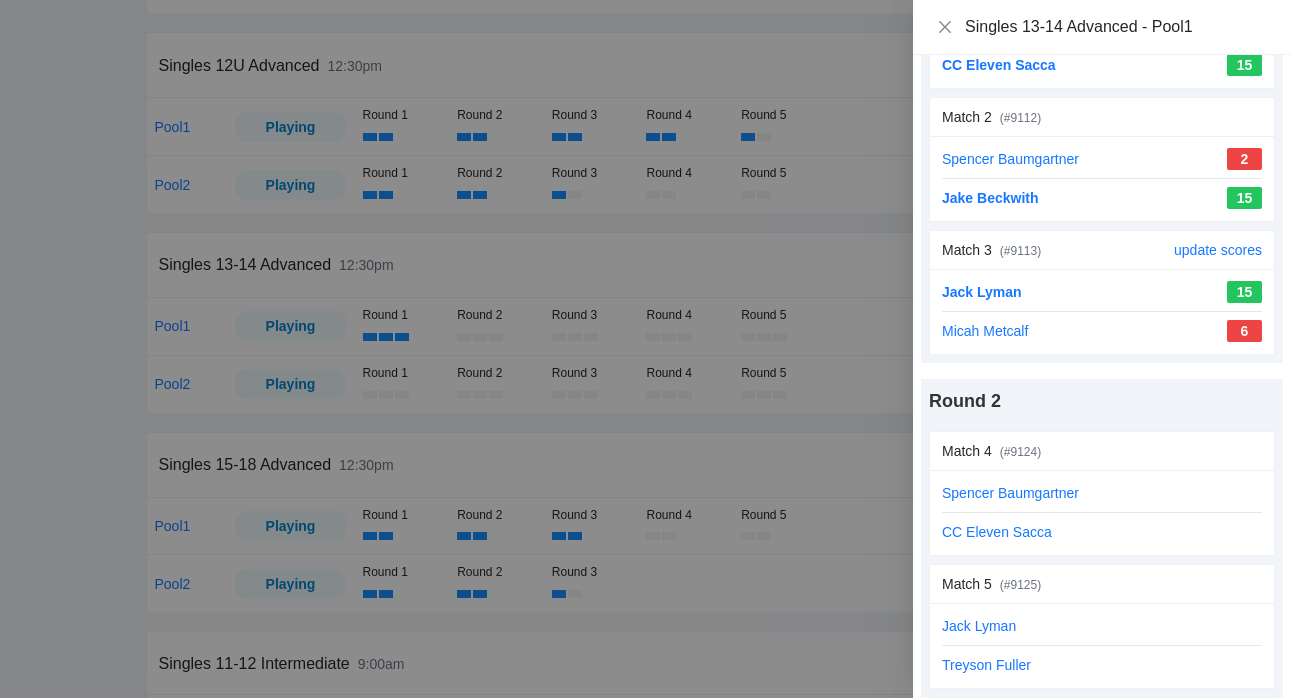scroll, scrollTop: 243, scrollLeft: 0, axis: vertical 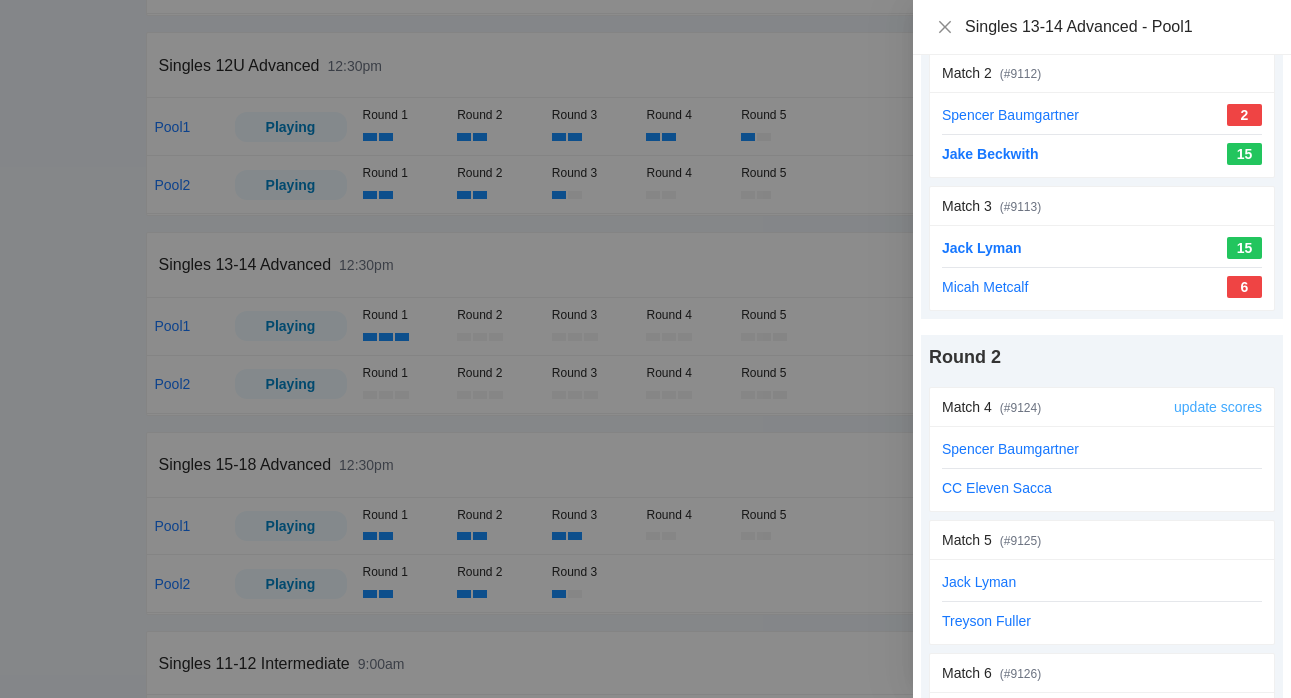 click on "update scores" at bounding box center (1218, 407) 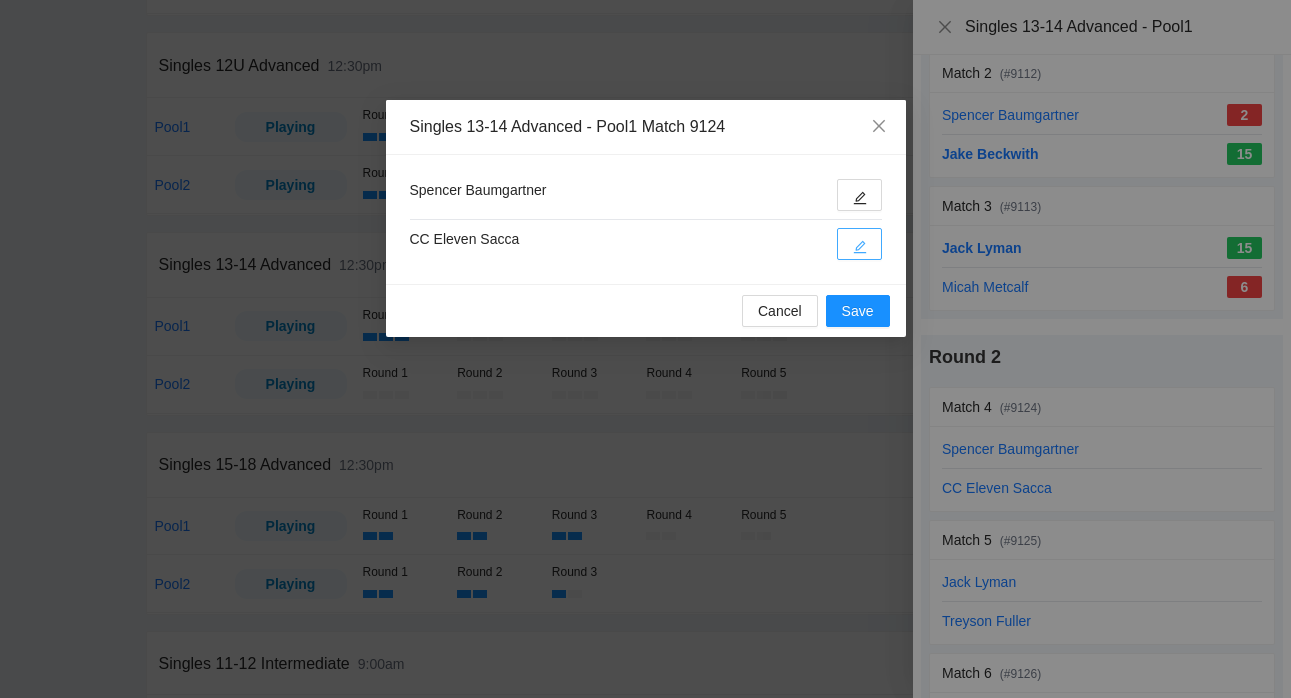click at bounding box center [860, 246] 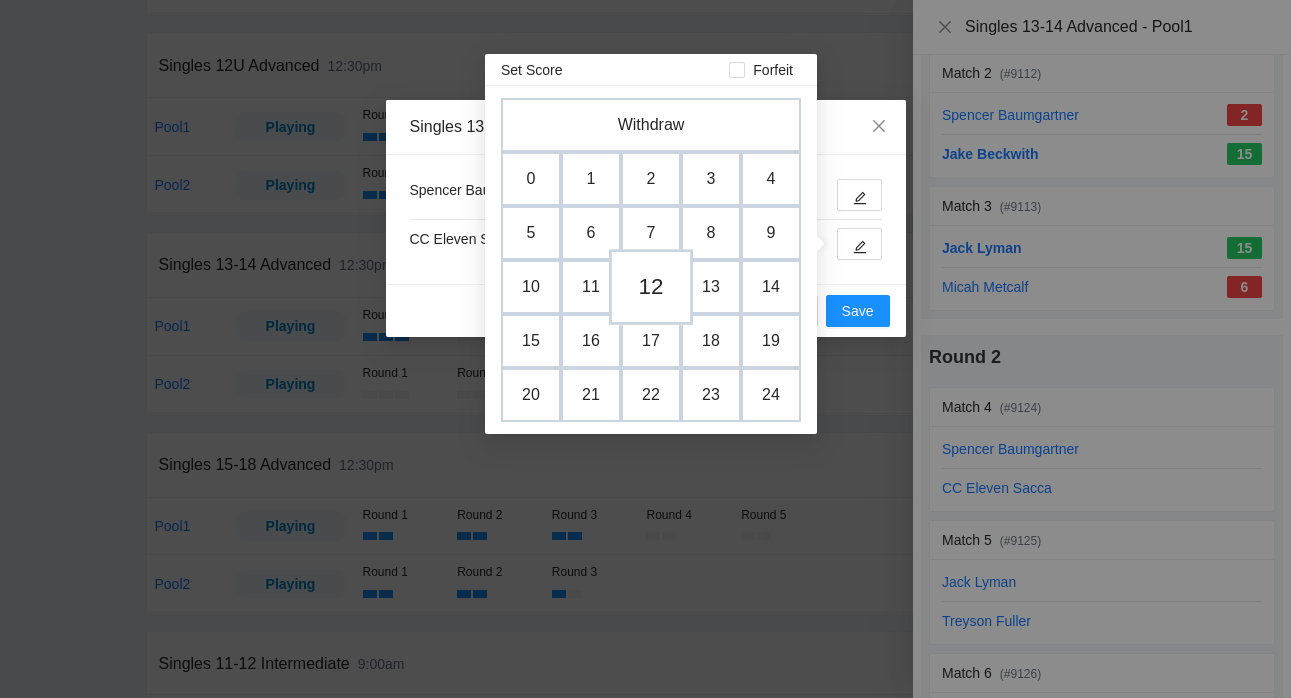 click on "12" at bounding box center (651, 287) 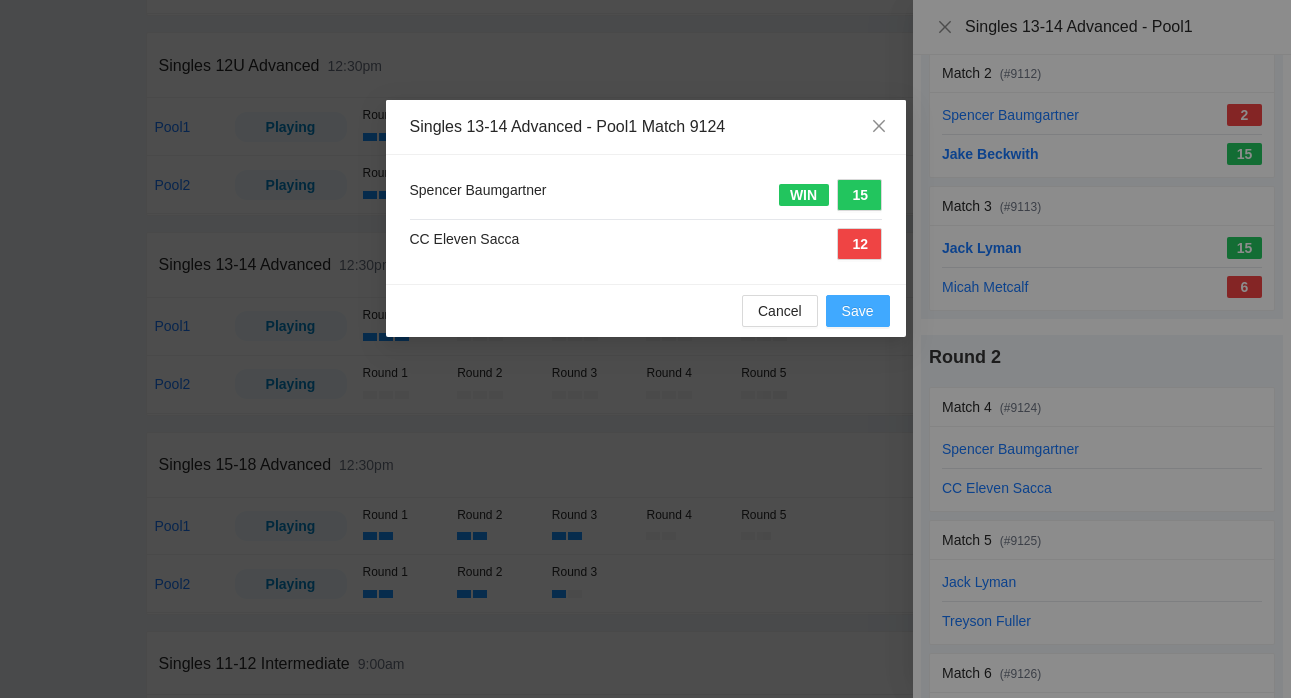 click on "Save" at bounding box center [858, 311] 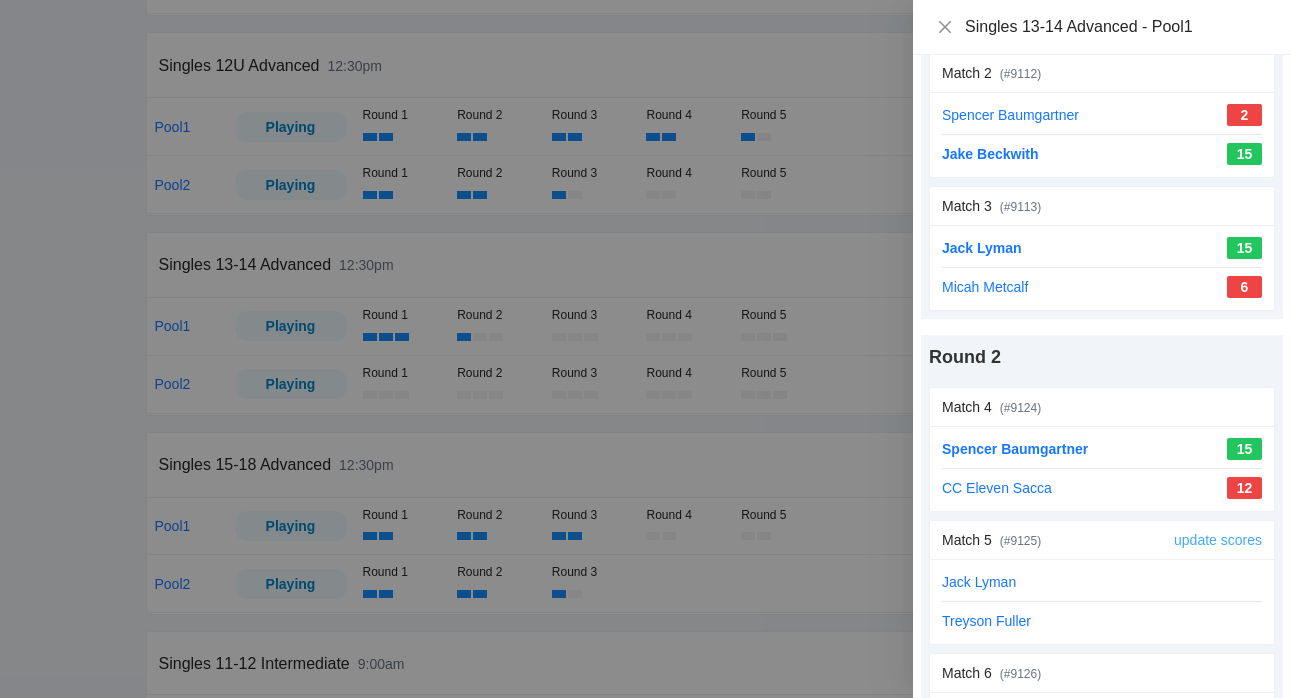 click on "update scores" at bounding box center [1218, 540] 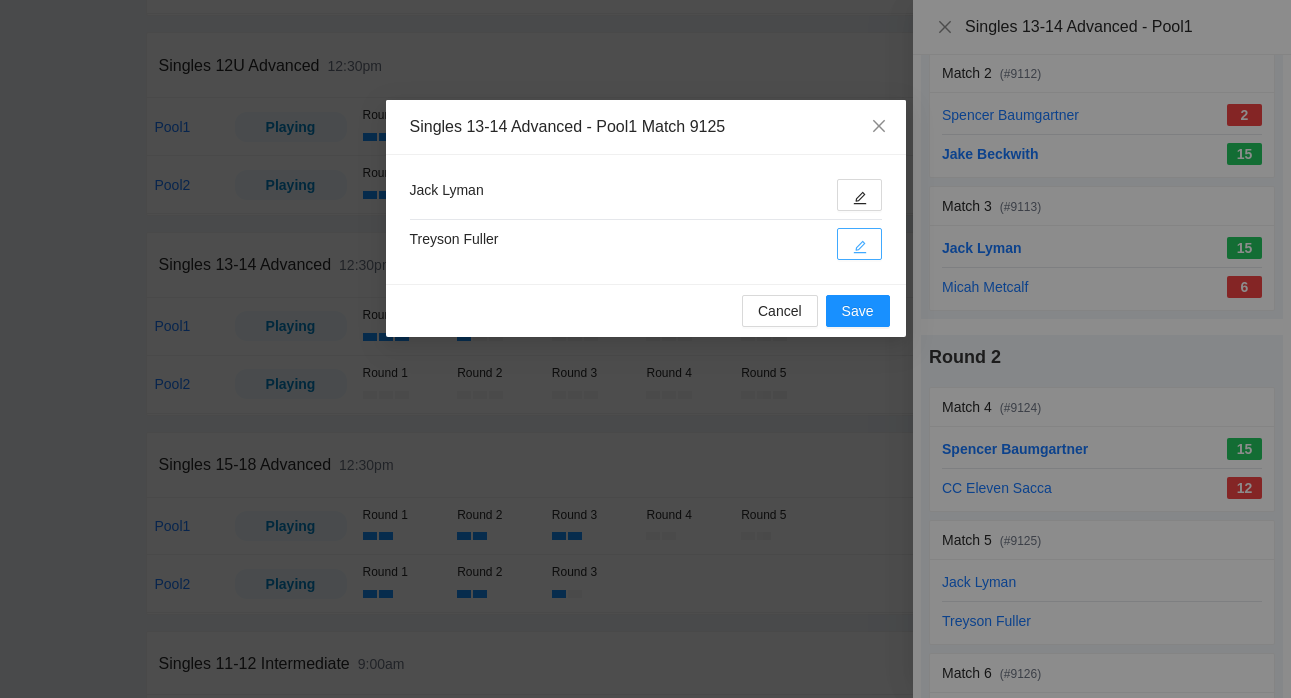 click at bounding box center [859, 244] 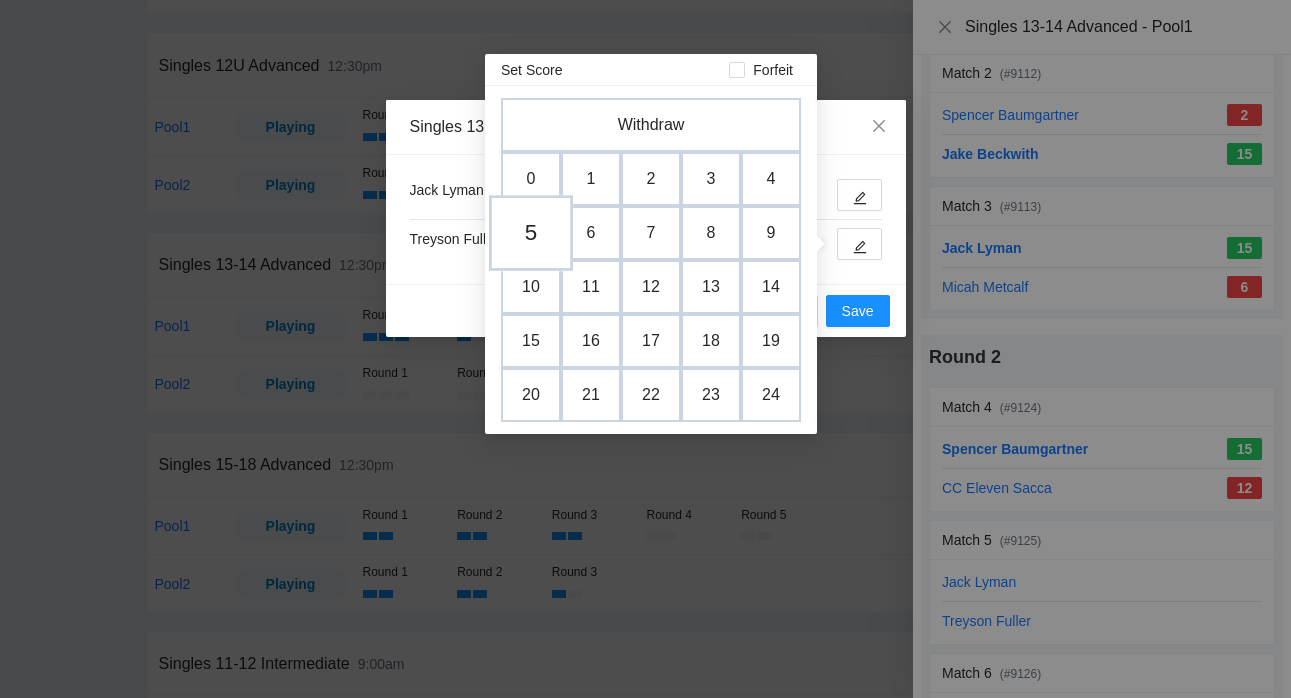 click on "5" at bounding box center [531, 233] 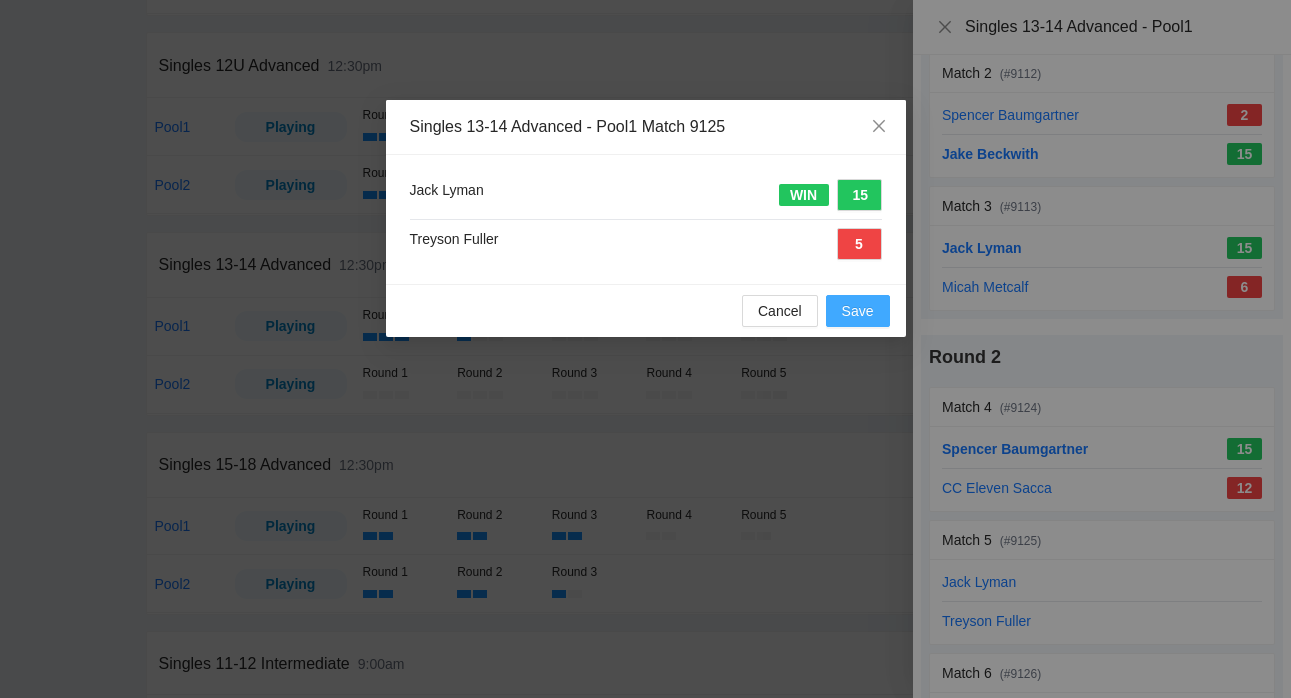 click on "Save" at bounding box center (858, 311) 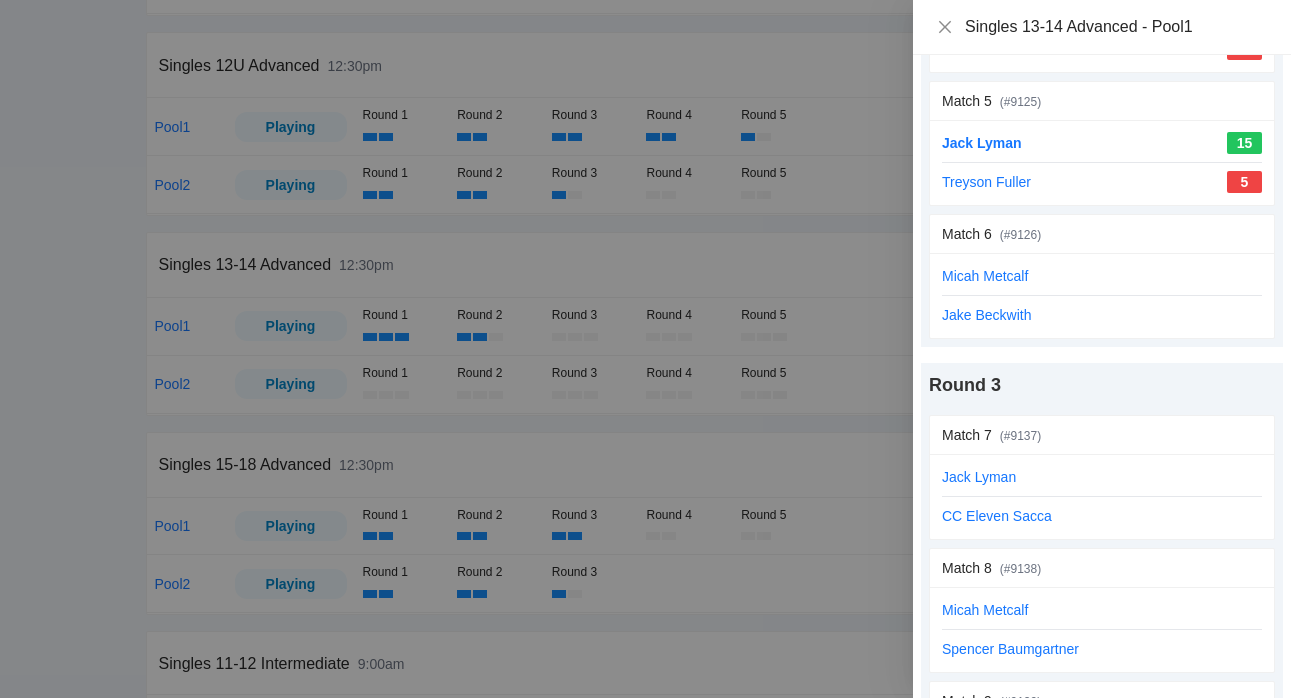 scroll, scrollTop: 714, scrollLeft: 0, axis: vertical 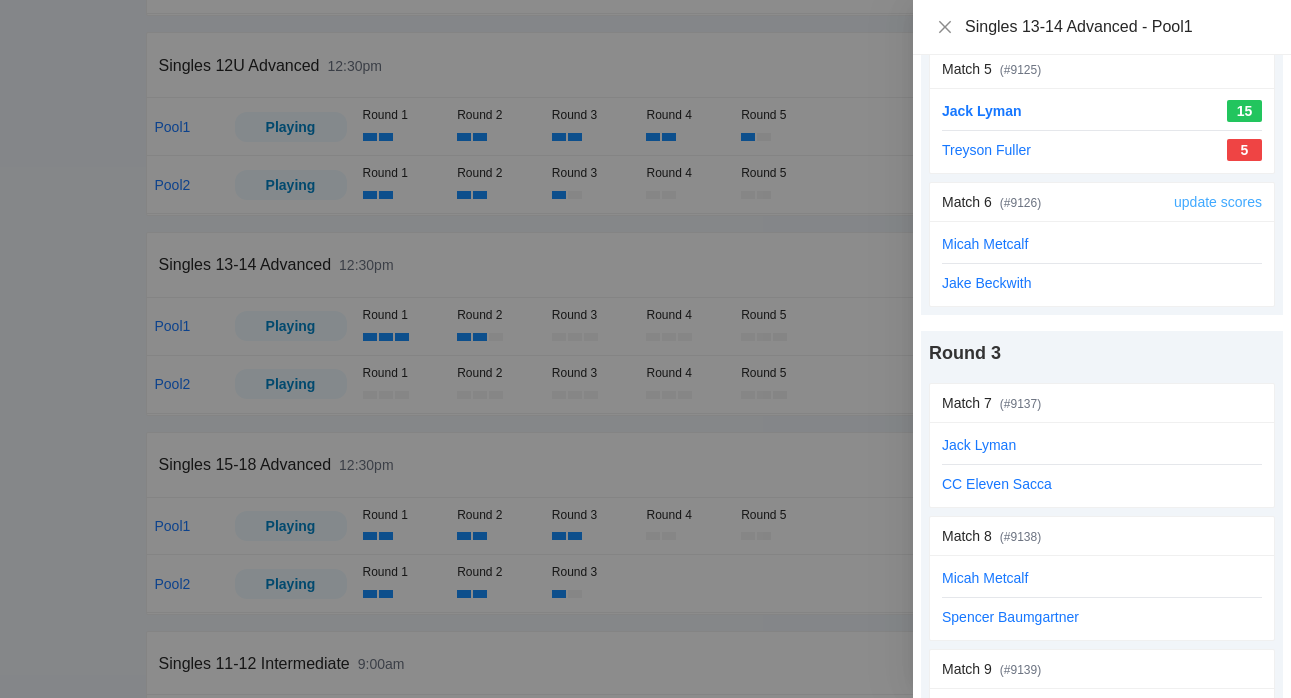 click on "update scores" at bounding box center [1218, 202] 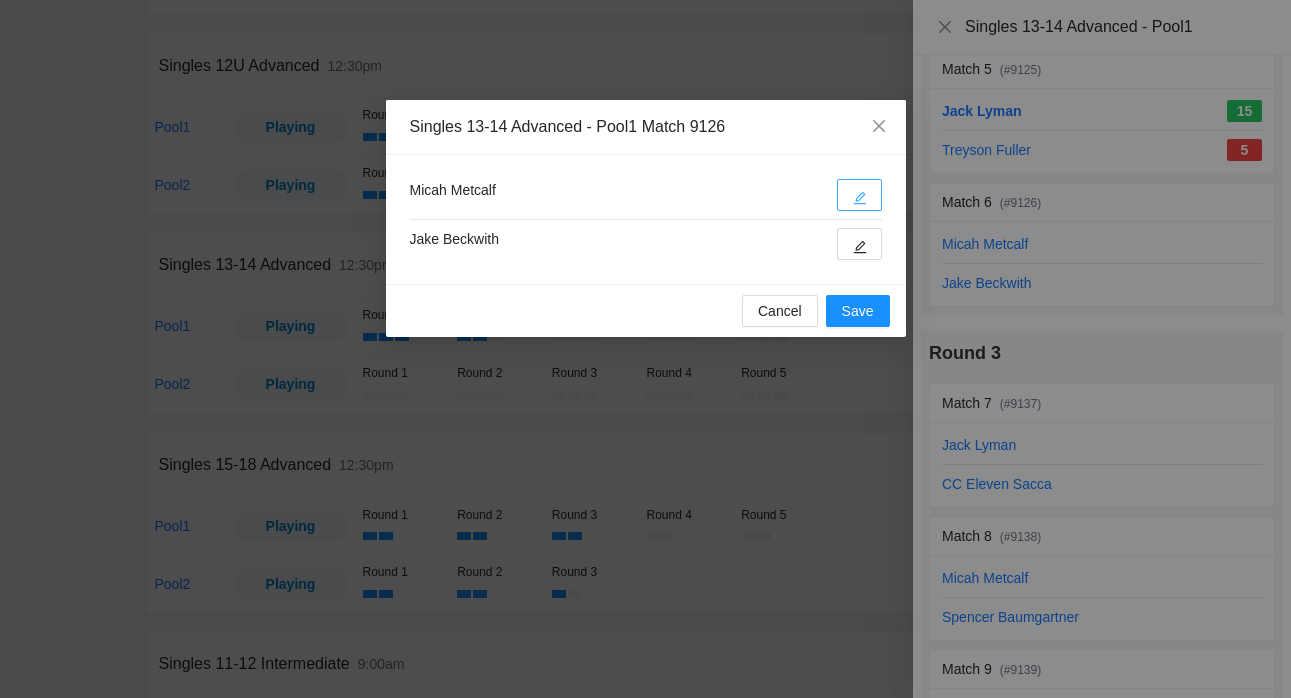 click 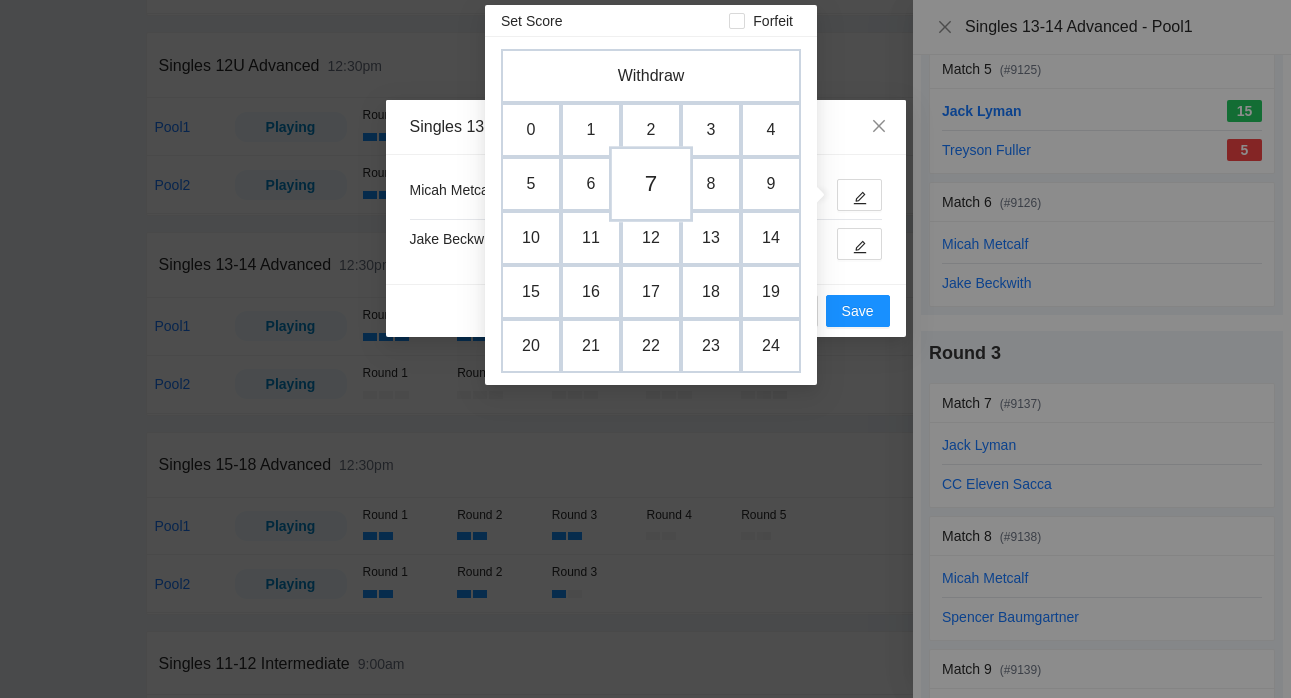 click on "7" at bounding box center [651, 184] 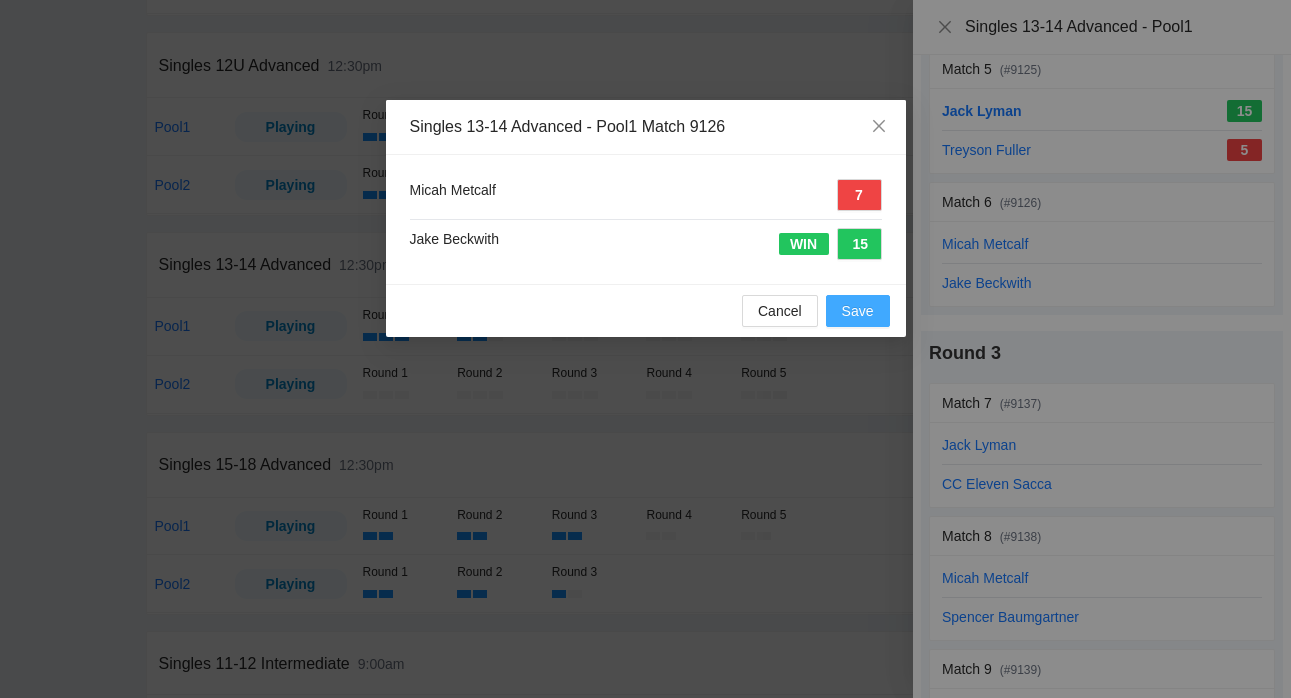 click on "Save" at bounding box center (858, 311) 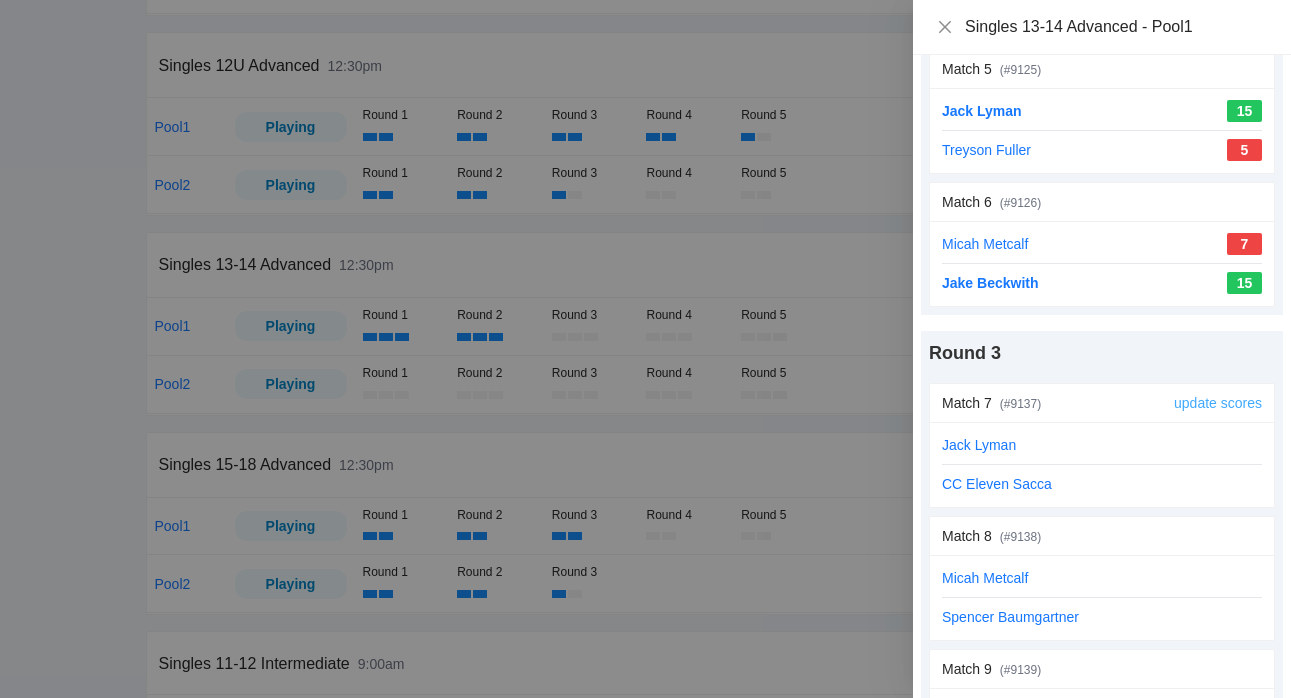 click on "update scores" at bounding box center (1218, 403) 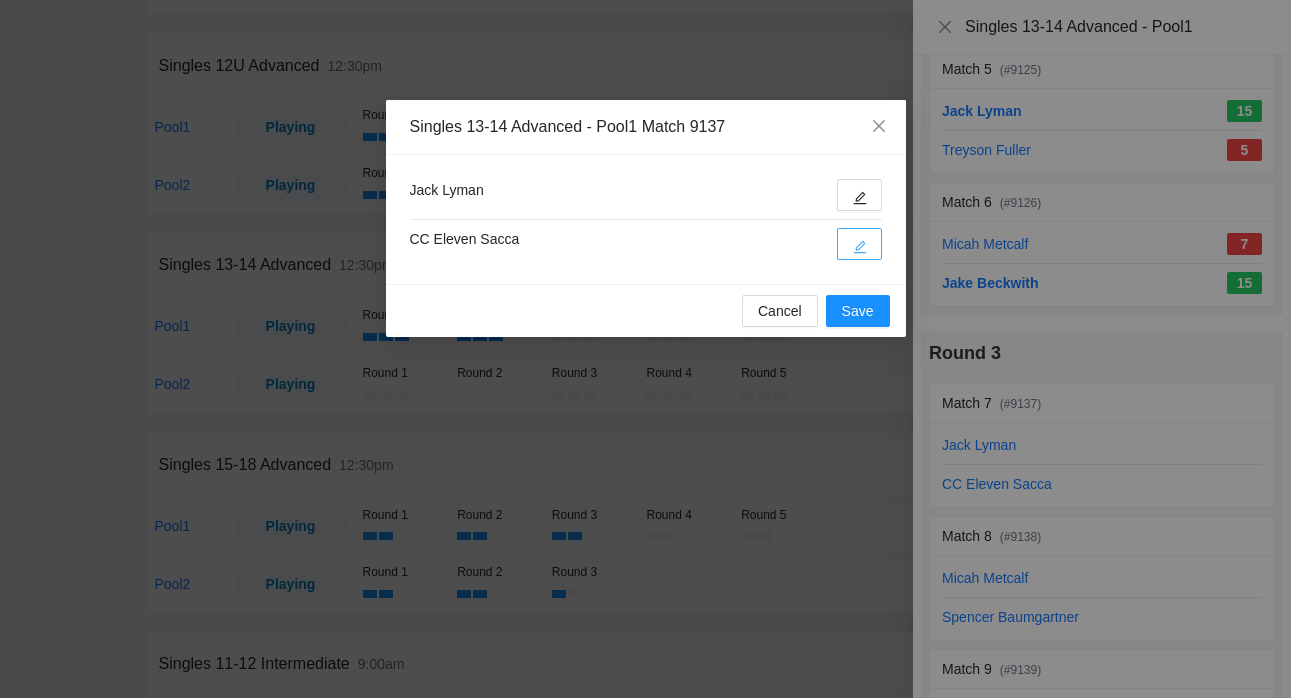 click at bounding box center [859, 244] 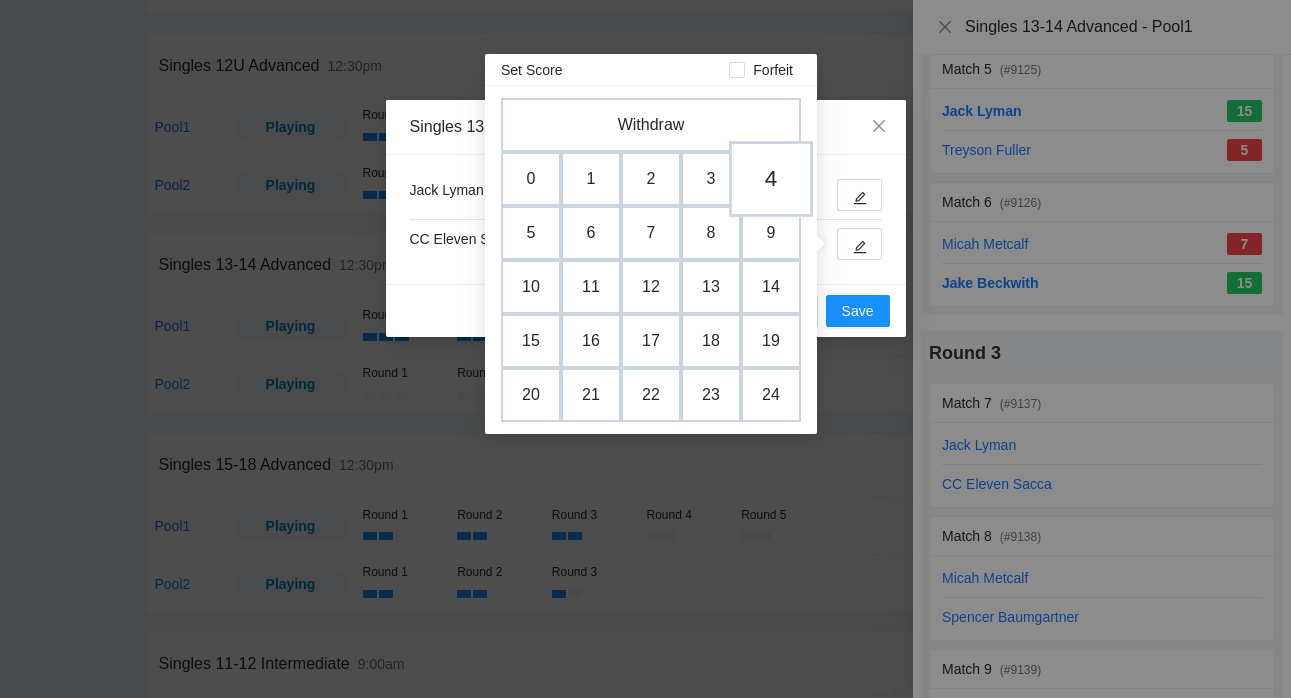 click on "4" at bounding box center (771, 179) 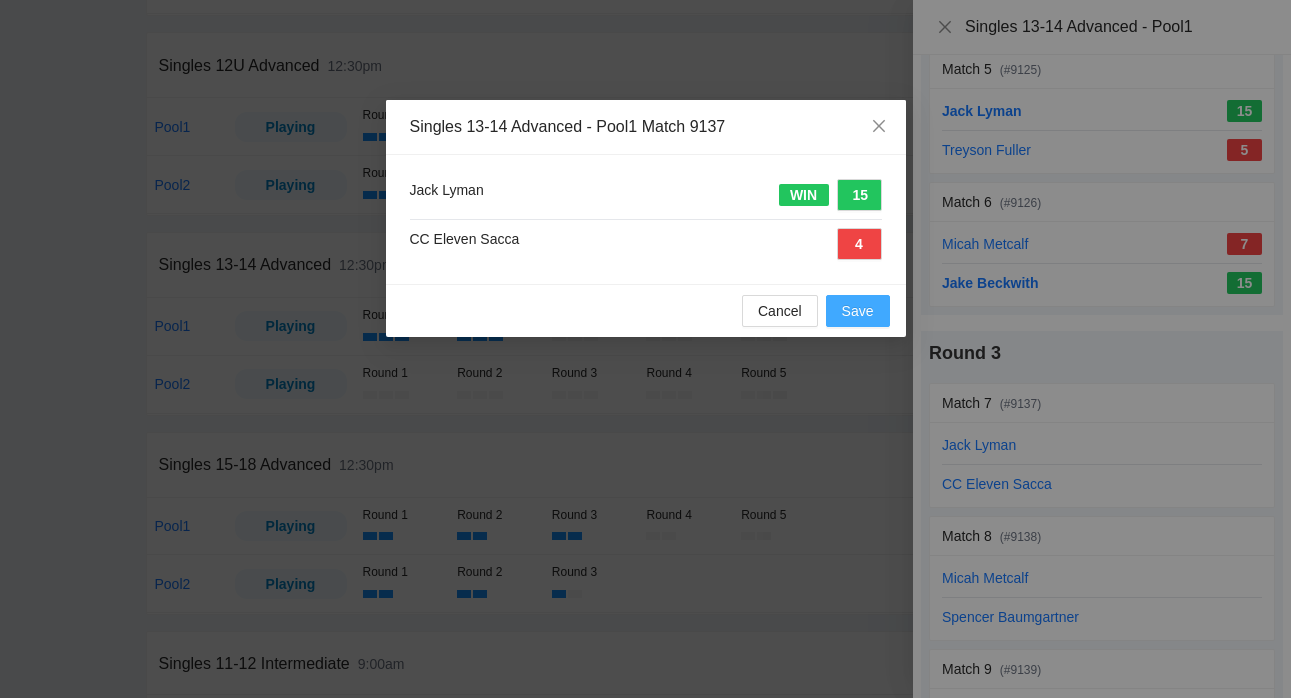 click on "Save" at bounding box center (858, 311) 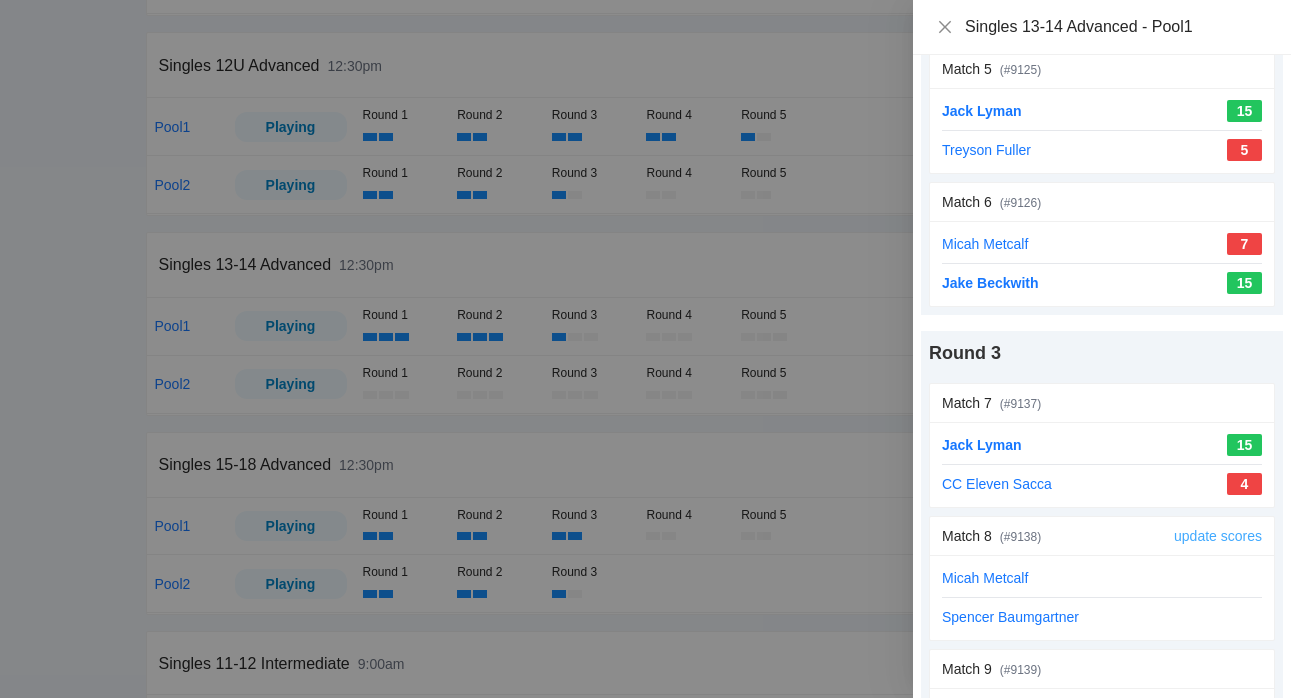 click on "update scores" at bounding box center (1218, 536) 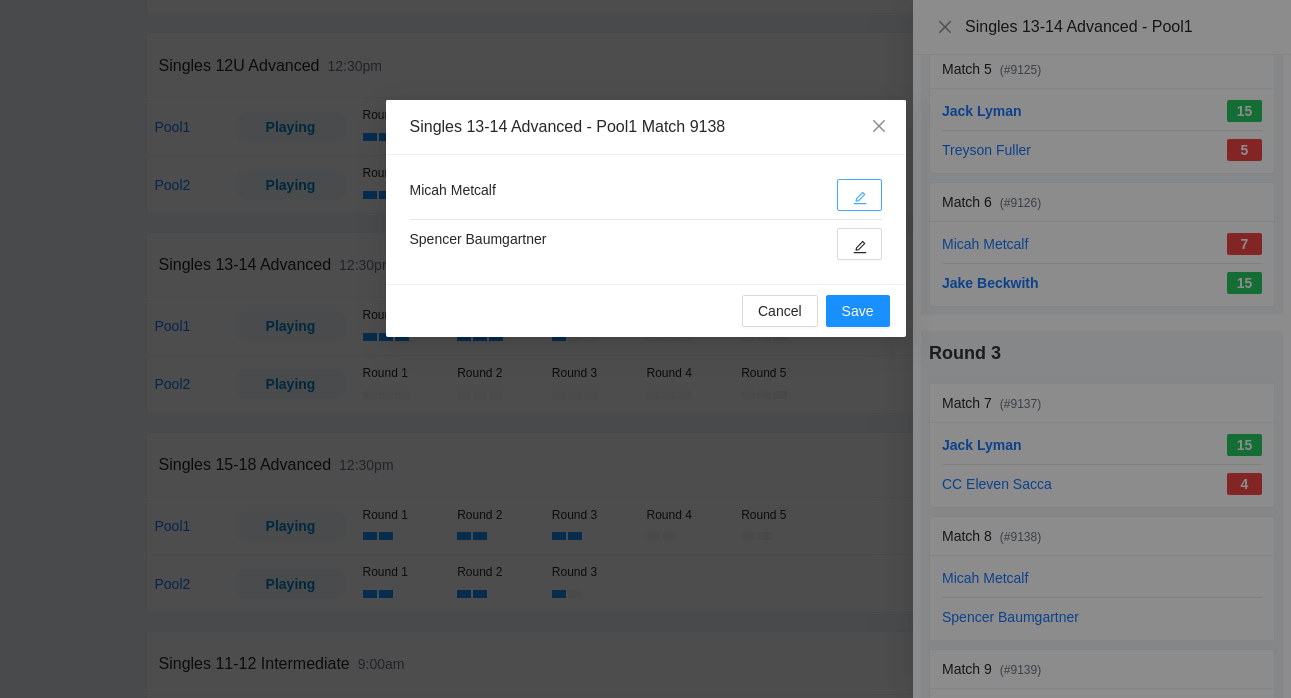 click 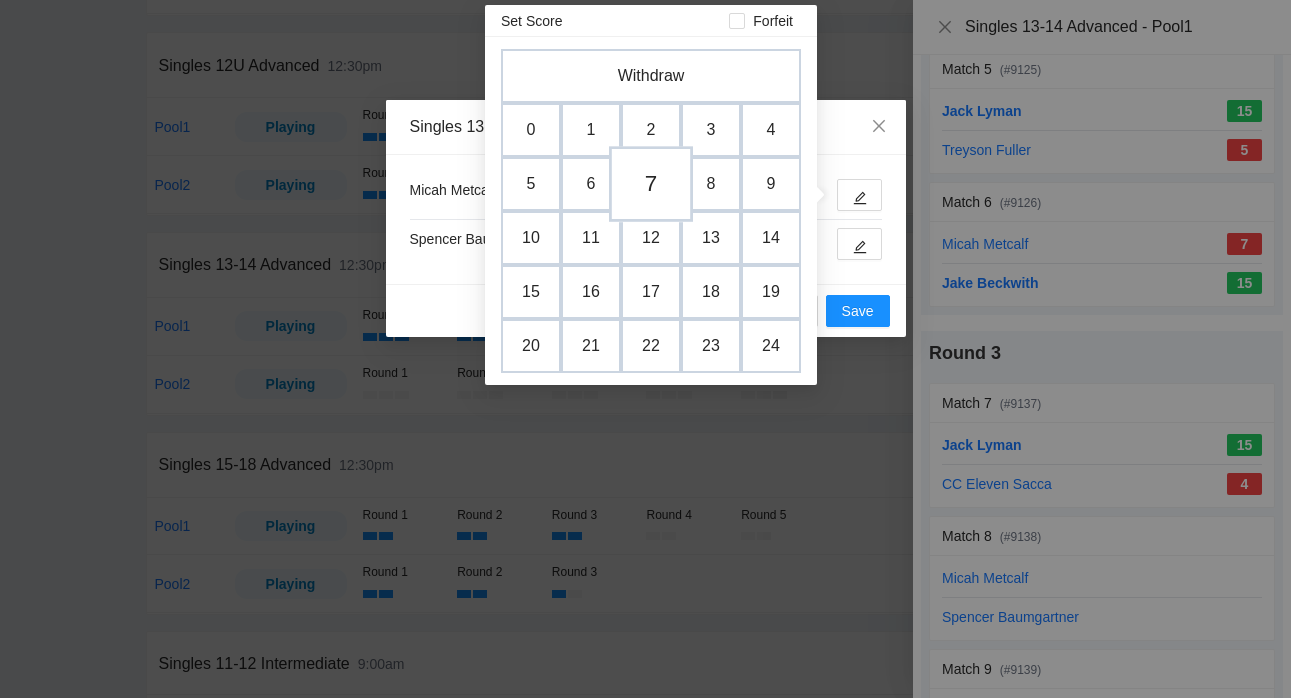 click on "7" at bounding box center (651, 184) 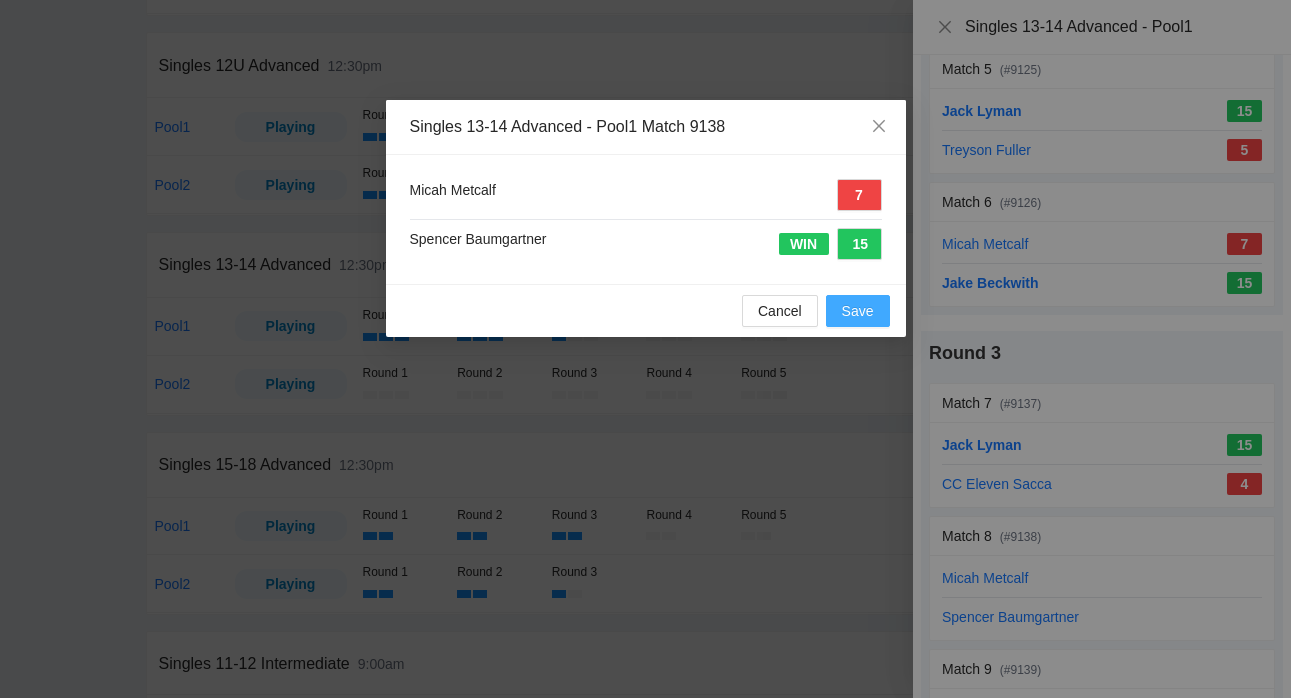 click on "Save" at bounding box center (858, 311) 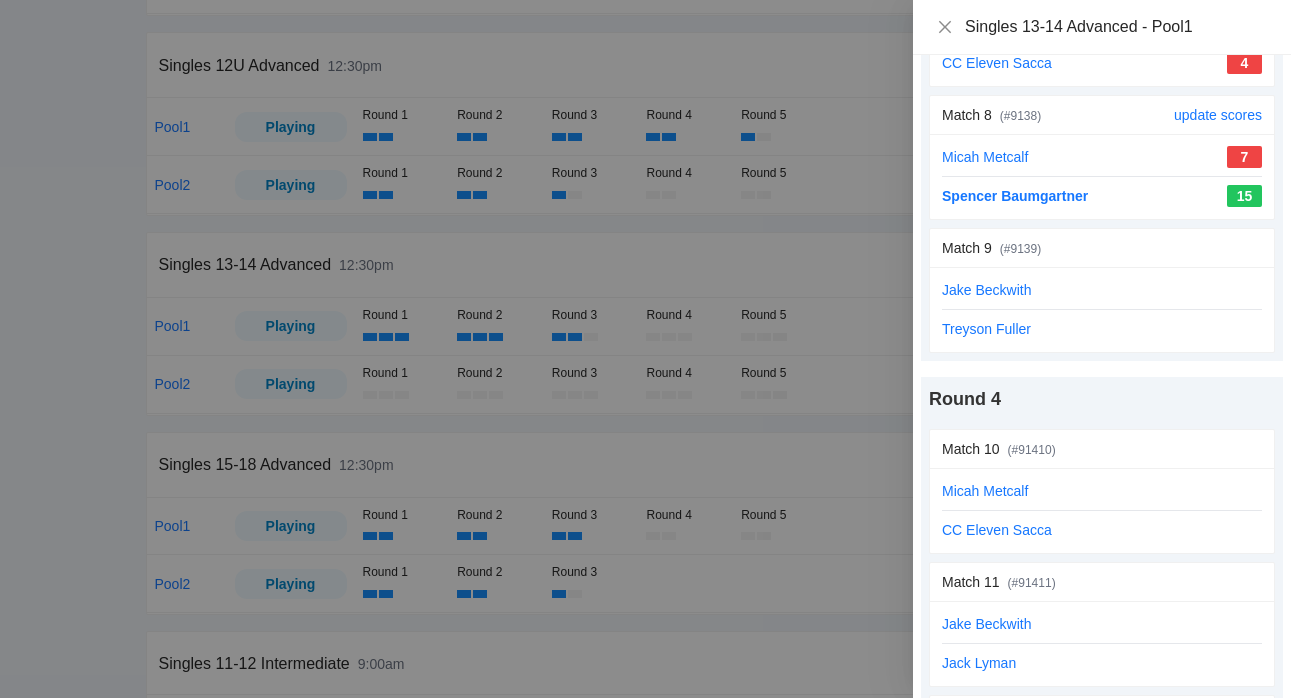 scroll, scrollTop: 1152, scrollLeft: 0, axis: vertical 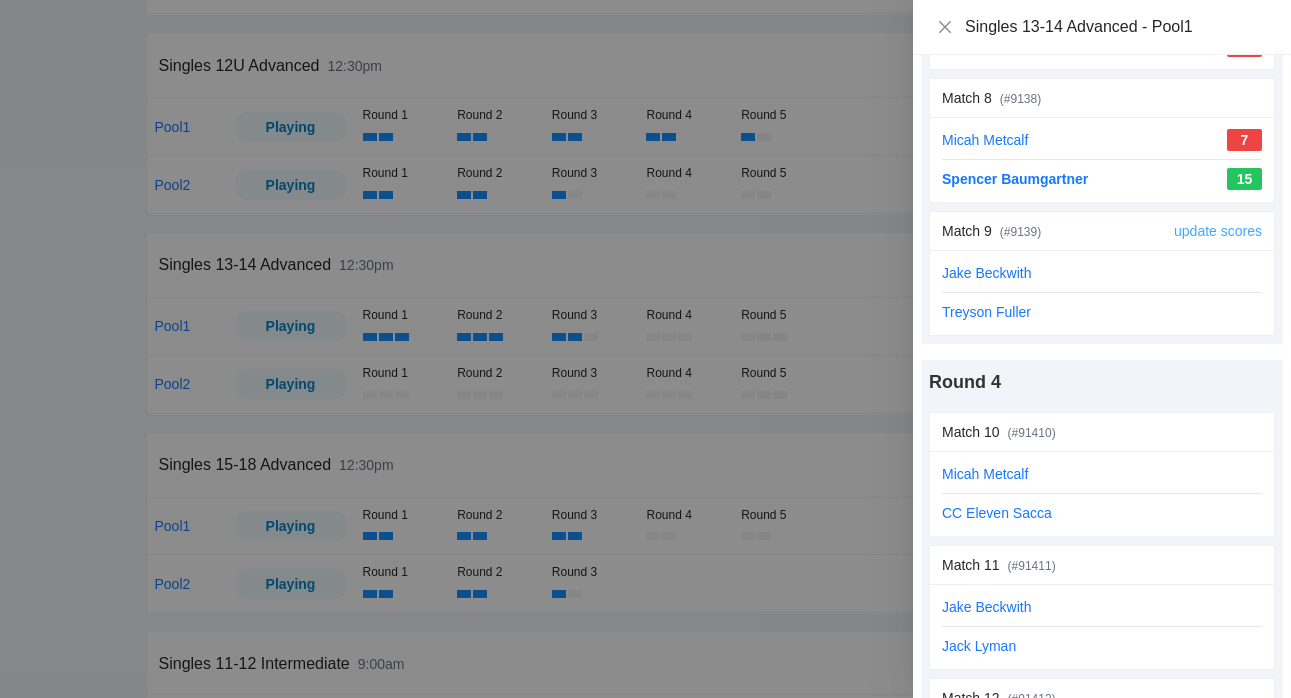 click on "update scores" at bounding box center (1218, 231) 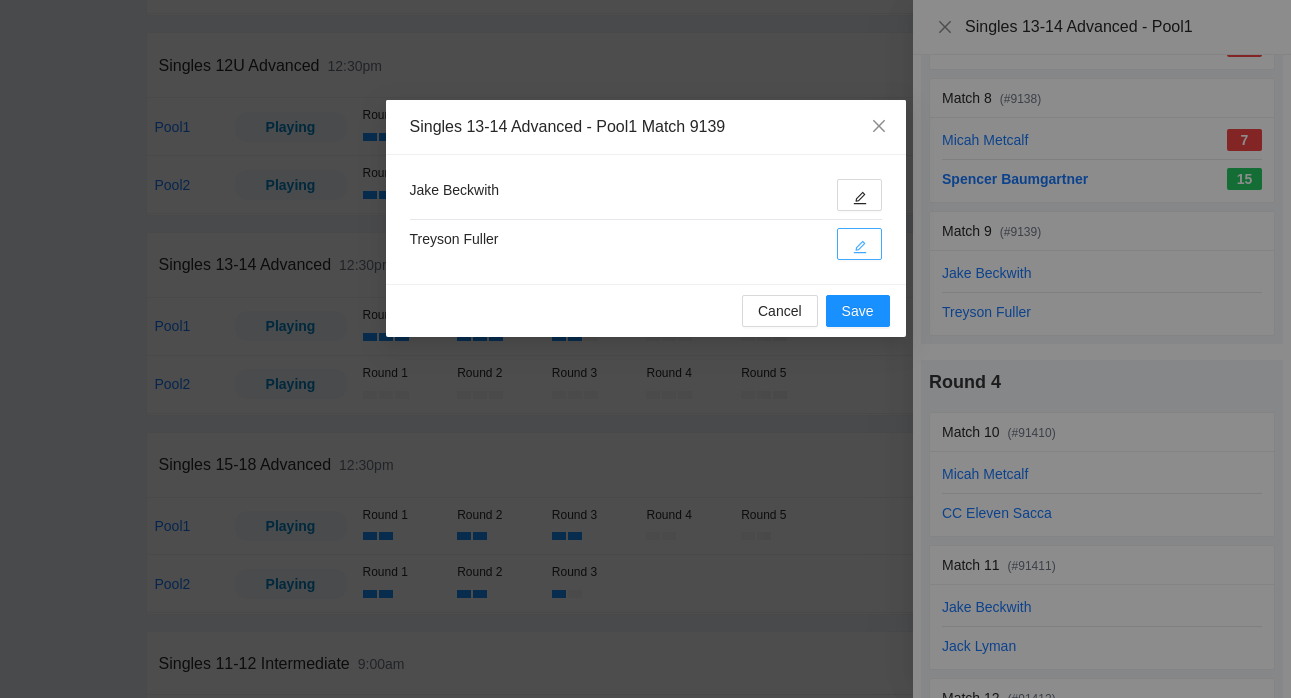 click 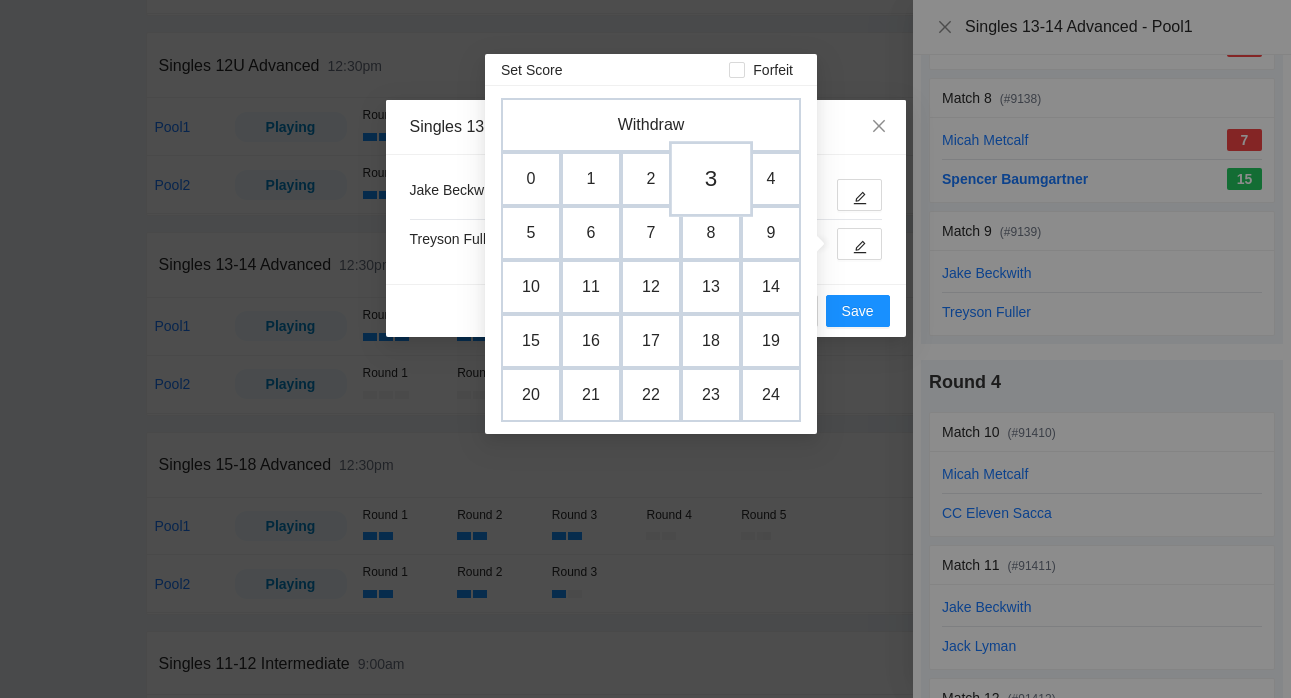 click on "3" at bounding box center (711, 179) 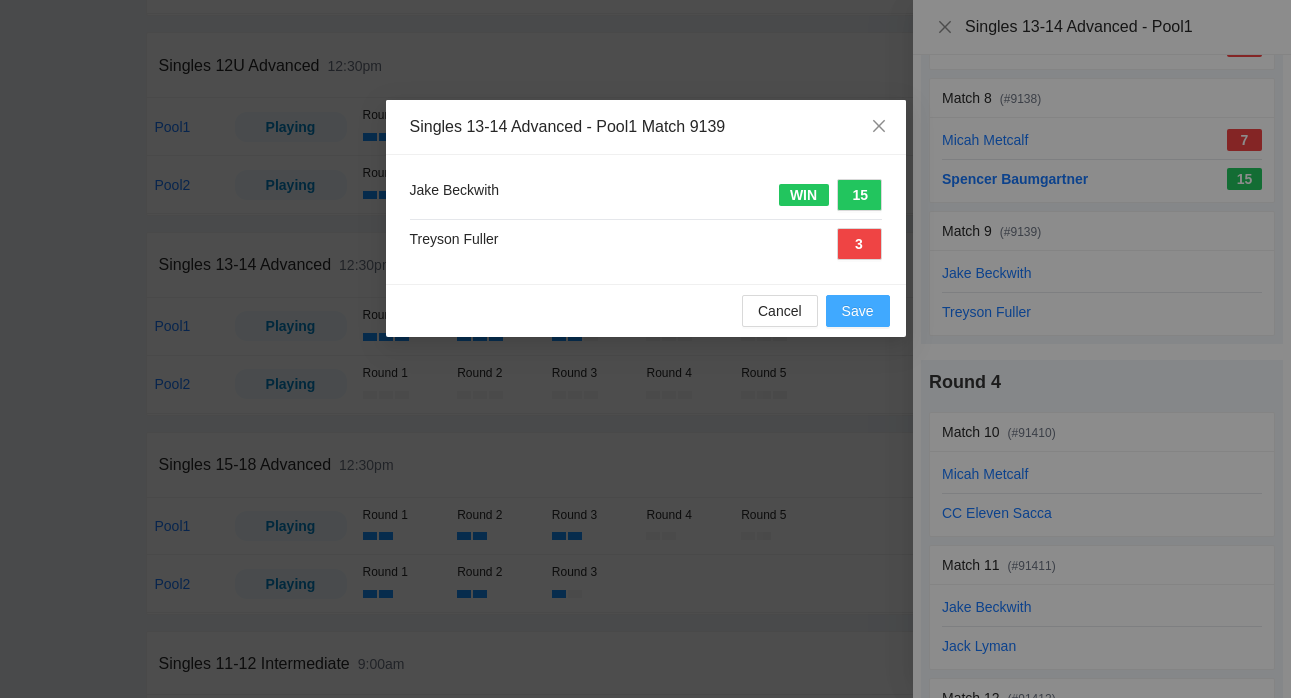 click on "Save" at bounding box center (858, 311) 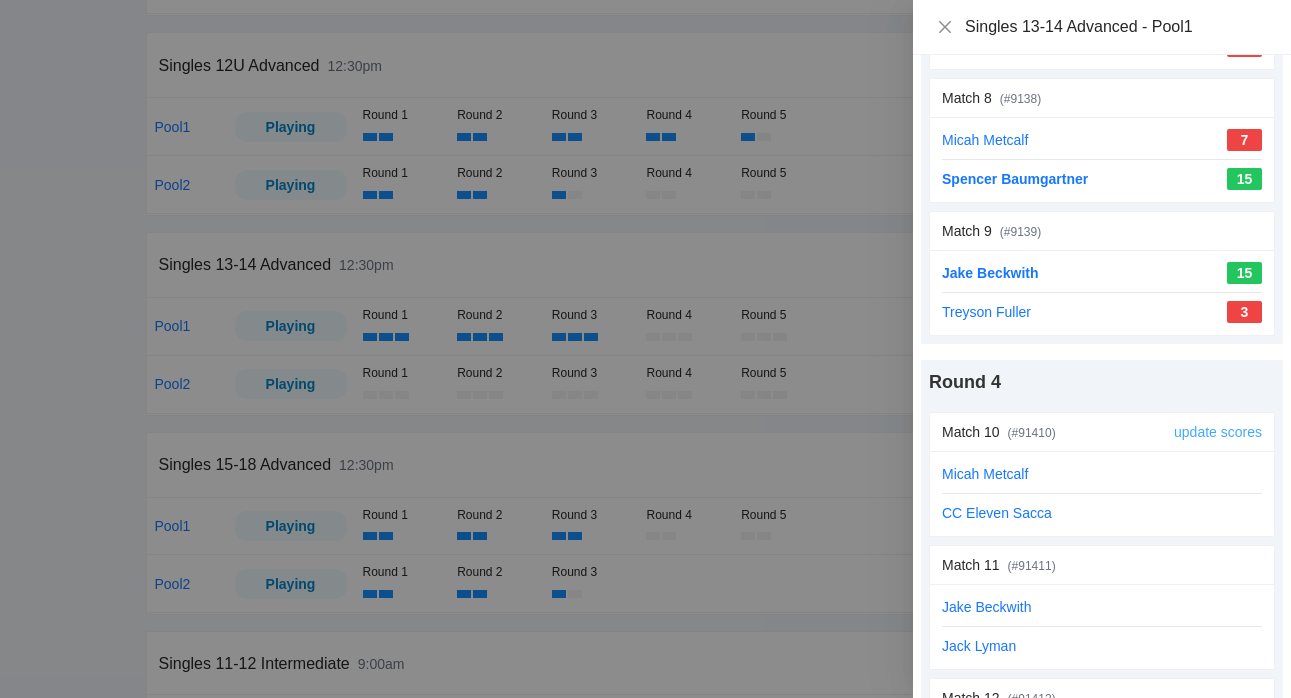 click on "update scores" at bounding box center [1218, 432] 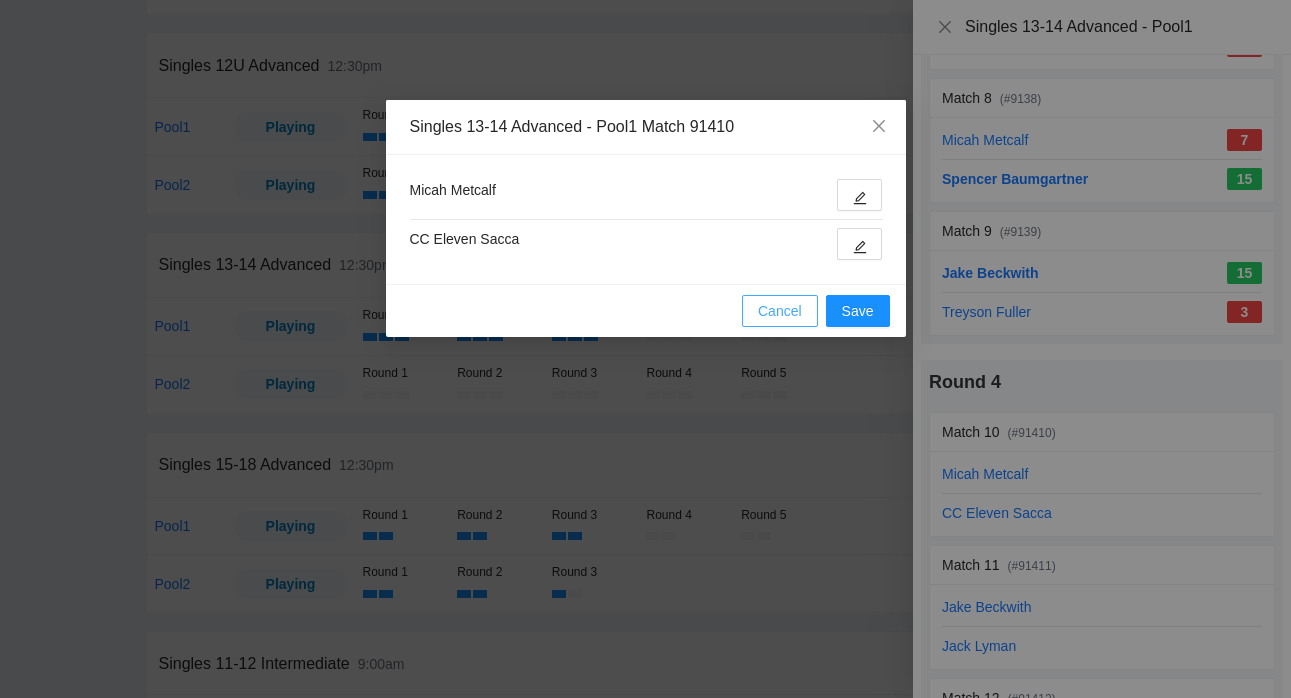 click on "Cancel" at bounding box center (780, 311) 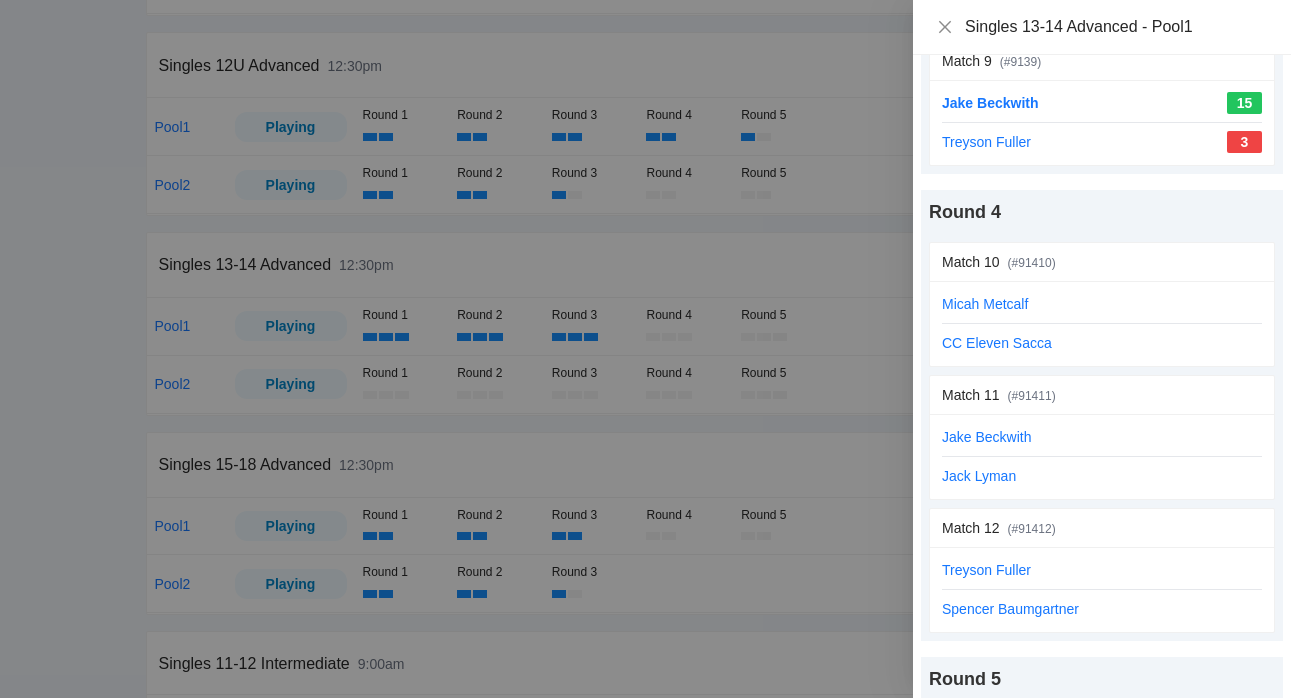 scroll, scrollTop: 1347, scrollLeft: 0, axis: vertical 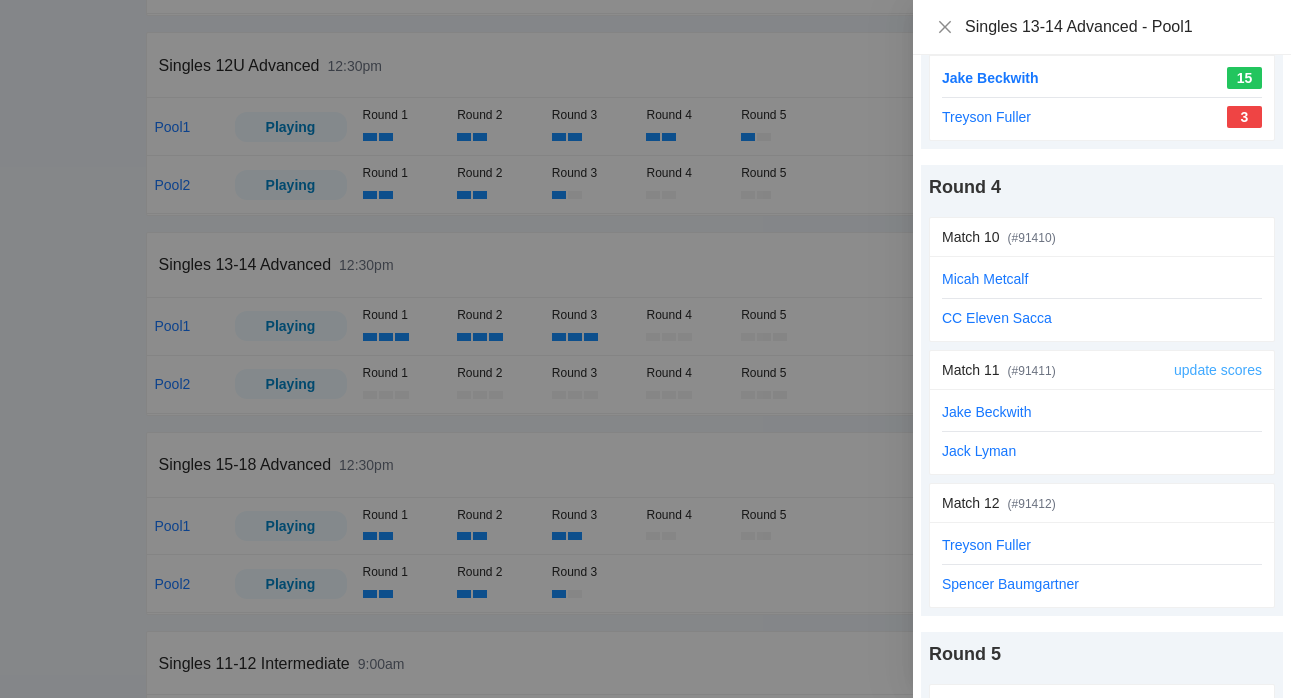 click on "update scores" at bounding box center [1218, 370] 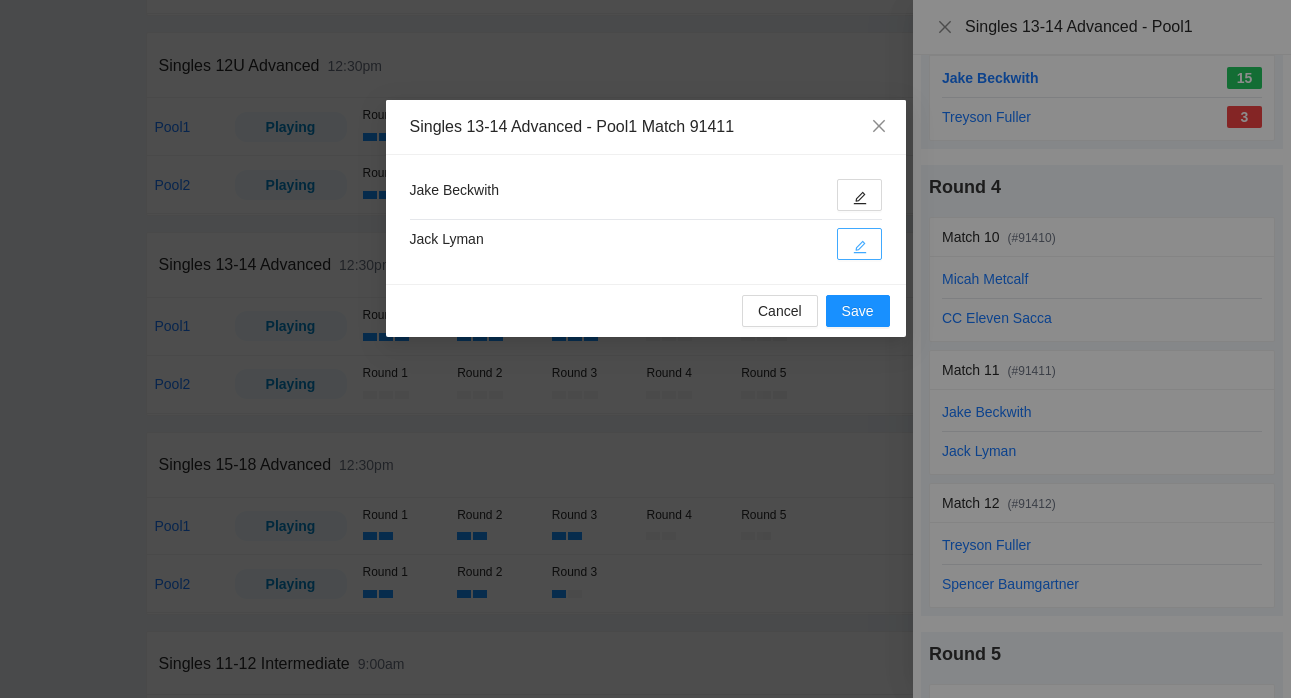 click 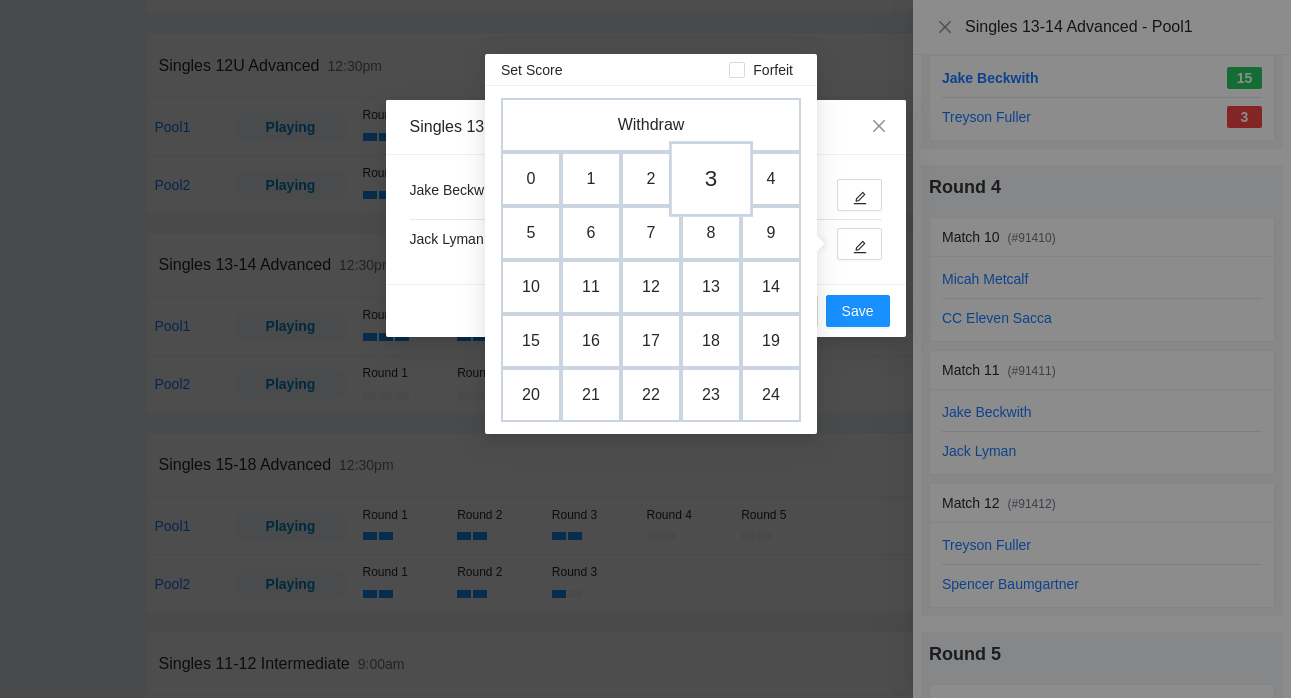 click on "3" at bounding box center (711, 179) 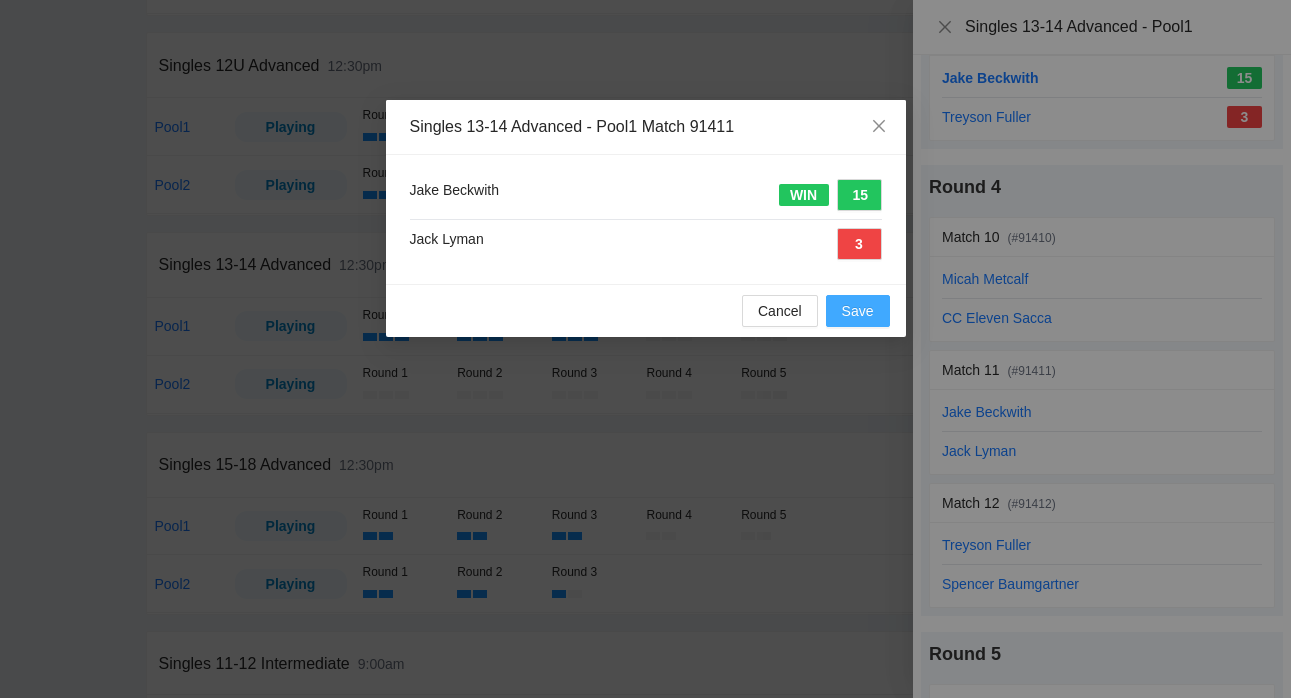 click on "Save" at bounding box center (858, 311) 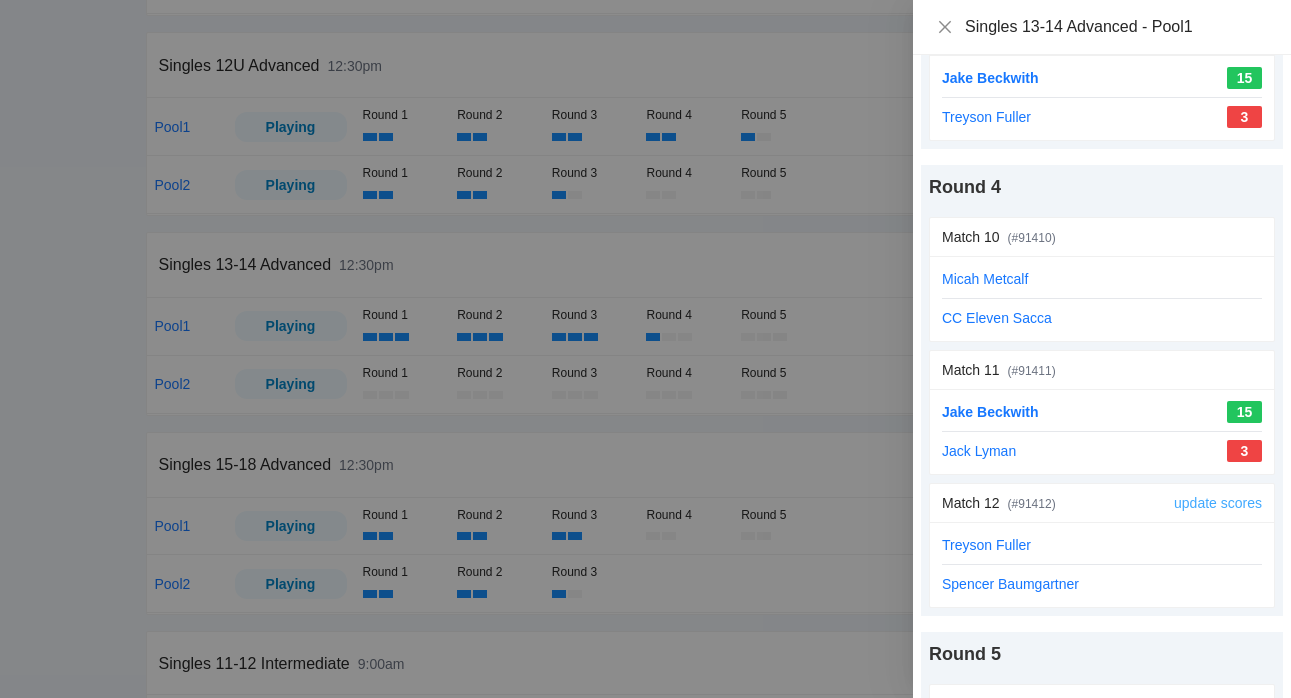 click on "update scores" at bounding box center (1218, 503) 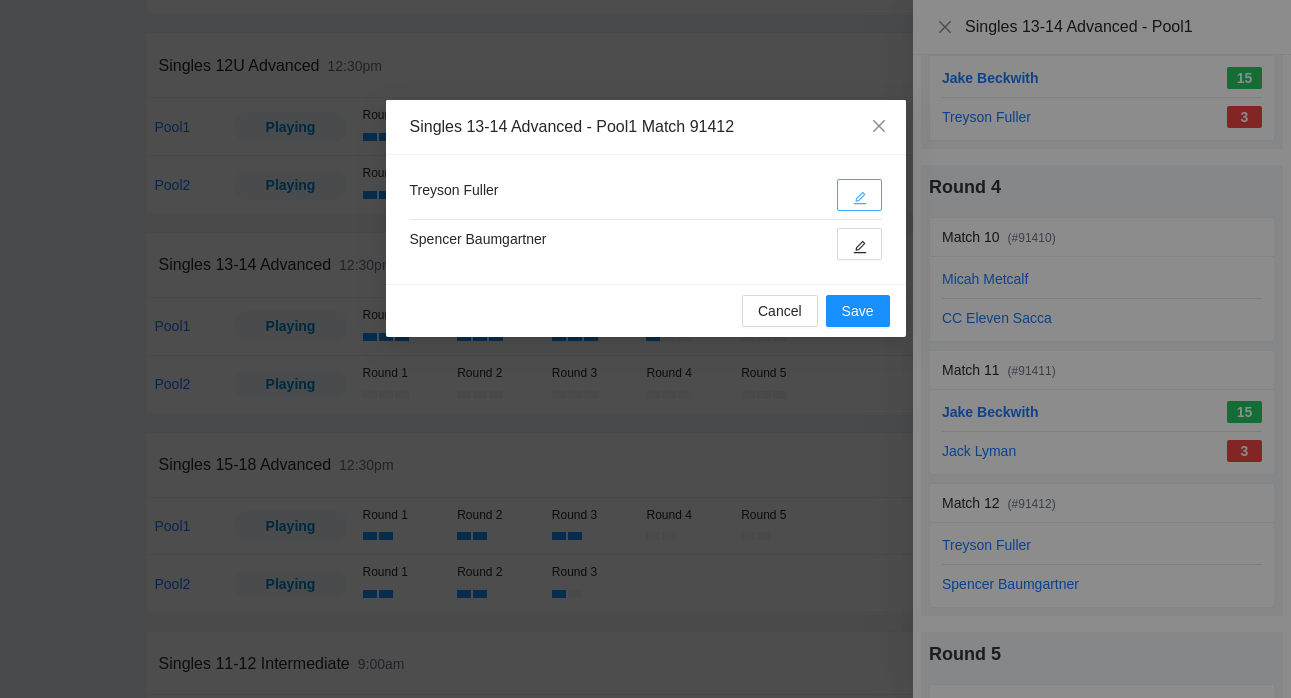 click 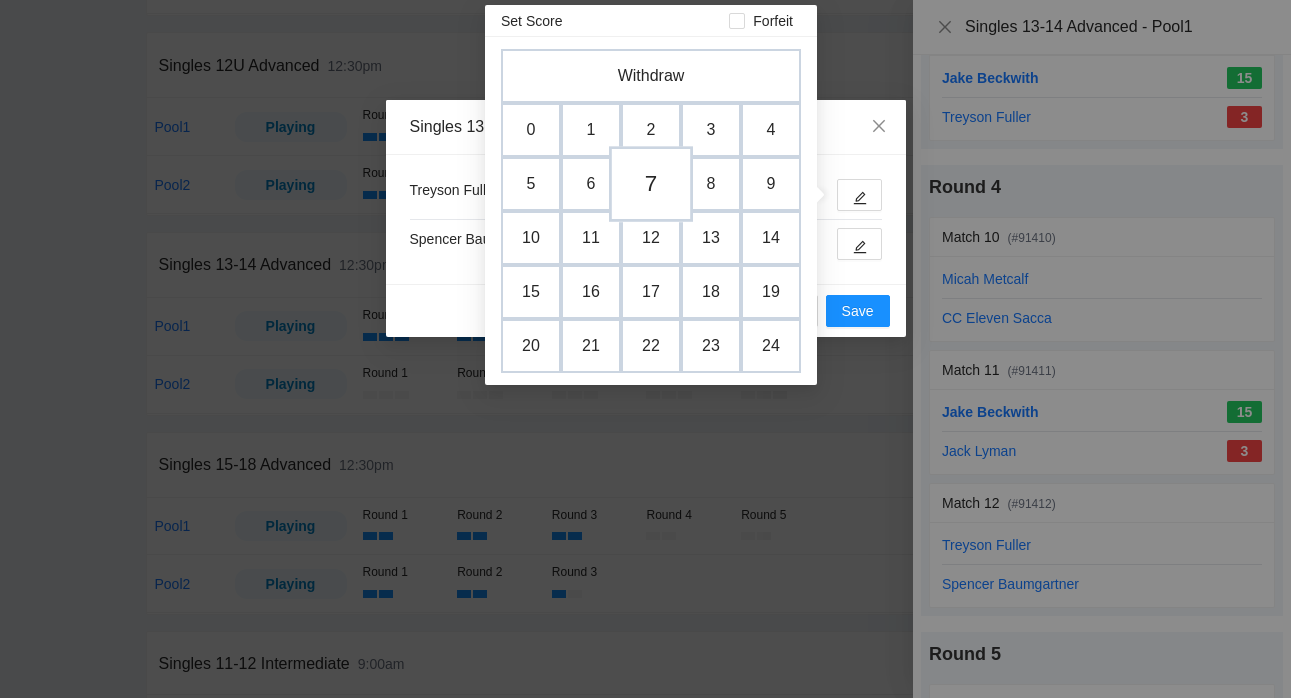 click on "7" at bounding box center (651, 184) 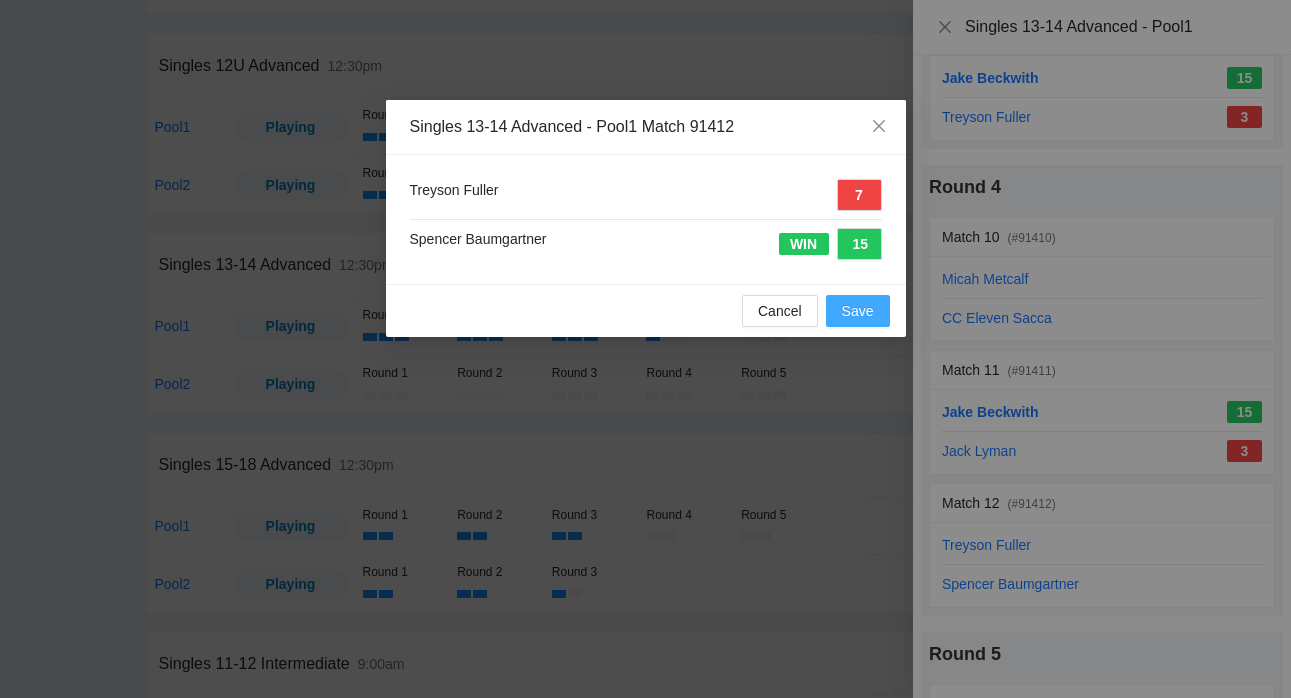 click on "Save" at bounding box center (858, 311) 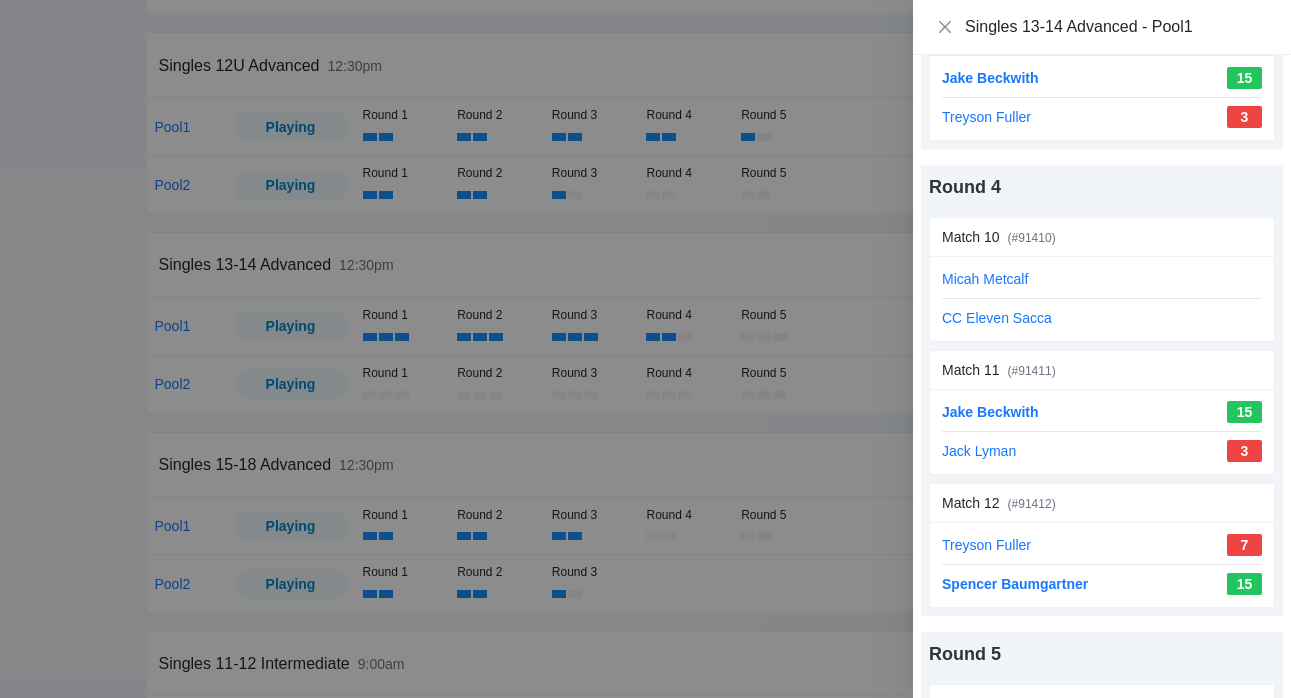 click at bounding box center (645, 349) 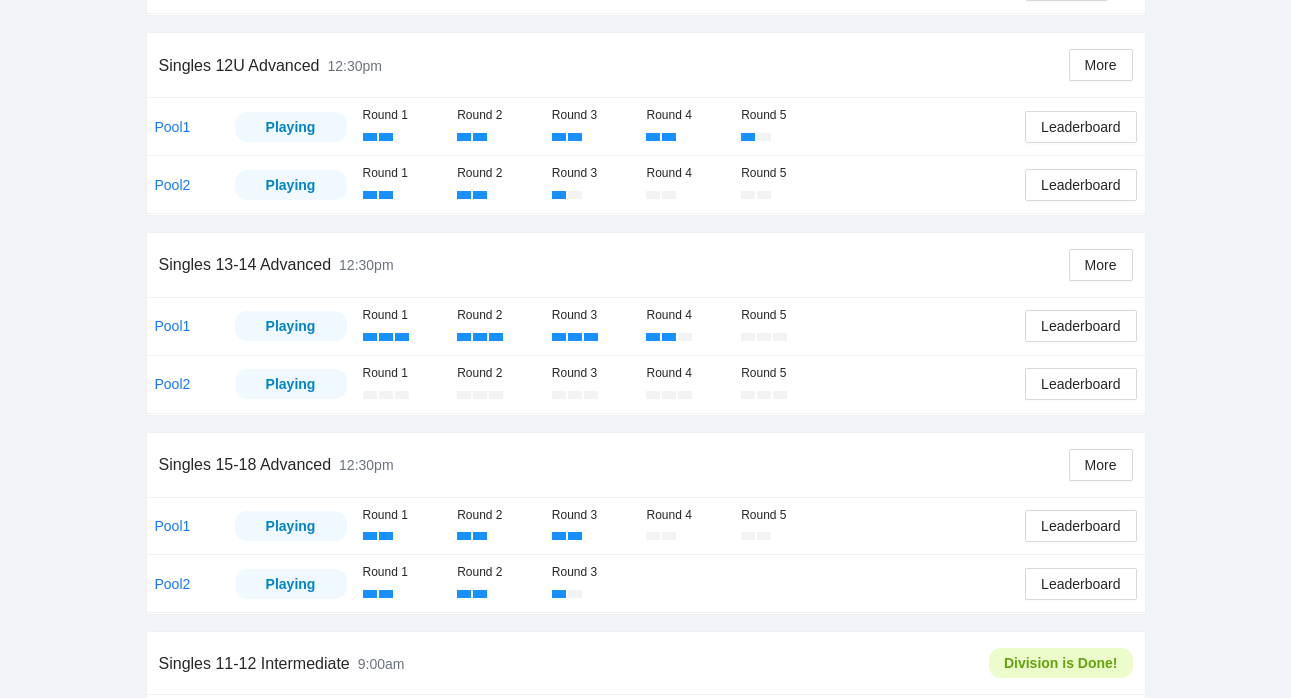 click on "Pool2" at bounding box center [173, 584] 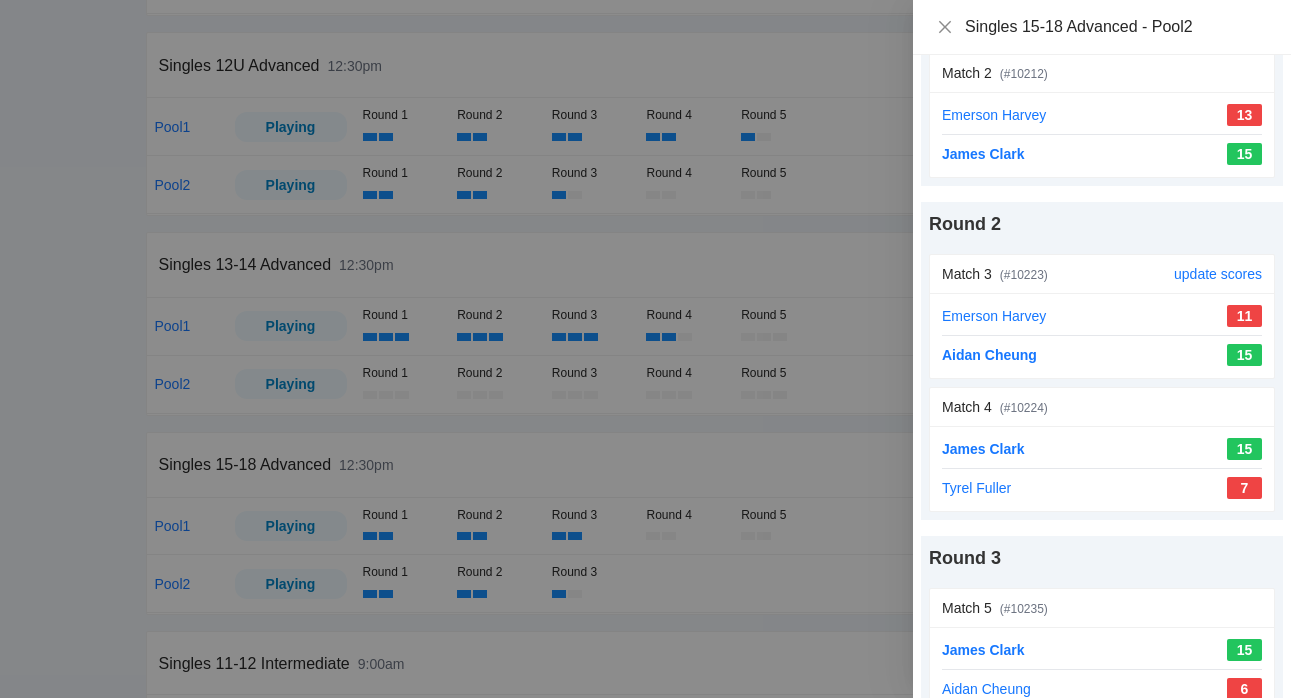 scroll, scrollTop: 407, scrollLeft: 0, axis: vertical 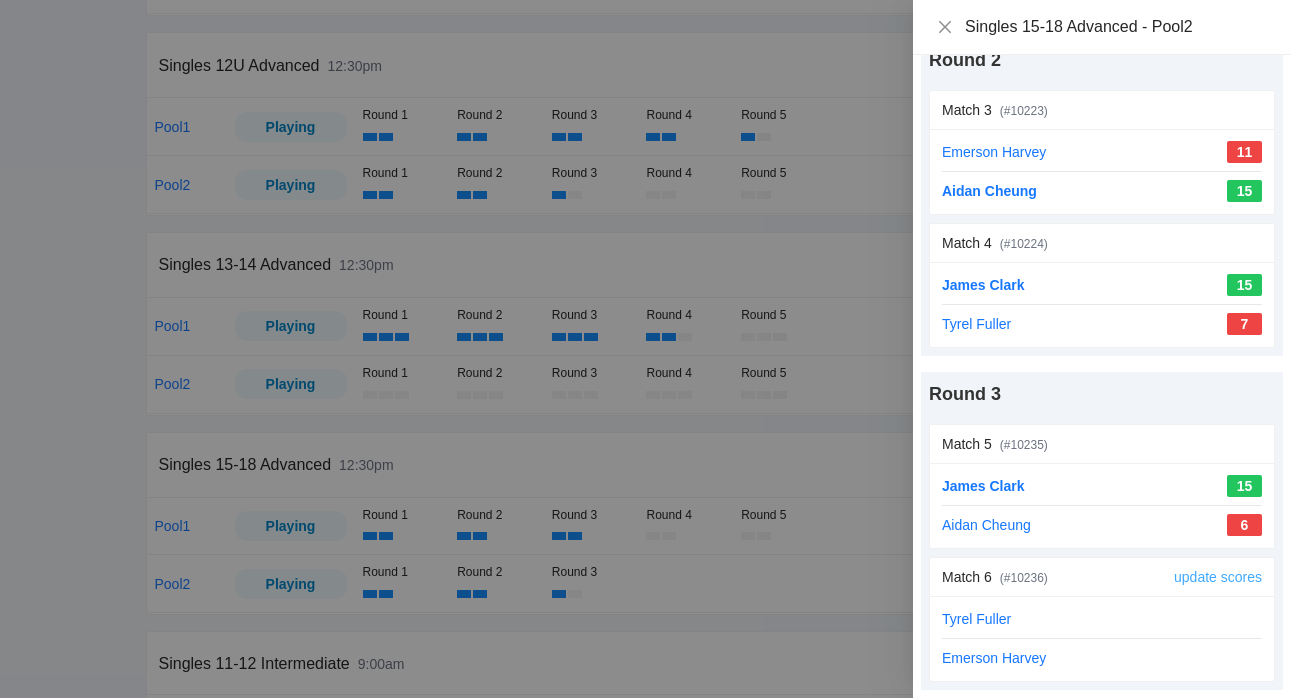 click on "update scores" at bounding box center (1218, 577) 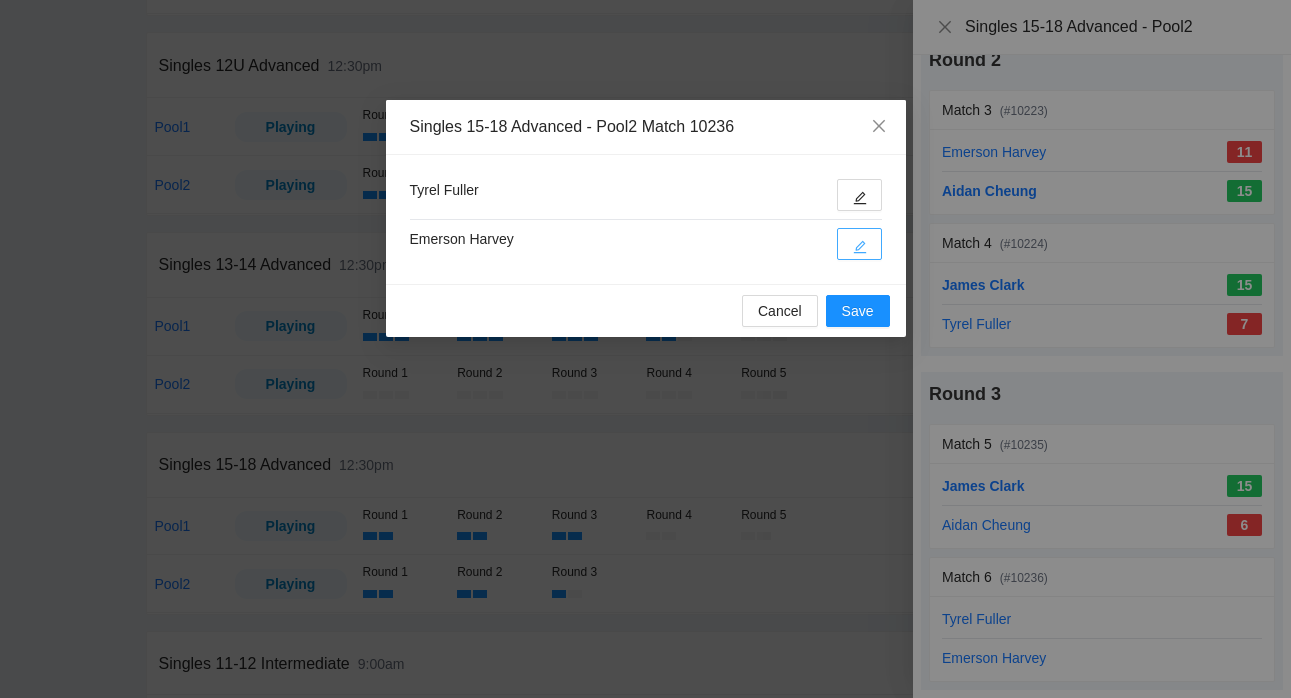 click 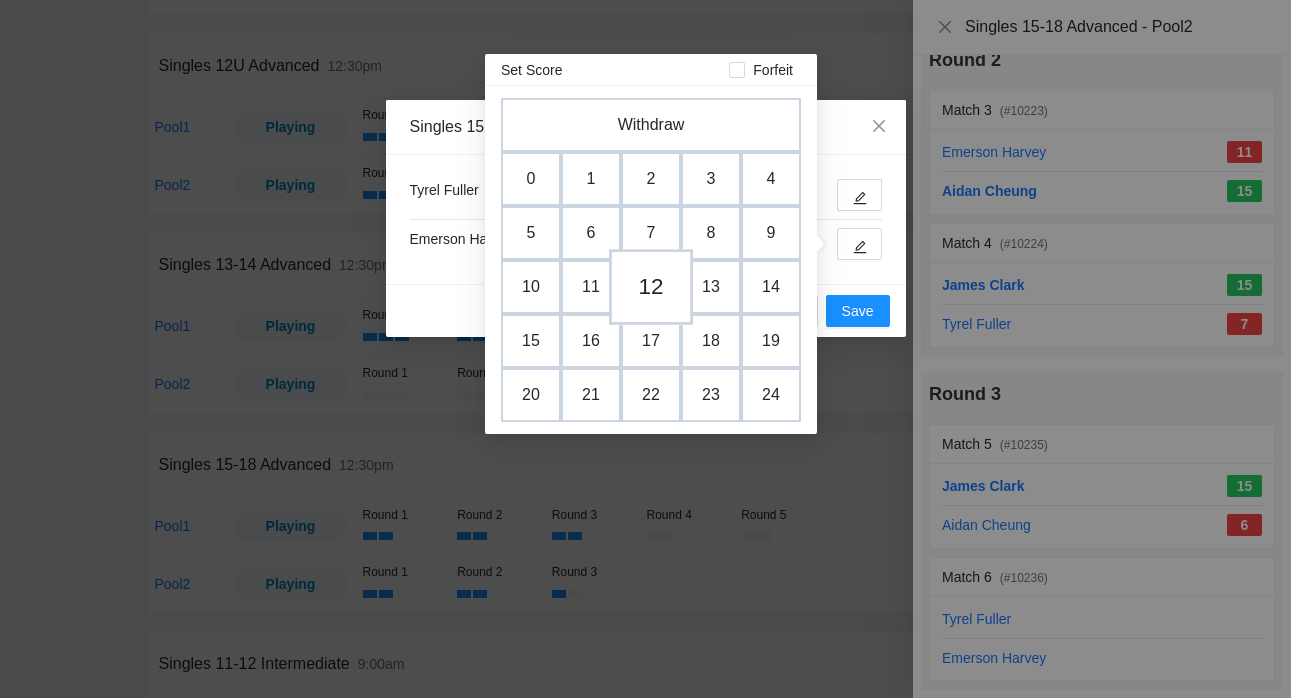 click on "12" at bounding box center (651, 287) 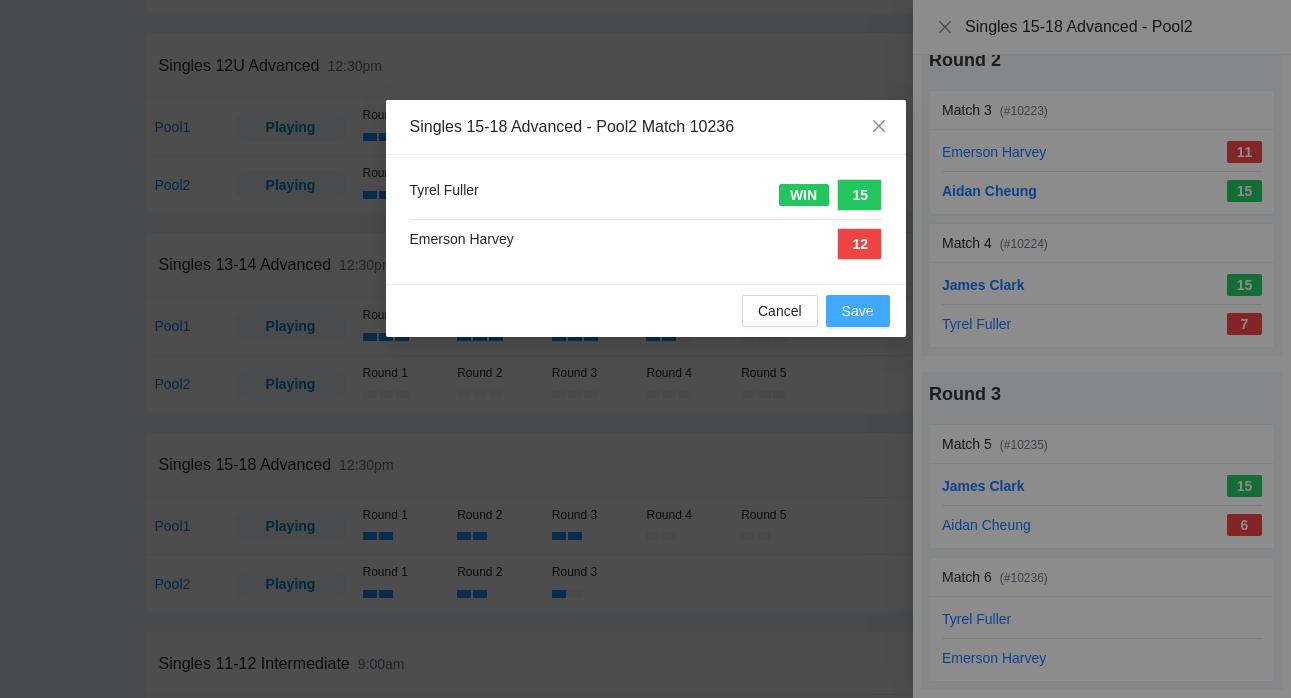 click on "Save" at bounding box center (858, 311) 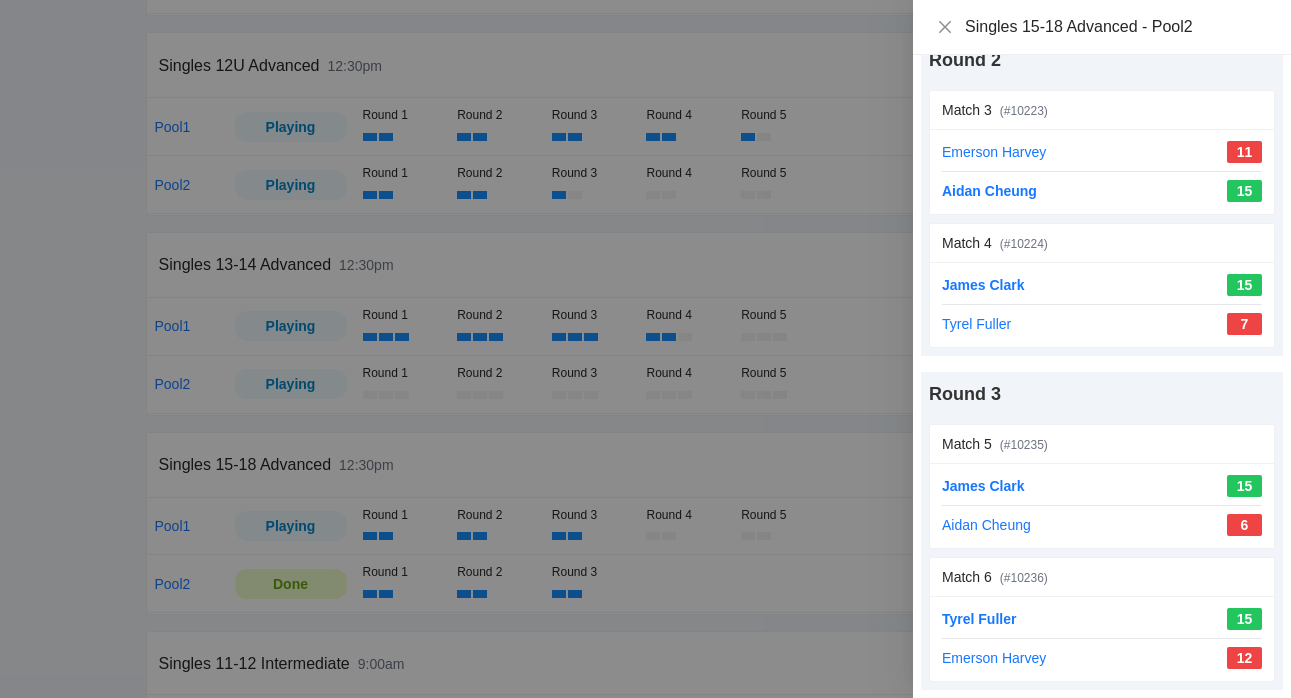 click at bounding box center [645, 349] 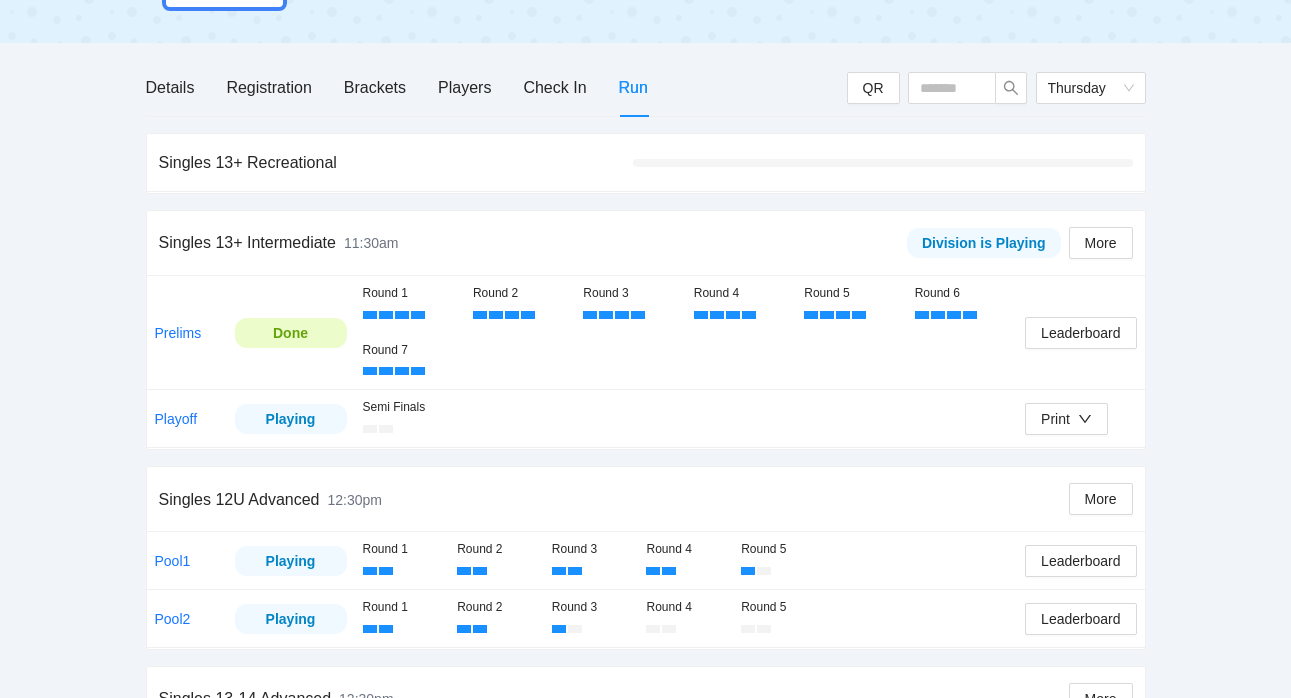 scroll, scrollTop: 84, scrollLeft: 0, axis: vertical 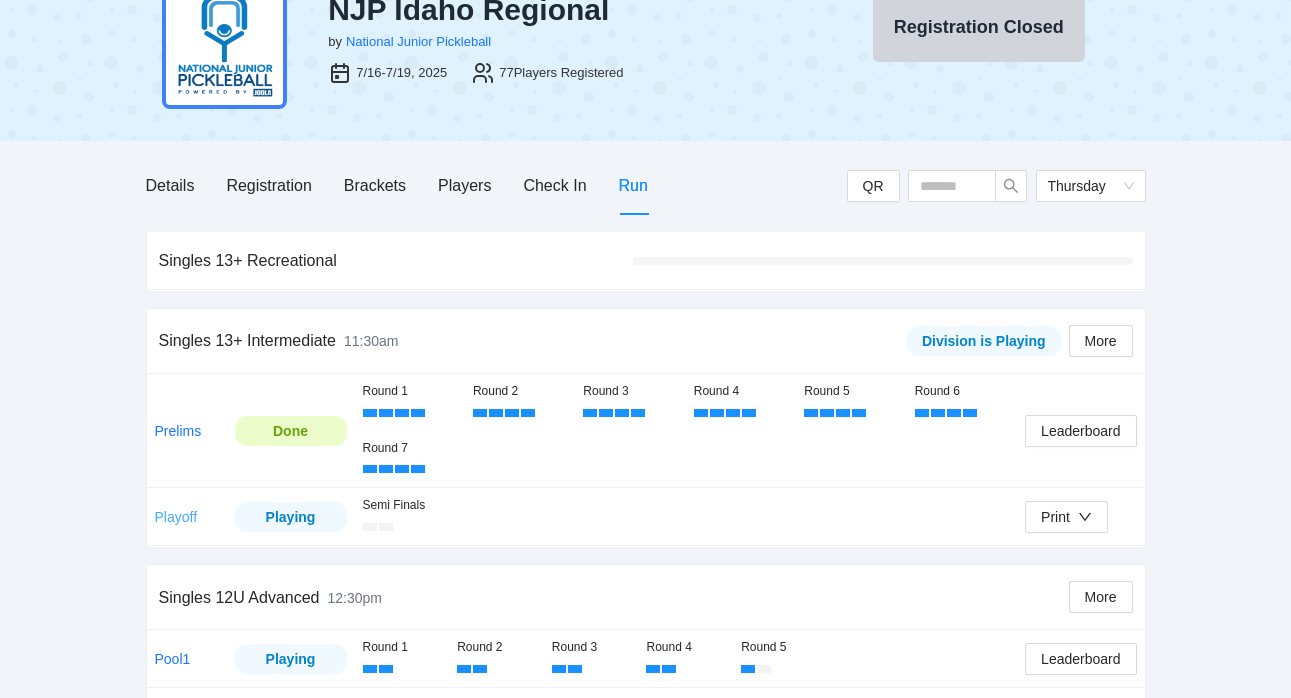 click on "Playoff" at bounding box center (176, 517) 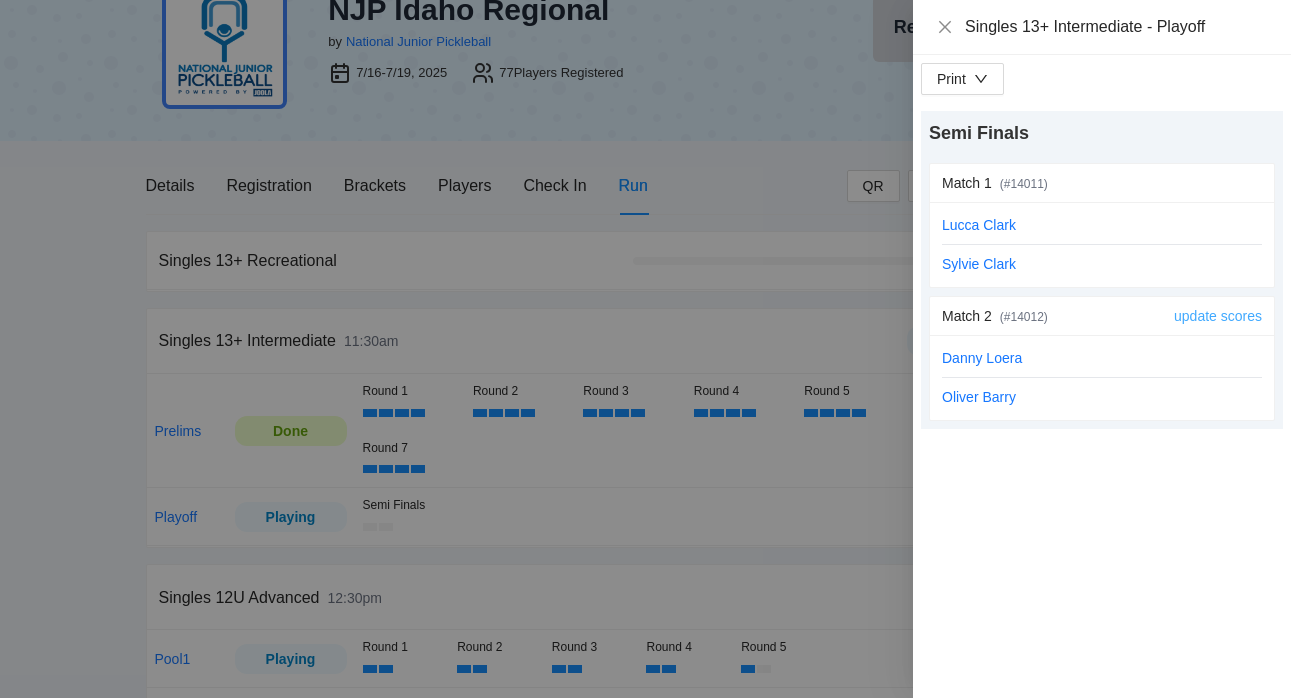 click on "update scores" at bounding box center (1218, 316) 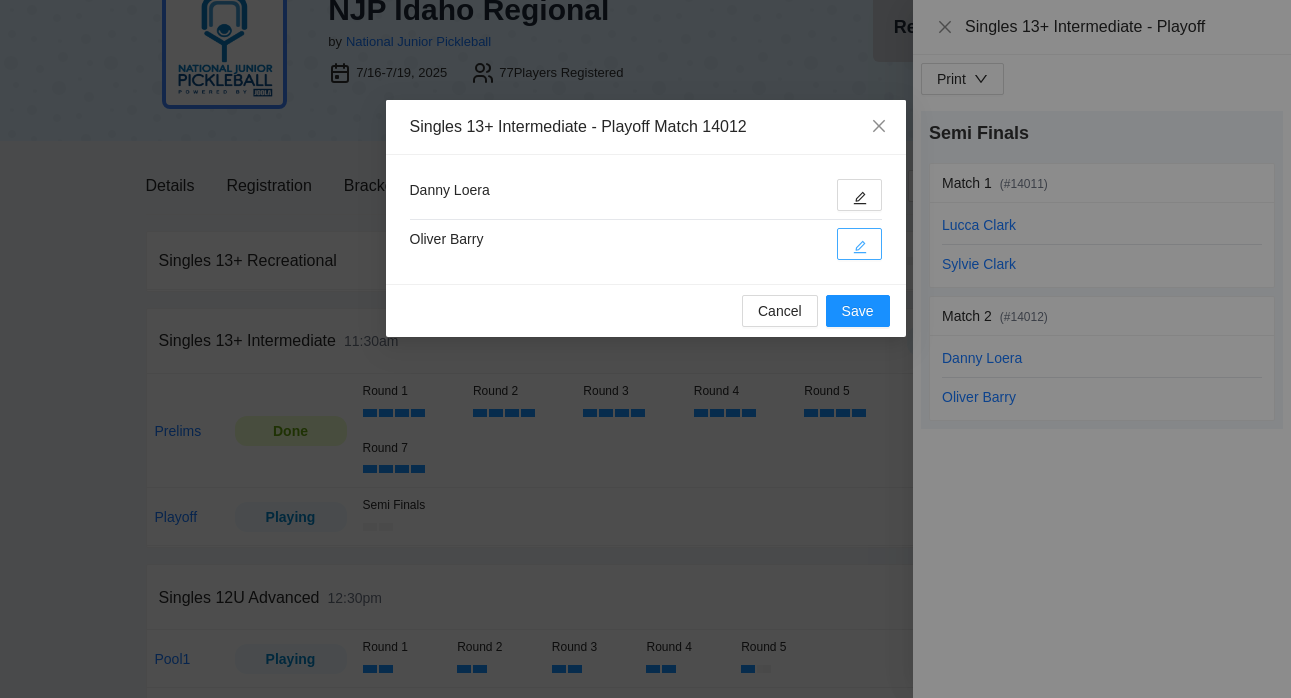 click at bounding box center [859, 244] 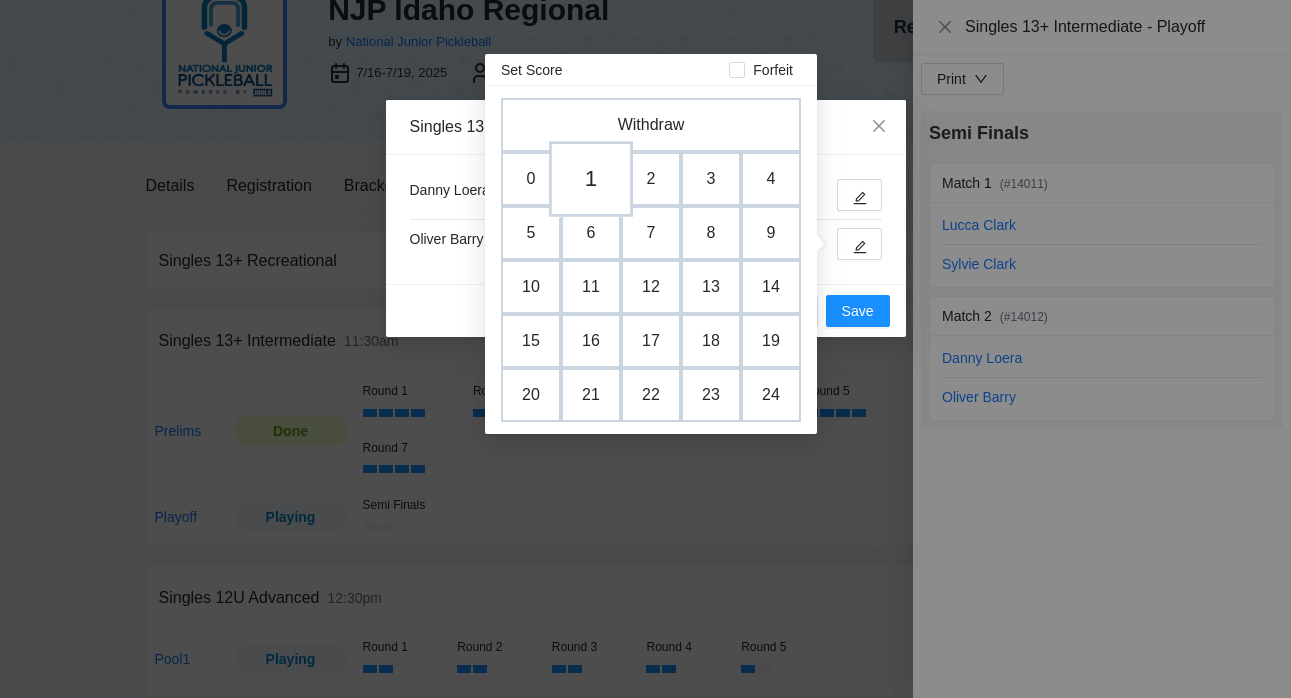 click on "1" at bounding box center [591, 179] 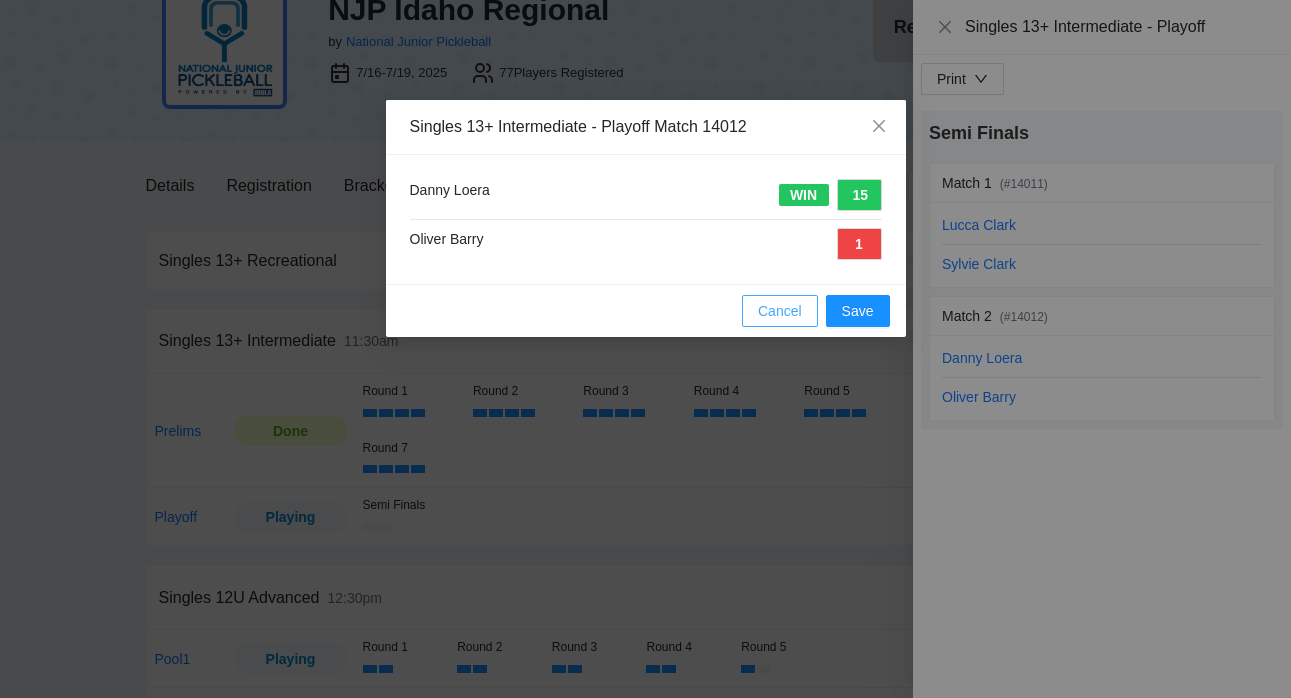 click on "Cancel" at bounding box center (780, 311) 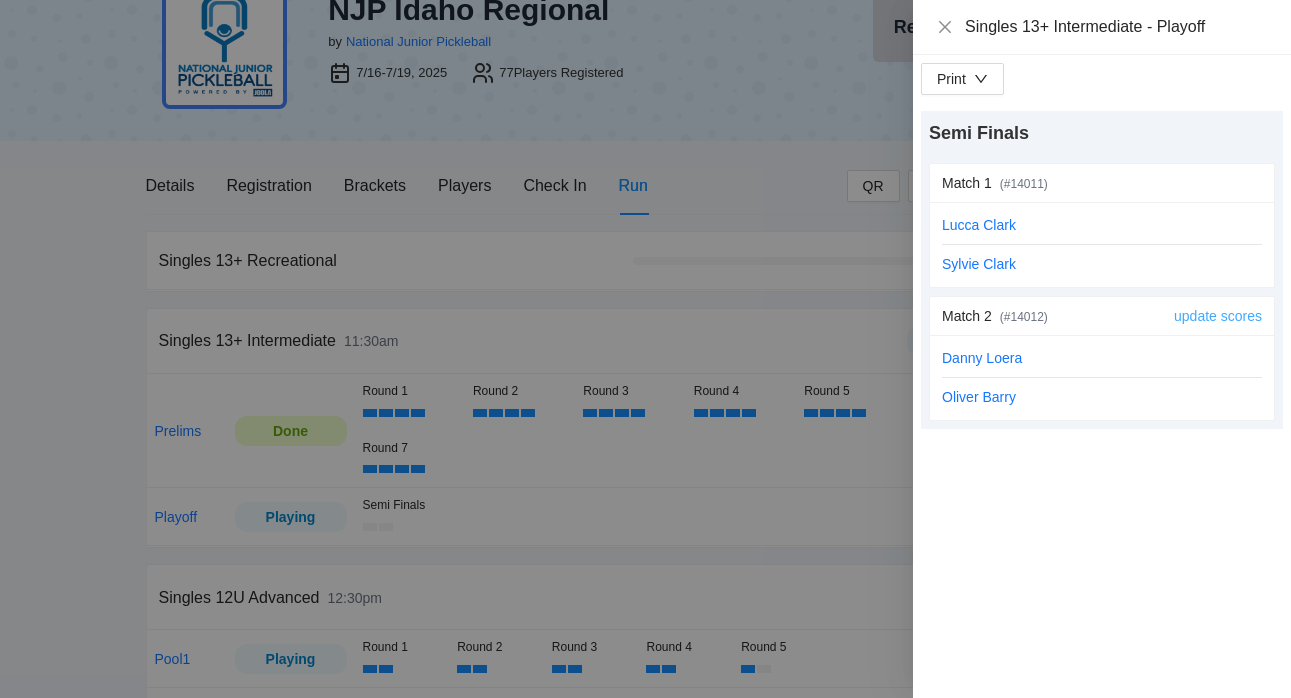 click on "update scores" at bounding box center [1218, 316] 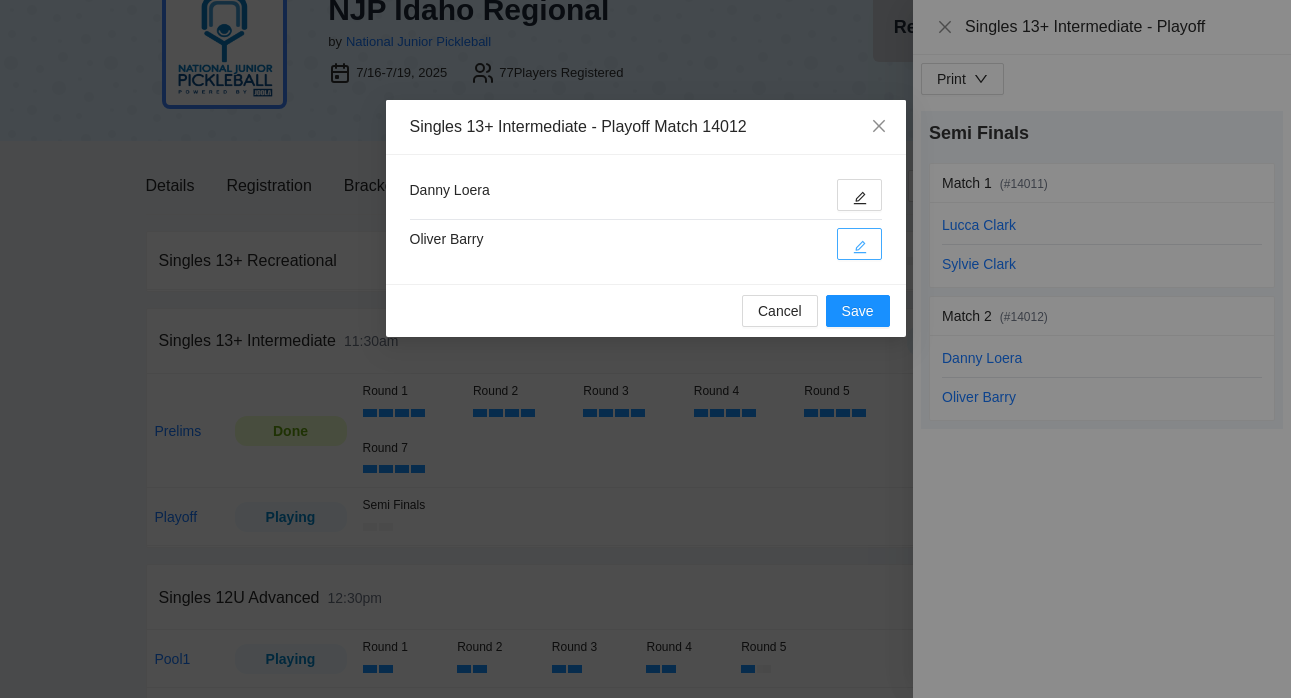 click 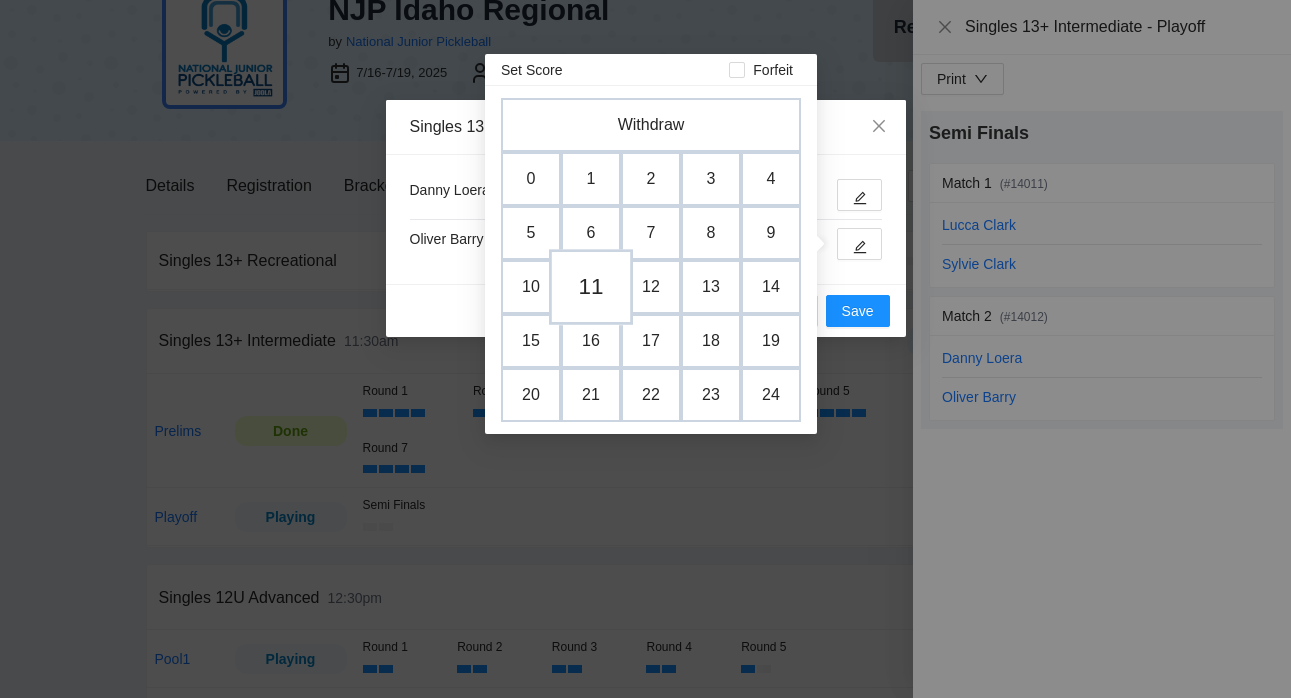 click on "11" at bounding box center (591, 287) 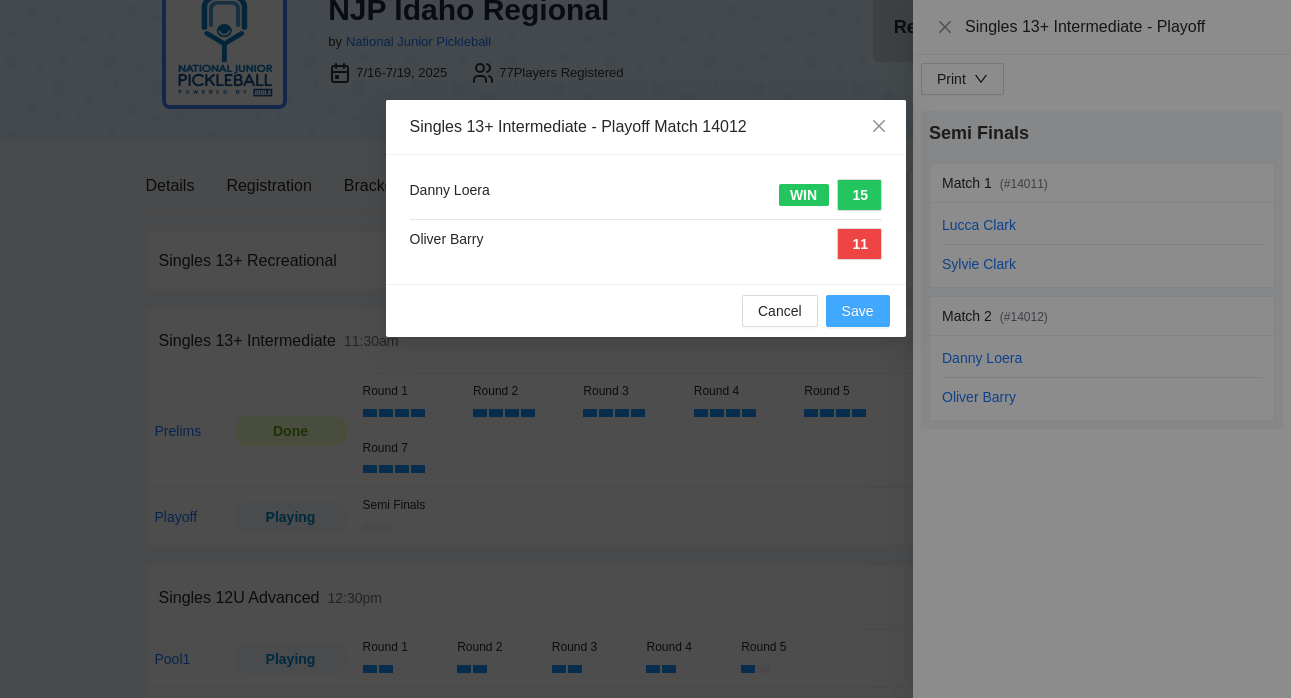 click on "Save" at bounding box center (858, 311) 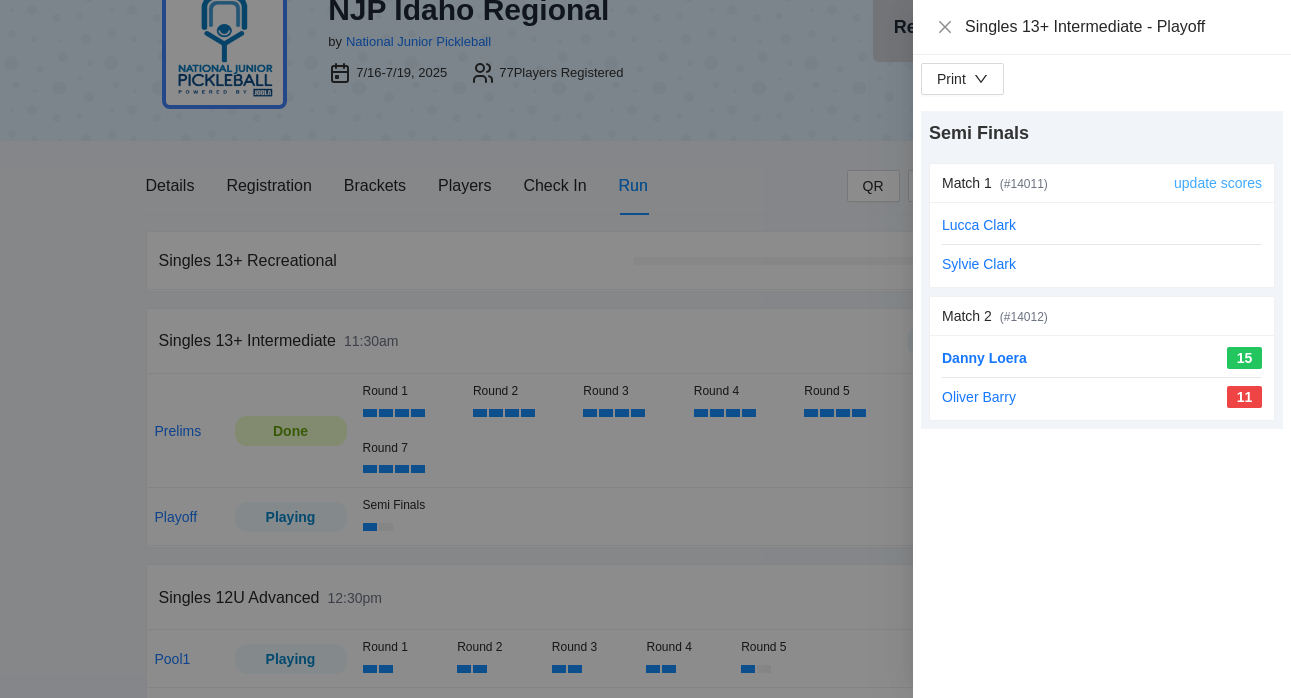 click on "update scores" at bounding box center (1218, 183) 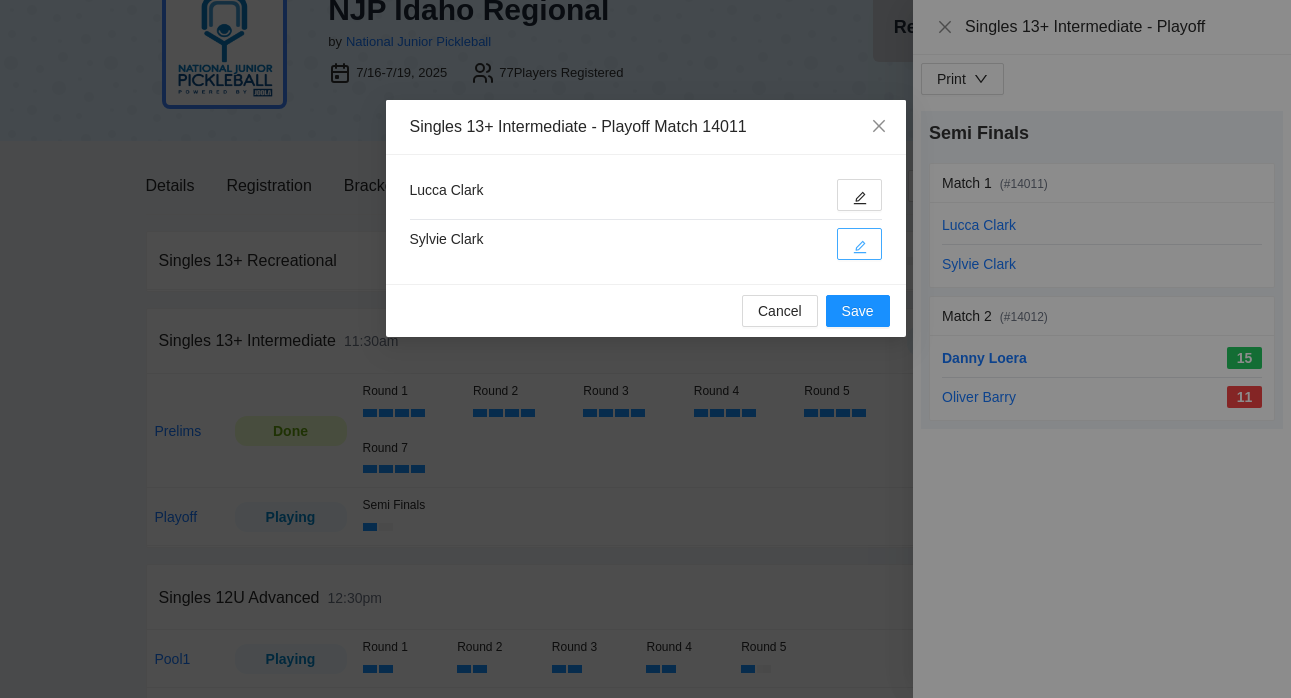 click at bounding box center [859, 244] 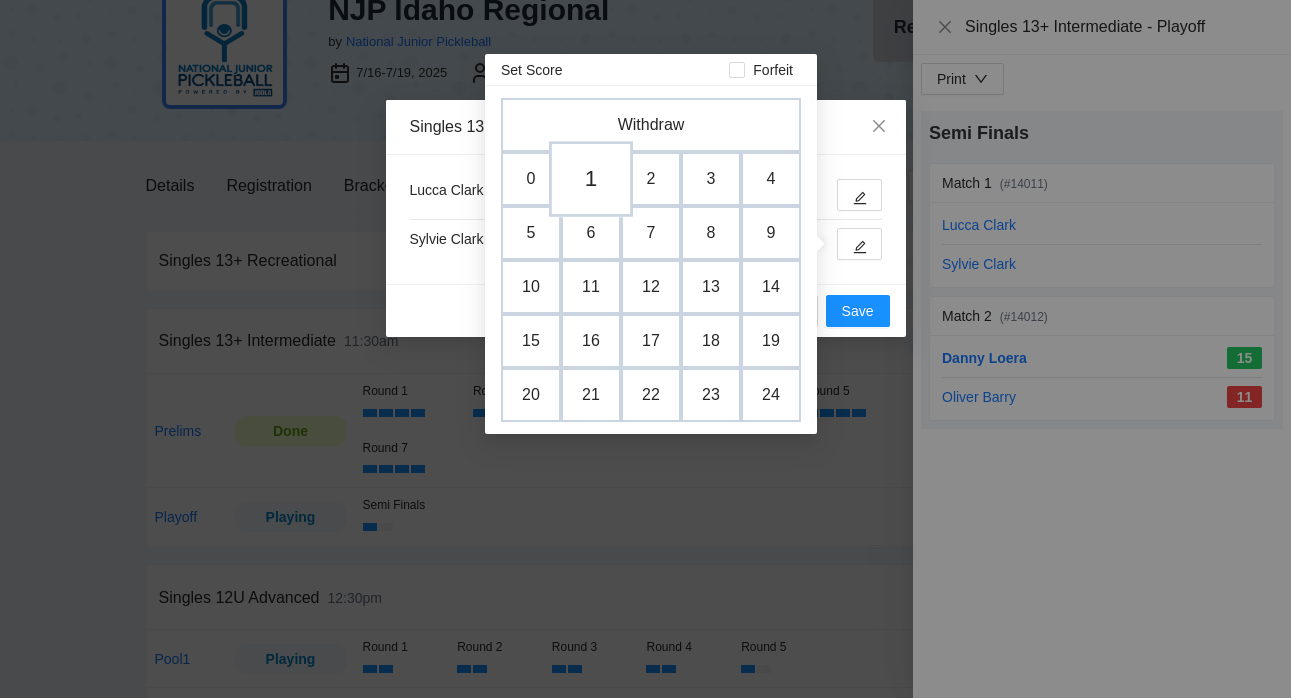 click on "1" at bounding box center (591, 179) 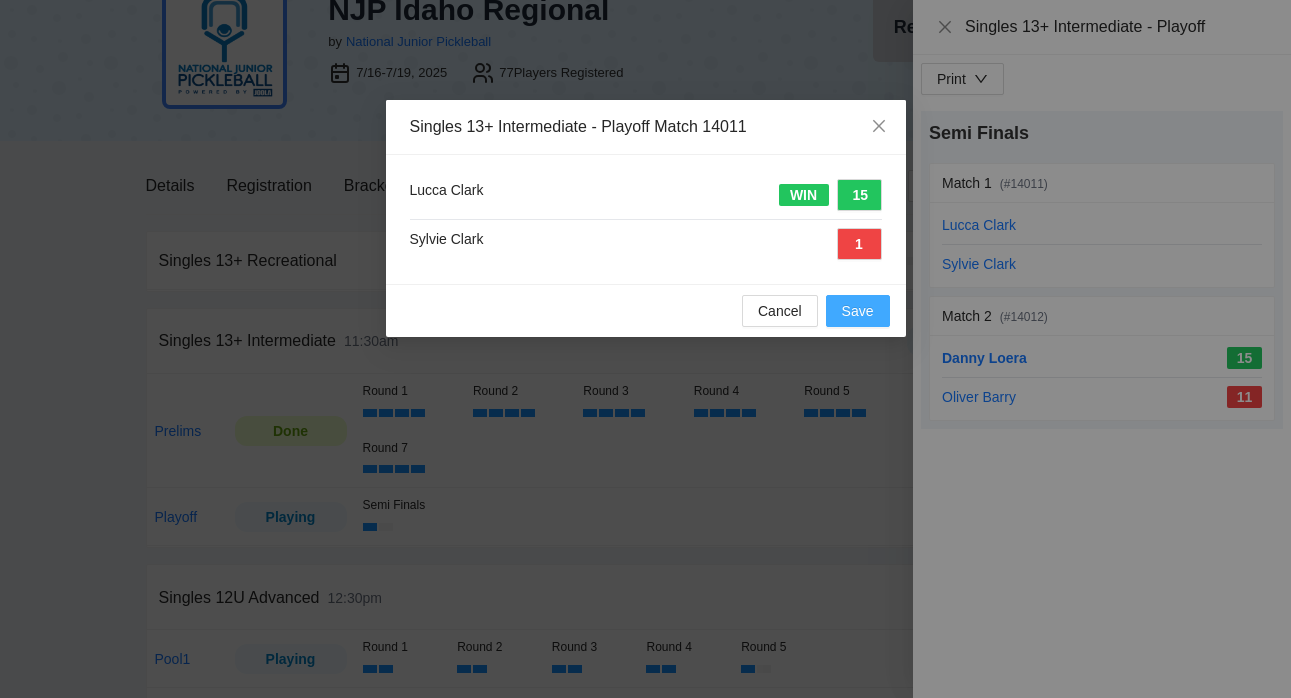 click on "Save" at bounding box center (858, 311) 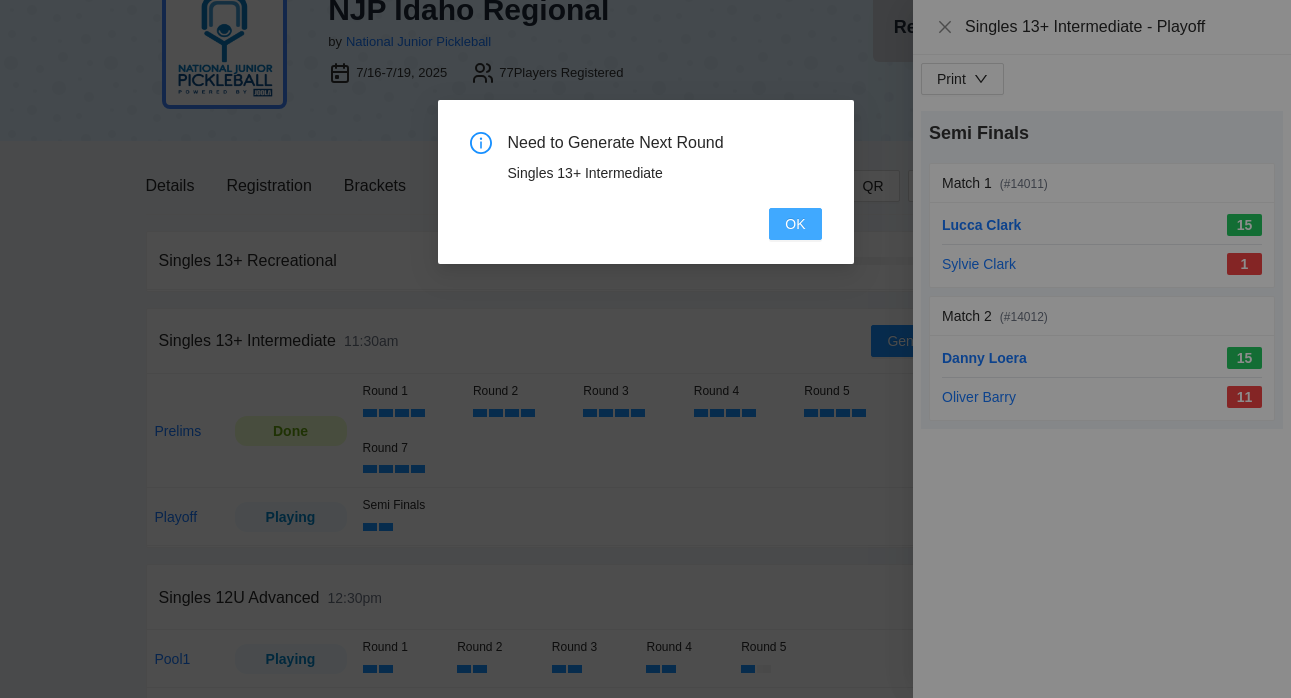 click on "OK" at bounding box center [795, 224] 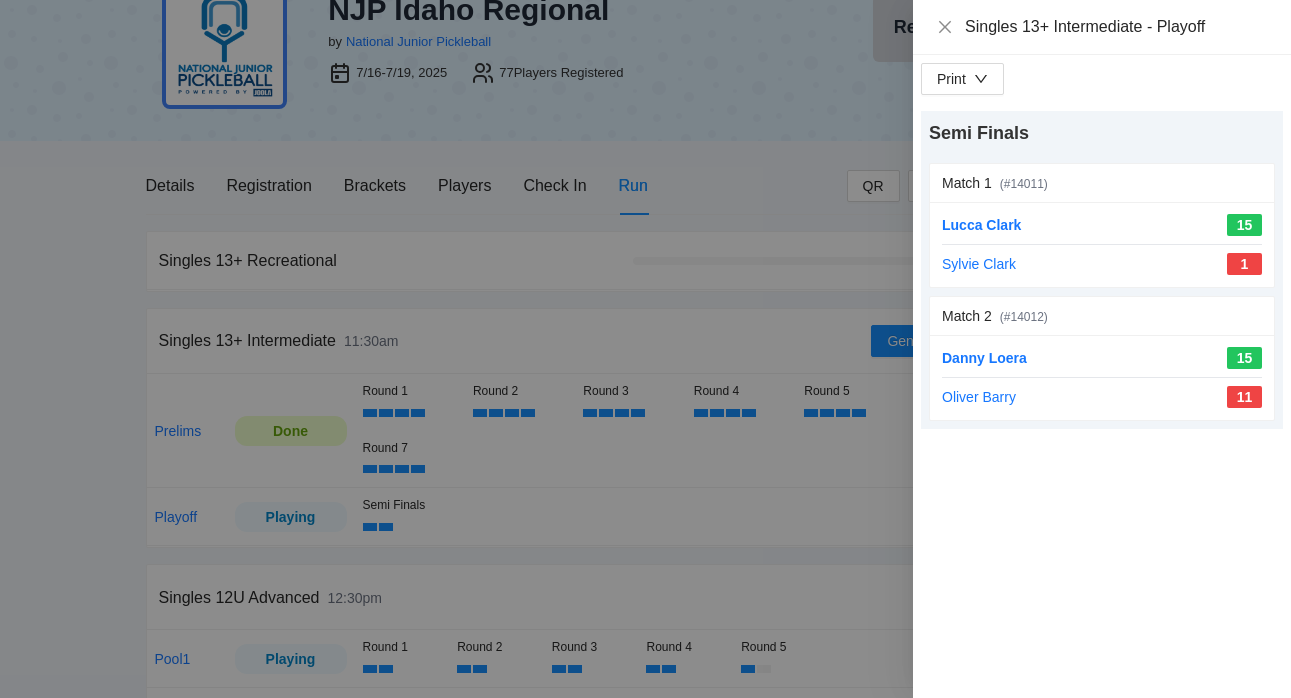 click at bounding box center (645, 349) 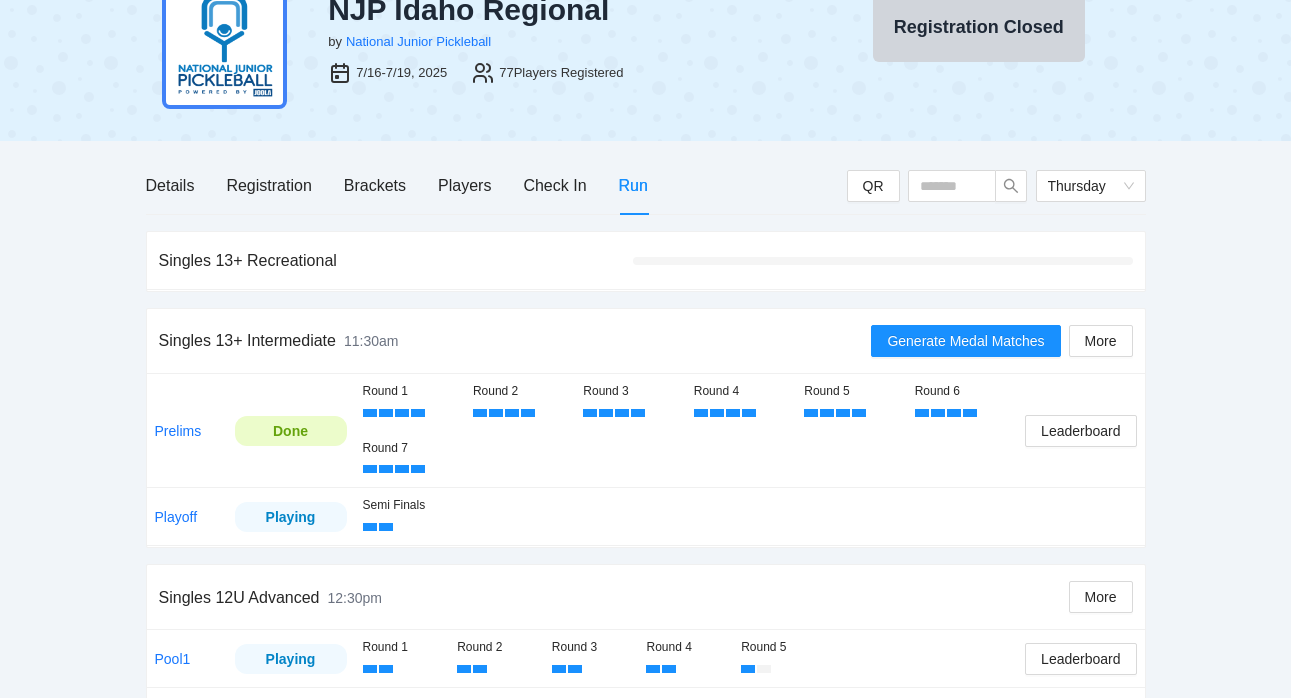 scroll, scrollTop: 119, scrollLeft: 0, axis: vertical 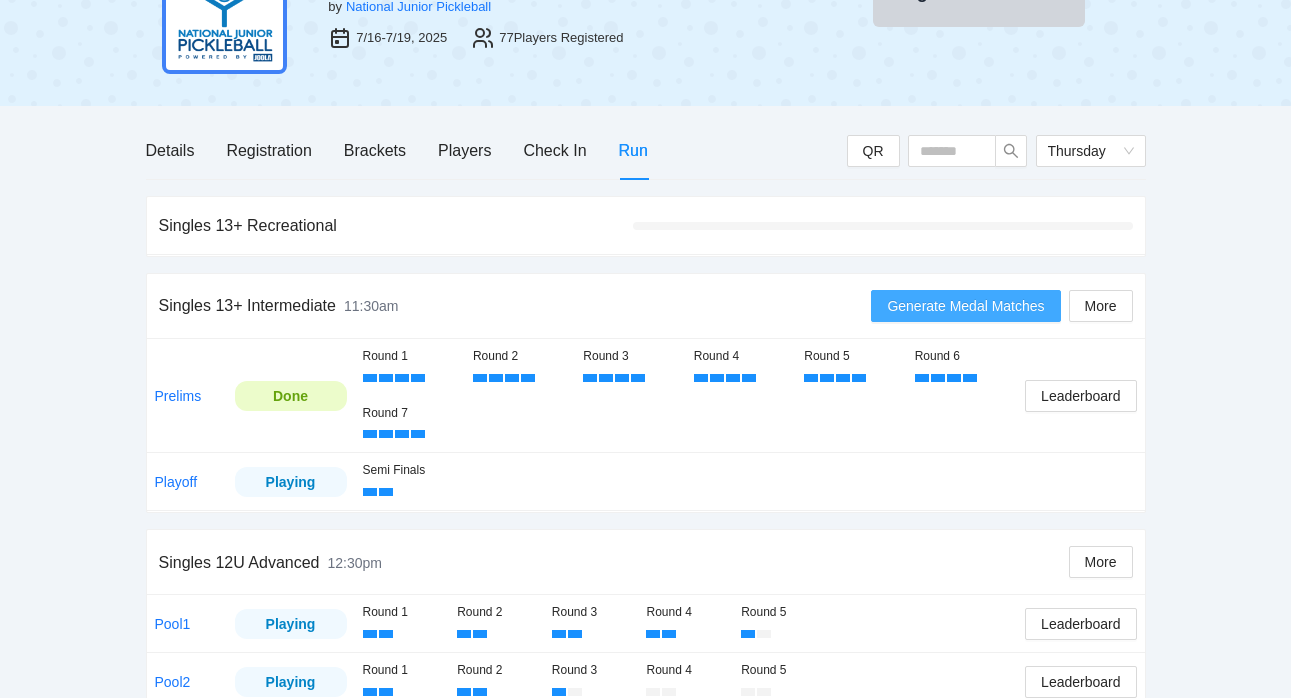 click on "Generate Medal Matches" at bounding box center (965, 306) 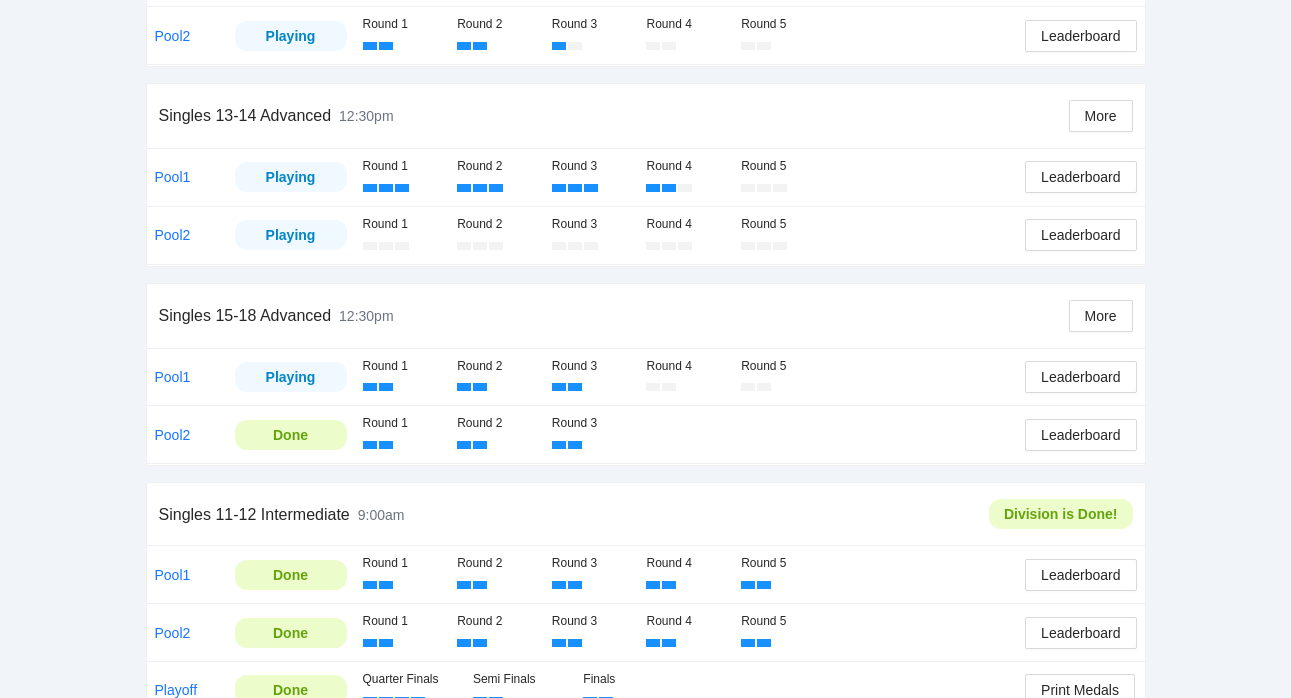 scroll, scrollTop: 794, scrollLeft: 0, axis: vertical 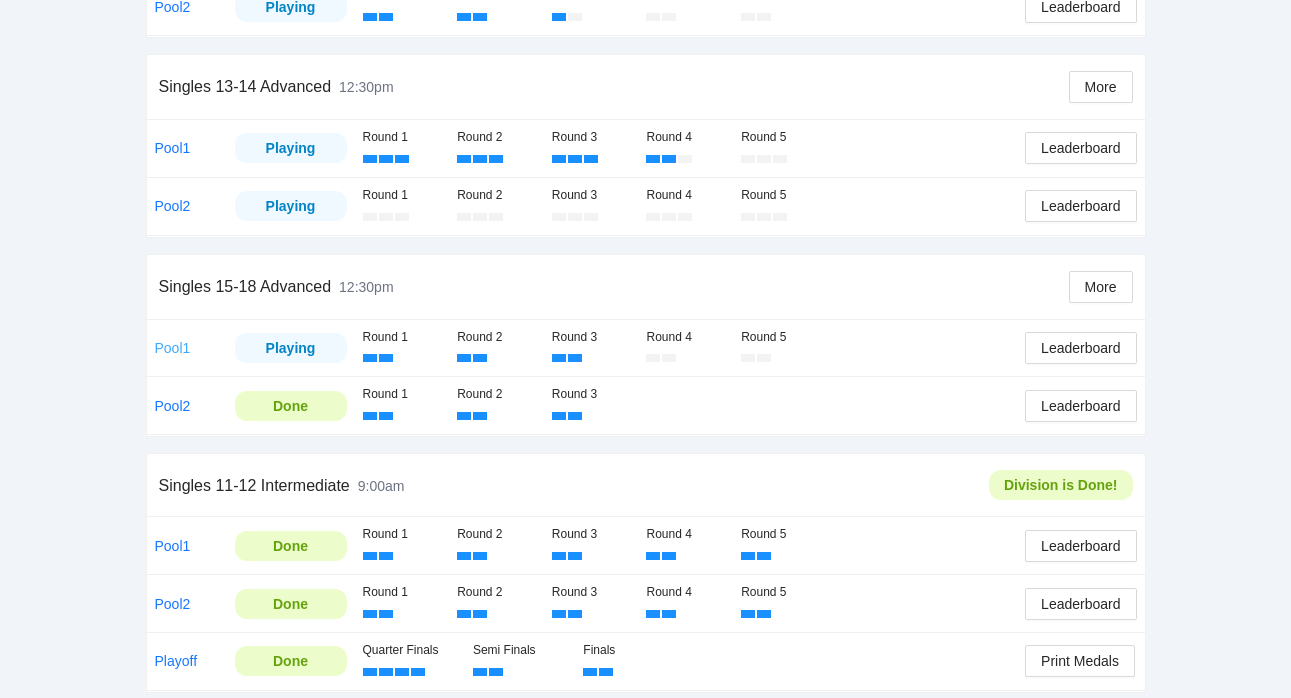 click on "Pool1" at bounding box center (173, 348) 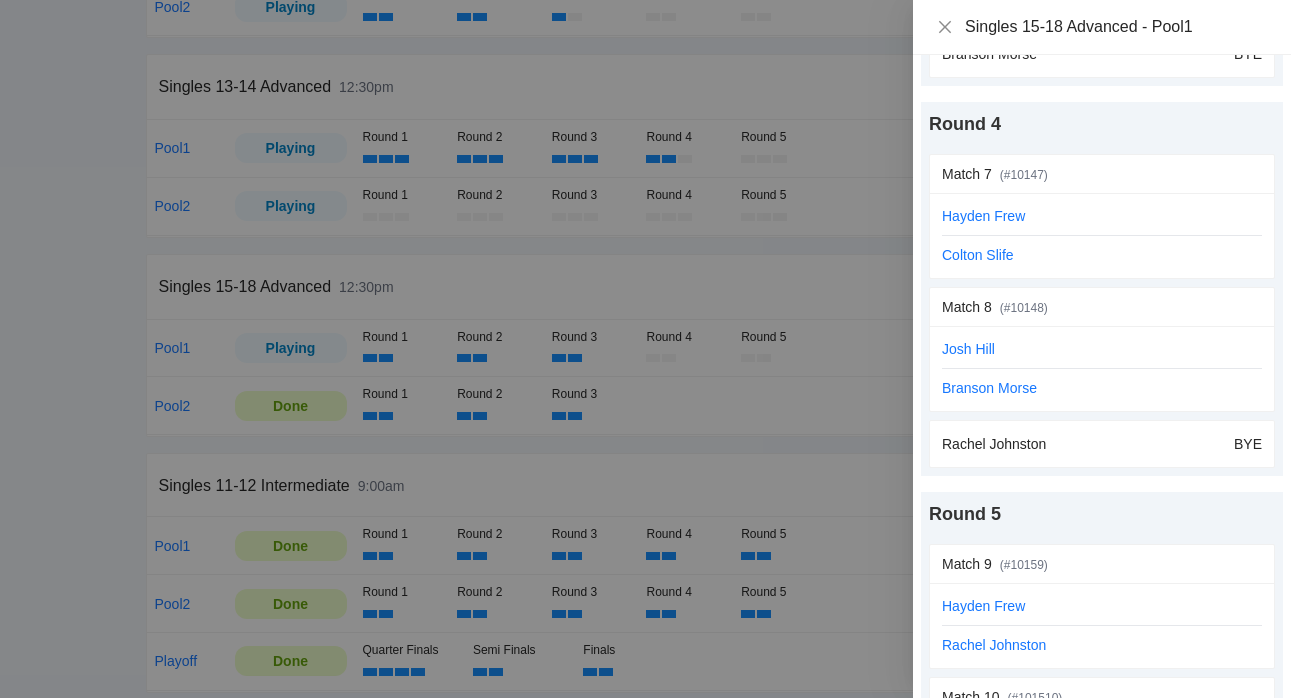 scroll, scrollTop: 860, scrollLeft: 0, axis: vertical 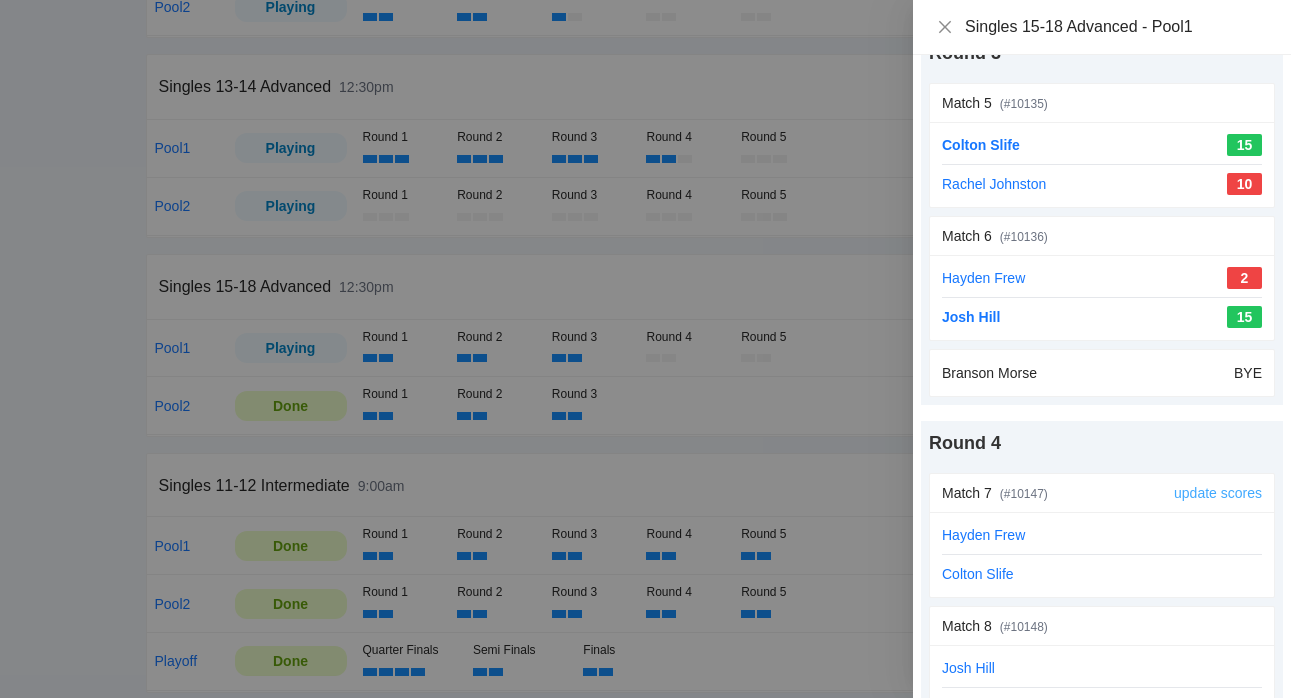 click on "update scores" at bounding box center (1218, 493) 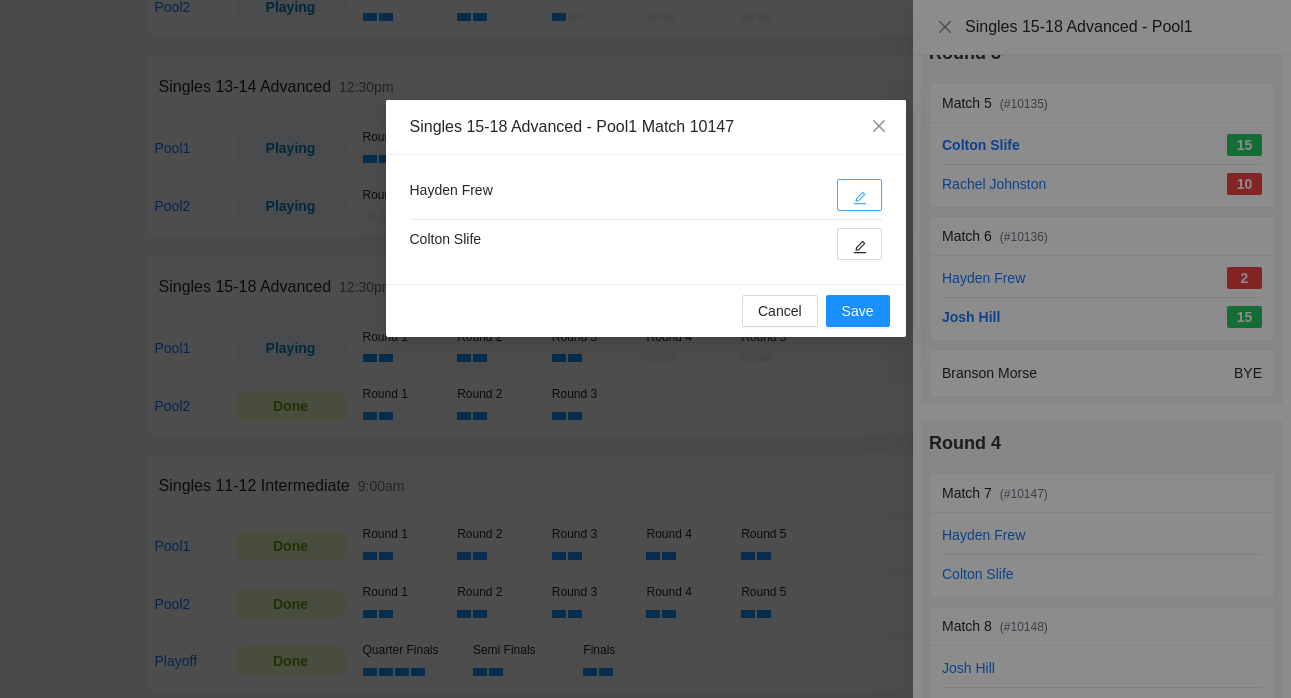 click 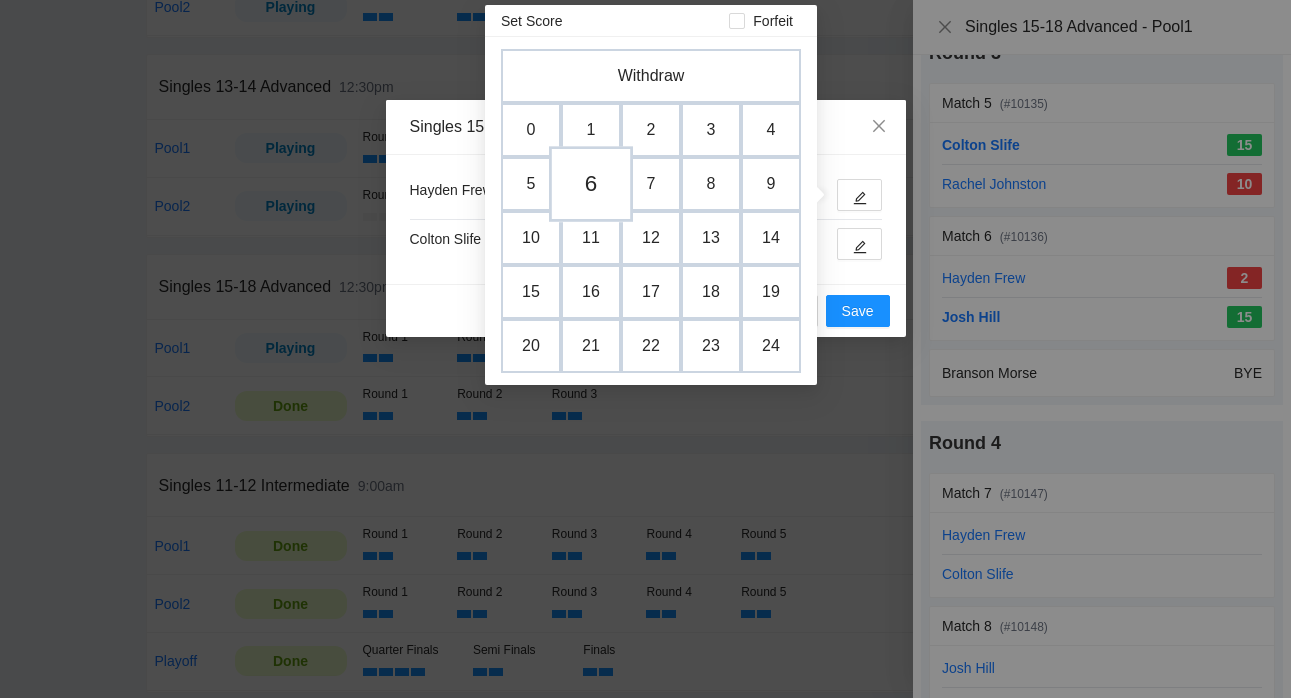 click on "6" at bounding box center [591, 184] 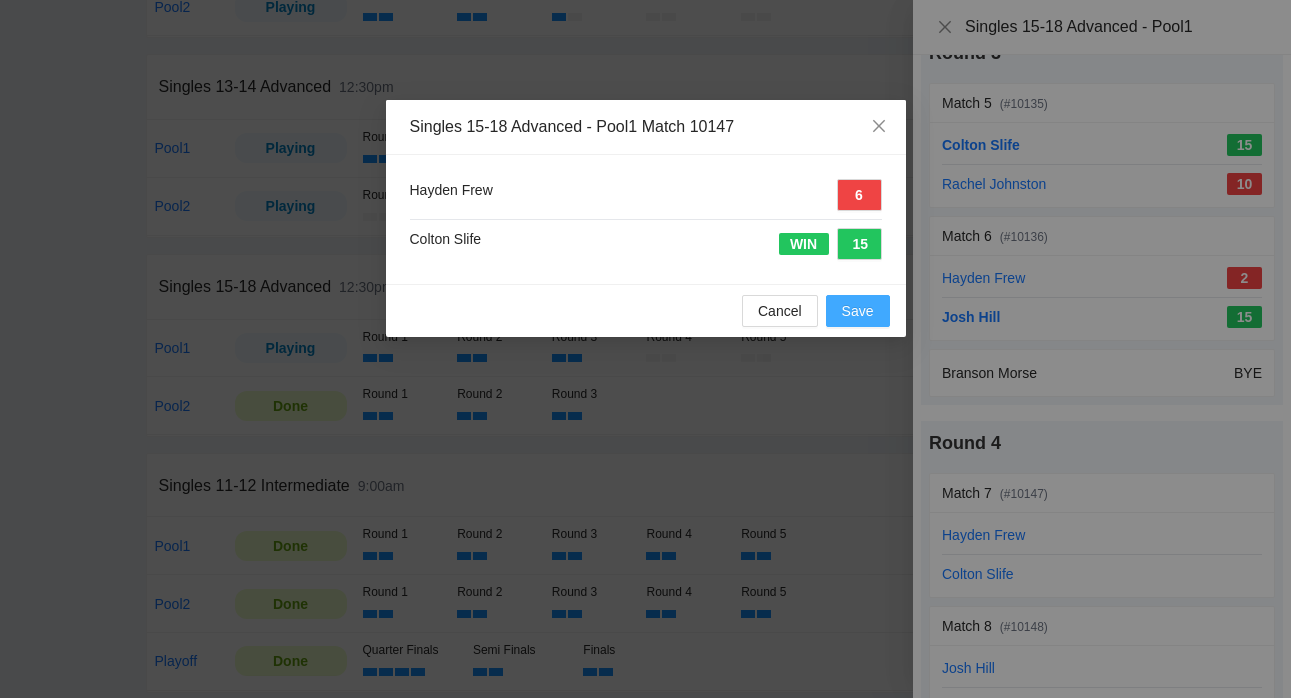 click on "Save" at bounding box center [858, 311] 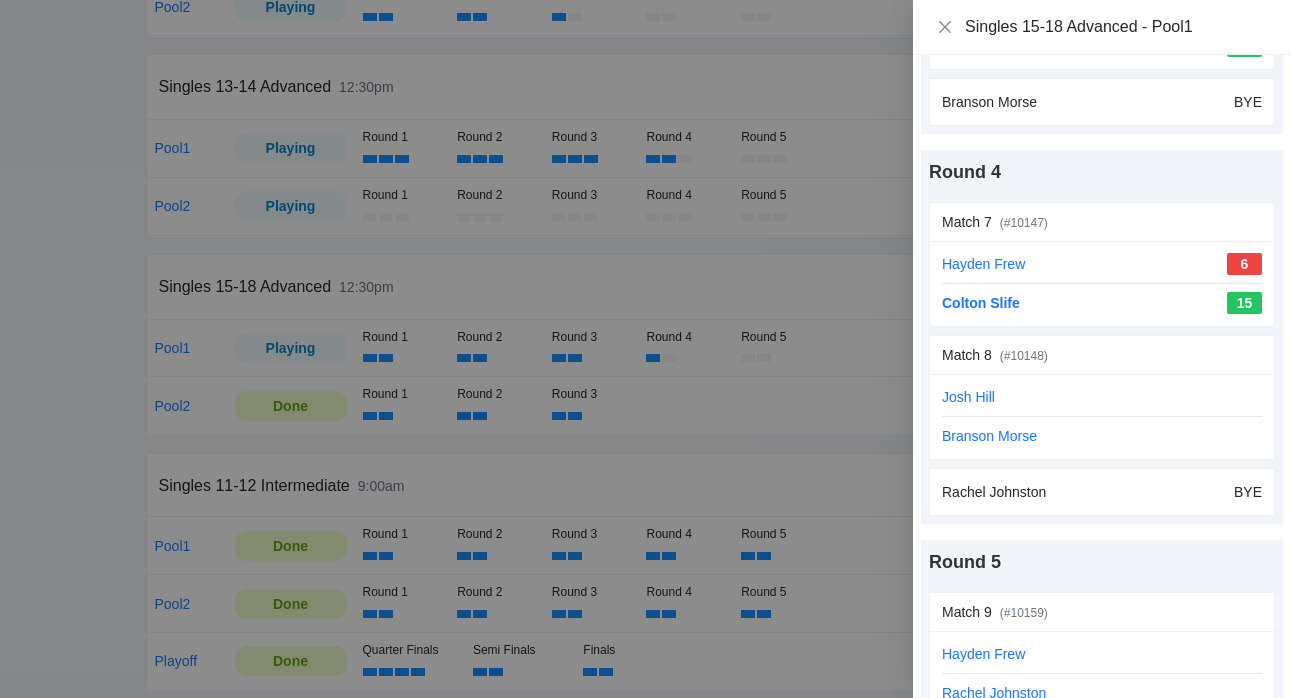 scroll, scrollTop: 1204, scrollLeft: 0, axis: vertical 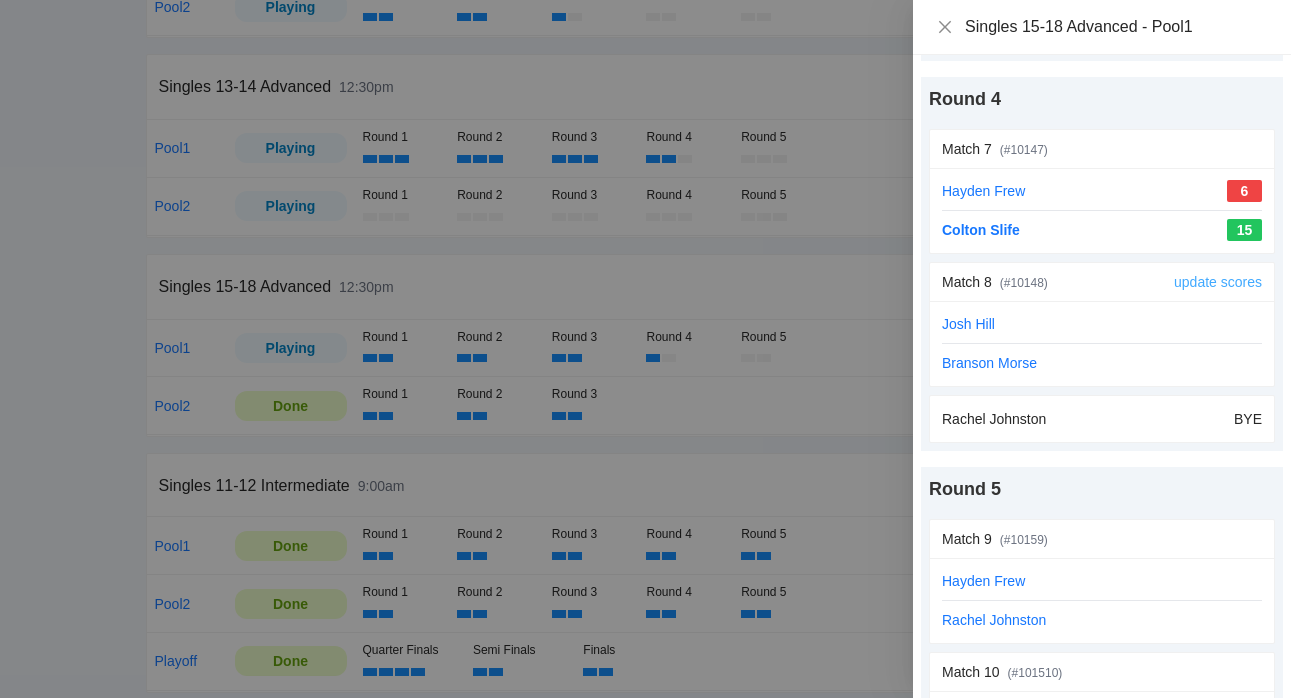click on "update scores" at bounding box center (1218, 282) 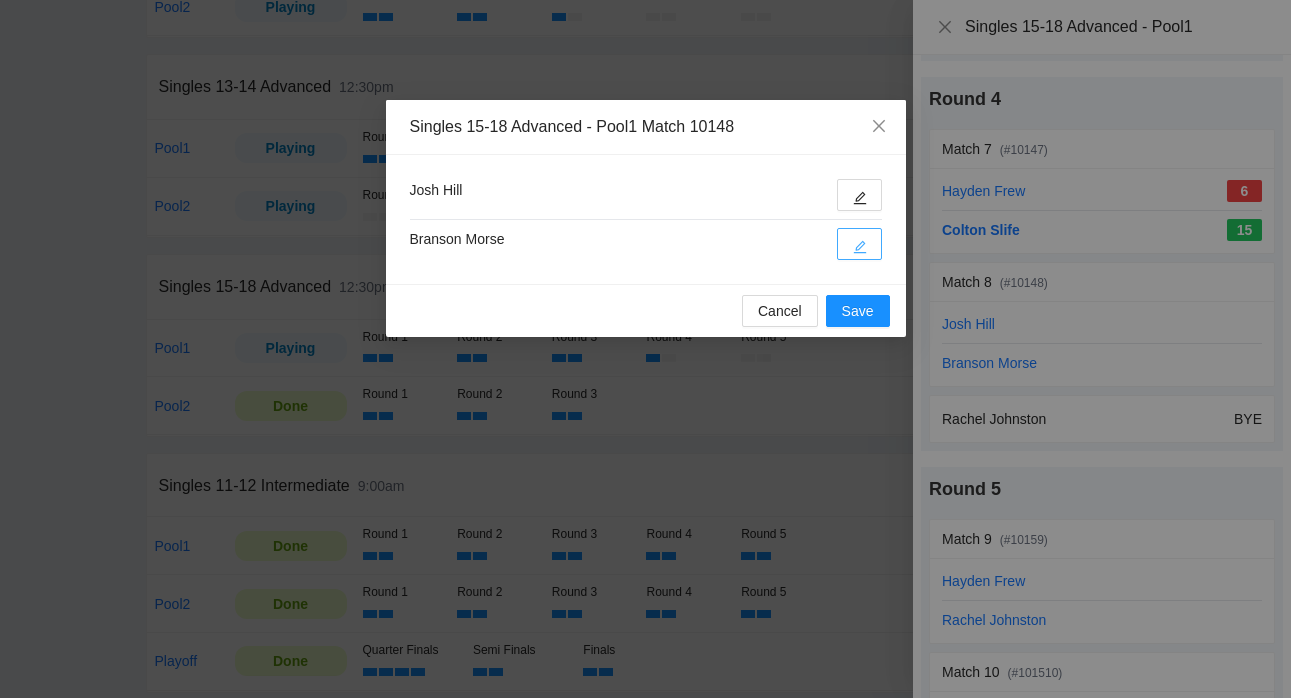 click 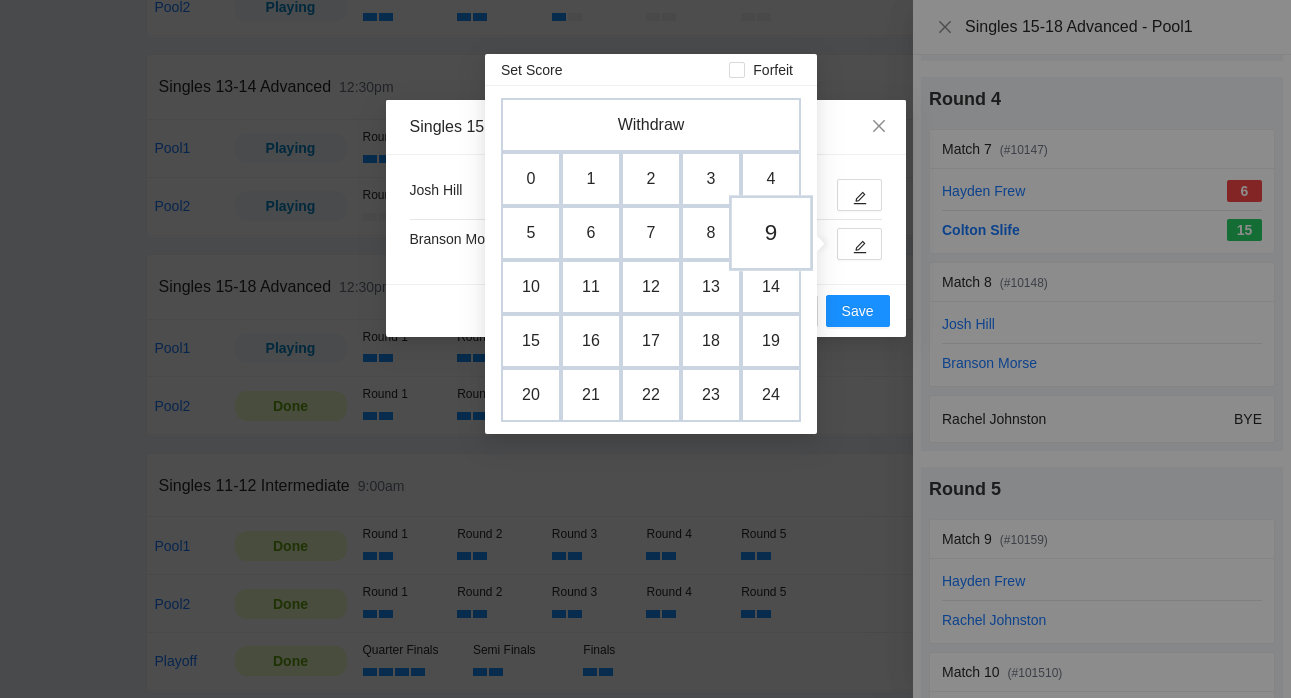 click on "9" at bounding box center (771, 233) 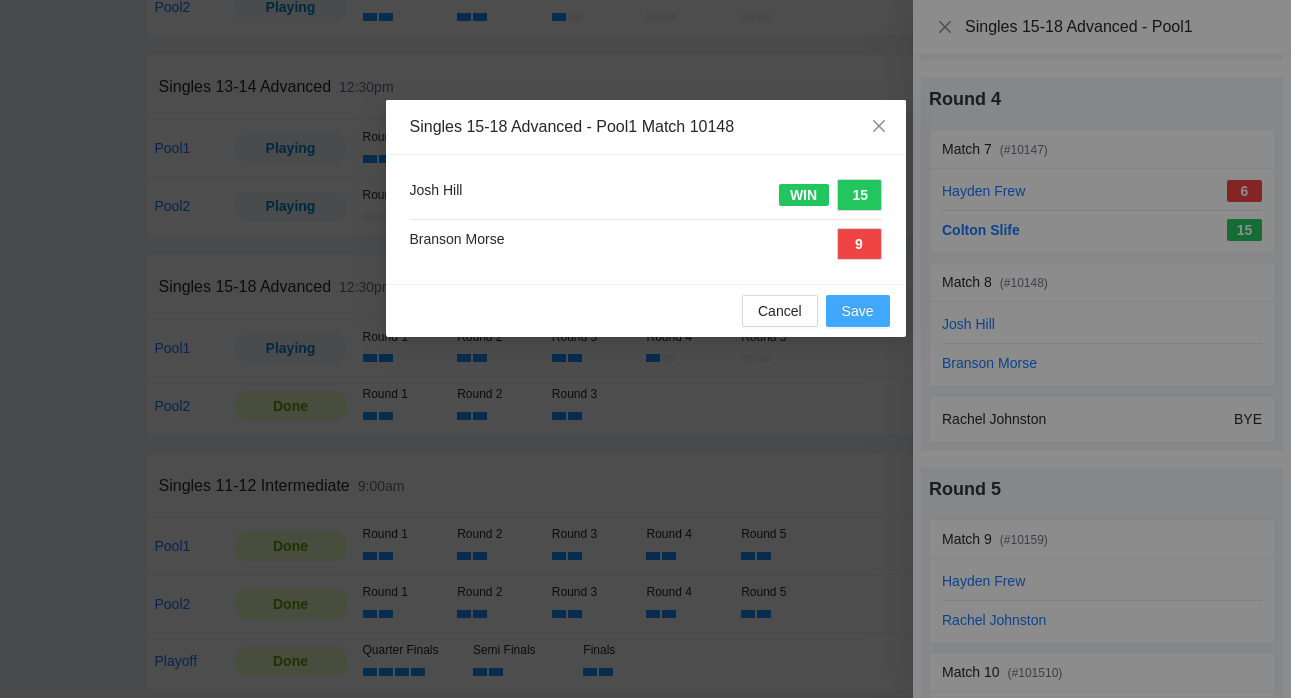 click on "Save" at bounding box center (858, 311) 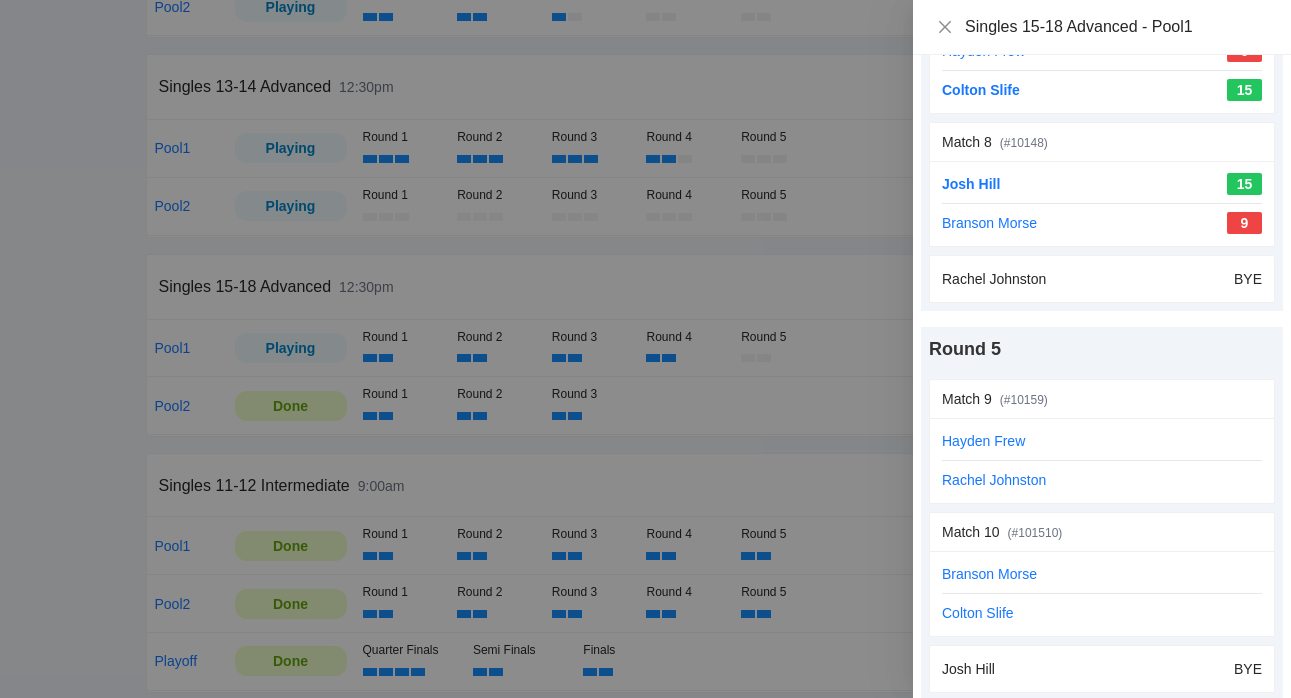 scroll, scrollTop: 1355, scrollLeft: 0, axis: vertical 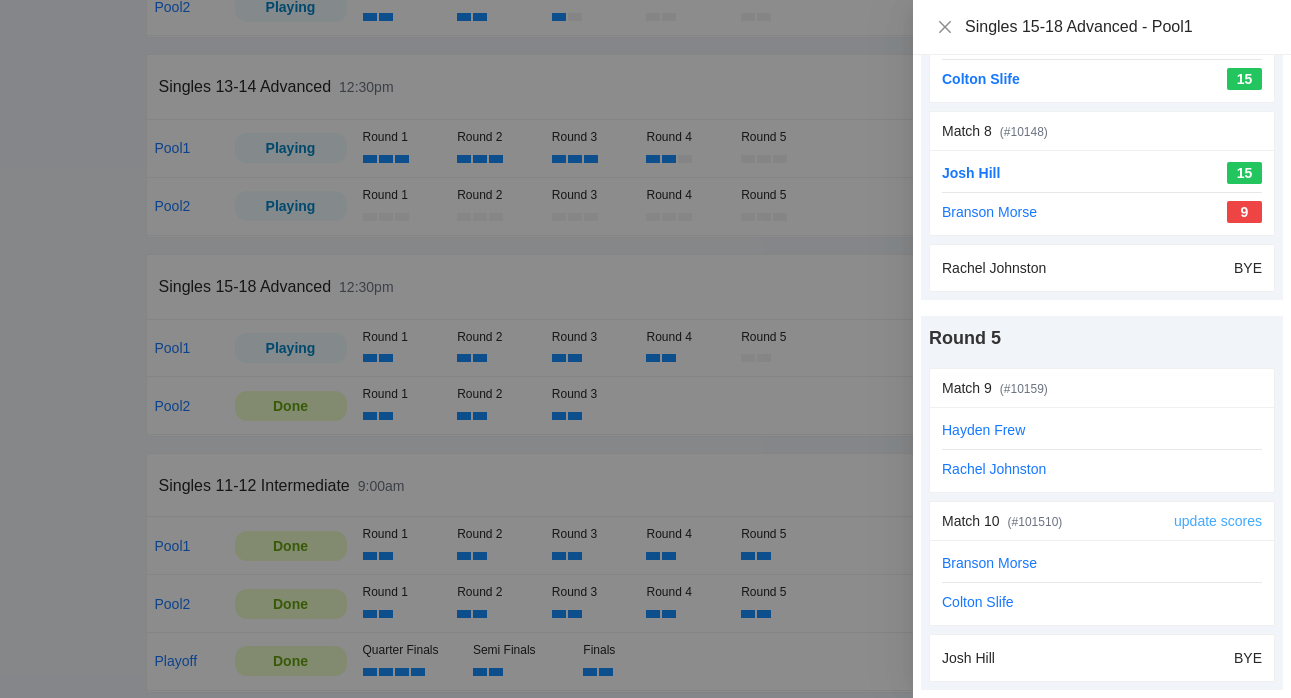 click on "update scores" at bounding box center (1218, 521) 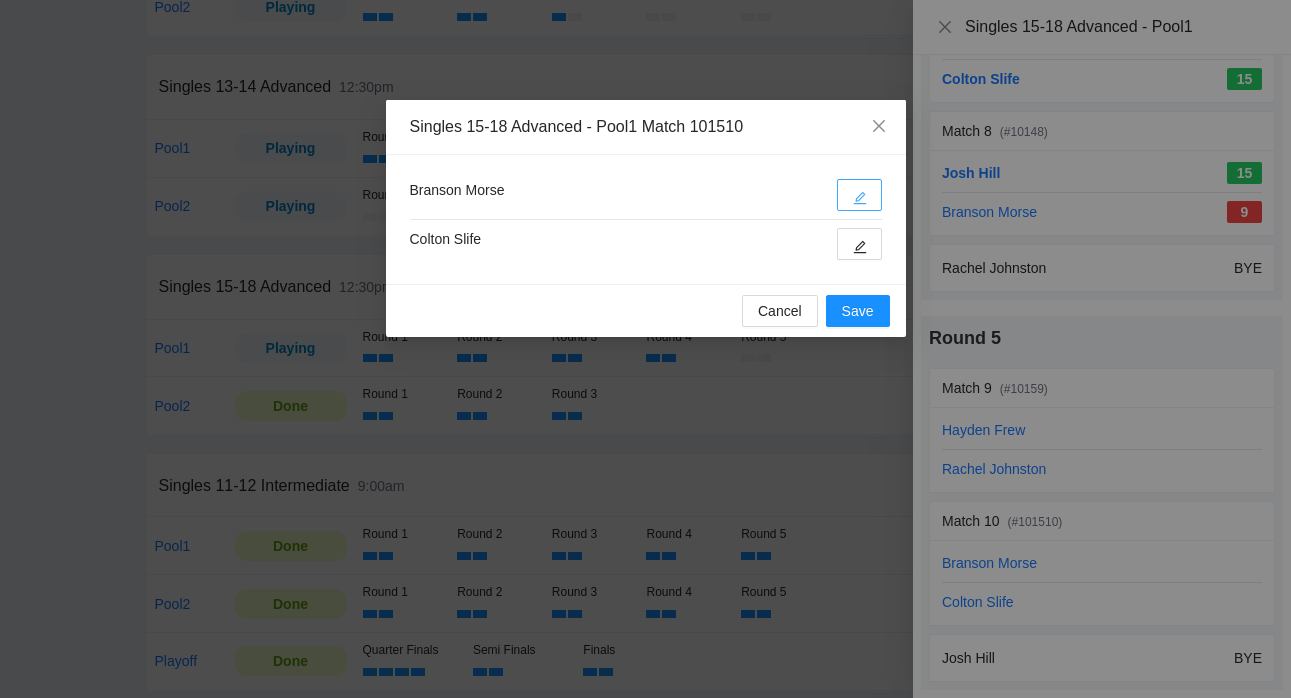 click 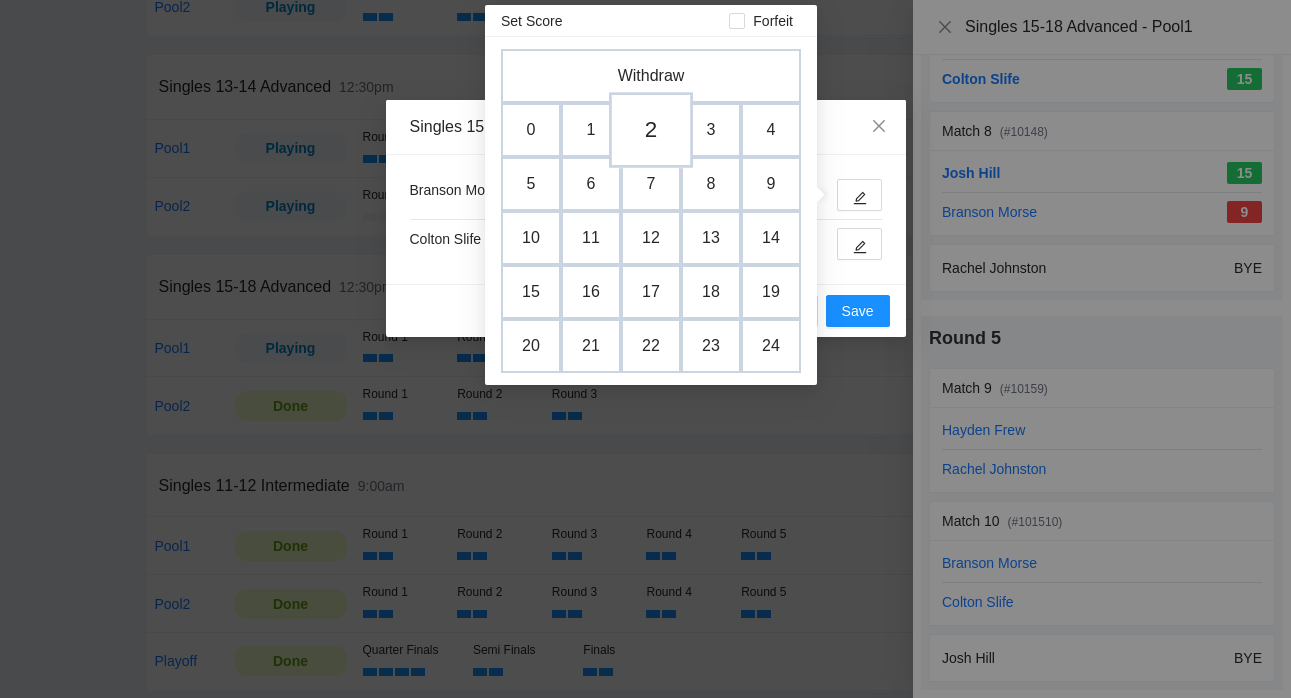 click on "2" at bounding box center [651, 130] 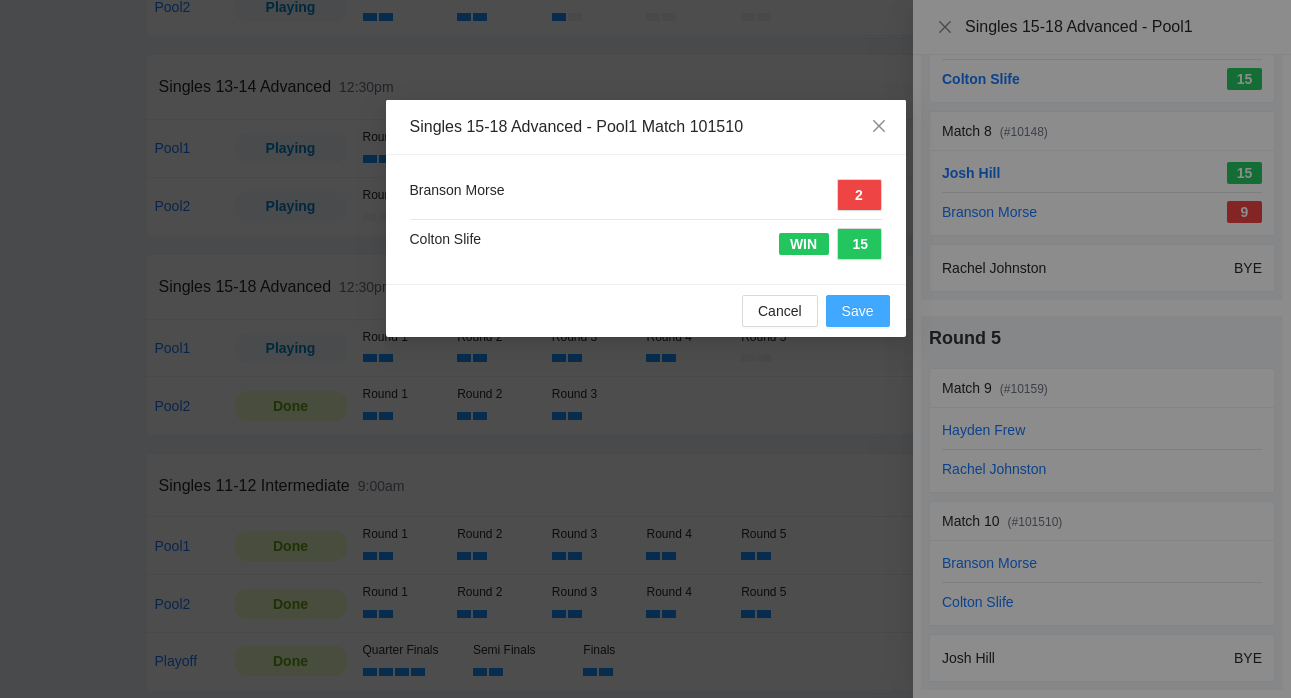 click on "Save" at bounding box center (858, 311) 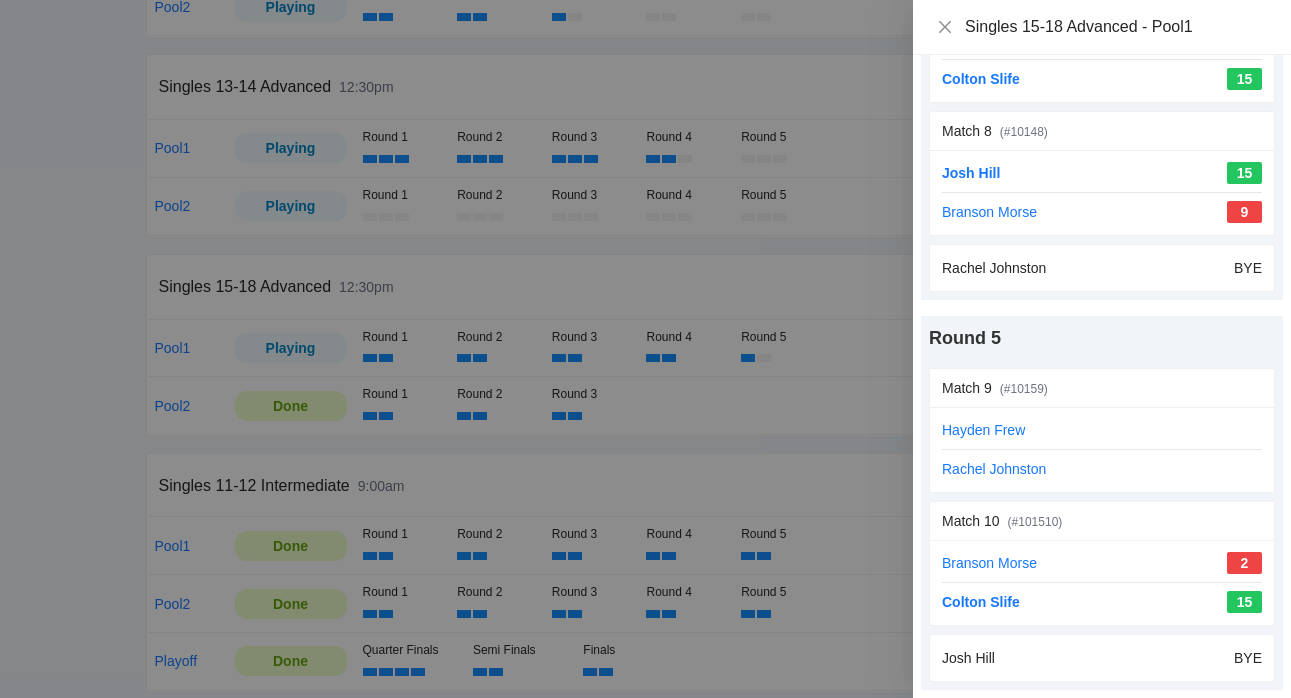 click at bounding box center (645, 349) 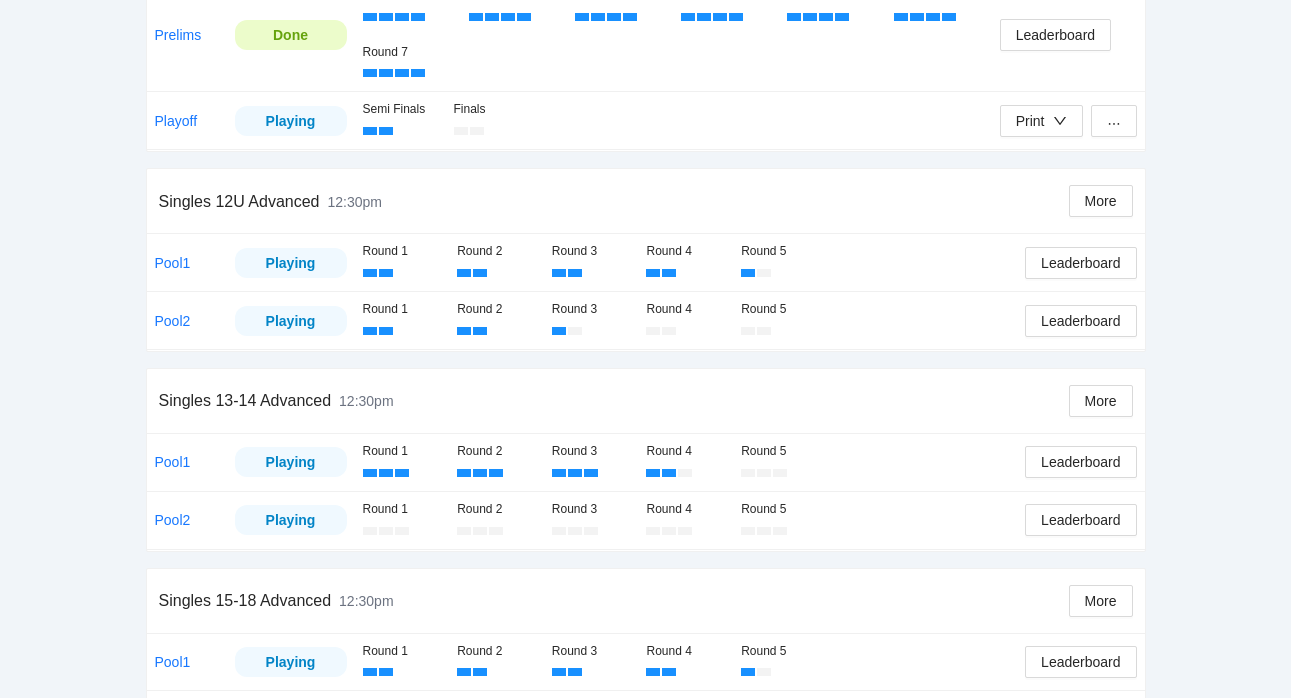 scroll, scrollTop: 631, scrollLeft: 0, axis: vertical 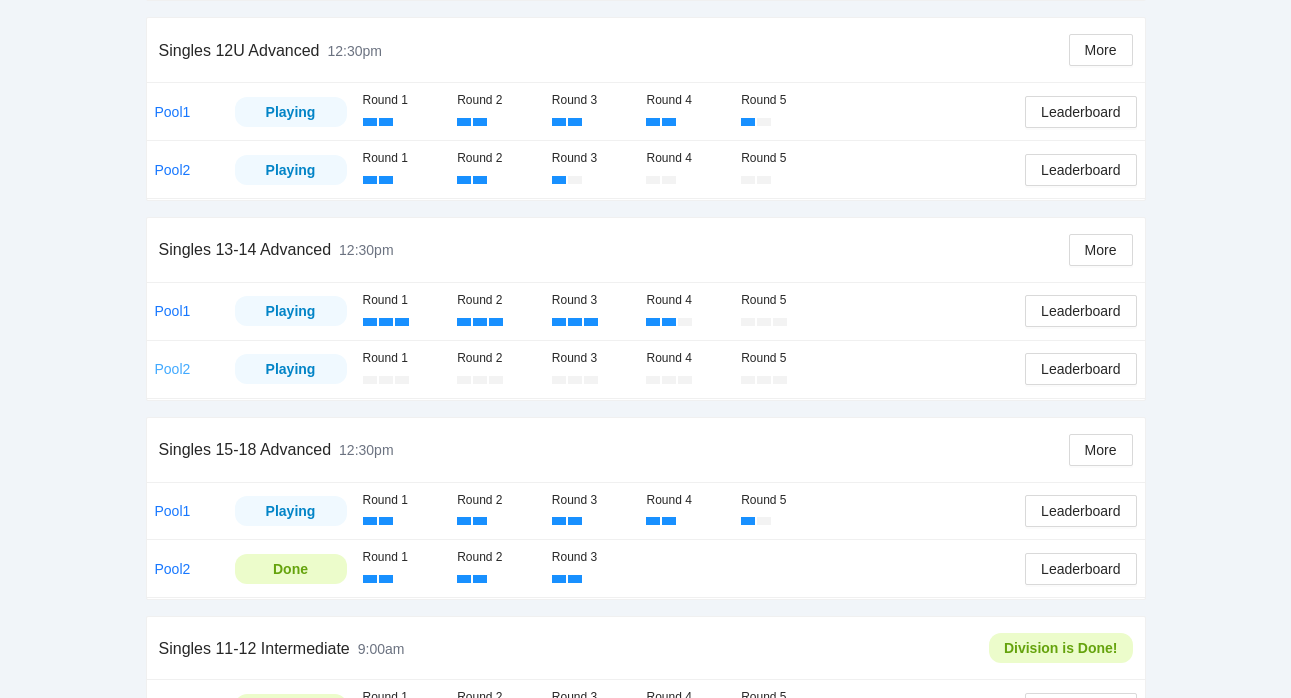 click on "Pool2" at bounding box center [173, 369] 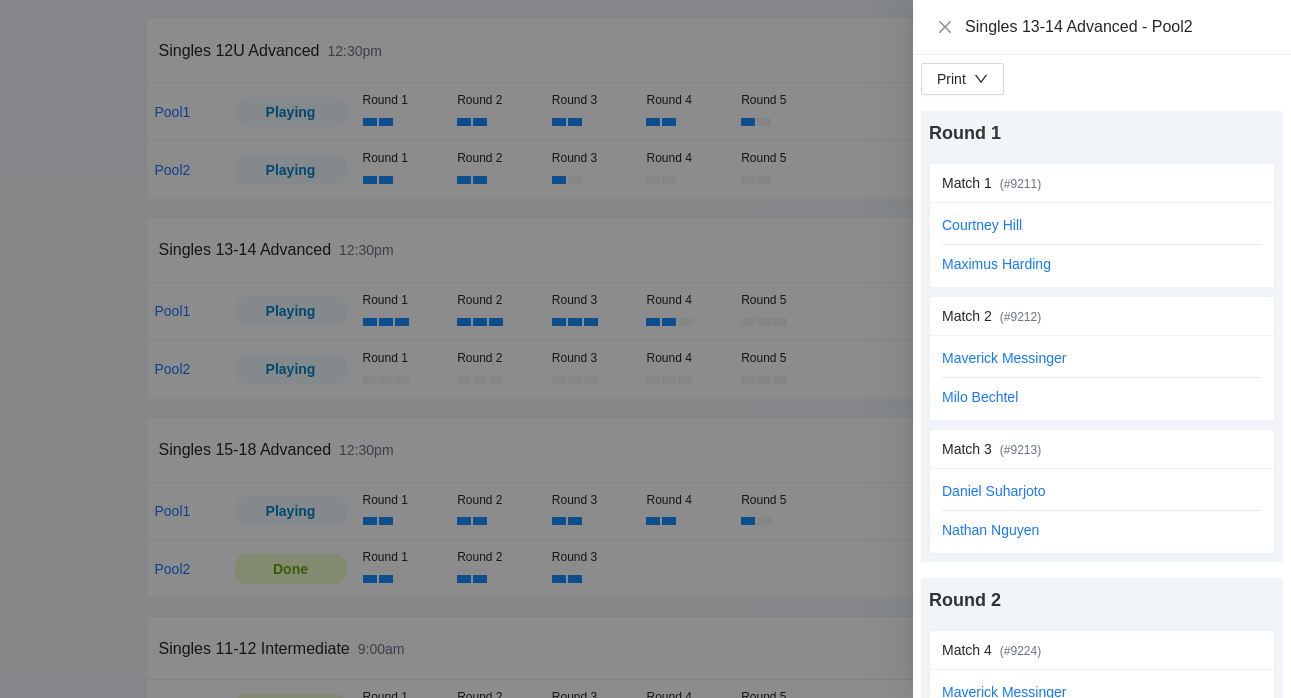 click at bounding box center (645, 349) 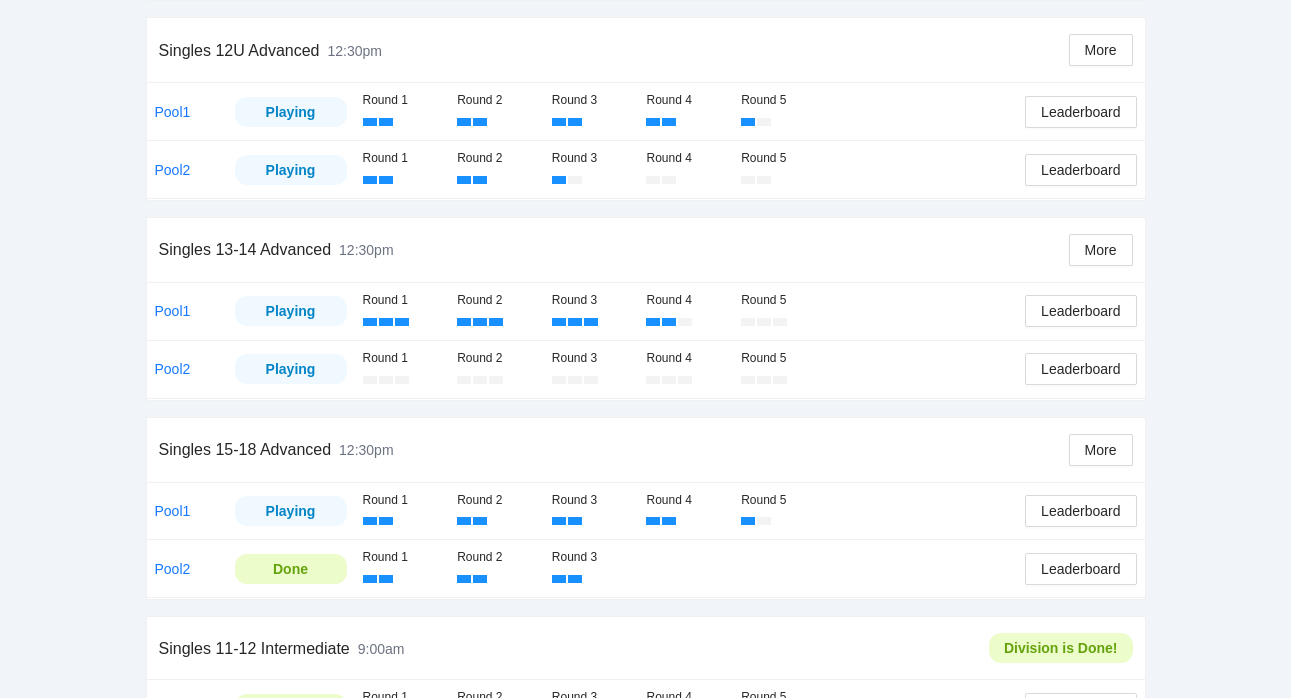 click on "Pool2" at bounding box center (173, 369) 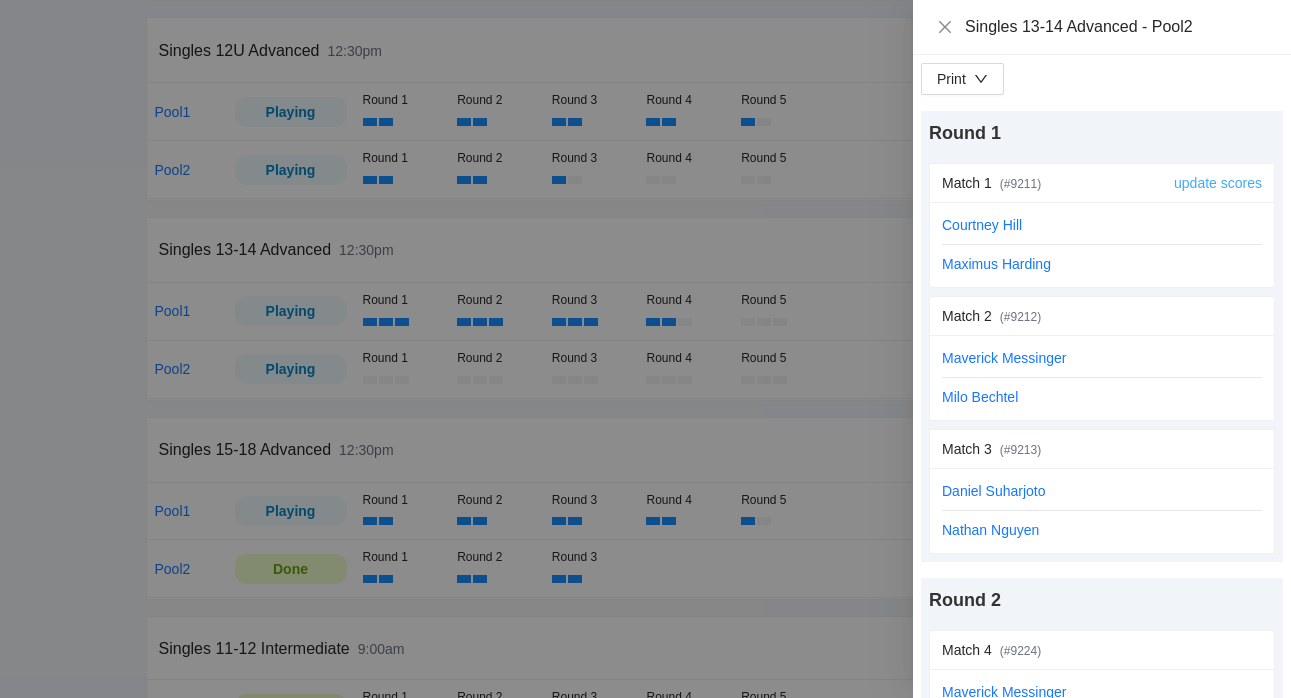 click on "update scores" at bounding box center (1218, 183) 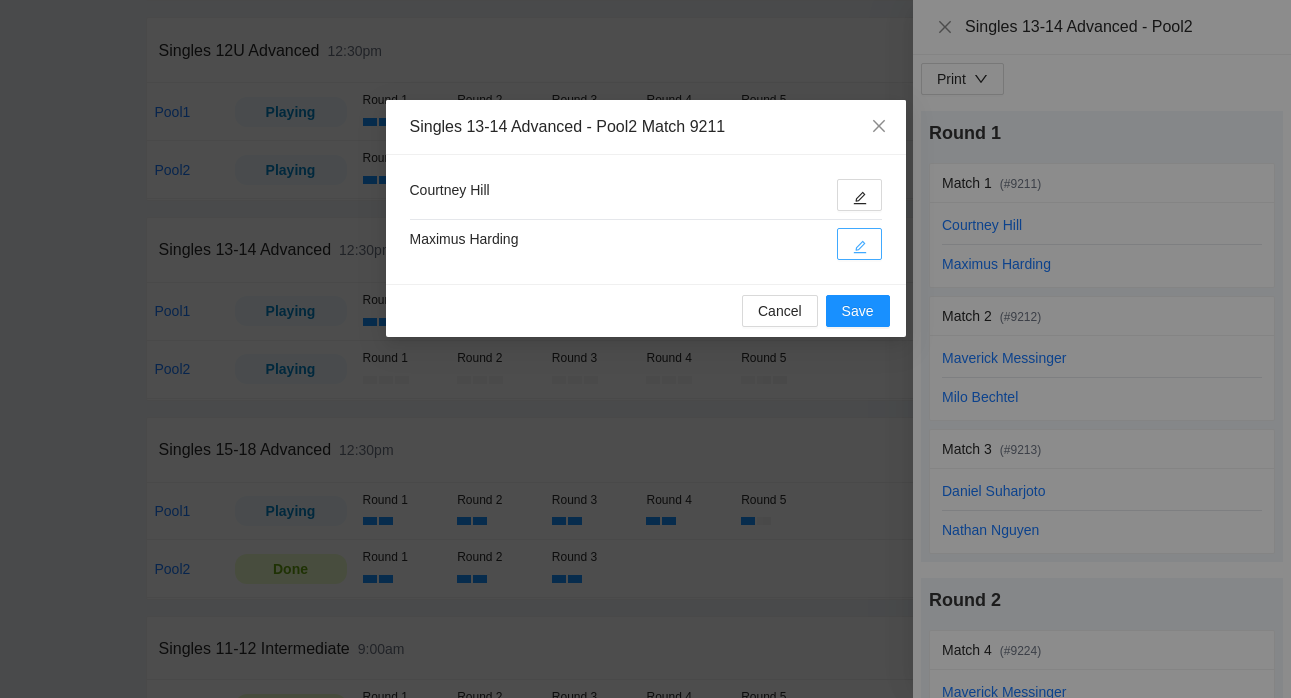 click at bounding box center [859, 244] 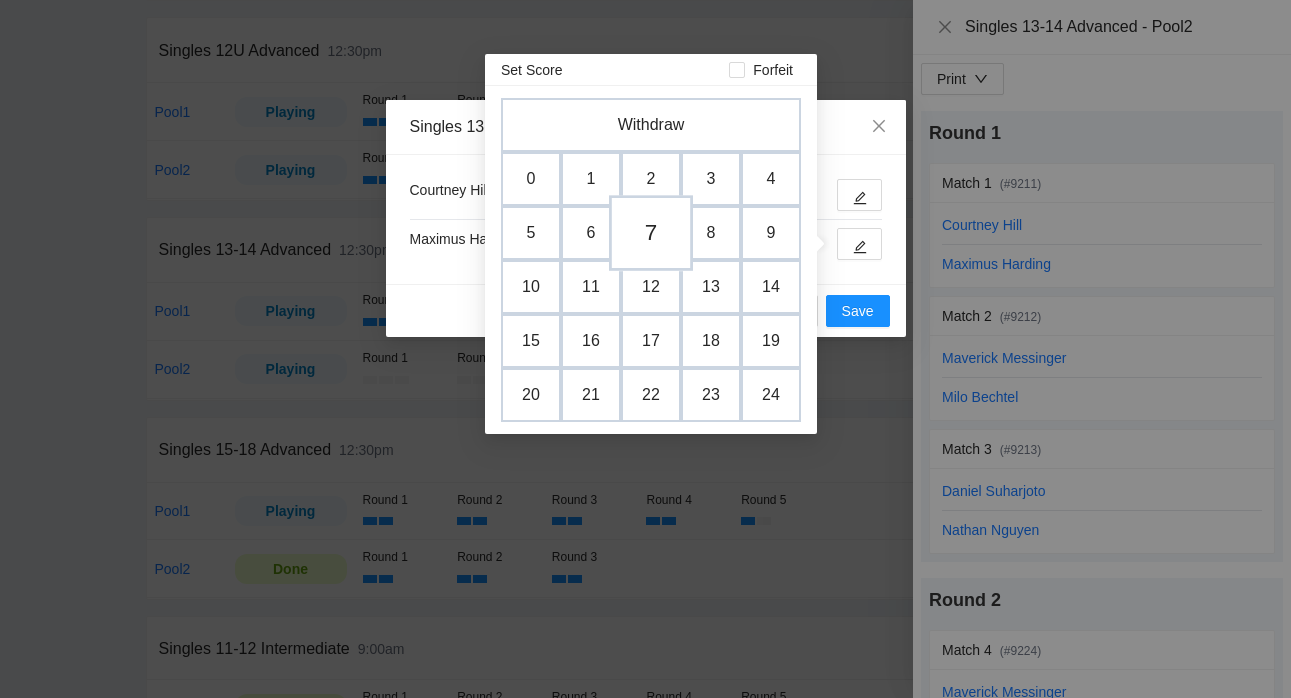 click on "7" at bounding box center [651, 233] 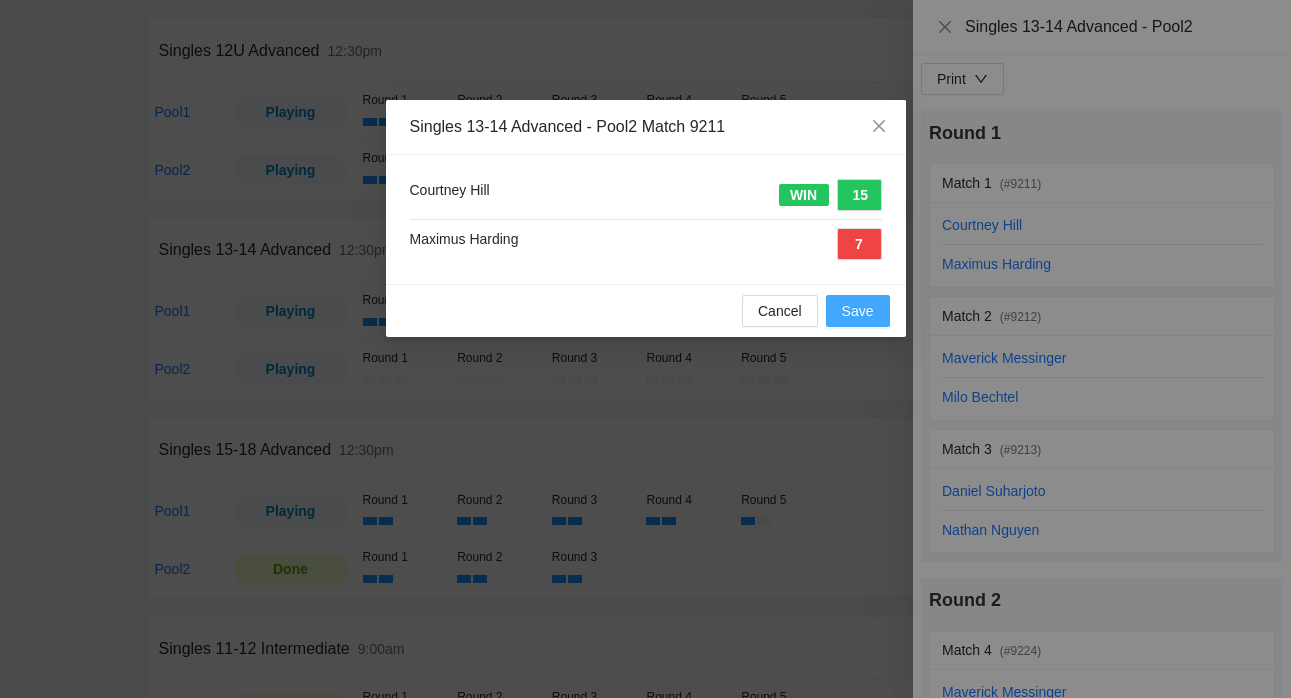 click on "Save" at bounding box center (858, 311) 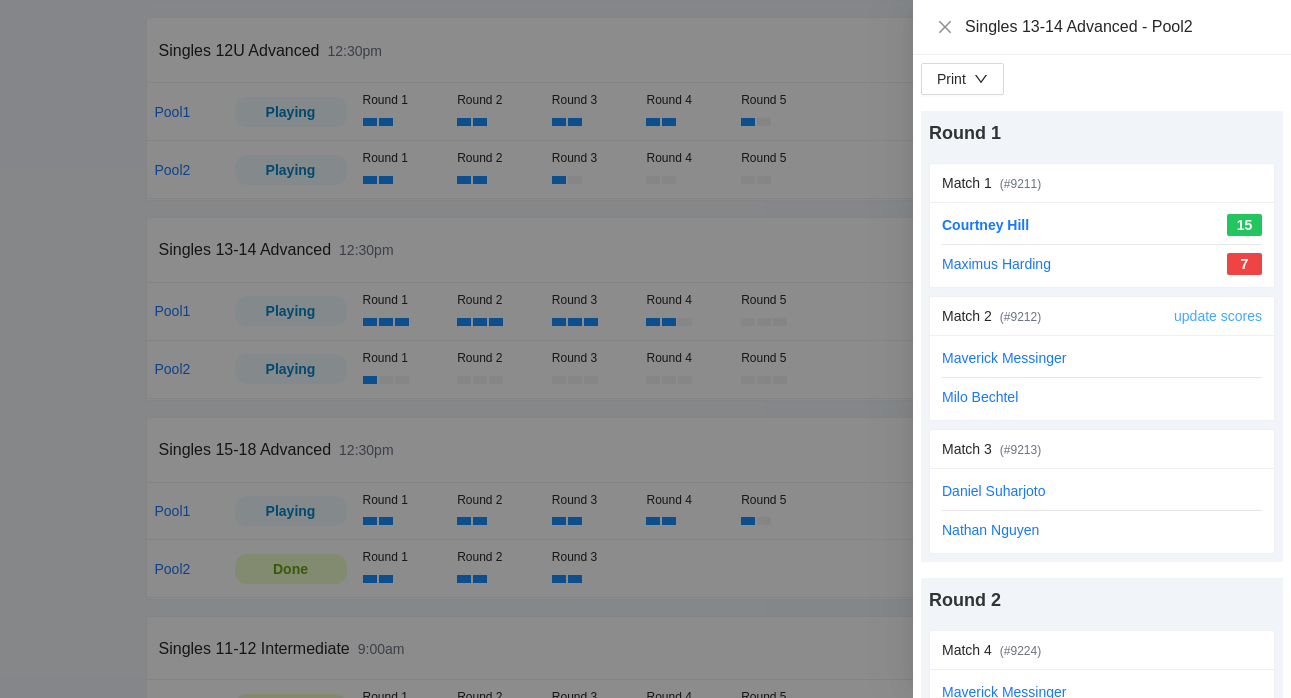 click on "update scores" at bounding box center (1218, 316) 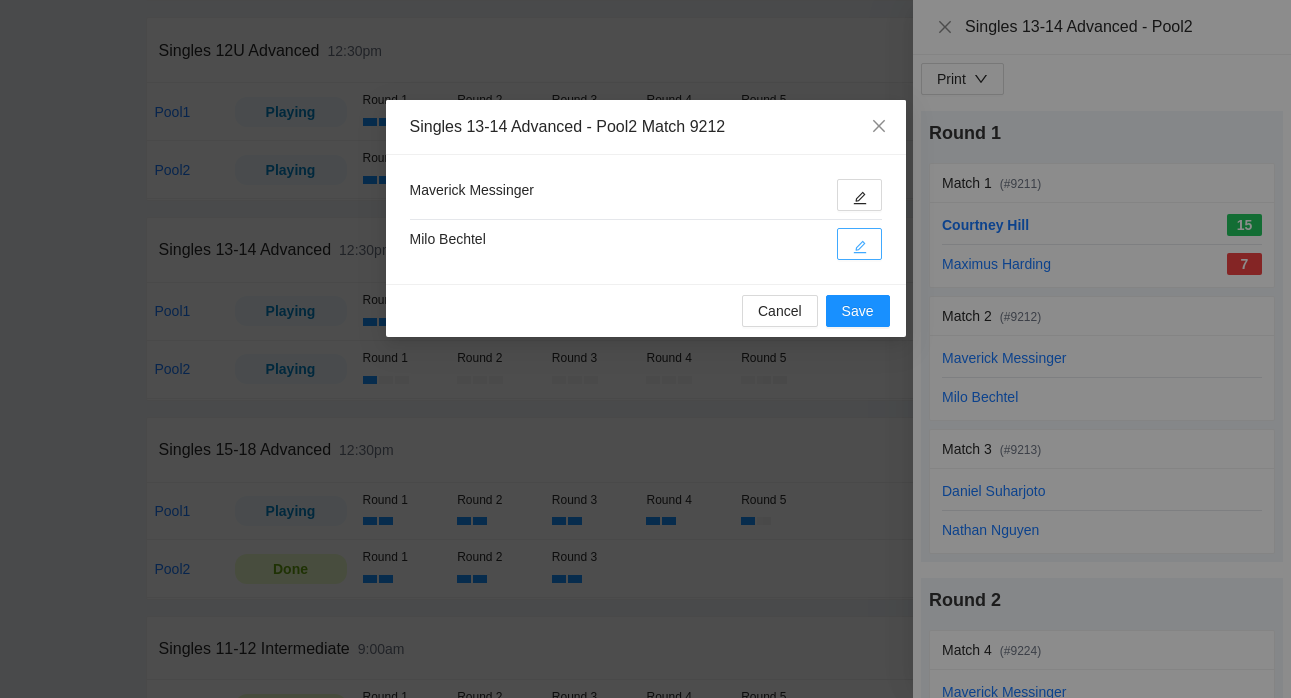 click 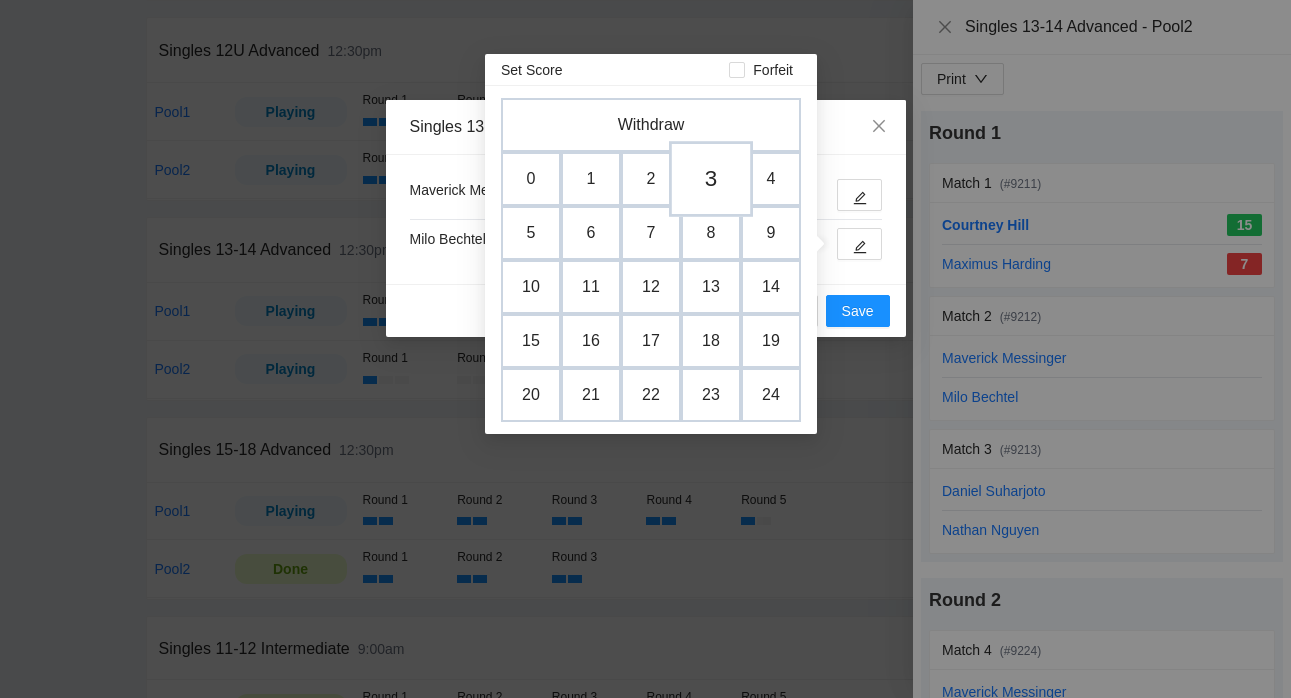 click on "3" at bounding box center (711, 179) 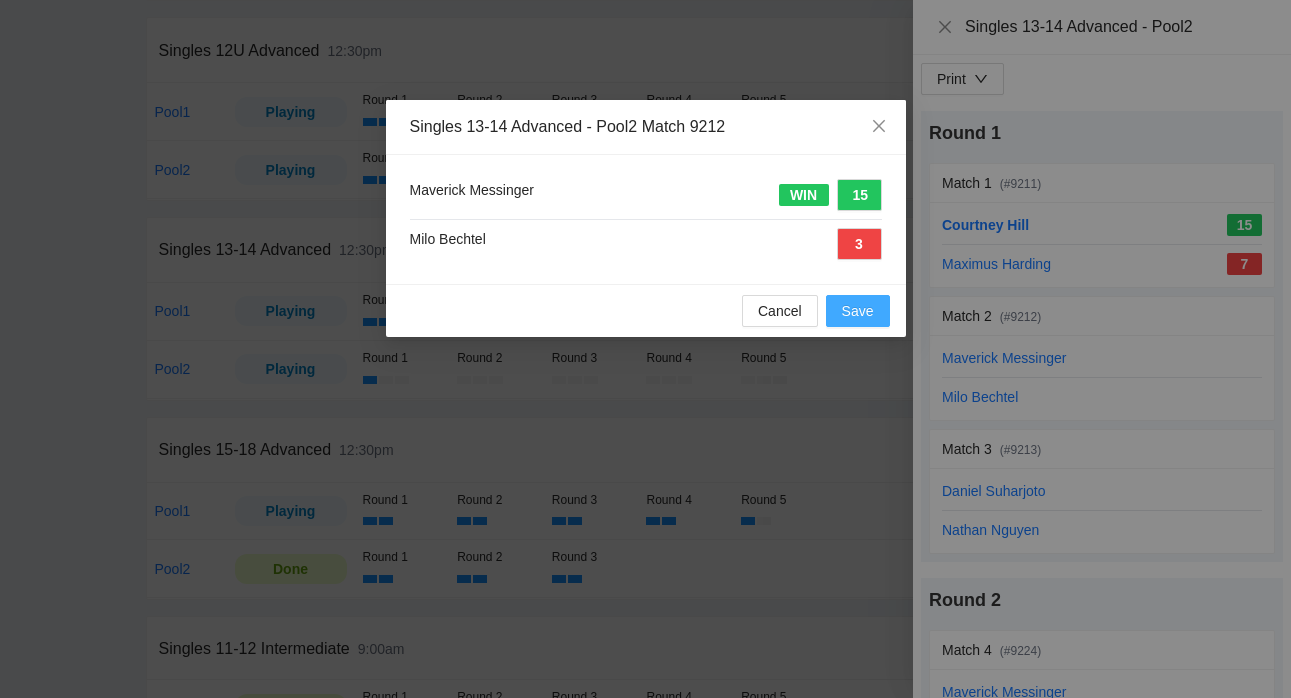 click on "Save" at bounding box center [858, 311] 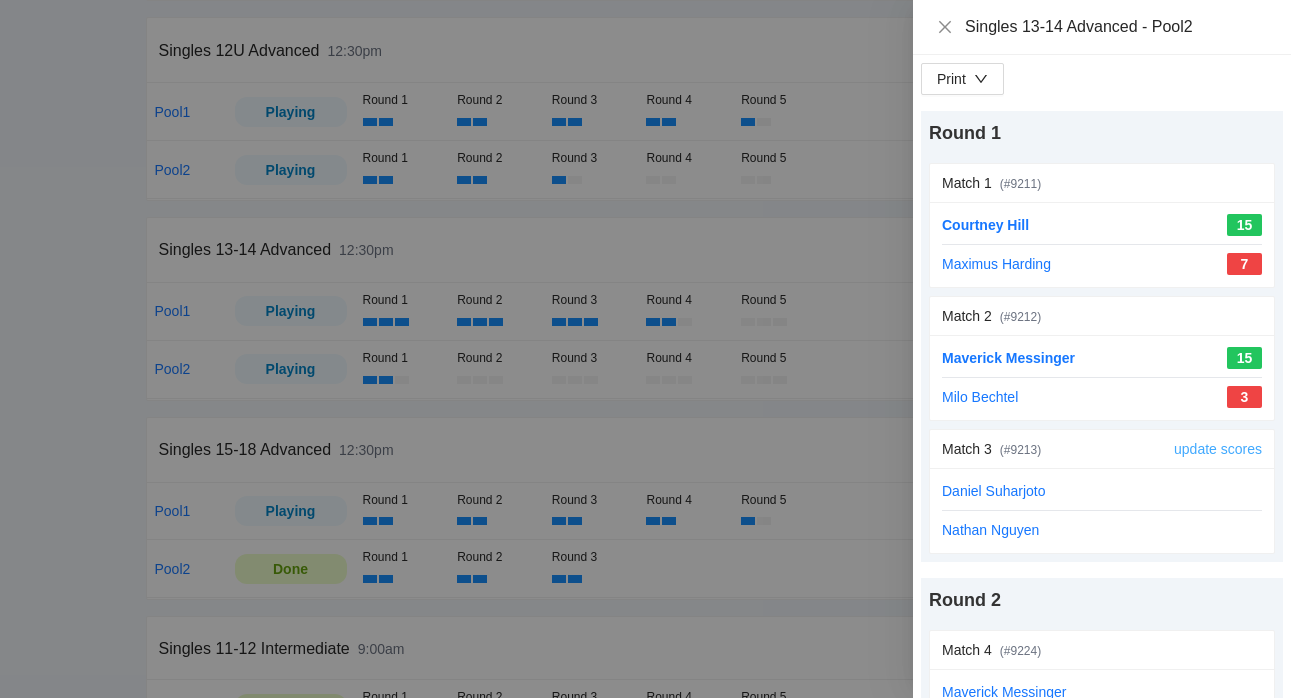 click on "update scores" at bounding box center [1218, 449] 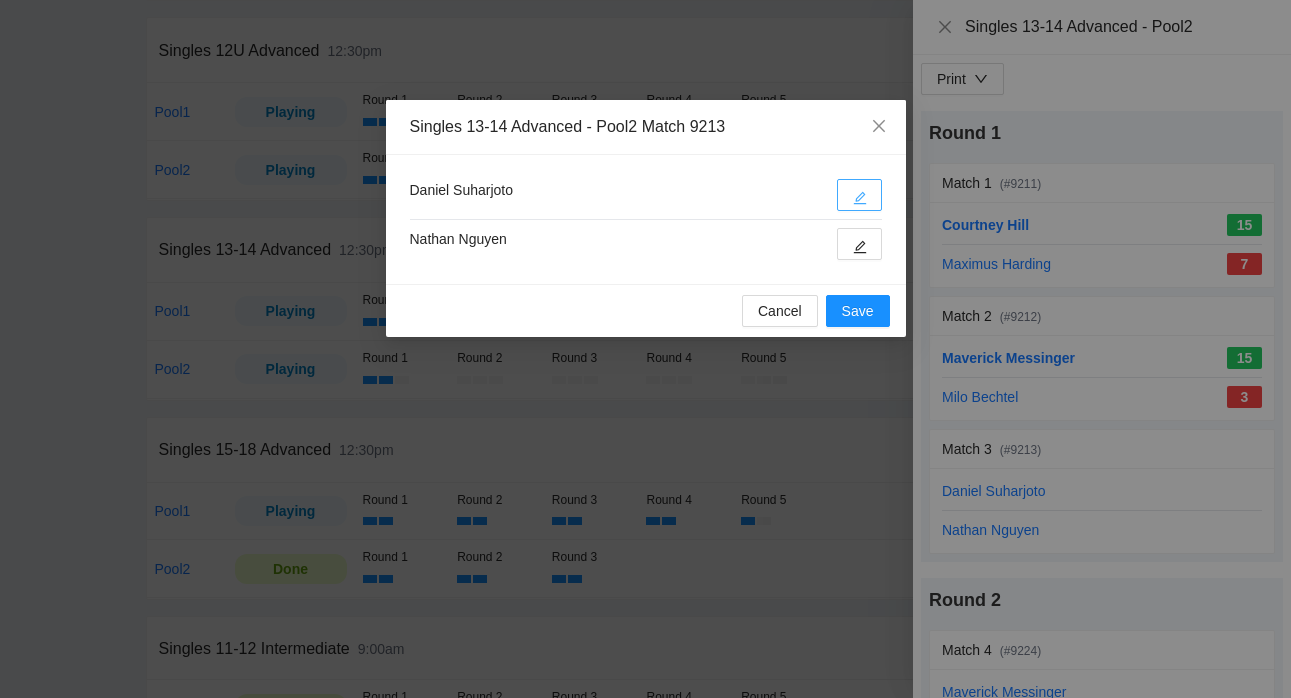click 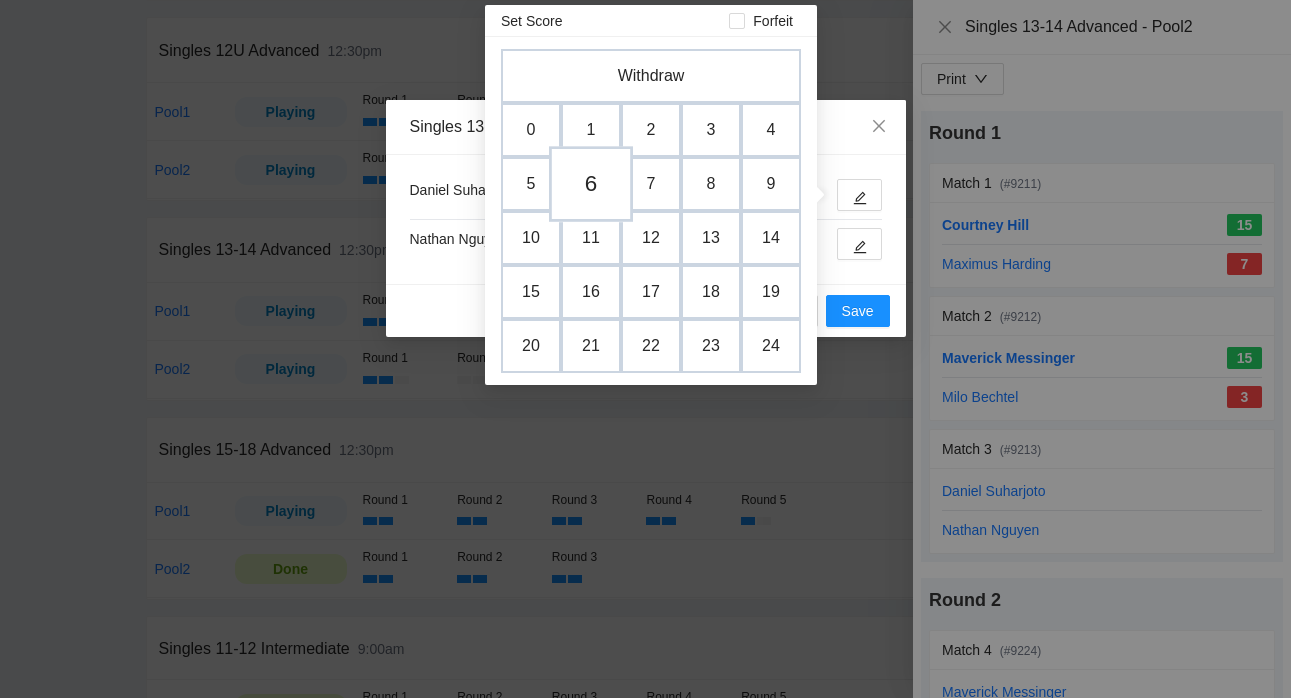 click on "6" at bounding box center [591, 184] 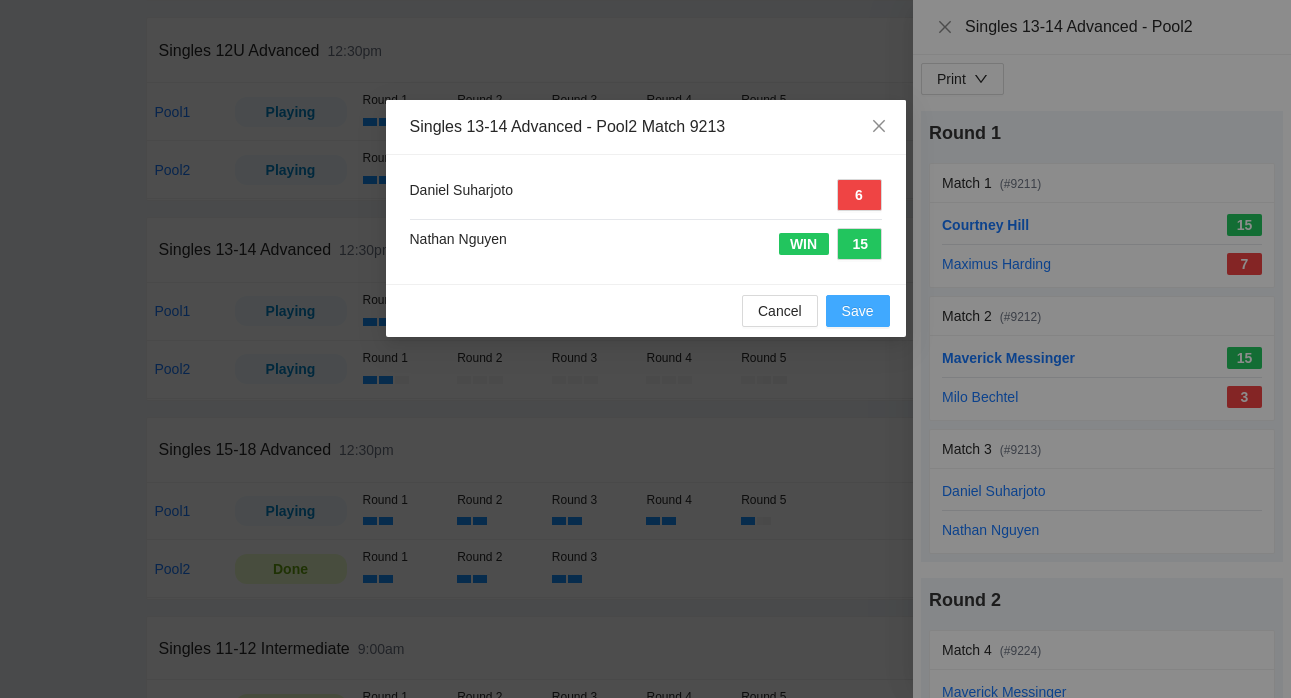 click on "Save" at bounding box center [858, 311] 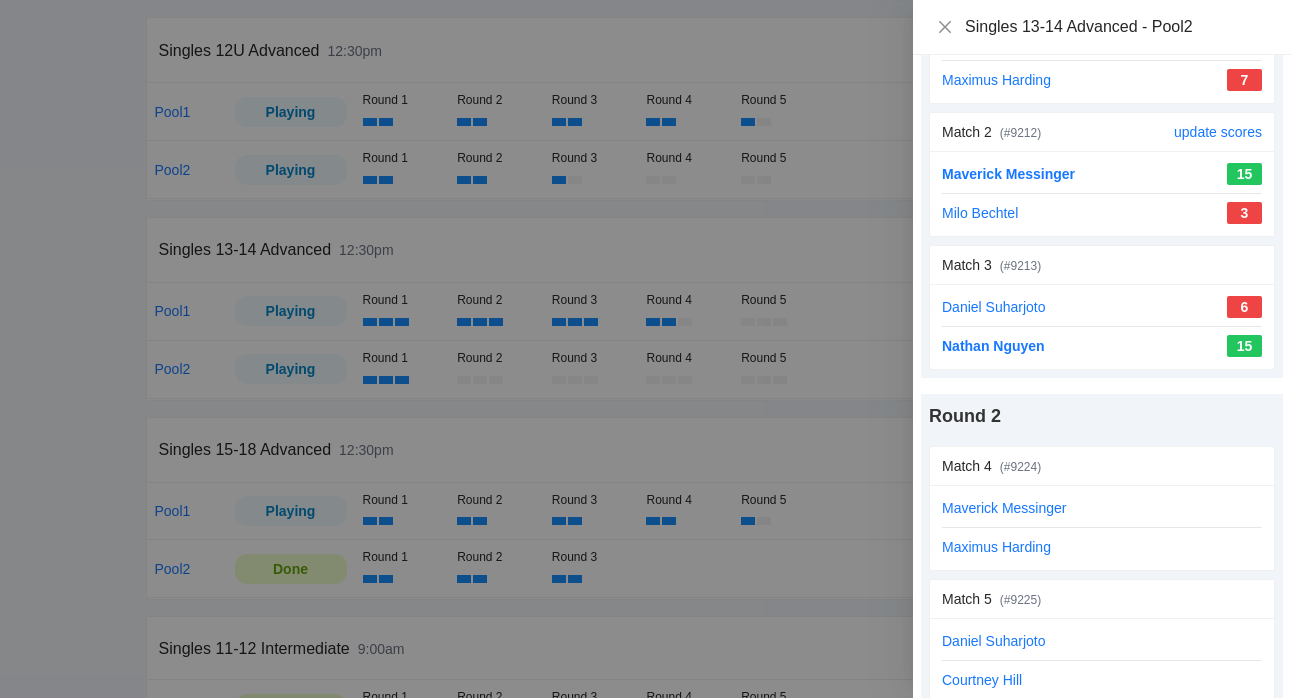 scroll, scrollTop: 218, scrollLeft: 0, axis: vertical 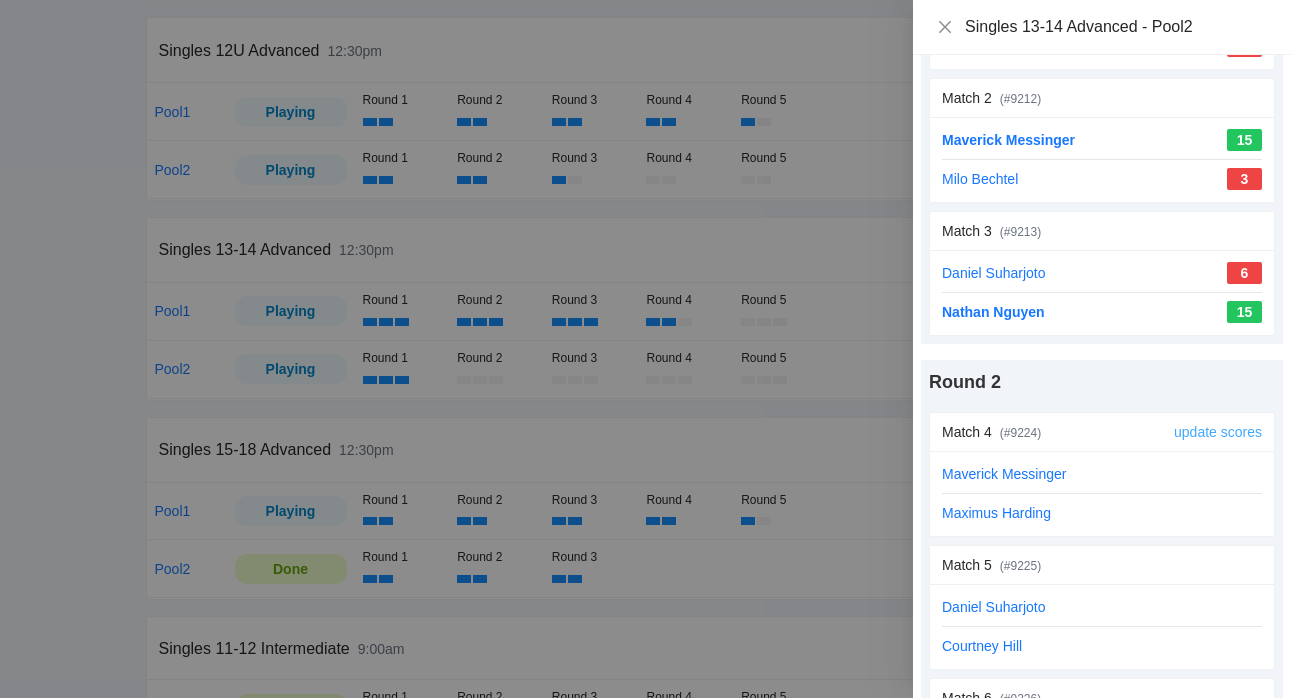 click on "update scores" at bounding box center [1218, 432] 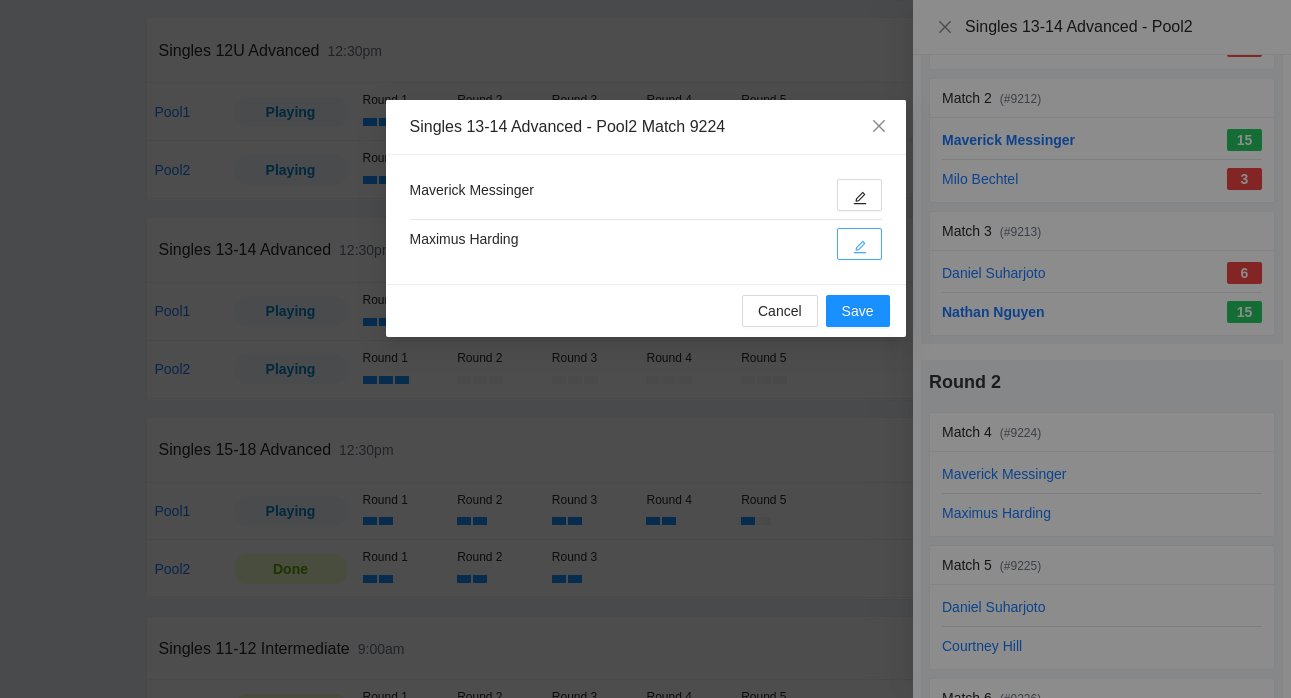 click 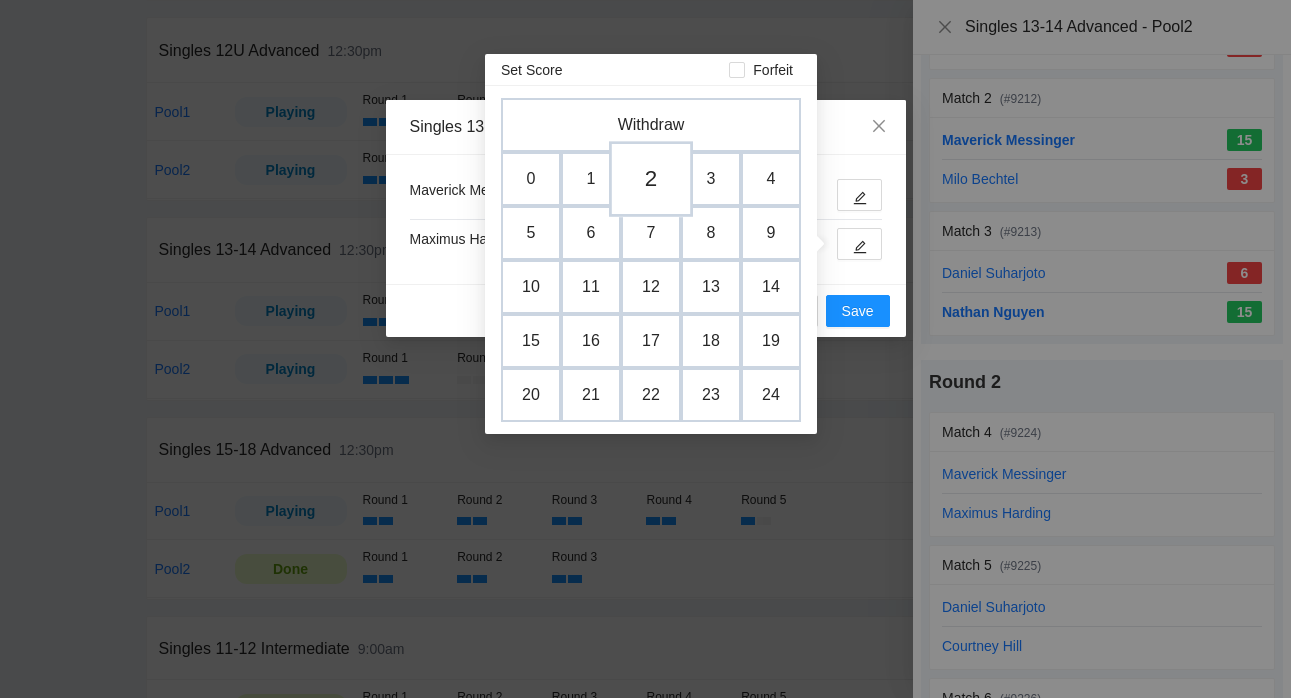 click on "2" at bounding box center [651, 179] 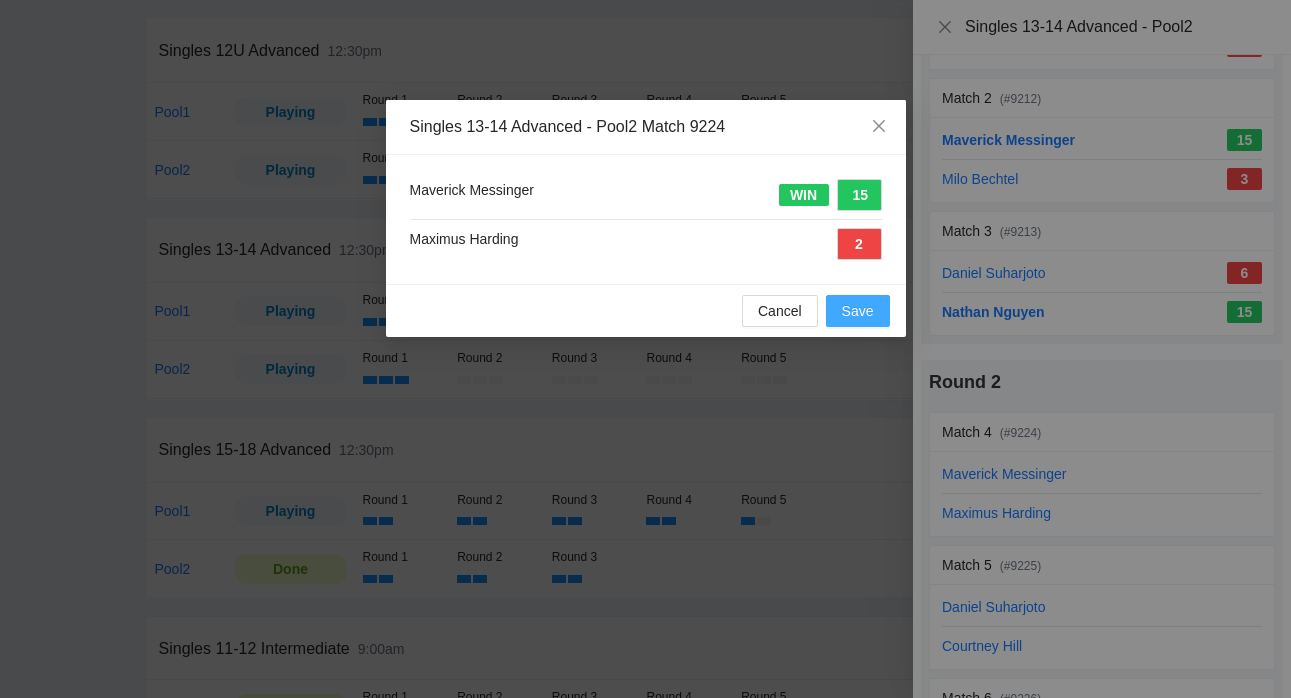 click on "Save" at bounding box center (858, 311) 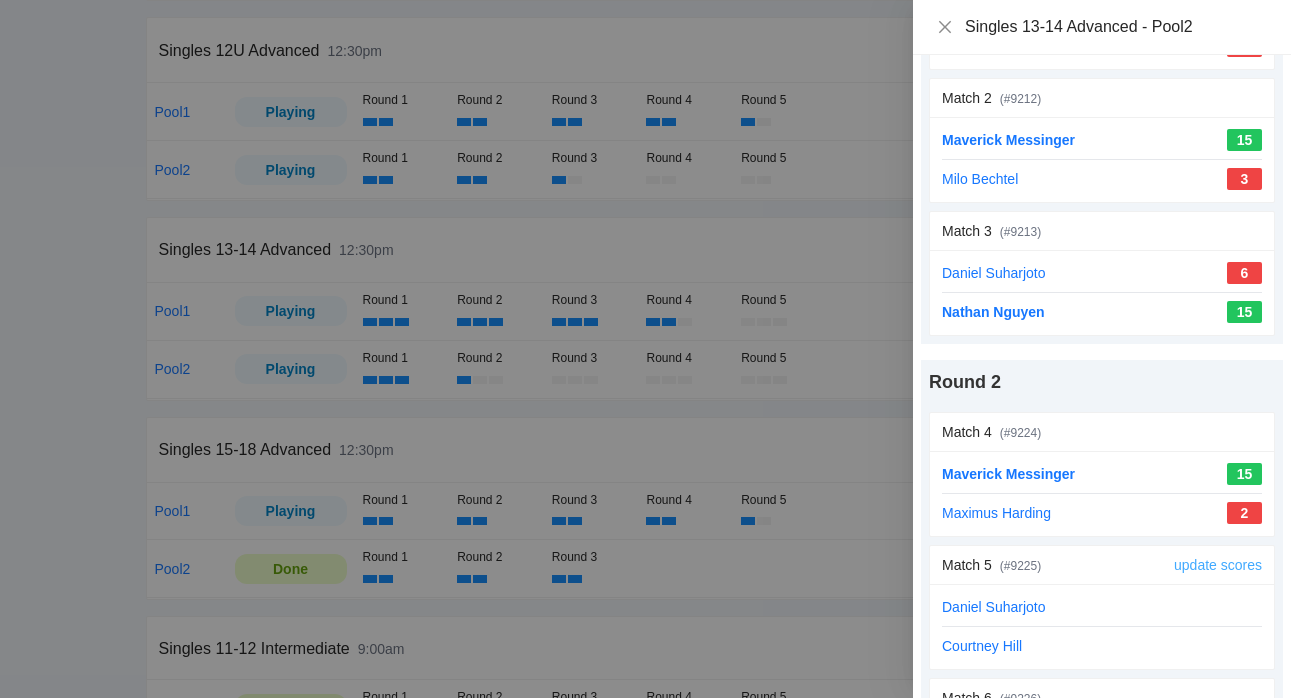 click on "update scores" at bounding box center [1218, 565] 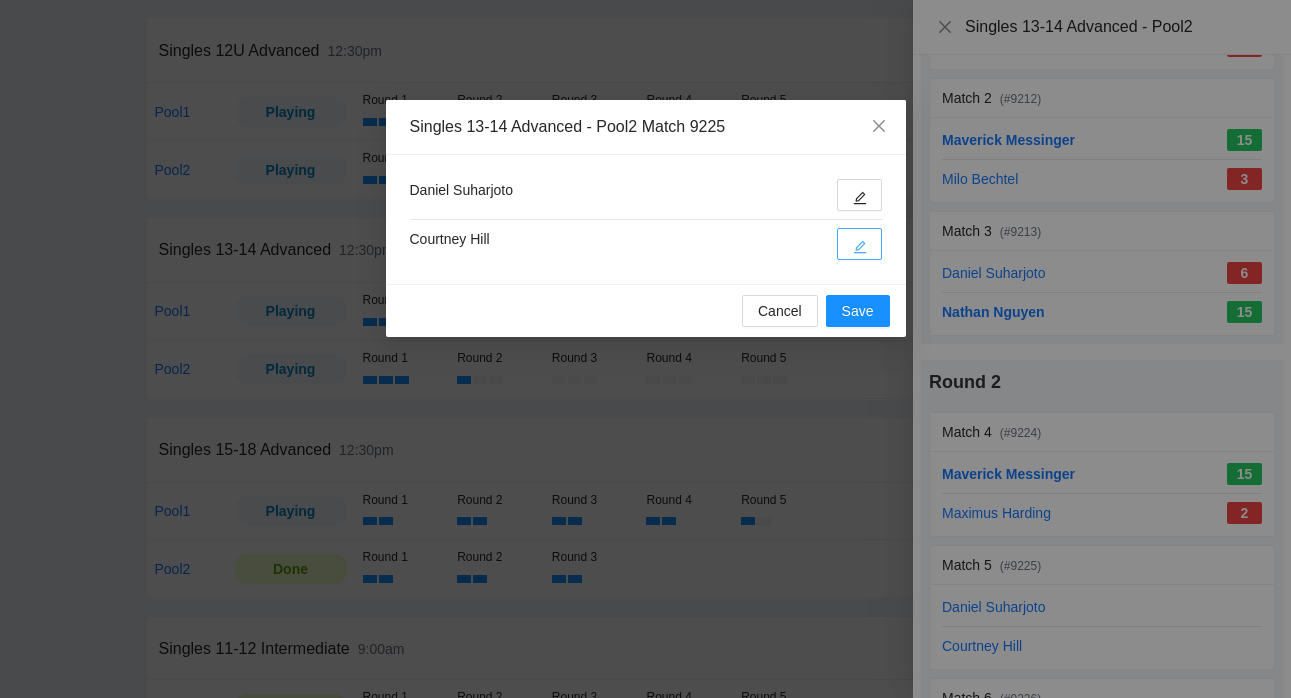 click 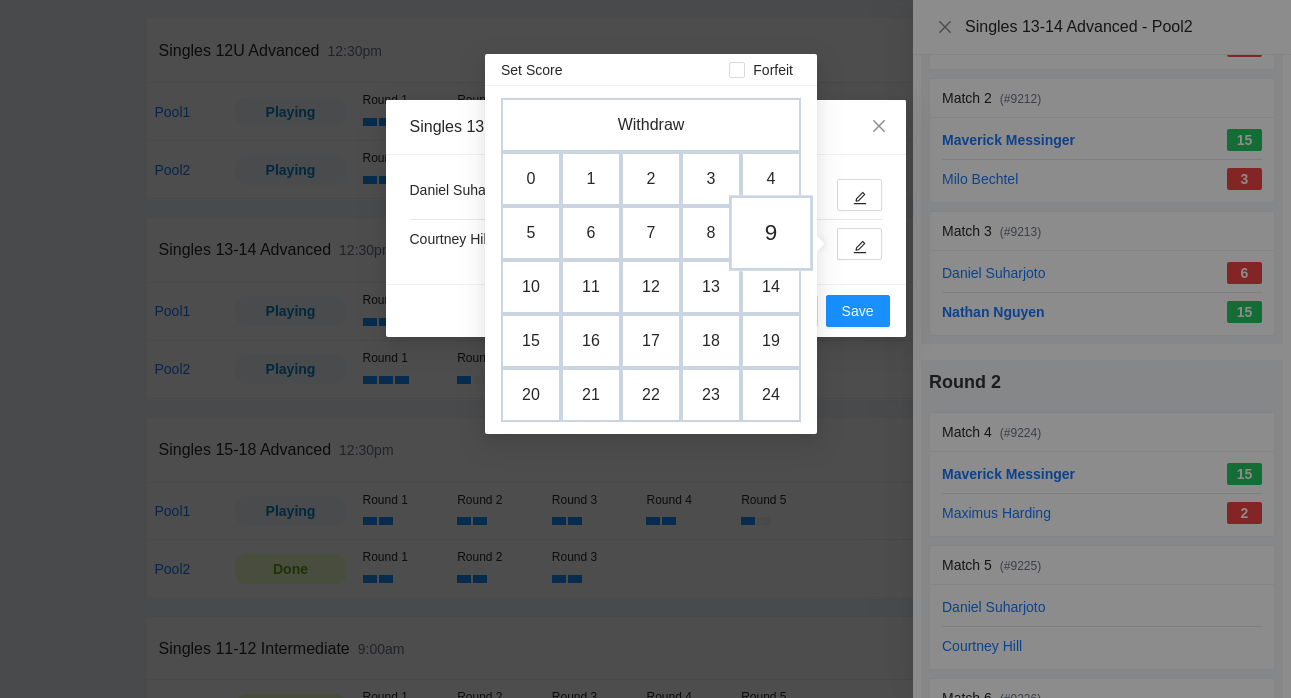 click on "9" at bounding box center (771, 233) 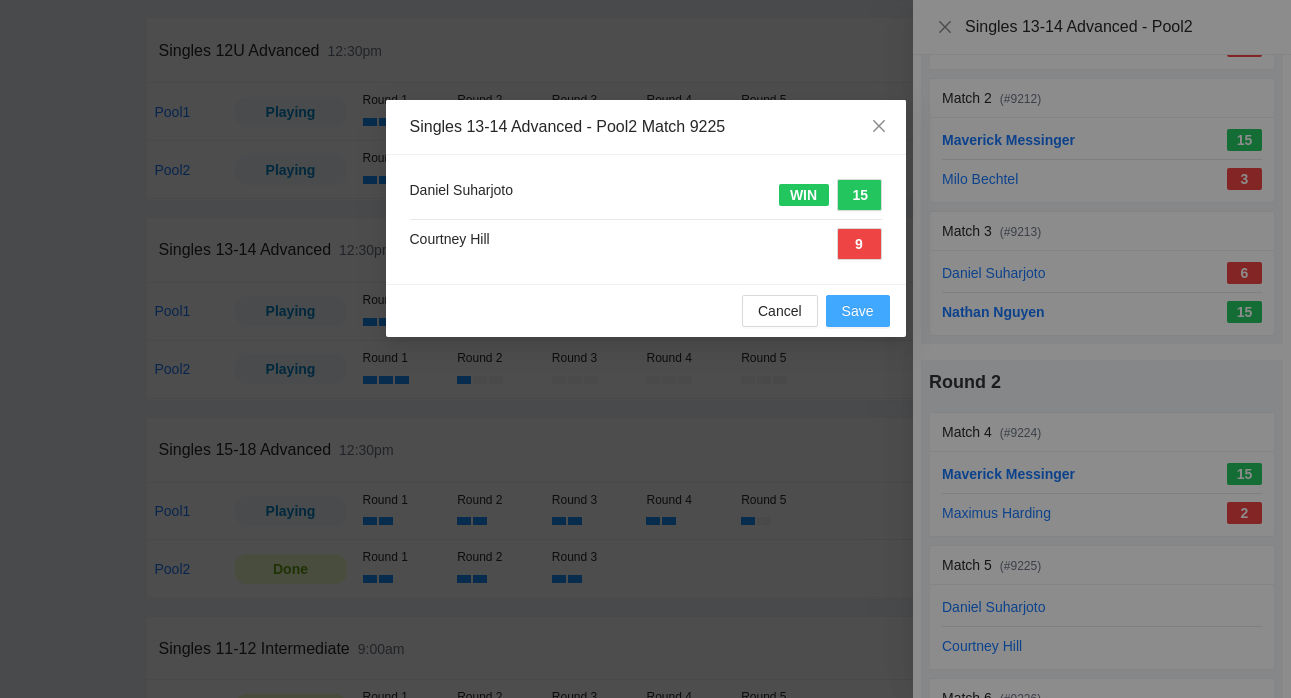 click on "Save" at bounding box center (858, 311) 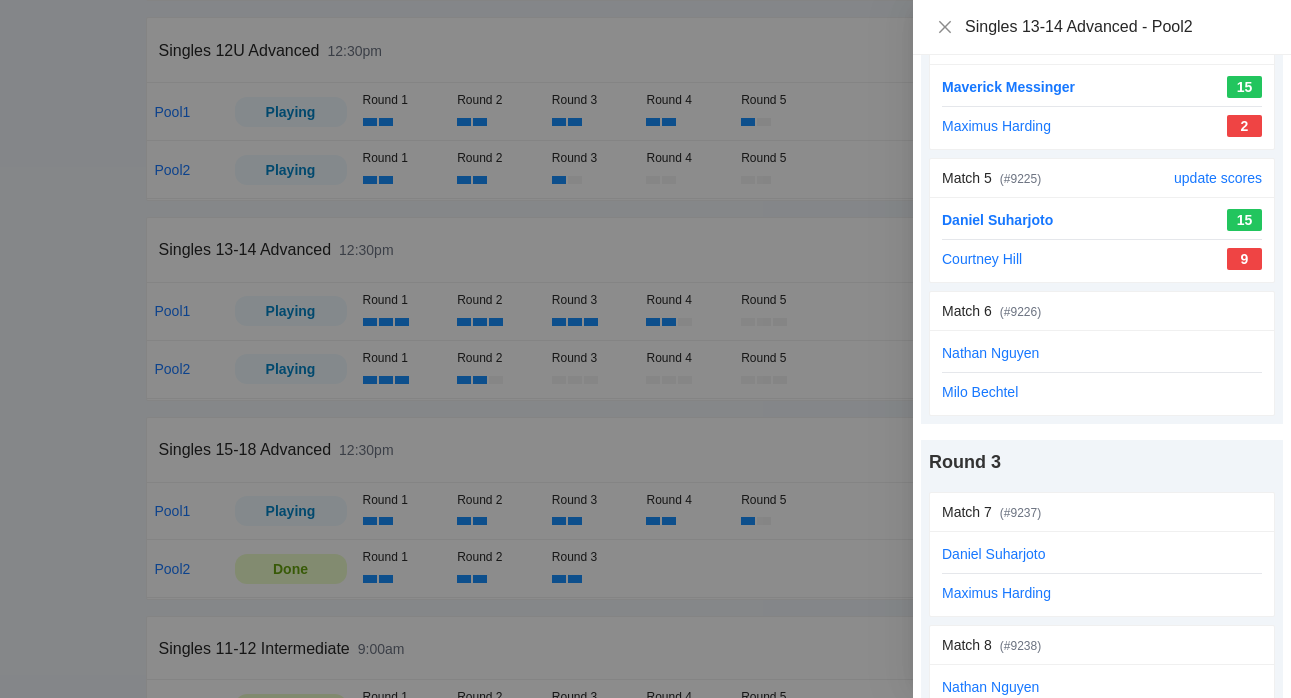 scroll, scrollTop: 633, scrollLeft: 0, axis: vertical 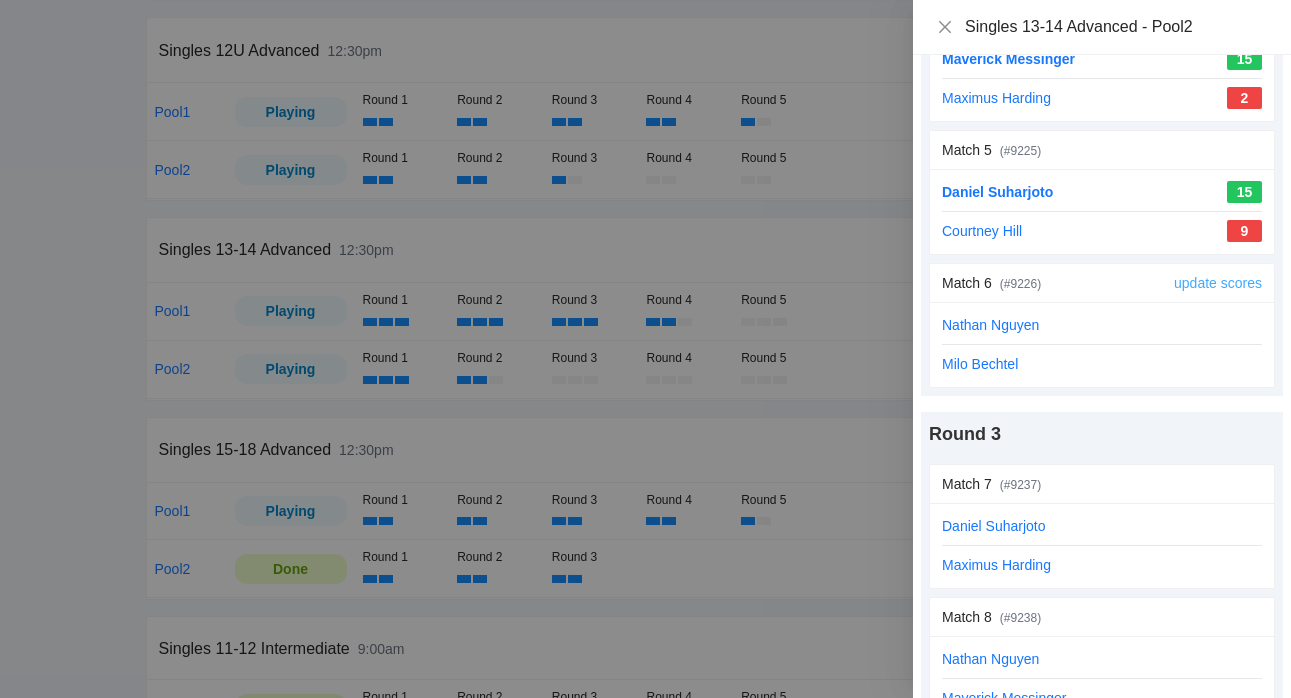 click on "update scores" at bounding box center (1218, 283) 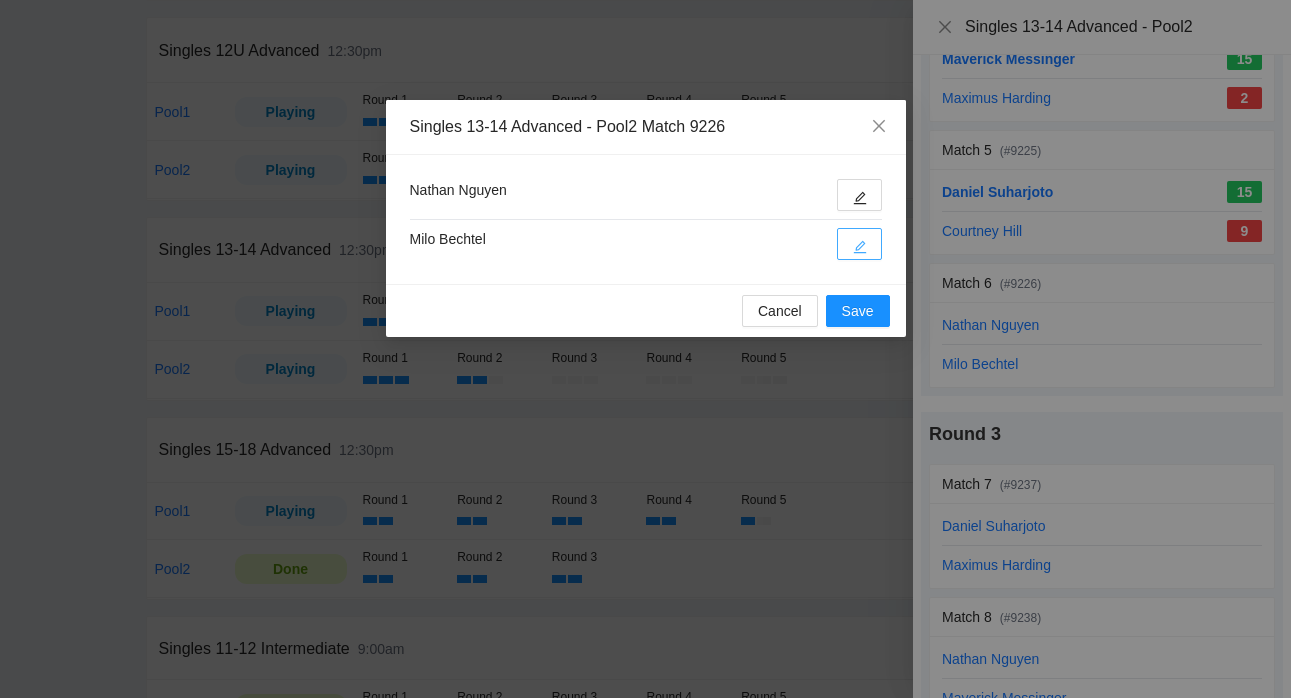 click 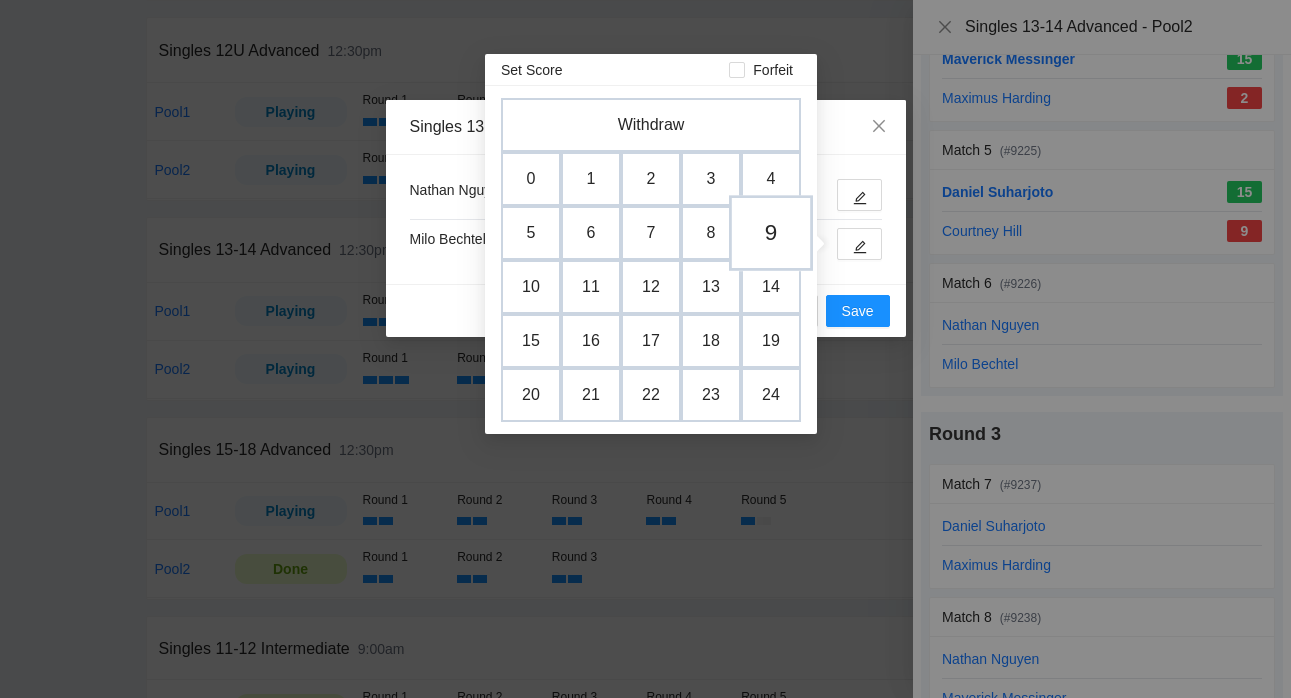 click on "9" at bounding box center (771, 233) 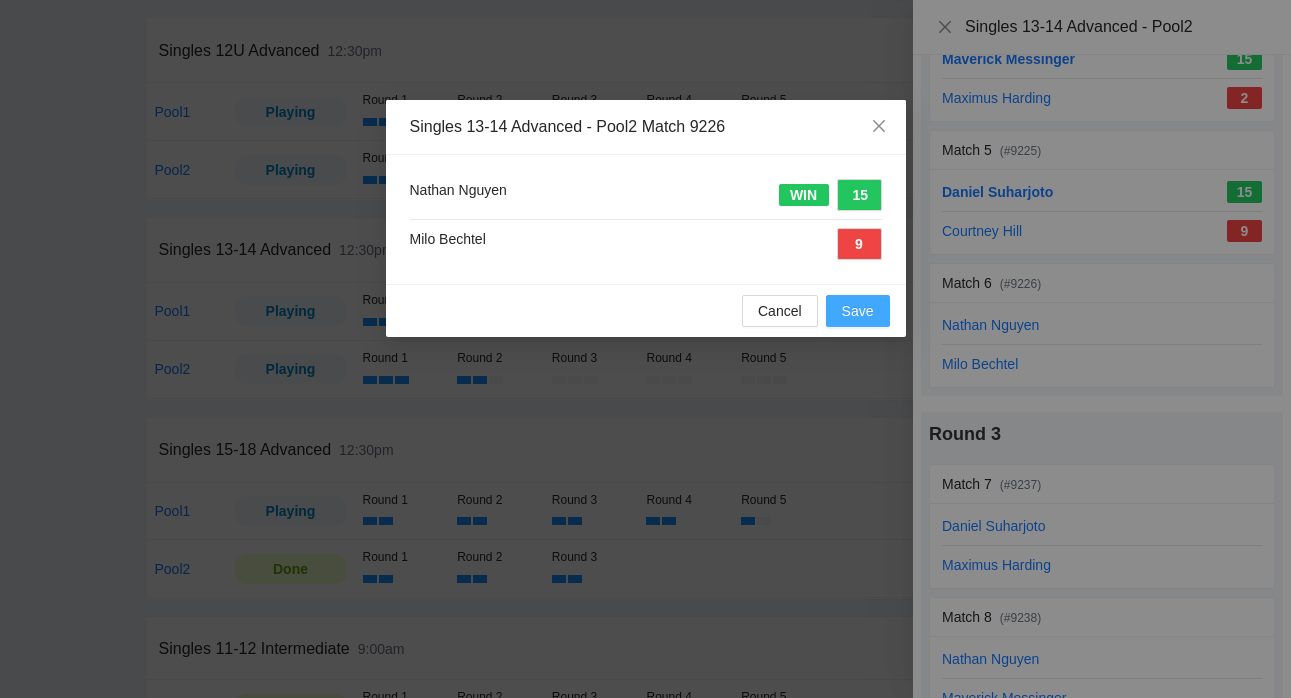 click on "Save" at bounding box center (858, 311) 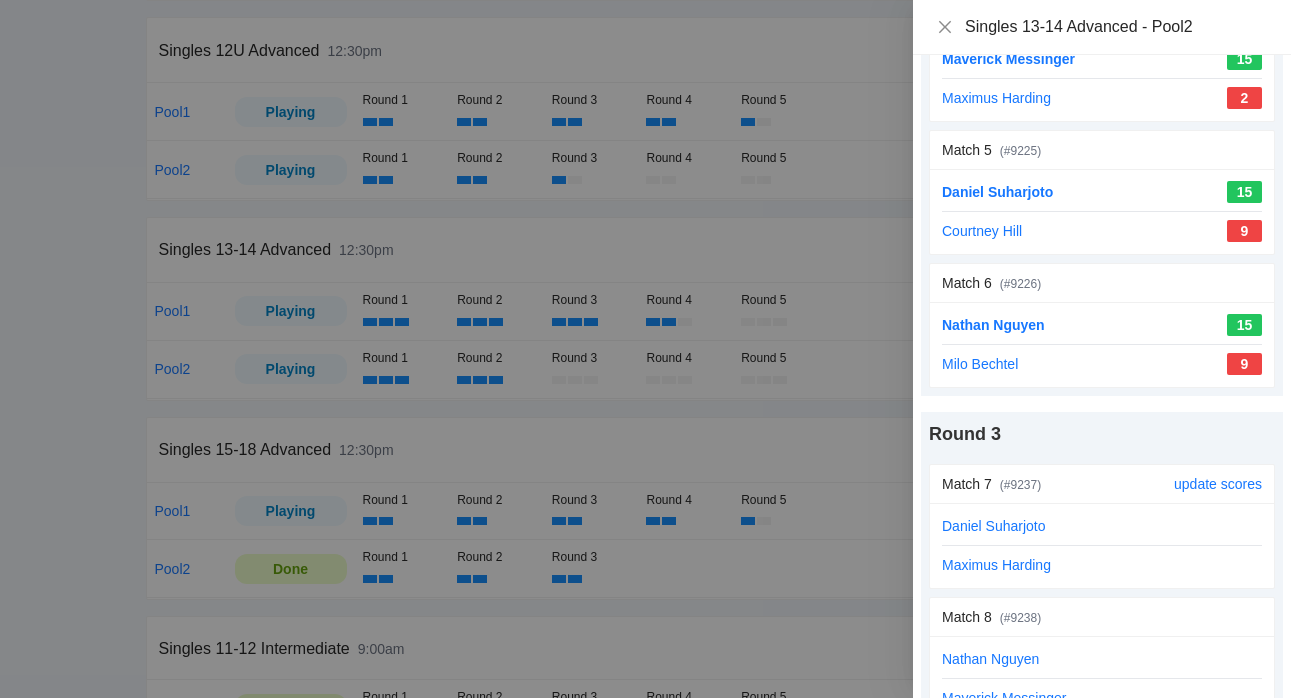 scroll, scrollTop: 763, scrollLeft: 0, axis: vertical 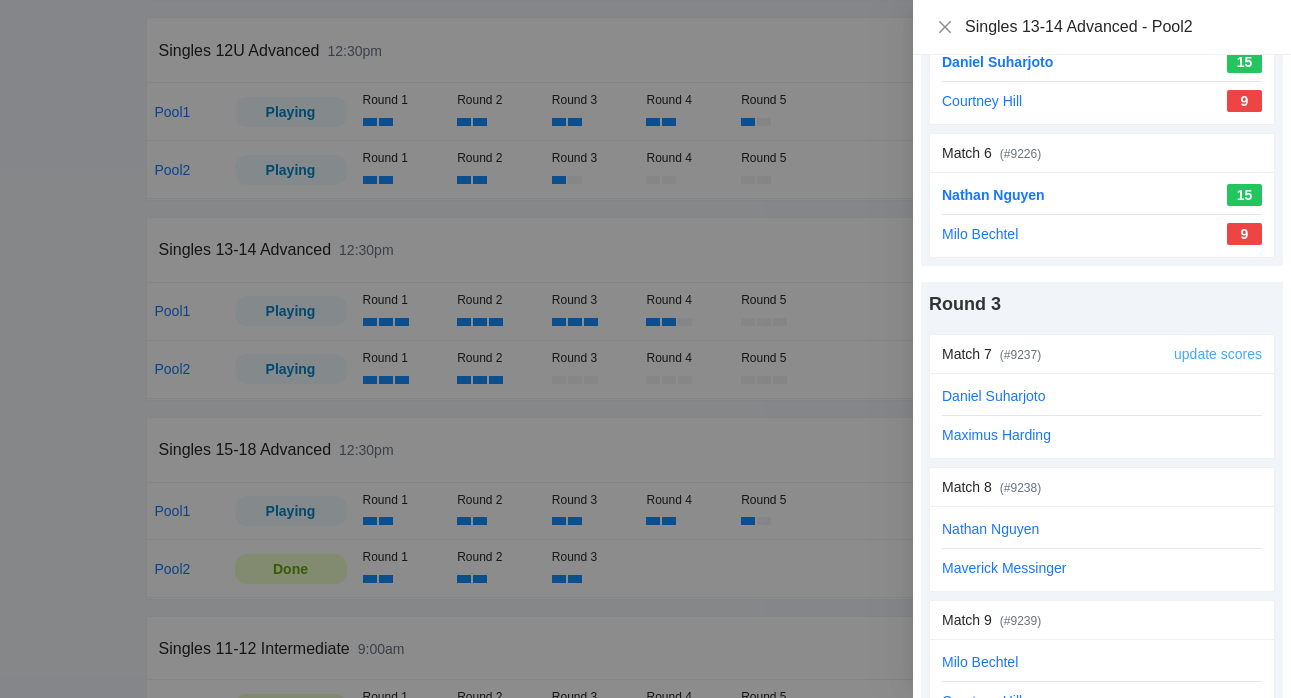 click on "update scores" at bounding box center [1218, 354] 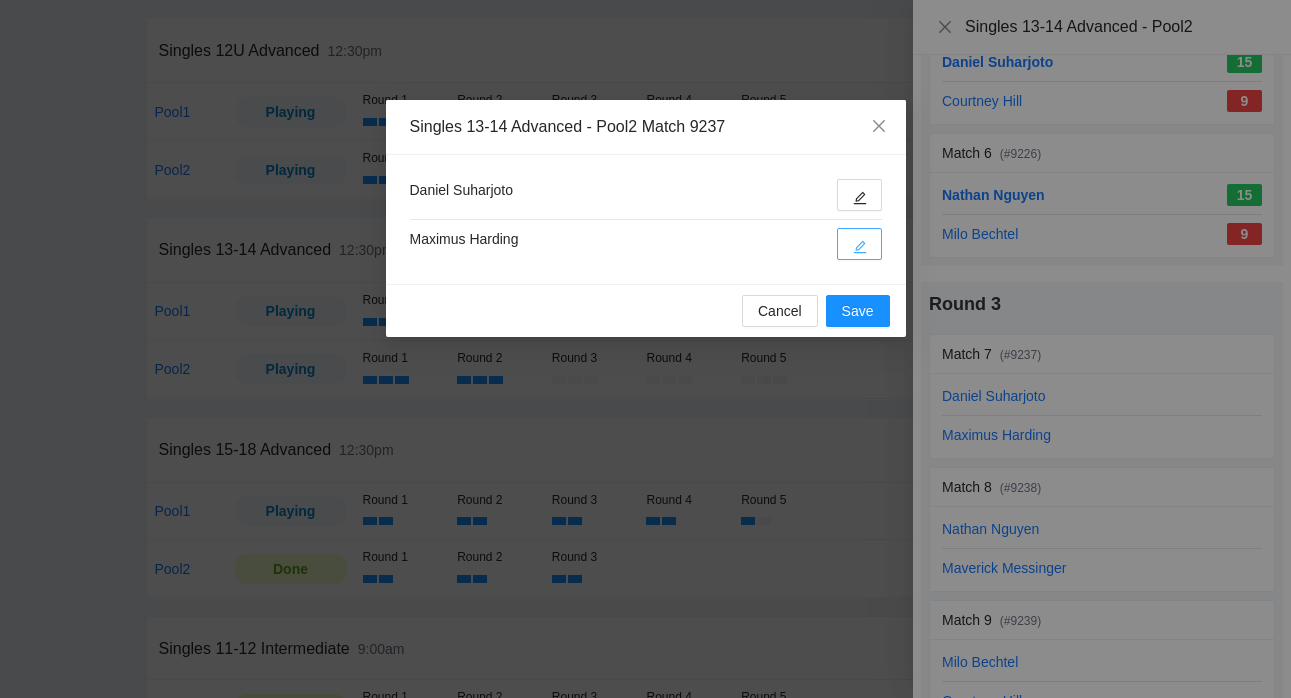 click at bounding box center [859, 244] 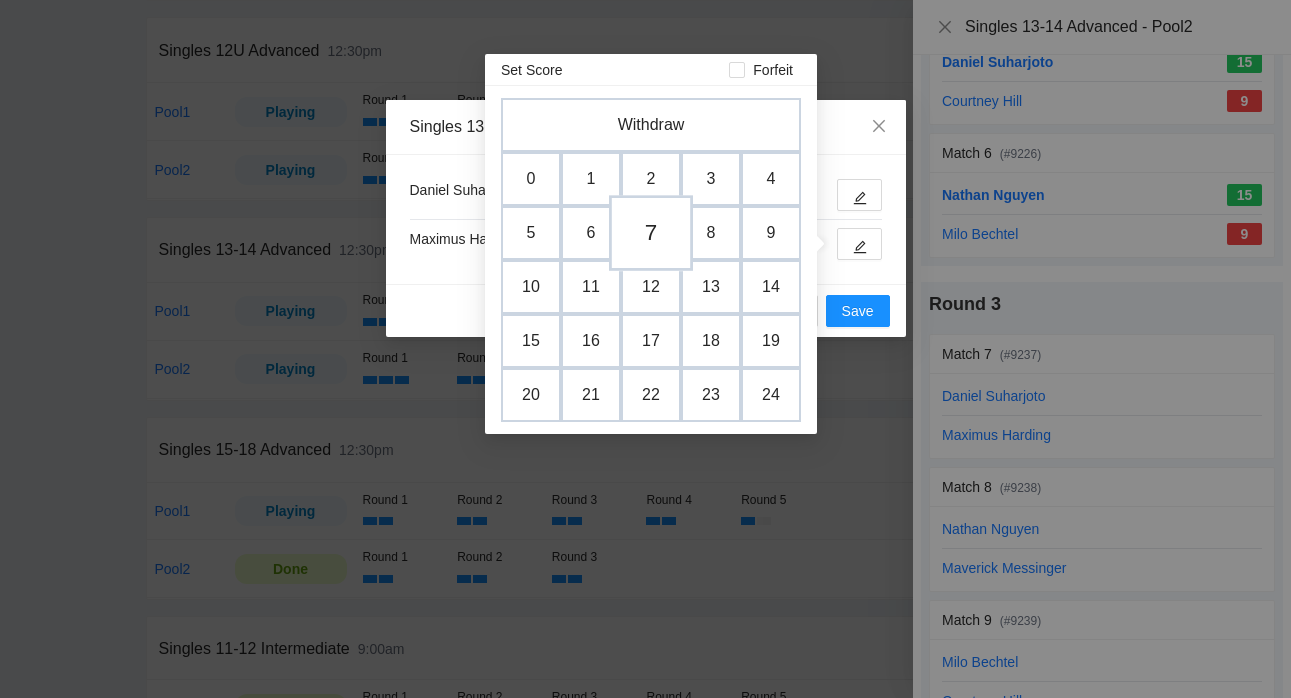 click on "7" at bounding box center [651, 233] 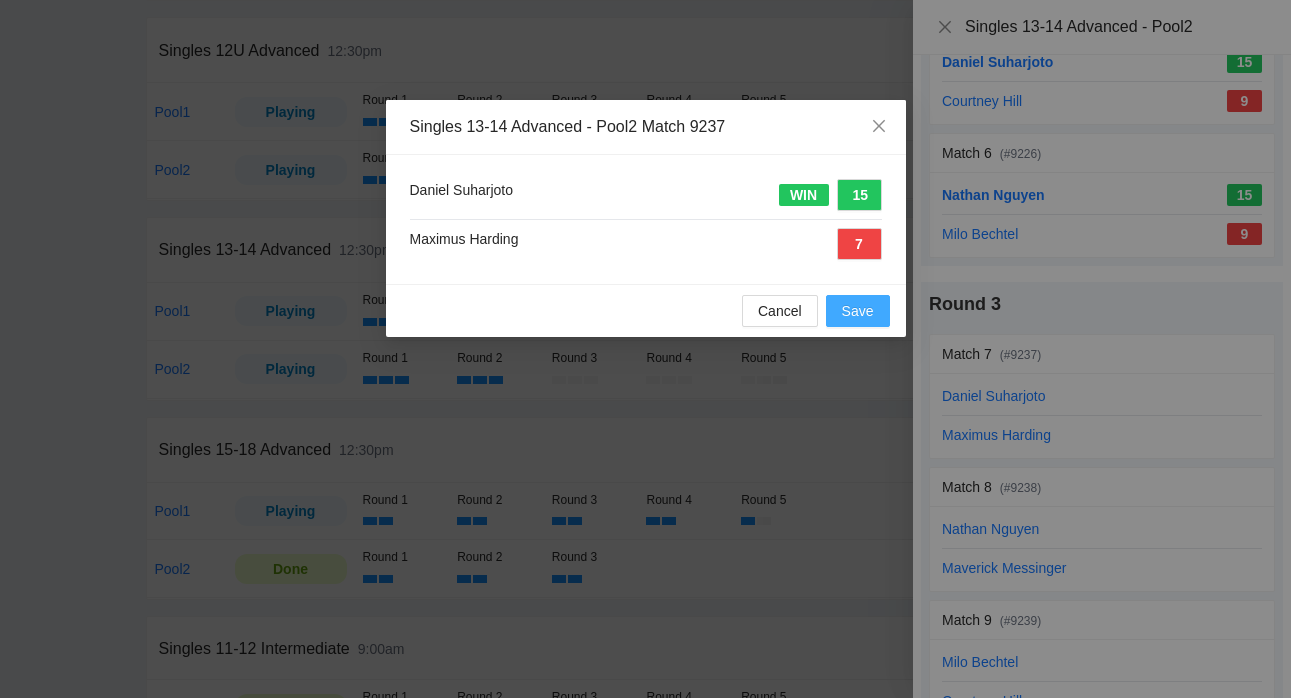 click on "Save" at bounding box center (858, 311) 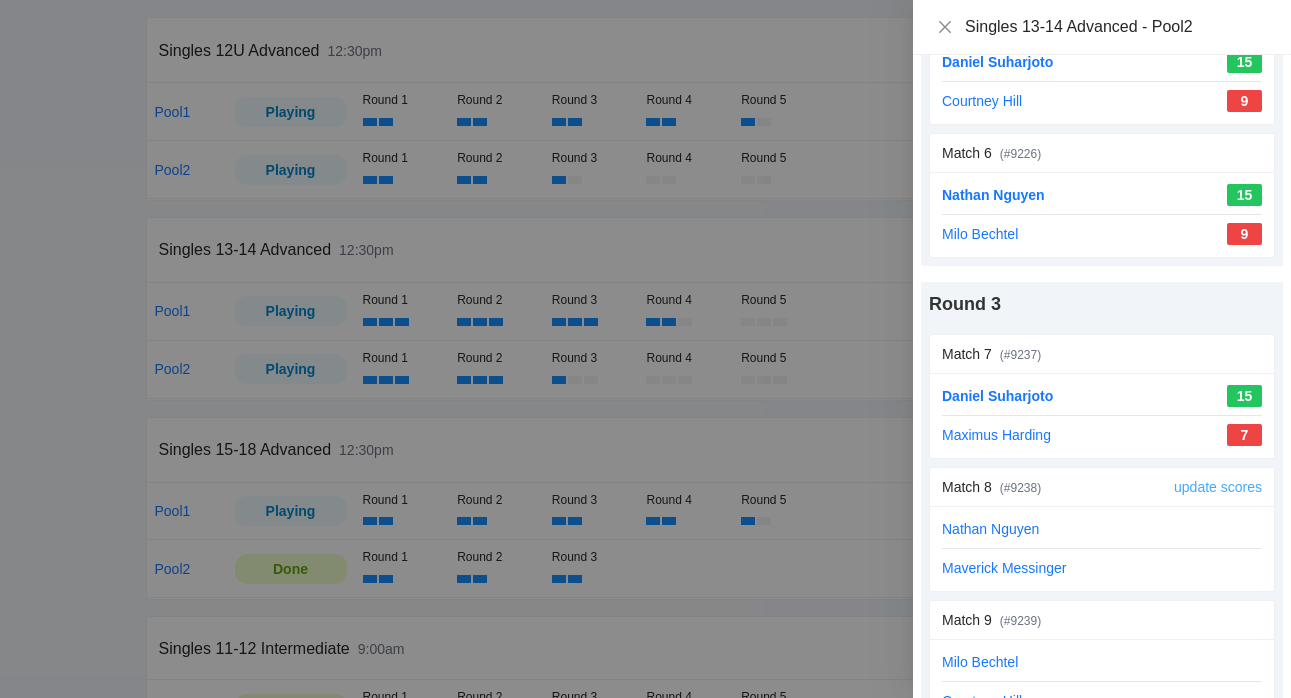 click on "update scores" at bounding box center [1218, 487] 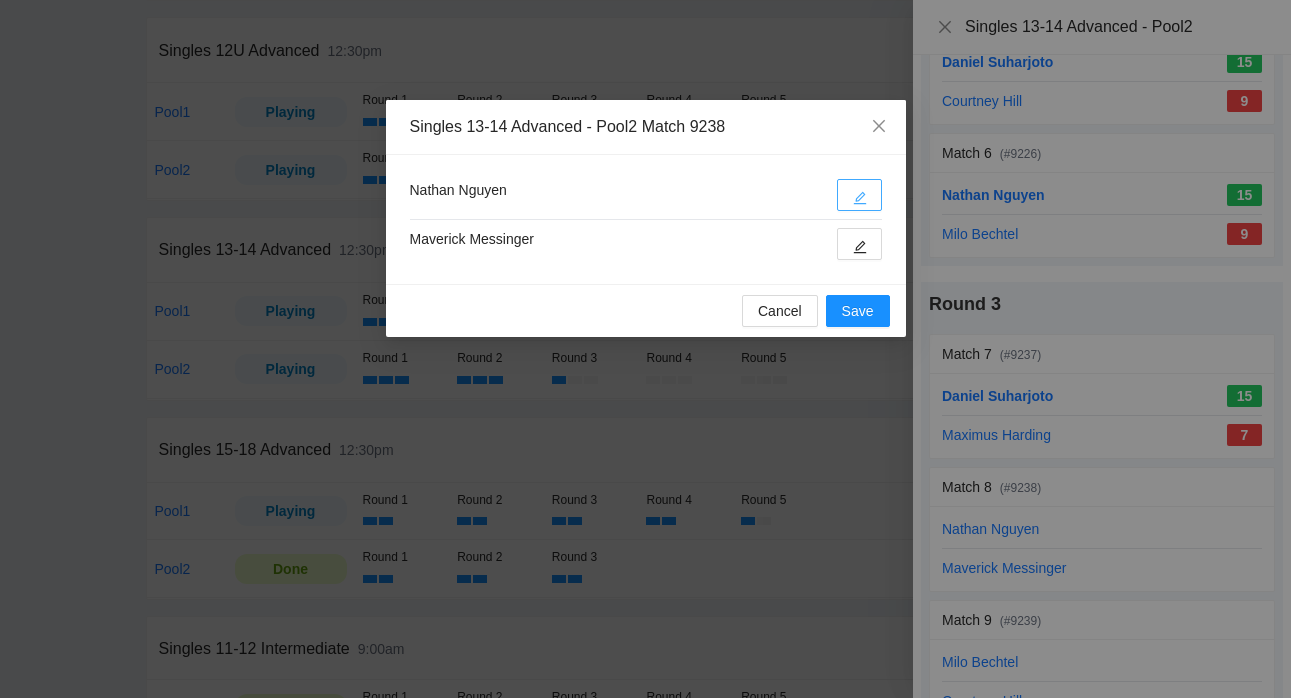 click at bounding box center (859, 195) 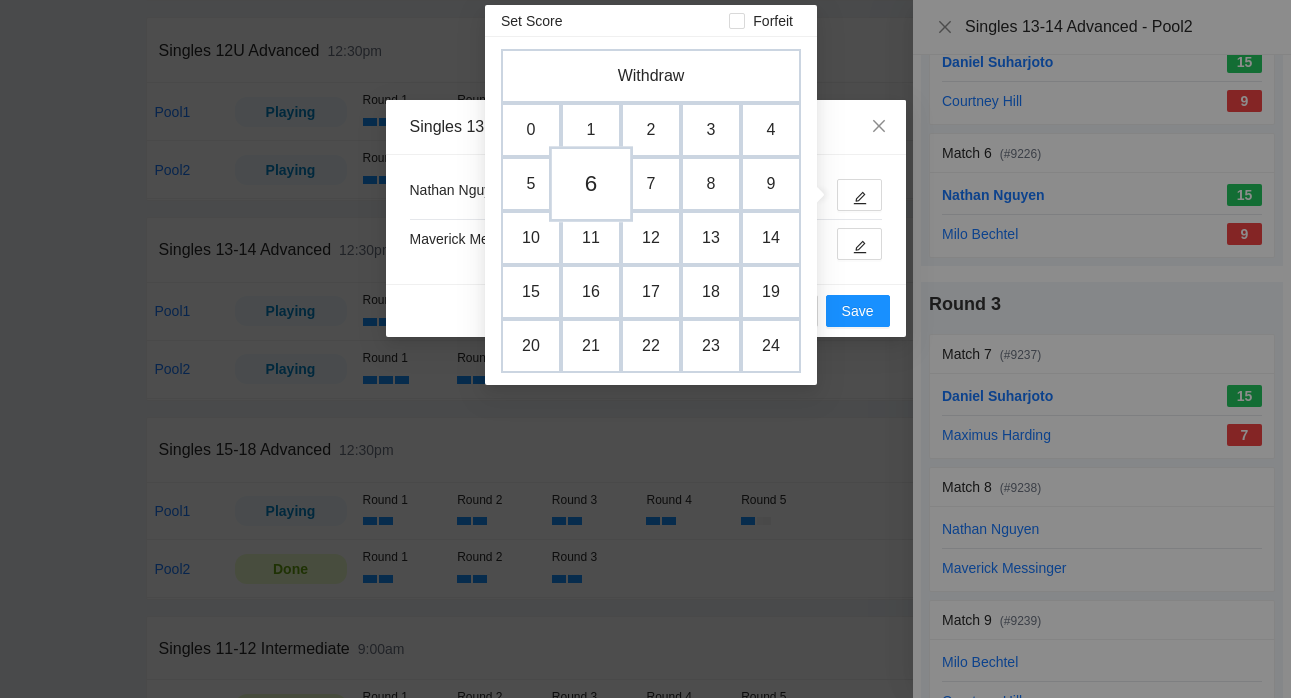 click on "6" at bounding box center [591, 184] 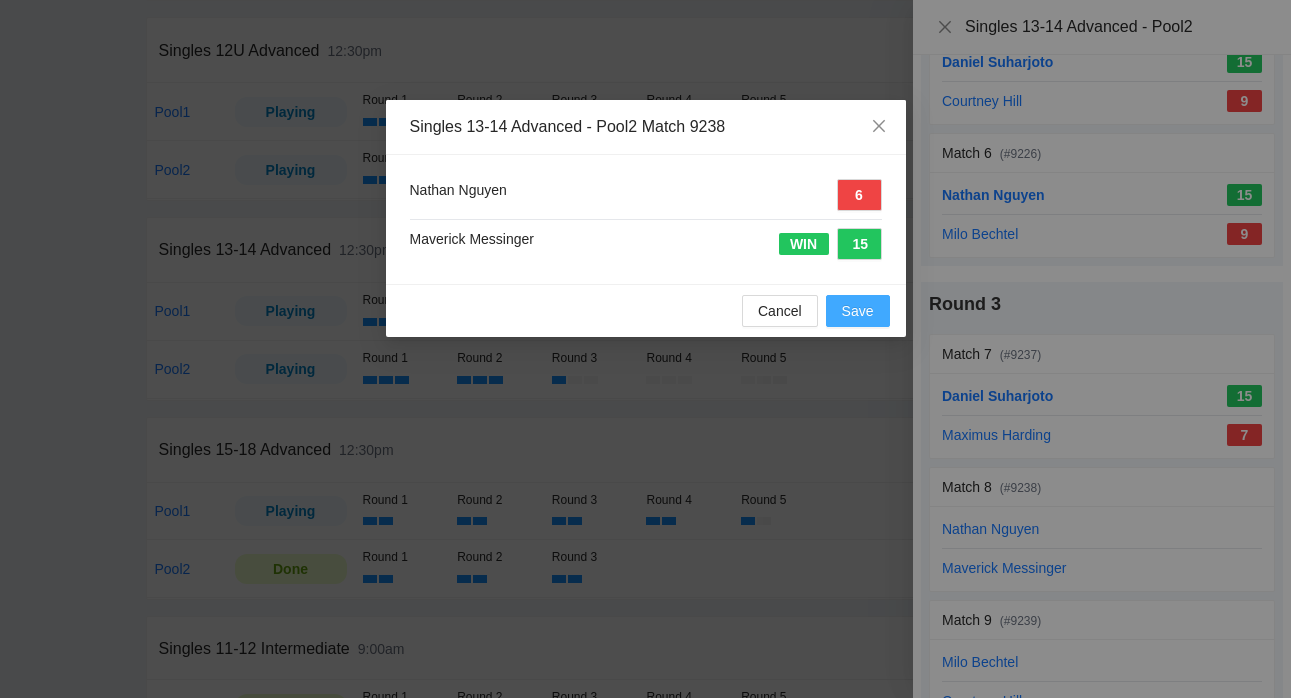 click on "Save" at bounding box center (858, 311) 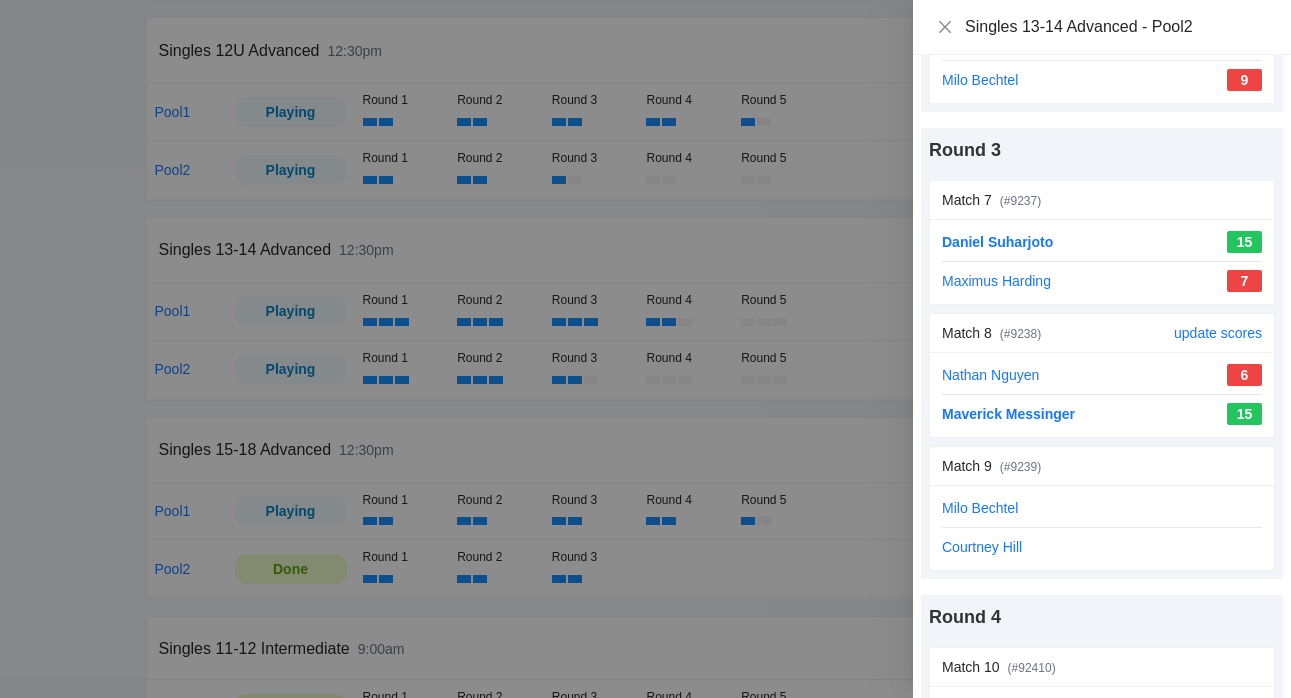 scroll, scrollTop: 1120, scrollLeft: 0, axis: vertical 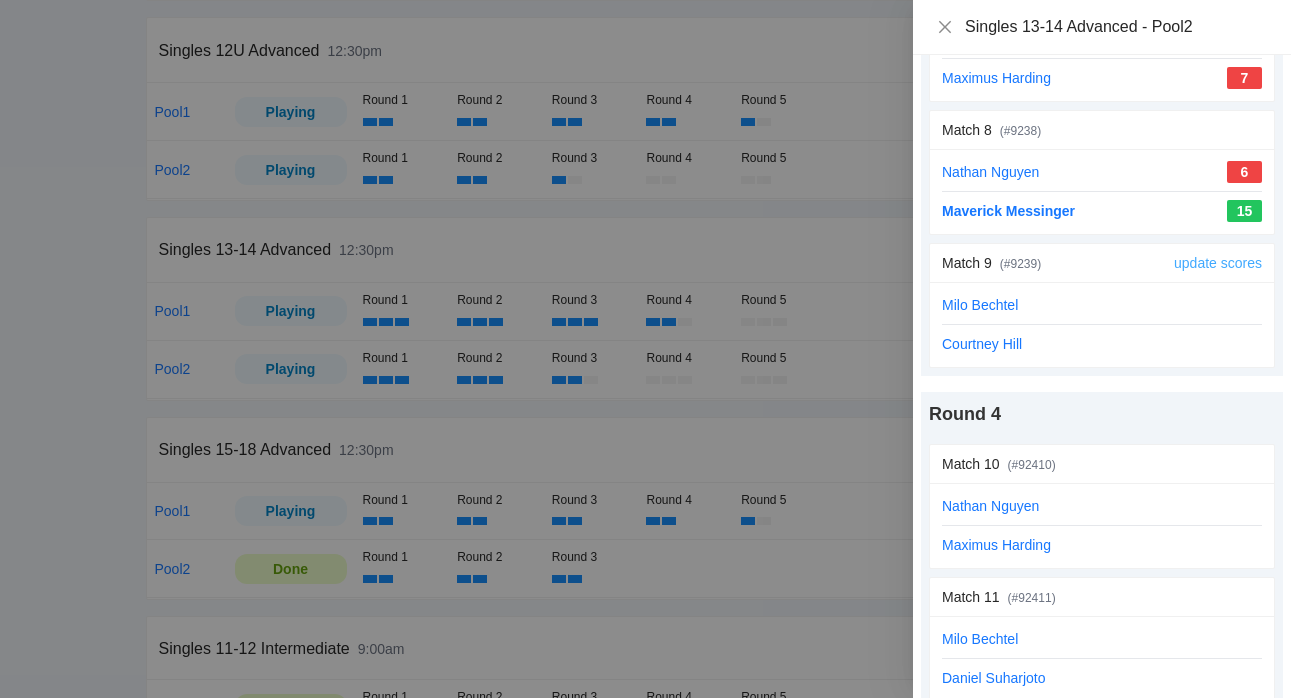 click on "update scores" at bounding box center (1218, 263) 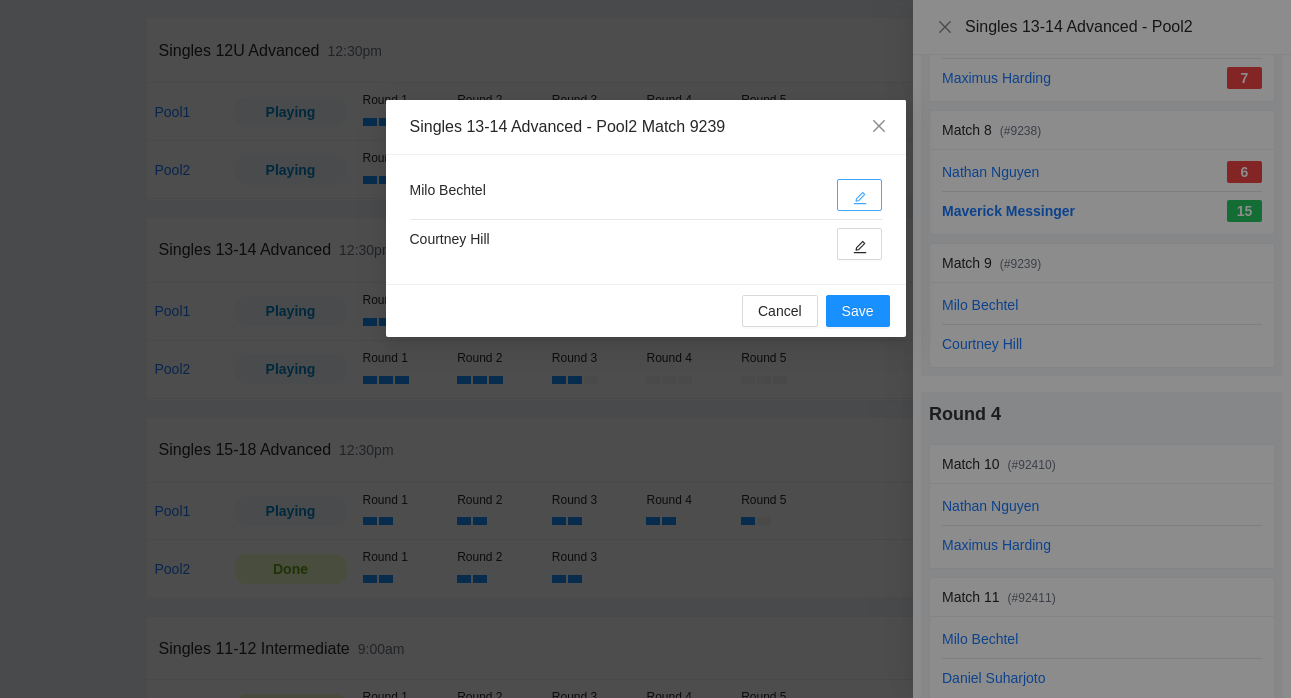 click at bounding box center (859, 195) 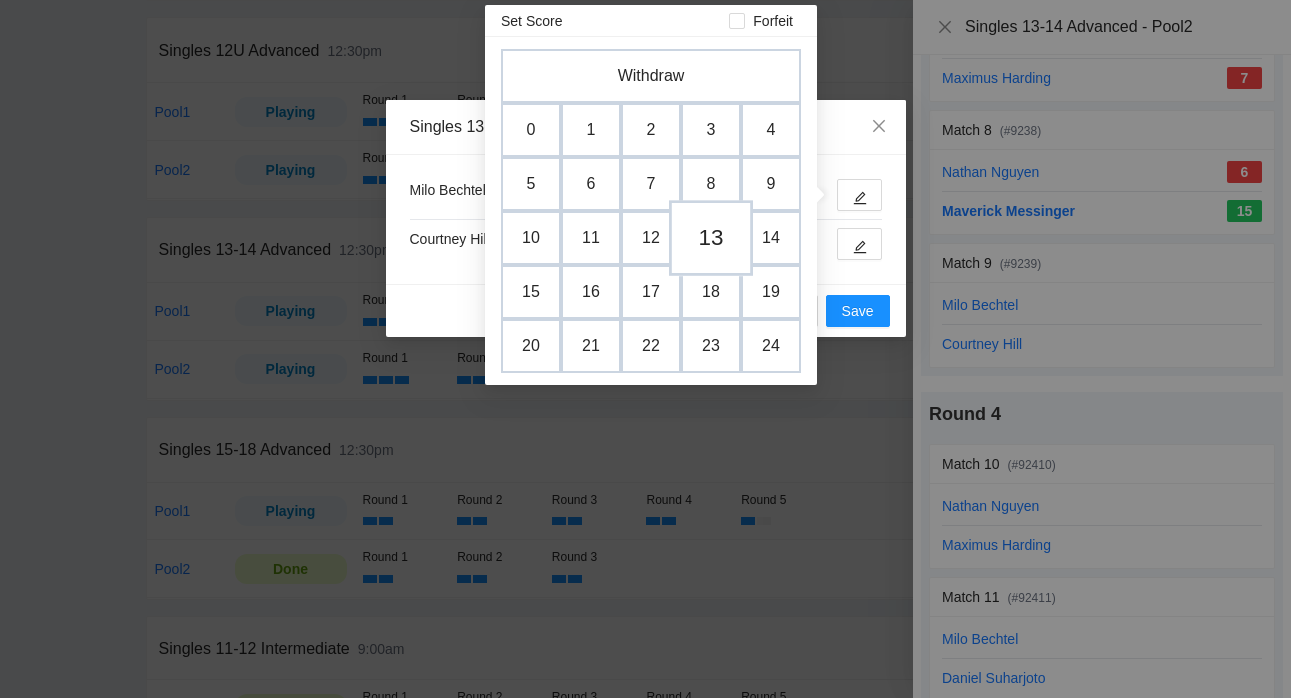 click on "13" at bounding box center [711, 238] 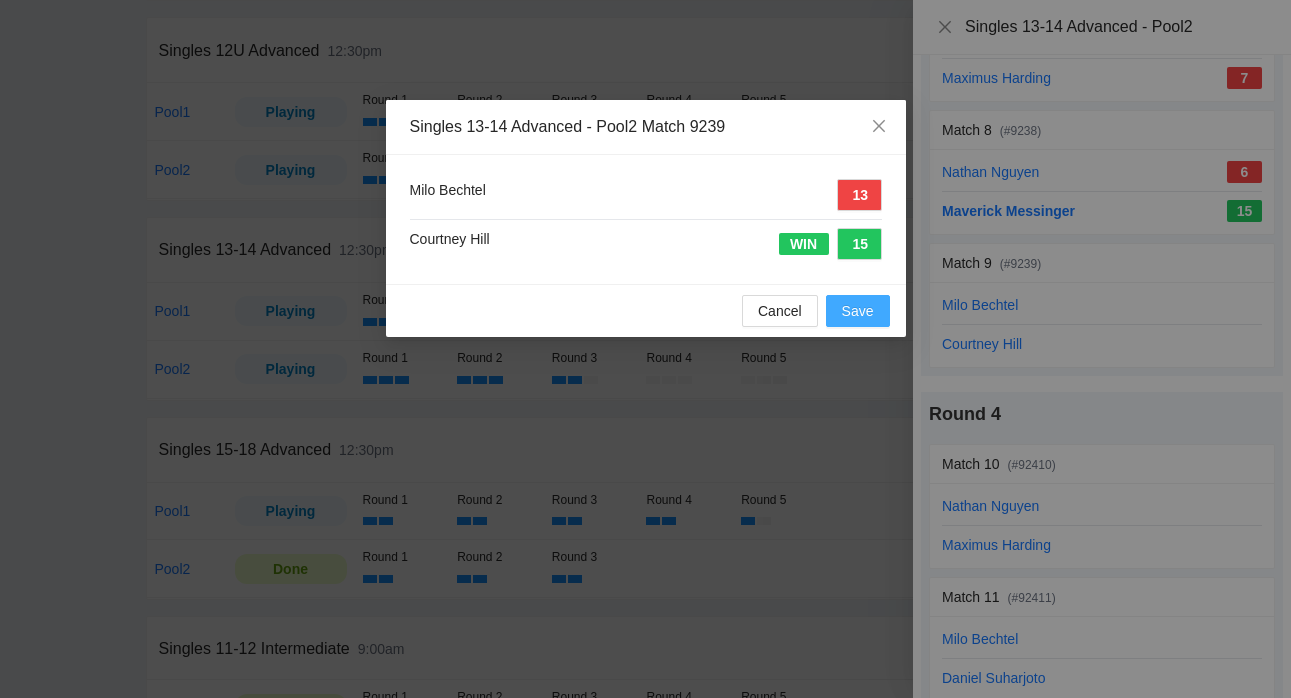 click on "Save" at bounding box center (858, 311) 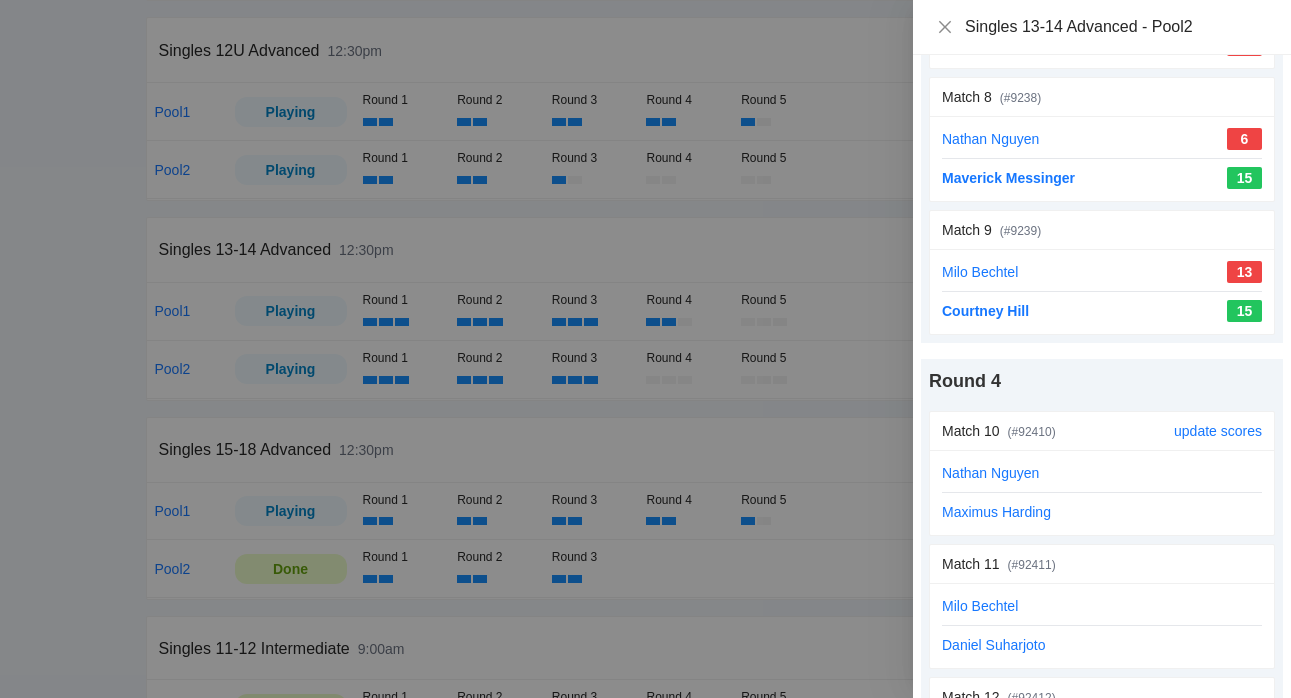 scroll, scrollTop: 1165, scrollLeft: 0, axis: vertical 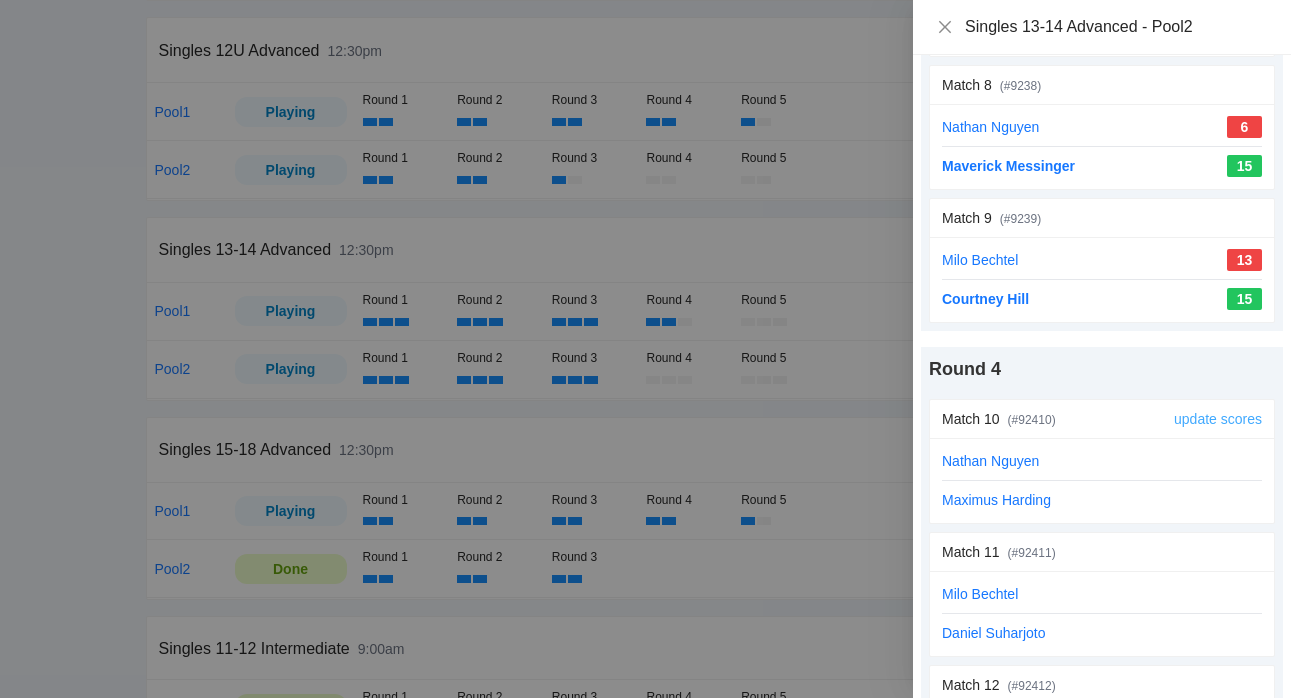 click on "update scores" at bounding box center (1218, 419) 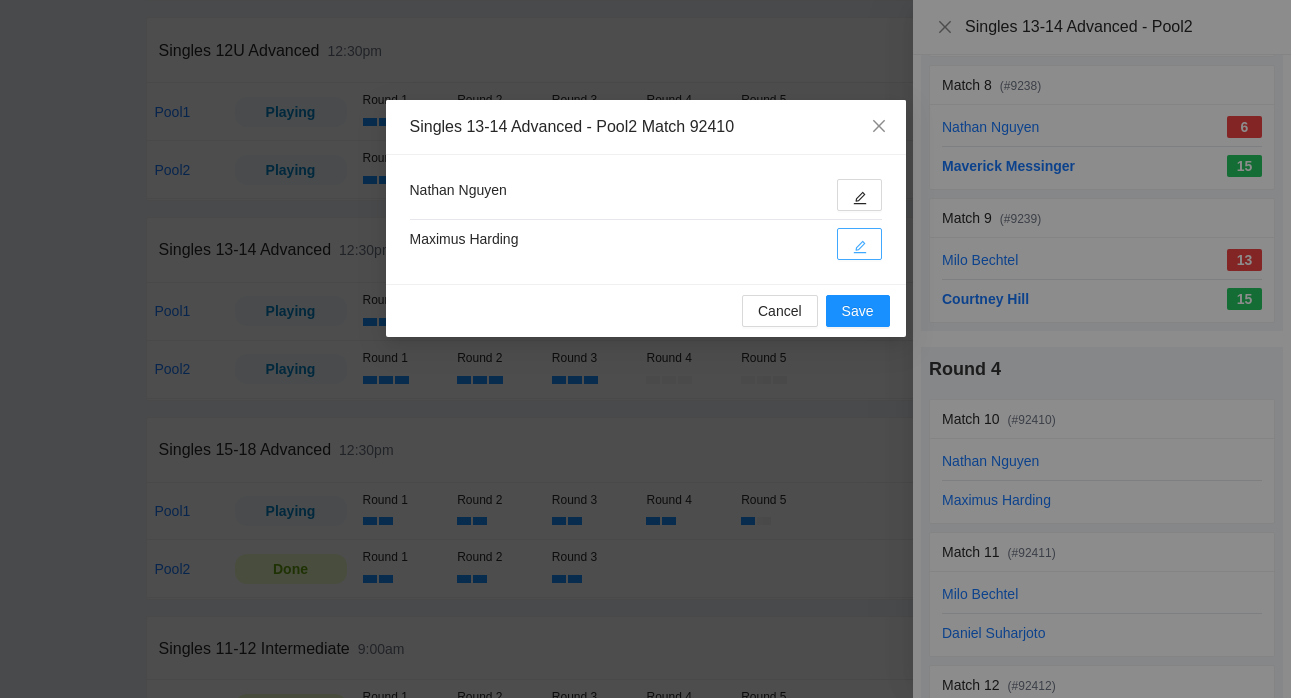 click at bounding box center (859, 244) 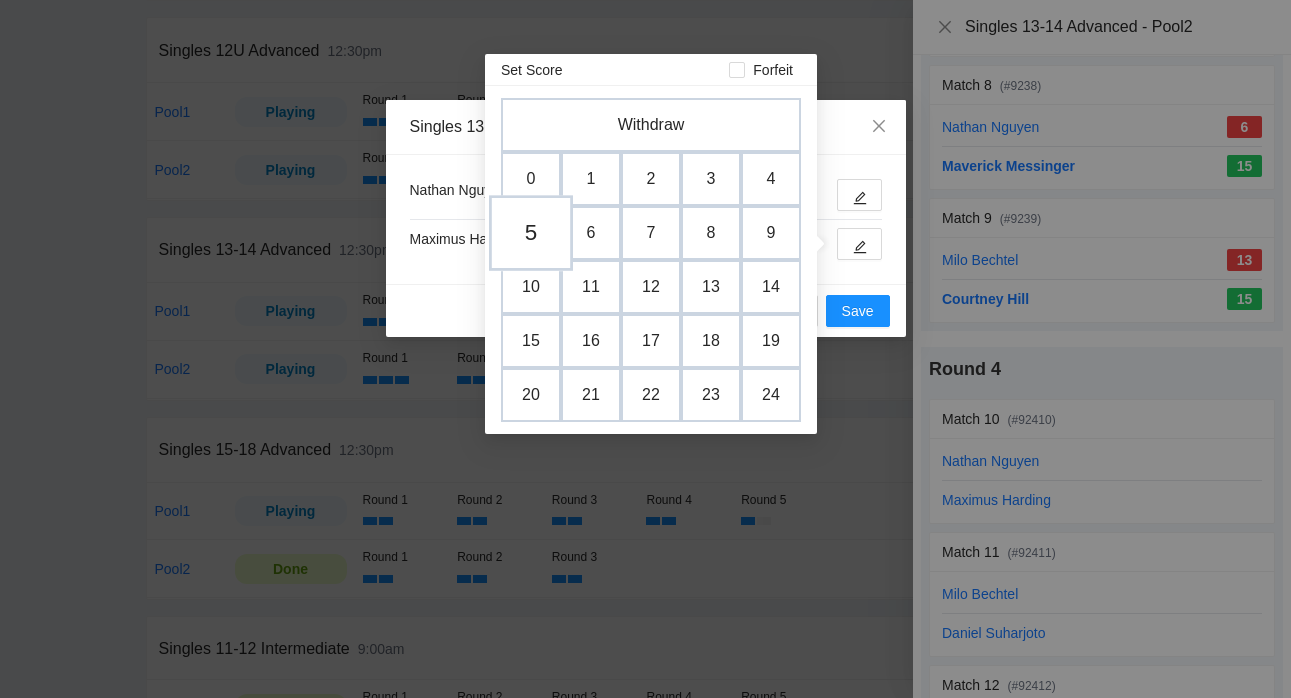 click on "5" at bounding box center [531, 233] 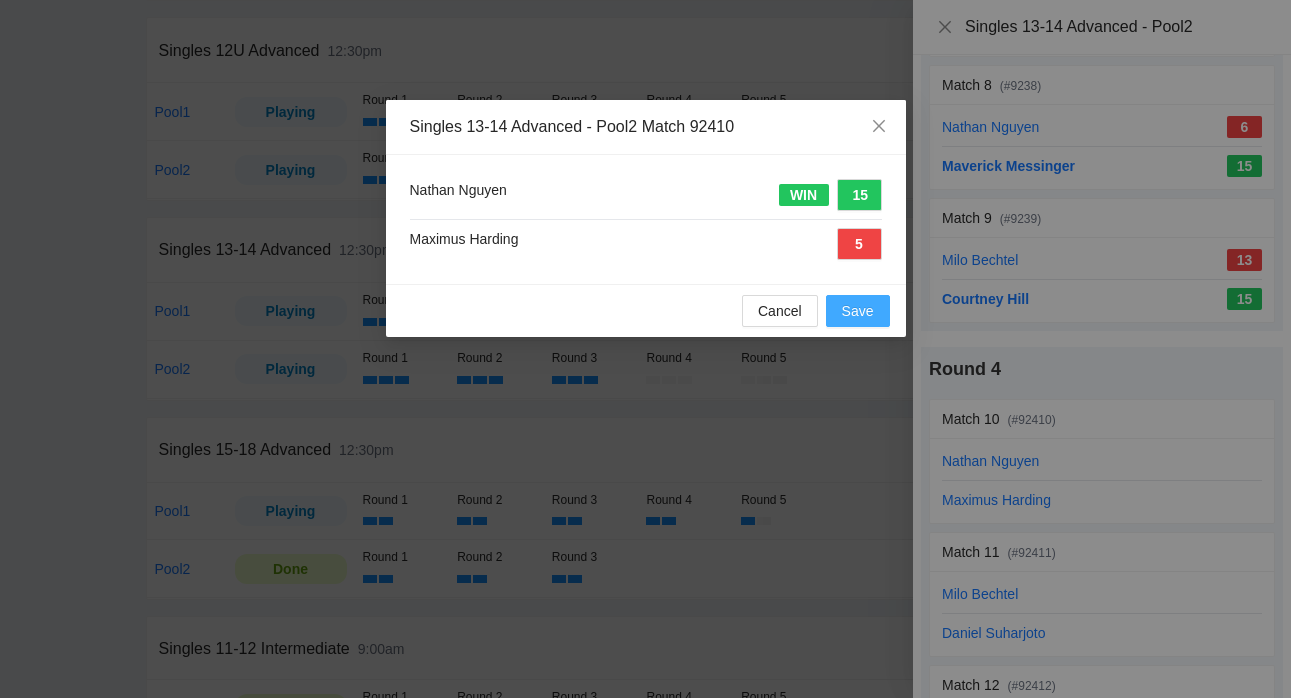 click on "Save" at bounding box center (858, 311) 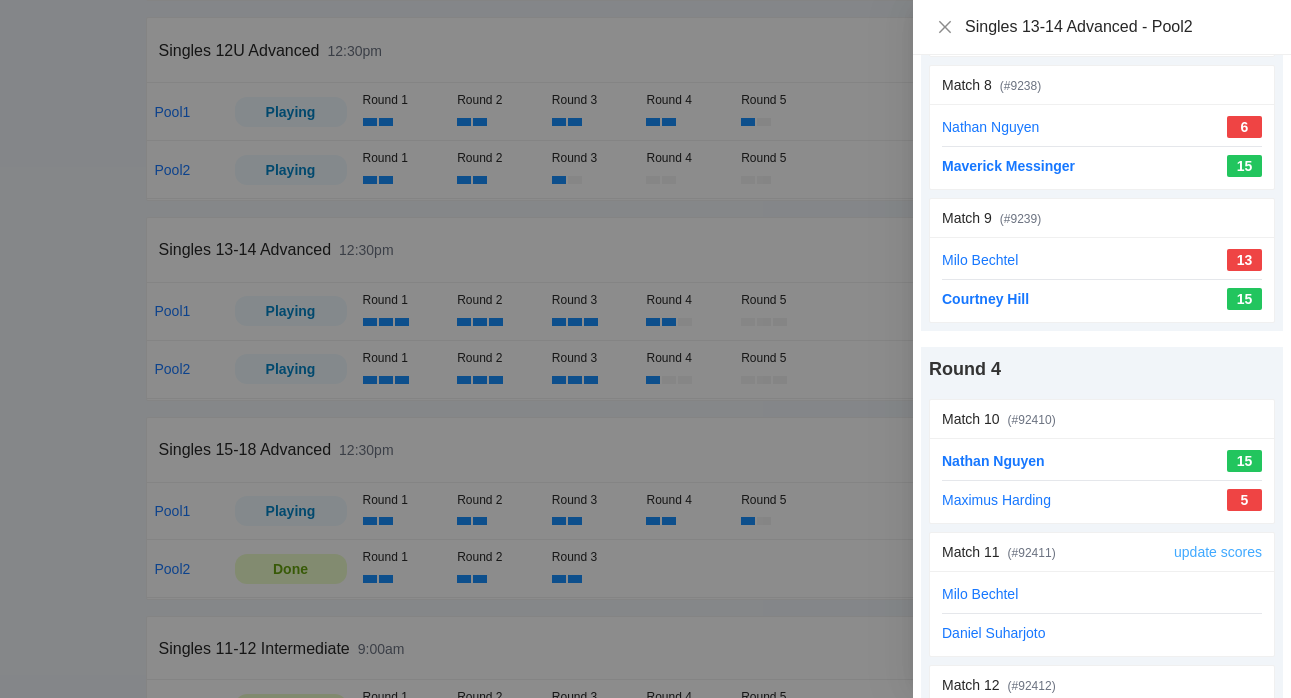 click on "update scores" at bounding box center (1218, 552) 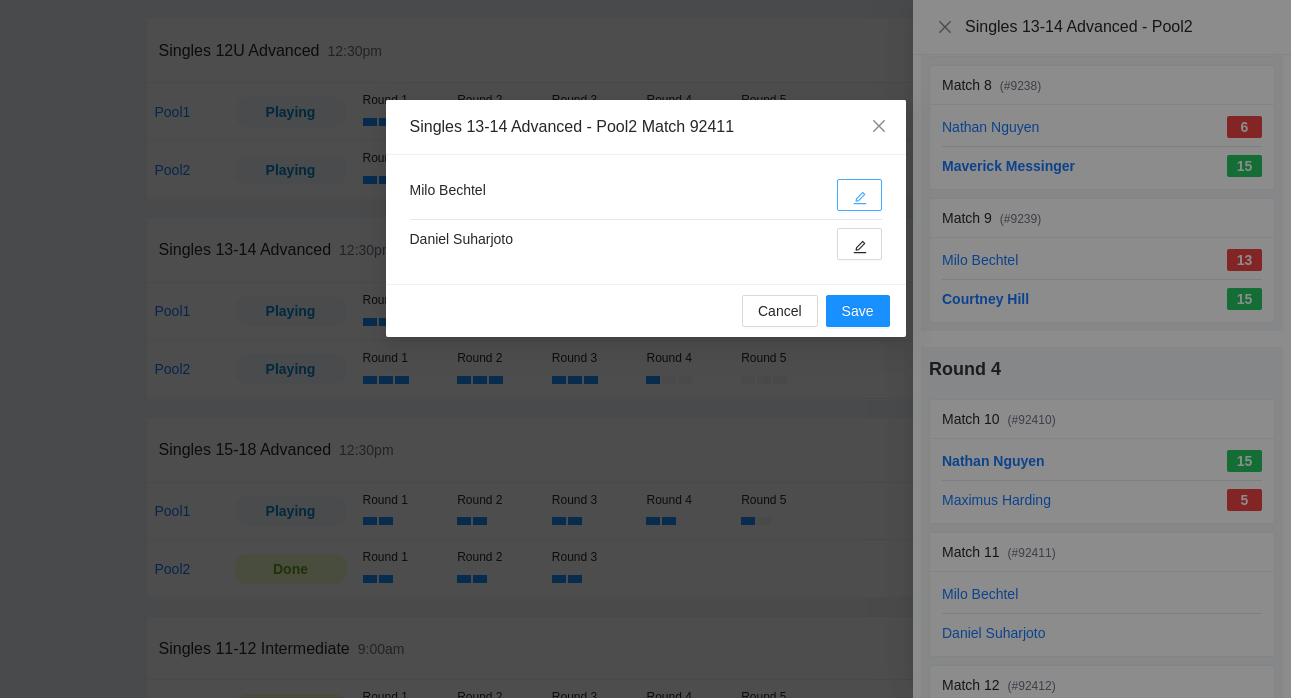 click 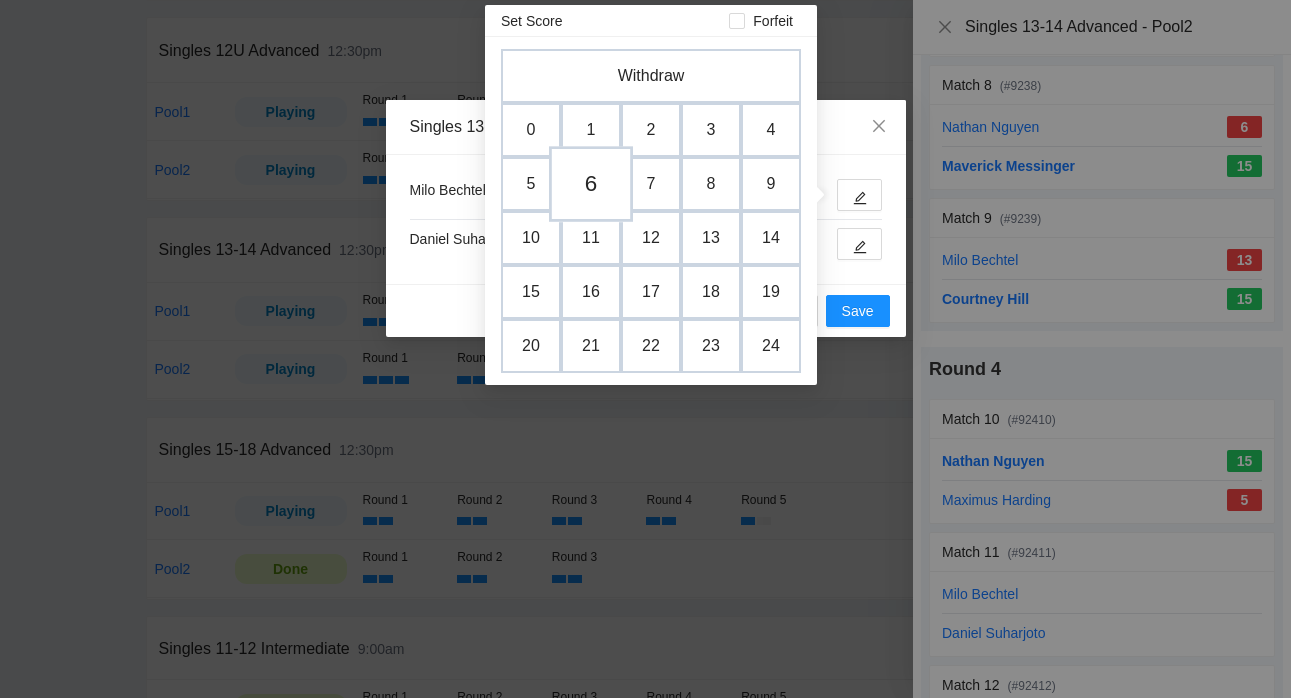 click on "6" at bounding box center (591, 184) 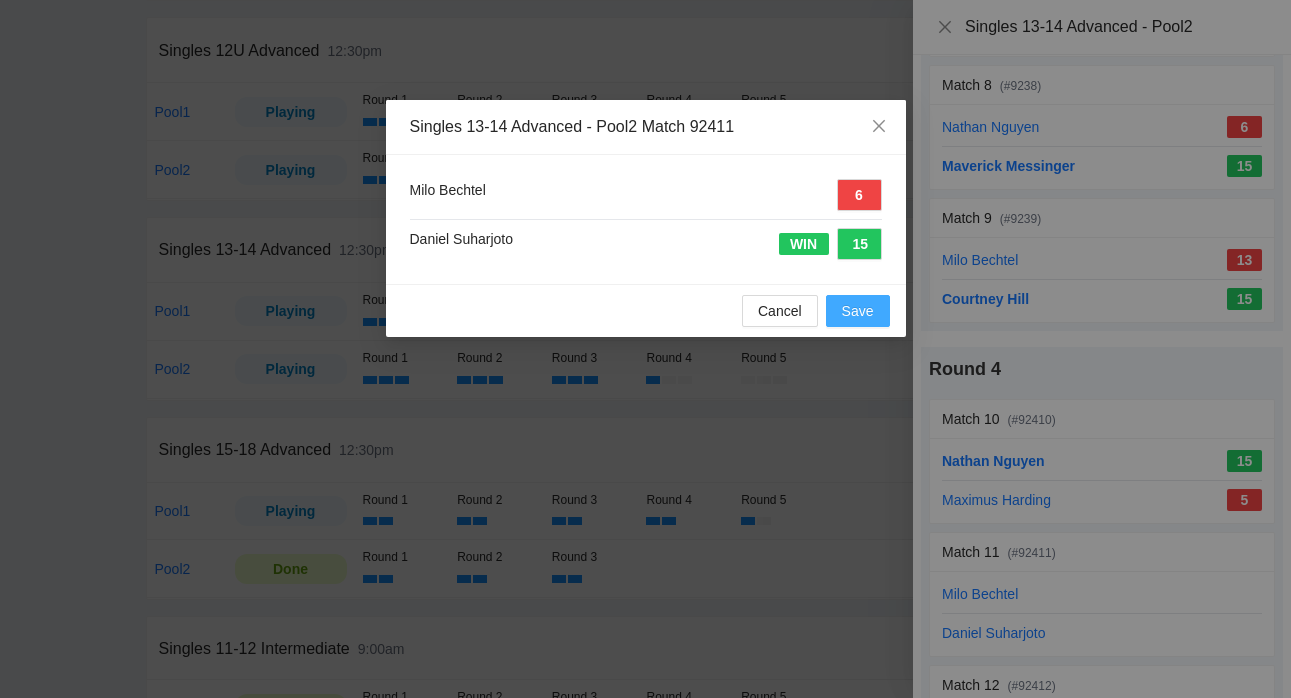 click on "Save" at bounding box center [858, 311] 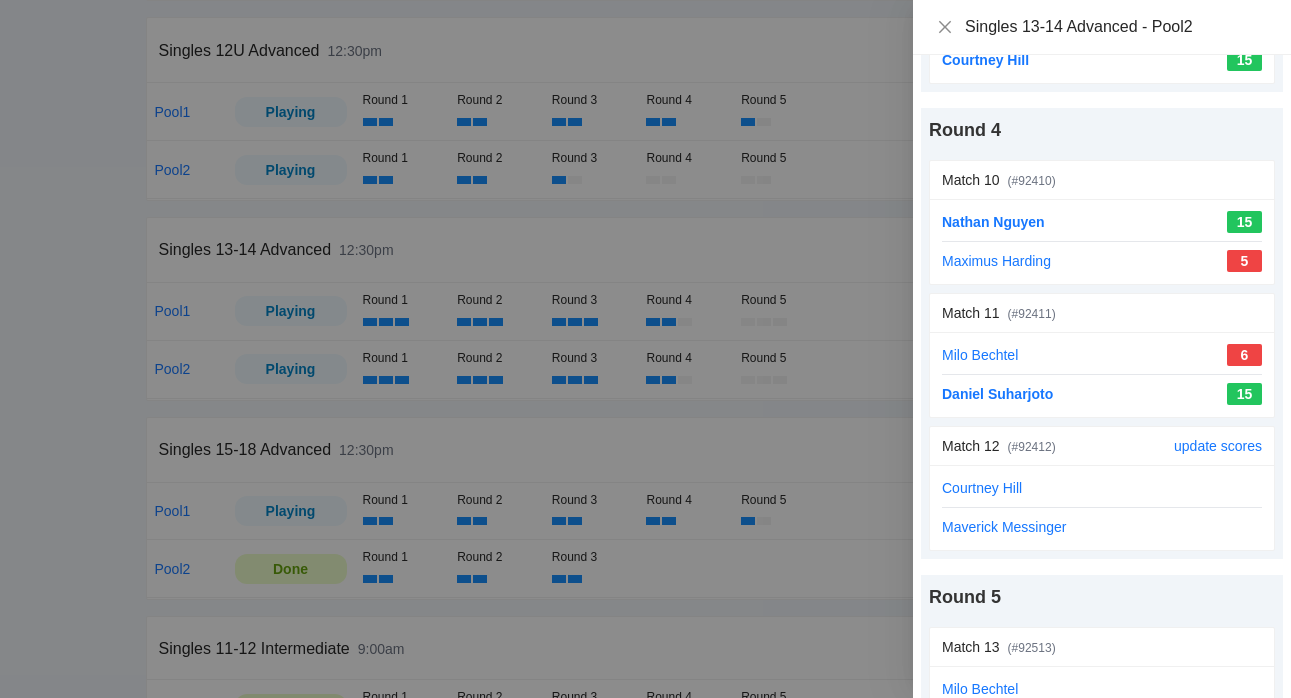 scroll, scrollTop: 1409, scrollLeft: 0, axis: vertical 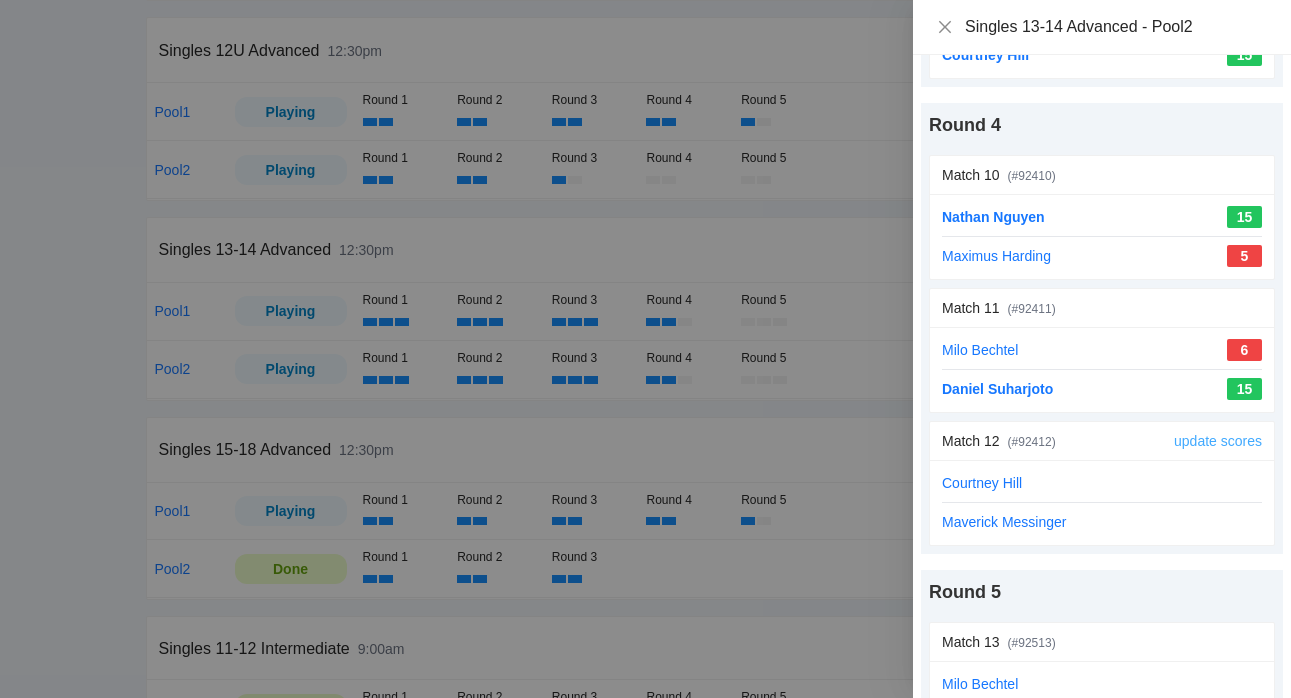 click on "update scores" at bounding box center (1218, 441) 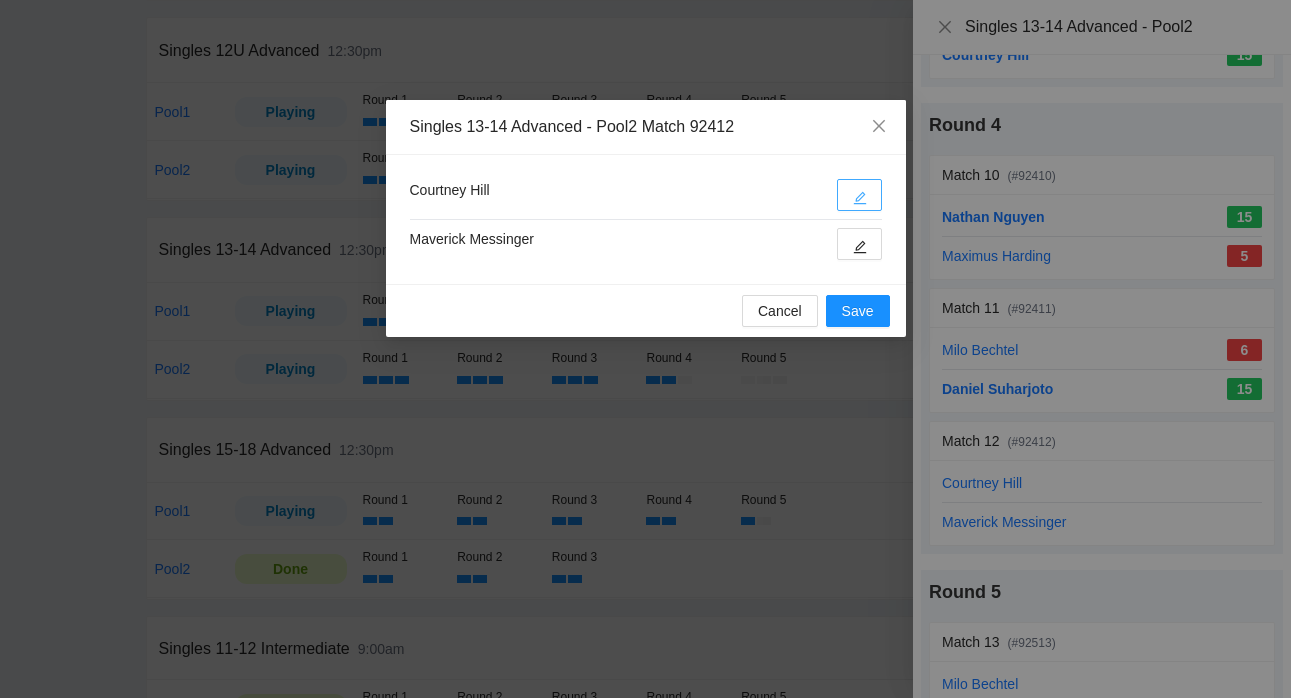 click 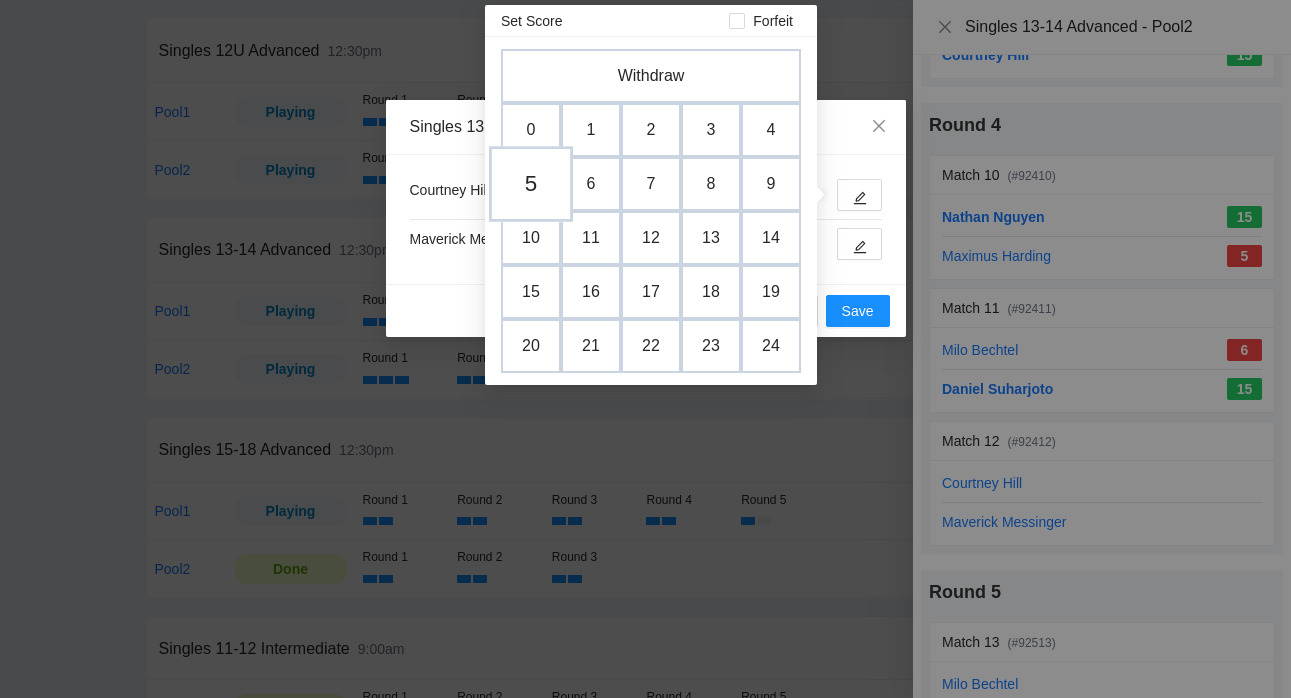 click on "5" at bounding box center (531, 184) 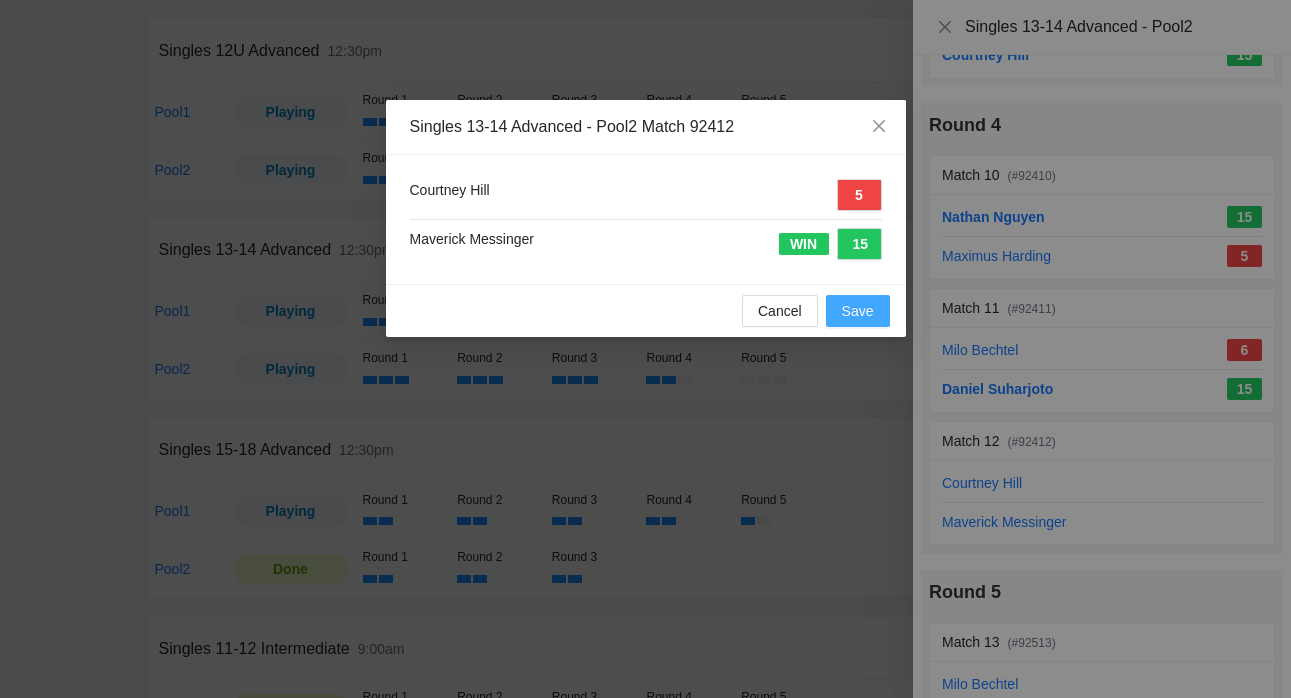 click on "Save" at bounding box center [858, 311] 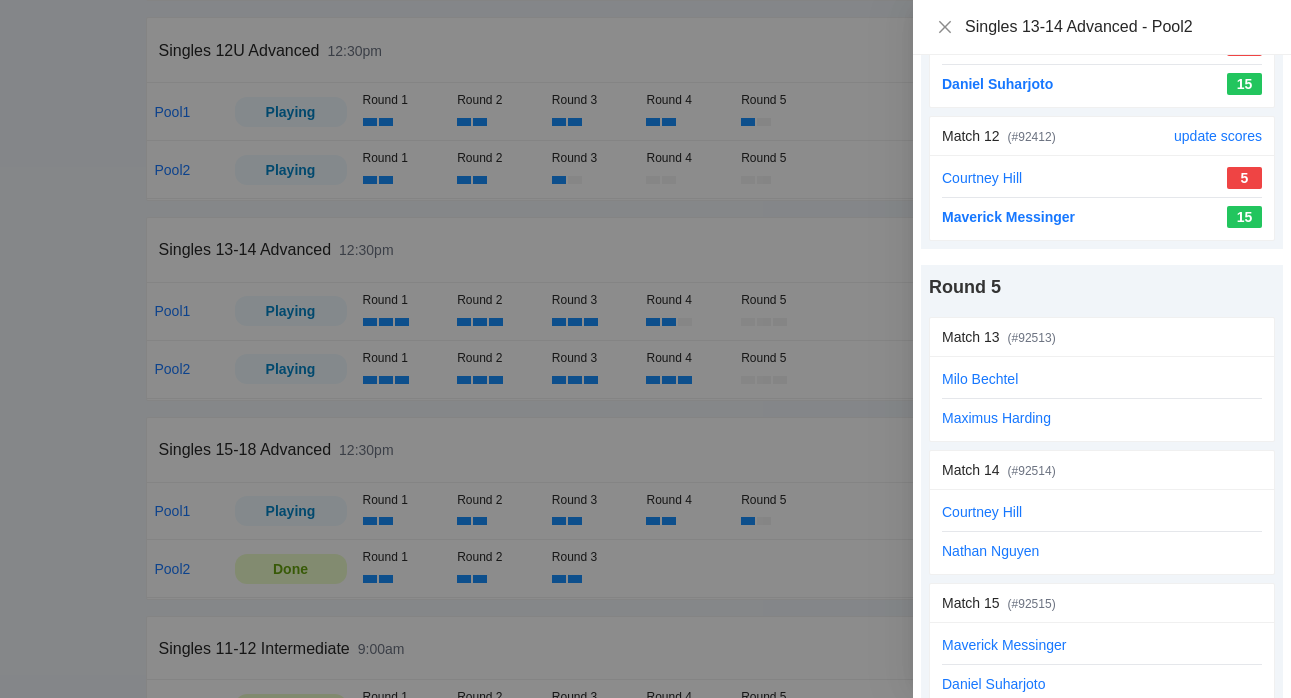 scroll, scrollTop: 1740, scrollLeft: 0, axis: vertical 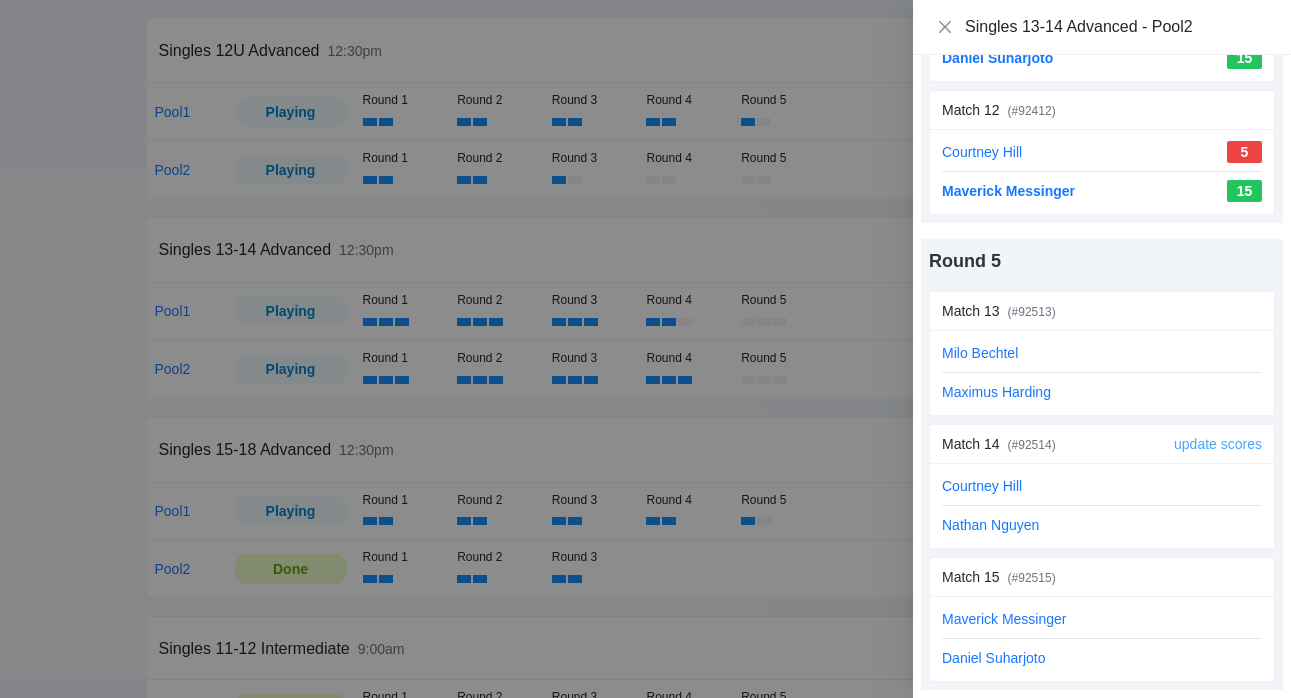 click on "update scores" at bounding box center [1218, 444] 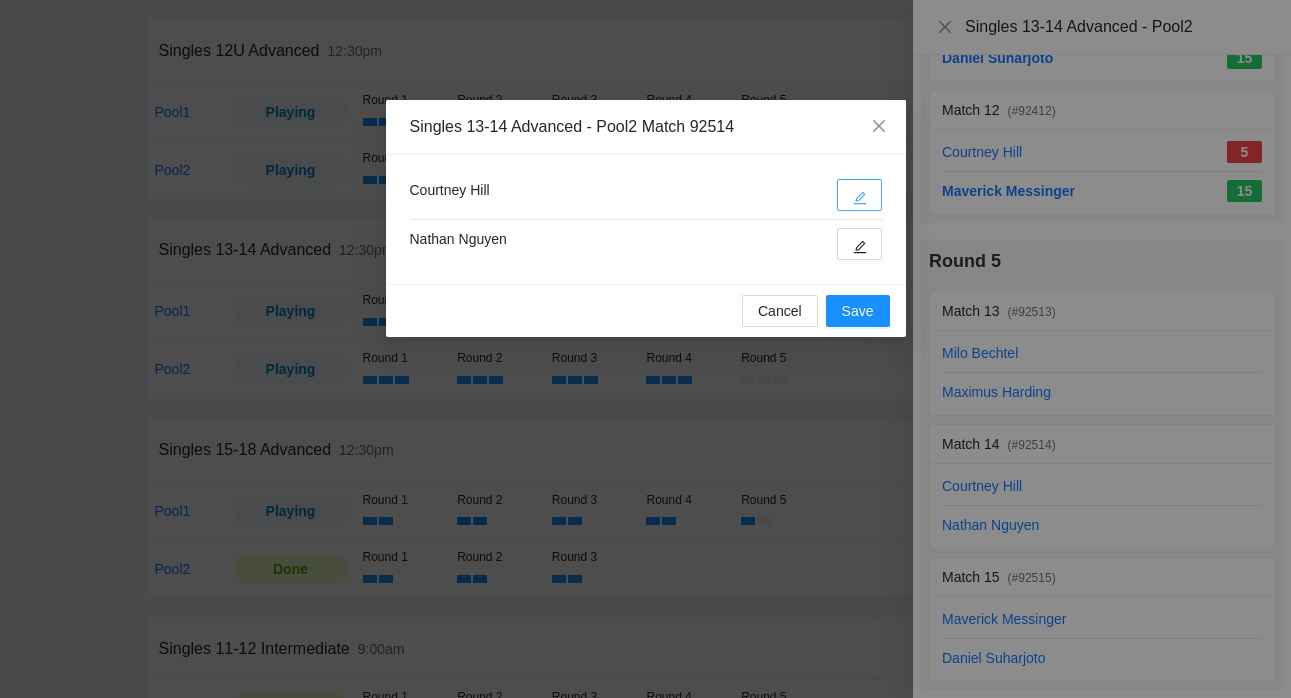 click at bounding box center (859, 195) 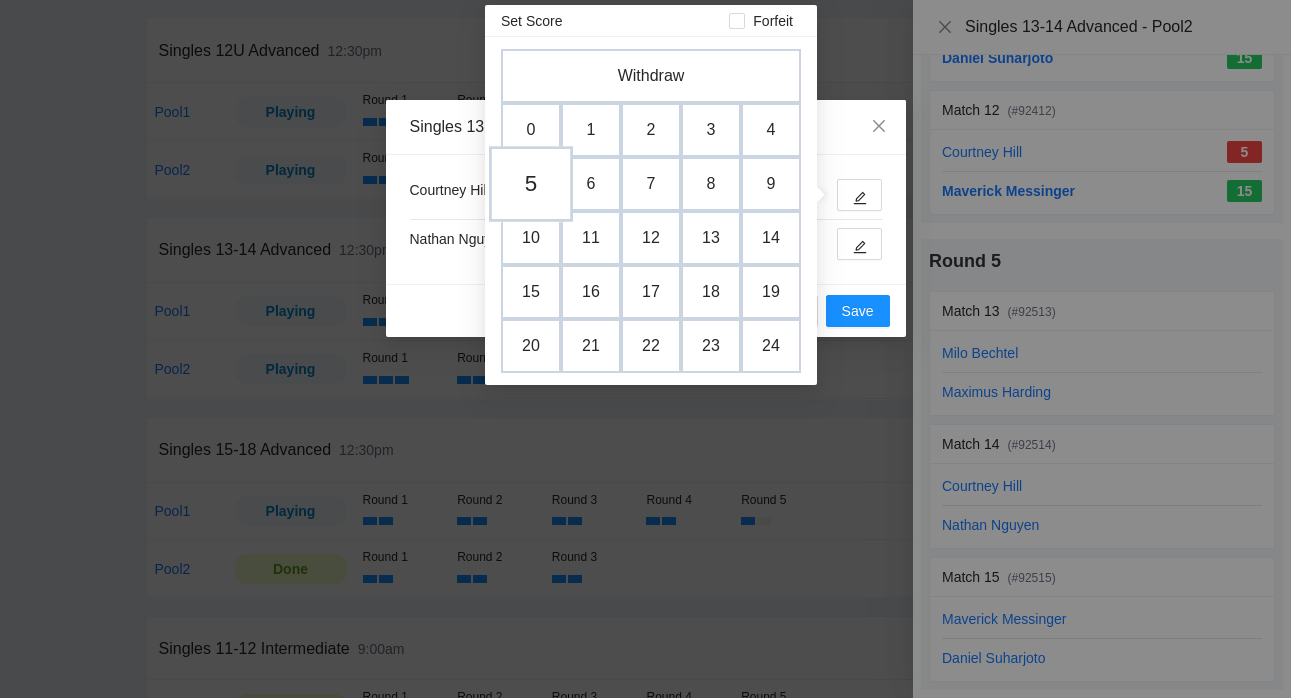 click on "5" at bounding box center [531, 184] 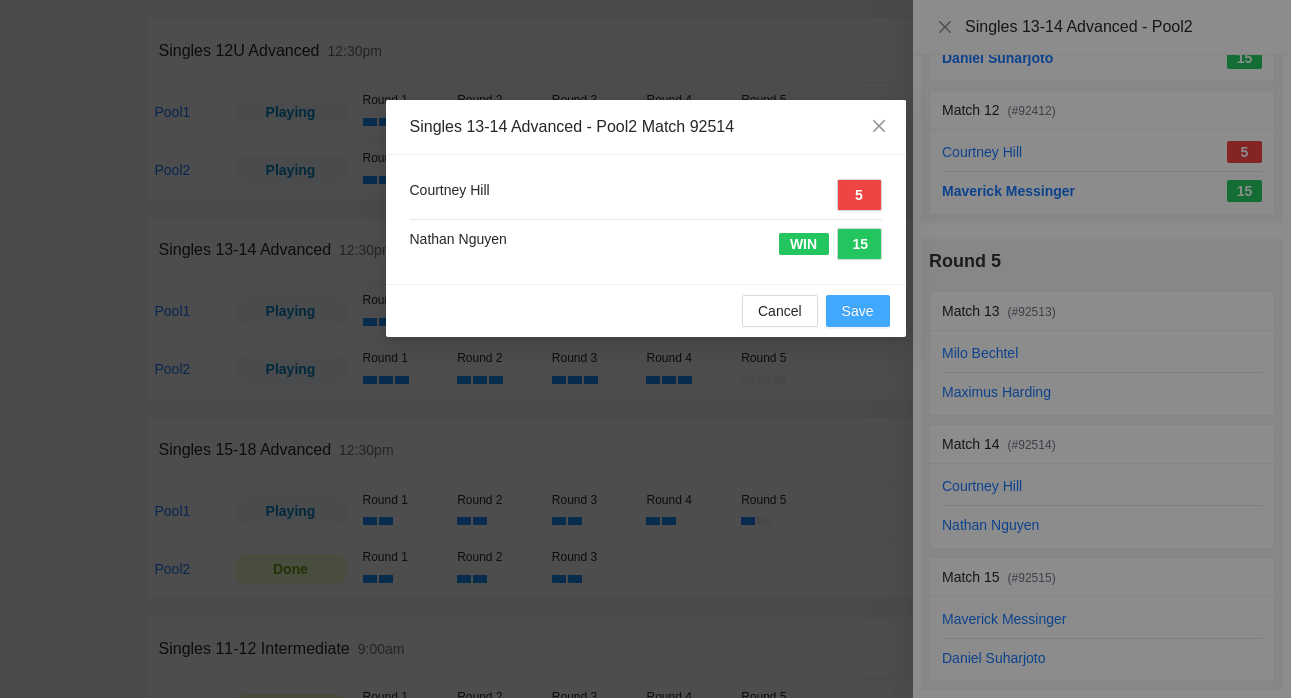 click on "Save" at bounding box center [858, 311] 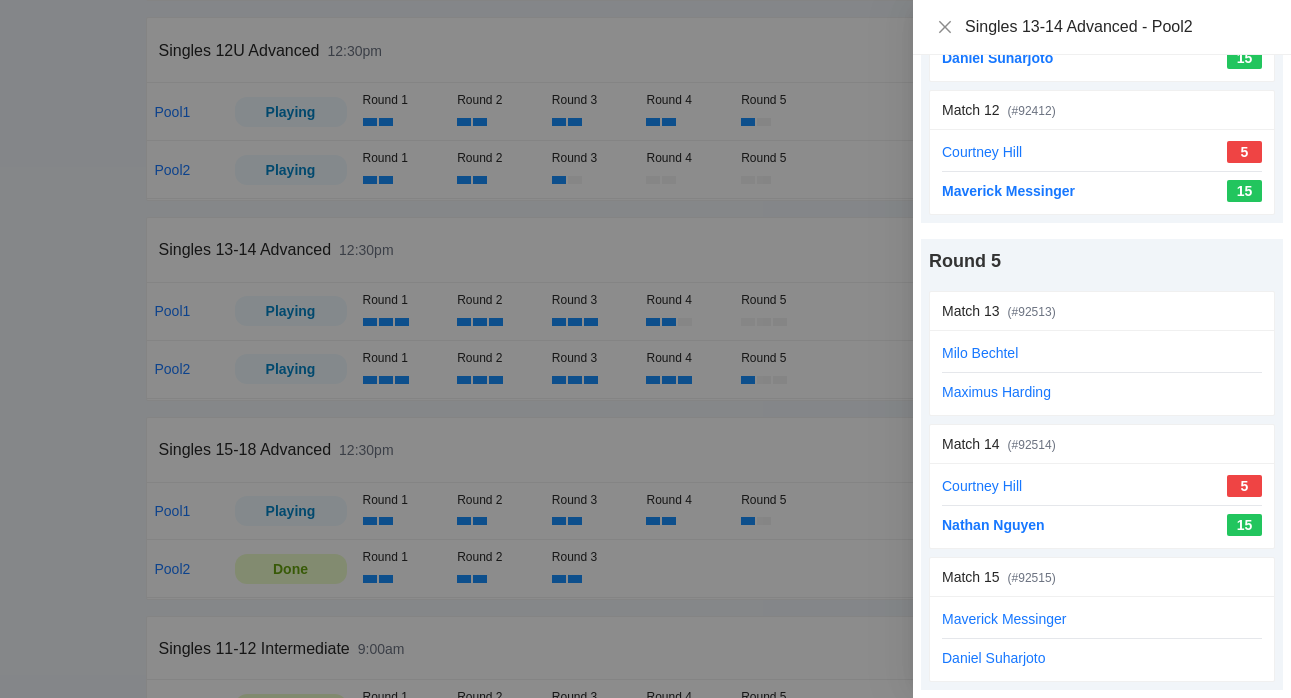 click at bounding box center (645, 349) 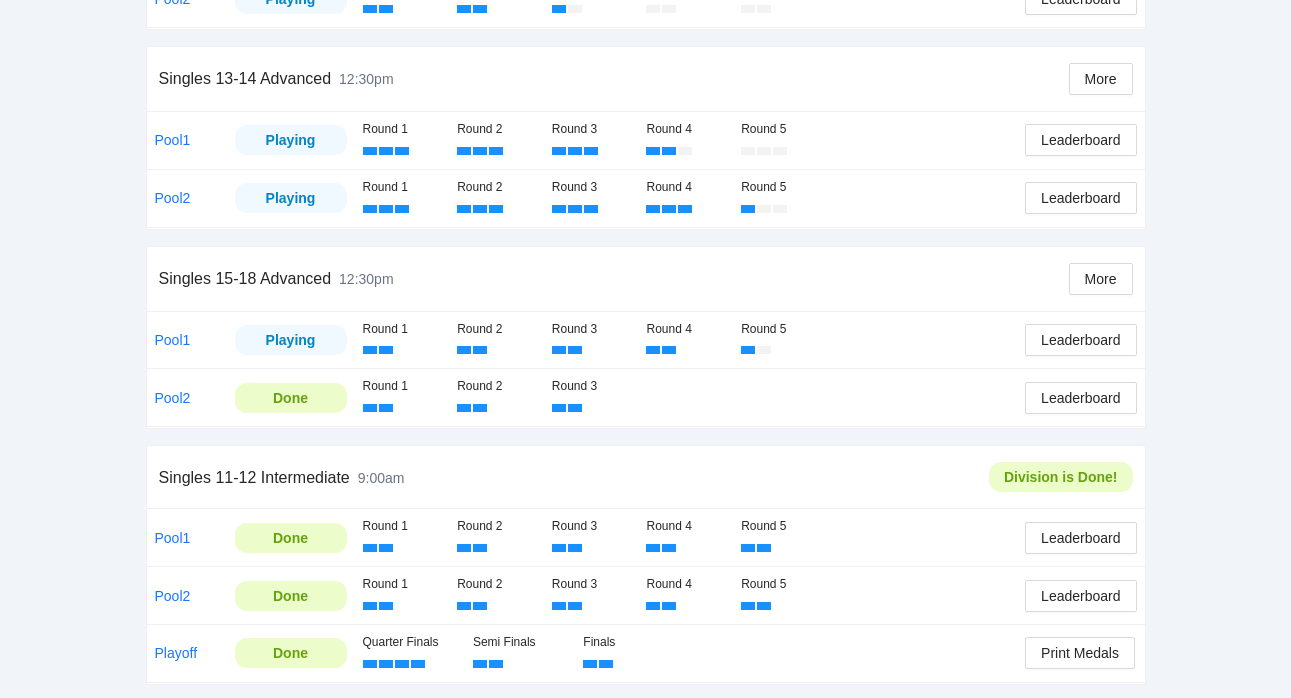 scroll, scrollTop: 832, scrollLeft: 0, axis: vertical 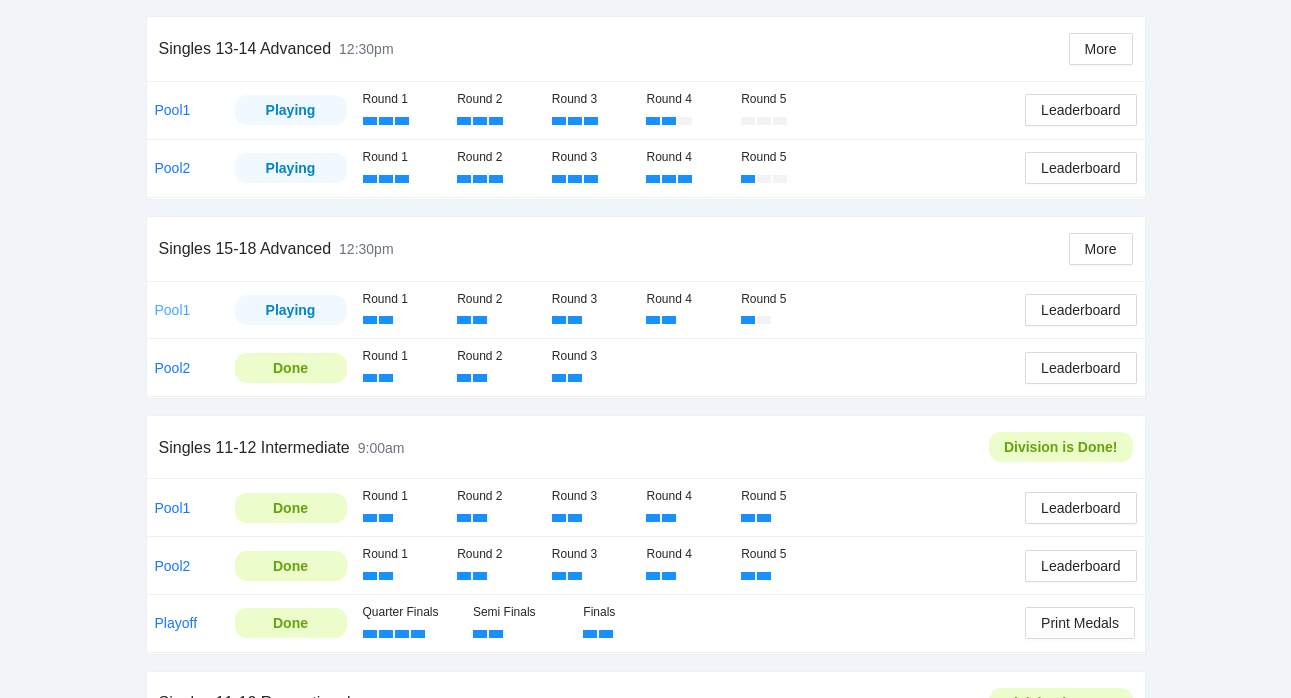 click on "Pool1" at bounding box center (173, 310) 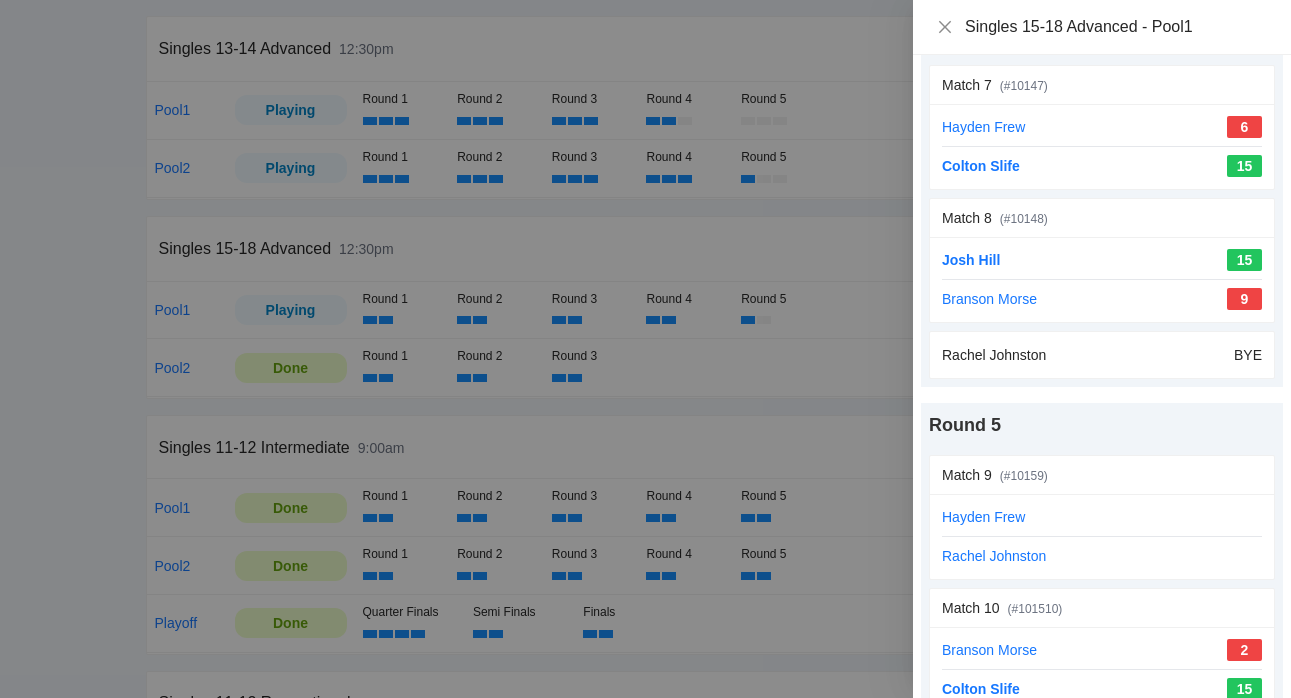 scroll, scrollTop: 1355, scrollLeft: 0, axis: vertical 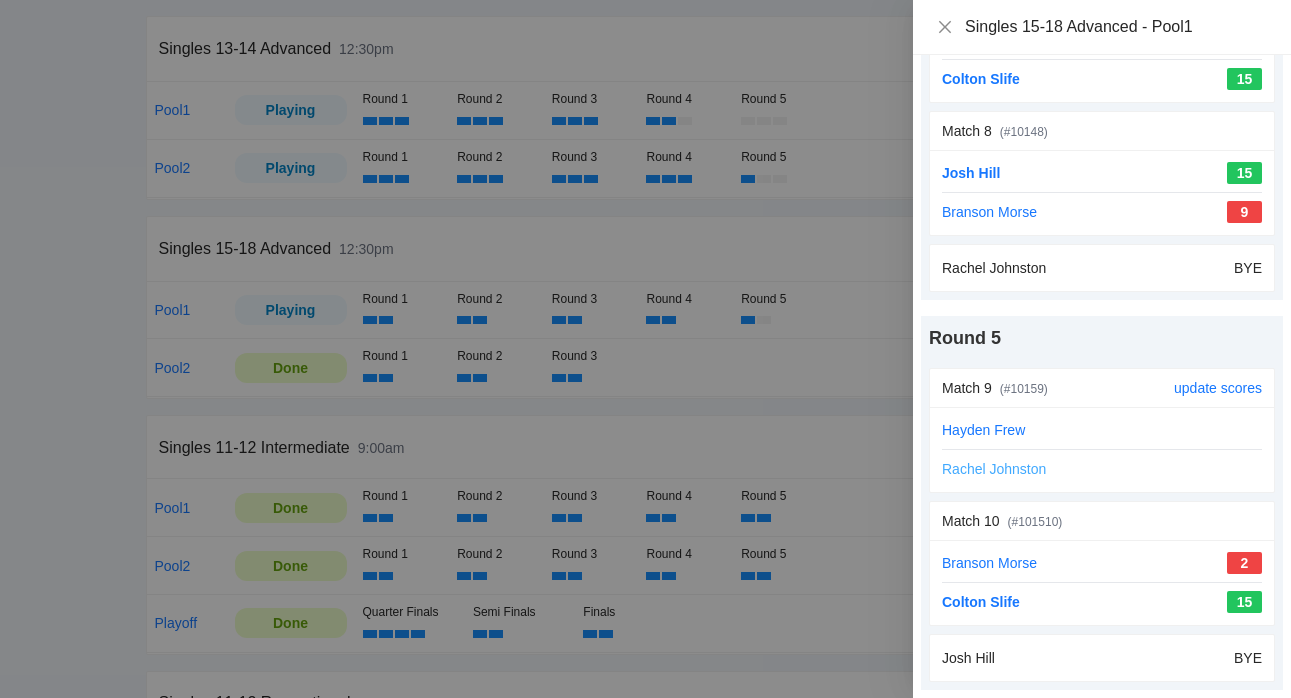click on "Rachel Johnston" at bounding box center [994, 469] 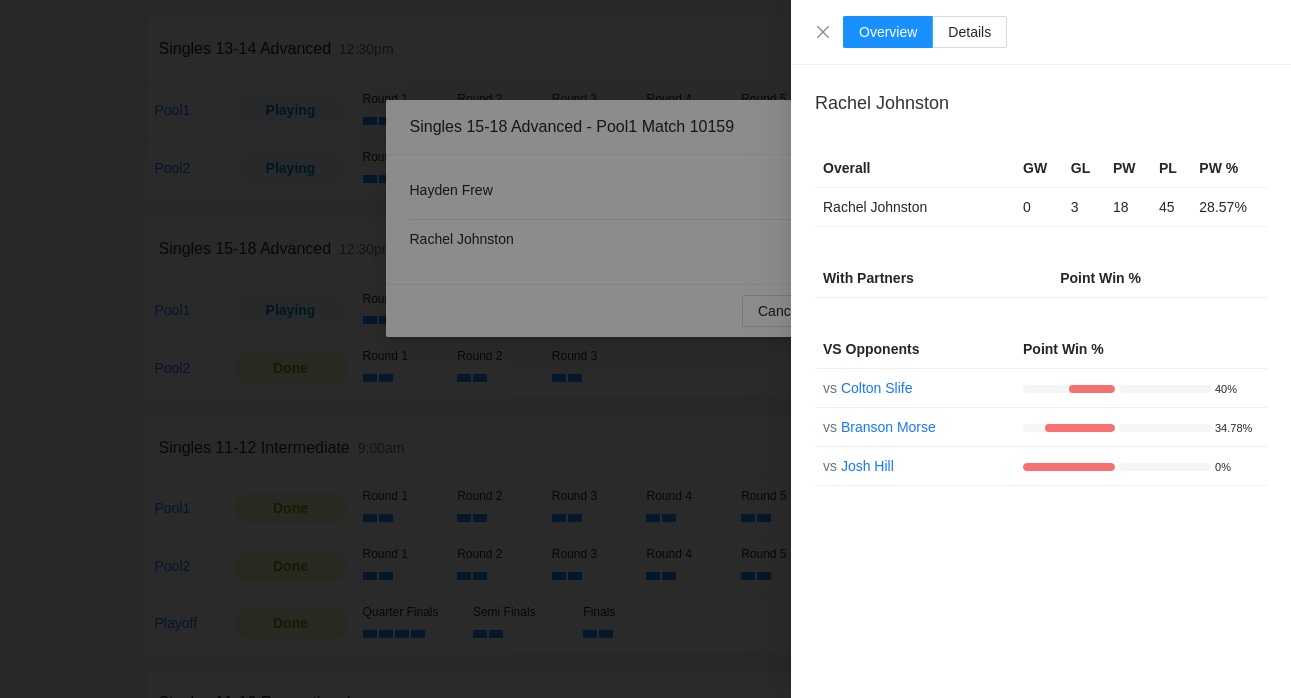 click at bounding box center [645, 349] 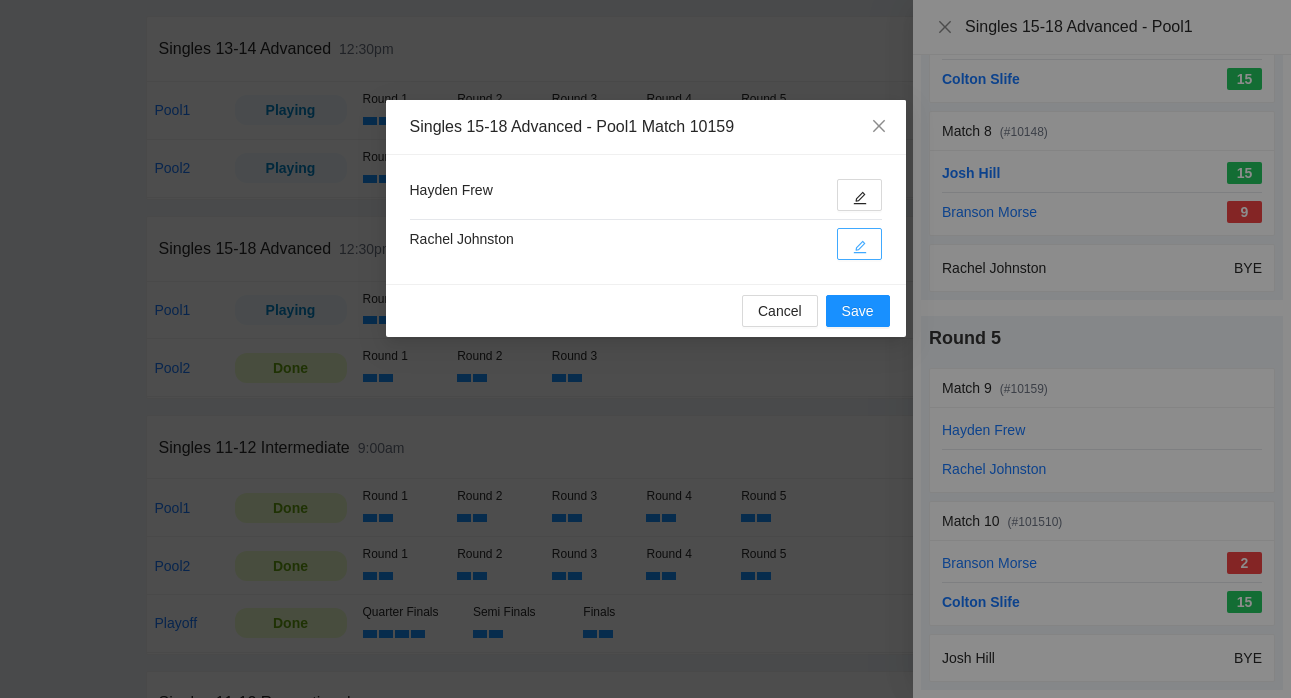 click 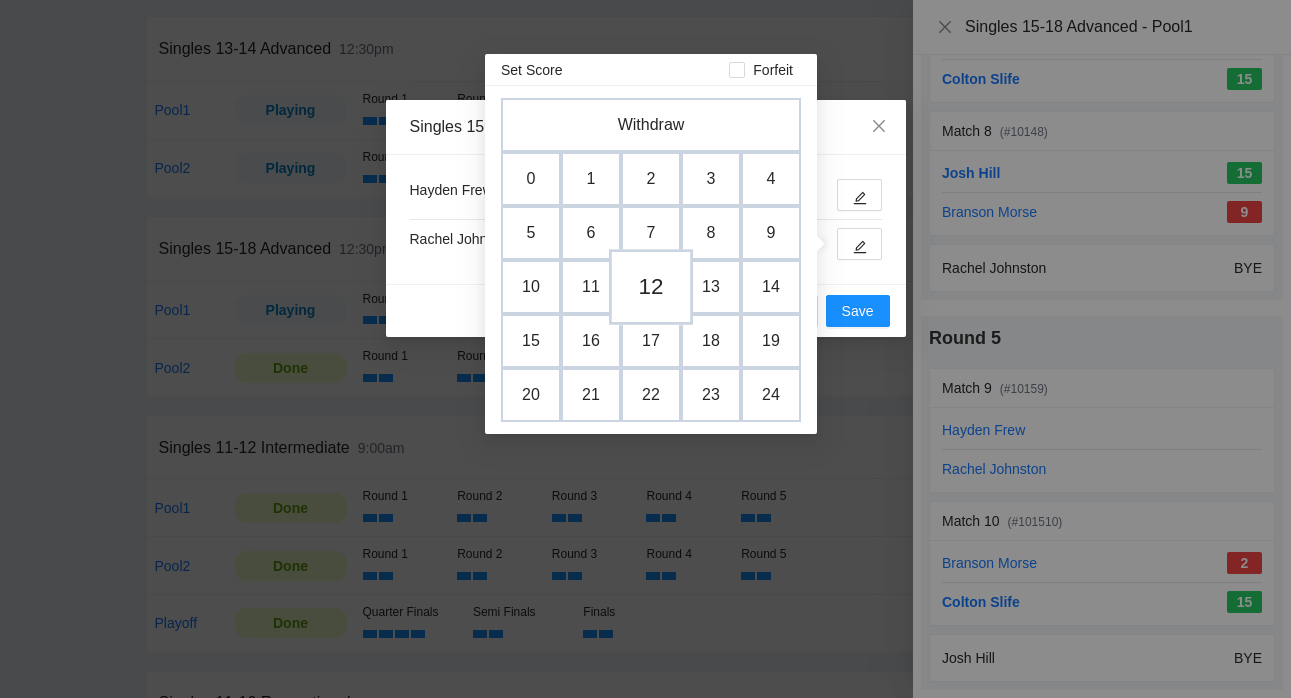 click on "12" at bounding box center (651, 287) 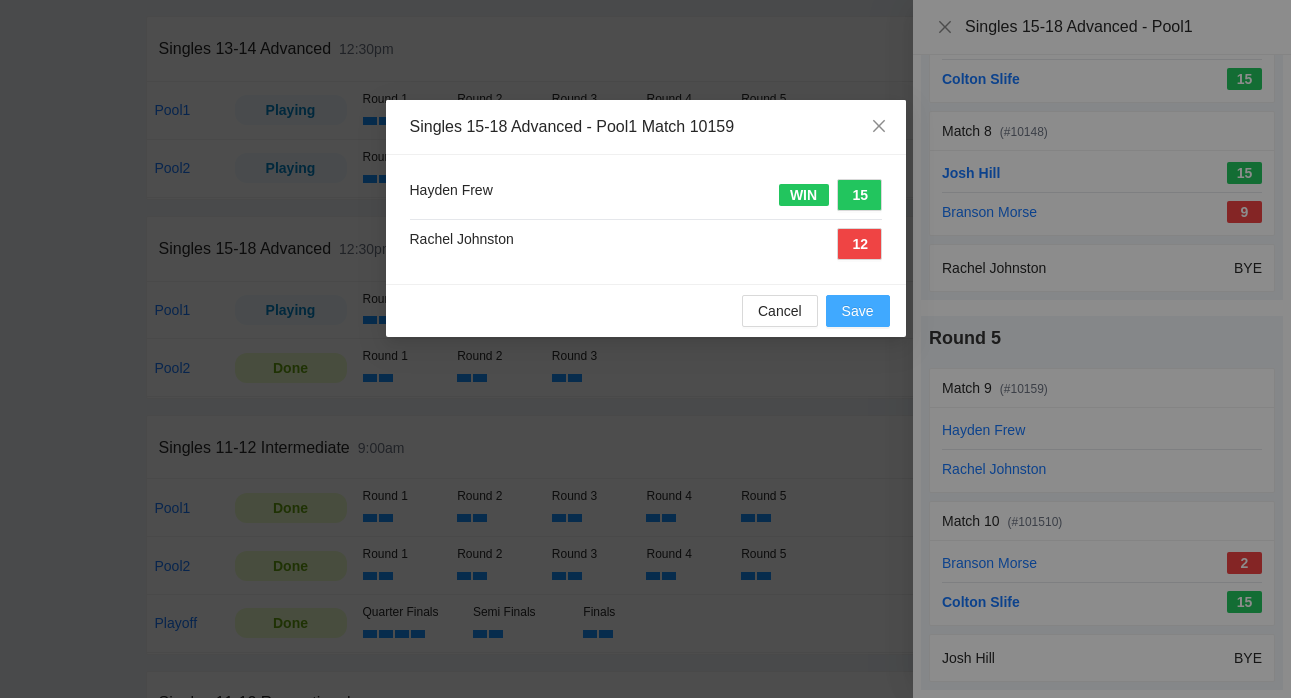 click on "Save" at bounding box center (858, 311) 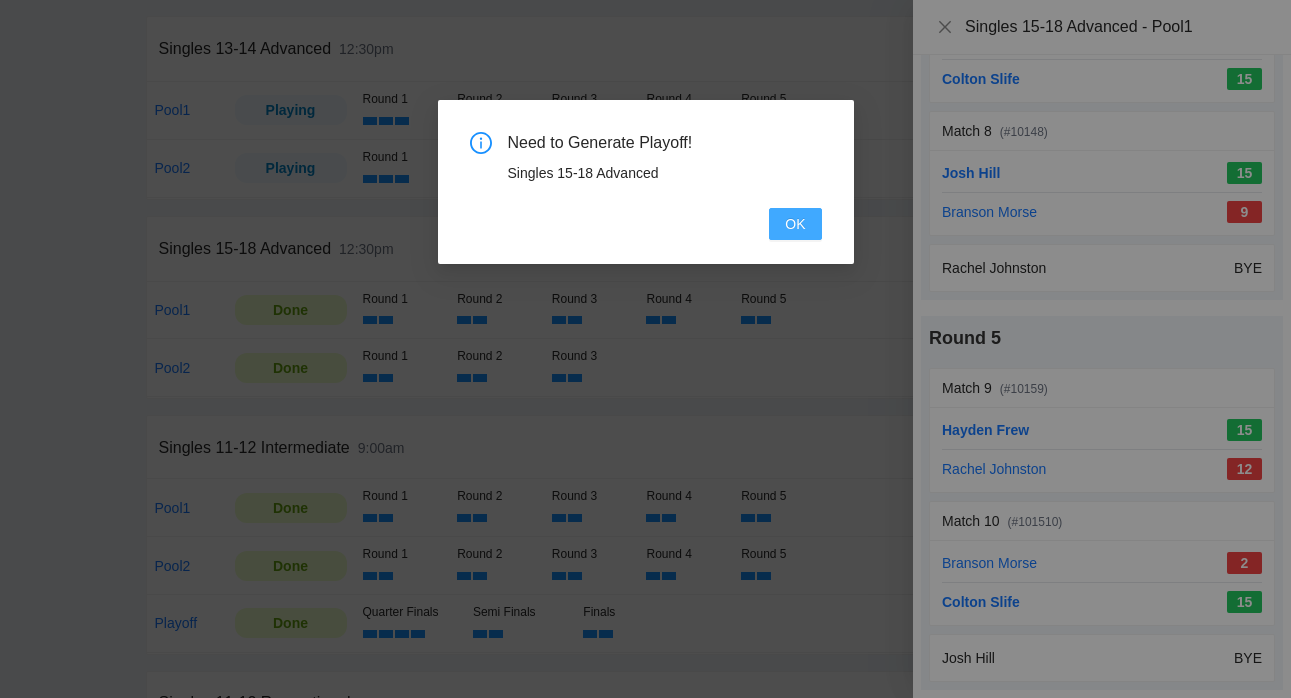 click on "OK" at bounding box center (795, 224) 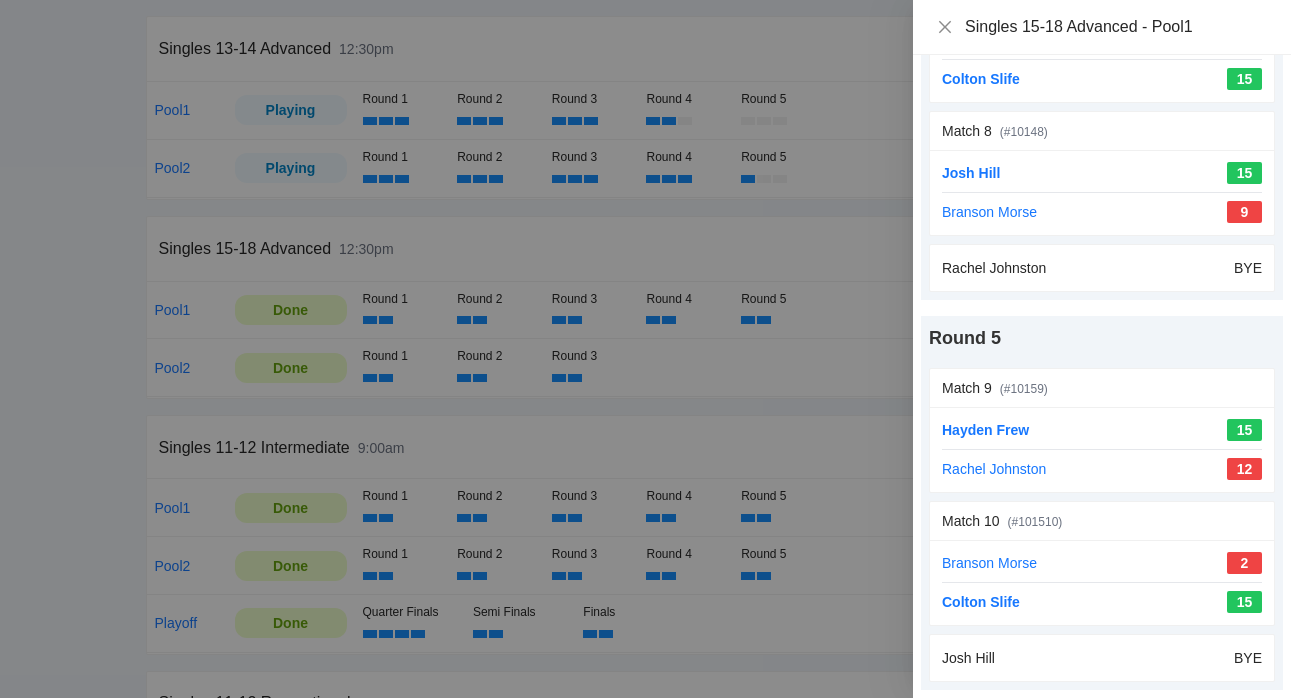 click at bounding box center [645, 349] 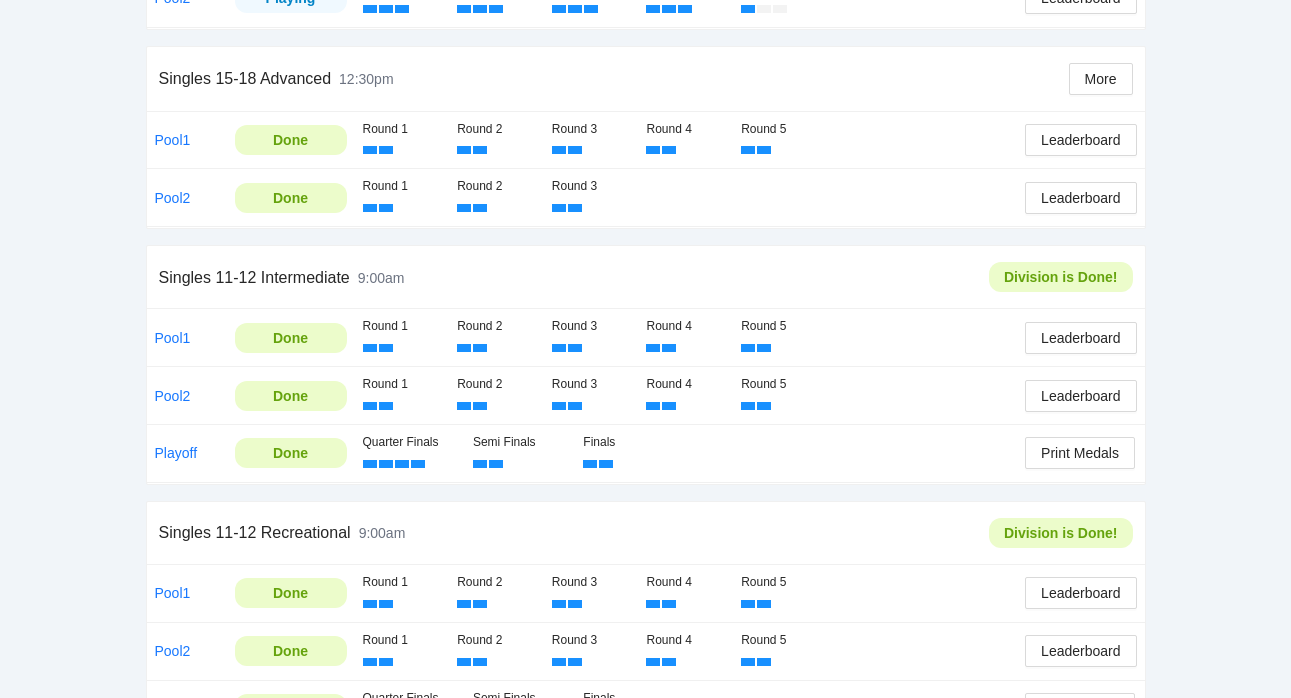scroll, scrollTop: 909, scrollLeft: 0, axis: vertical 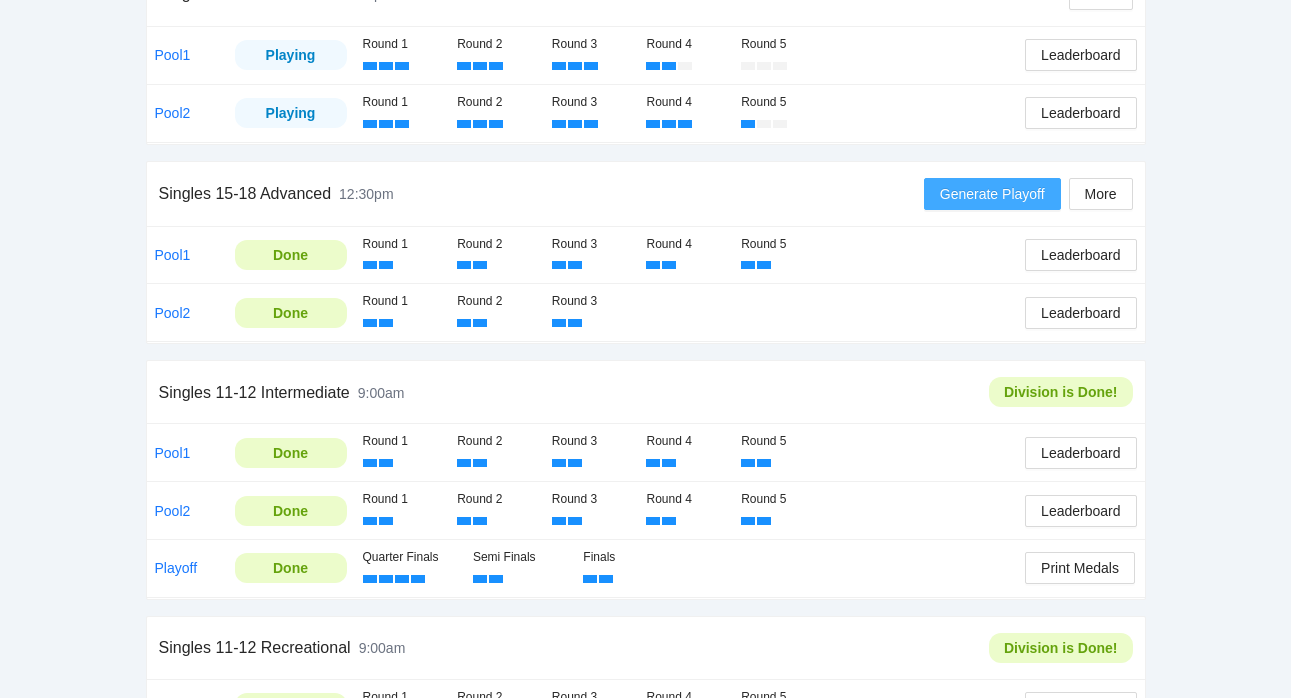 click on "Generate Playoff" at bounding box center [992, 194] 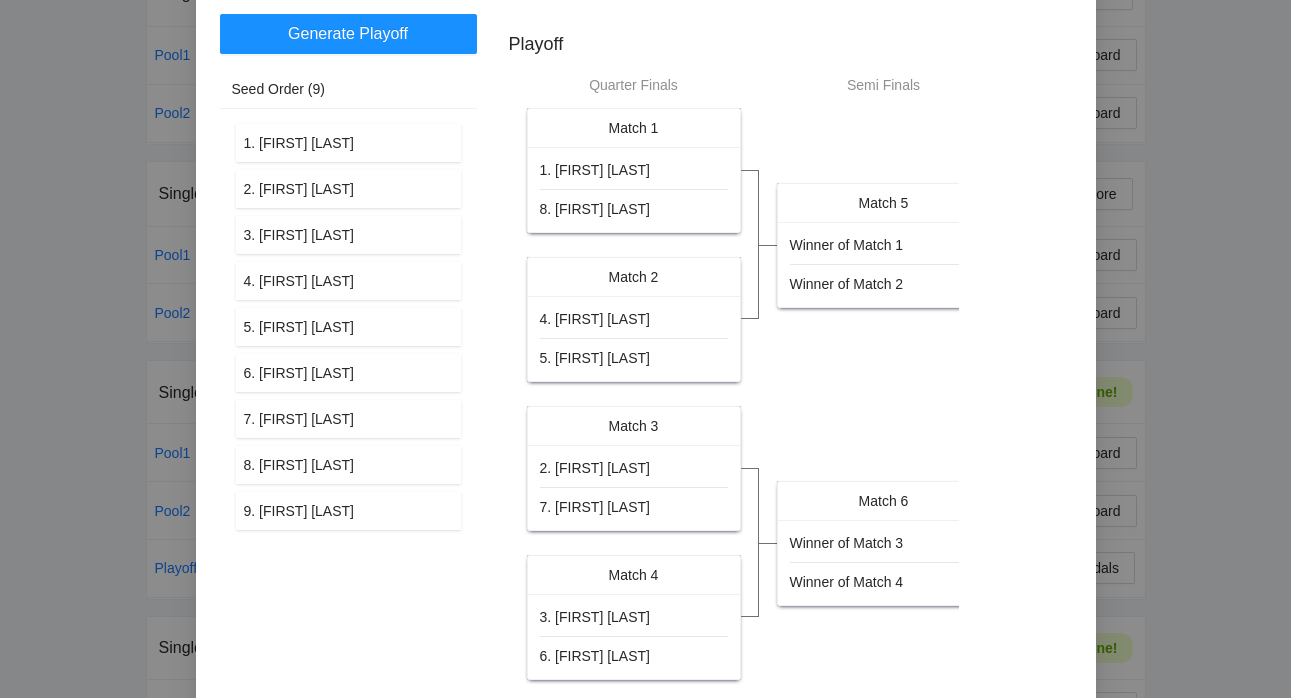 scroll, scrollTop: 126, scrollLeft: 0, axis: vertical 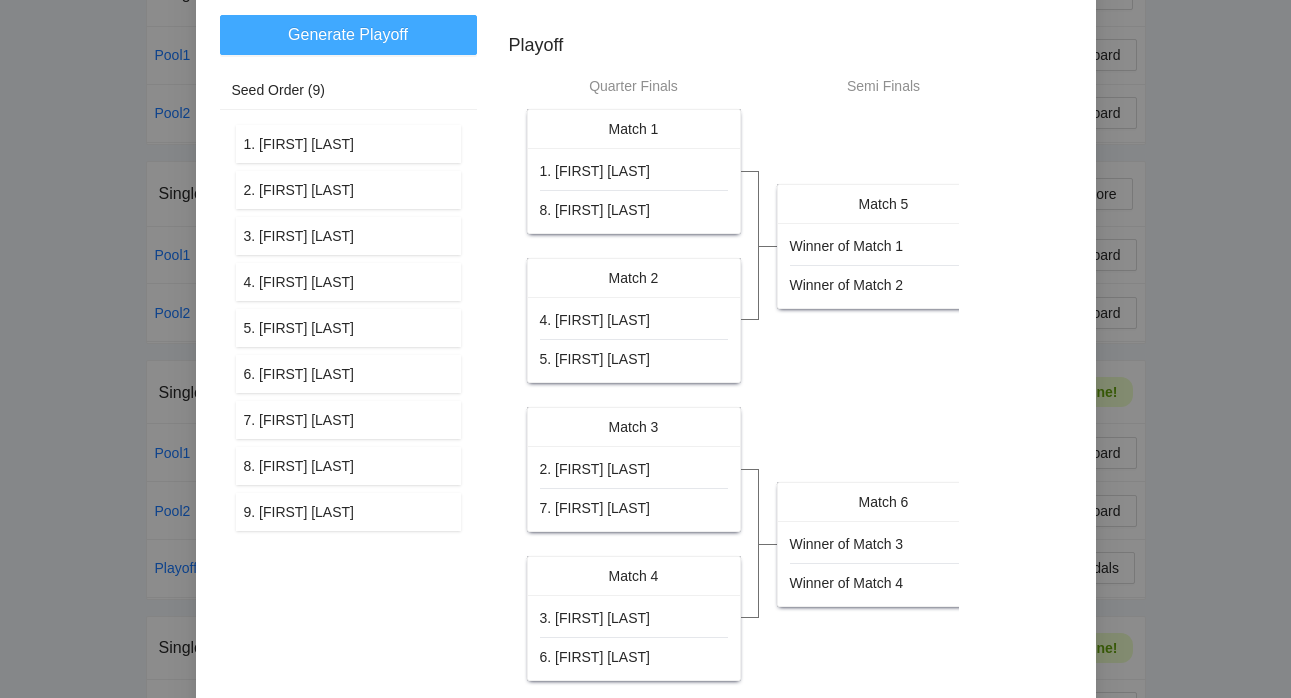 click on "Generate Playoff" at bounding box center [348, 34] 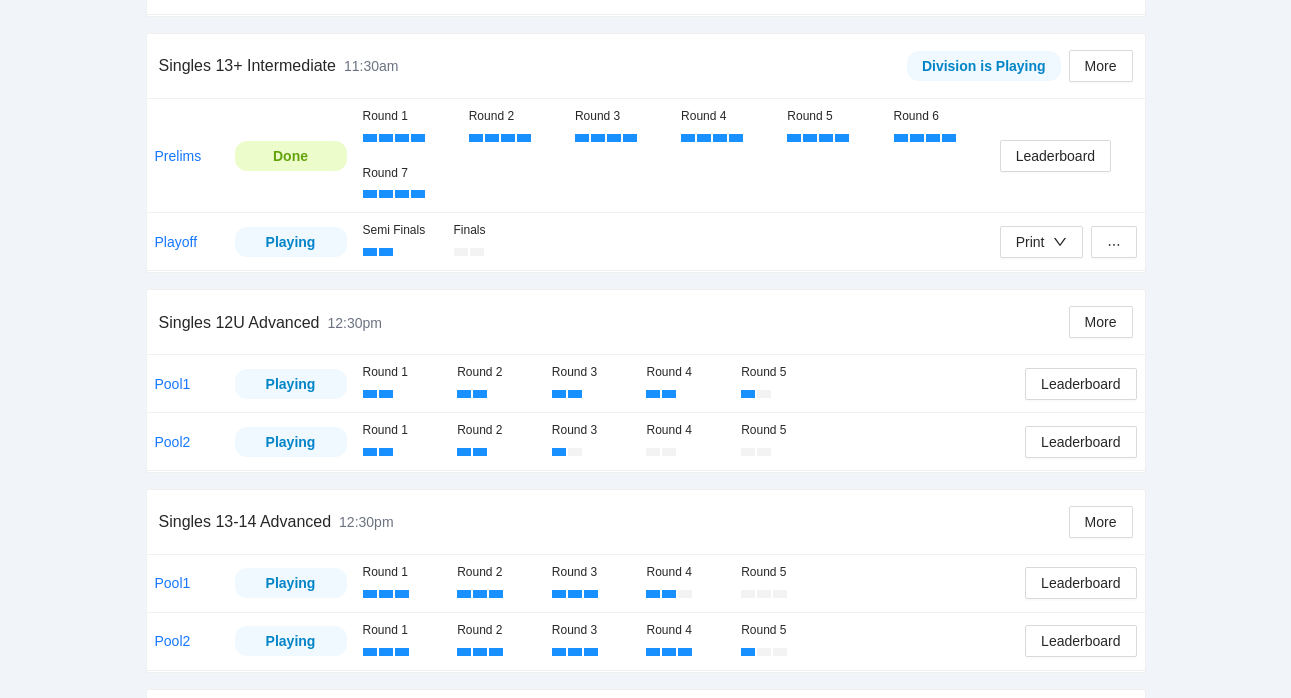 scroll, scrollTop: 348, scrollLeft: 0, axis: vertical 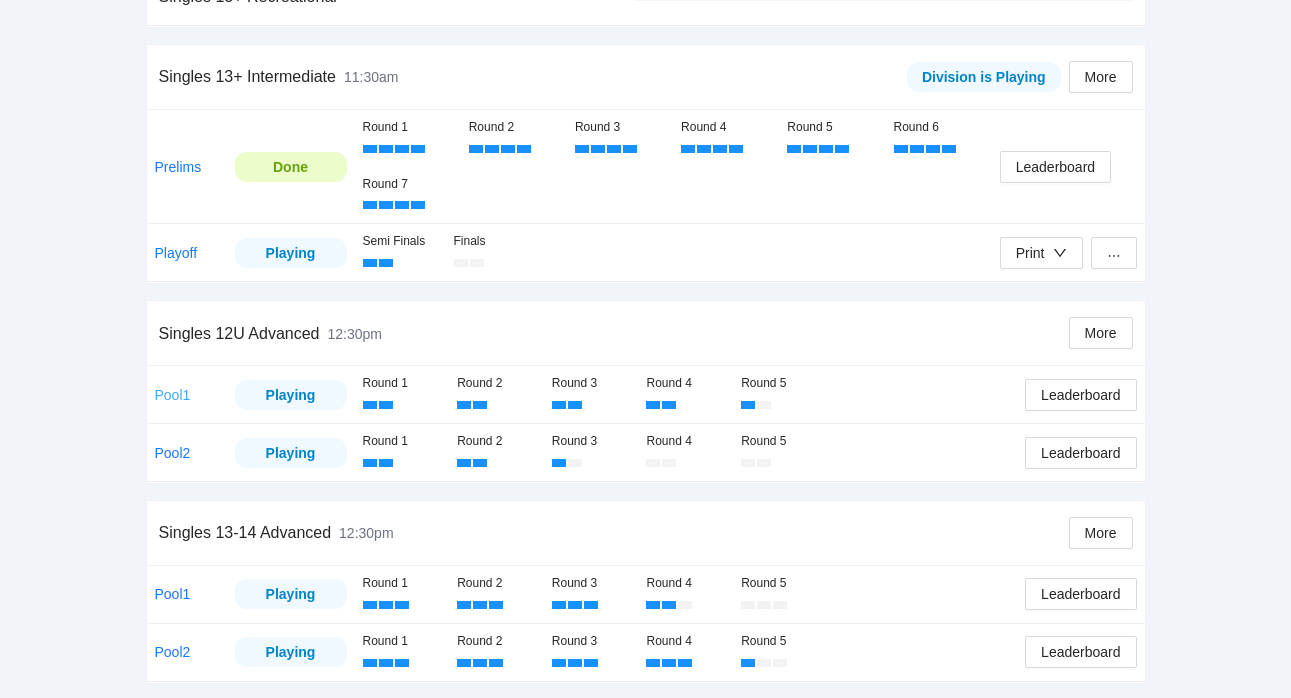 click on "Pool1" at bounding box center (173, 395) 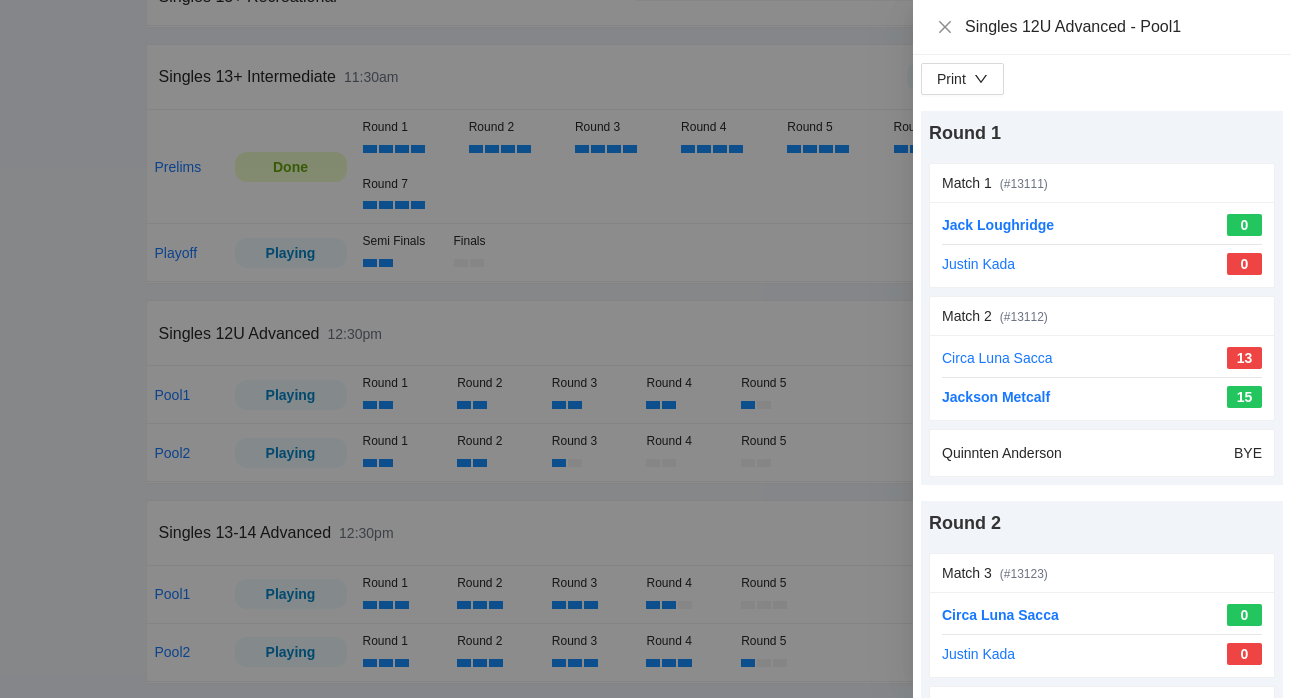 click at bounding box center [645, 349] 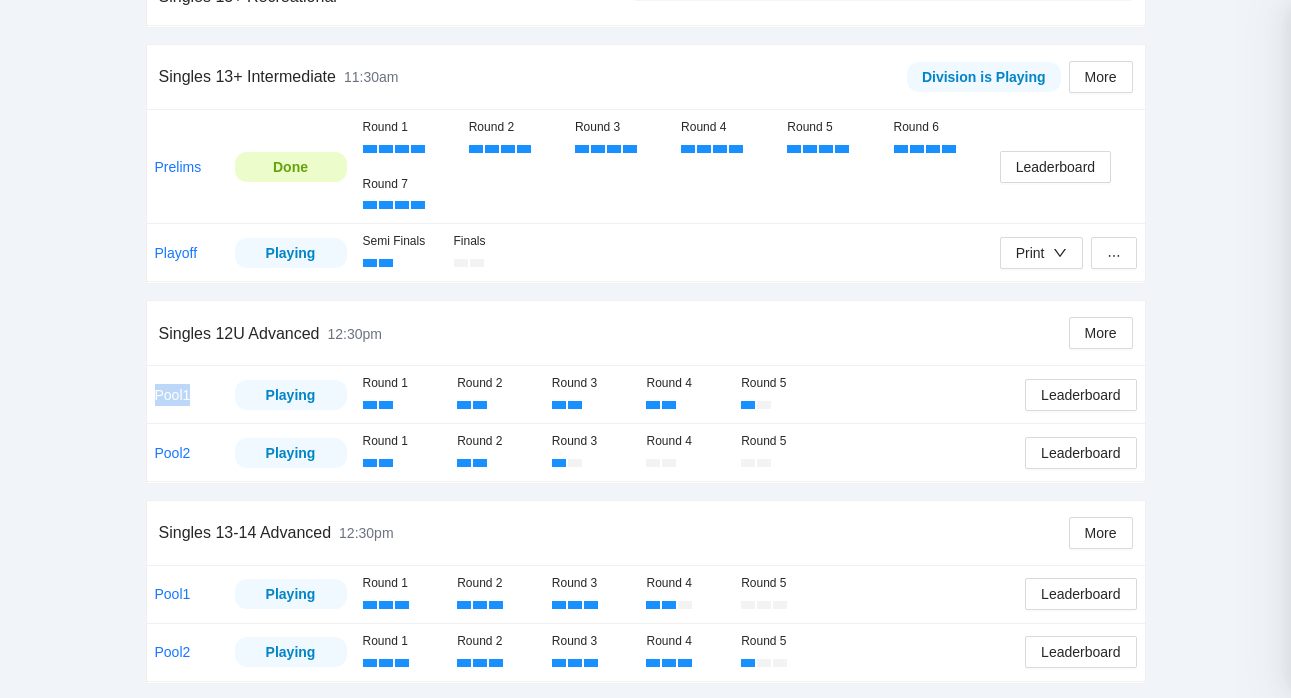 click on "Pool1" at bounding box center [173, 395] 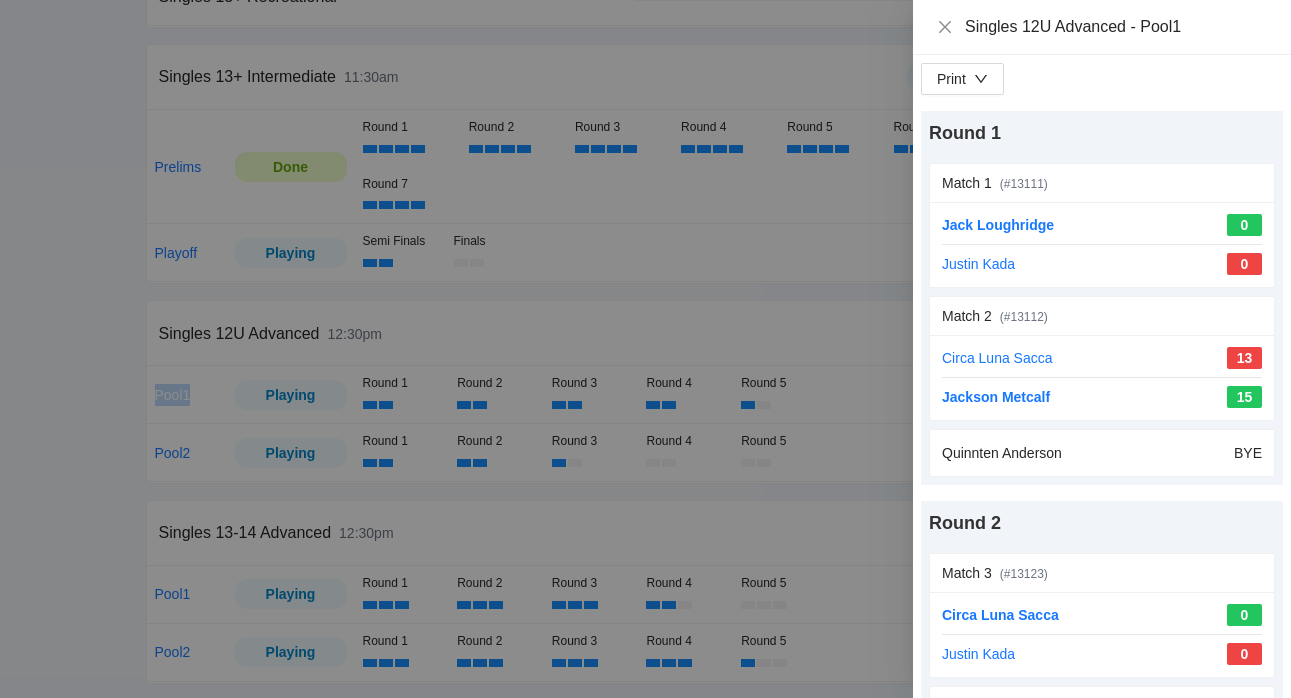 scroll, scrollTop: 1355, scrollLeft: 0, axis: vertical 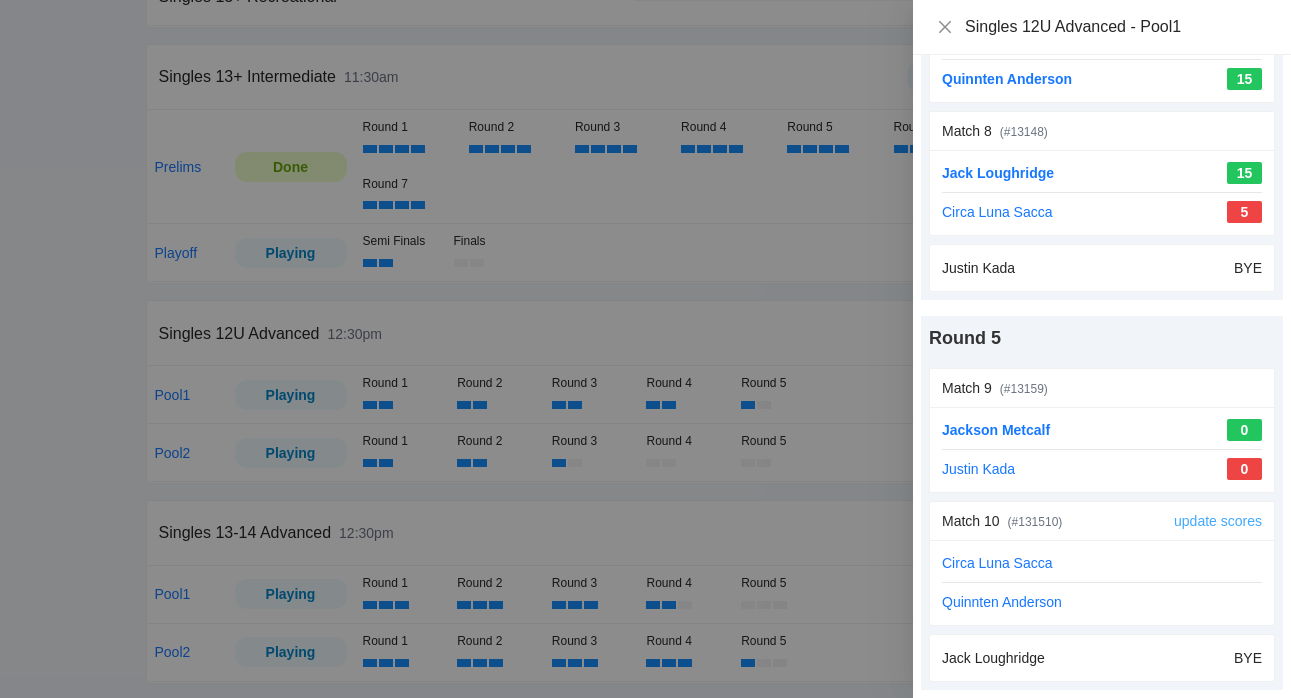 click on "update scores" at bounding box center [1218, 521] 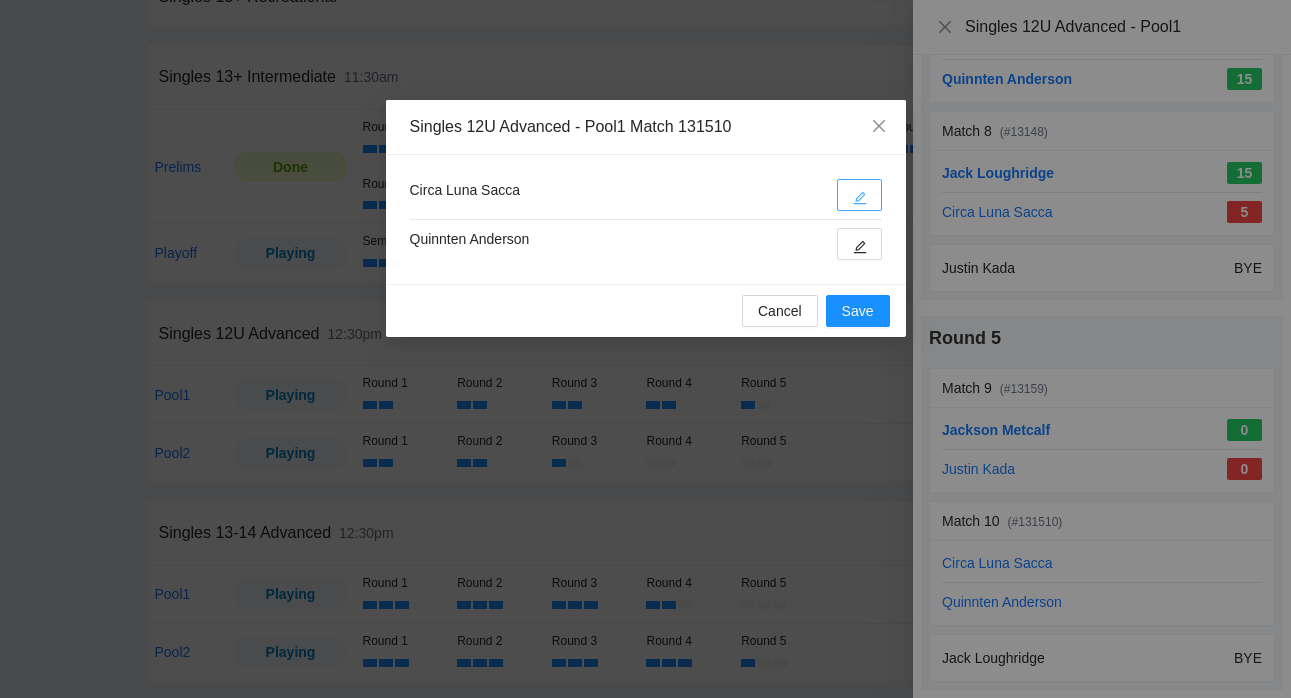click 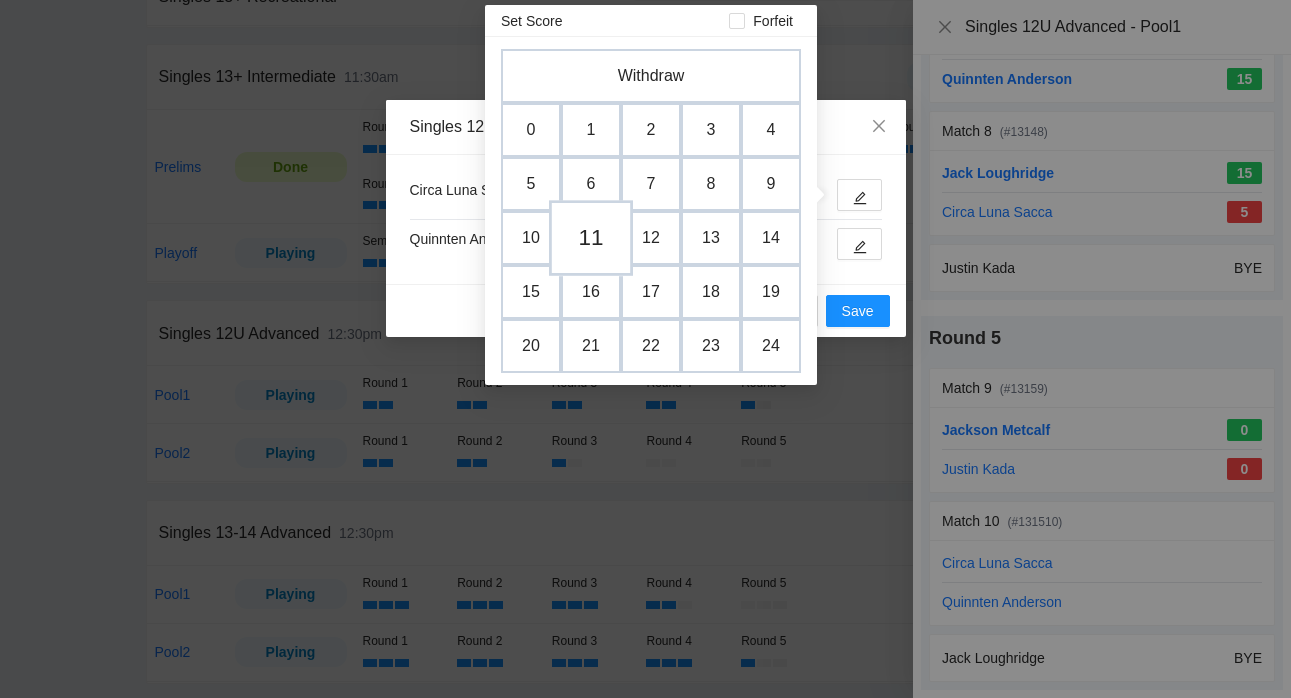click on "11" at bounding box center [591, 238] 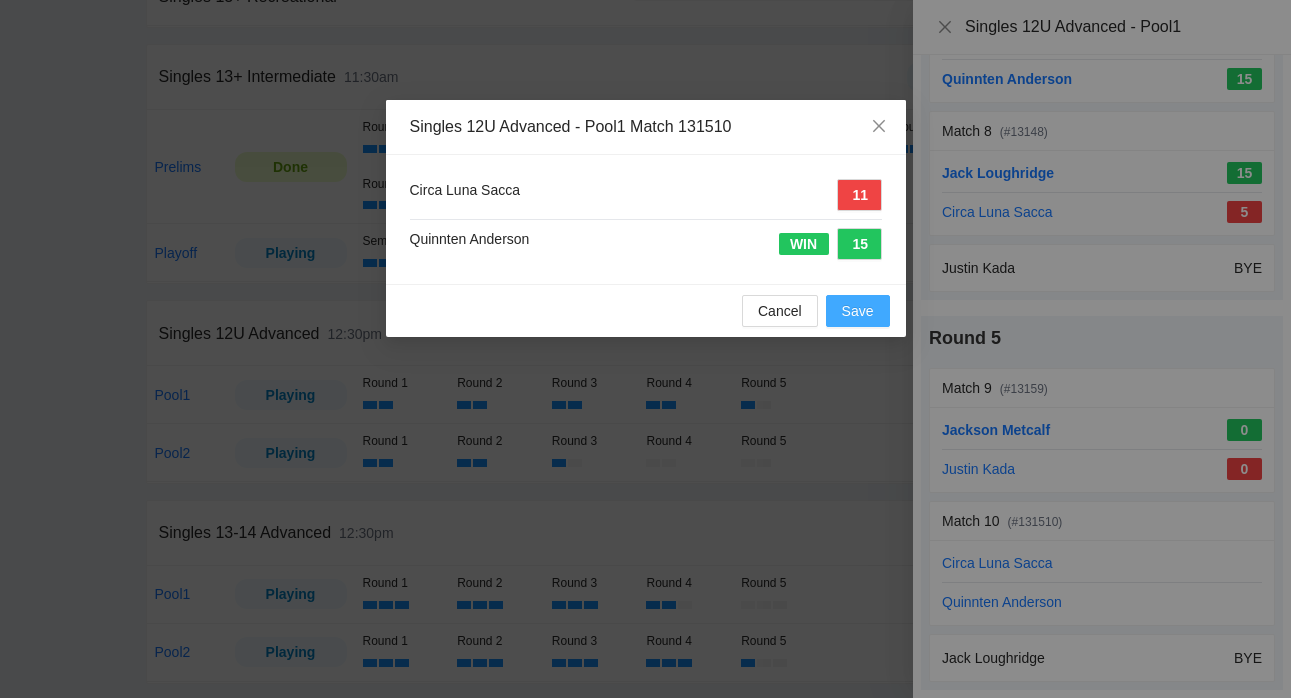 click on "Save" at bounding box center [858, 311] 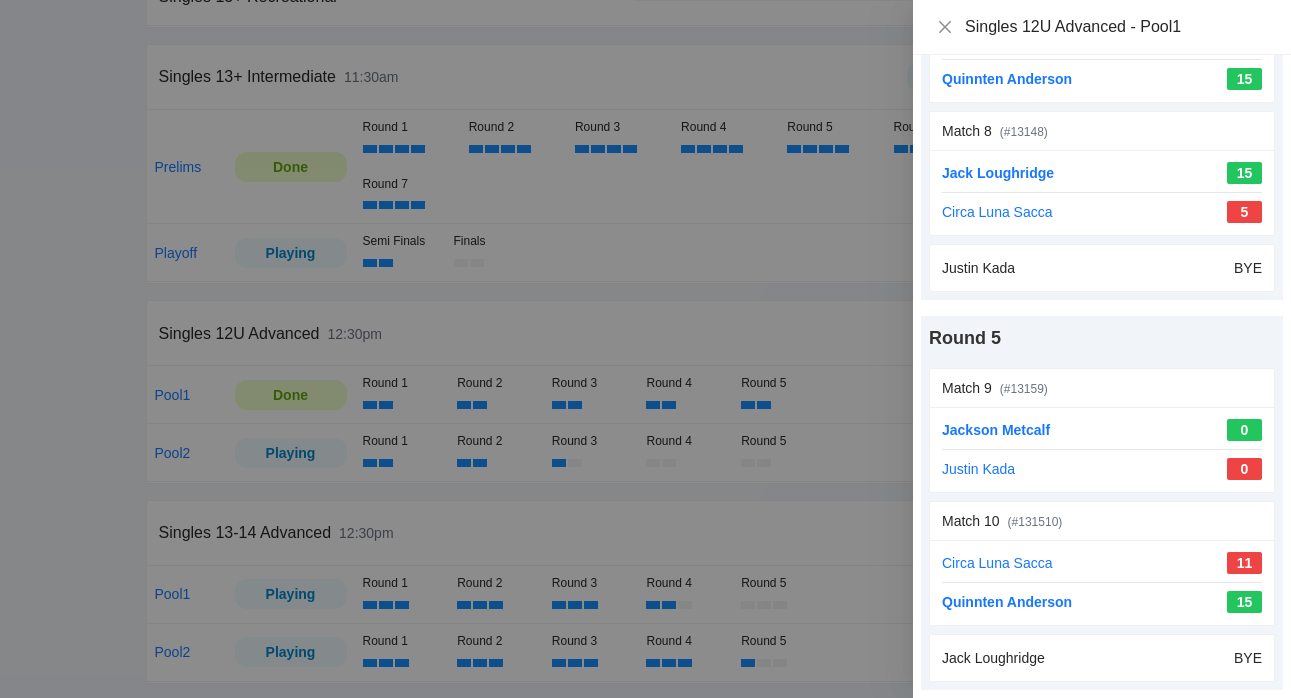 click at bounding box center [645, 349] 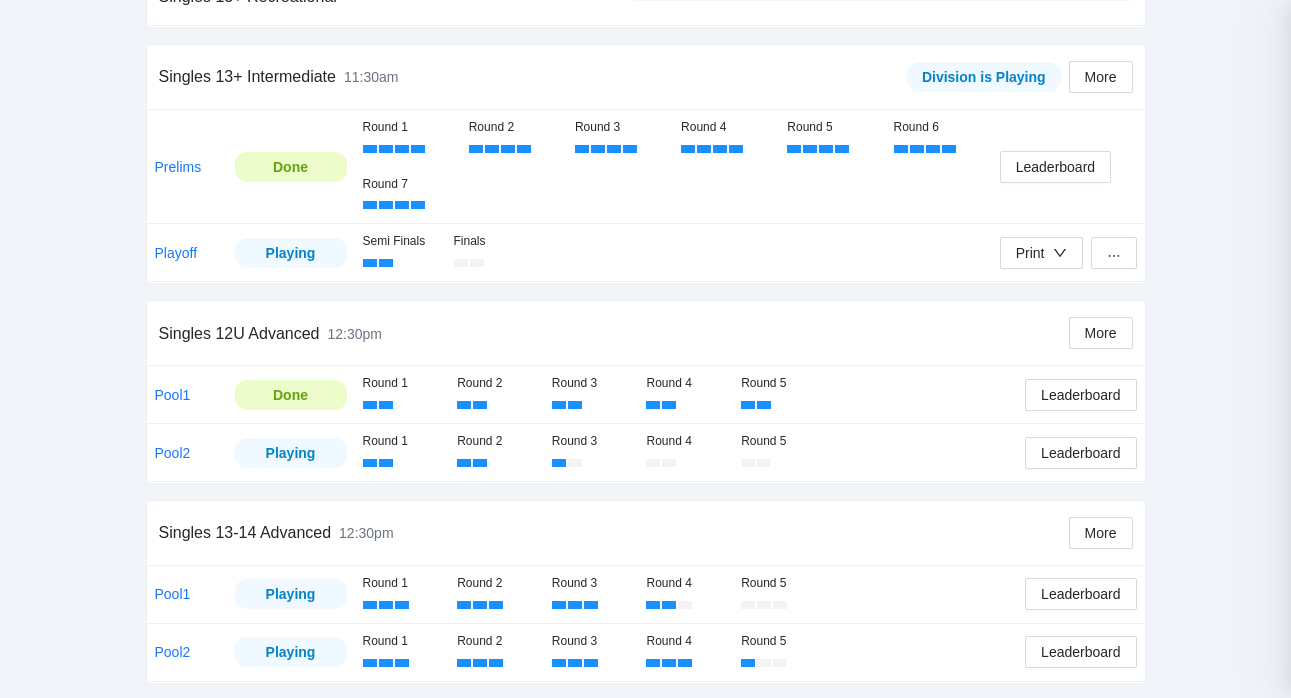 scroll, scrollTop: 0, scrollLeft: 0, axis: both 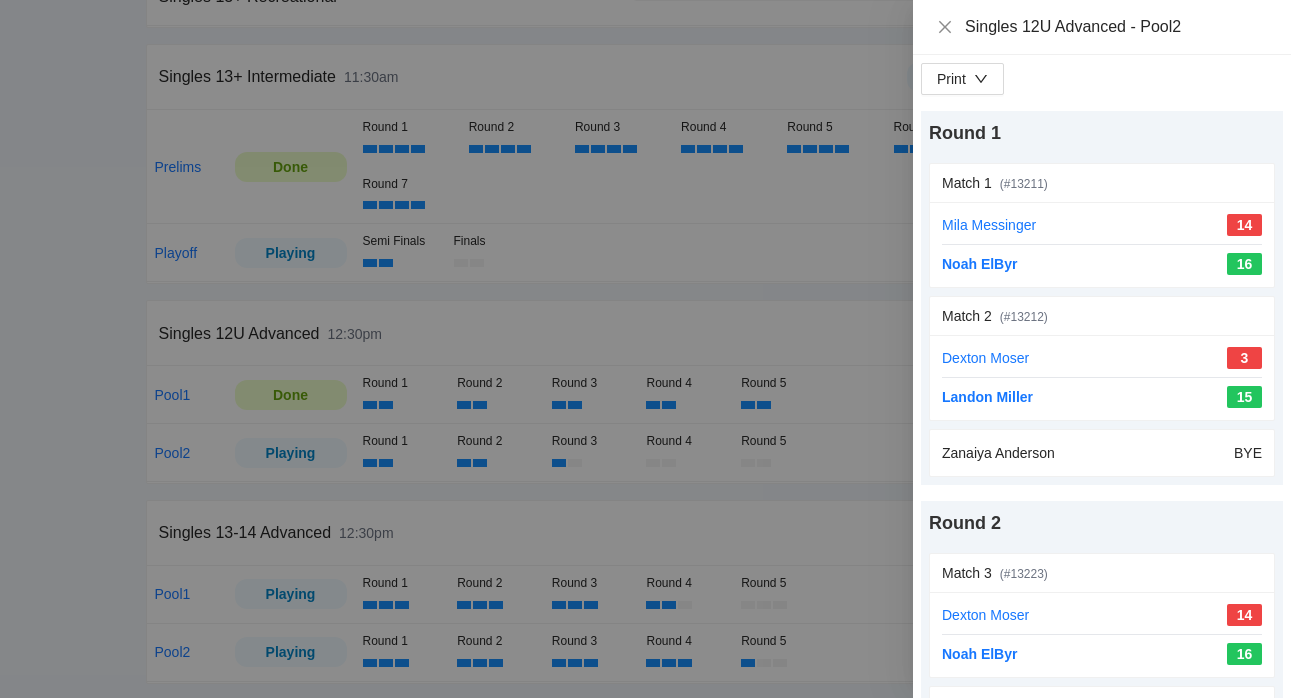 click at bounding box center [645, 349] 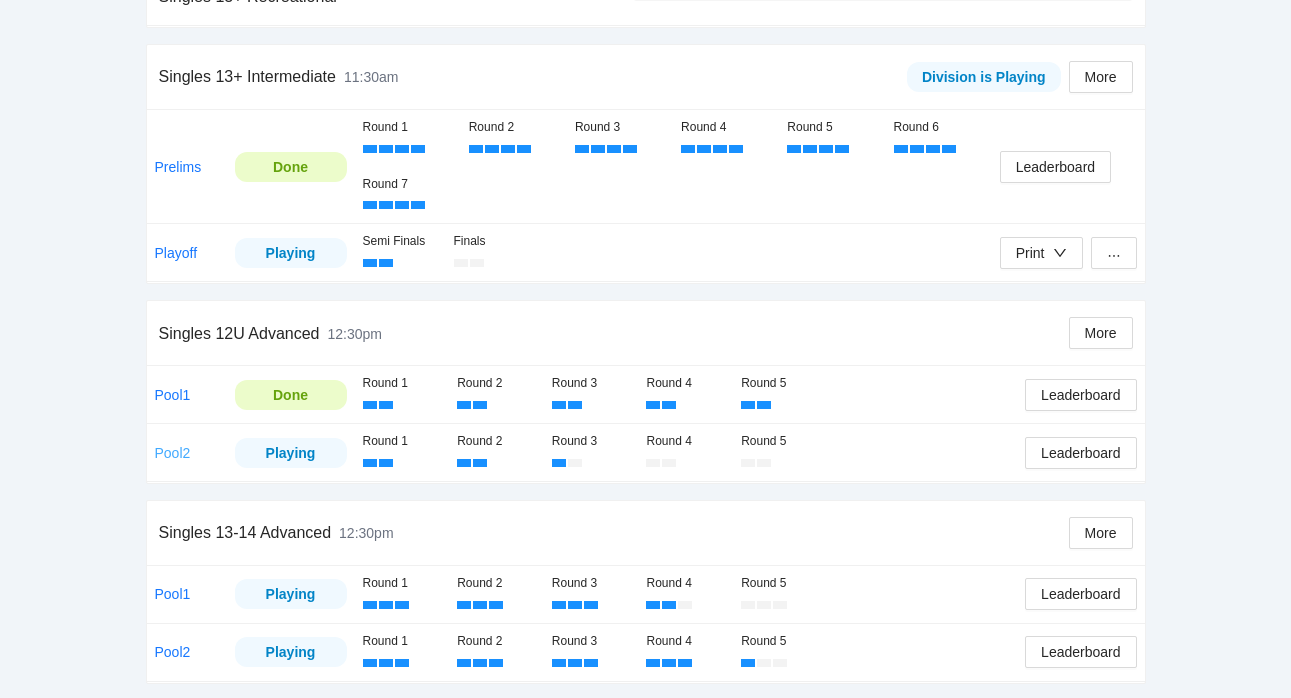 click on "Pool2" at bounding box center (173, 453) 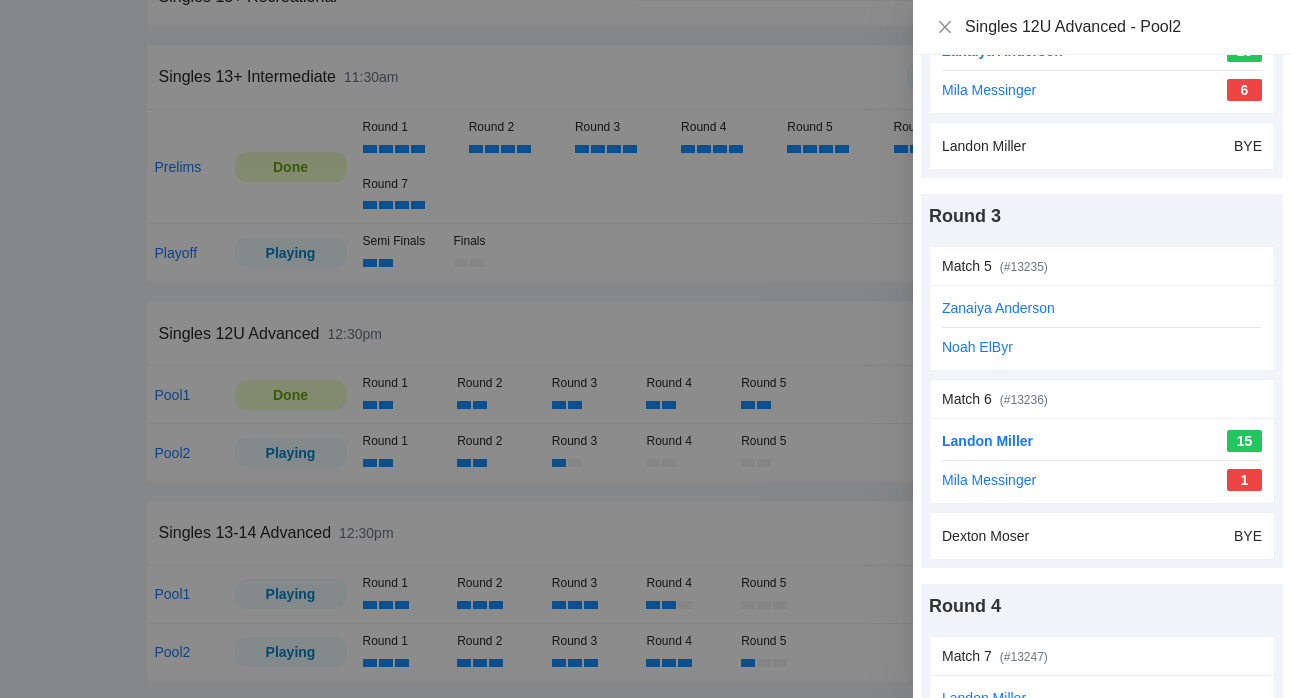 scroll, scrollTop: 727, scrollLeft: 0, axis: vertical 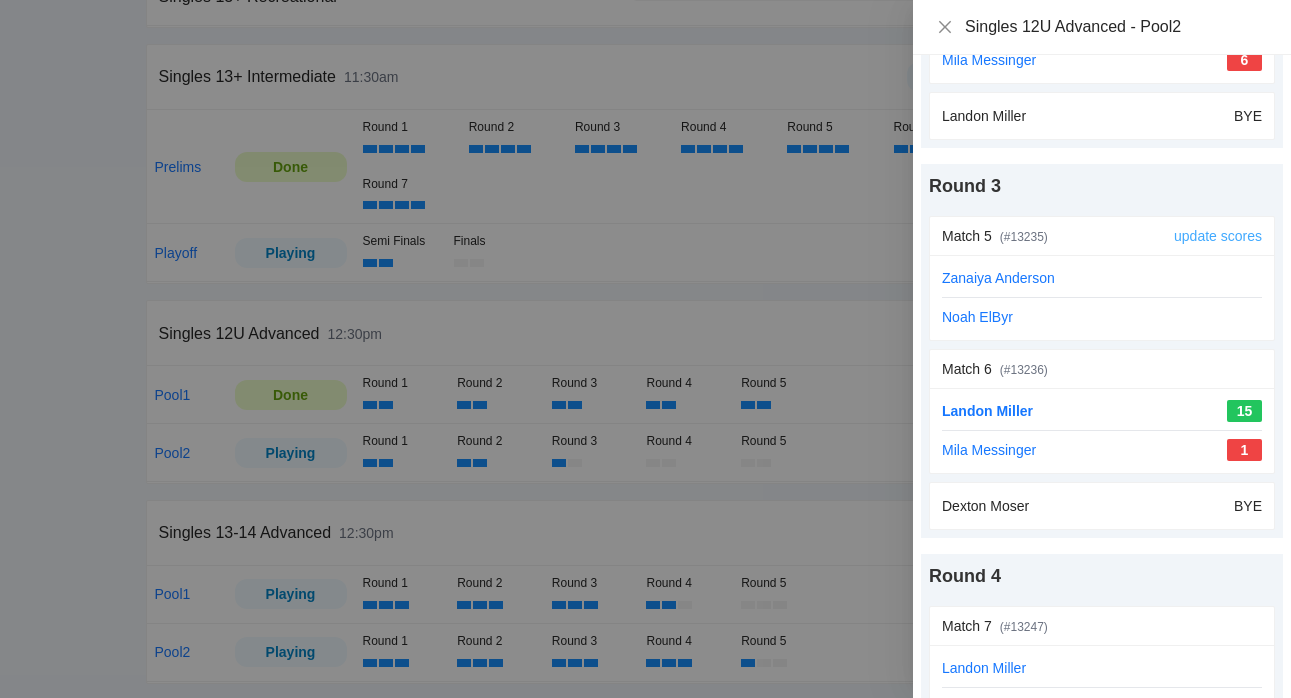 click on "update scores" at bounding box center (1218, 236) 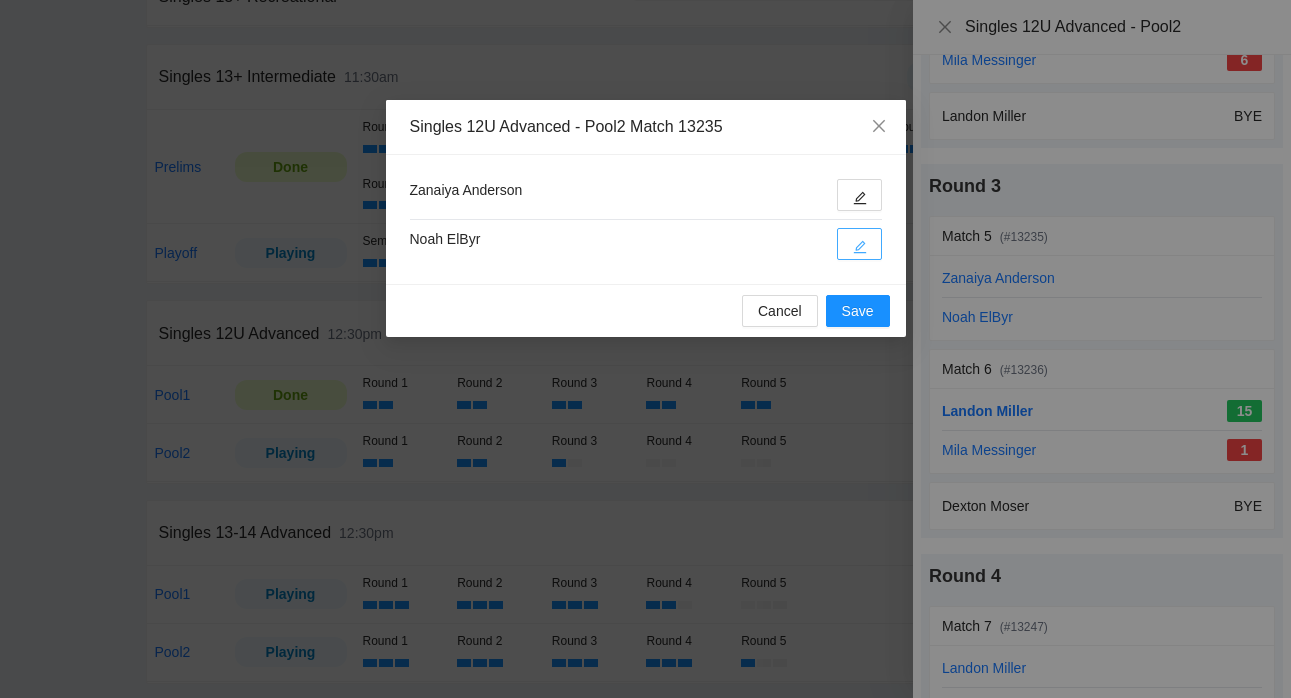 click 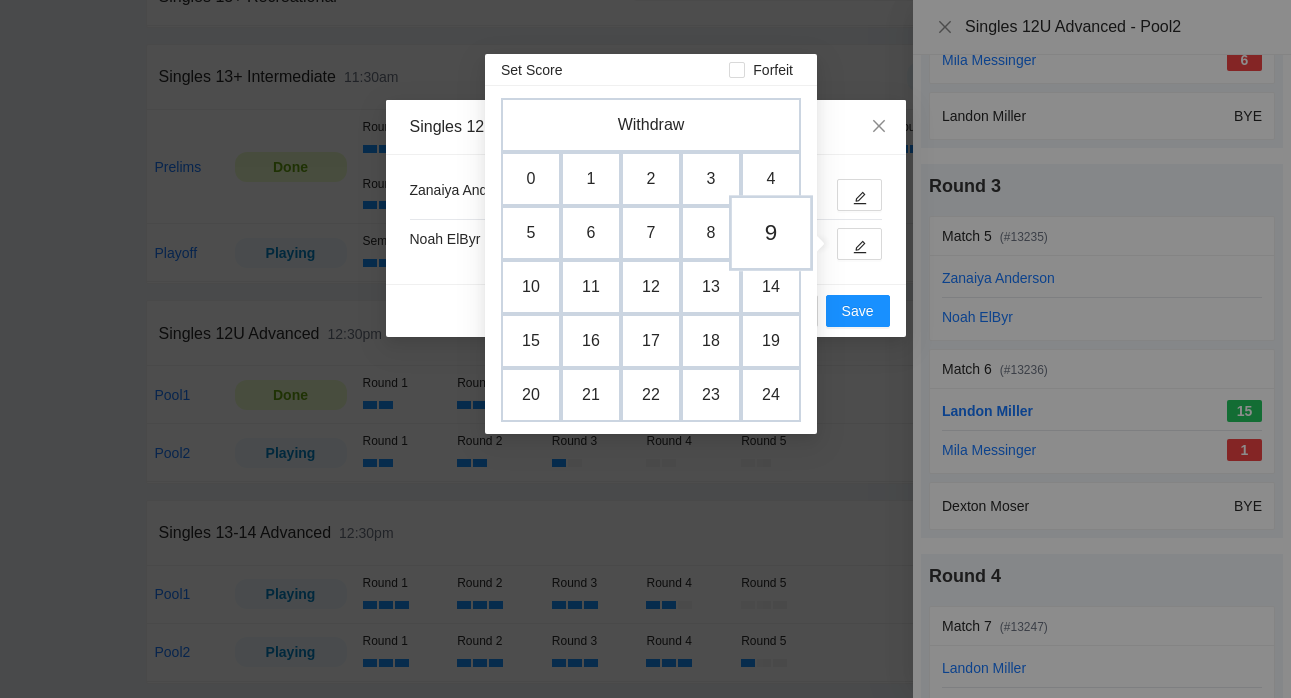 click on "9" at bounding box center [771, 233] 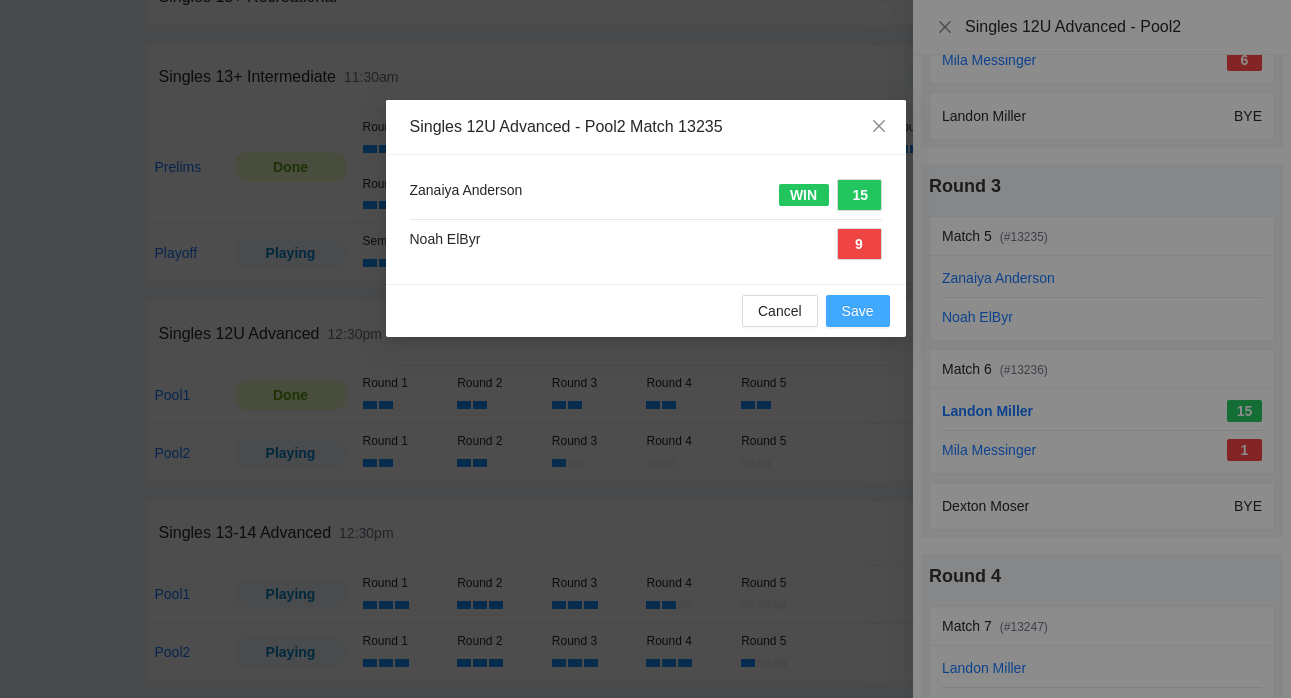 click on "Save" at bounding box center [858, 311] 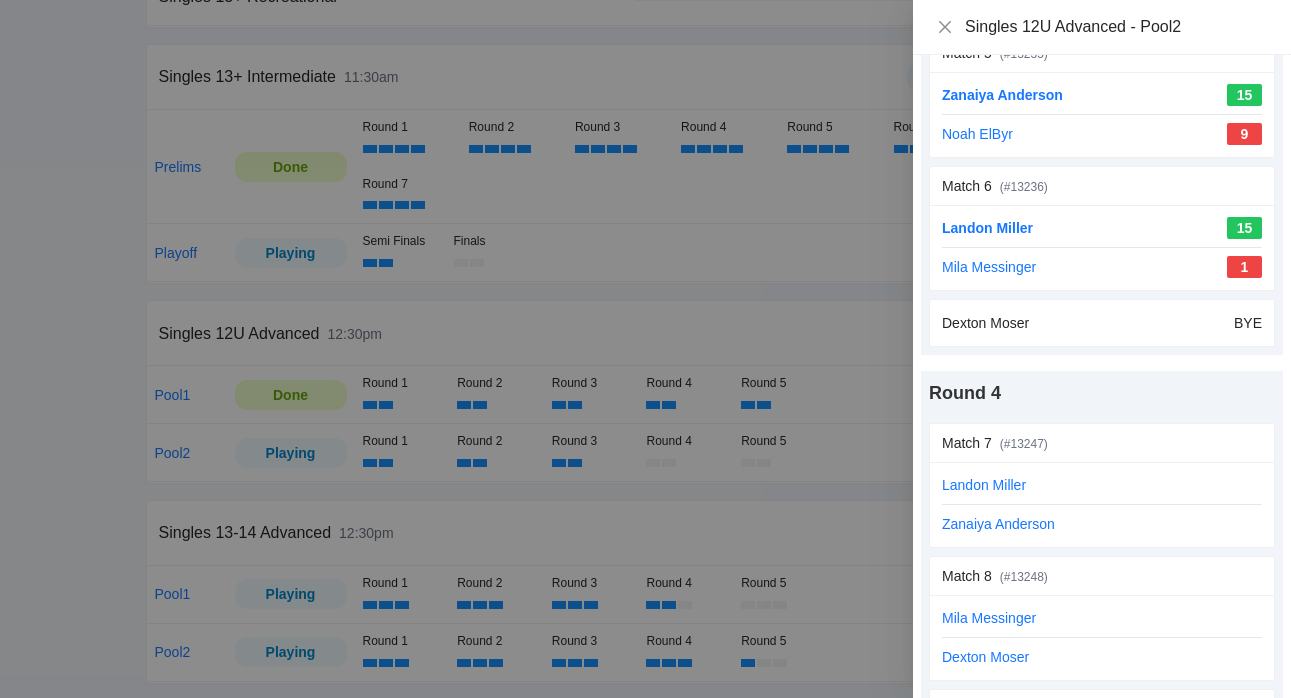 scroll, scrollTop: 988, scrollLeft: 0, axis: vertical 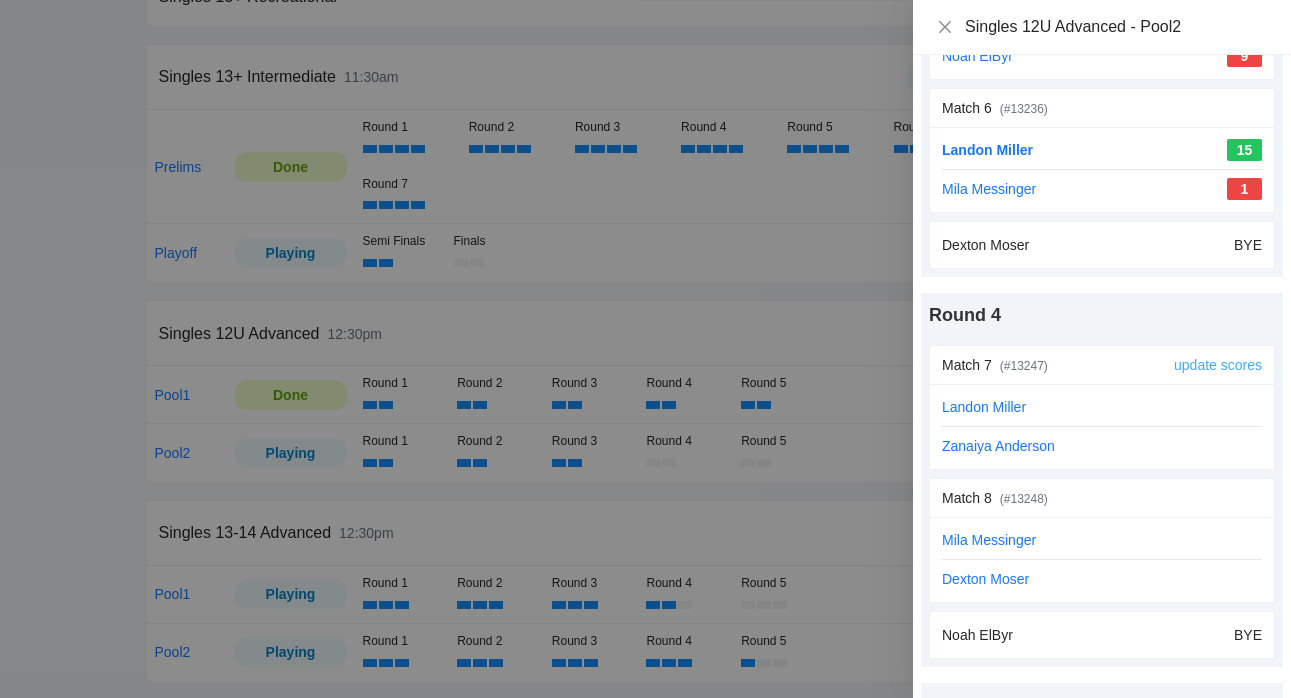 click on "update scores" at bounding box center [1218, 365] 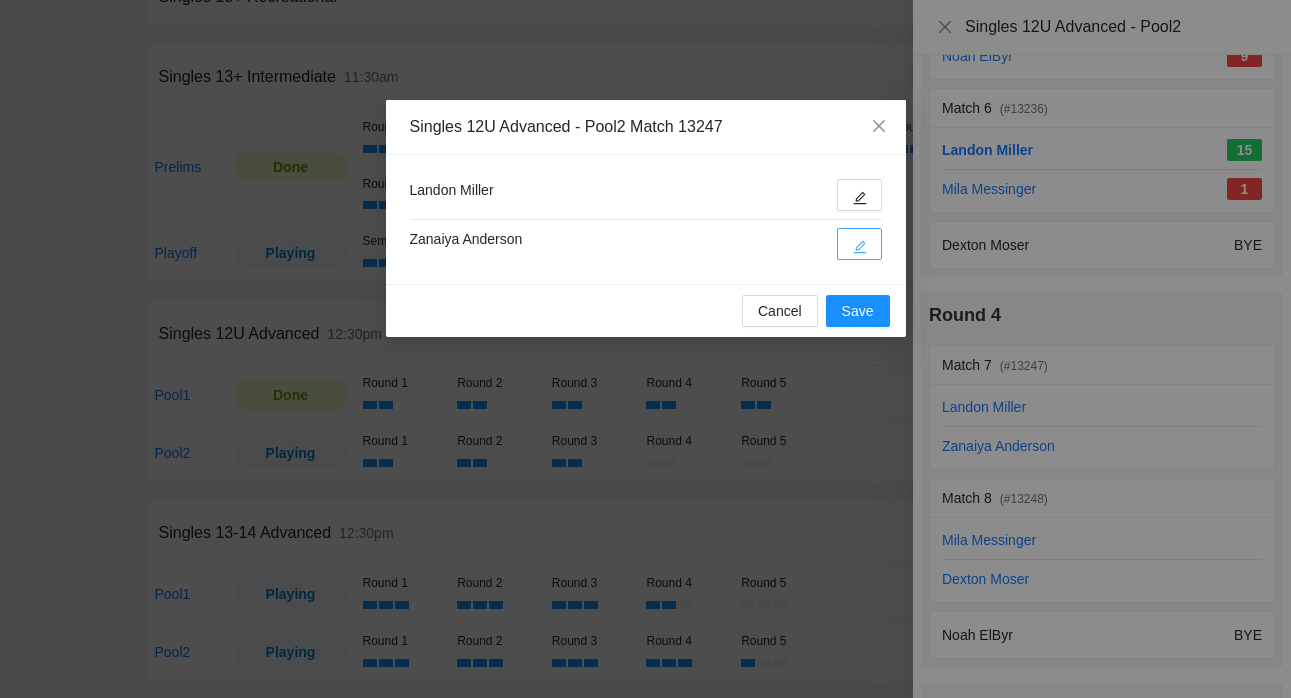 click at bounding box center [860, 246] 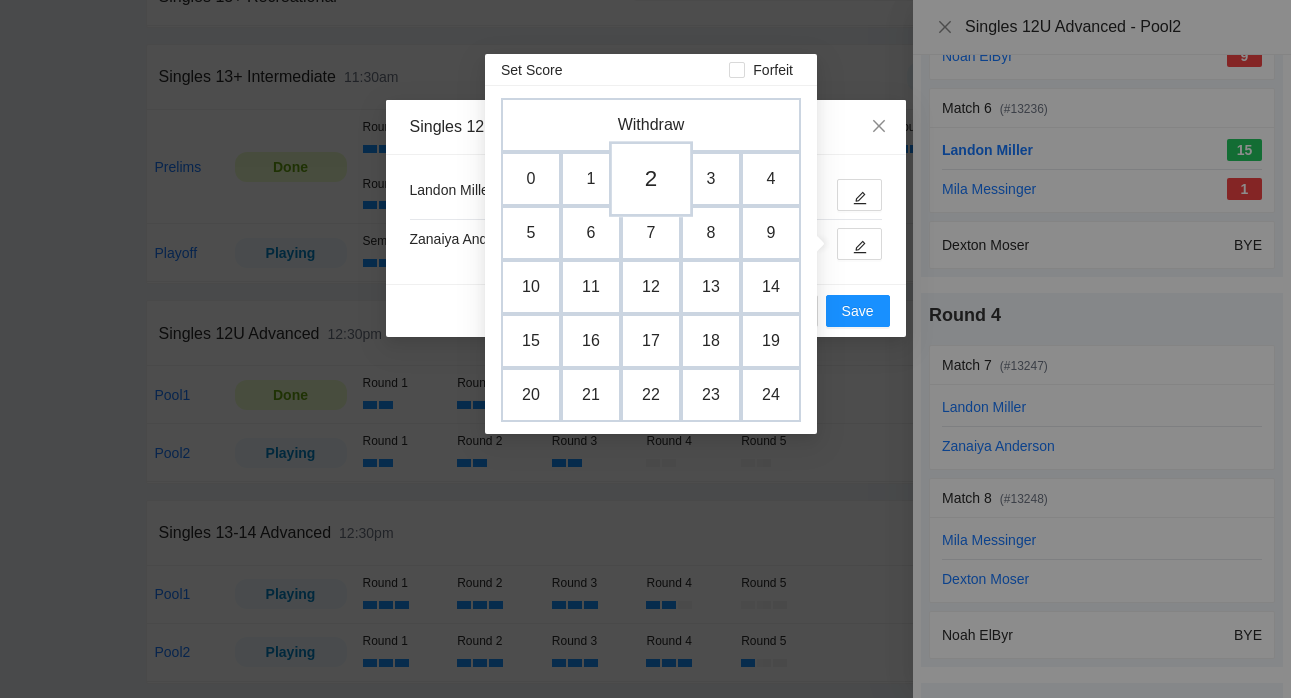 click on "2" at bounding box center [651, 179] 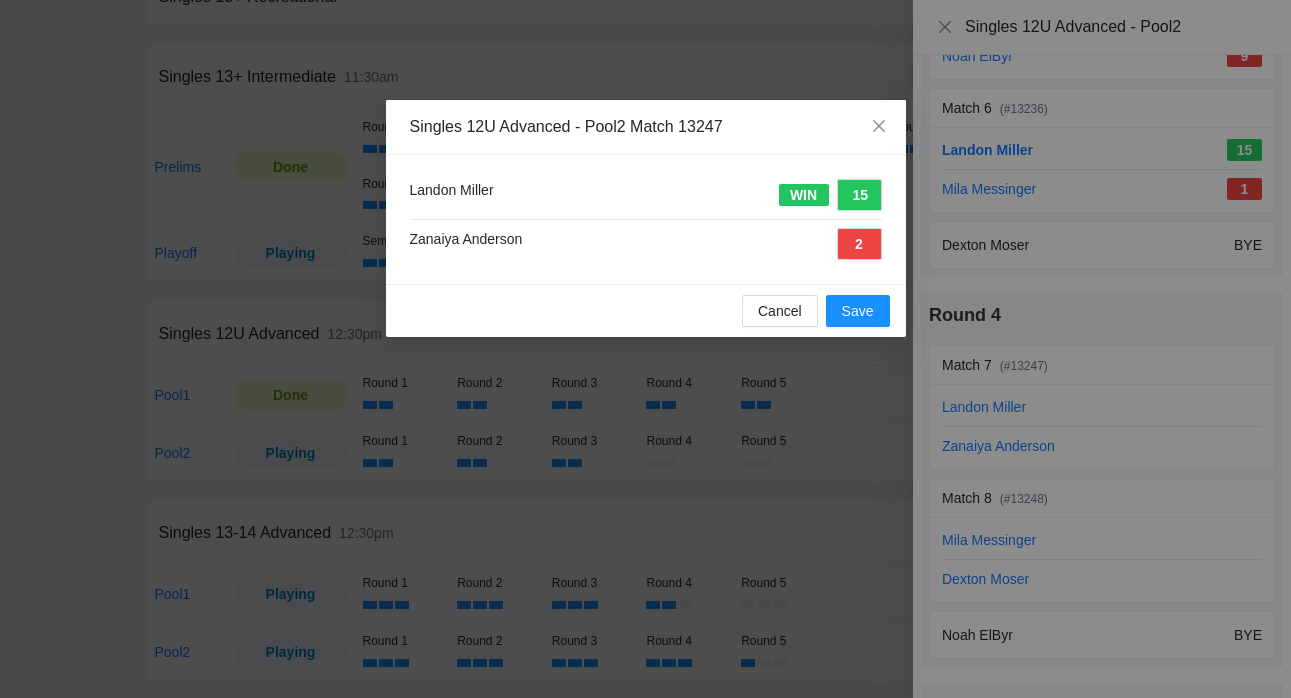 click on "Landon Miller WIN 15 Zanaiya Anderson 2" at bounding box center (646, 219) 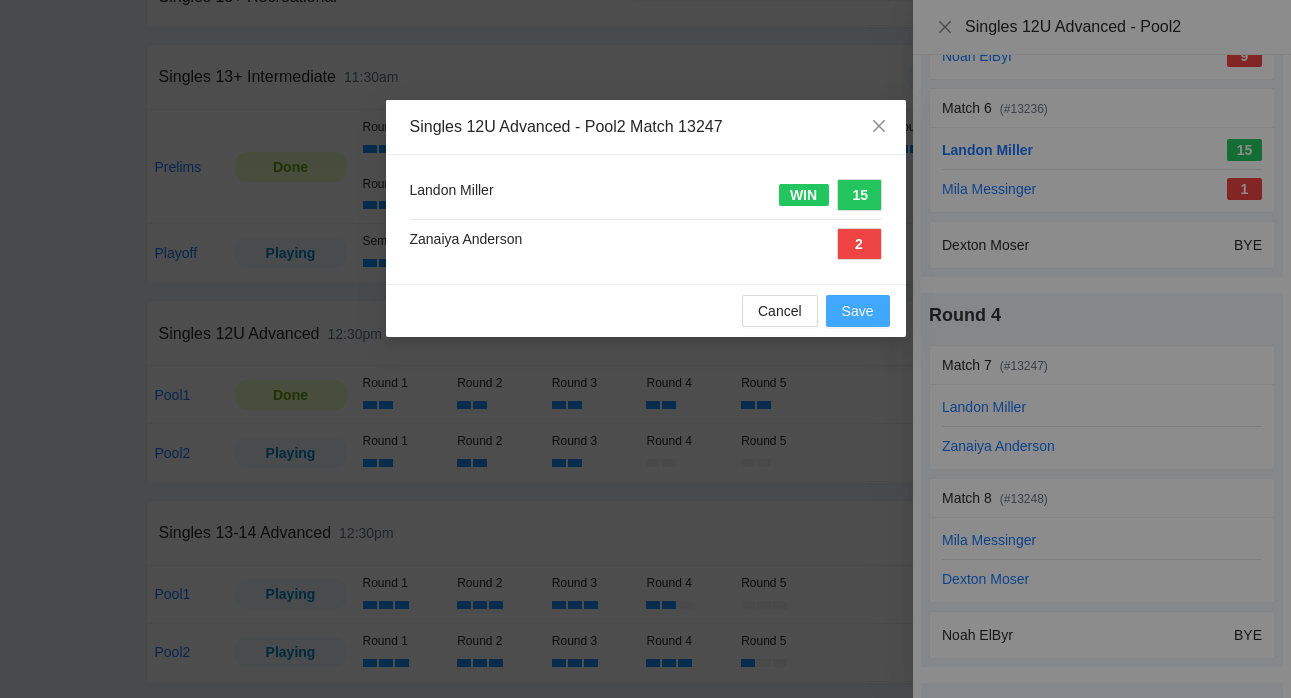 click on "Save" at bounding box center [858, 311] 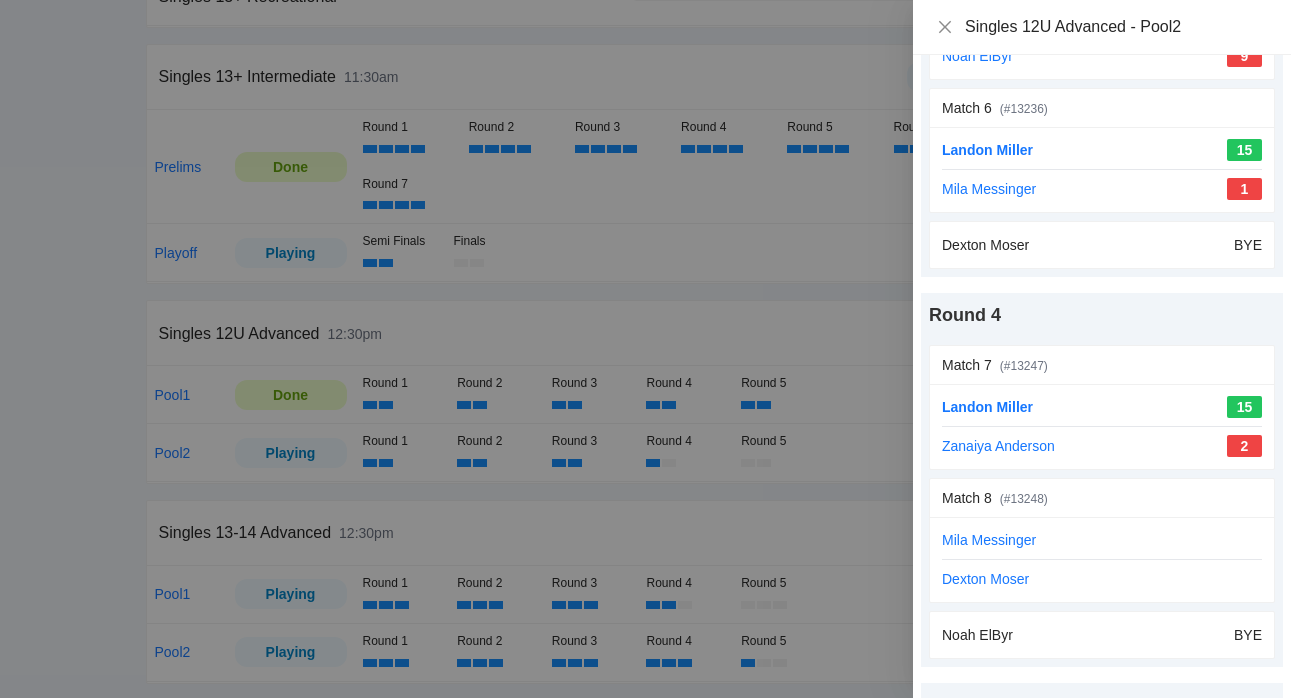 click at bounding box center [645, 349] 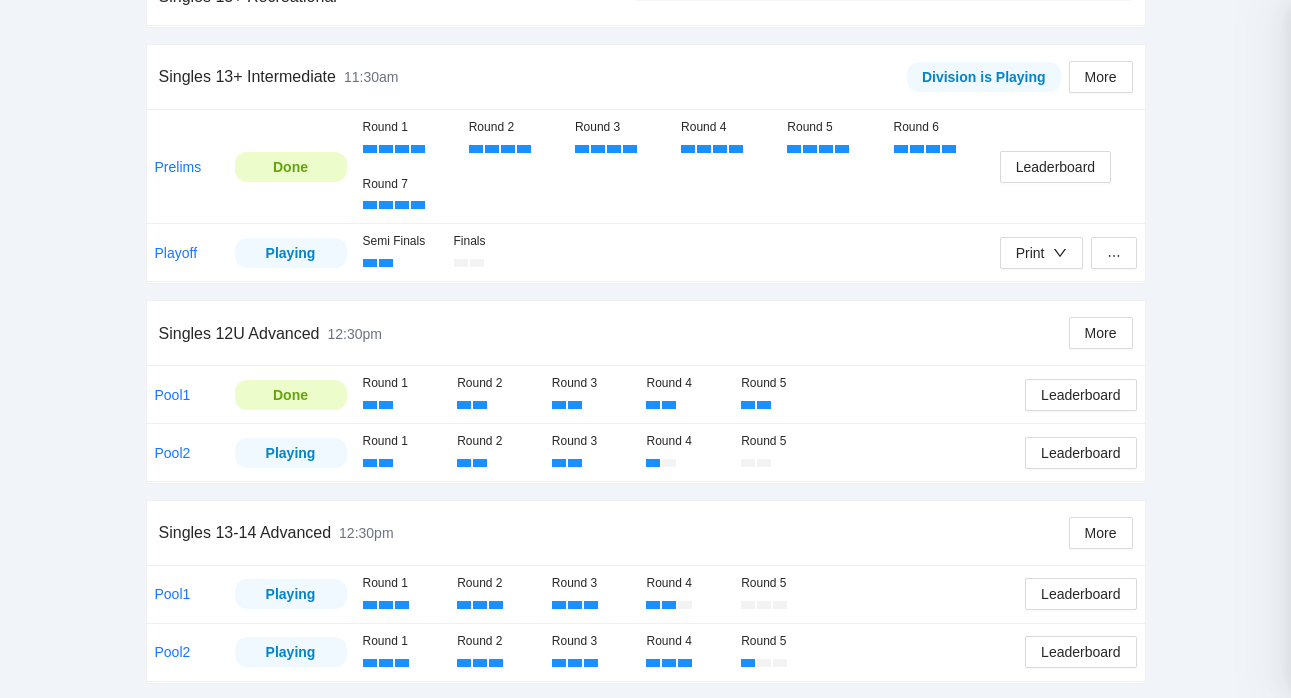 scroll, scrollTop: 0, scrollLeft: 0, axis: both 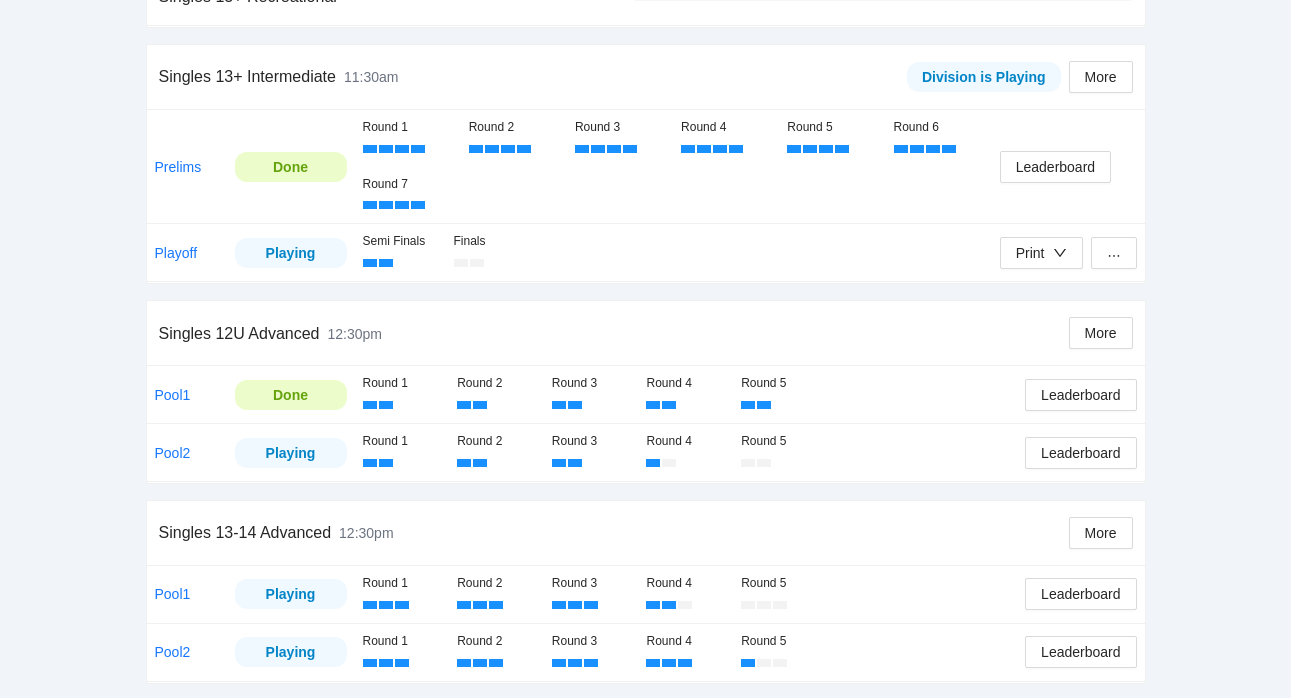 click on "pb rally Aaron Hill NJP Idaho Regional by National Junior Pickleball 7/16-7/19, 2025   77  Players Registered Registration Closed Details Registration Brackets Players Check In Run QR Thursday Singles 13+ Recreational Singles 13+ Intermediate 11:30am Division is Playing More Prelims Done Round 1 Round 2 Round 3 Round 4 Round 5 Round 6 Round 7 Leaderboard Playoff Playing Semi Finals Finals Print Singles 12U Advanced 12:30pm More Pool1 Done Round 1 Round 2 Round 3 Round 4 Round 5 Leaderboard Pool2 Playing Round 1 Round 2 Round 3 Round 4 Round 5 Leaderboard Singles 13-14 Advanced 12:30pm More Pool1 Playing Round 1 Round 2 Round 3 Round 4 Round 5 Leaderboard Pool2 Playing Round 1 Round 2 Round 3 Round 4 Round 5 Leaderboard Singles 15-18 Advanced 12:30pm Division is Playing More Pool1 Done Round 1 Round 2 Round 3 Round 4 Round 5 Leaderboard Pool2 Done Round 1 Round 2 Round 3 Leaderboard Playoff Playing Quarter Finals Print Singles 11-12 Intermediate 9:00am Division is Done! Pool1 Done Round 1 Round 2 Round 3 Pool2" at bounding box center [645, 786] 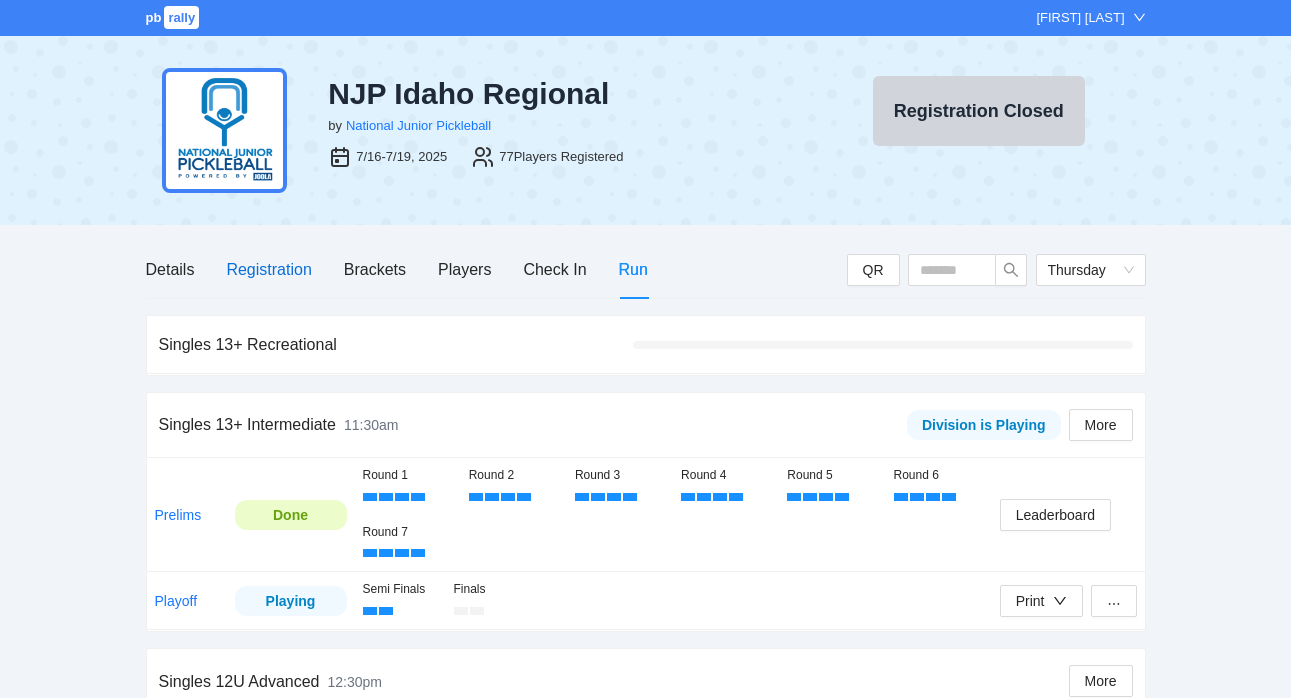 click on "Registration" at bounding box center (268, 269) 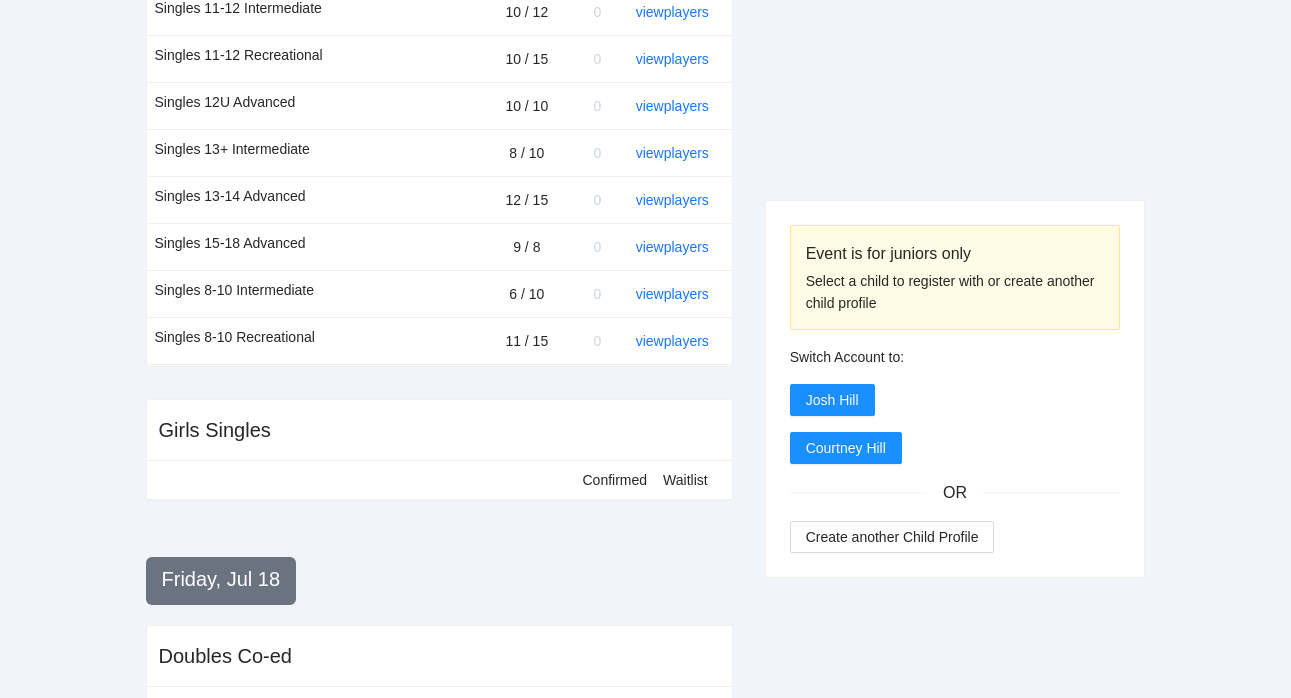 scroll, scrollTop: 839, scrollLeft: 0, axis: vertical 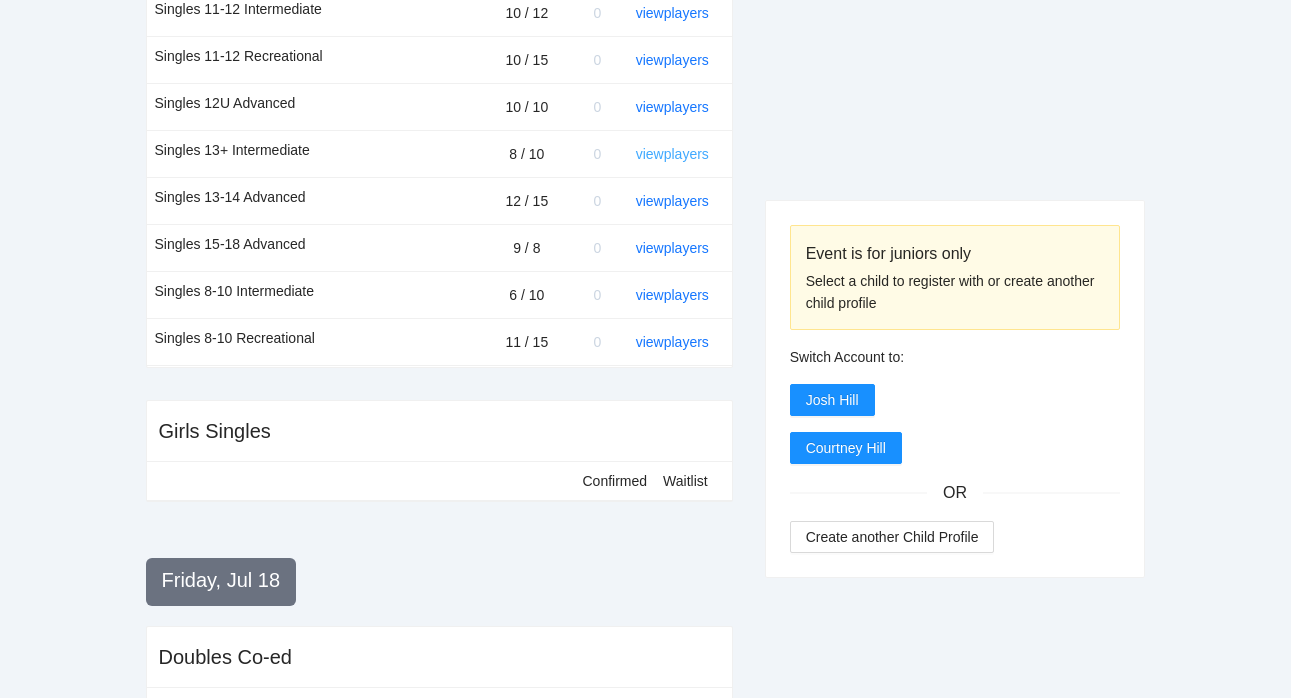 click on "view  players" at bounding box center [672, 154] 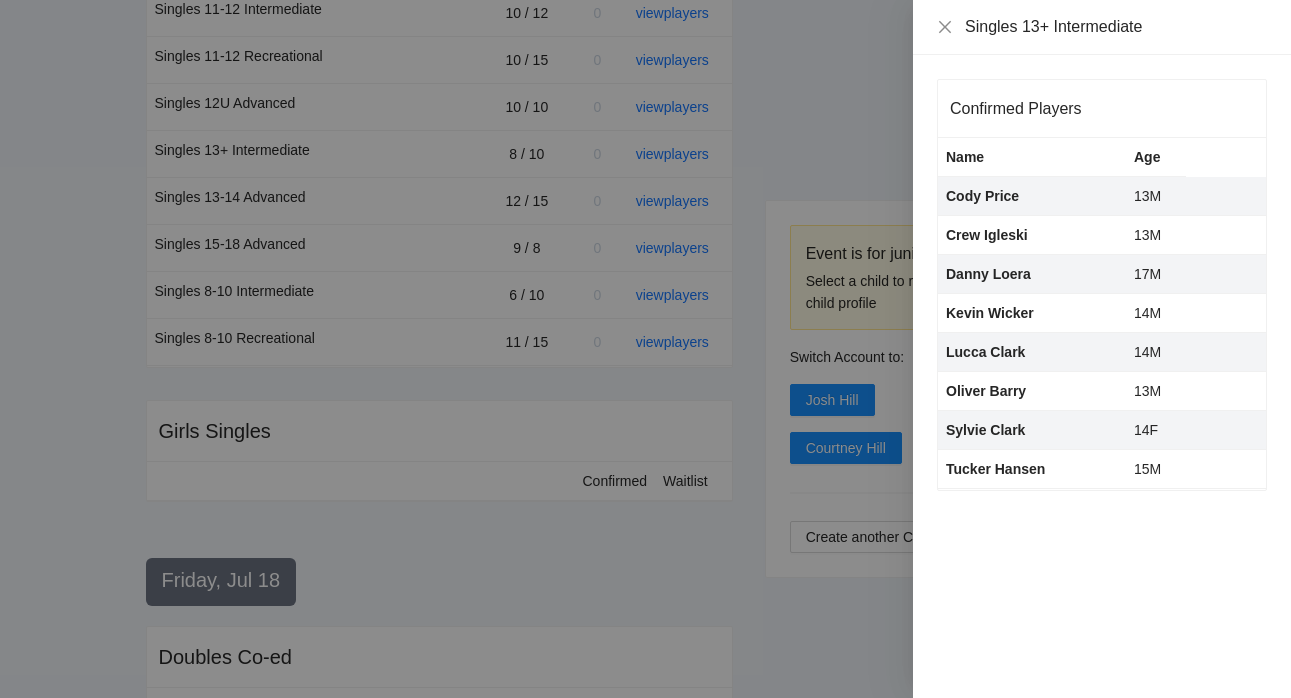 click at bounding box center [645, 349] 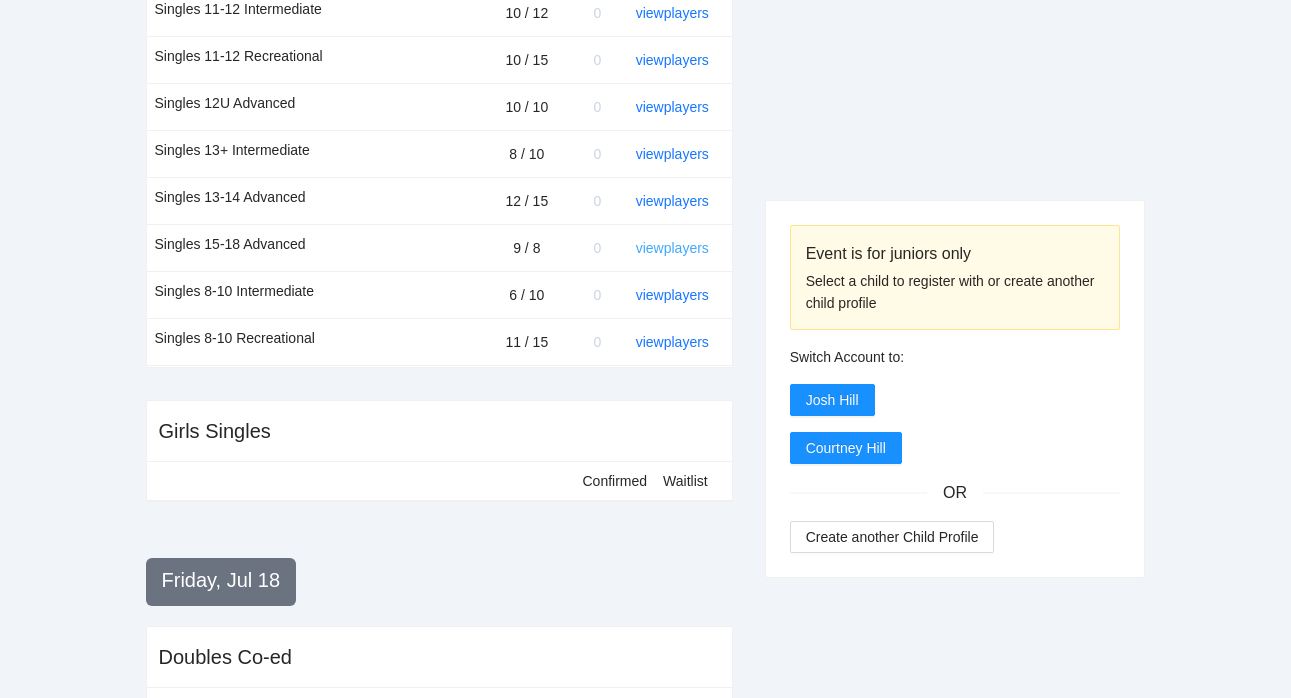 click on "view  players" at bounding box center [672, 248] 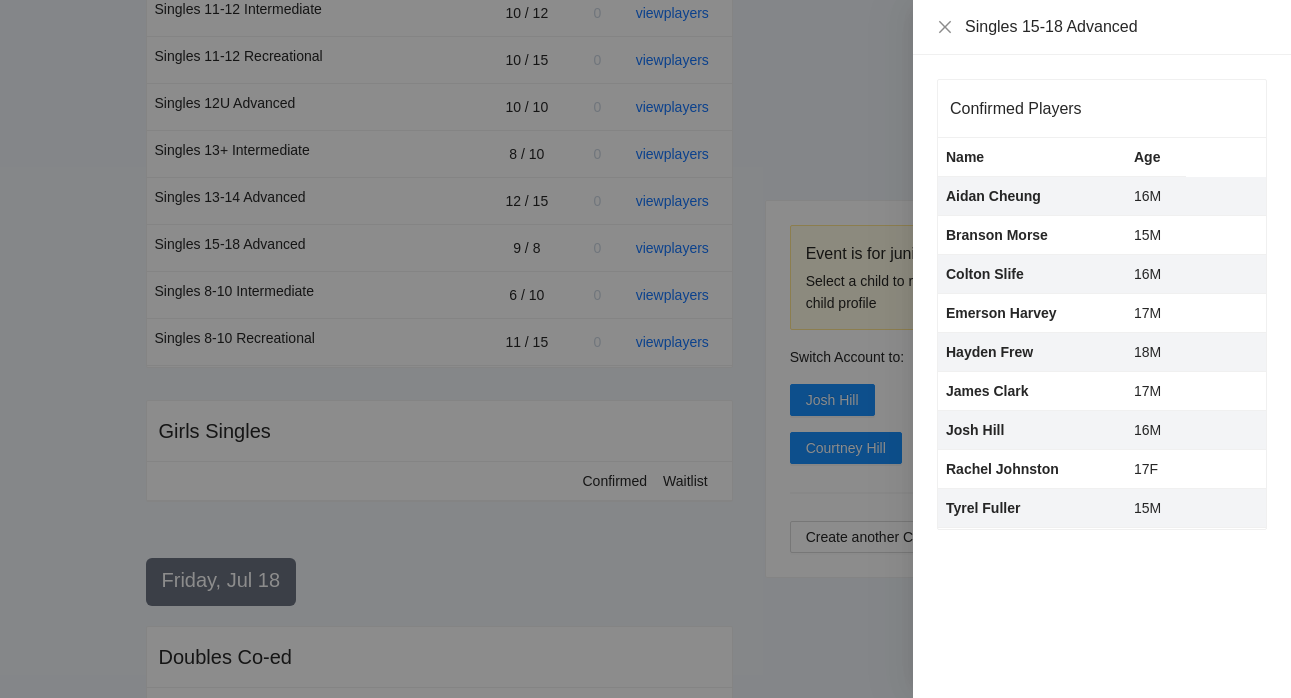 click at bounding box center (645, 349) 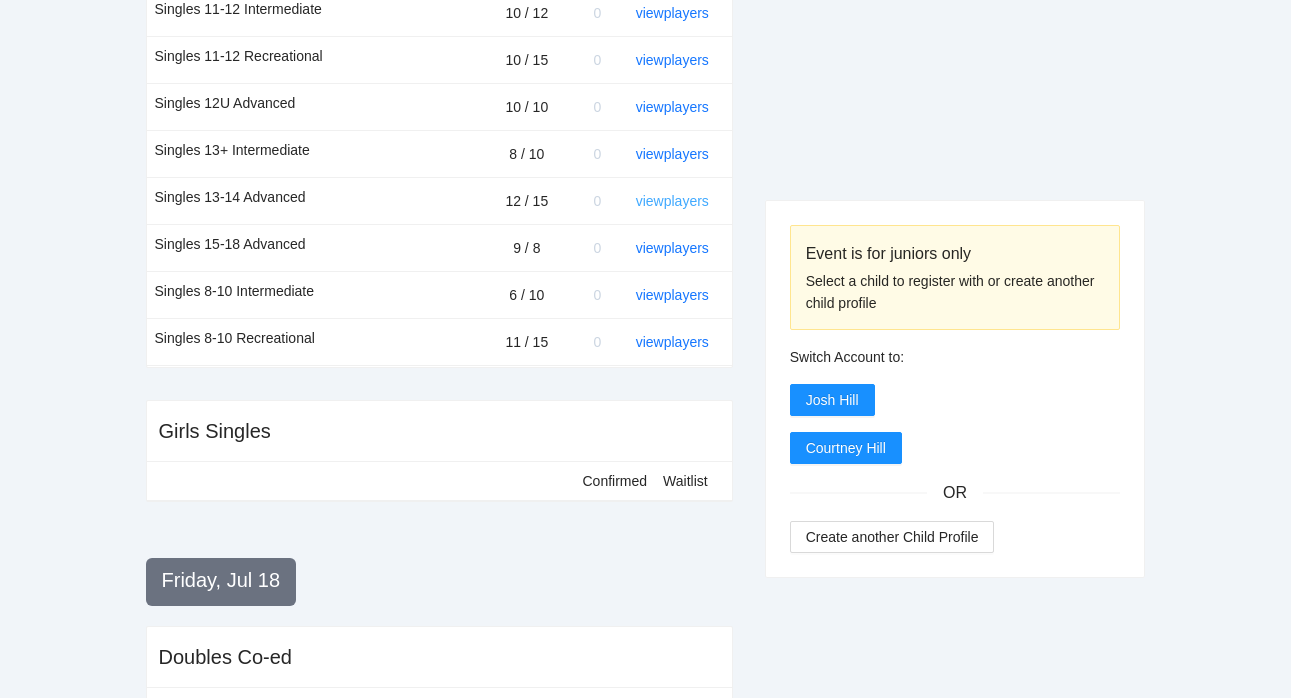 click on "view  players" at bounding box center (672, 201) 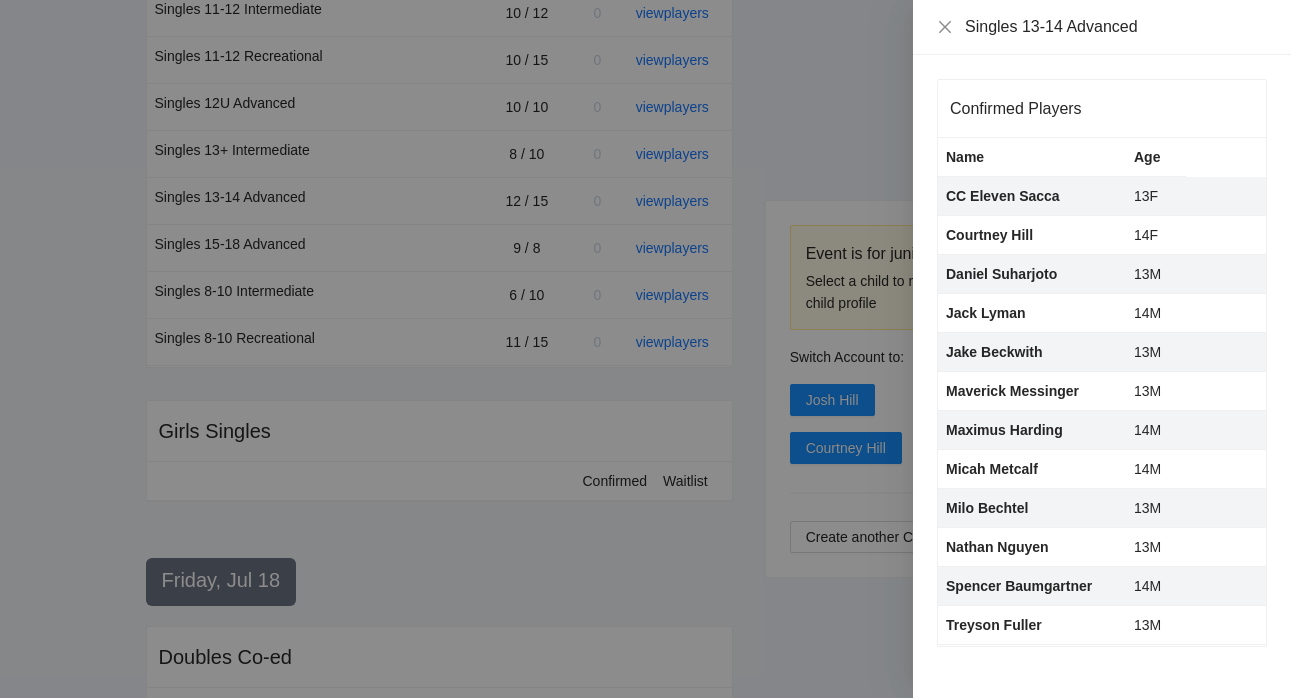 click at bounding box center [645, 349] 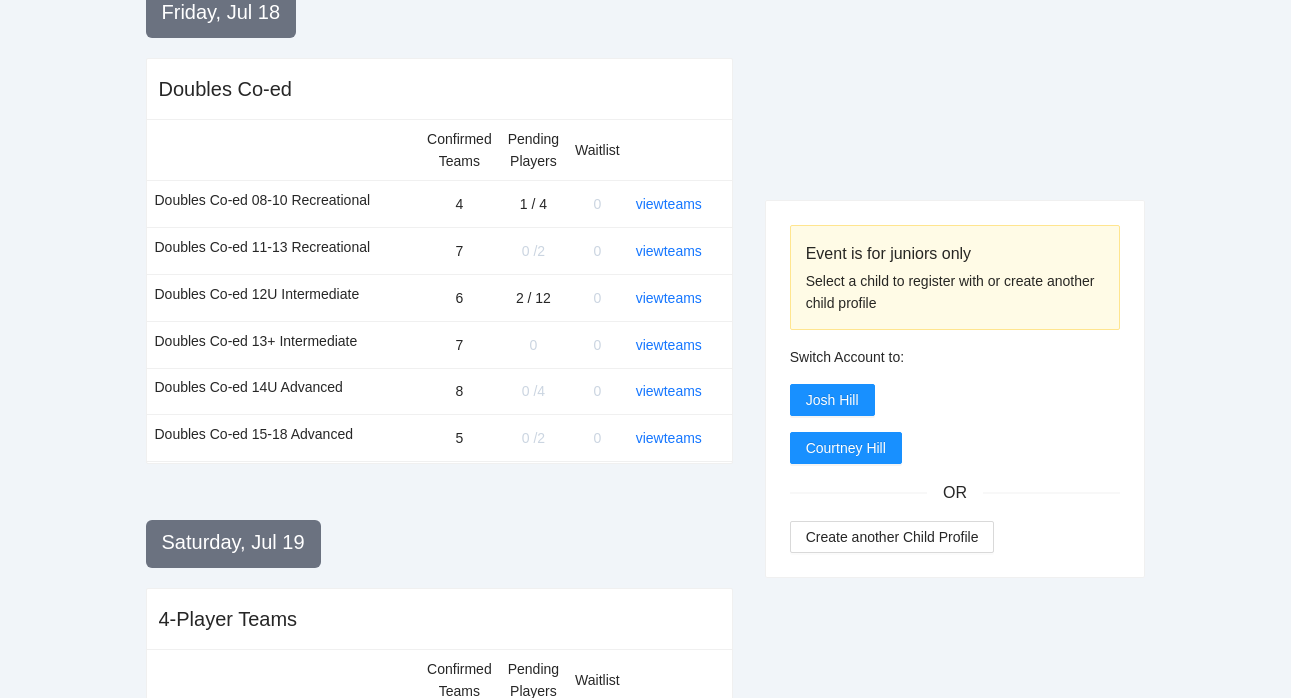 scroll, scrollTop: 1435, scrollLeft: 0, axis: vertical 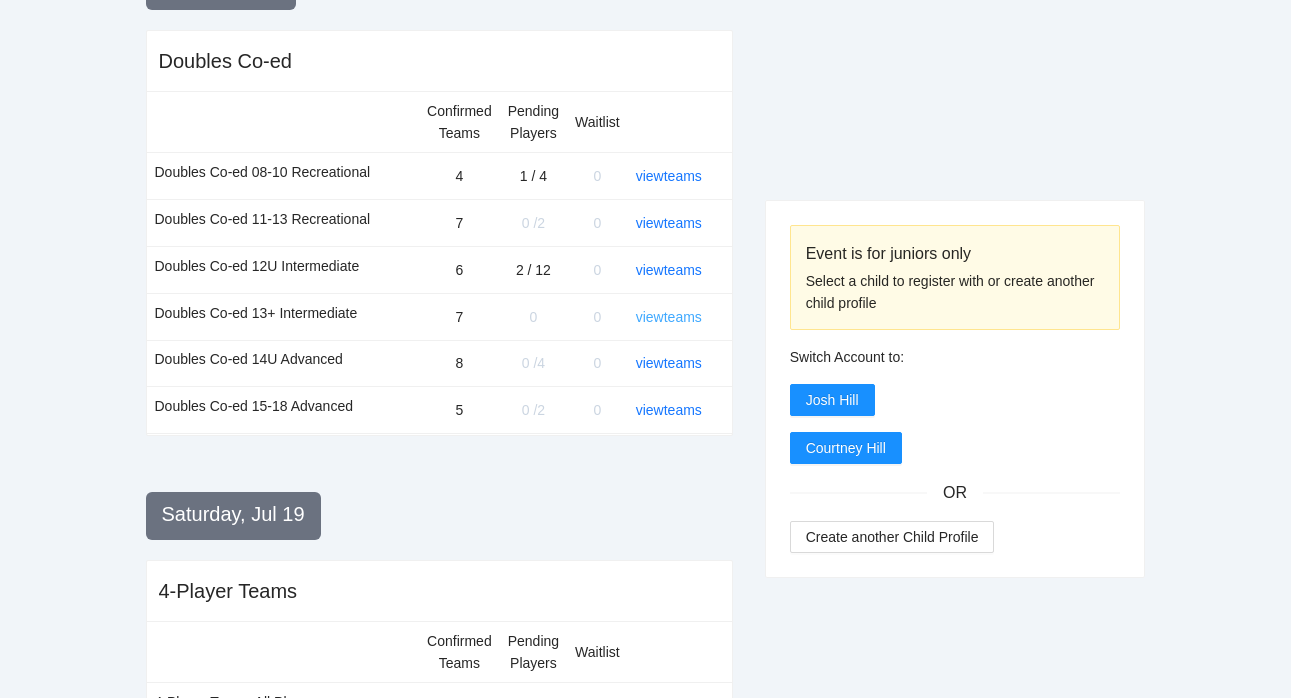 click on "view  teams" at bounding box center (669, 317) 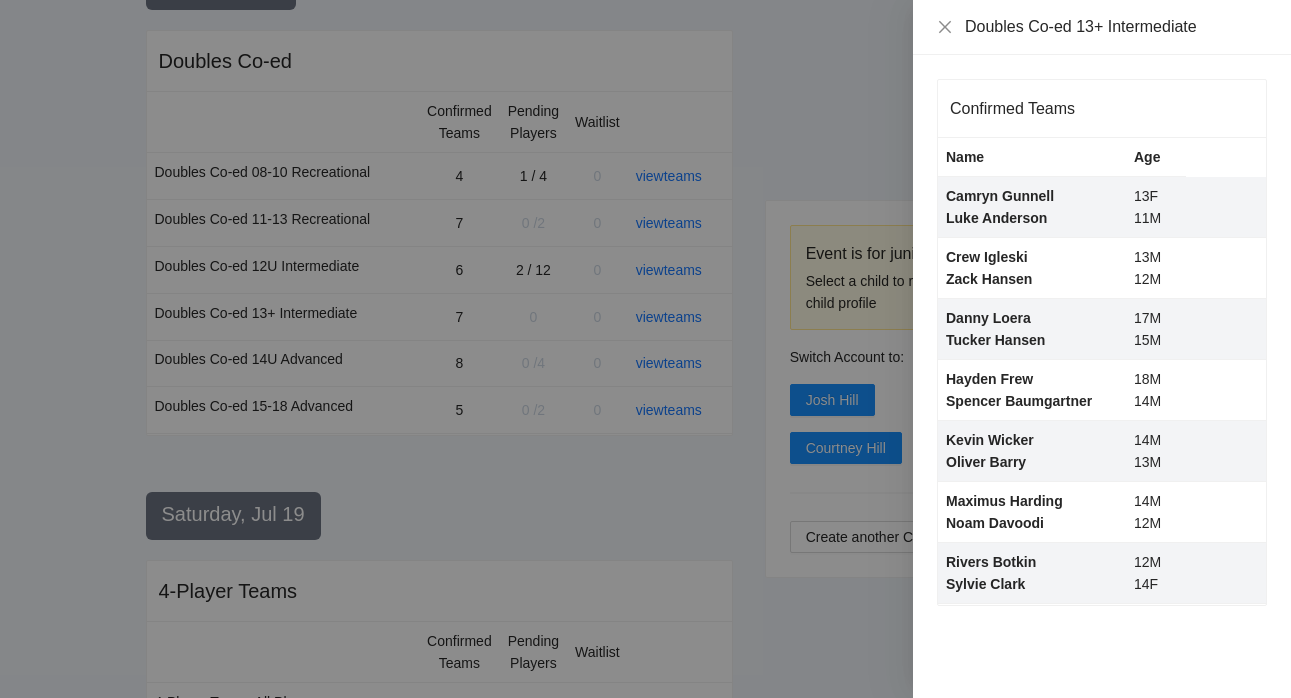 click at bounding box center (645, 349) 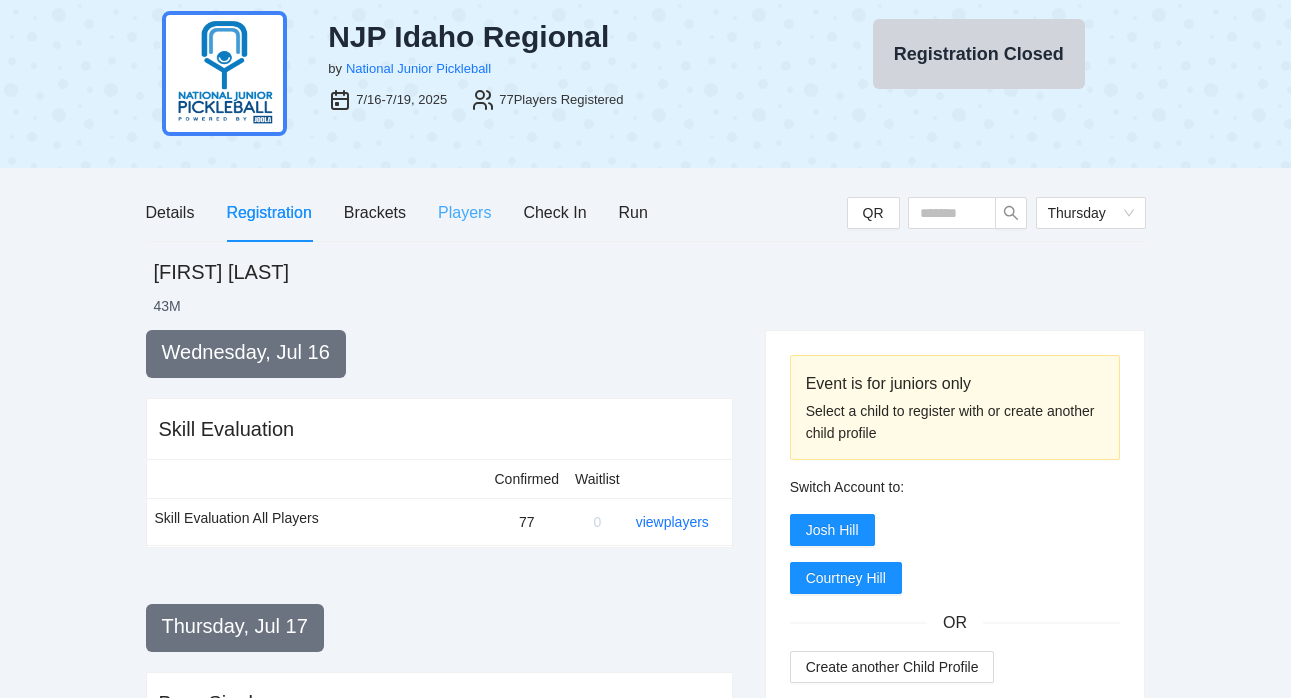 scroll, scrollTop: 36, scrollLeft: 0, axis: vertical 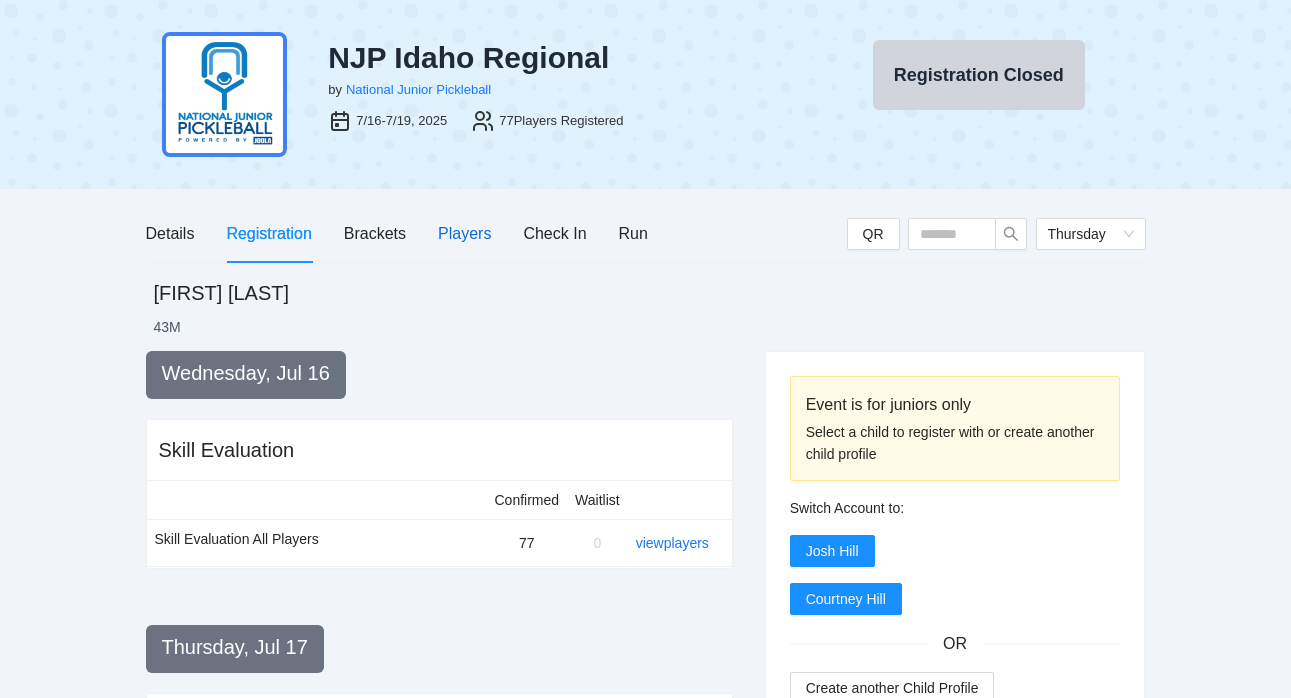 click on "Players" at bounding box center (464, 233) 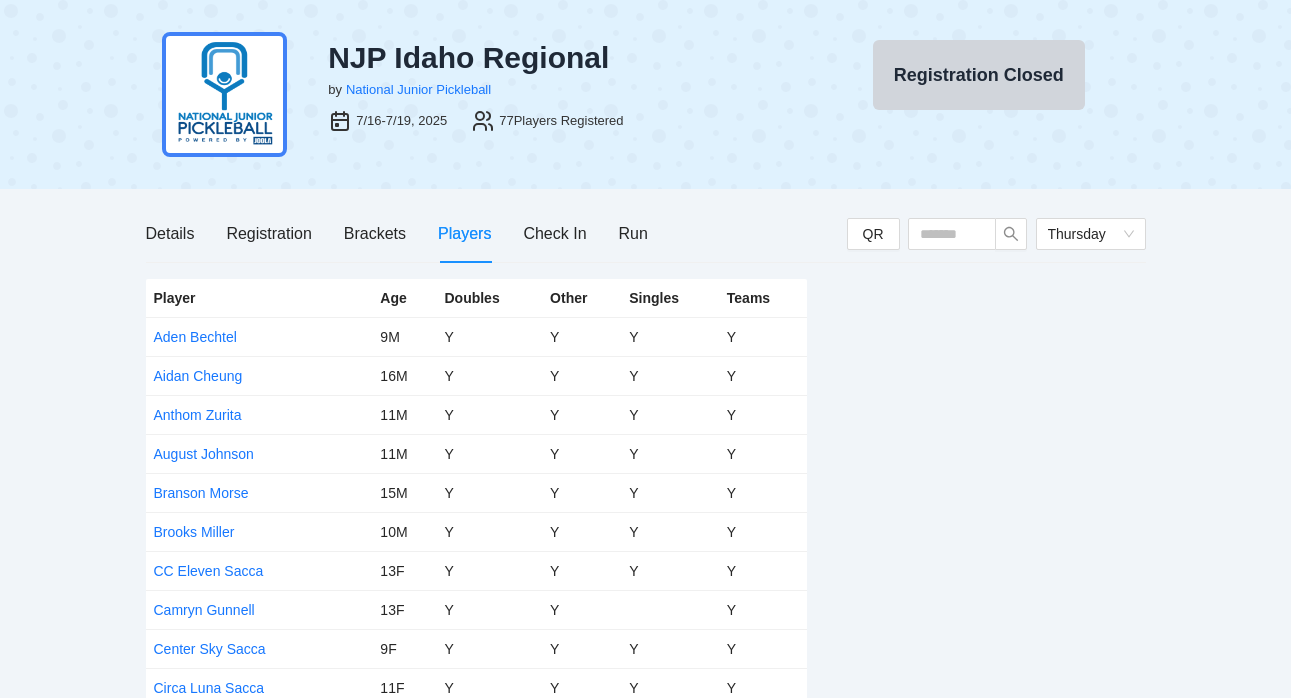 scroll, scrollTop: 1076, scrollLeft: 0, axis: vertical 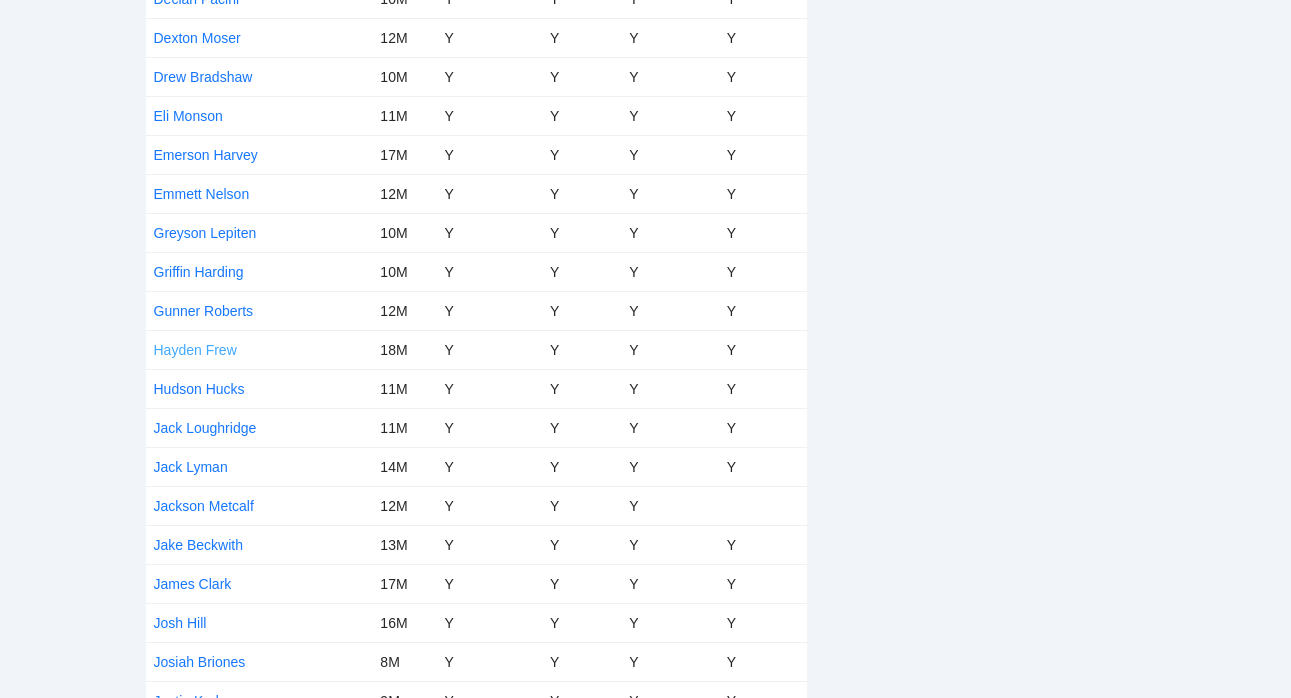 click on "Hayden Frew" at bounding box center (195, 350) 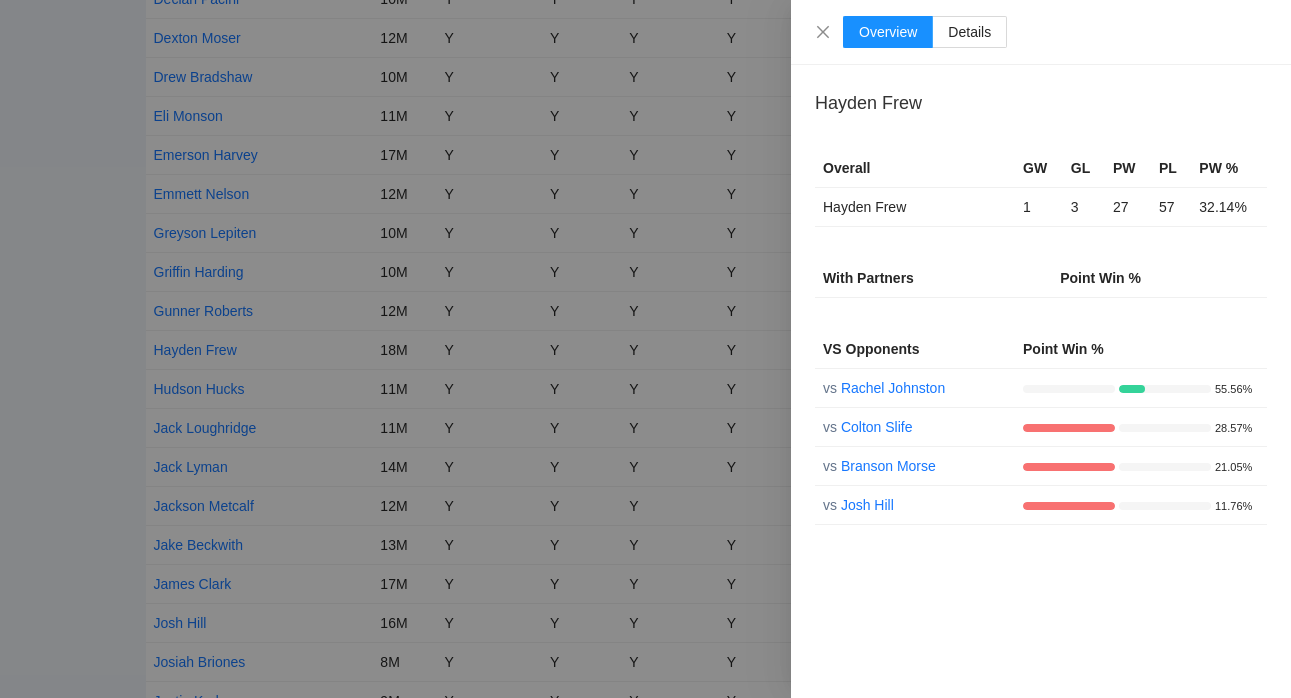 click at bounding box center [645, 349] 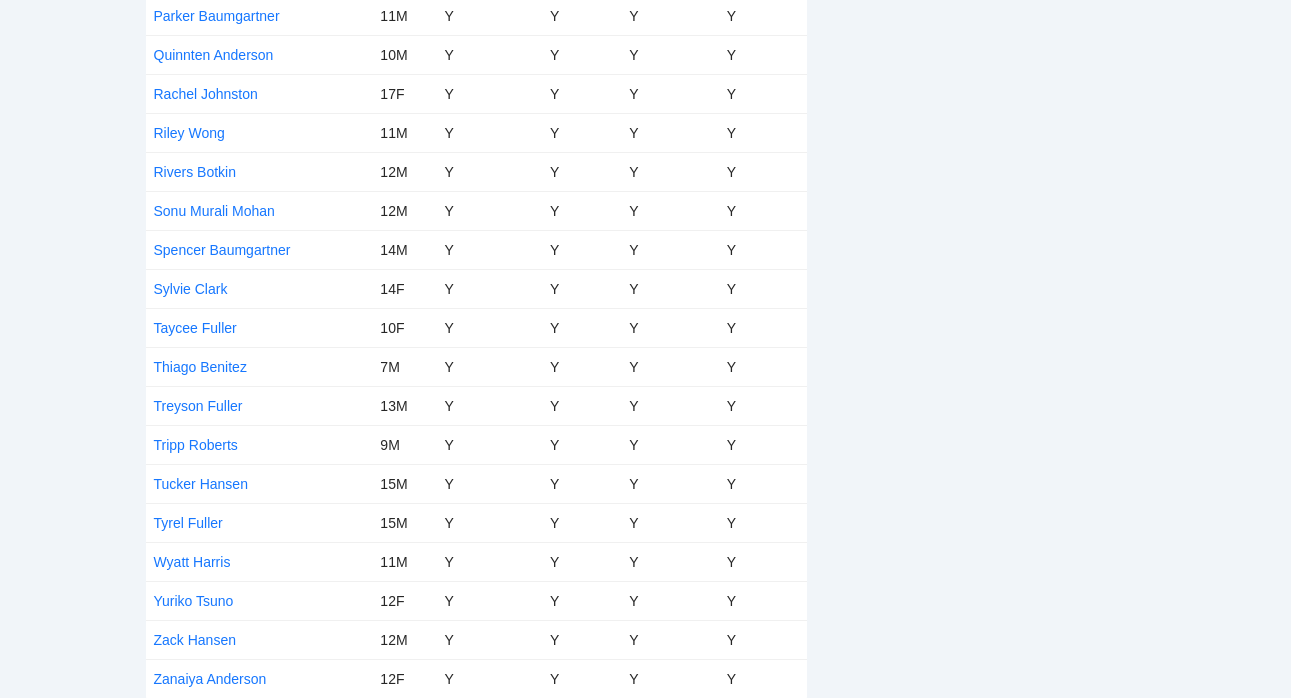 scroll, scrollTop: 2636, scrollLeft: 0, axis: vertical 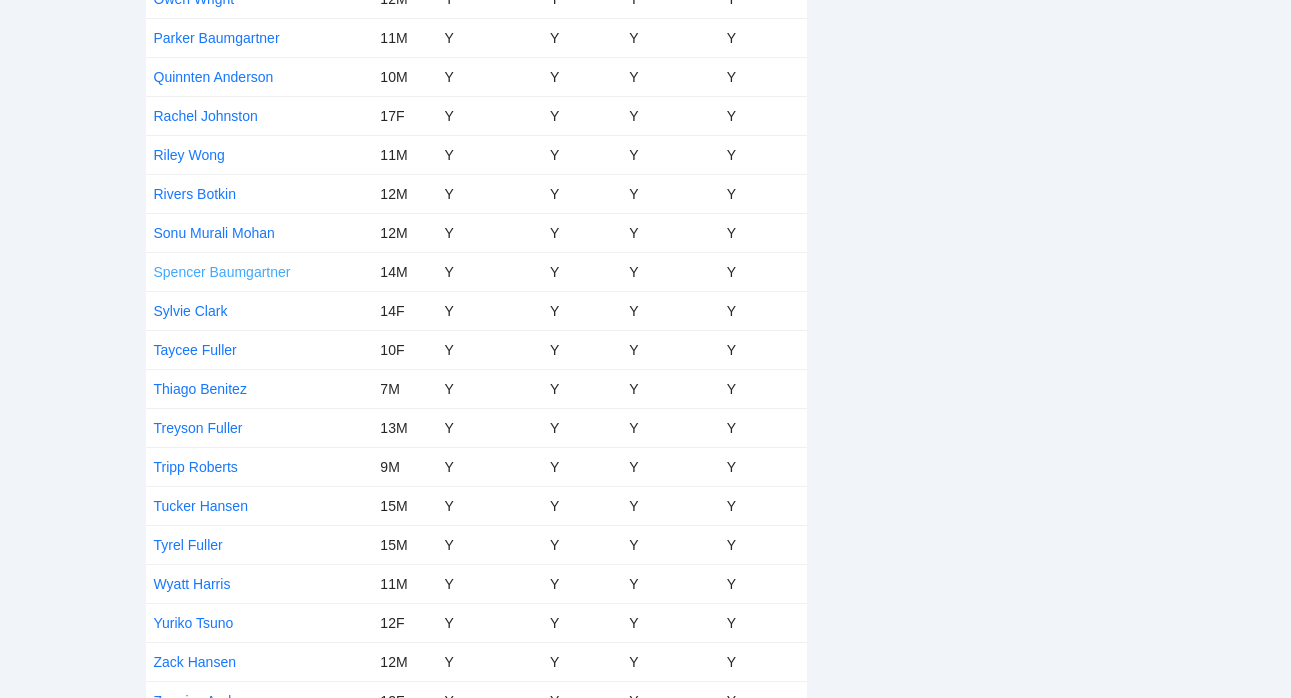 click on "Spencer Baumgartner" at bounding box center (222, 272) 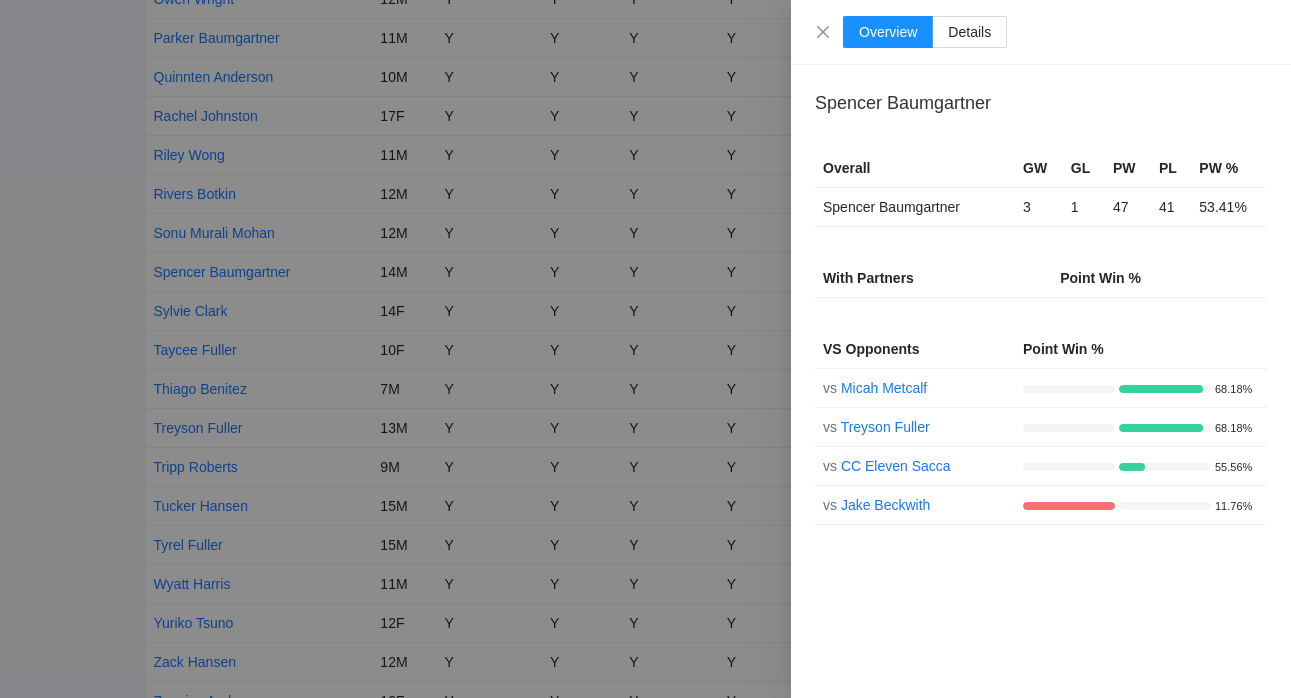 click at bounding box center (645, 349) 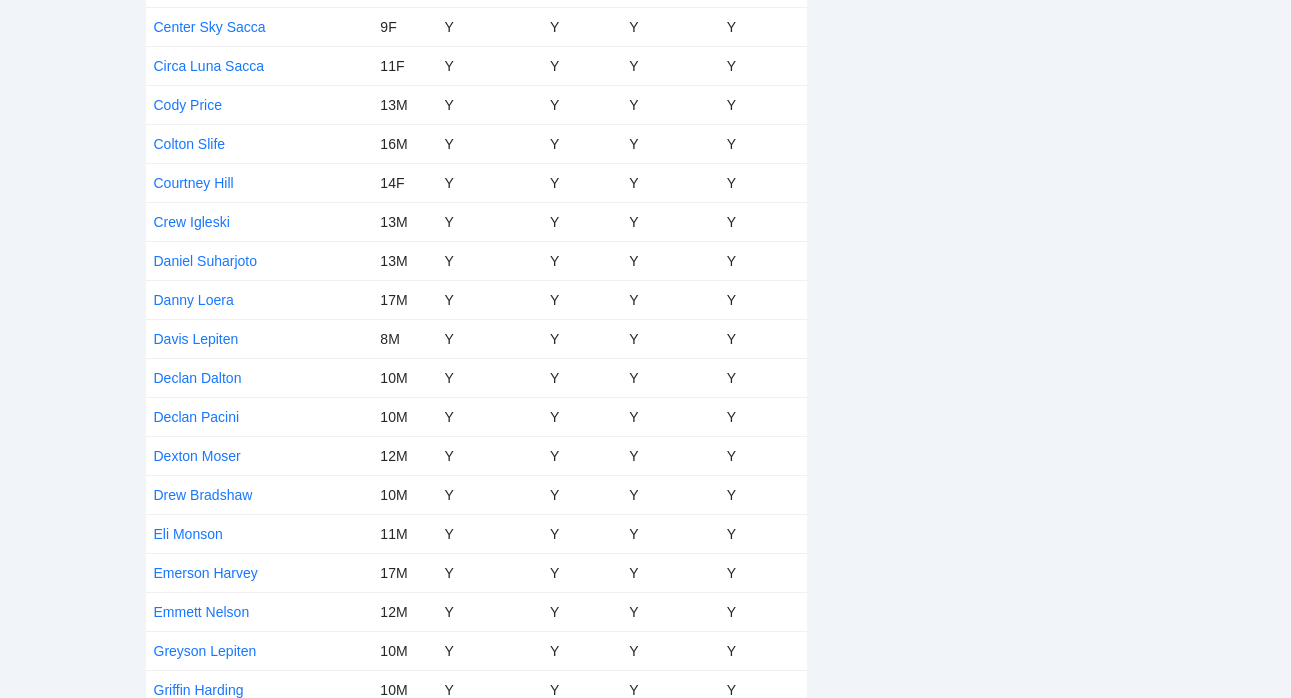 scroll, scrollTop: 0, scrollLeft: 0, axis: both 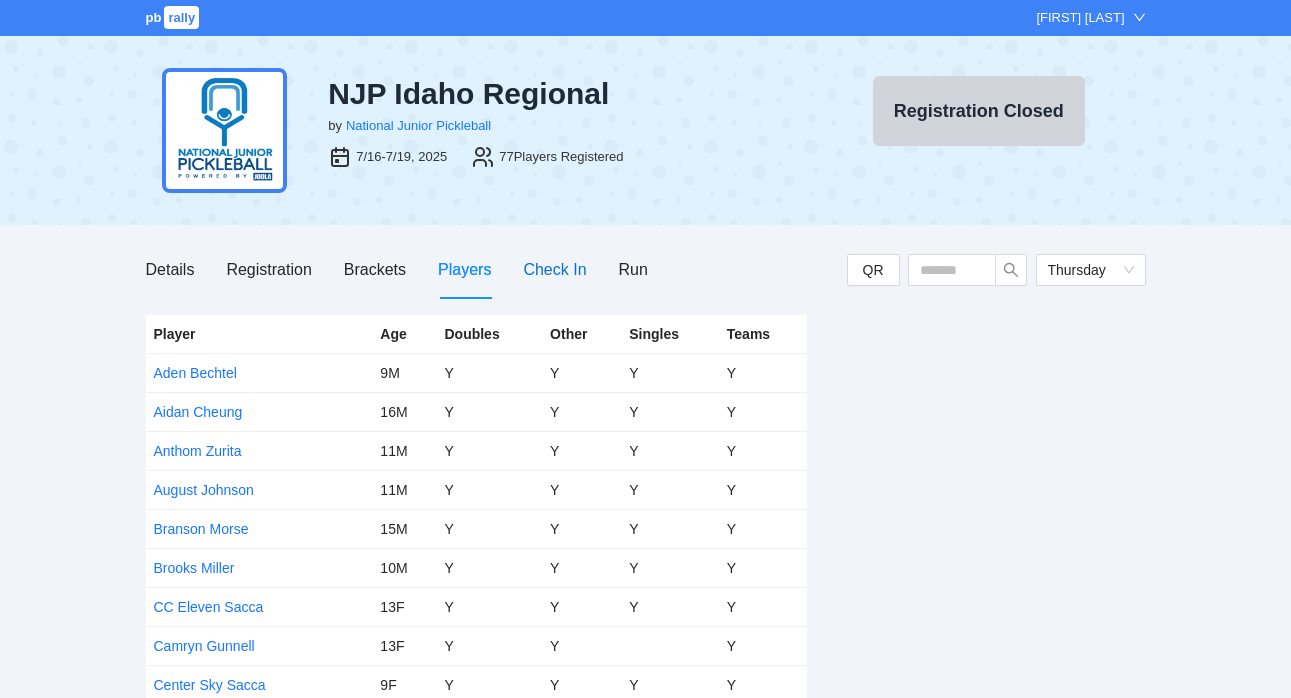 click on "Check In" at bounding box center [554, 269] 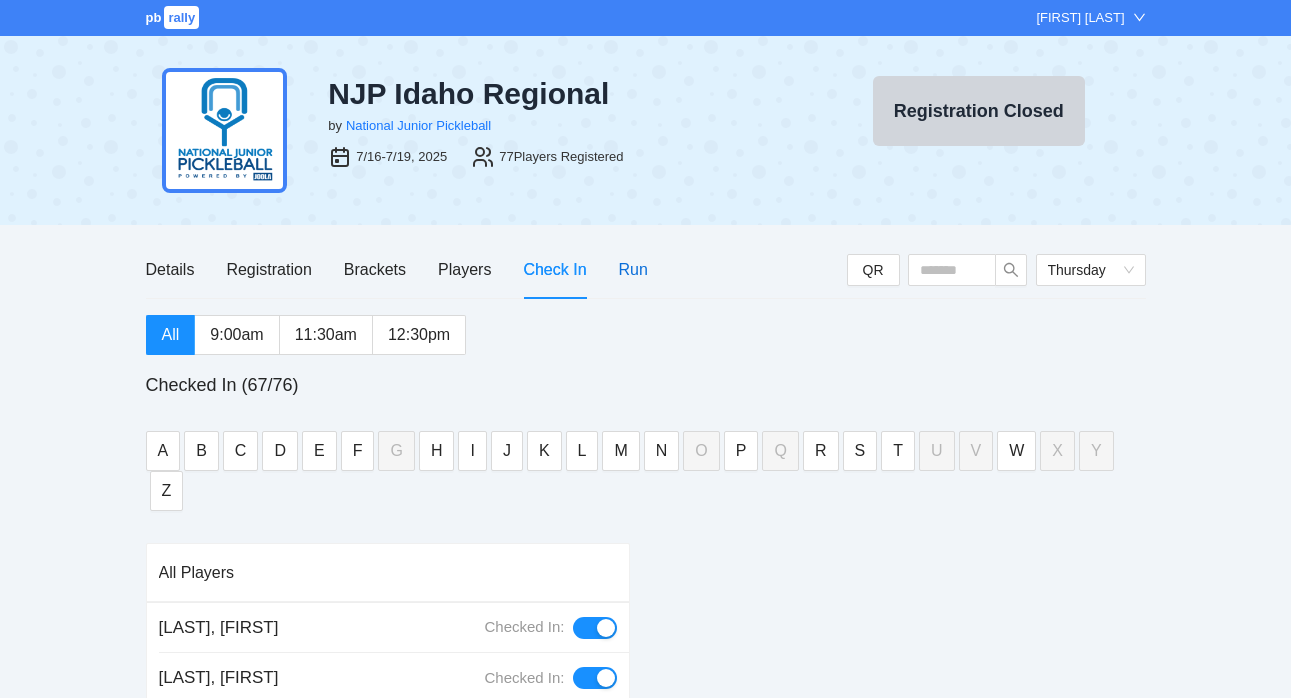 click on "Run" at bounding box center (633, 269) 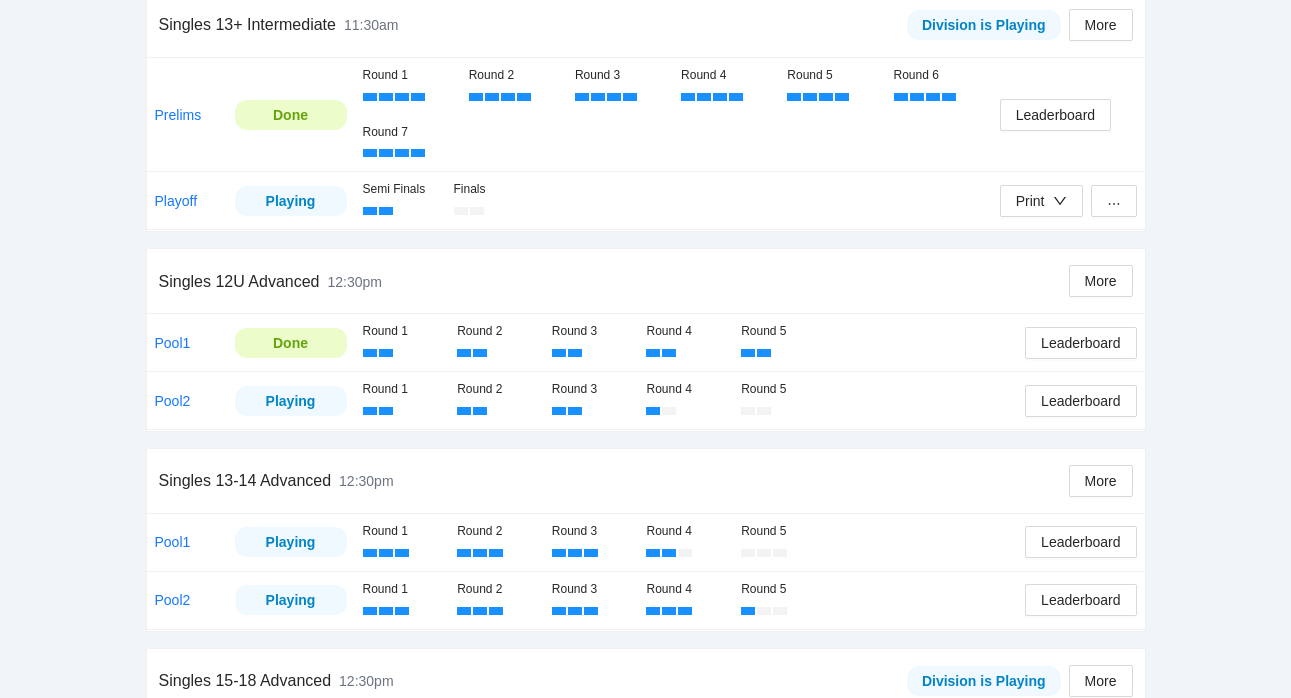 scroll, scrollTop: 419, scrollLeft: 0, axis: vertical 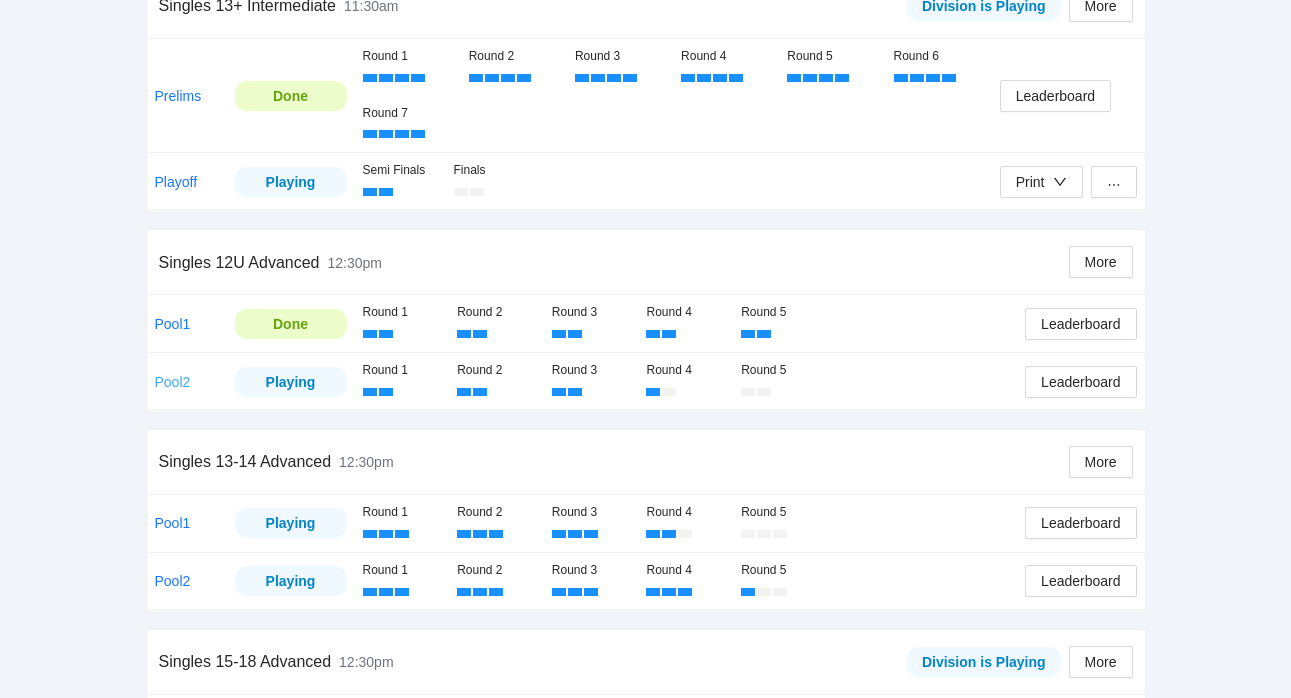click on "Pool2" at bounding box center (173, 382) 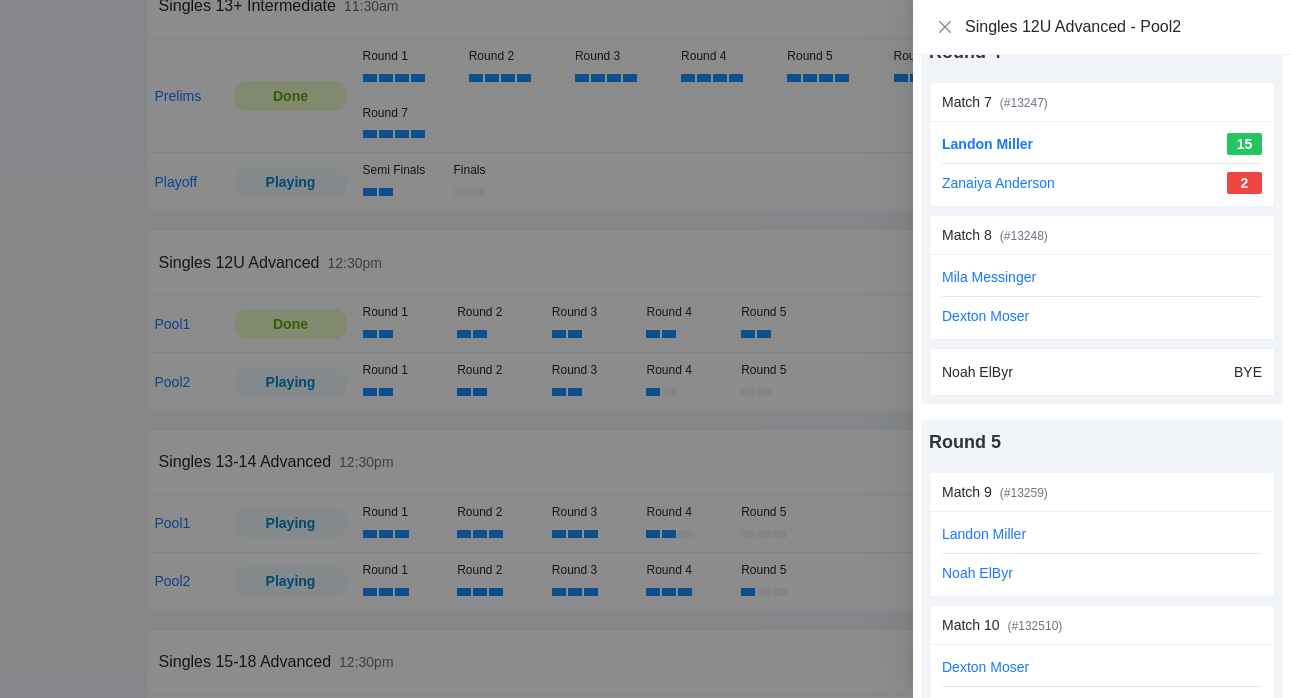 scroll, scrollTop: 1272, scrollLeft: 0, axis: vertical 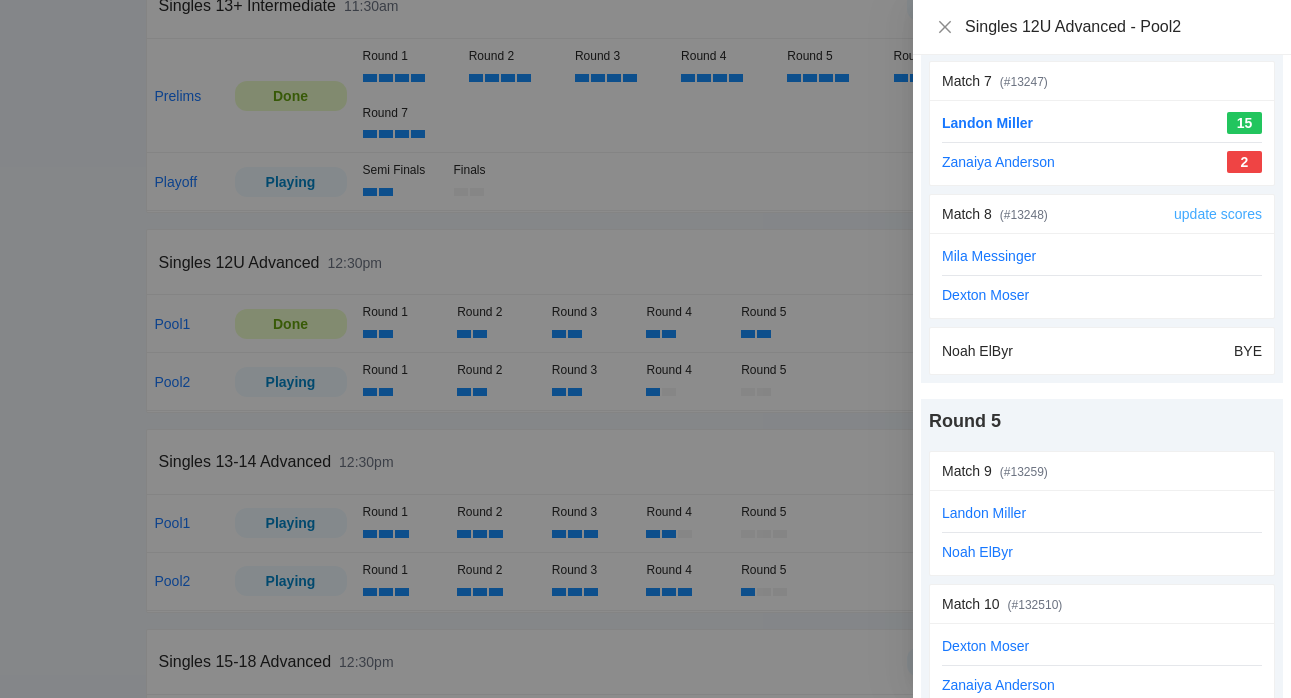 click on "update scores" at bounding box center [1218, 214] 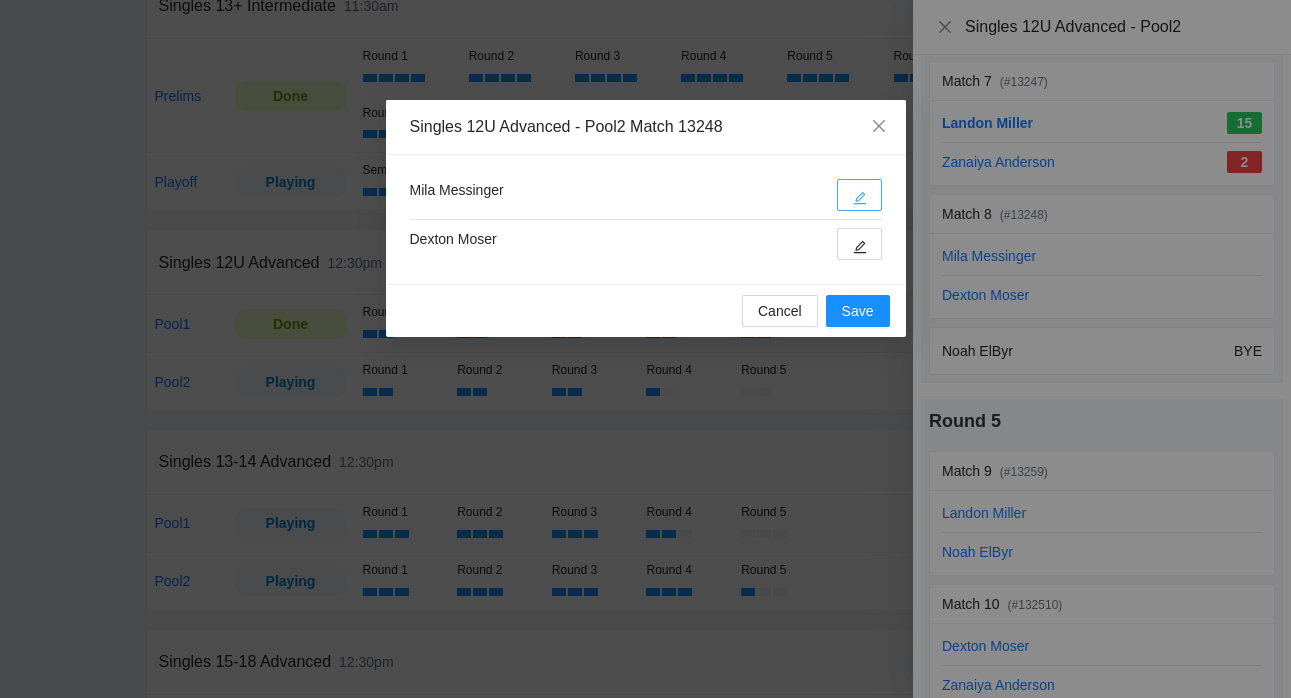 click 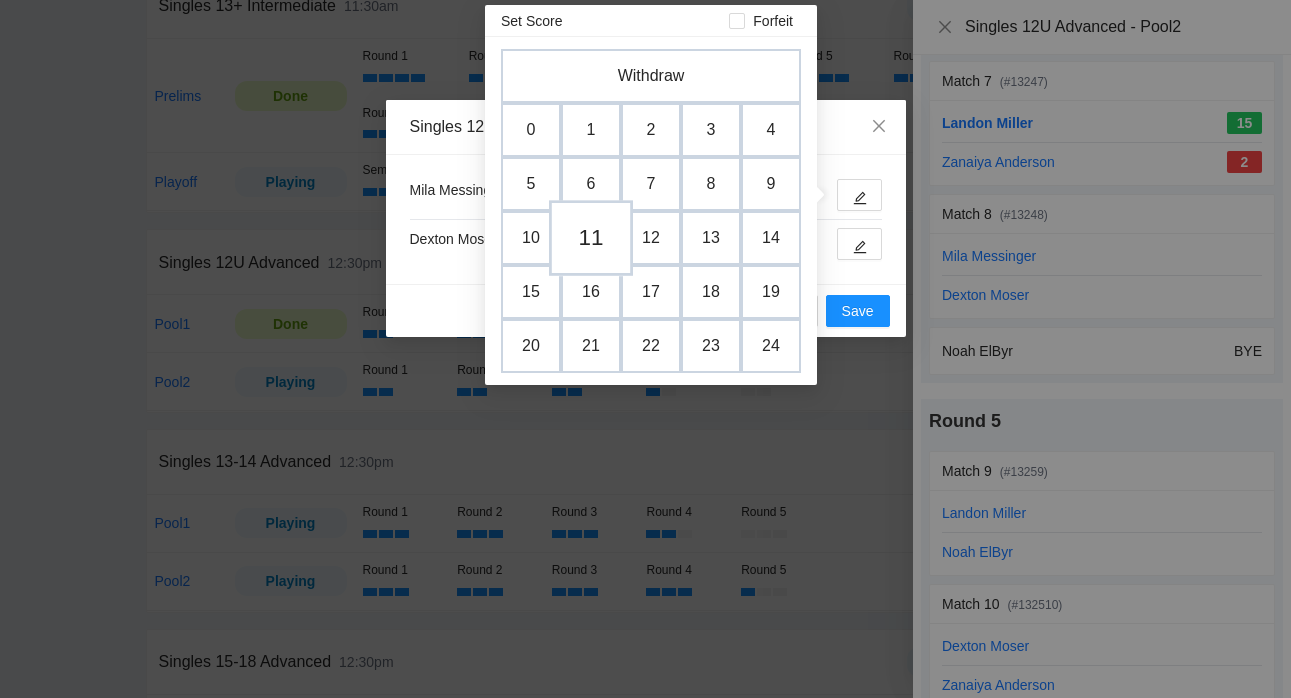 click on "11" at bounding box center (591, 238) 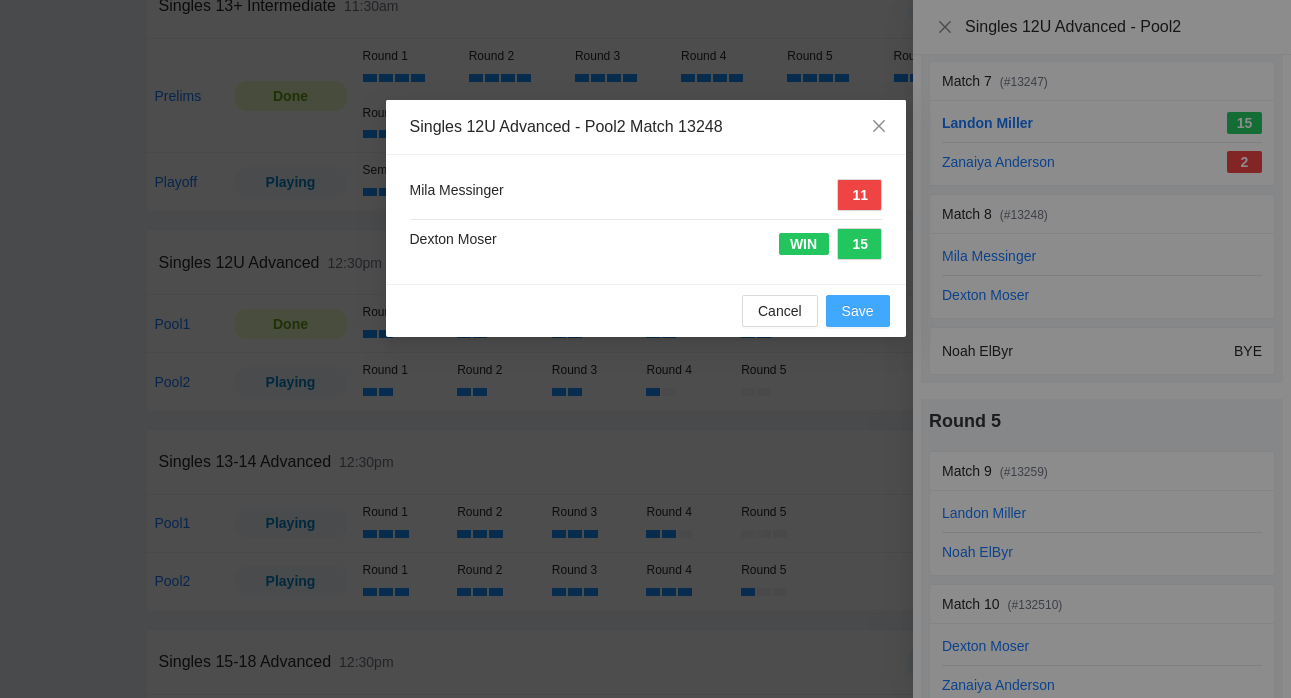 click on "Save" at bounding box center [858, 311] 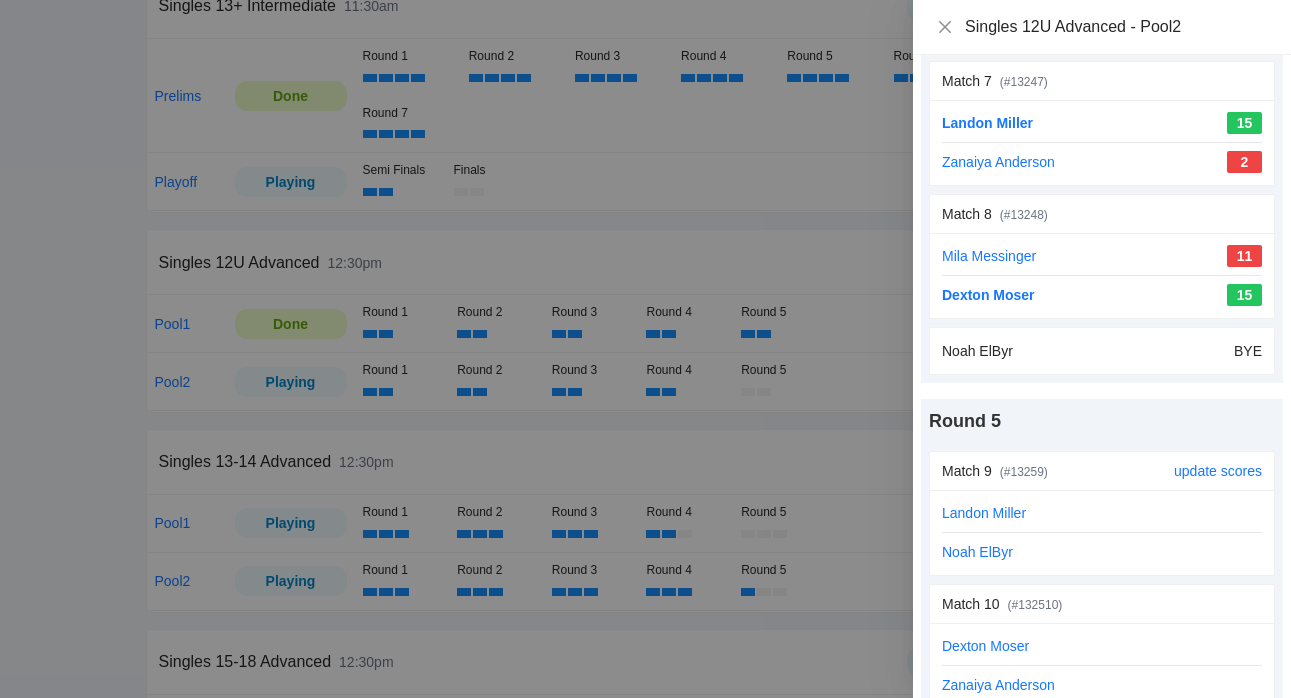 scroll, scrollTop: 1355, scrollLeft: 0, axis: vertical 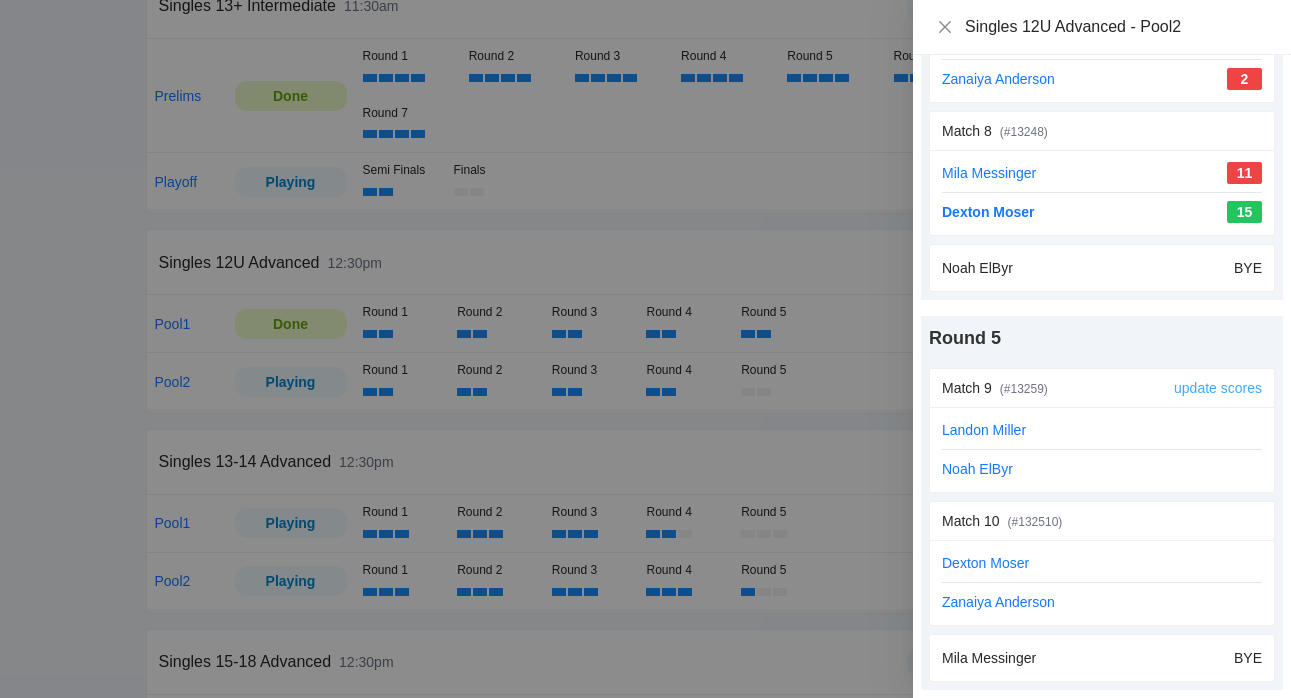 click on "update scores" at bounding box center (1218, 388) 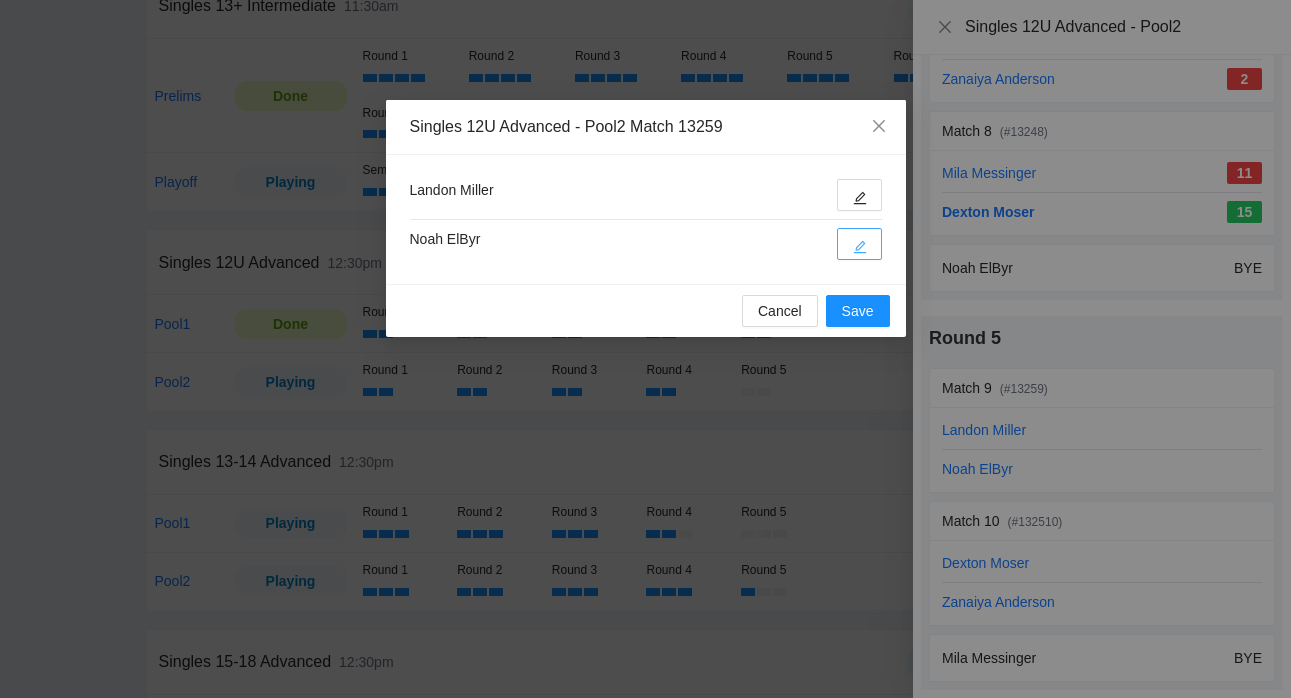 click 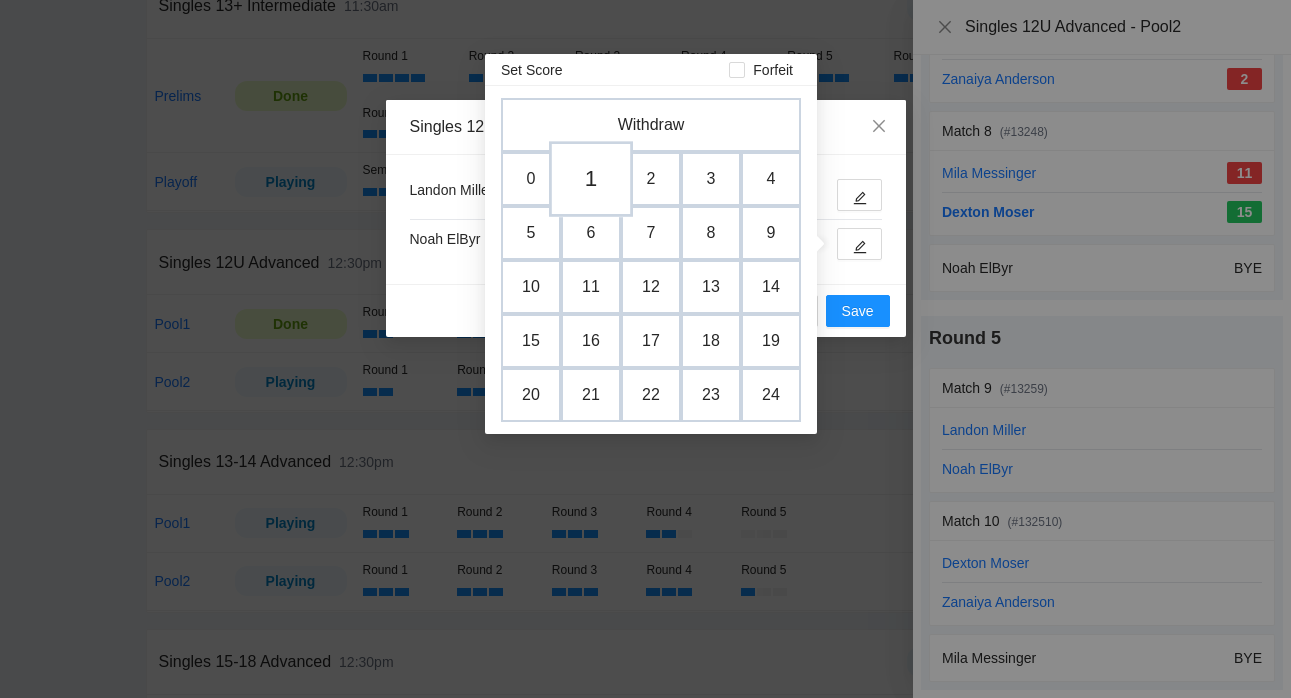 click on "1" at bounding box center [591, 179] 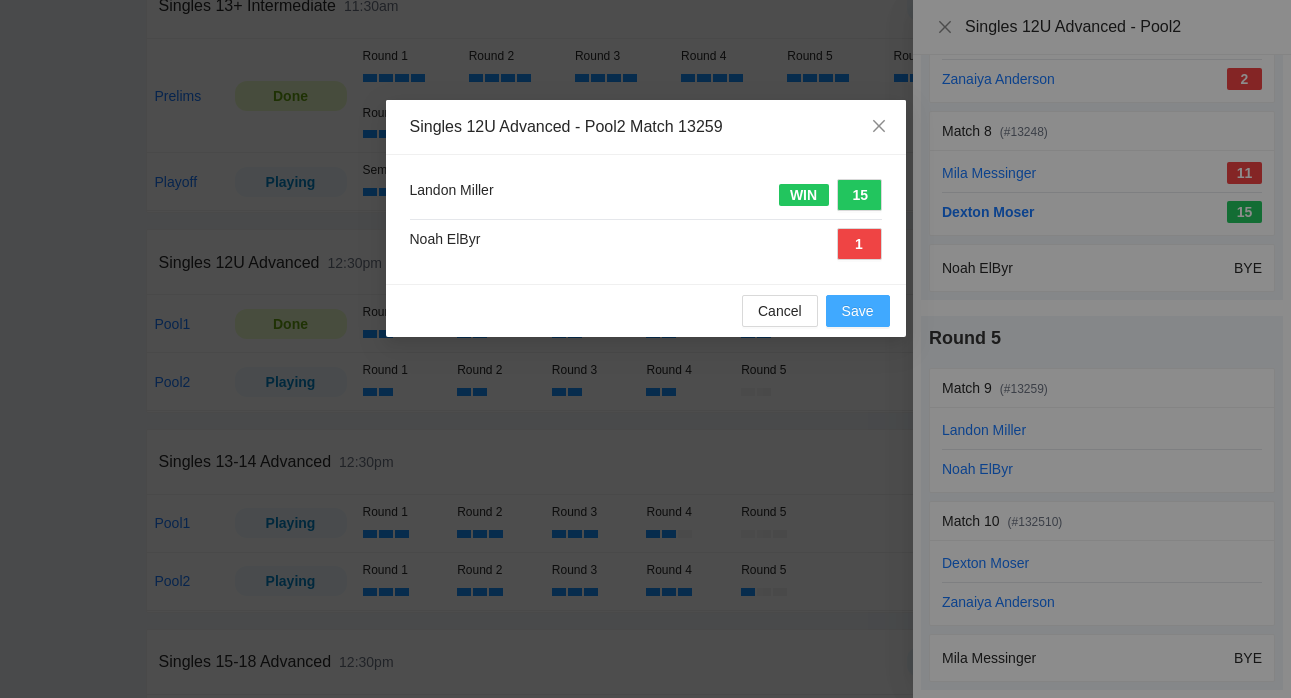 click on "Save" at bounding box center (858, 311) 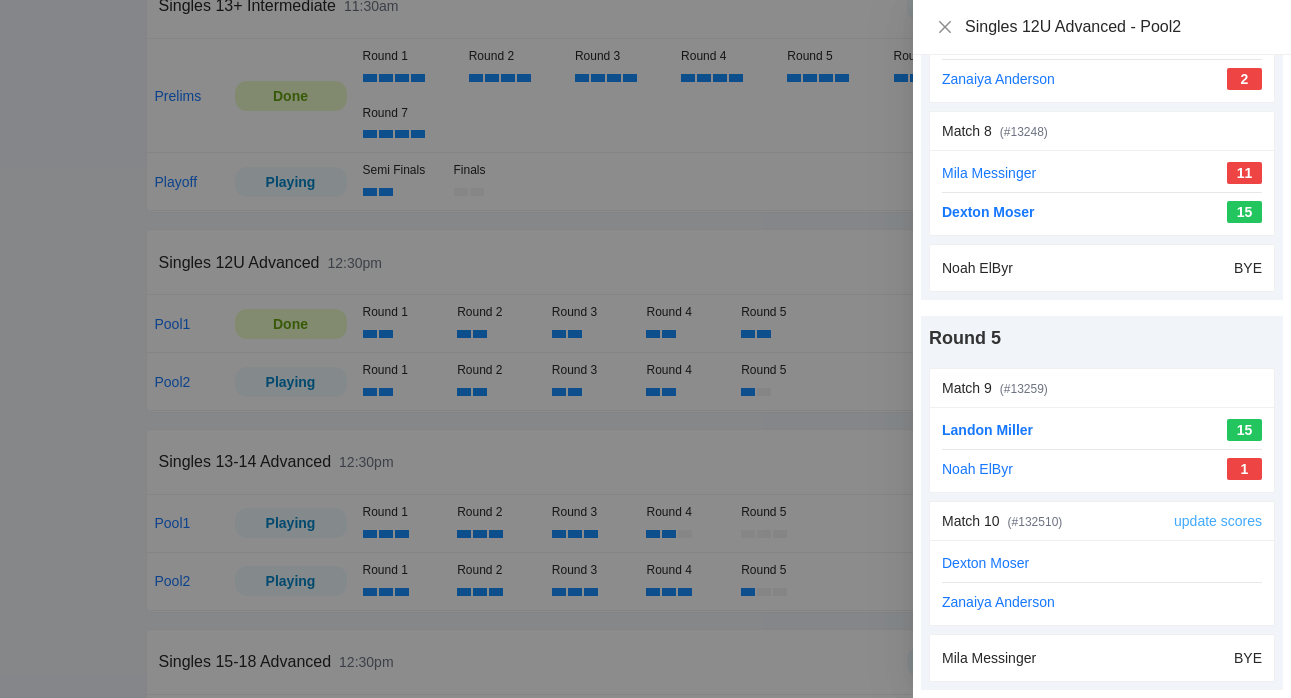 click on "update scores" at bounding box center (1218, 521) 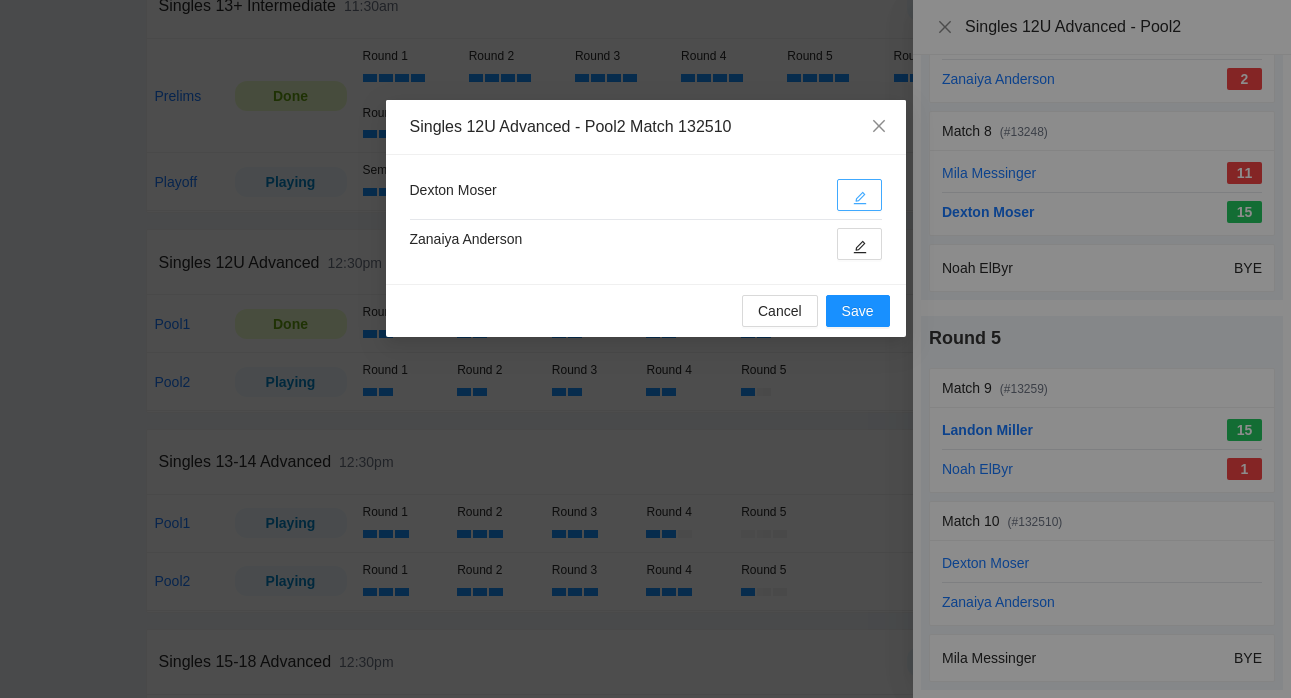 click 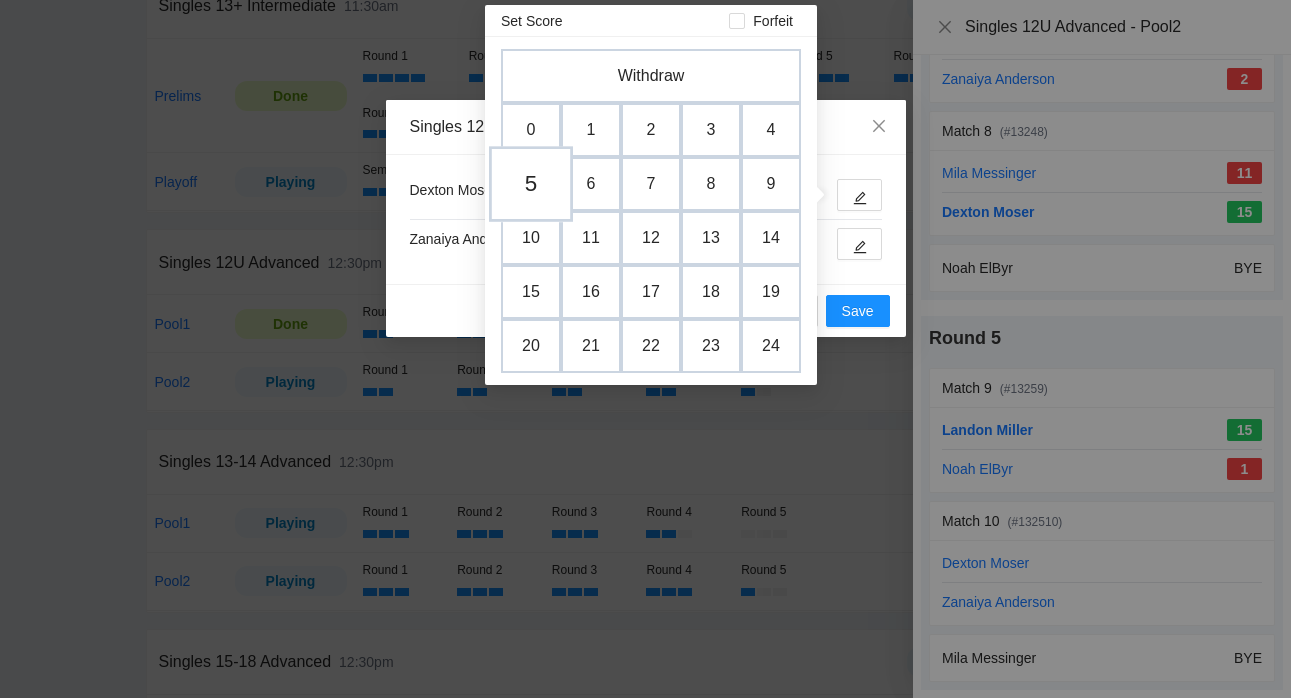 click on "5" at bounding box center [531, 184] 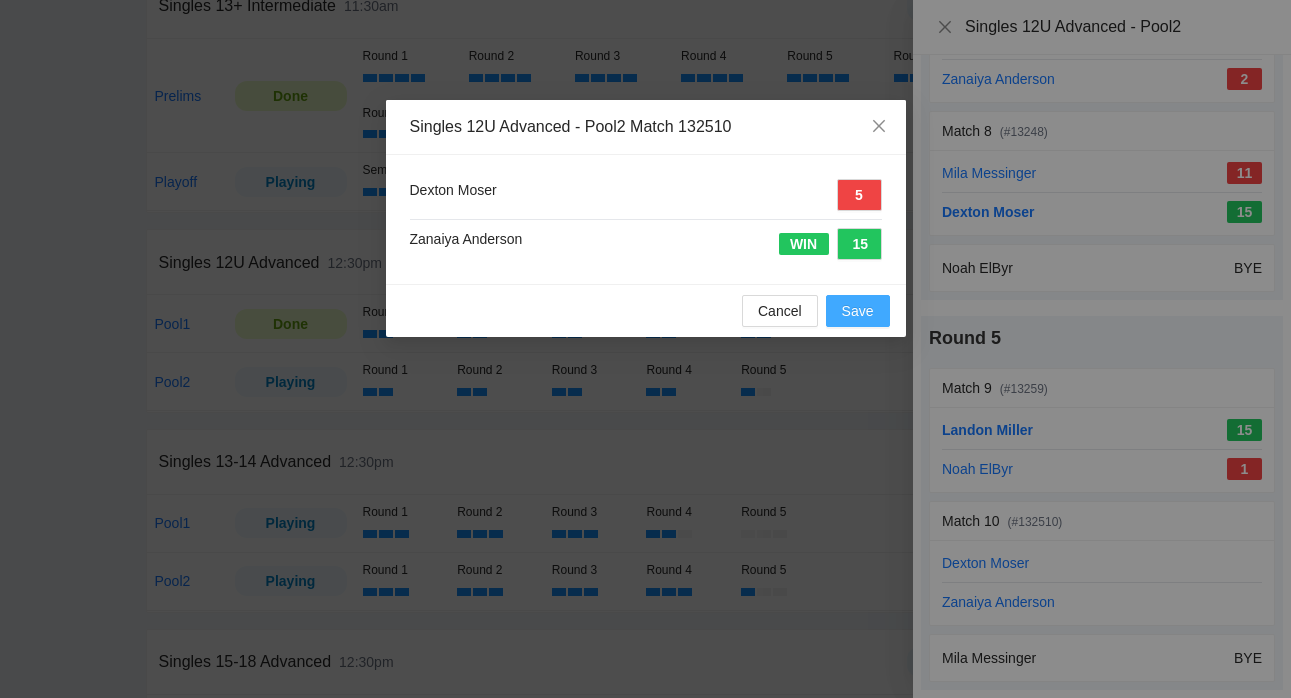 click on "Save" at bounding box center [858, 311] 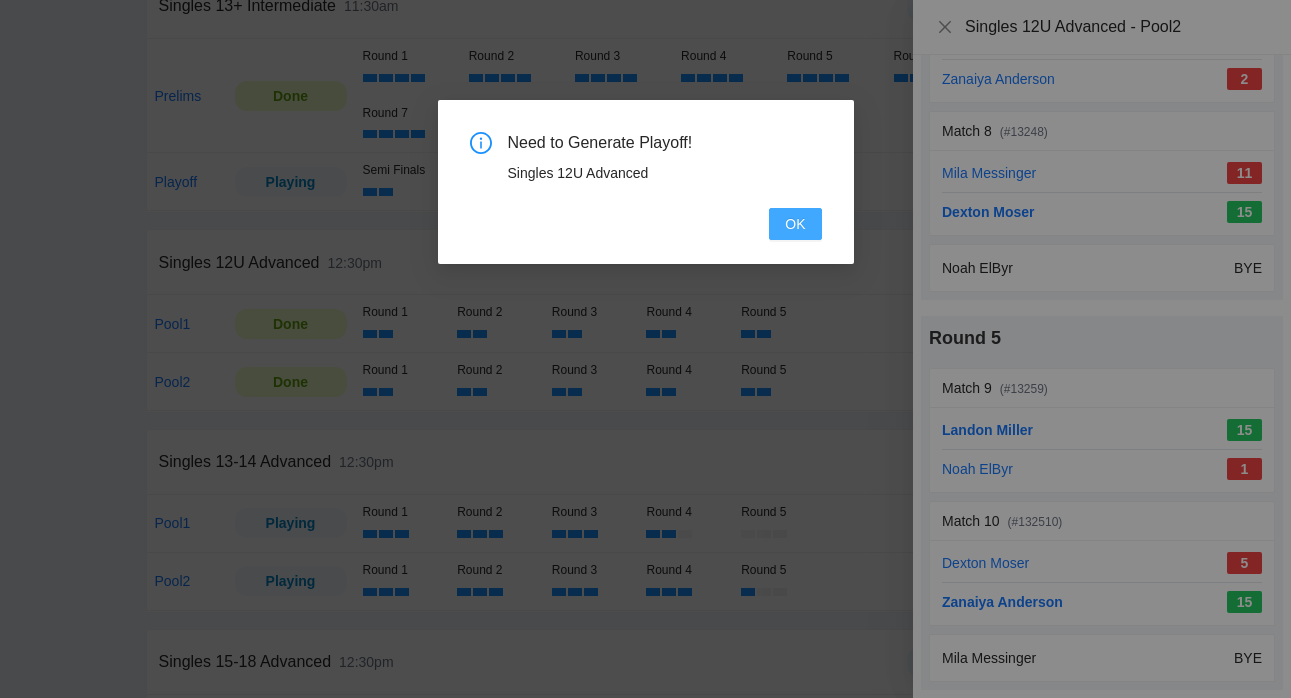 click on "OK" at bounding box center (795, 224) 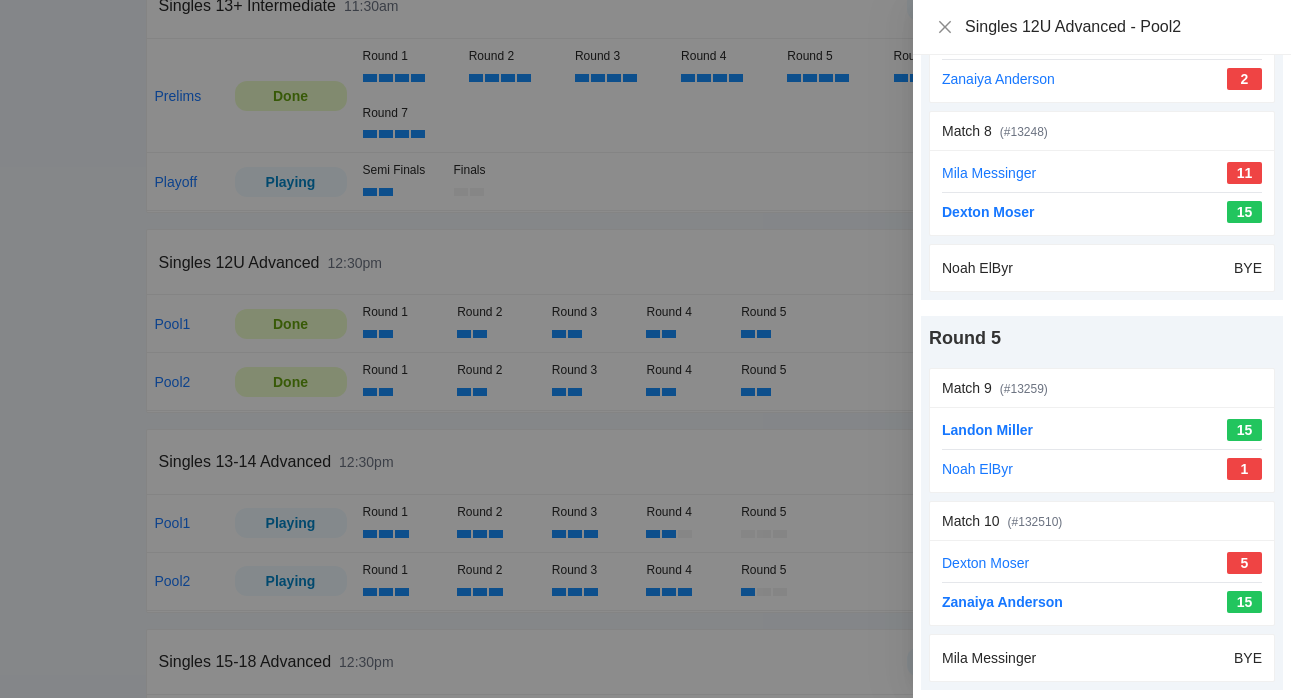 click at bounding box center (645, 349) 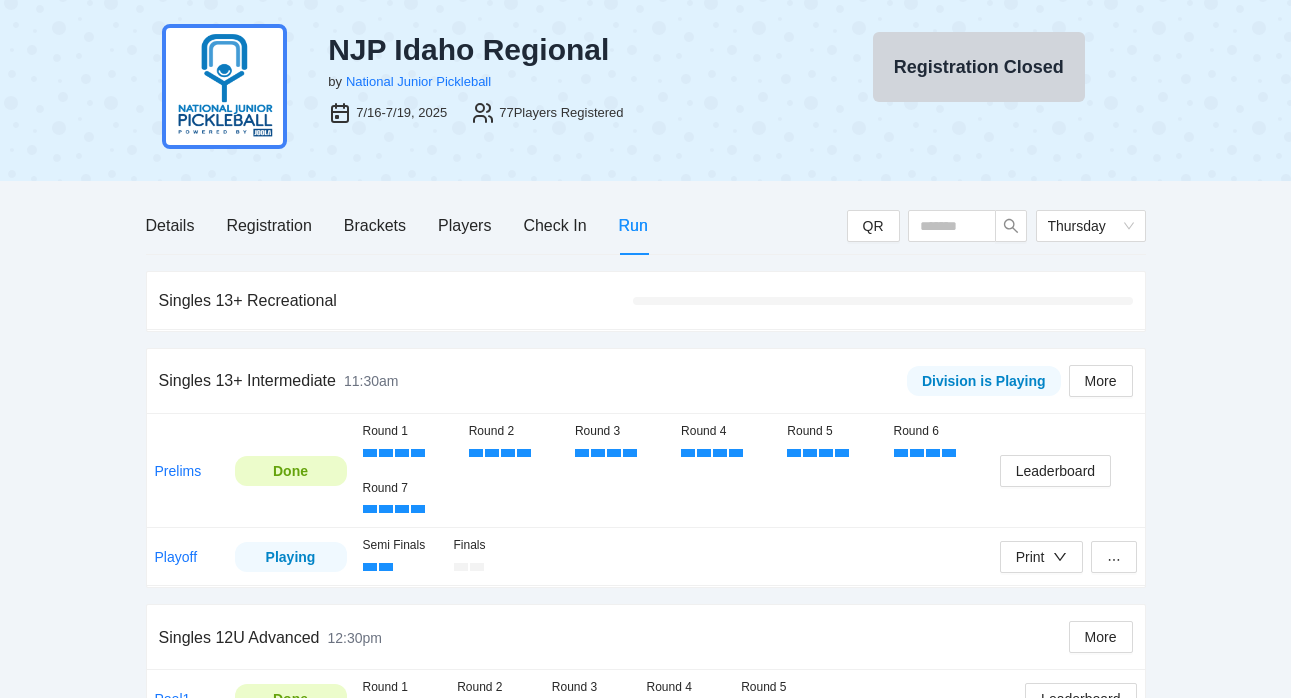 scroll, scrollTop: 0, scrollLeft: 0, axis: both 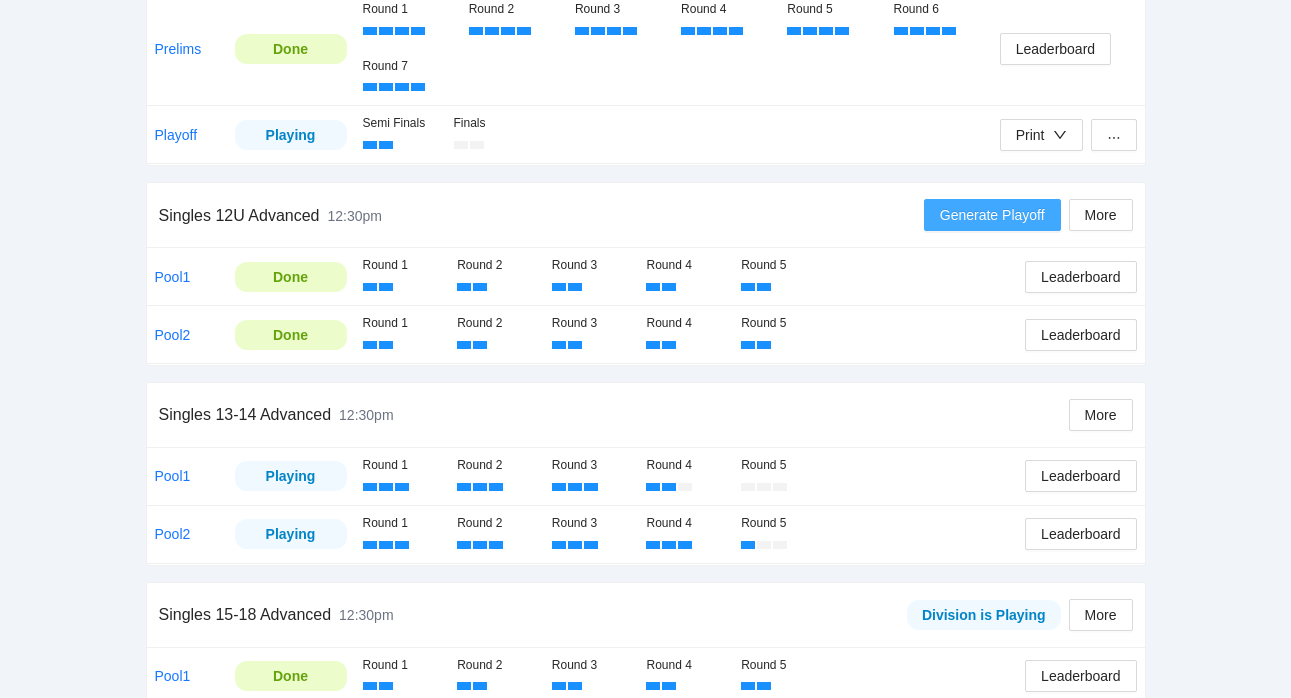 click on "Generate Playoff" at bounding box center (992, 215) 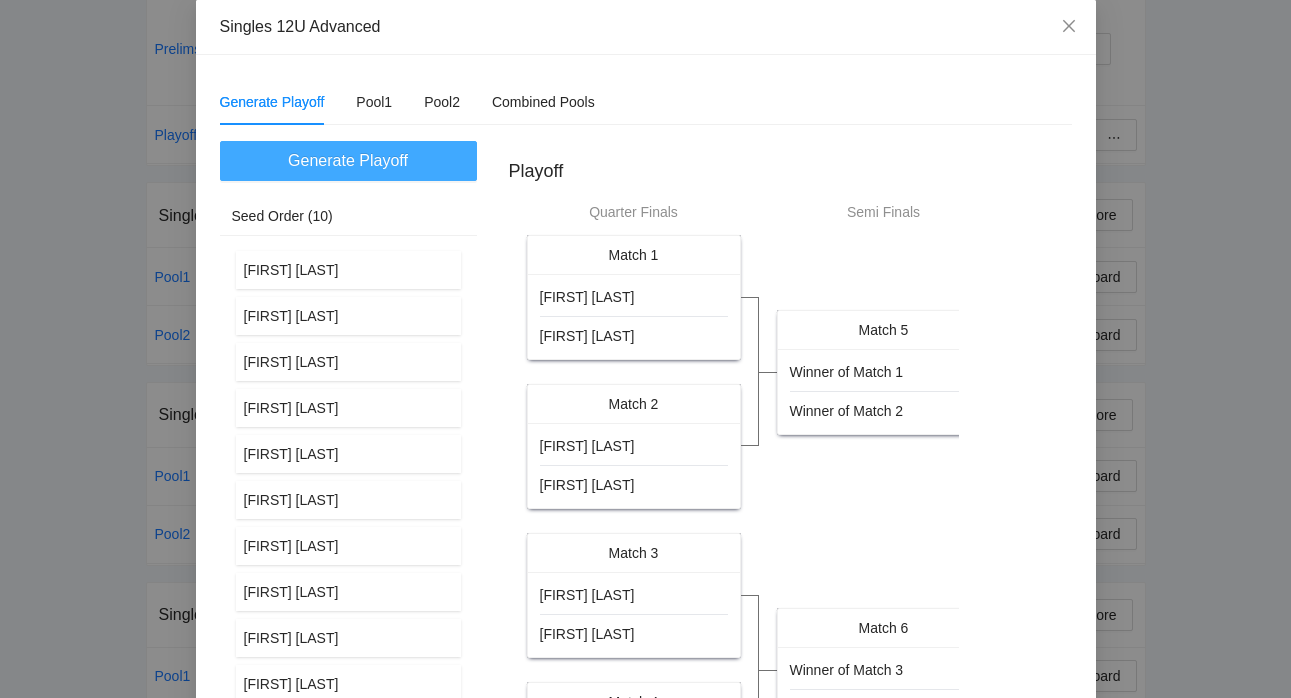 click on "Generate Playoff" at bounding box center (348, 160) 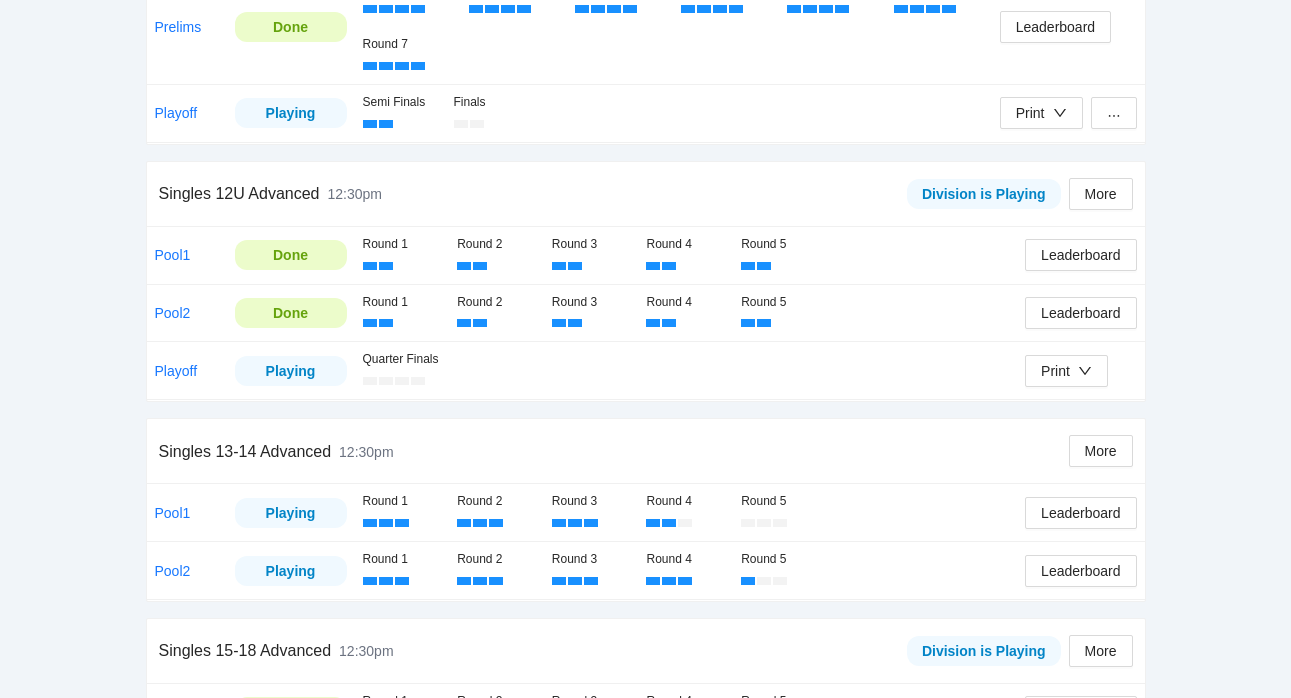 scroll, scrollTop: 638, scrollLeft: 0, axis: vertical 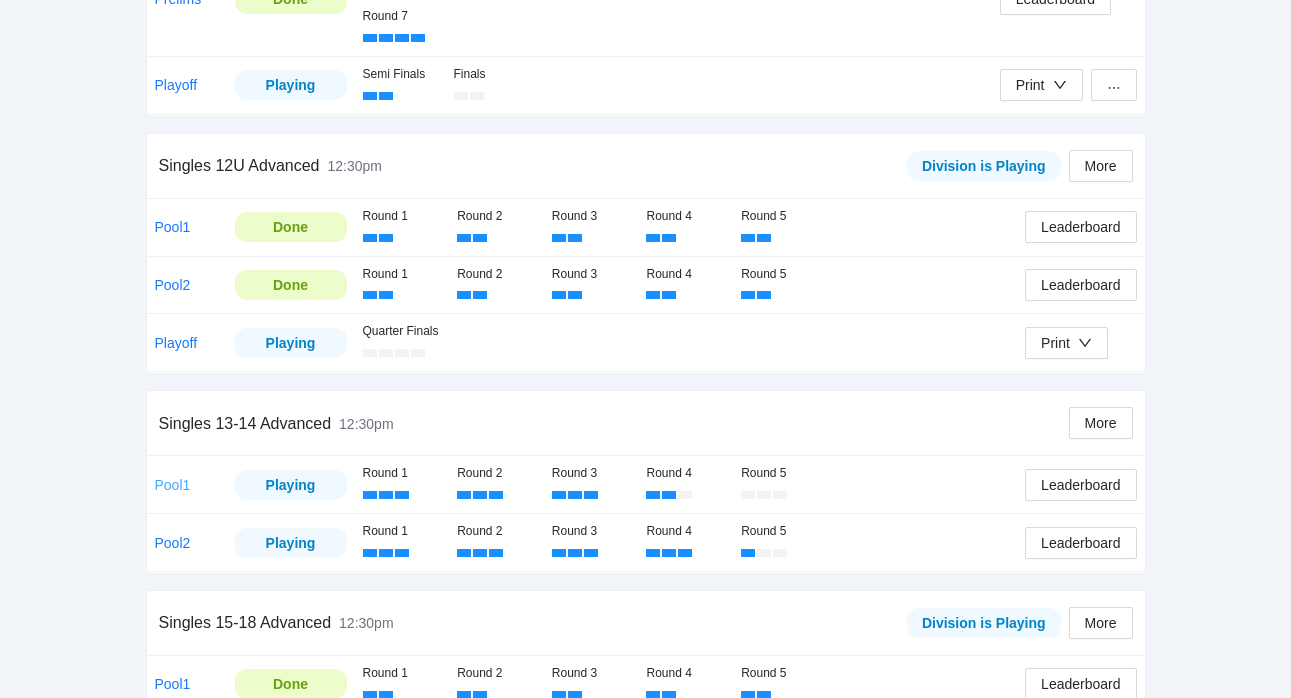 click on "Pool1" at bounding box center [173, 485] 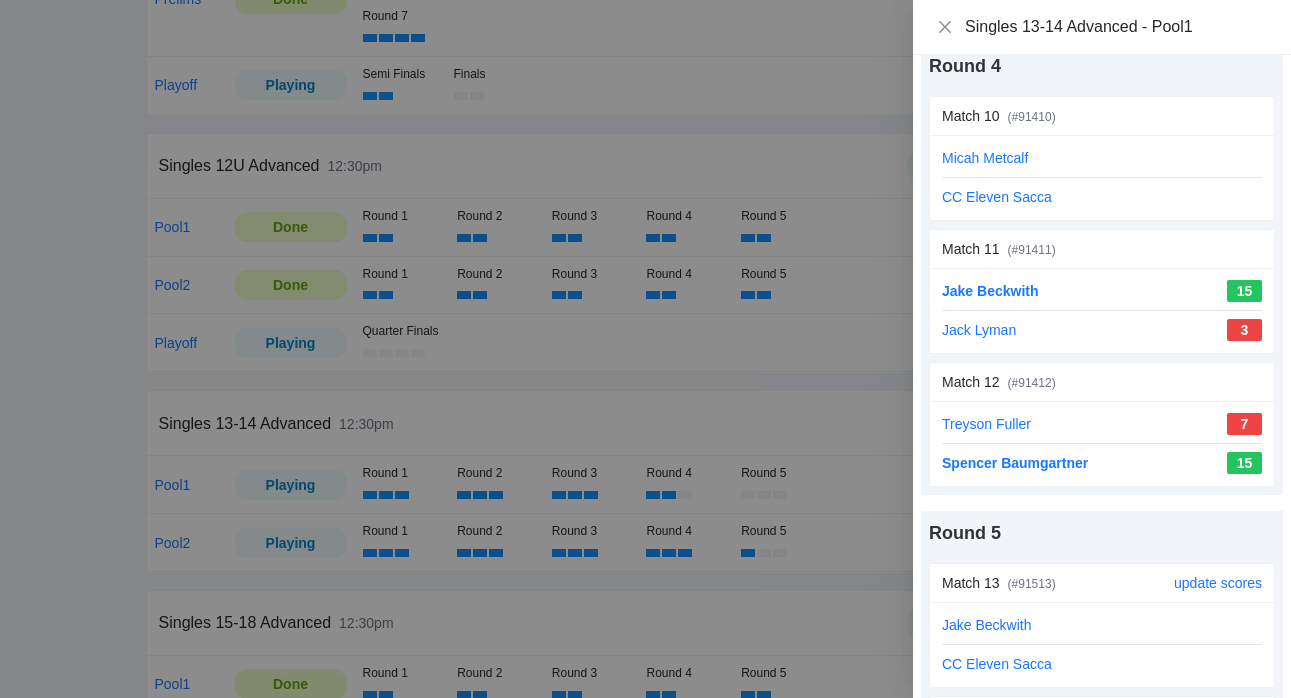 scroll, scrollTop: 1438, scrollLeft: 0, axis: vertical 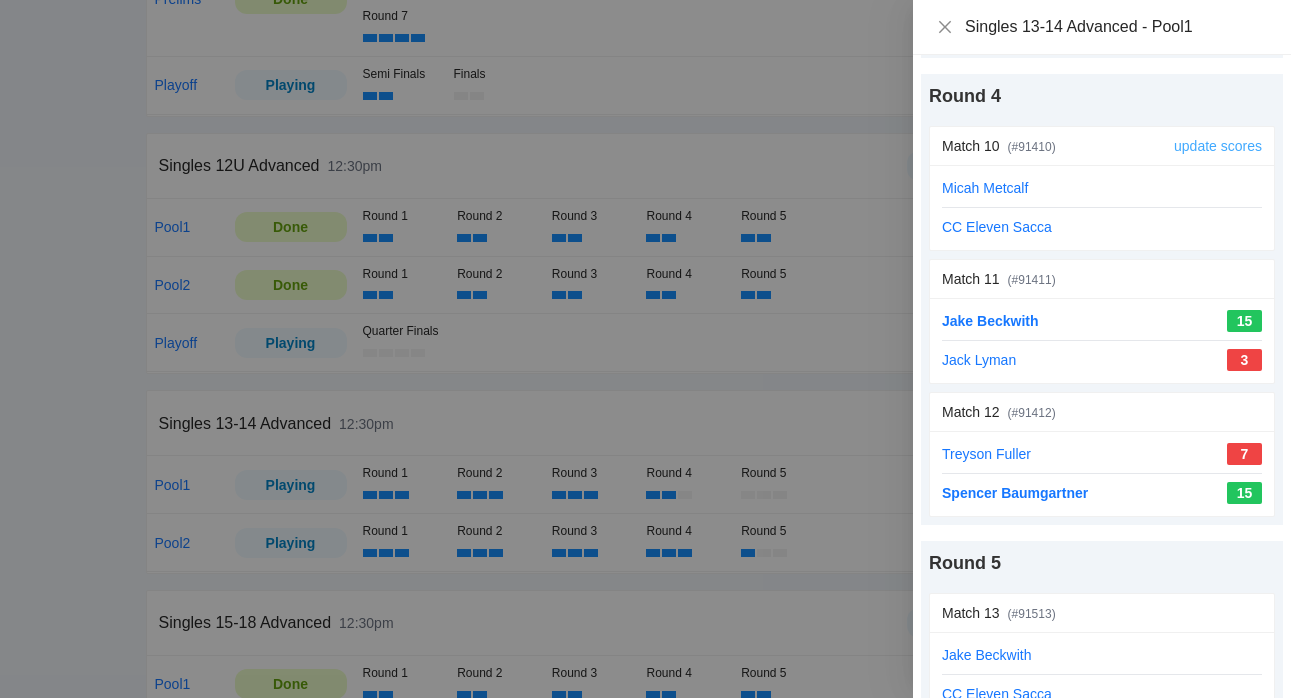 click on "update scores" at bounding box center (1218, 146) 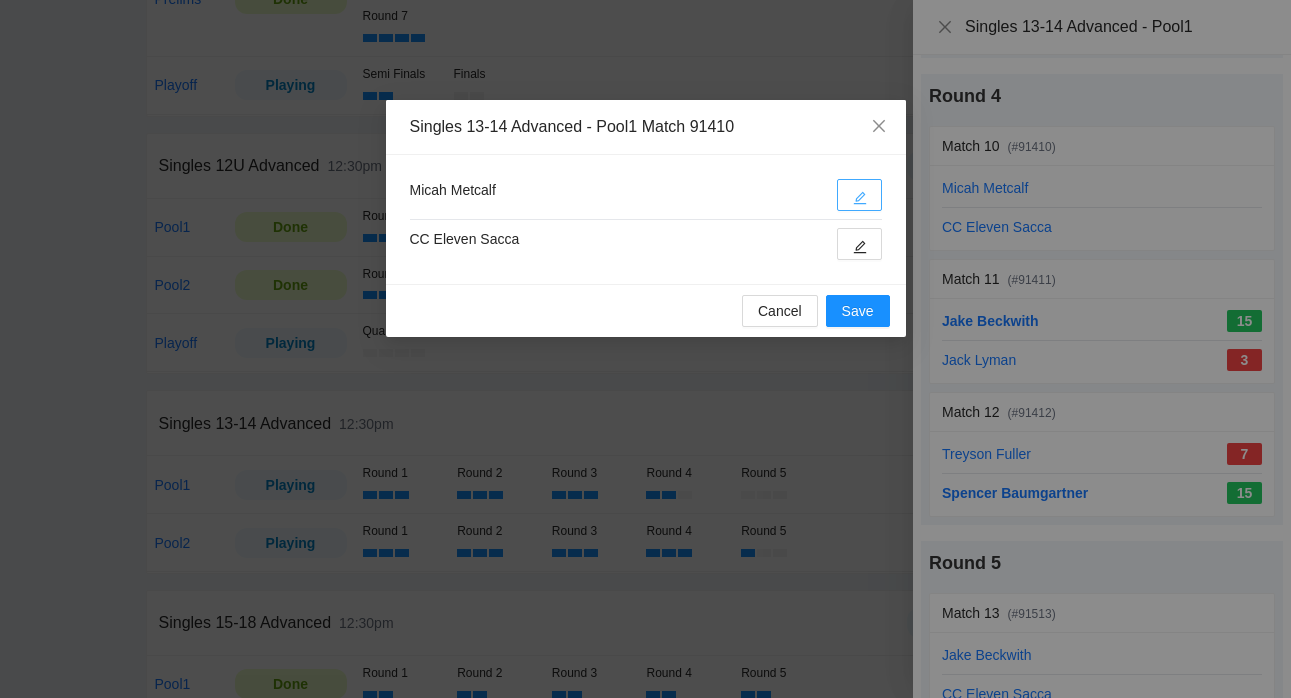 click at bounding box center [859, 195] 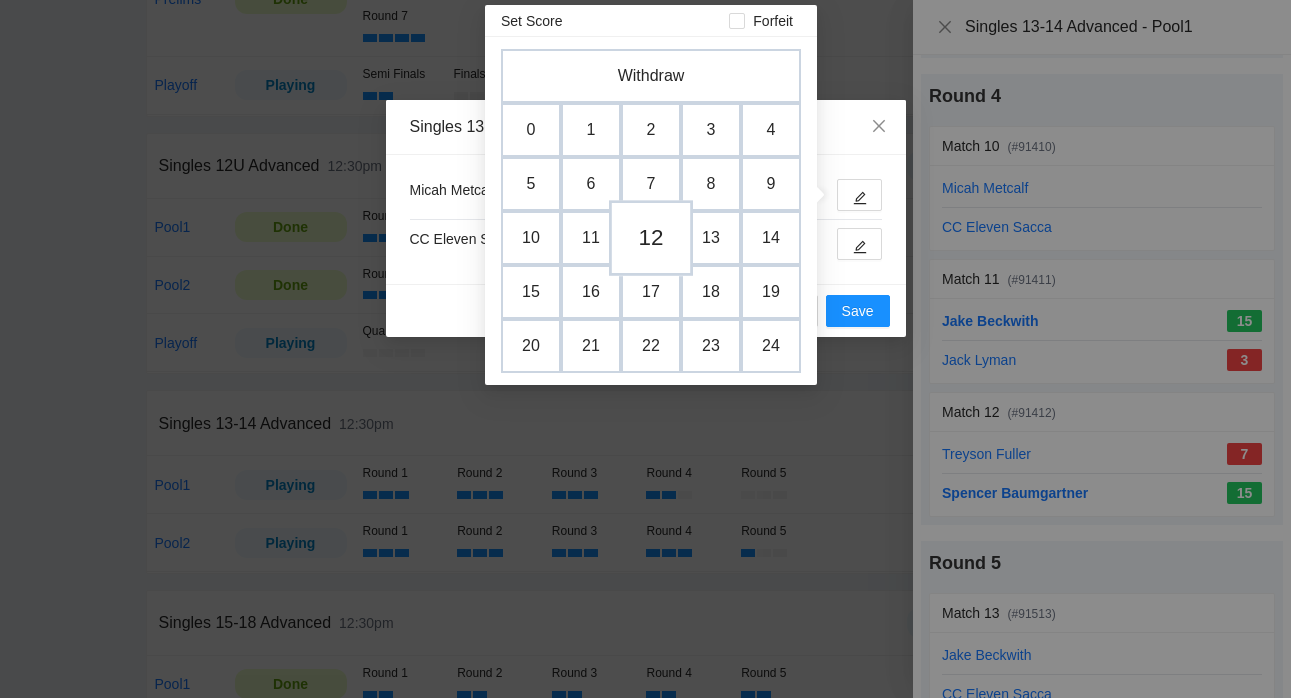 click on "12" at bounding box center [651, 238] 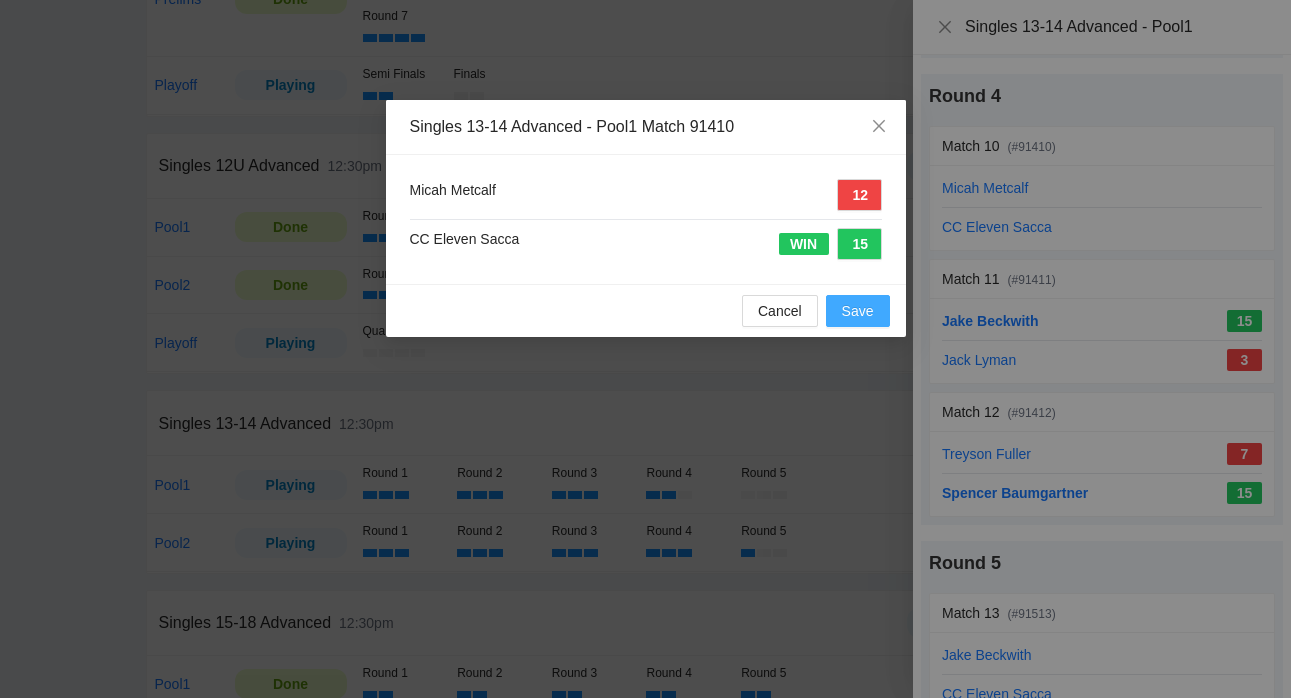 click on "Save" at bounding box center [858, 311] 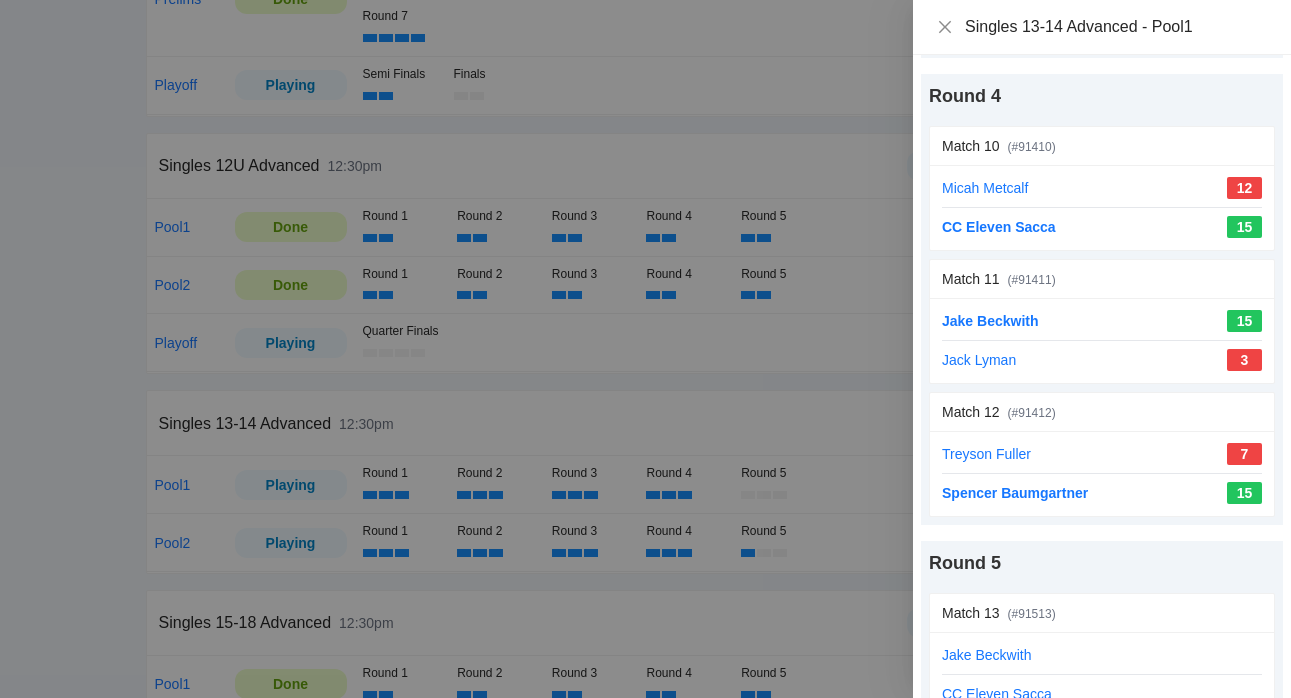 scroll, scrollTop: 1614, scrollLeft: 0, axis: vertical 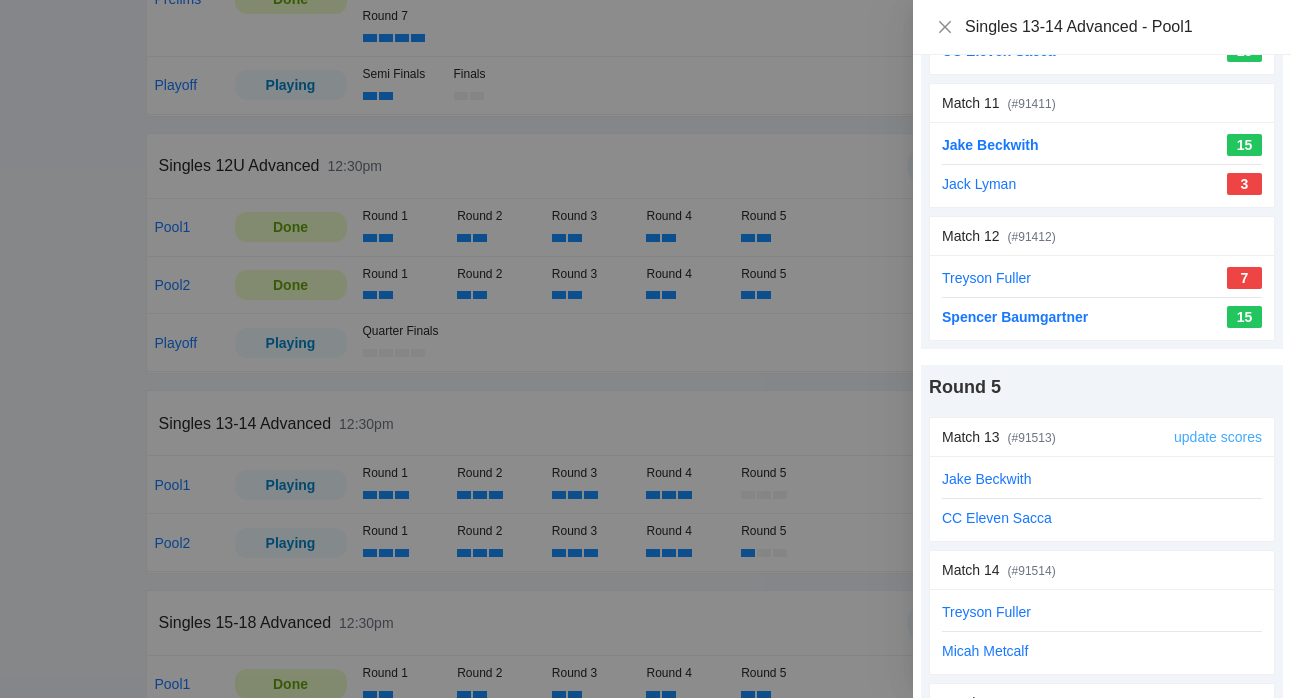 click on "update scores" at bounding box center [1218, 437] 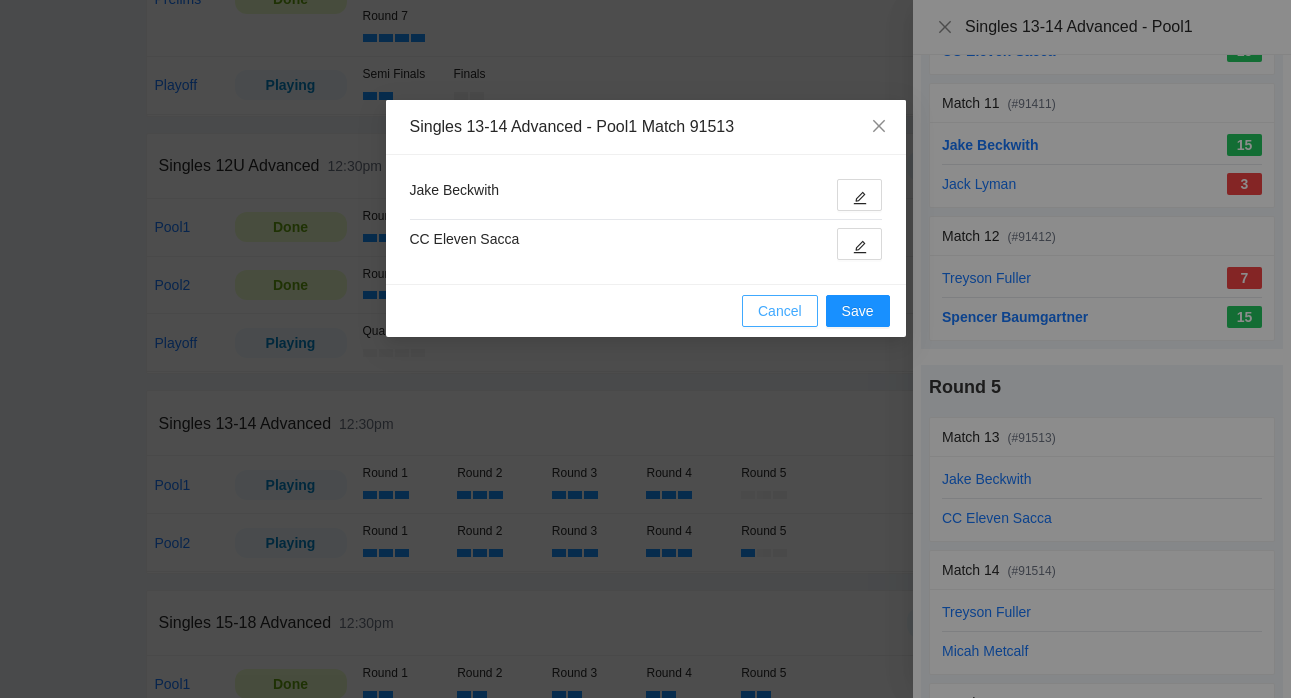 click on "Cancel" at bounding box center (780, 311) 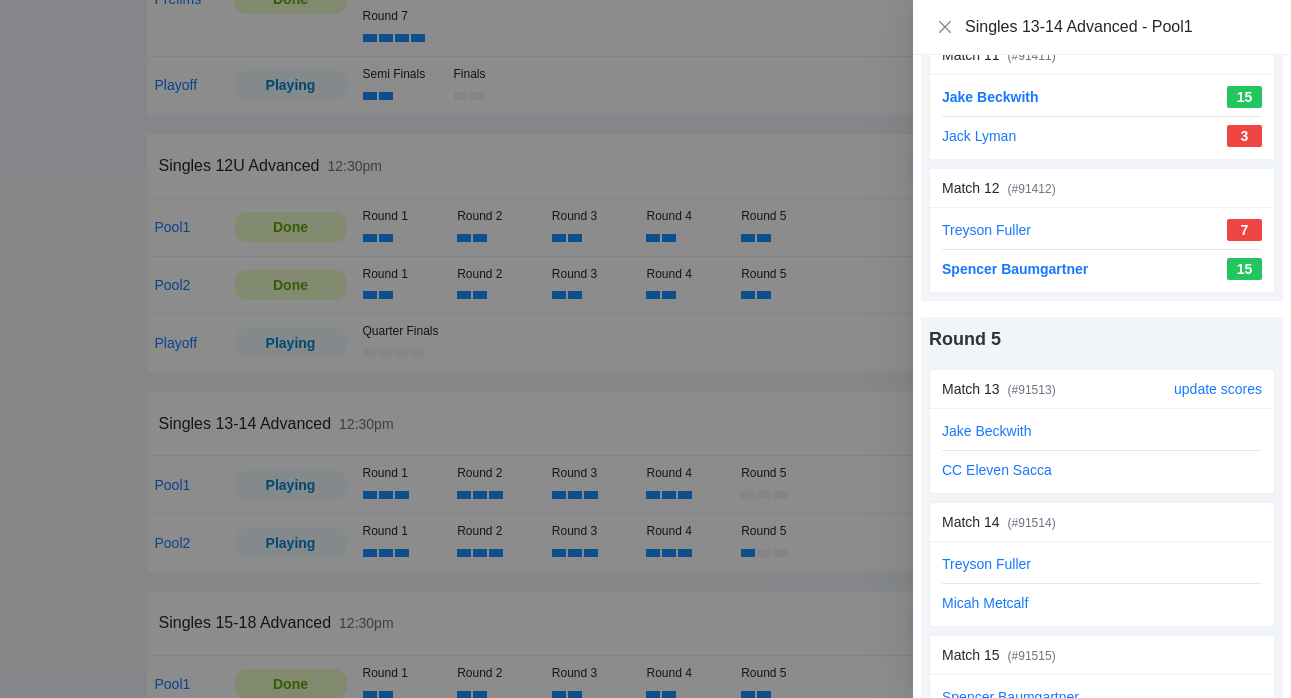 scroll, scrollTop: 1680, scrollLeft: 0, axis: vertical 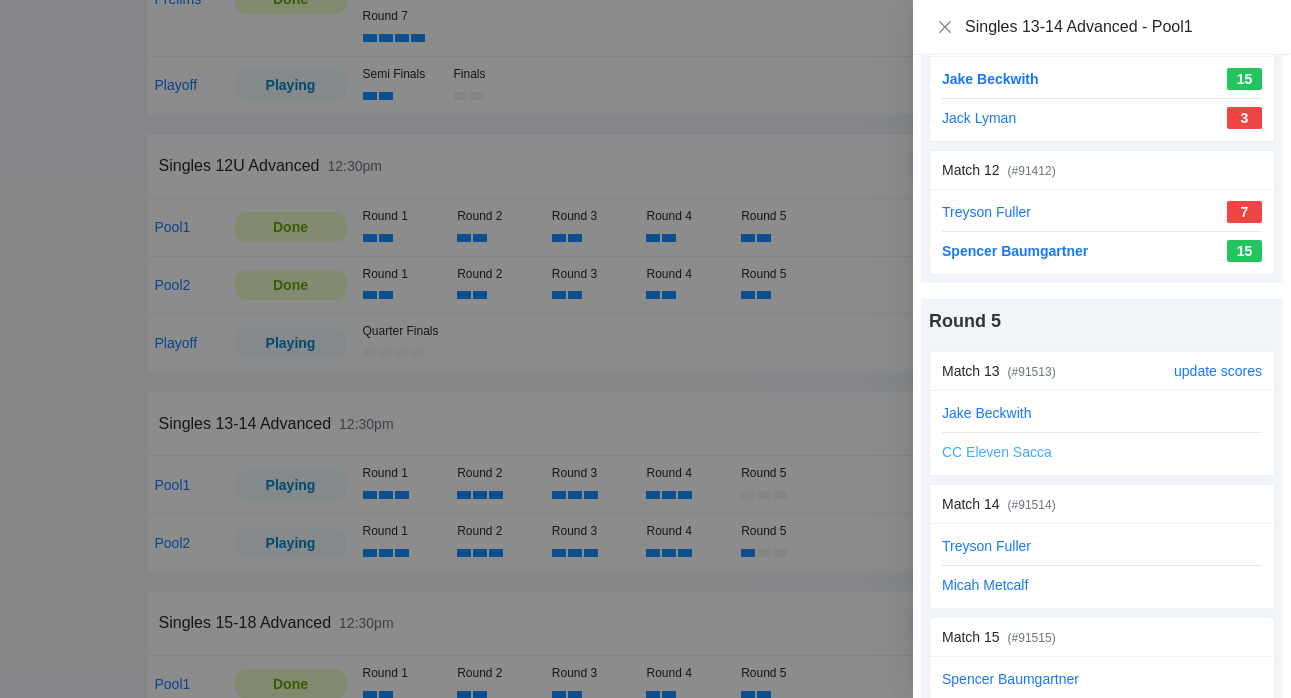 click on "CC Eleven Sacca" at bounding box center [997, 452] 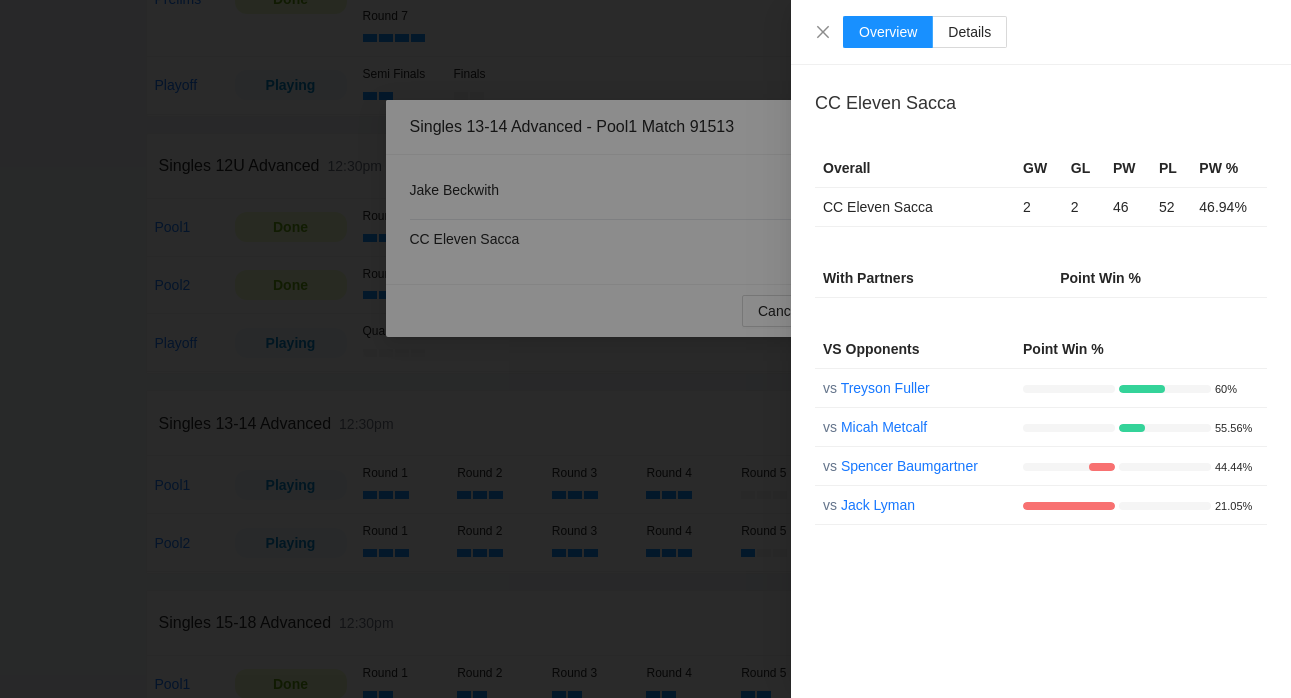 click at bounding box center (645, 349) 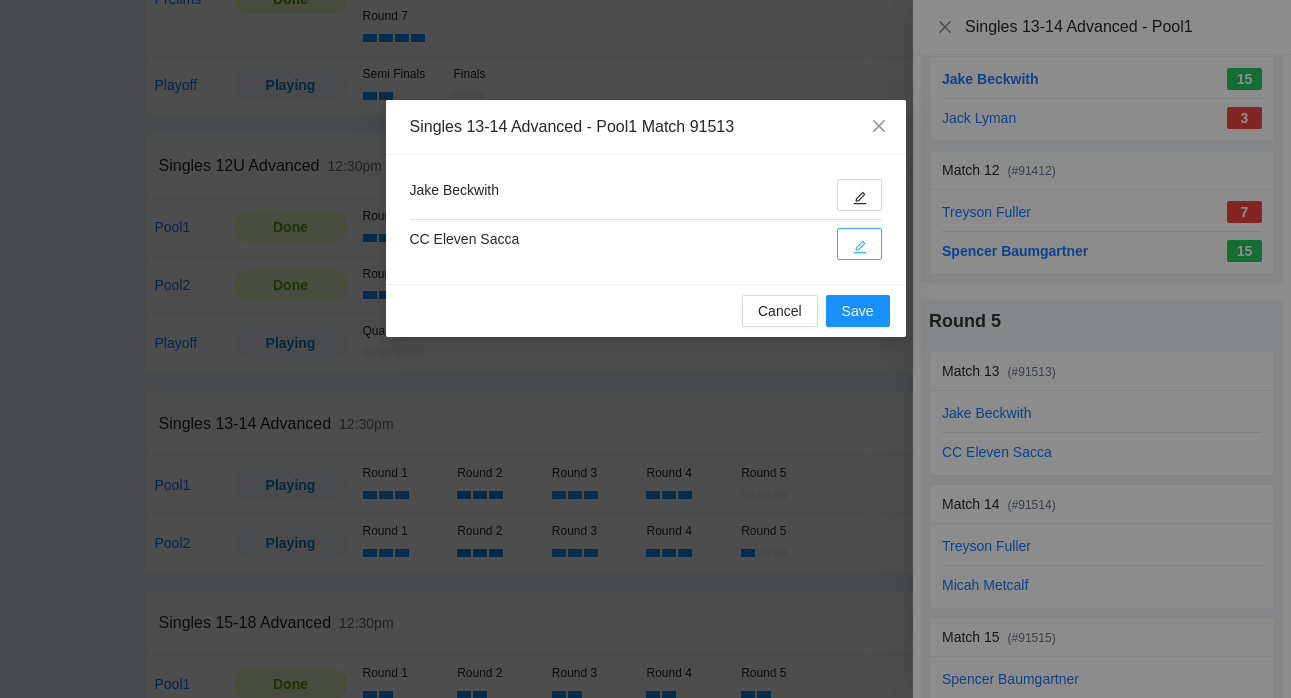 click at bounding box center [859, 244] 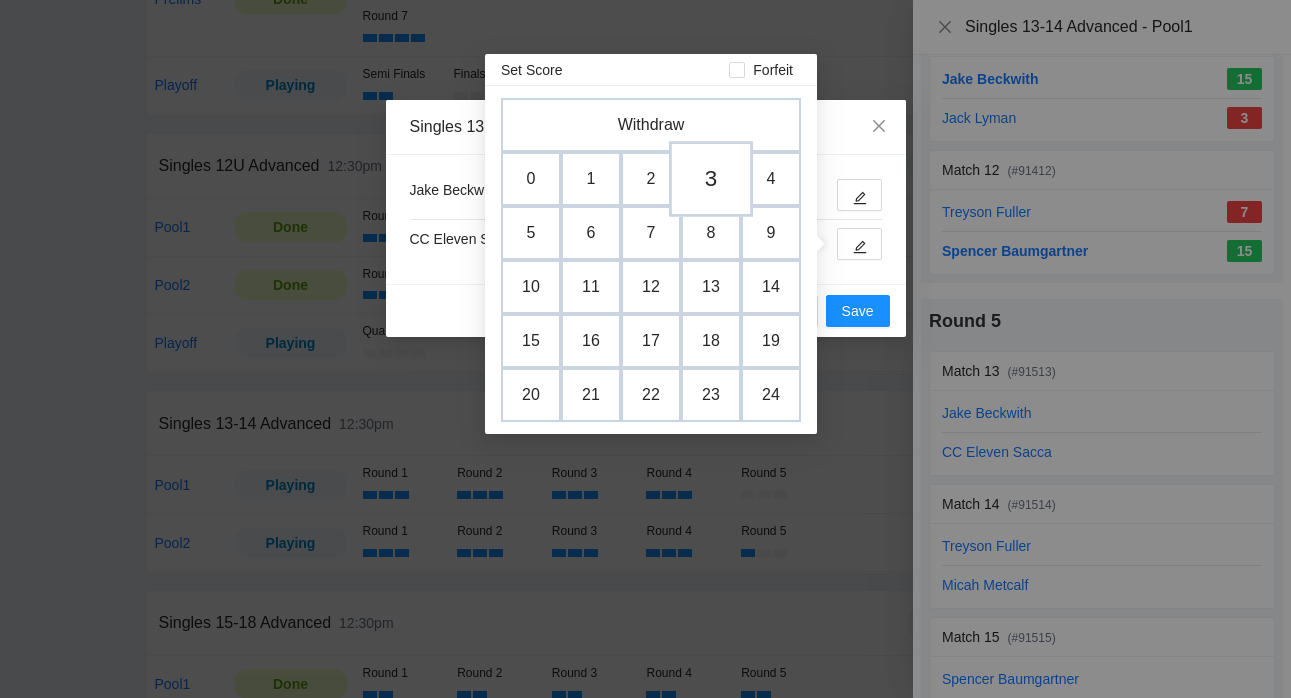click on "3" at bounding box center (711, 179) 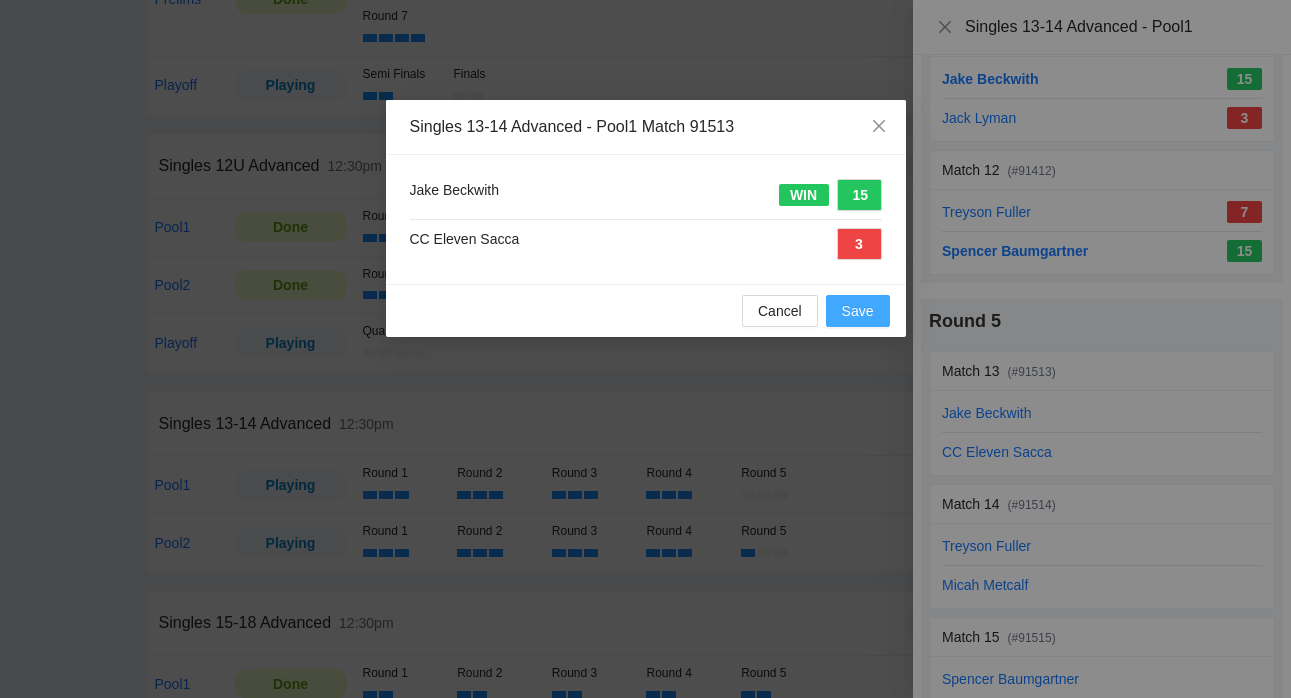 click on "Save" at bounding box center (858, 311) 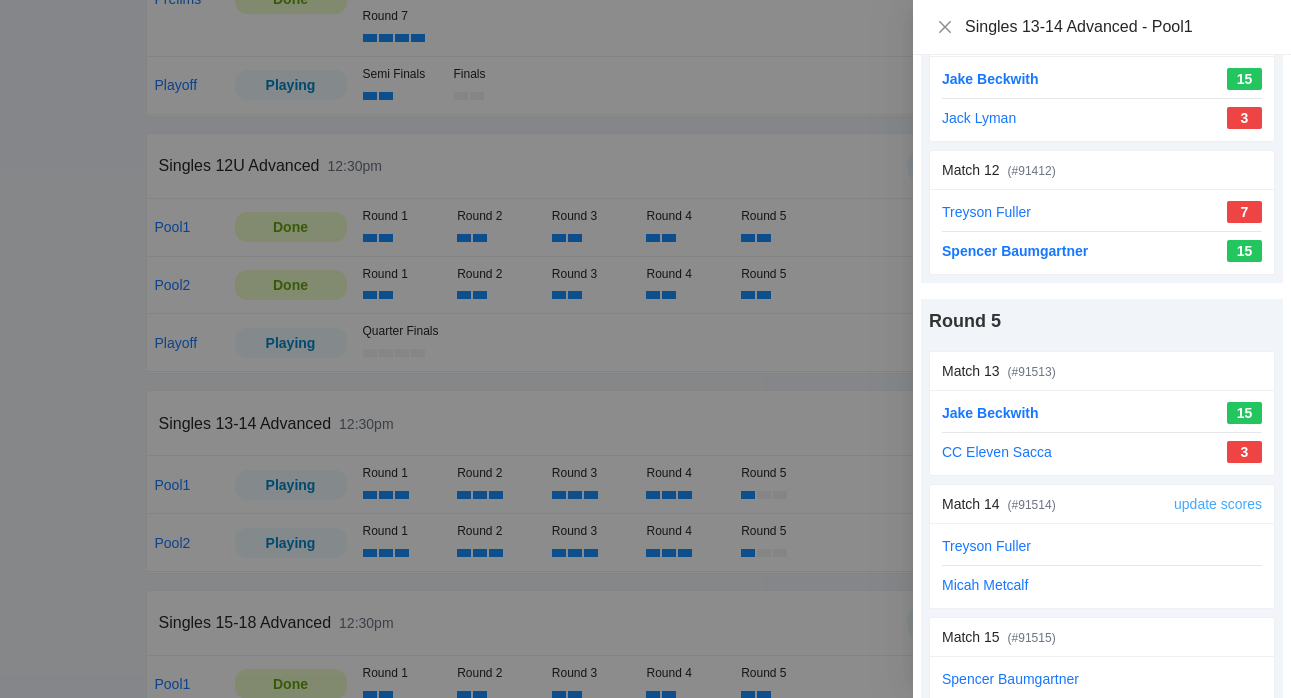 click on "update scores" at bounding box center (1218, 504) 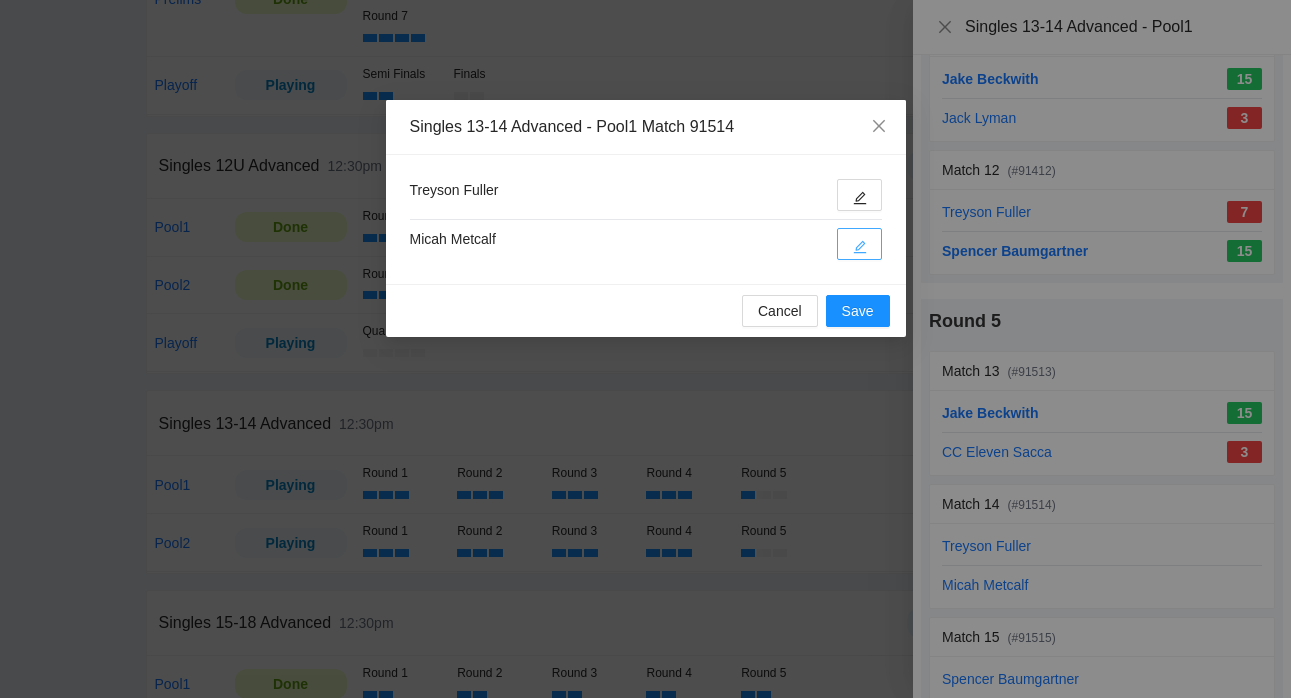 click at bounding box center (859, 244) 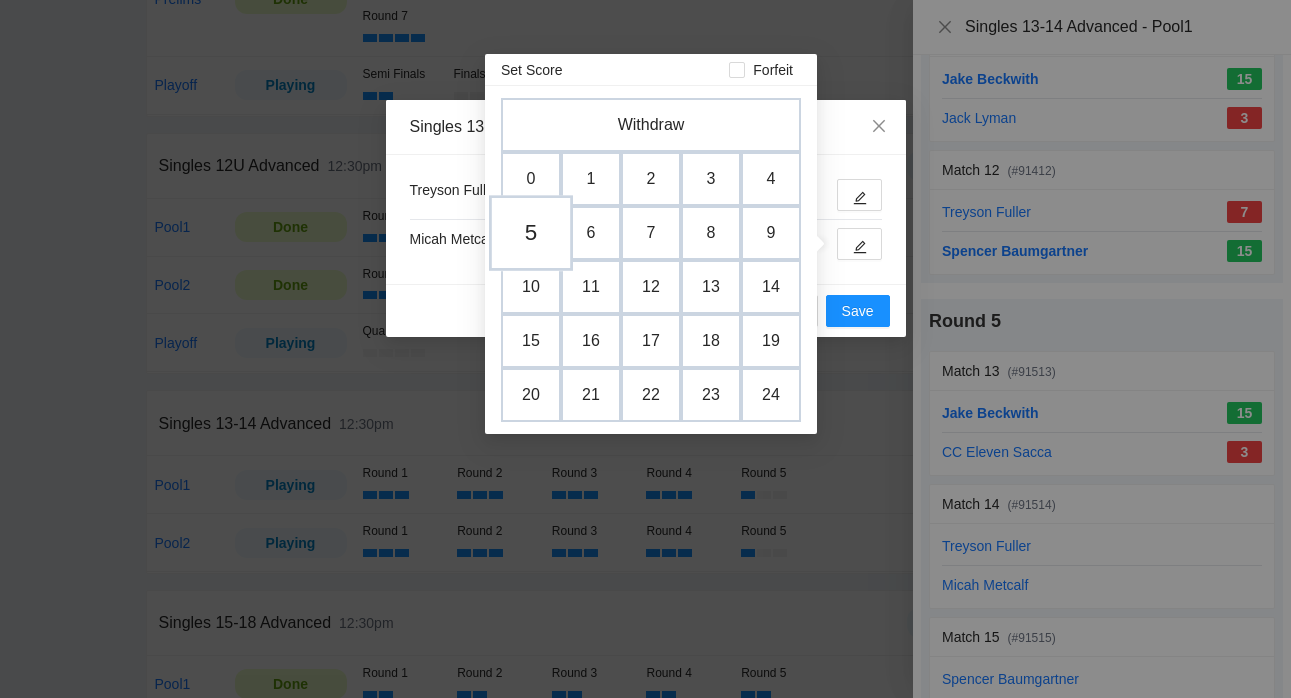 click on "5" at bounding box center [531, 233] 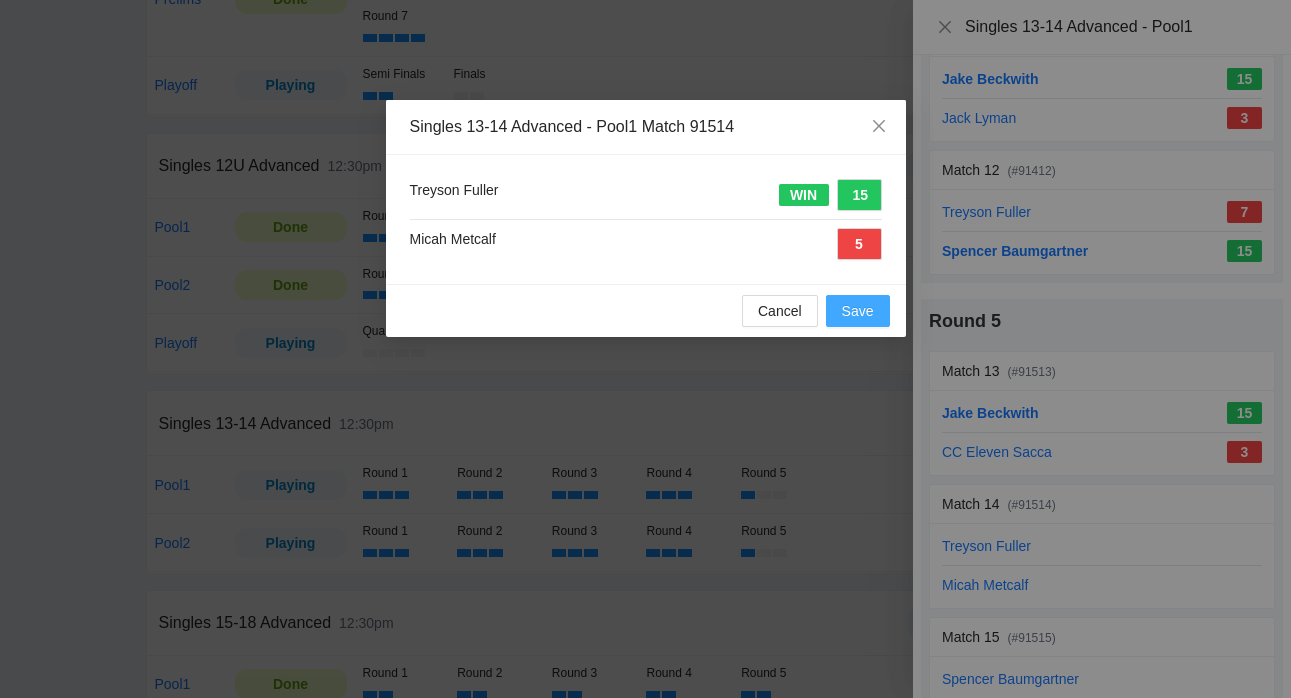 click on "Save" at bounding box center [858, 311] 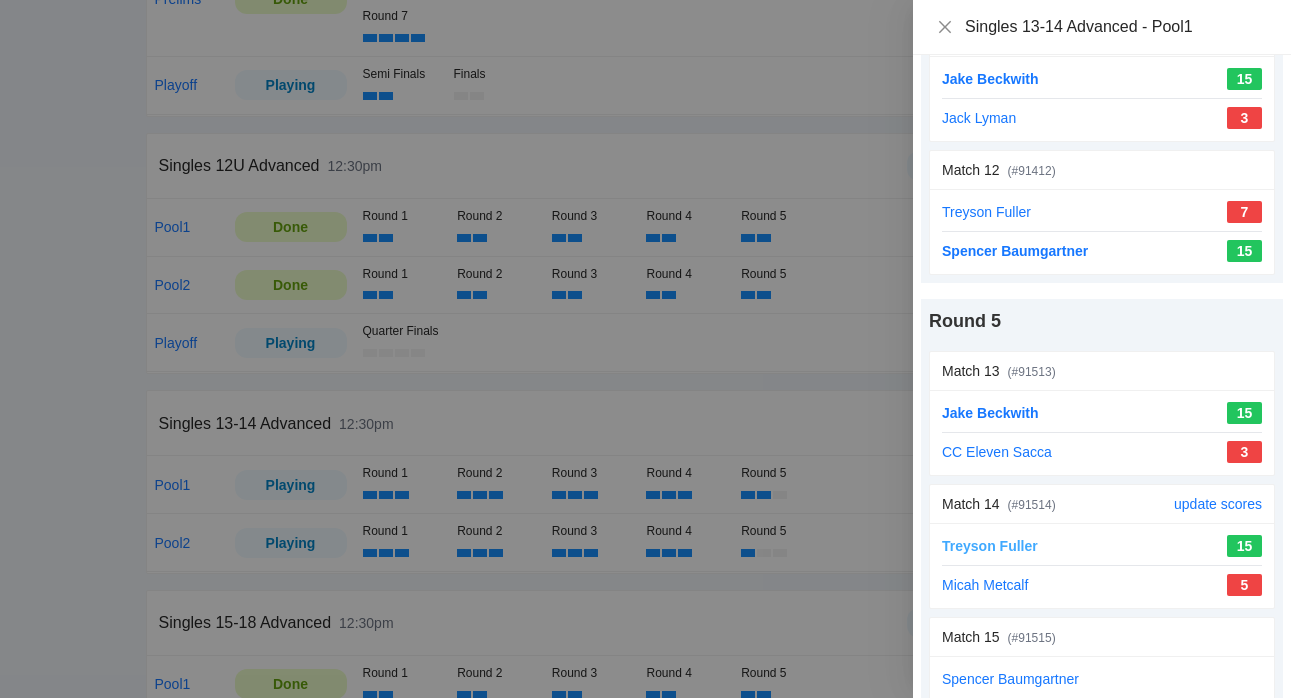 scroll, scrollTop: 1740, scrollLeft: 0, axis: vertical 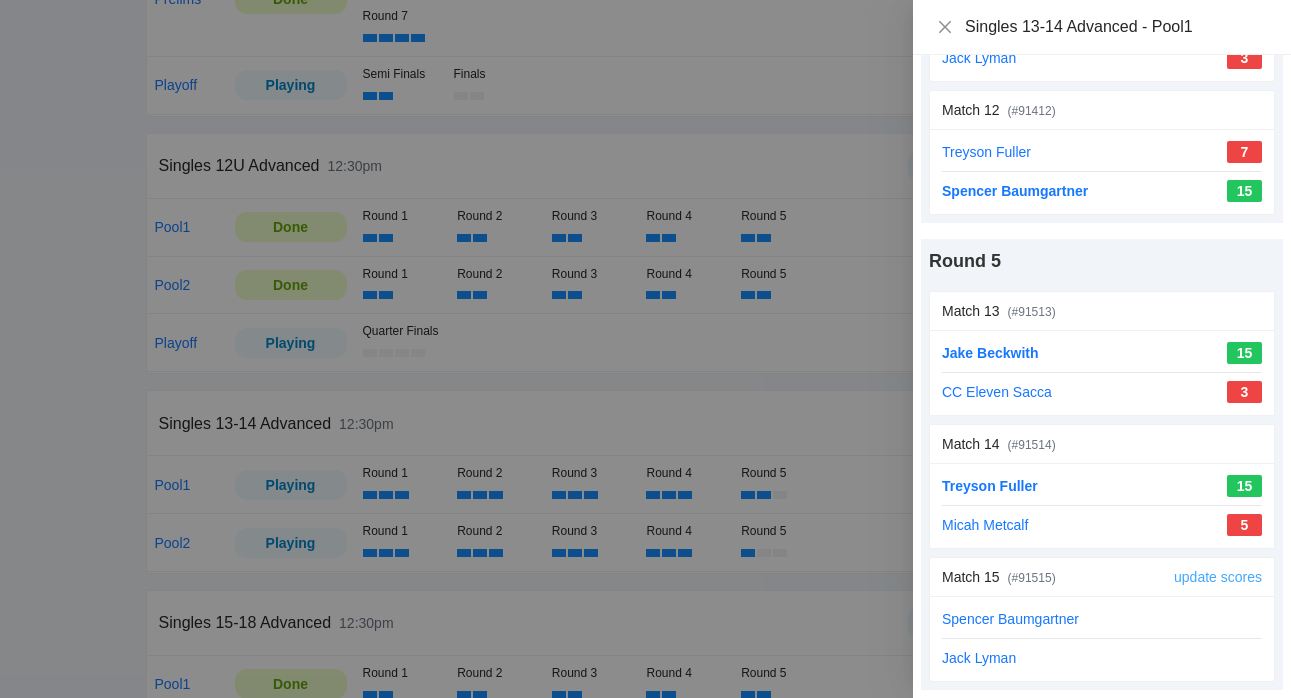 click on "update scores" at bounding box center (1218, 577) 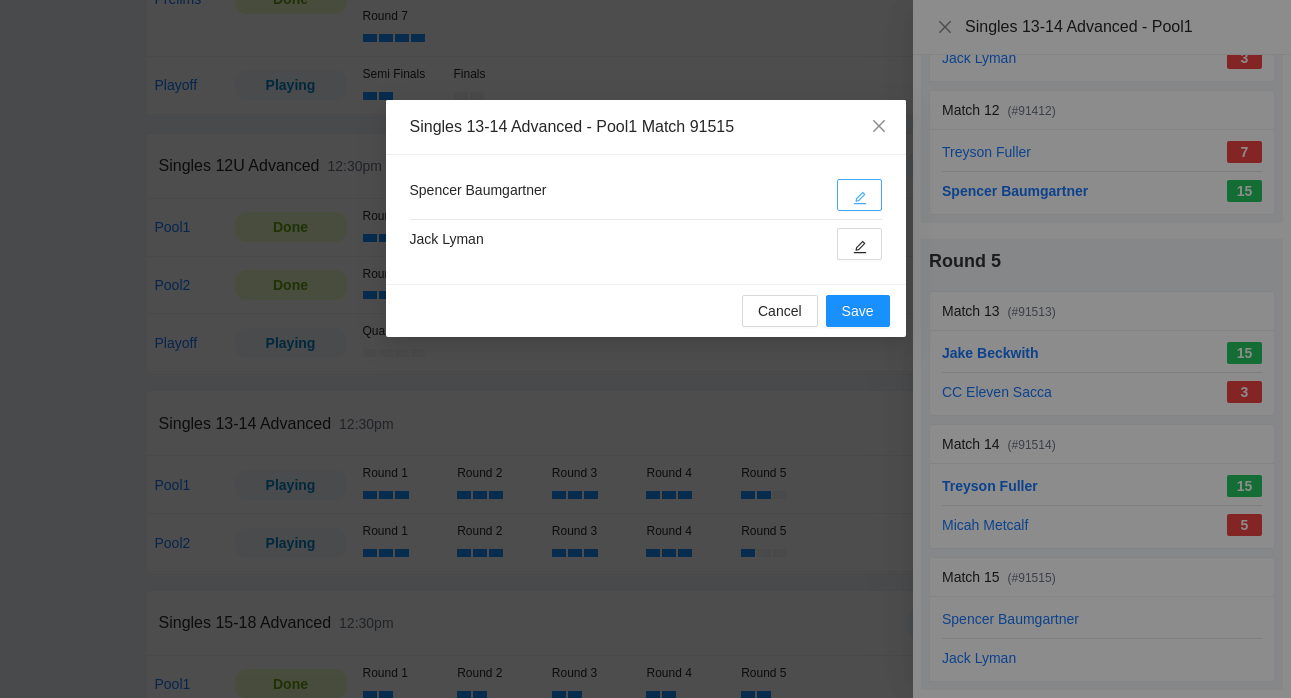 click at bounding box center (859, 195) 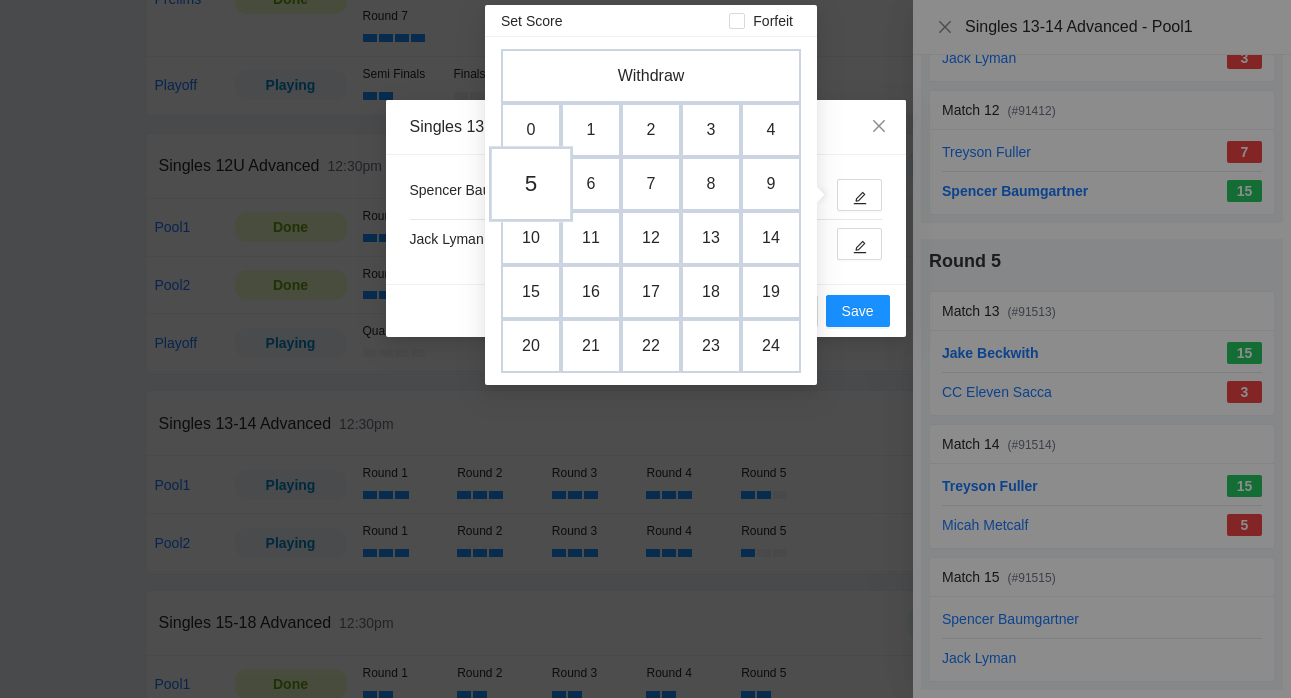 click on "5" at bounding box center (531, 184) 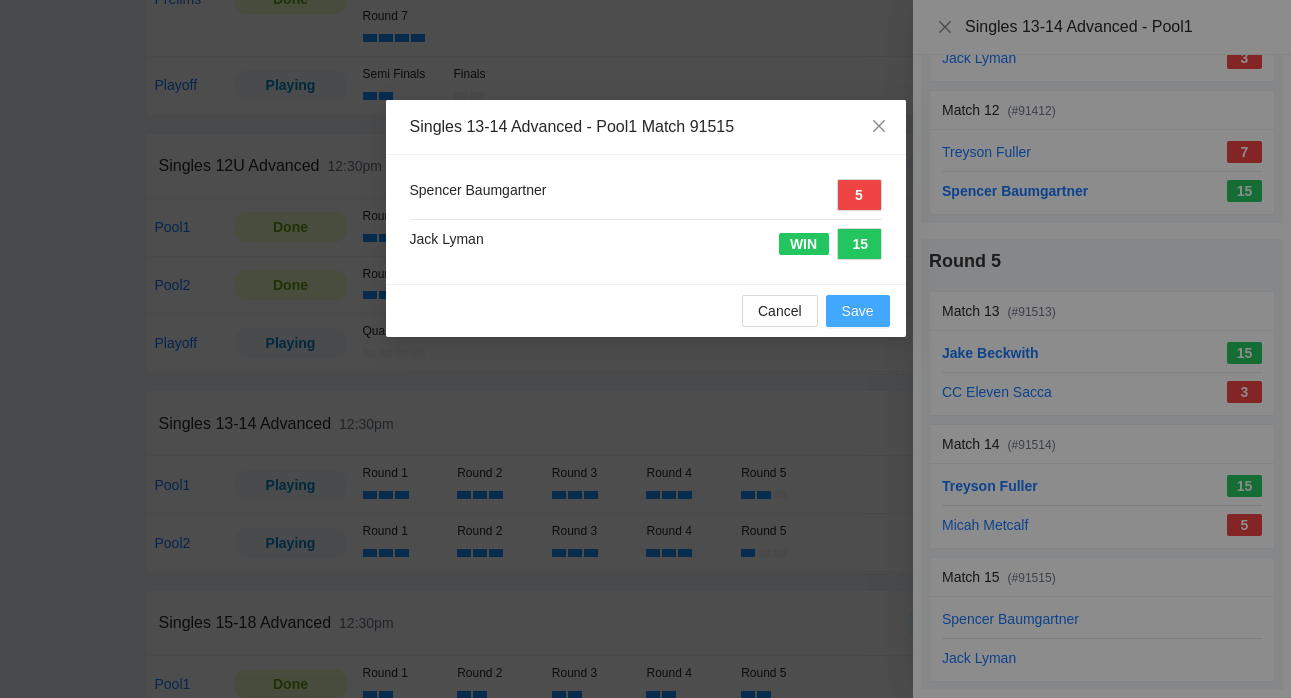 click on "Save" at bounding box center (858, 311) 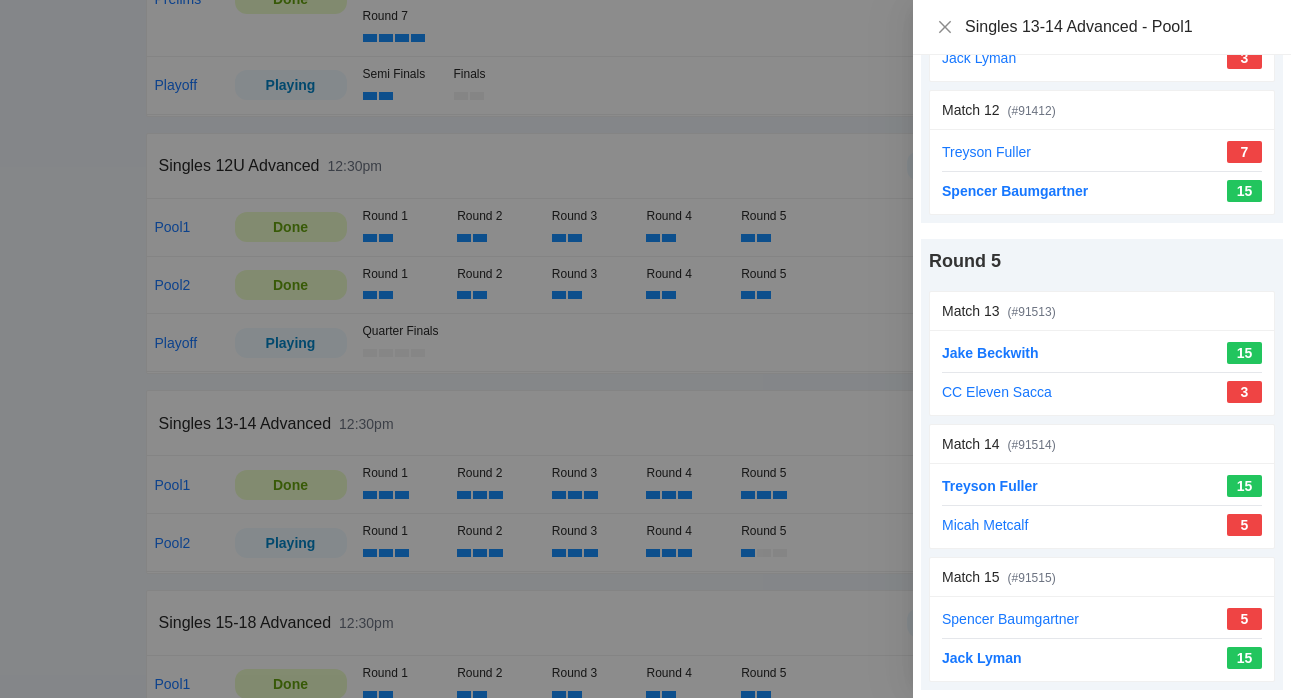 click at bounding box center (645, 349) 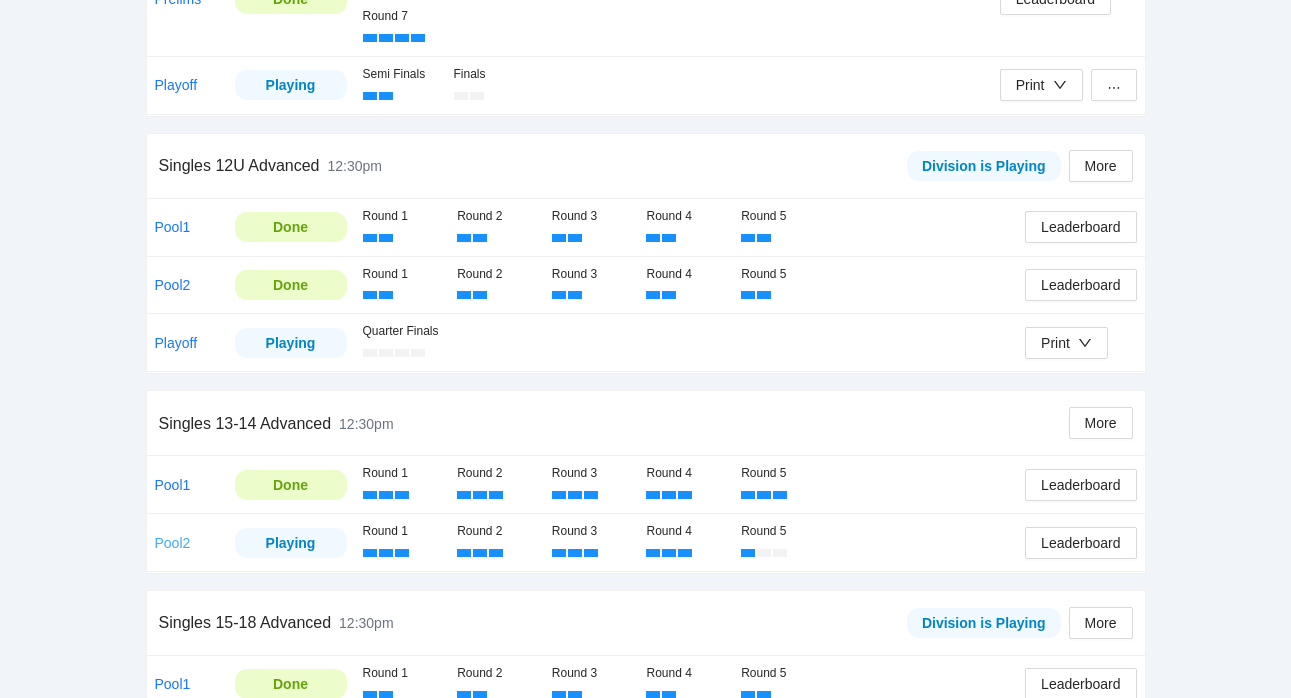 click on "Pool2" at bounding box center [173, 543] 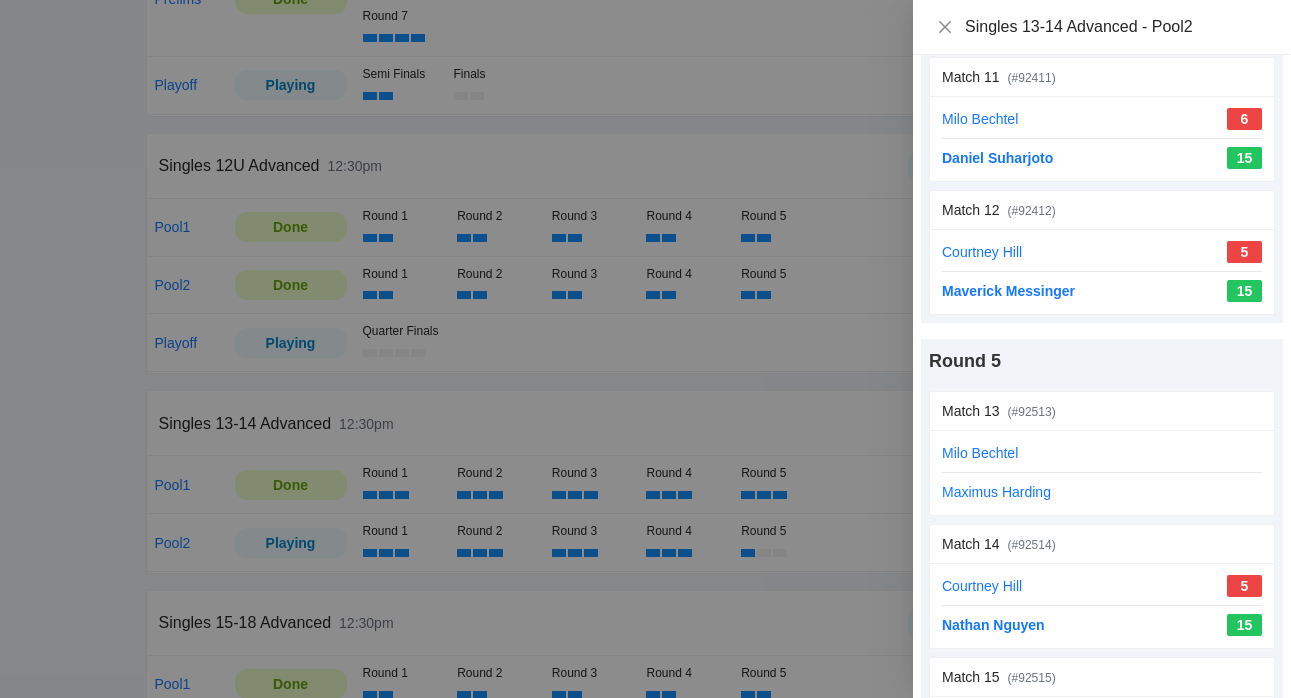 scroll, scrollTop: 1740, scrollLeft: 0, axis: vertical 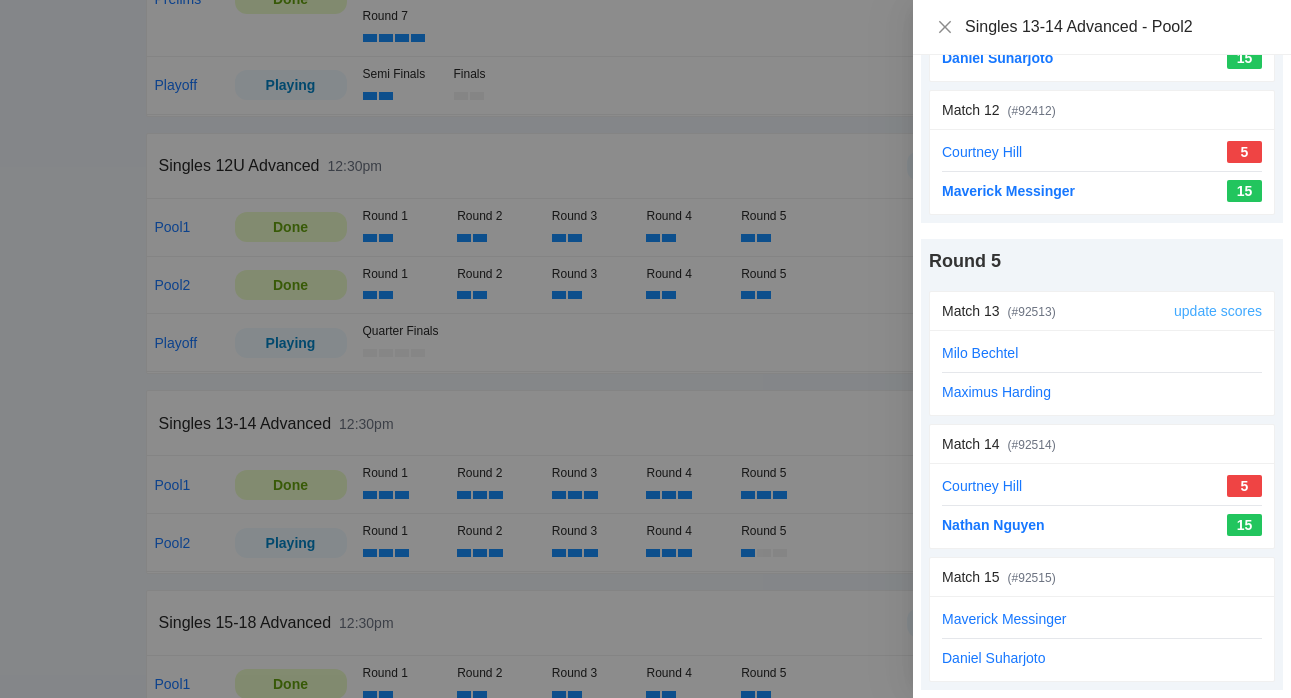 click on "update scores" at bounding box center [1218, 311] 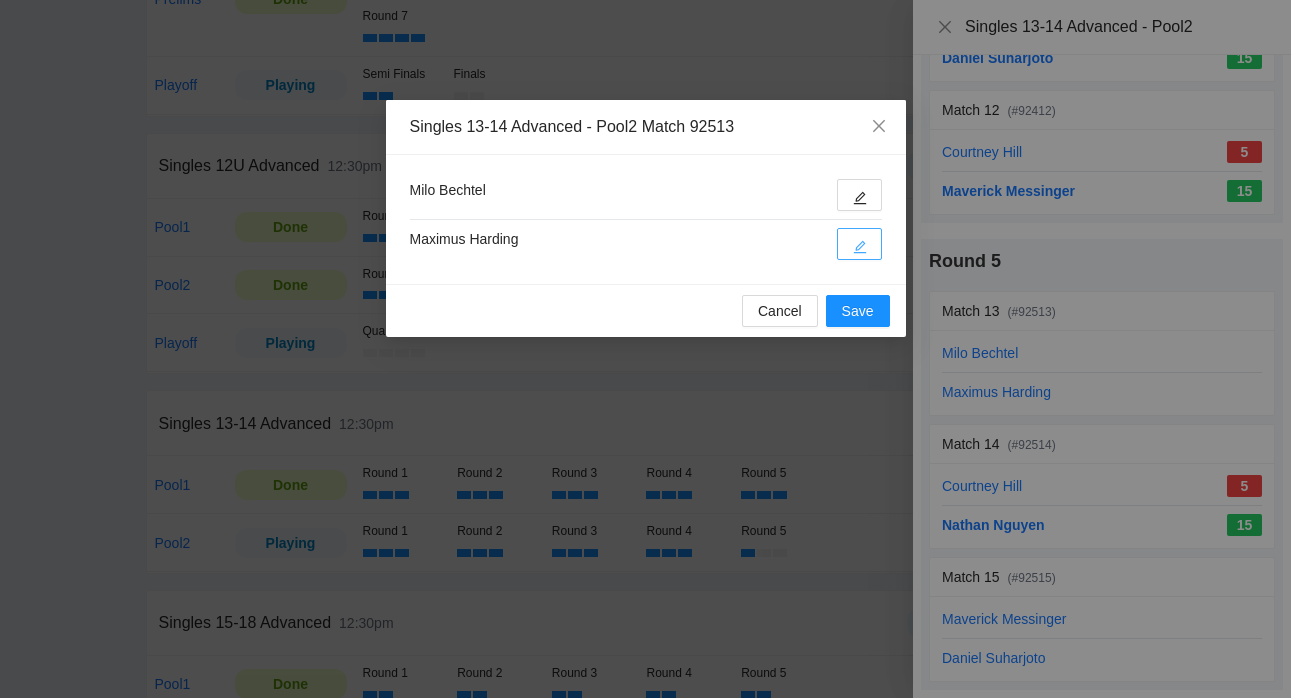 click at bounding box center [859, 244] 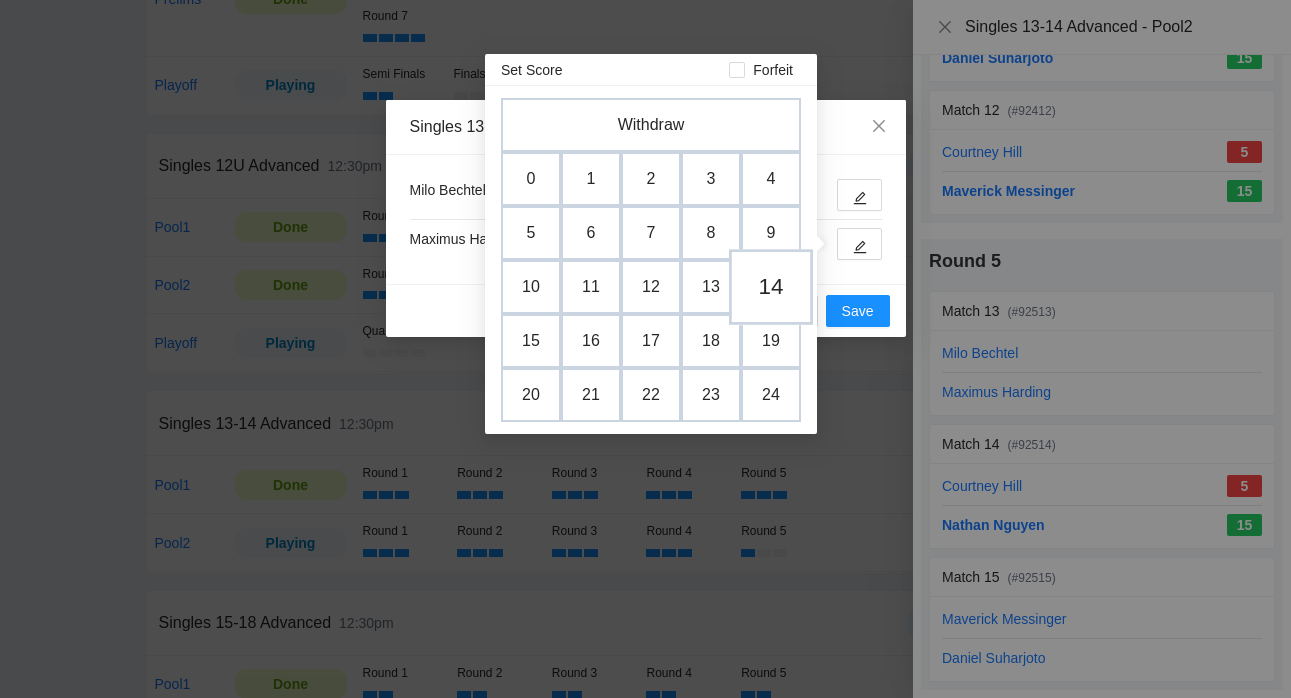 click on "14" at bounding box center (771, 287) 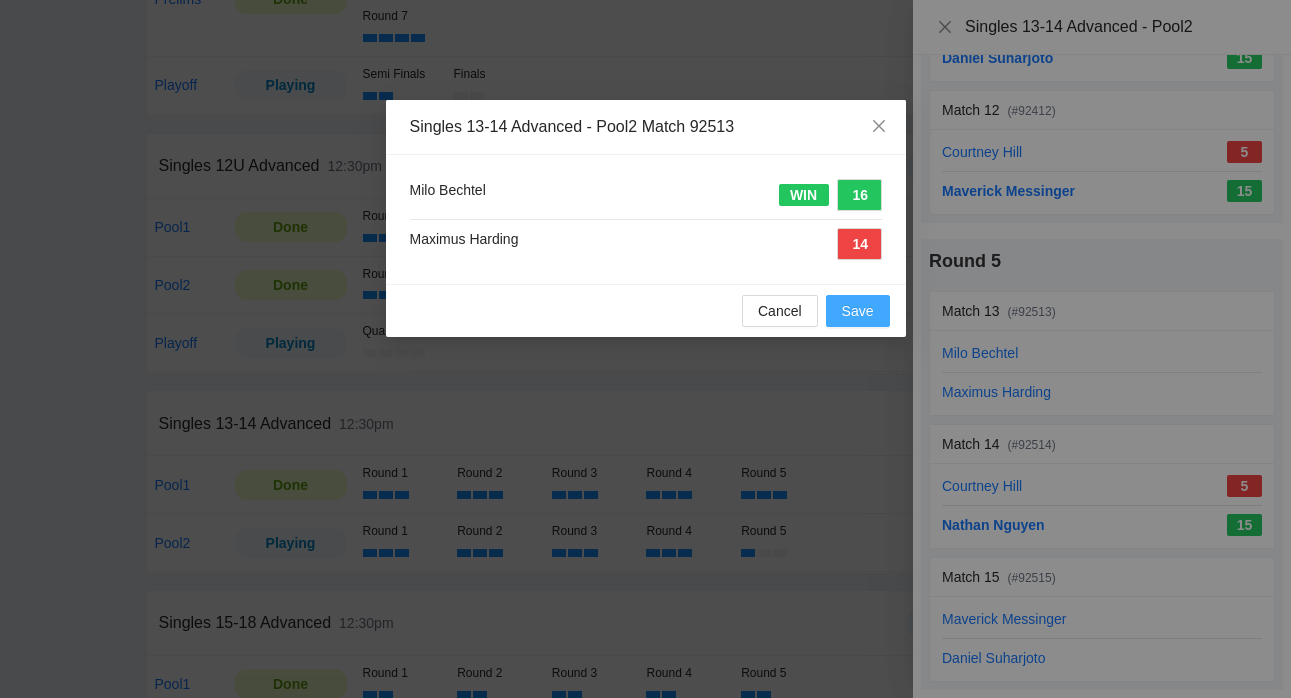 click on "Save" at bounding box center (858, 311) 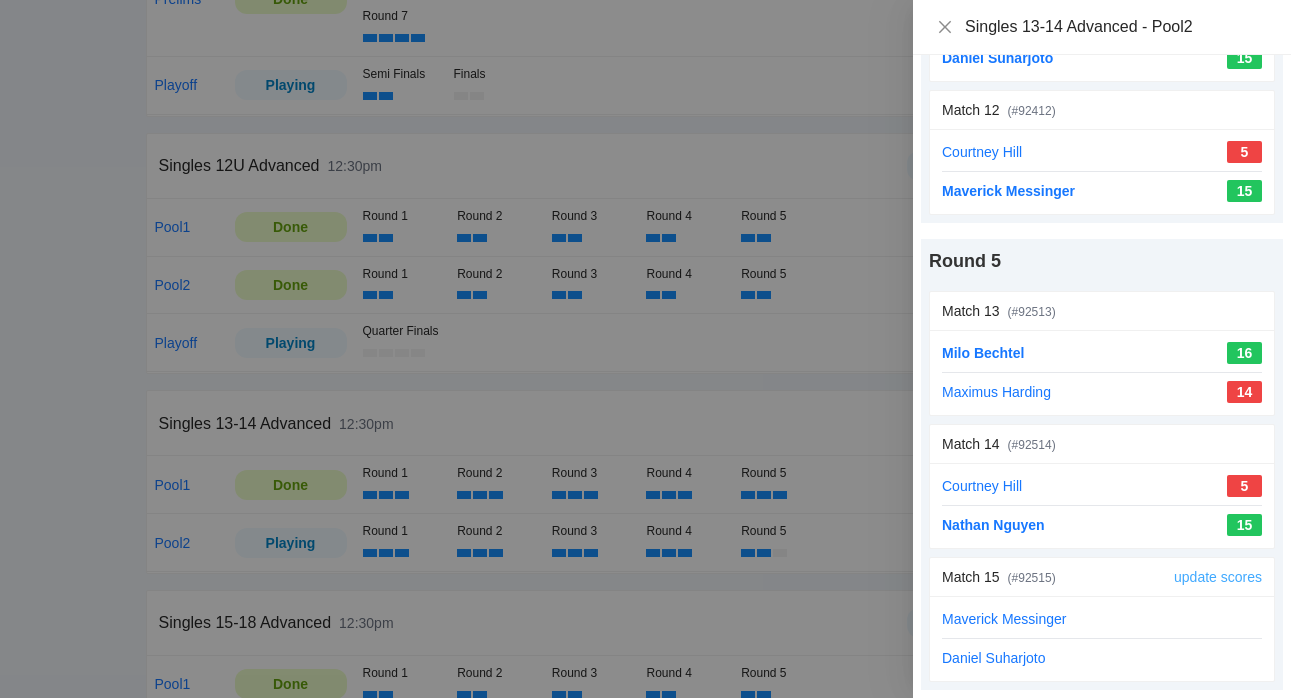 click on "update scores" at bounding box center (1218, 577) 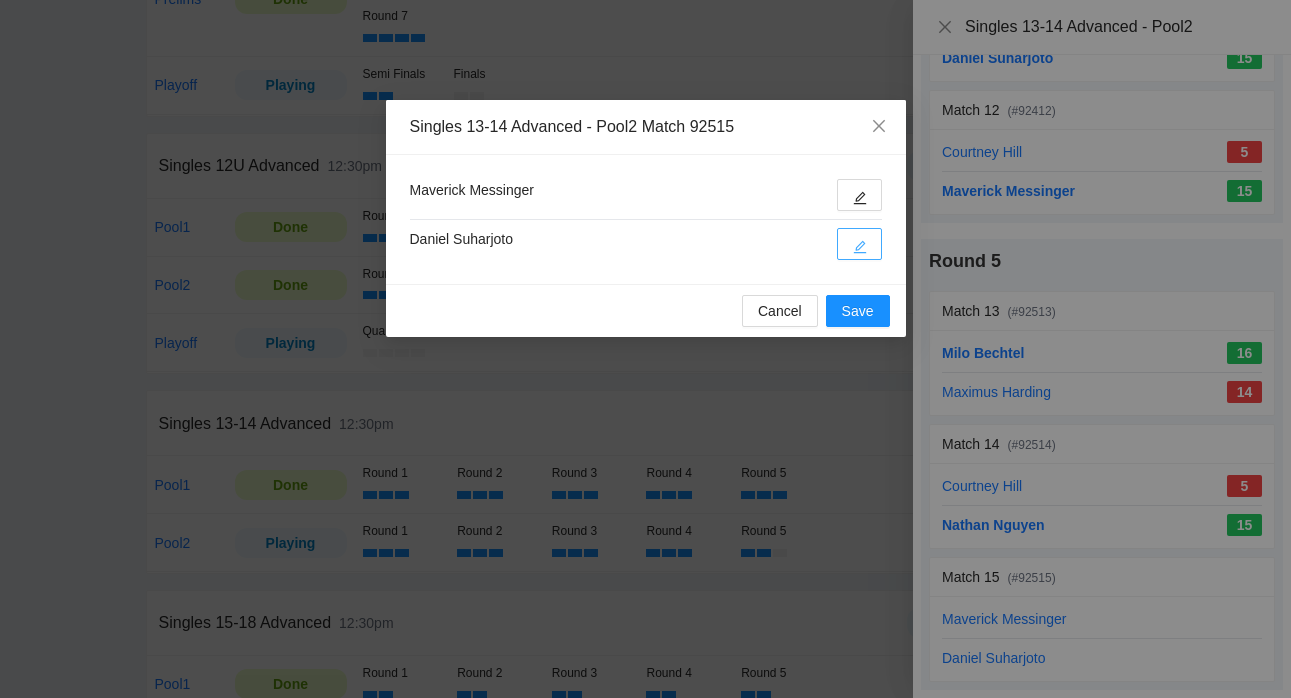click at bounding box center (859, 244) 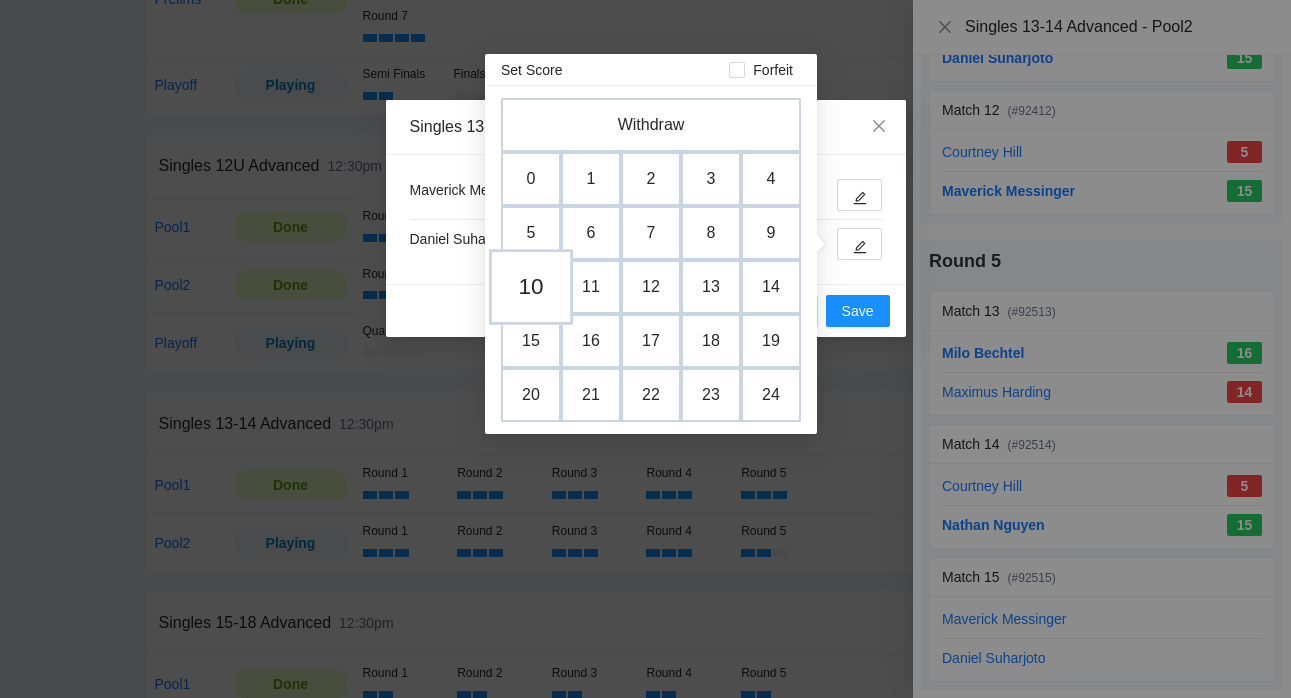 click on "10" at bounding box center (531, 287) 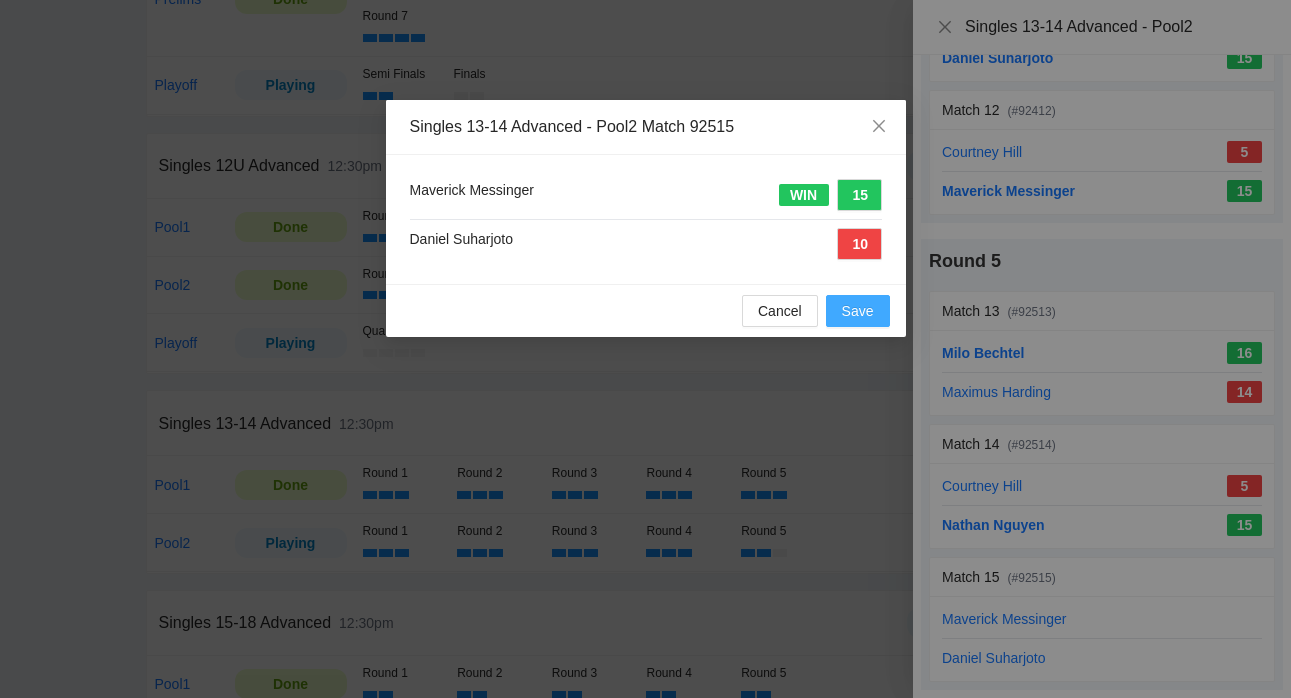 click on "Save" at bounding box center [858, 311] 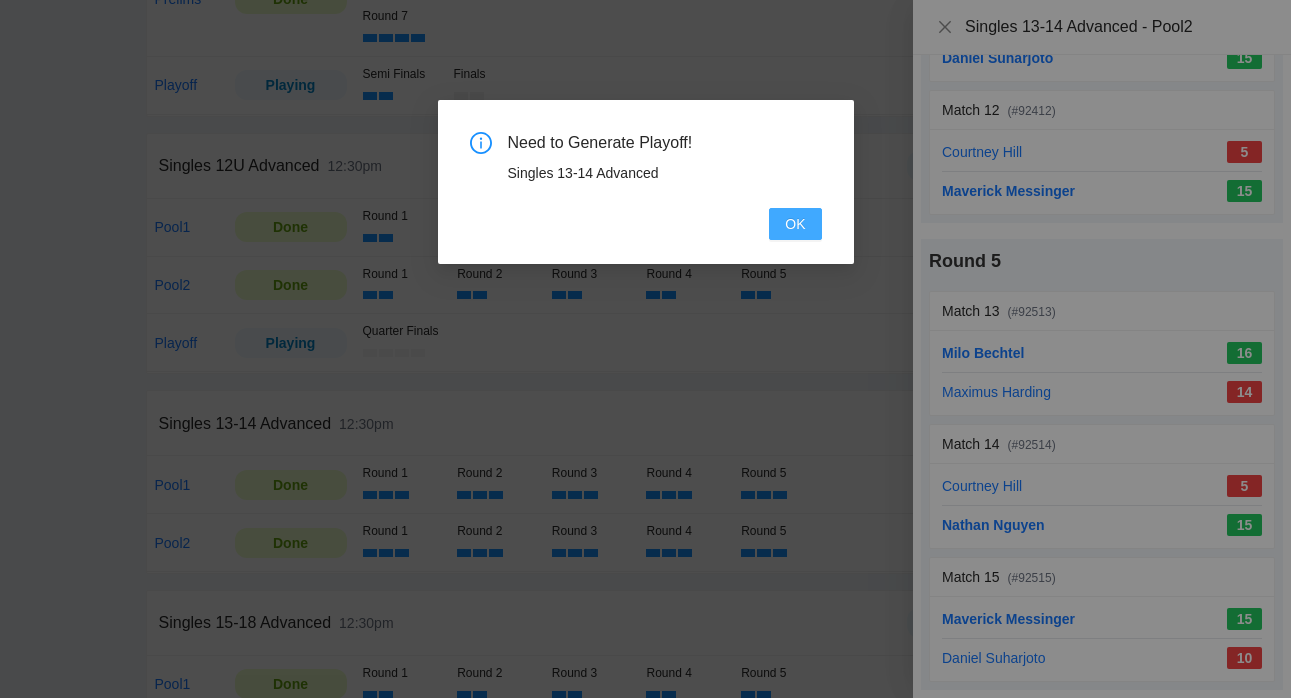 click on "OK" at bounding box center (795, 224) 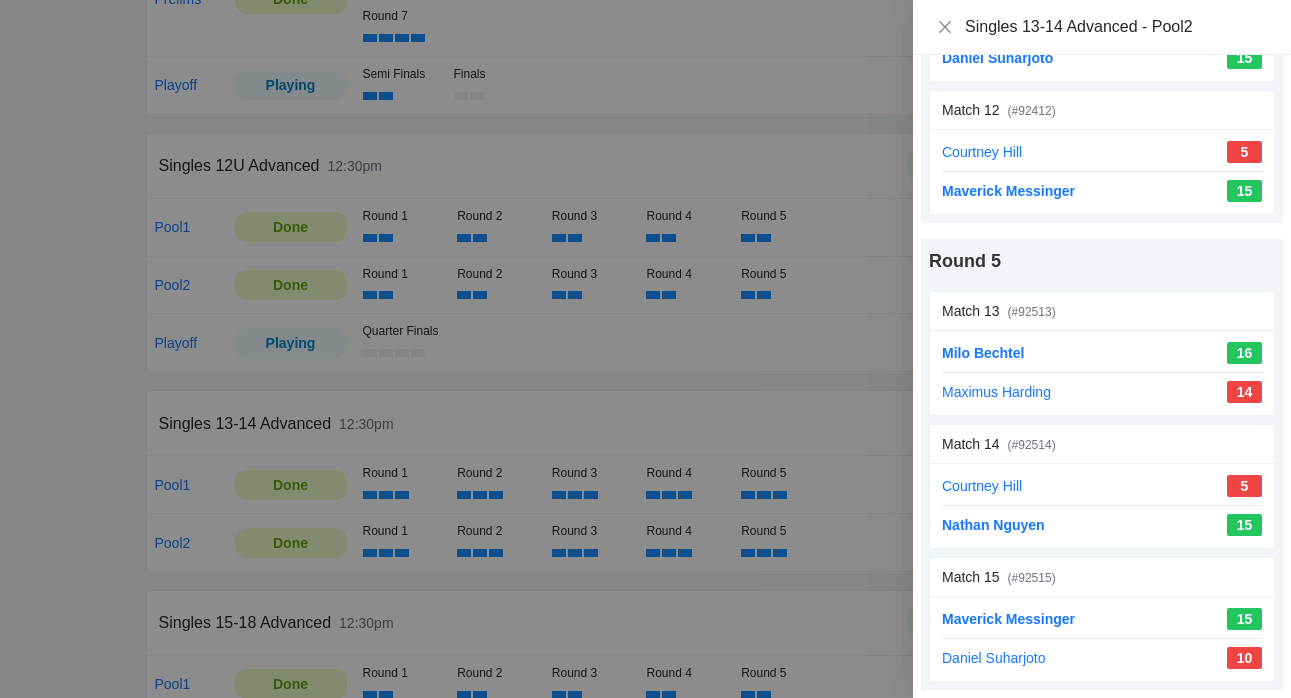 click at bounding box center [645, 349] 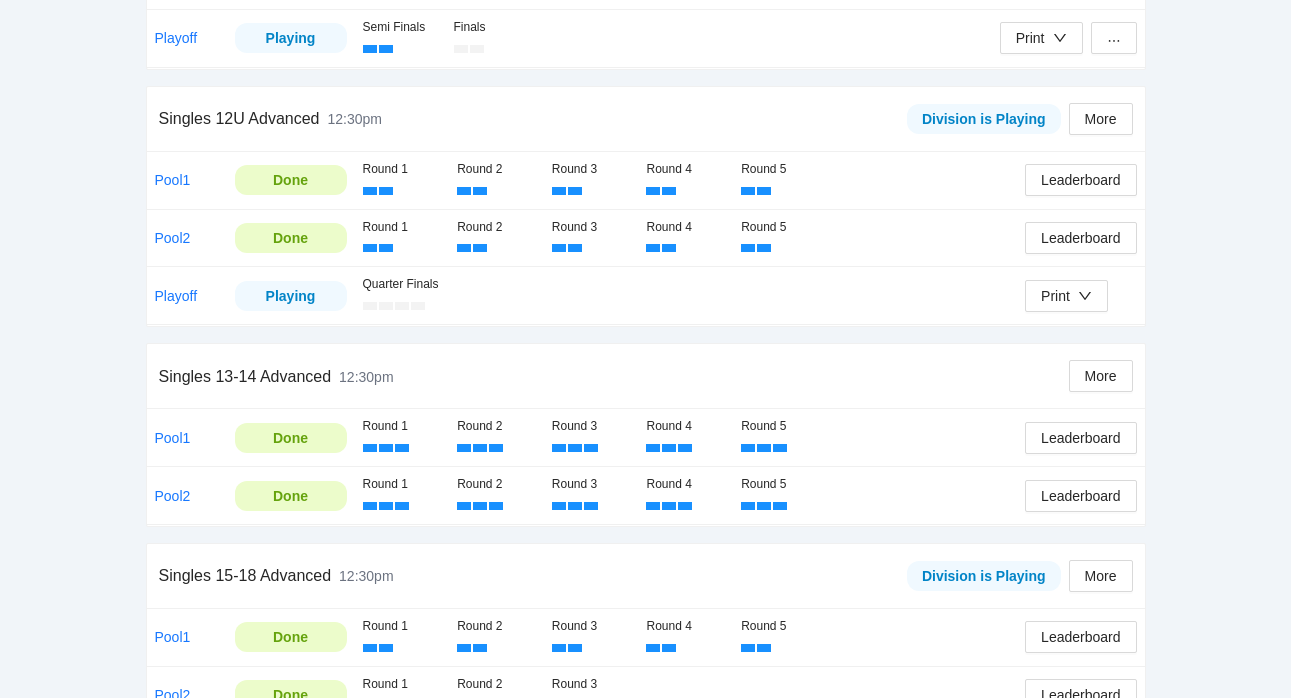 scroll, scrollTop: 694, scrollLeft: 0, axis: vertical 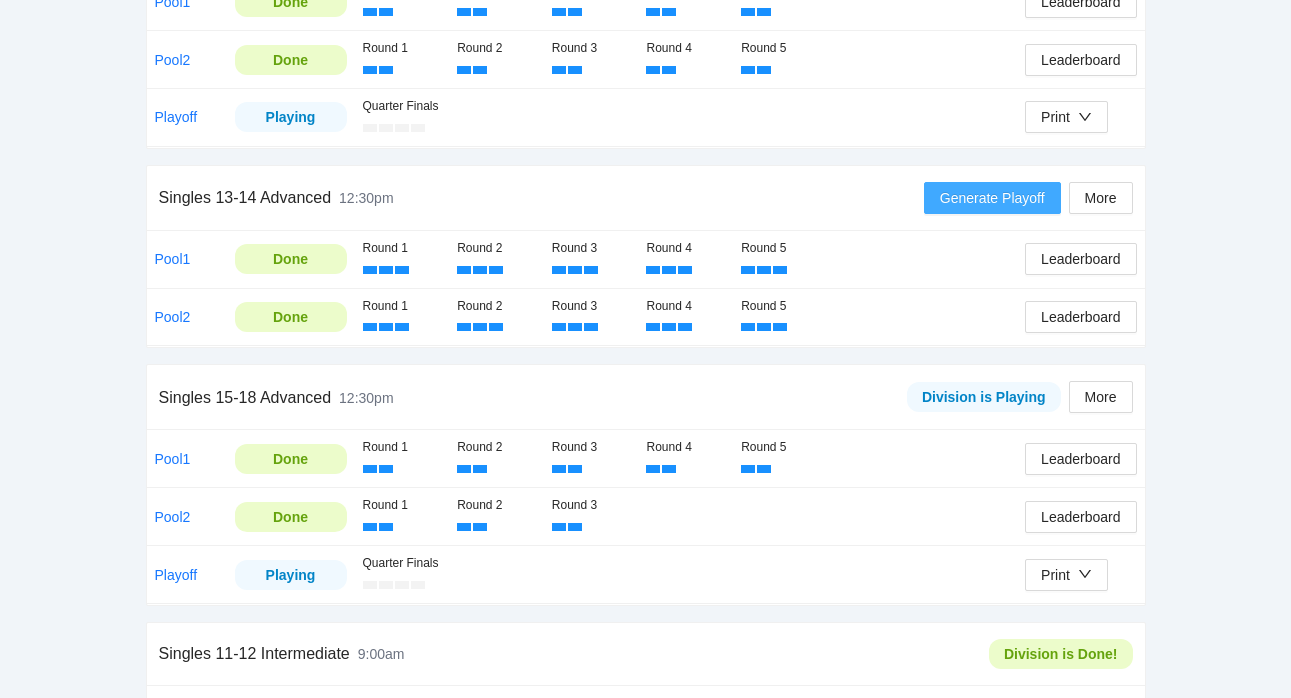 click on "Generate Playoff" at bounding box center (992, 198) 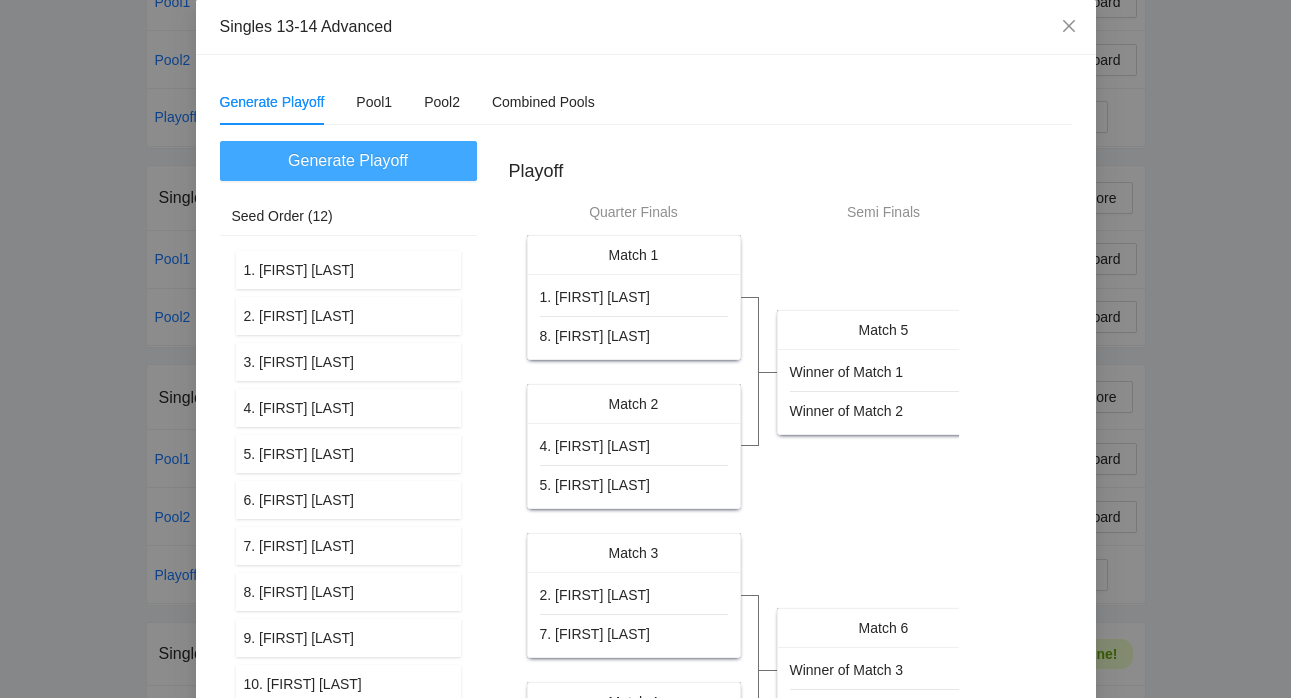 click on "Generate Playoff" at bounding box center [348, 160] 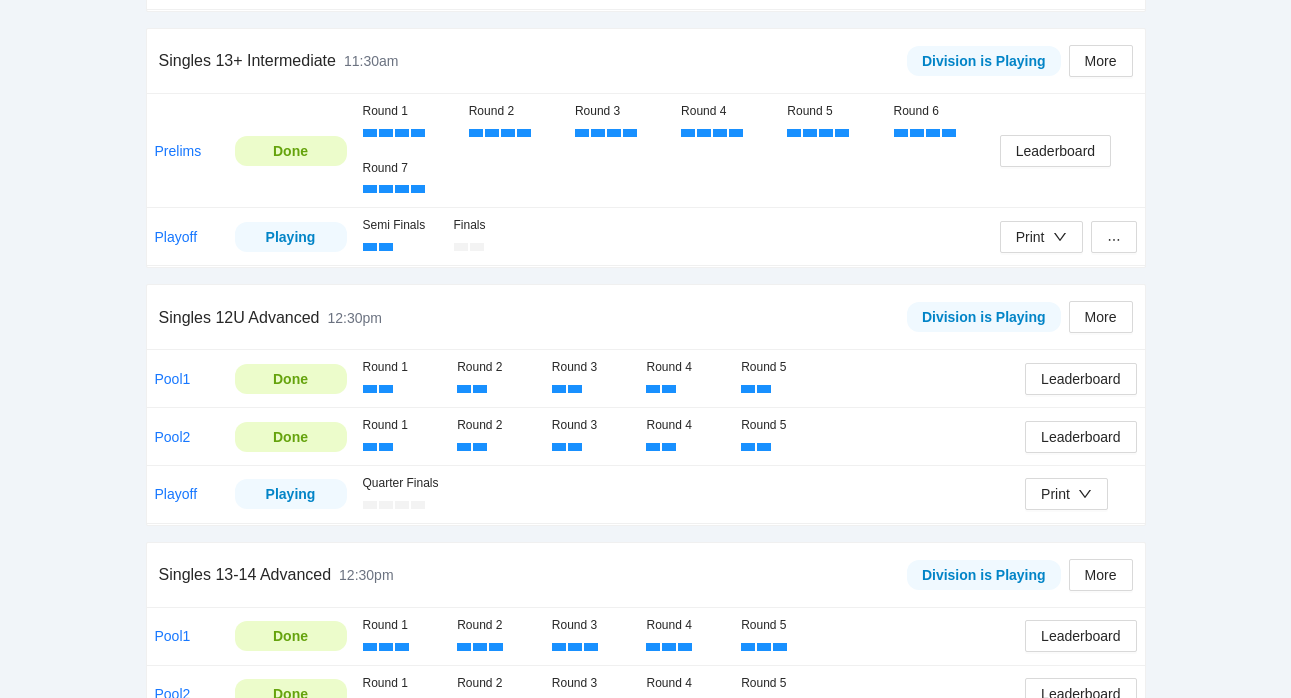 scroll, scrollTop: 394, scrollLeft: 0, axis: vertical 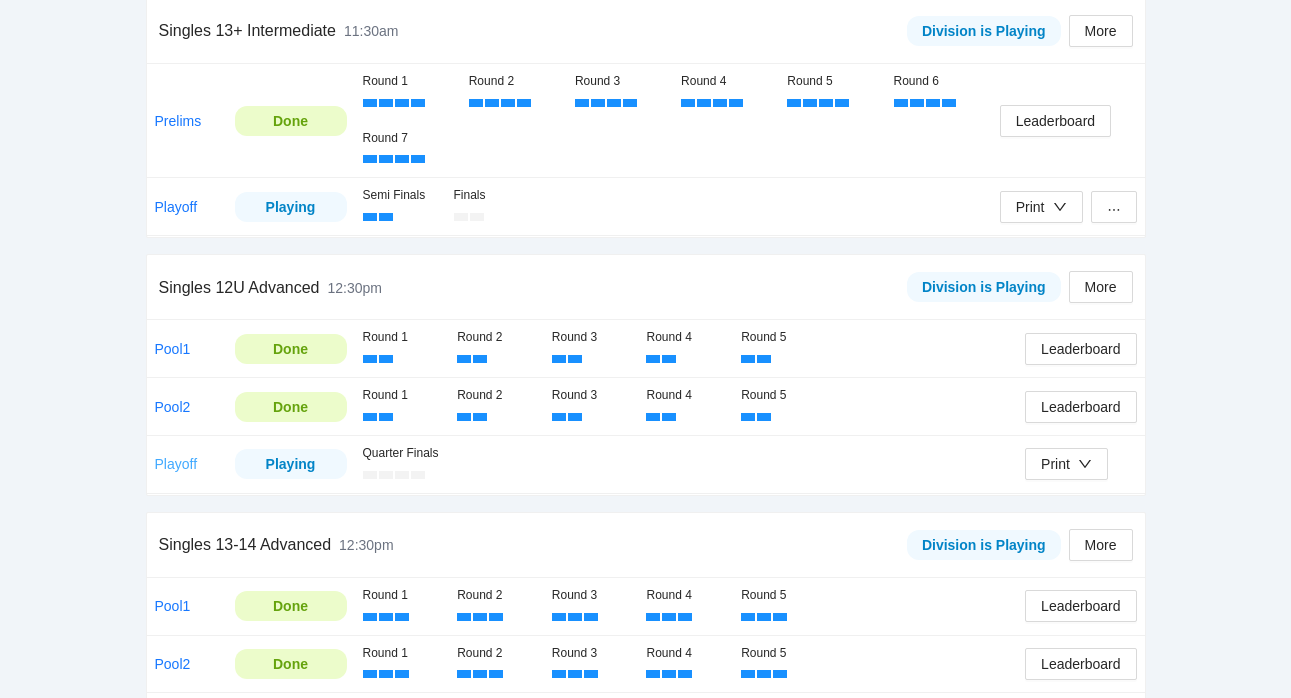 click on "Playoff" at bounding box center (176, 464) 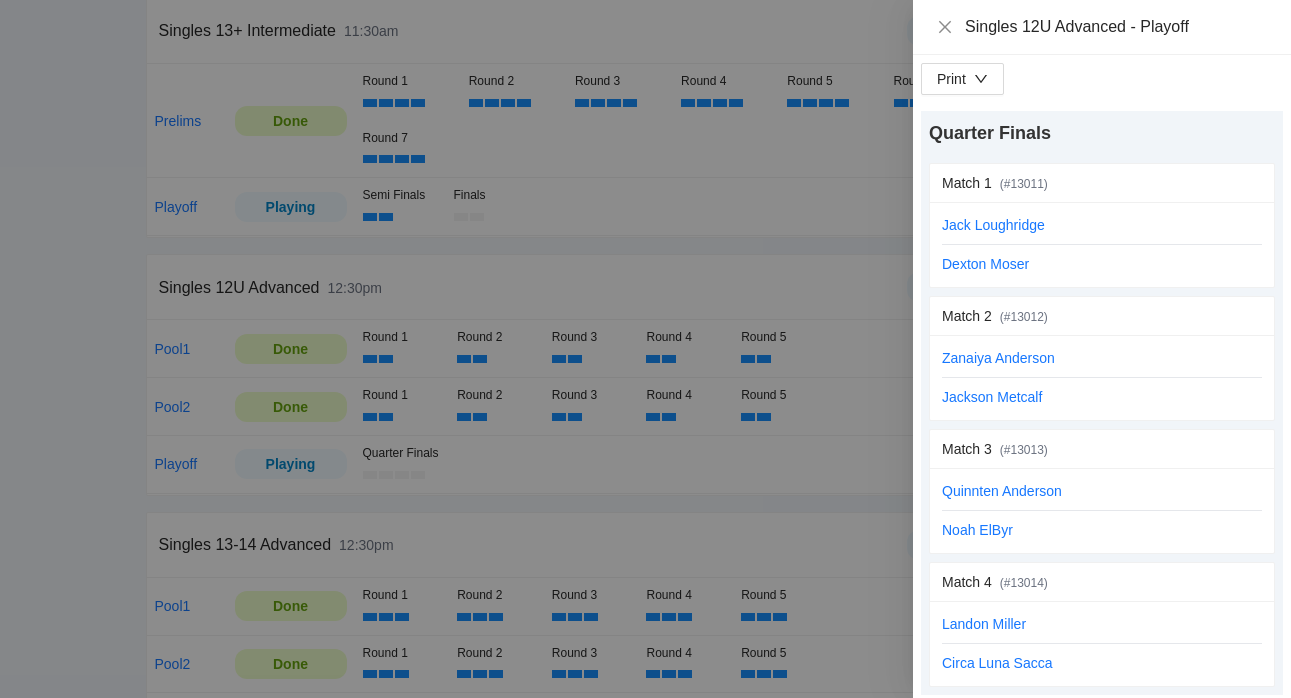 click at bounding box center (645, 349) 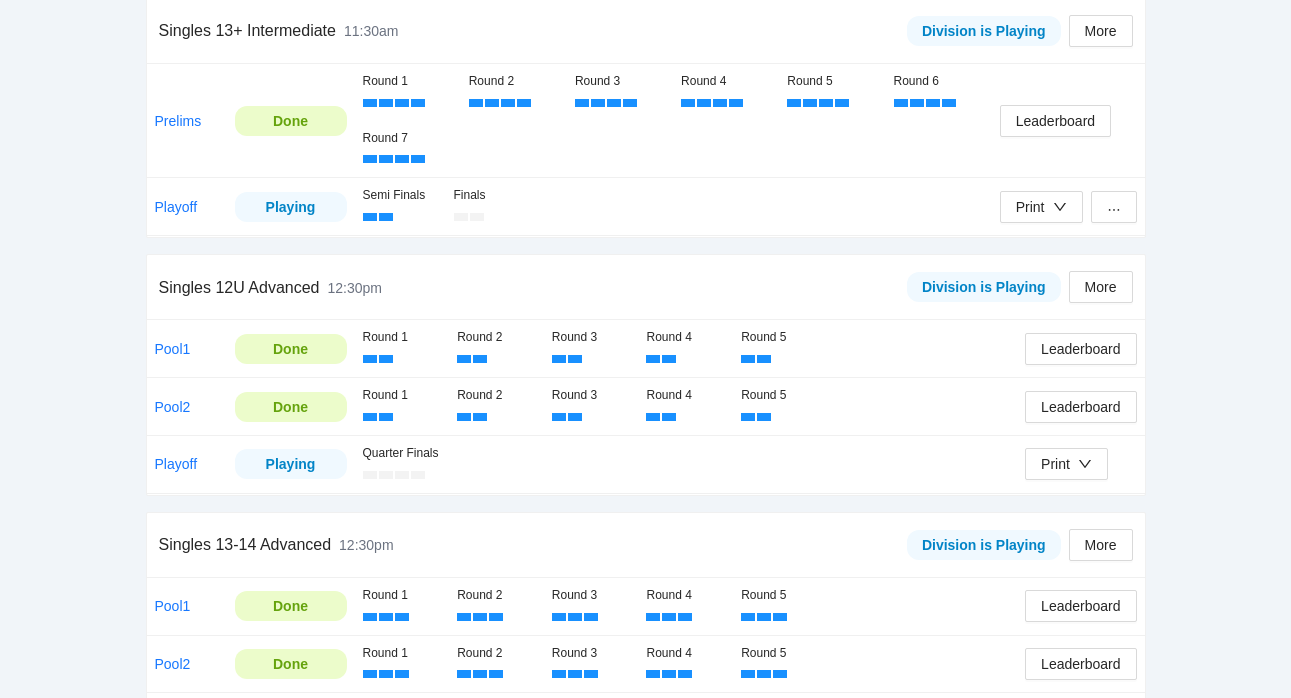 scroll, scrollTop: 576, scrollLeft: 0, axis: vertical 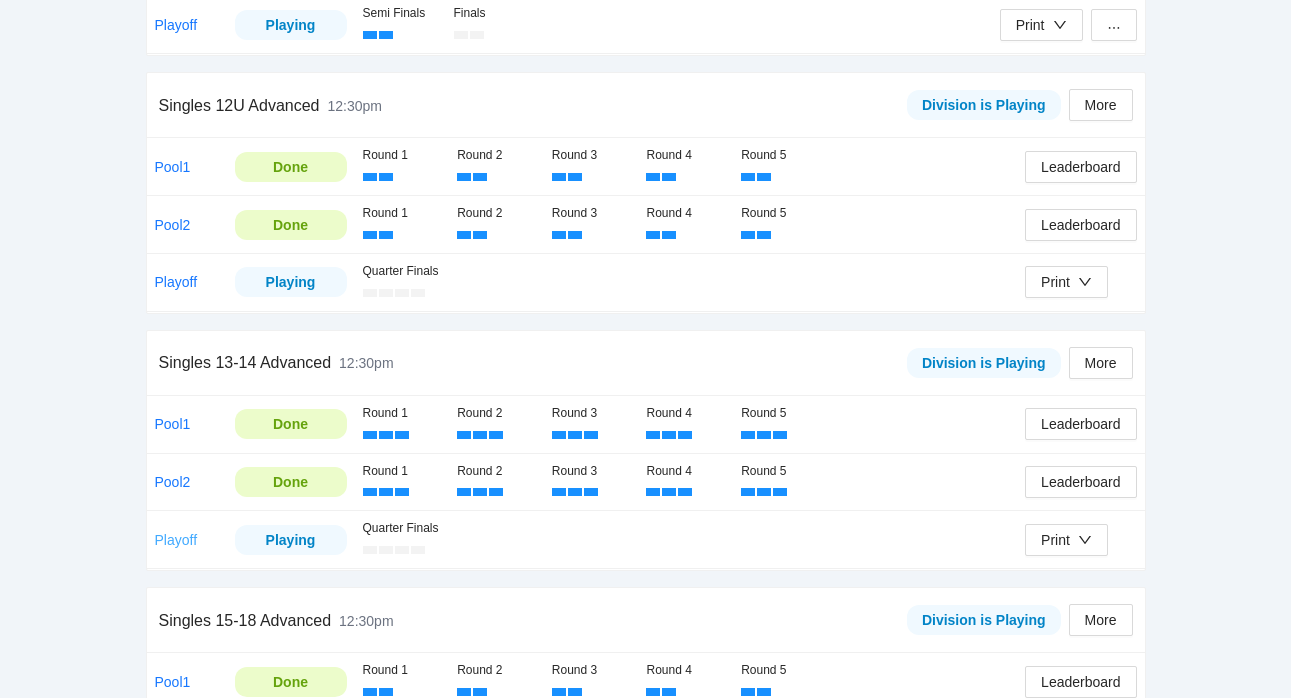 click on "Playoff" at bounding box center [176, 540] 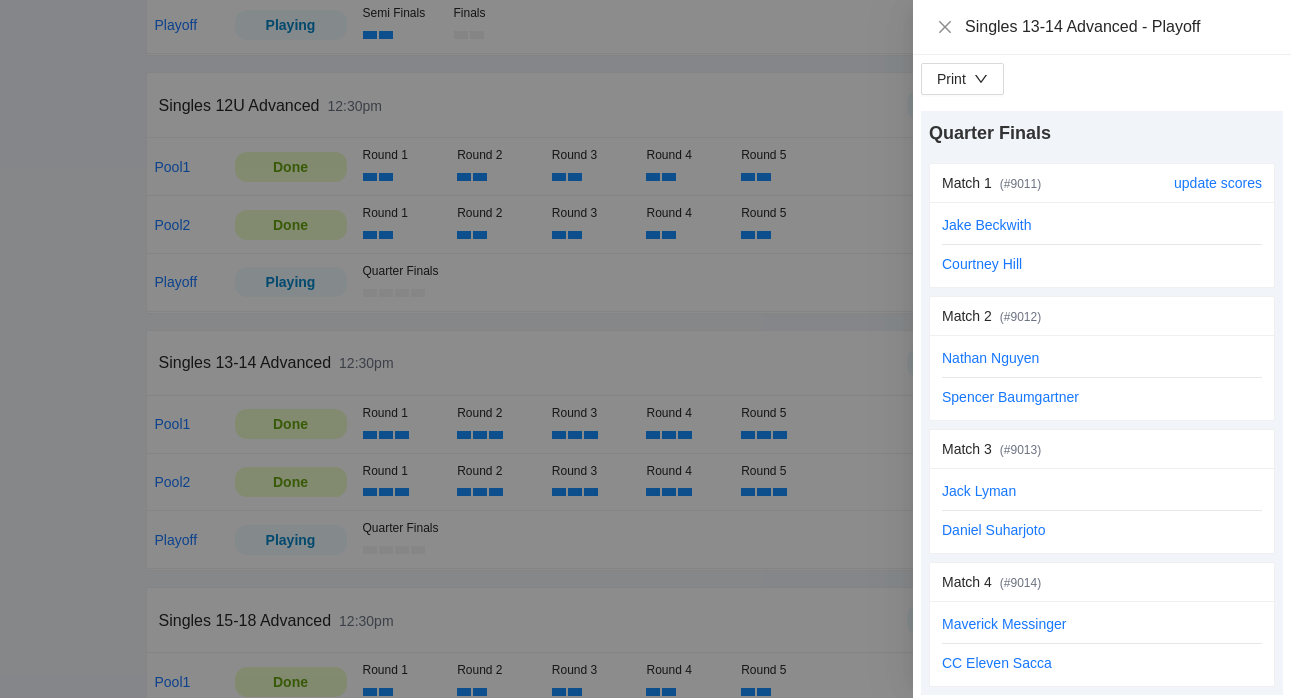 scroll, scrollTop: 5, scrollLeft: 0, axis: vertical 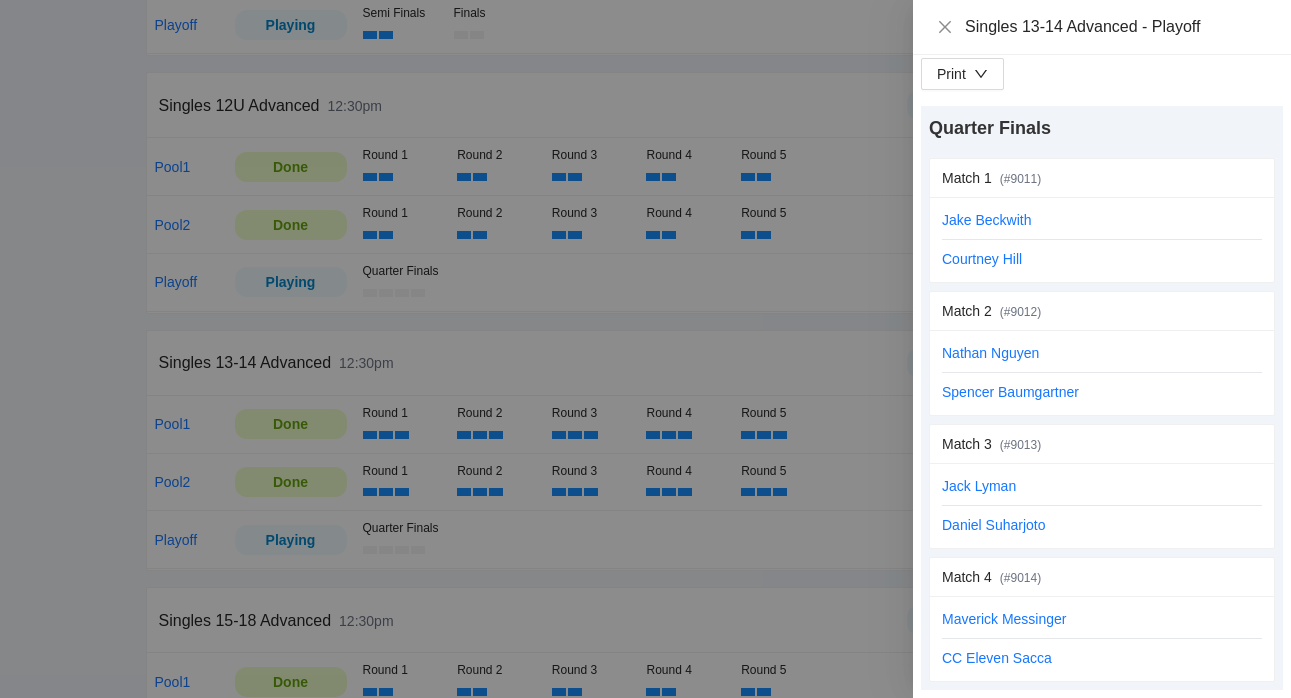 click at bounding box center (645, 349) 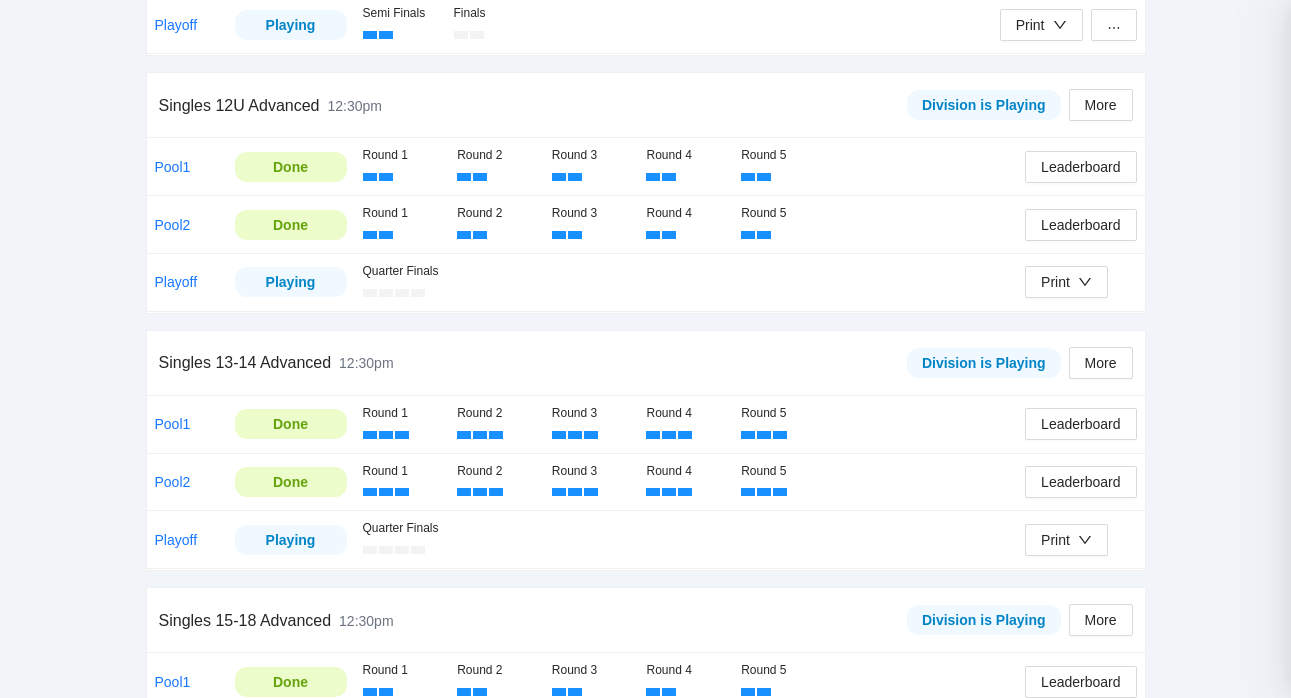scroll, scrollTop: 0, scrollLeft: 0, axis: both 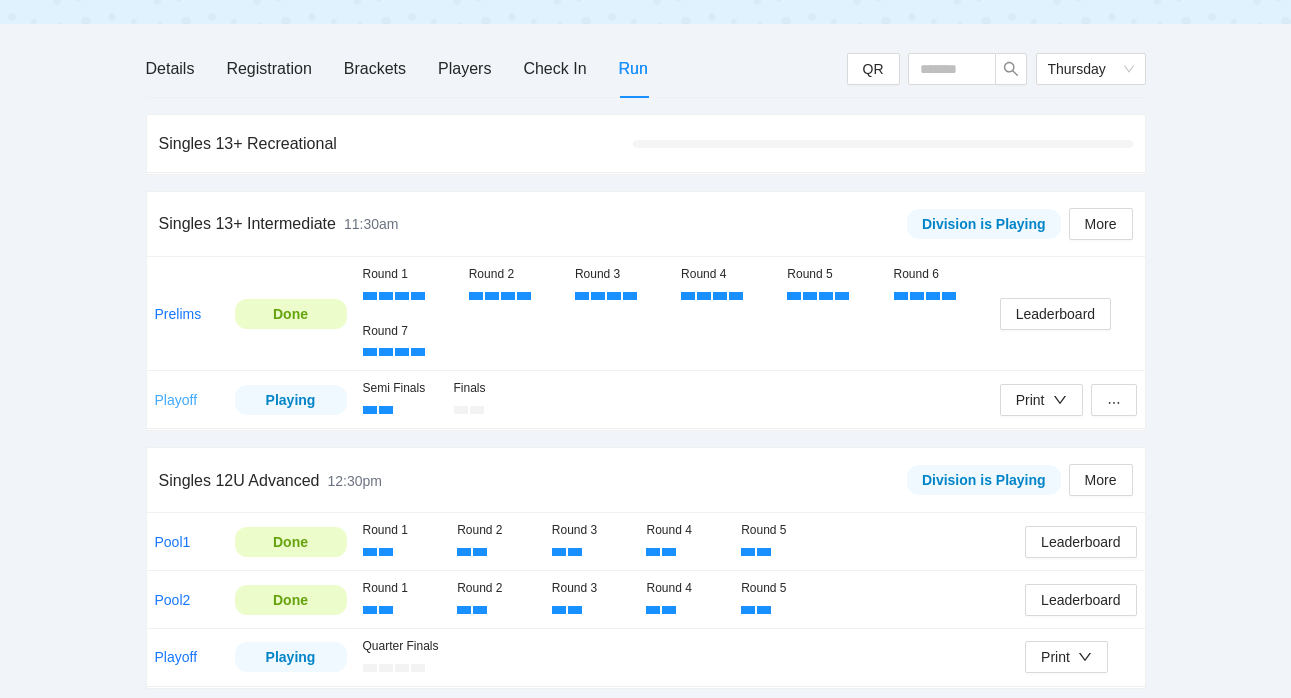 click on "Playoff" at bounding box center [176, 400] 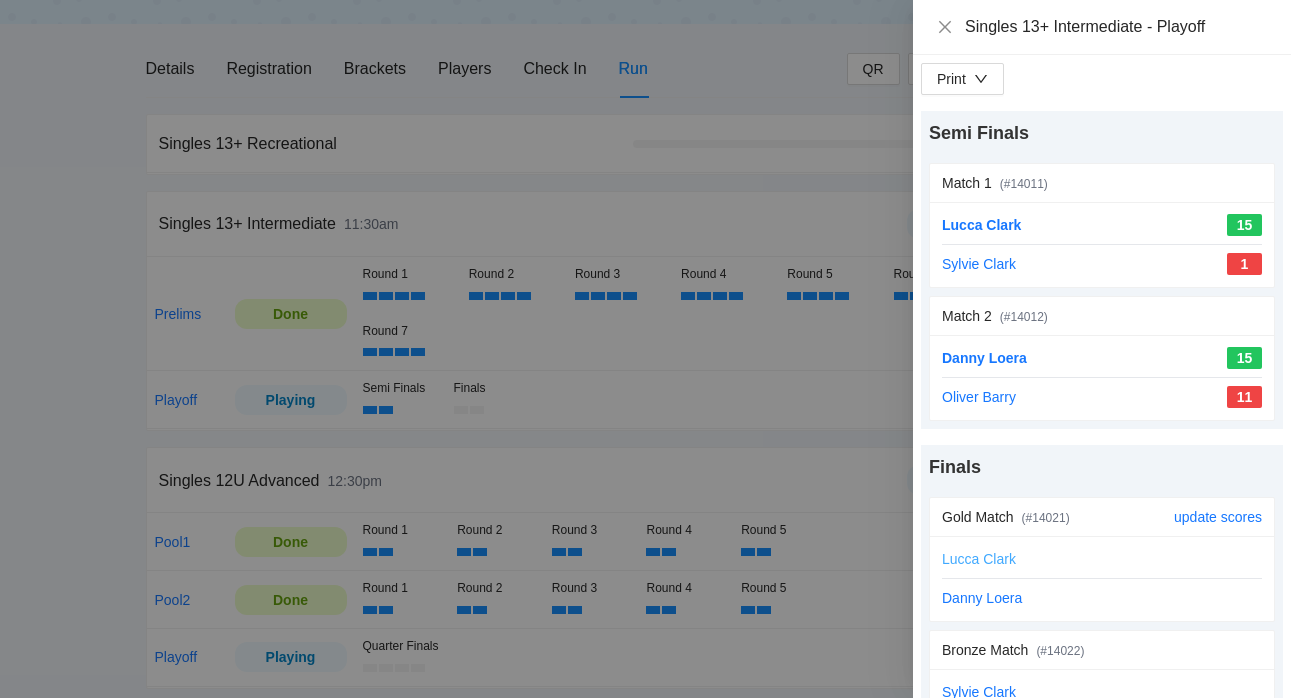 scroll, scrollTop: 73, scrollLeft: 0, axis: vertical 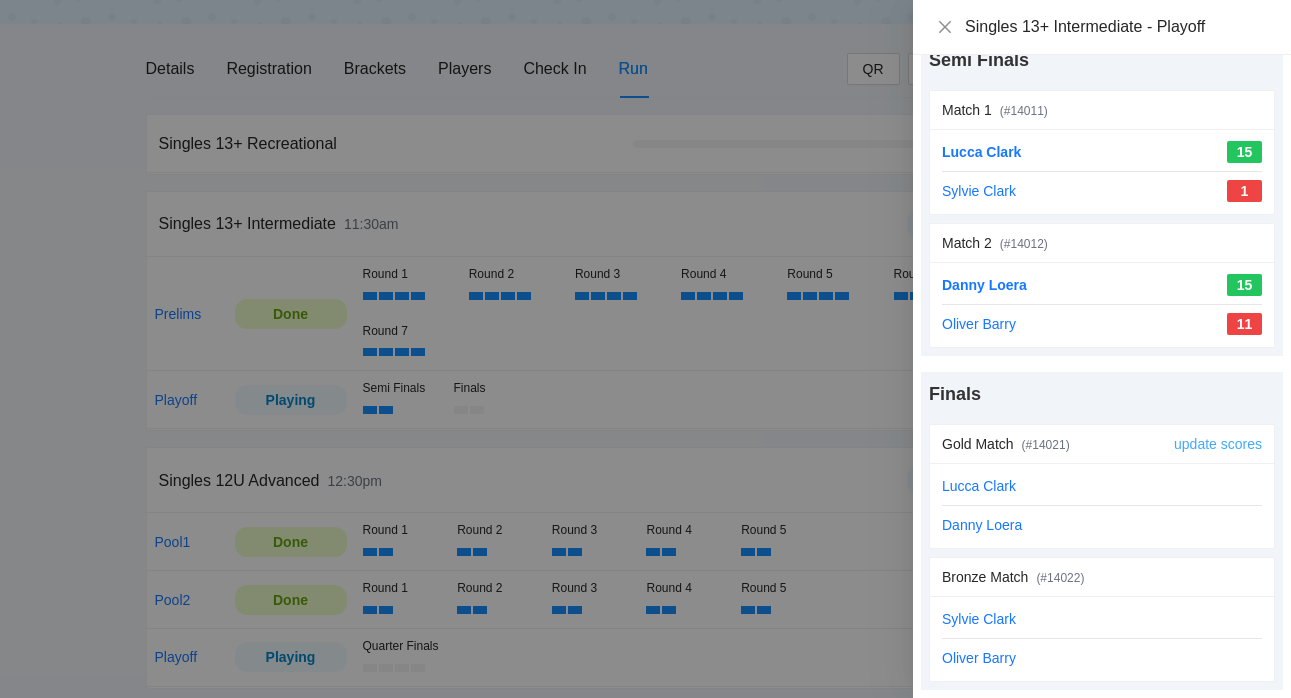 click on "update scores" at bounding box center [1218, 444] 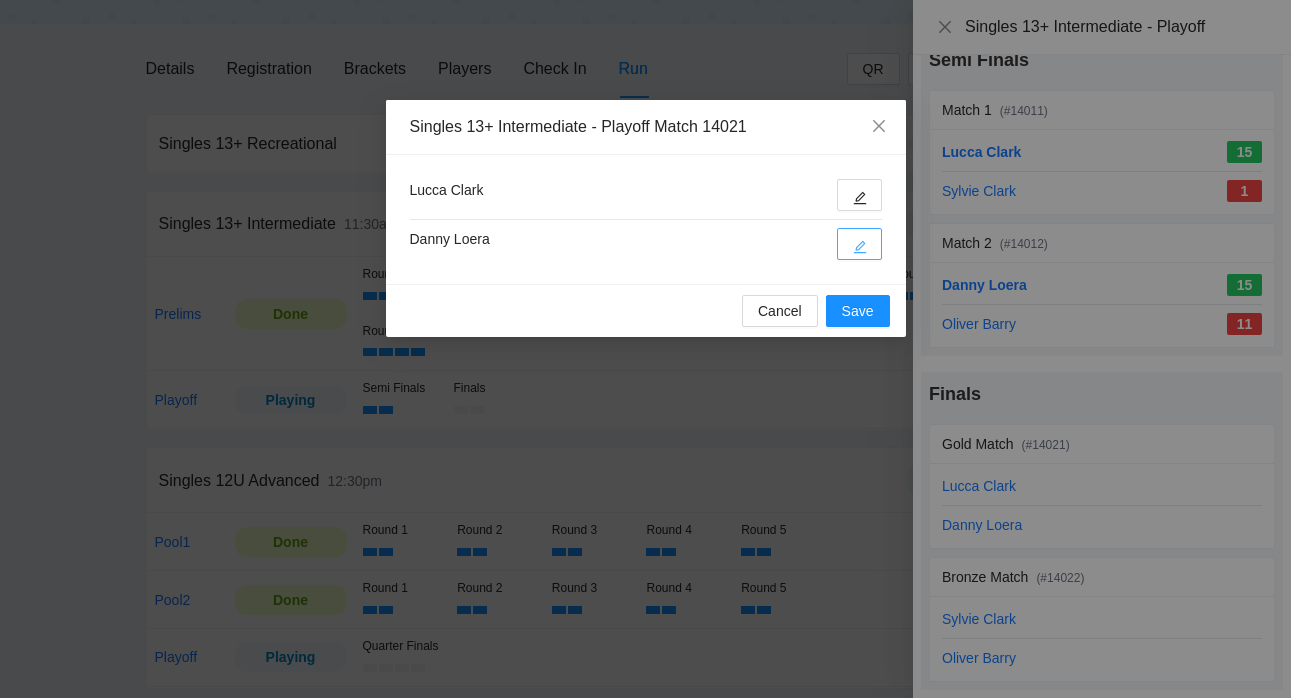 click 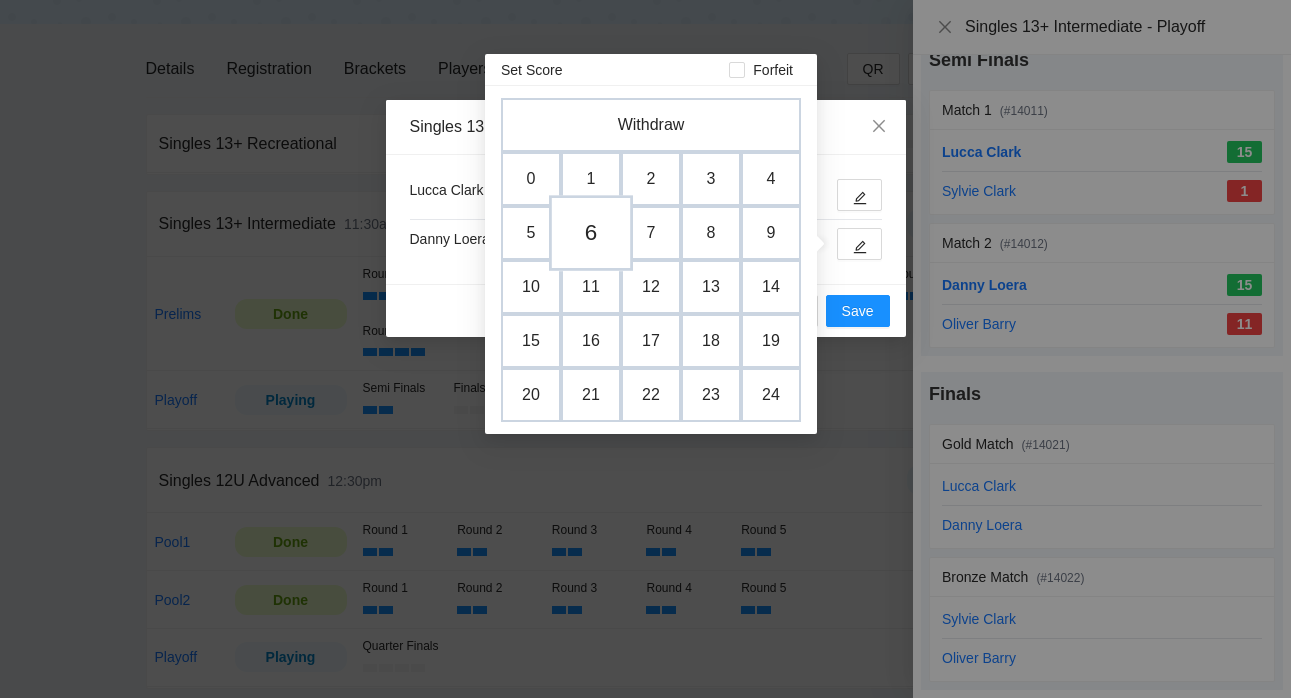 click on "6" at bounding box center (591, 233) 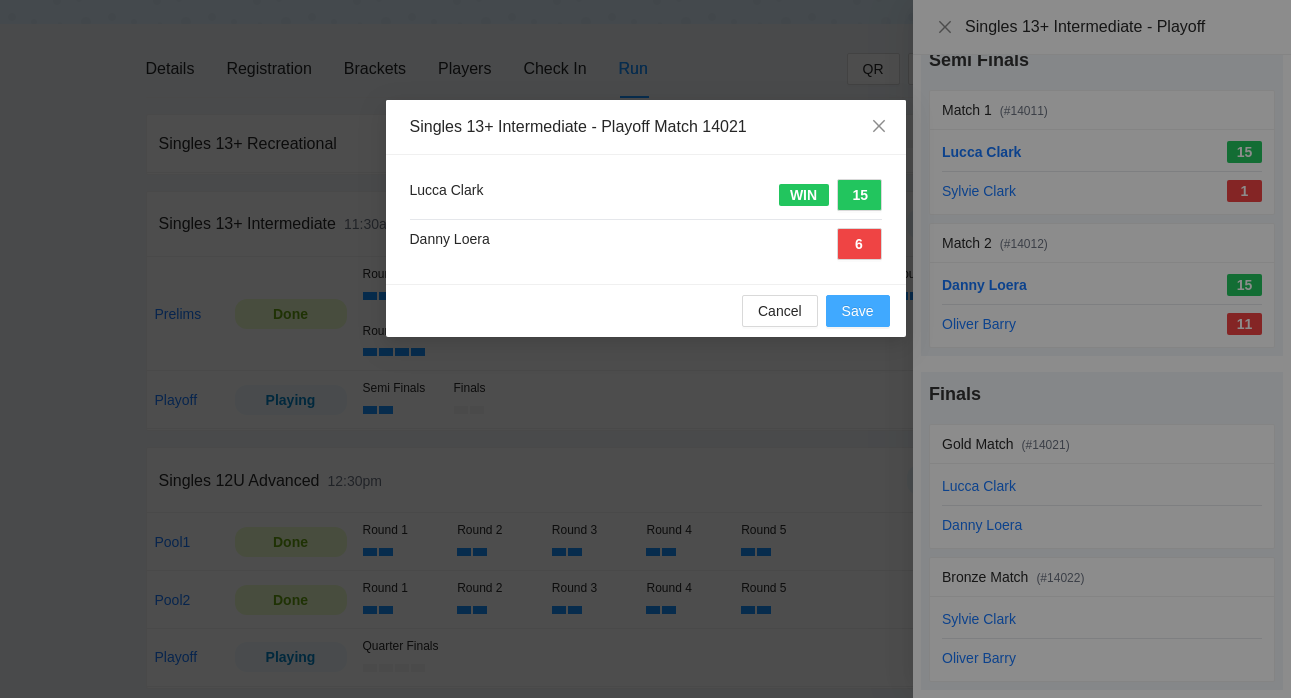 click on "Save" at bounding box center (858, 311) 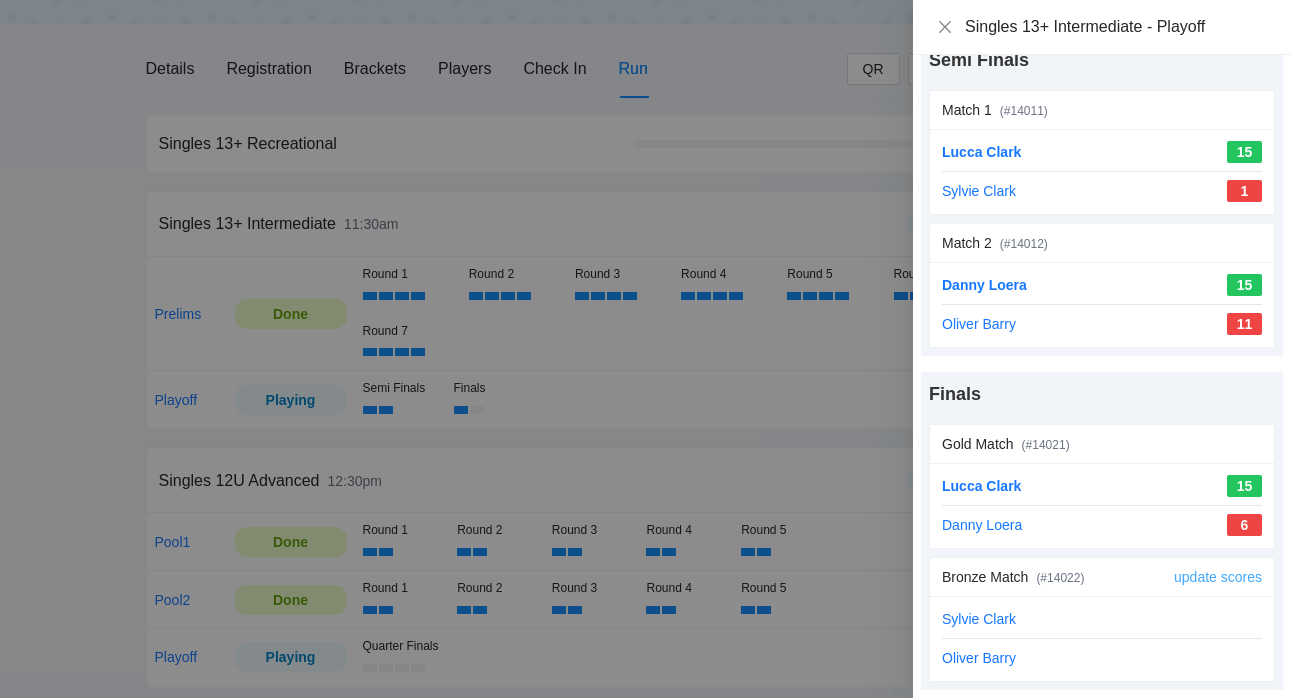 click on "update scores" at bounding box center [1218, 577] 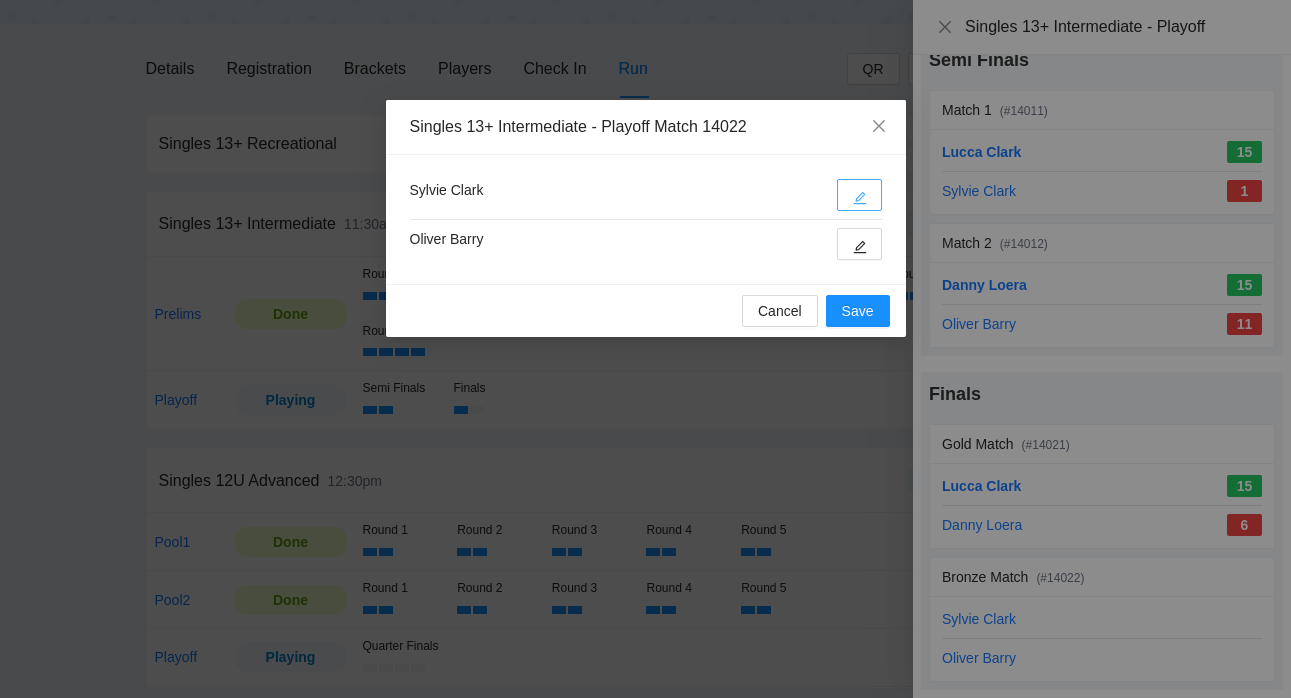 click 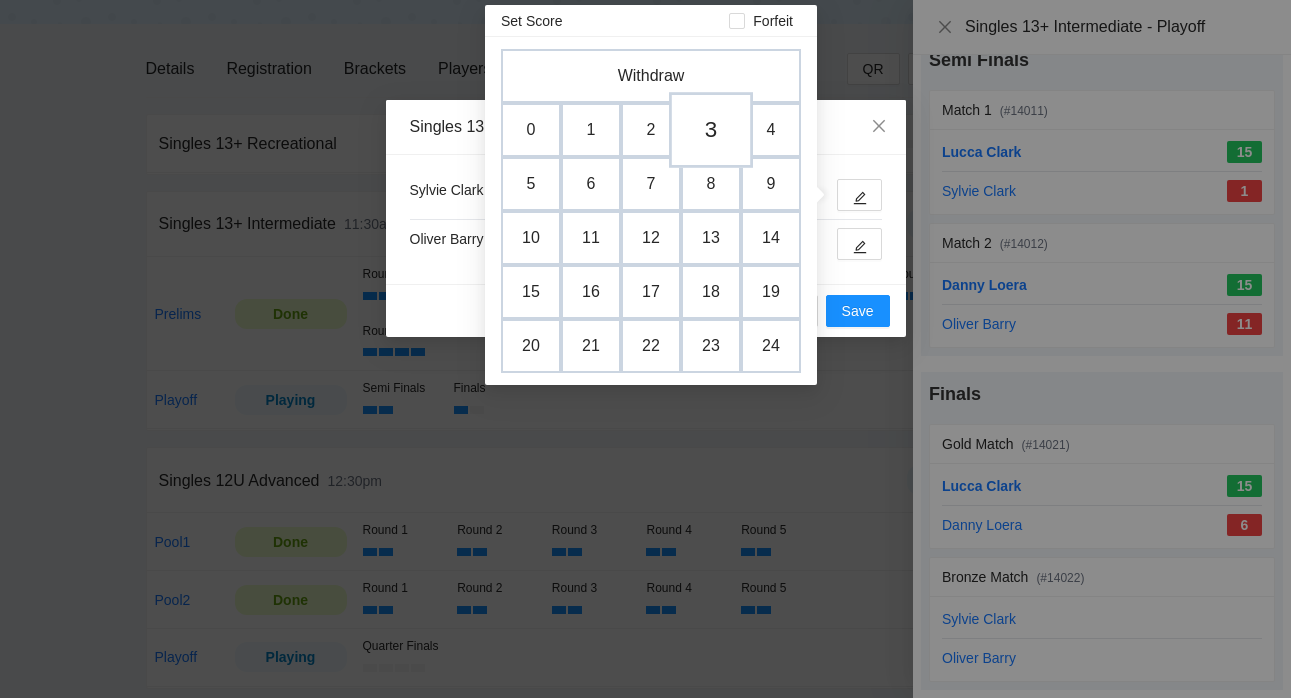 click on "3" at bounding box center [711, 130] 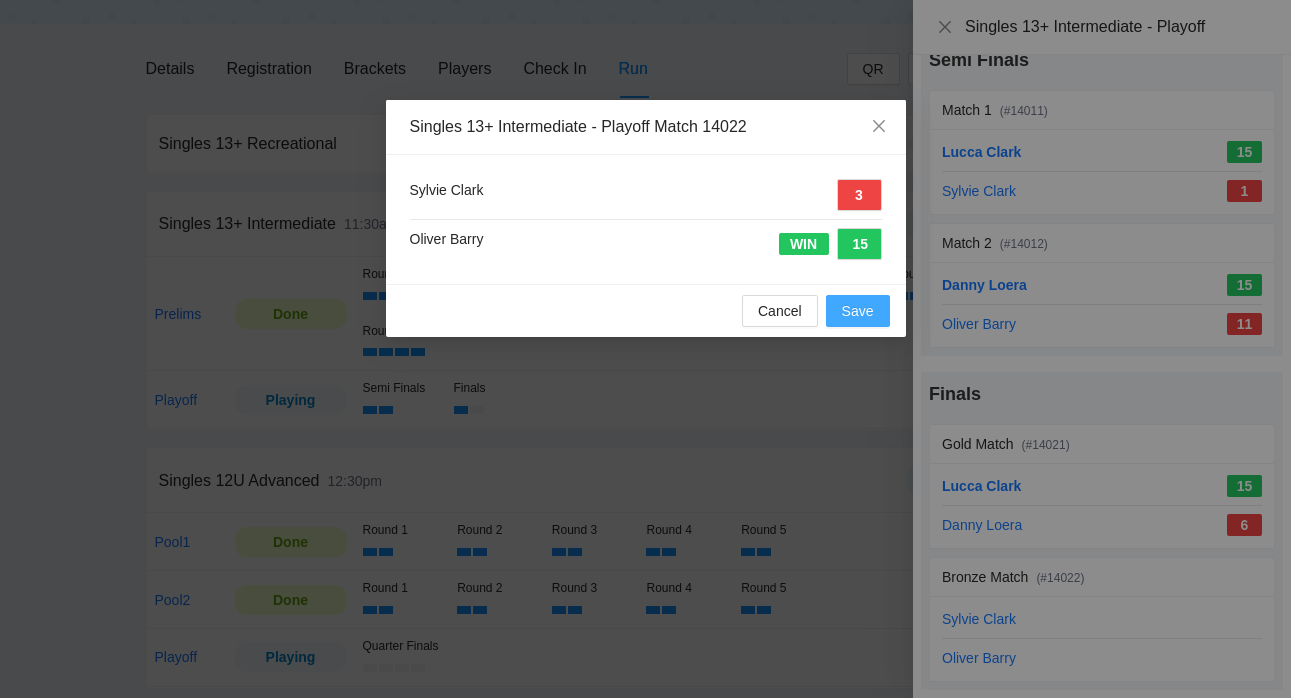 click on "Save" at bounding box center (858, 311) 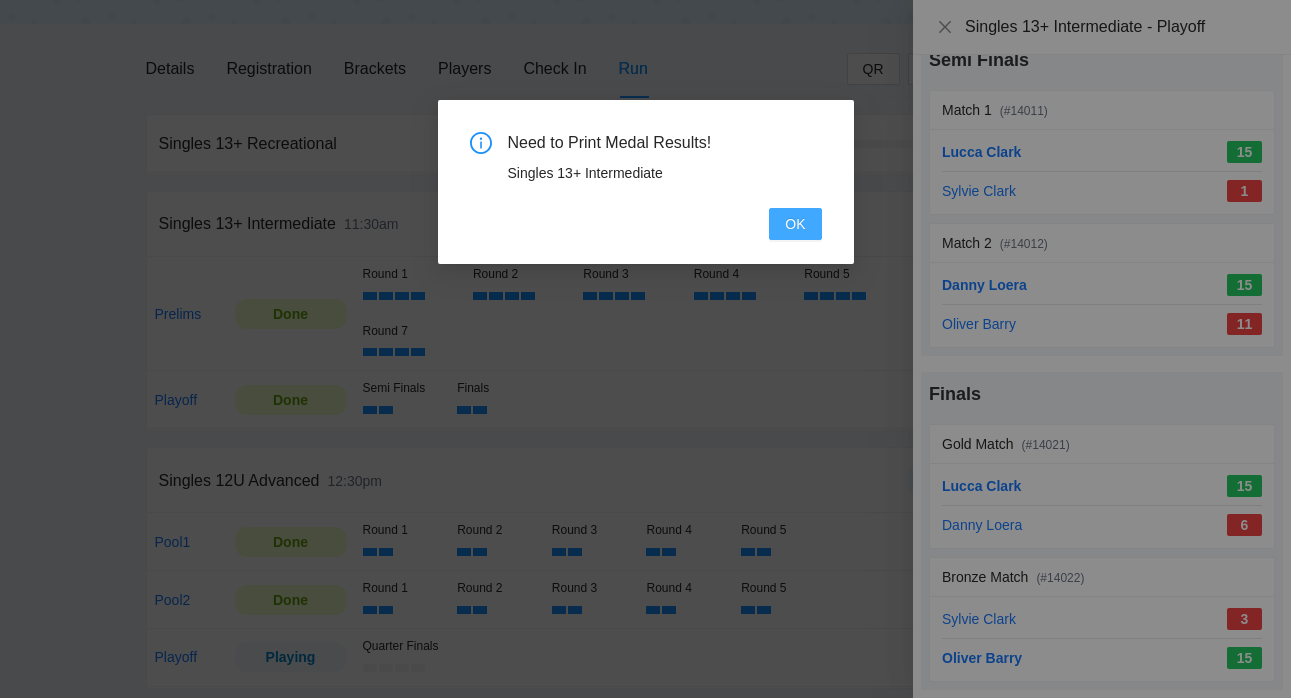click on "OK" at bounding box center (795, 224) 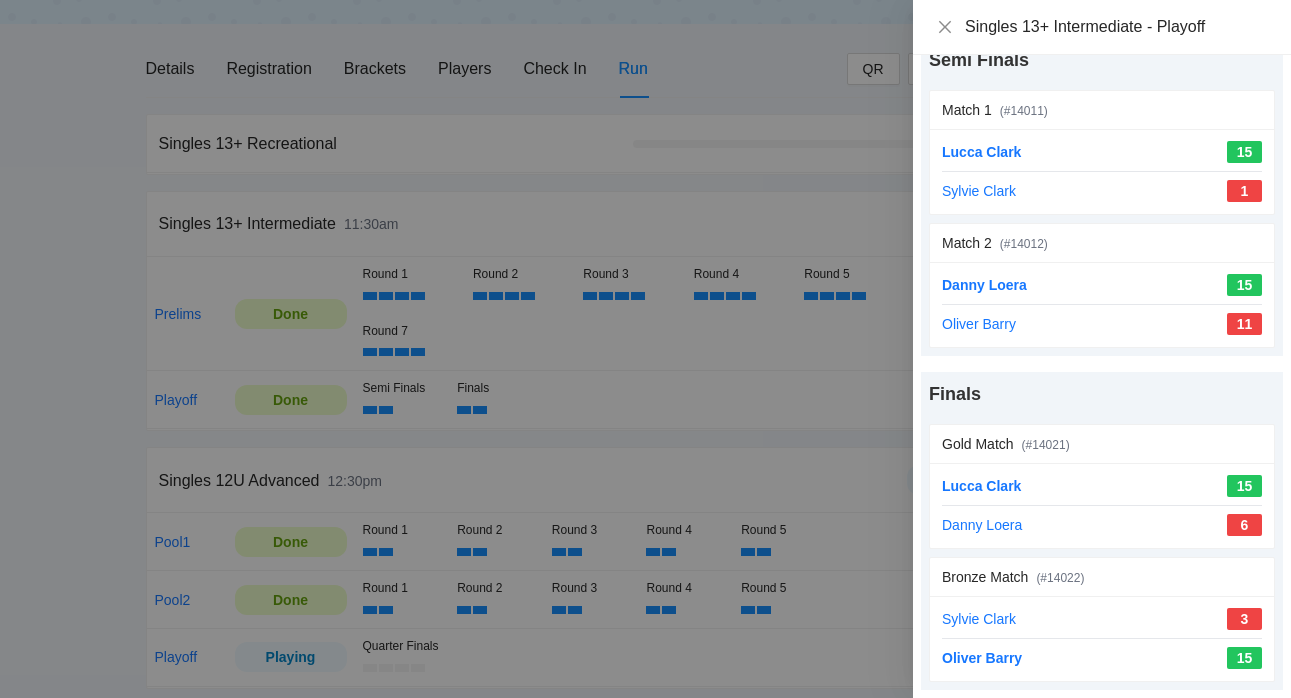 click at bounding box center [645, 349] 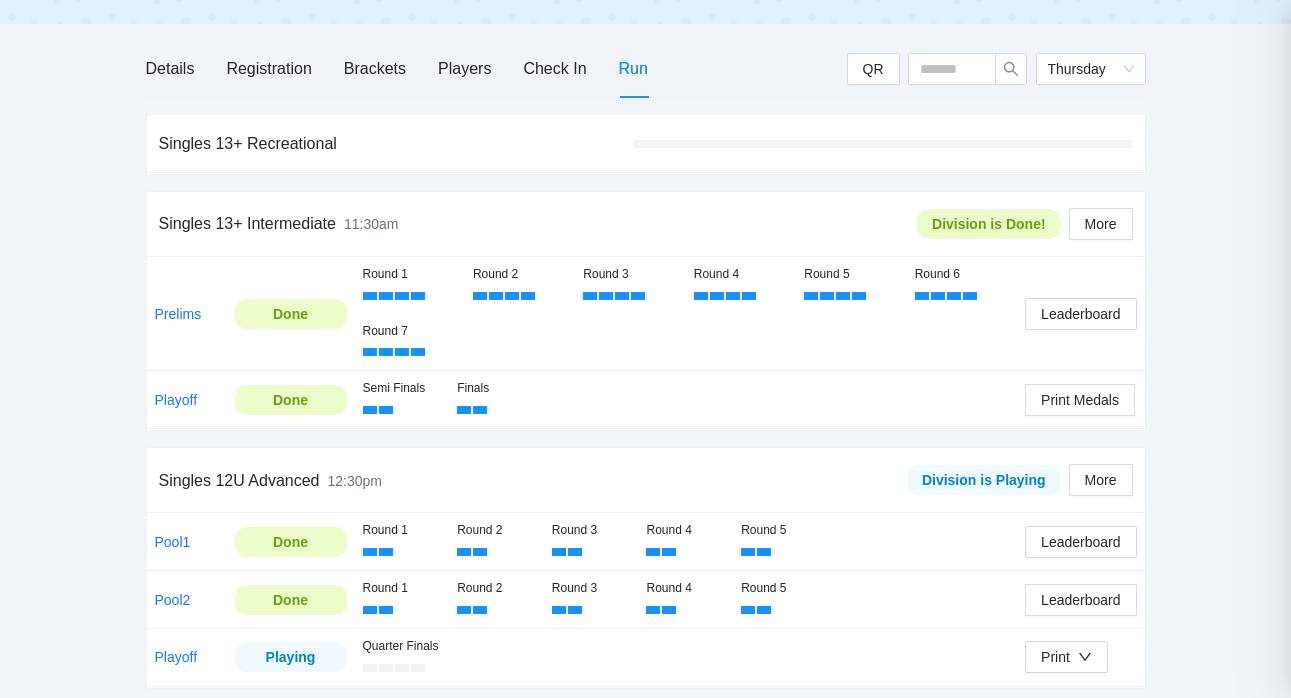 scroll, scrollTop: 0, scrollLeft: 0, axis: both 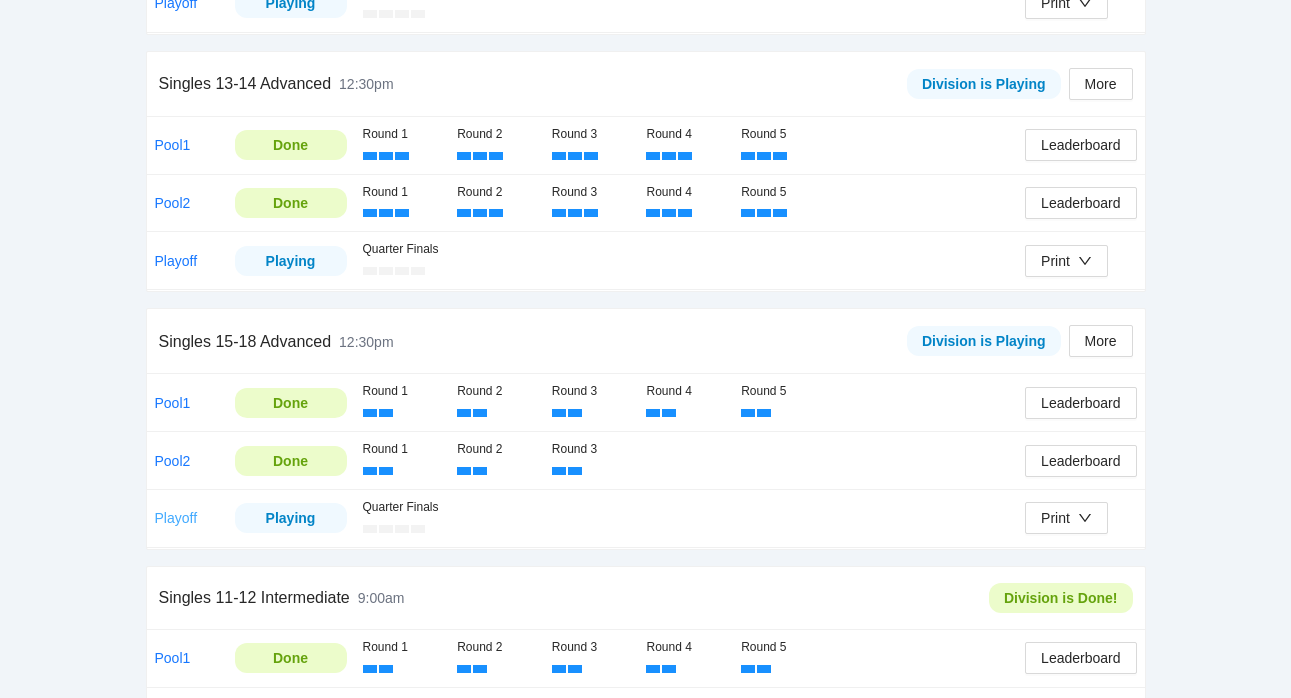 click on "Playoff" at bounding box center (176, 518) 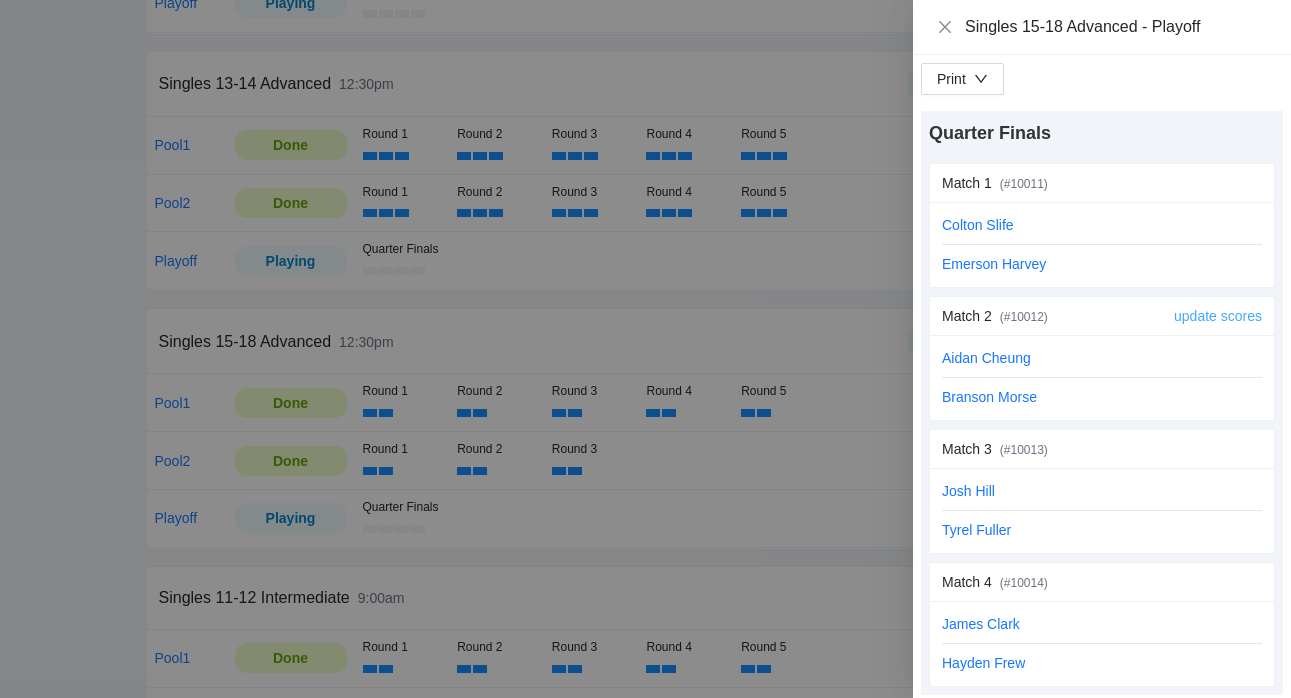 click on "update scores" at bounding box center [1218, 316] 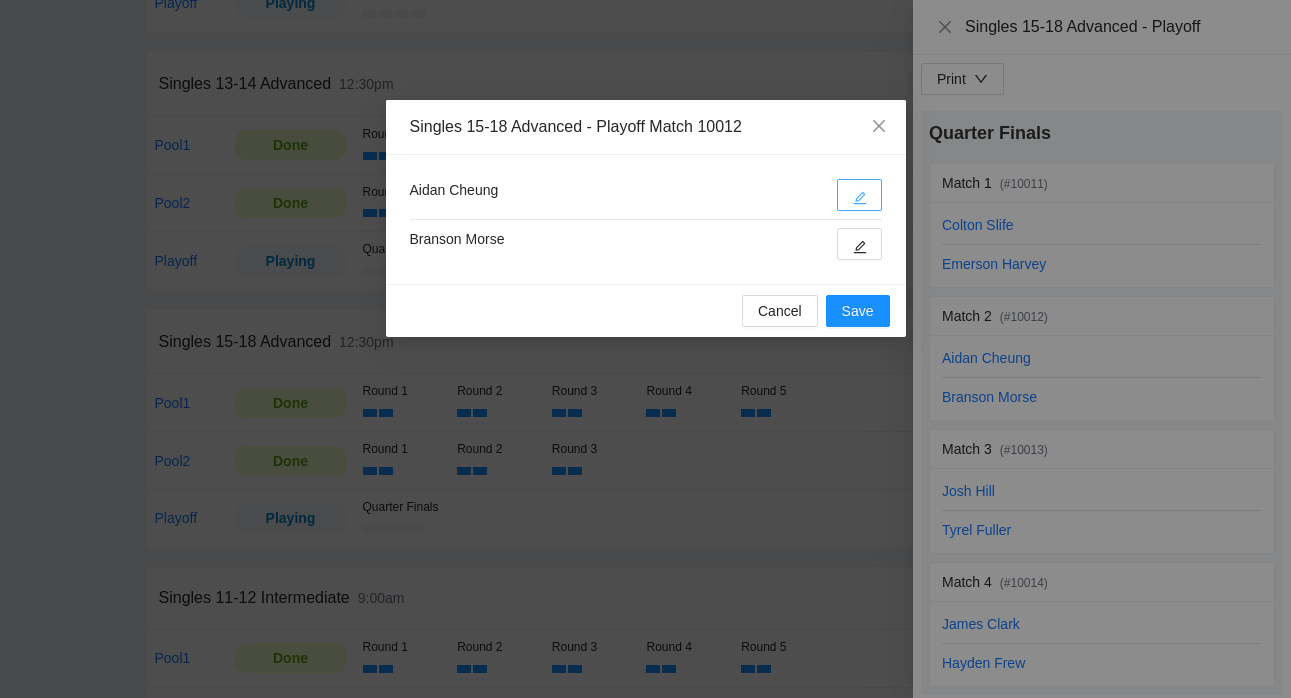click 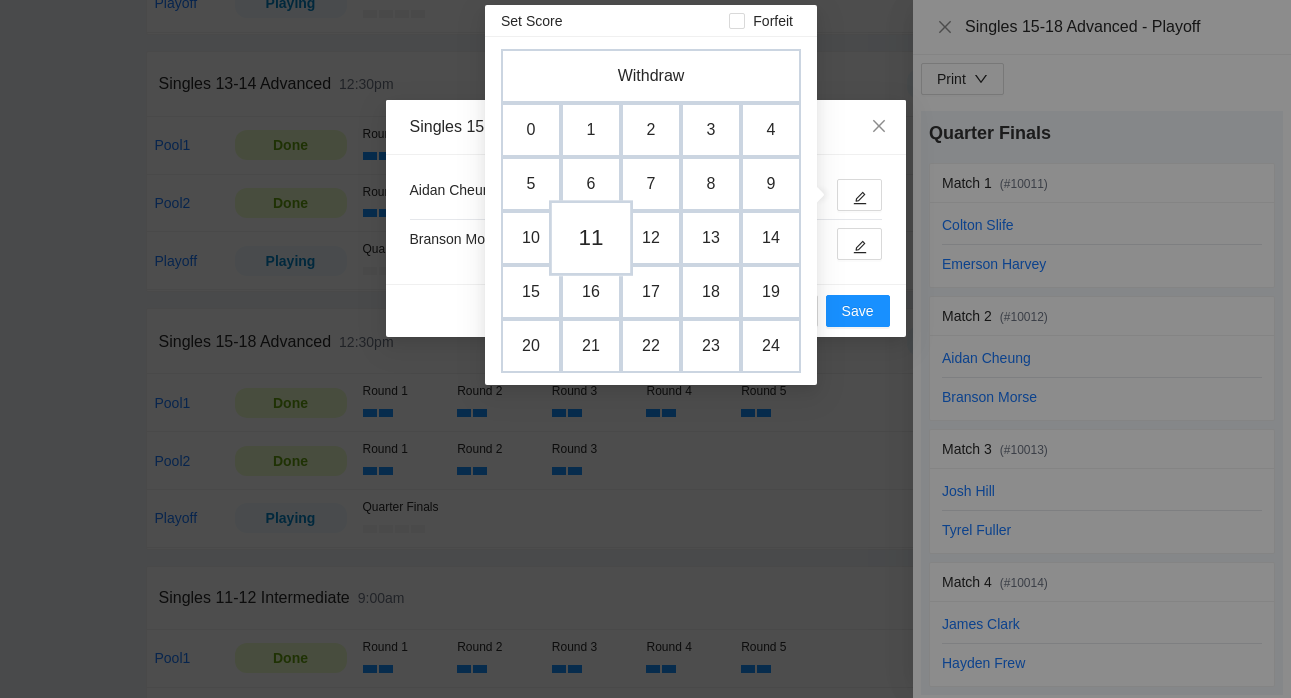 click on "11" at bounding box center [591, 238] 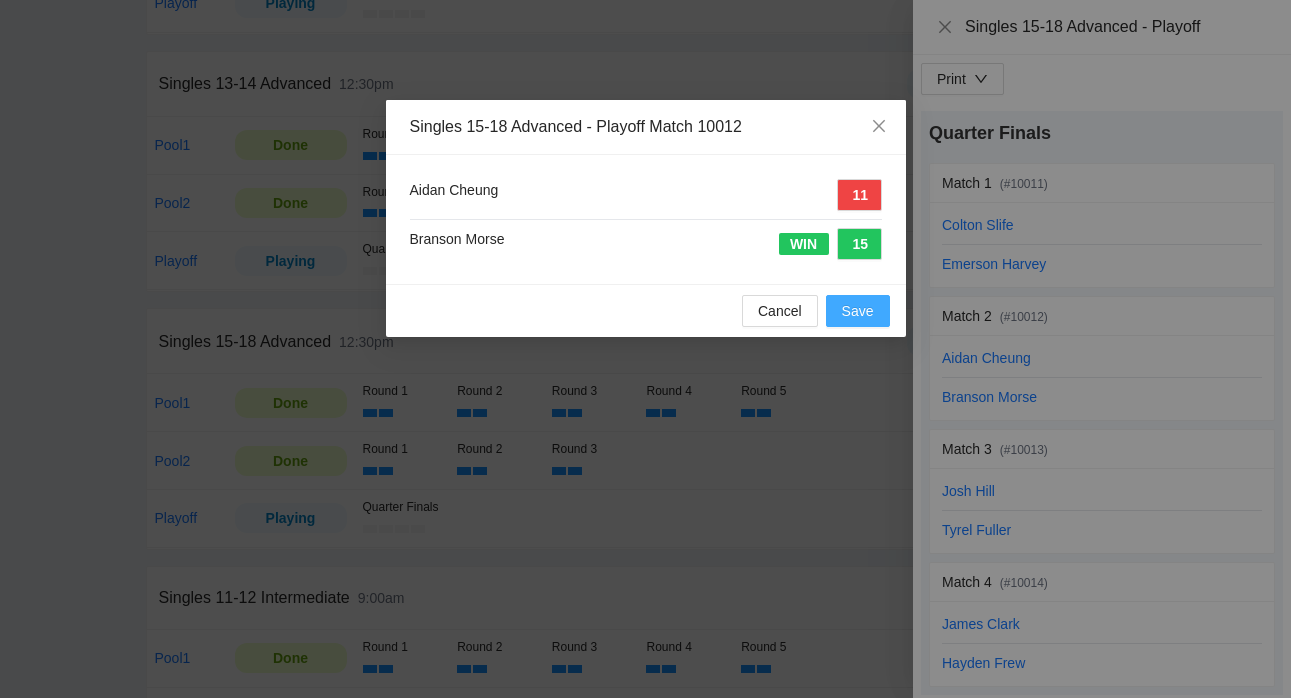 click on "Save" at bounding box center (858, 311) 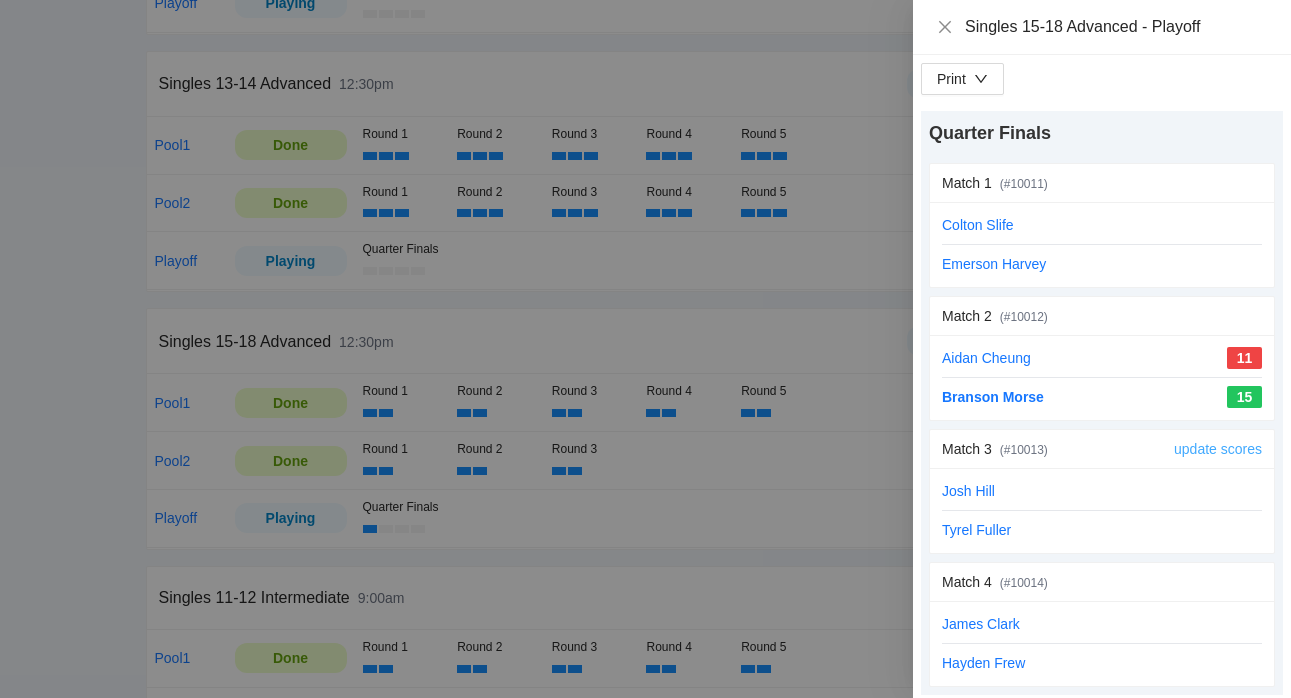 click on "update scores" at bounding box center [1218, 449] 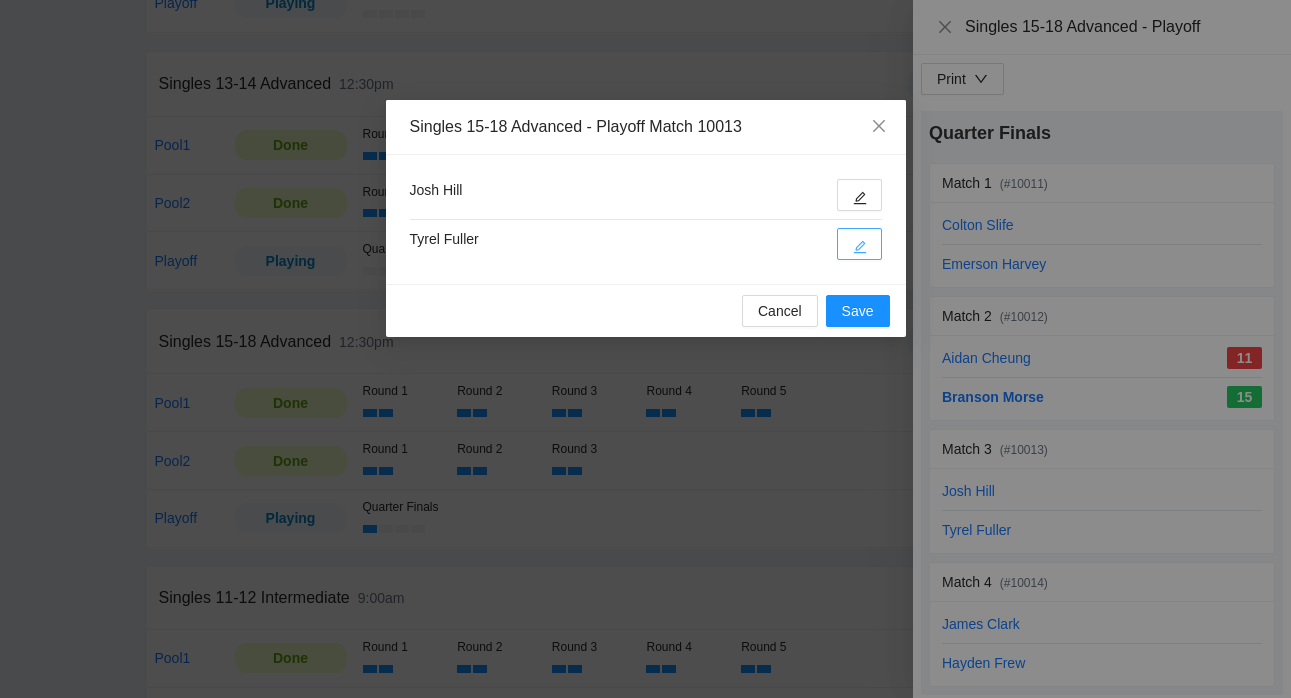 click at bounding box center (859, 244) 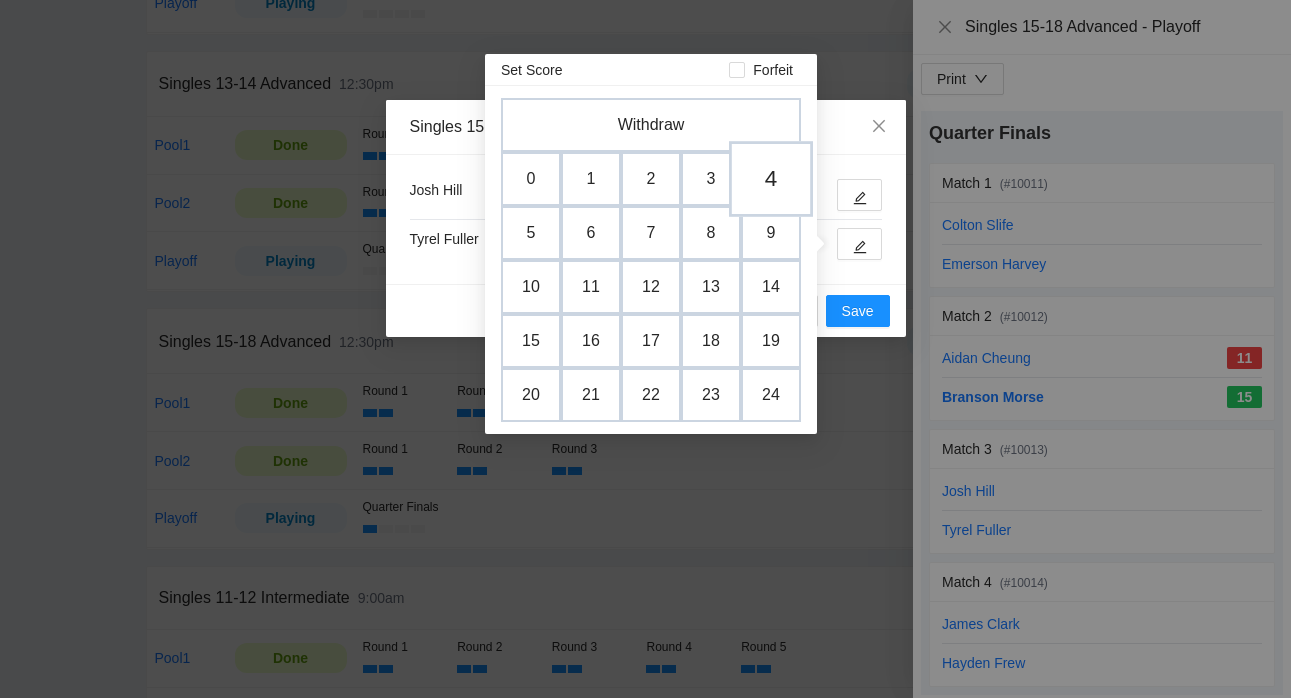 click on "4" at bounding box center [771, 179] 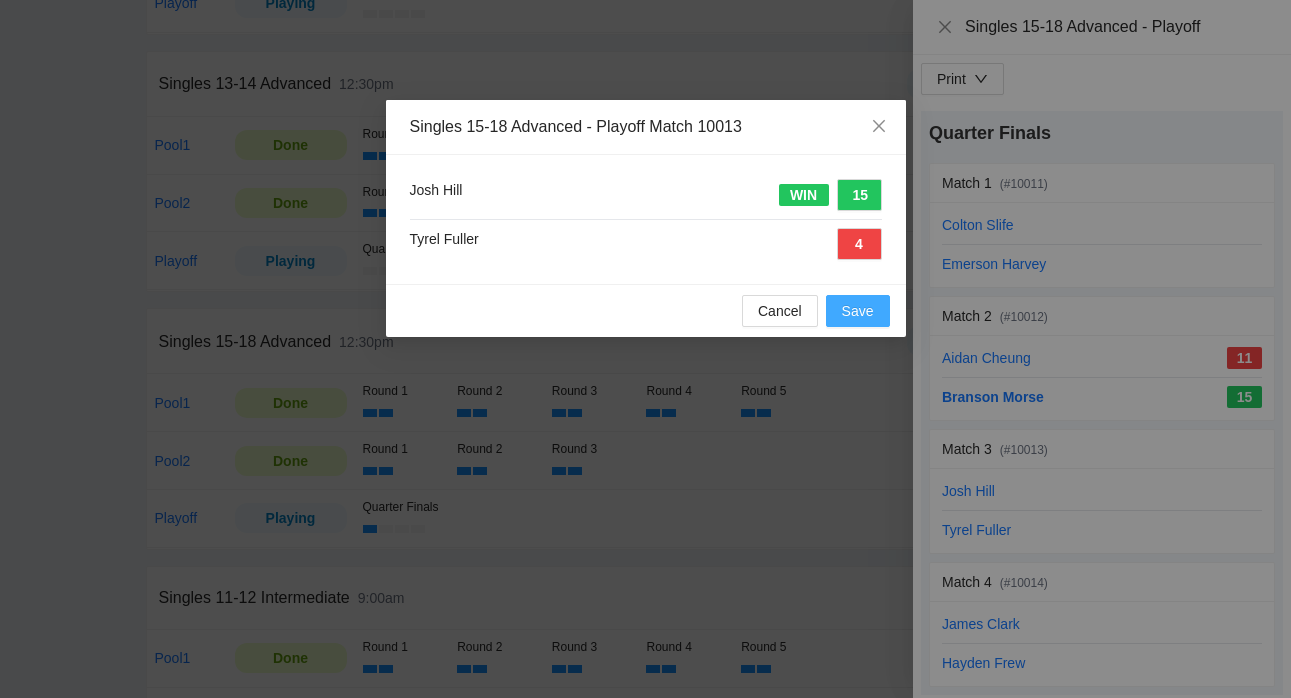 click on "Save" at bounding box center (858, 311) 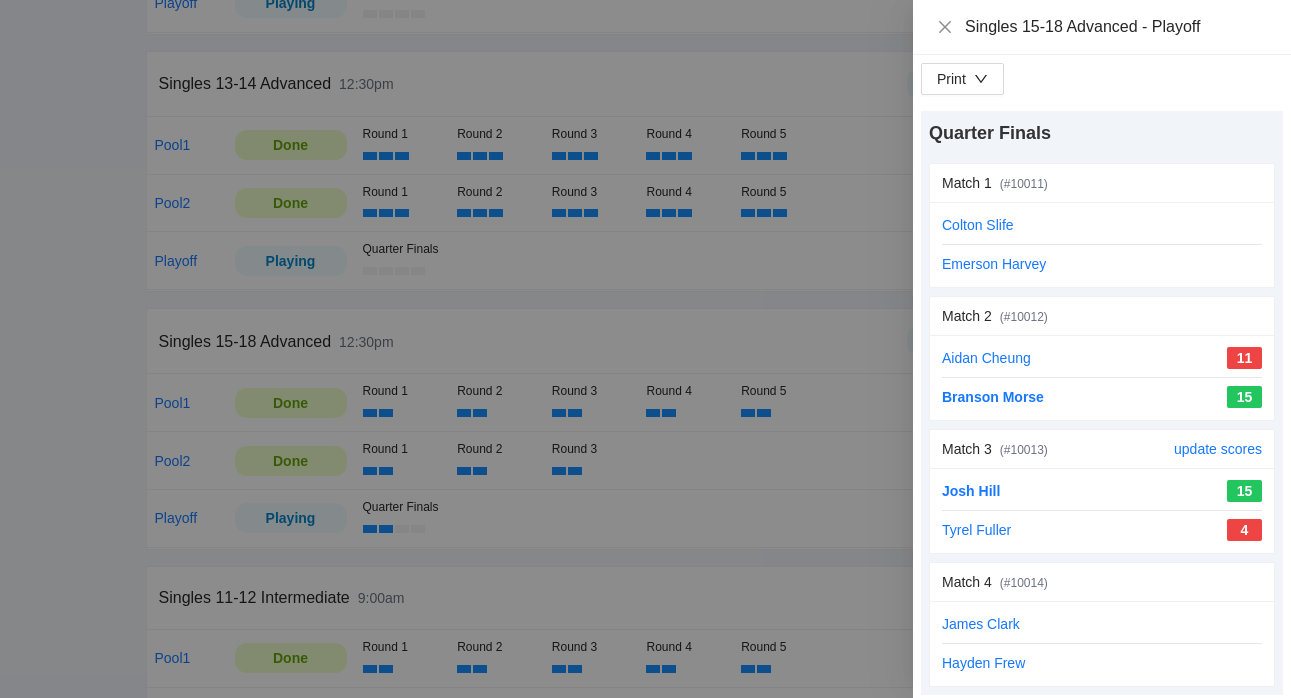 scroll, scrollTop: 5, scrollLeft: 0, axis: vertical 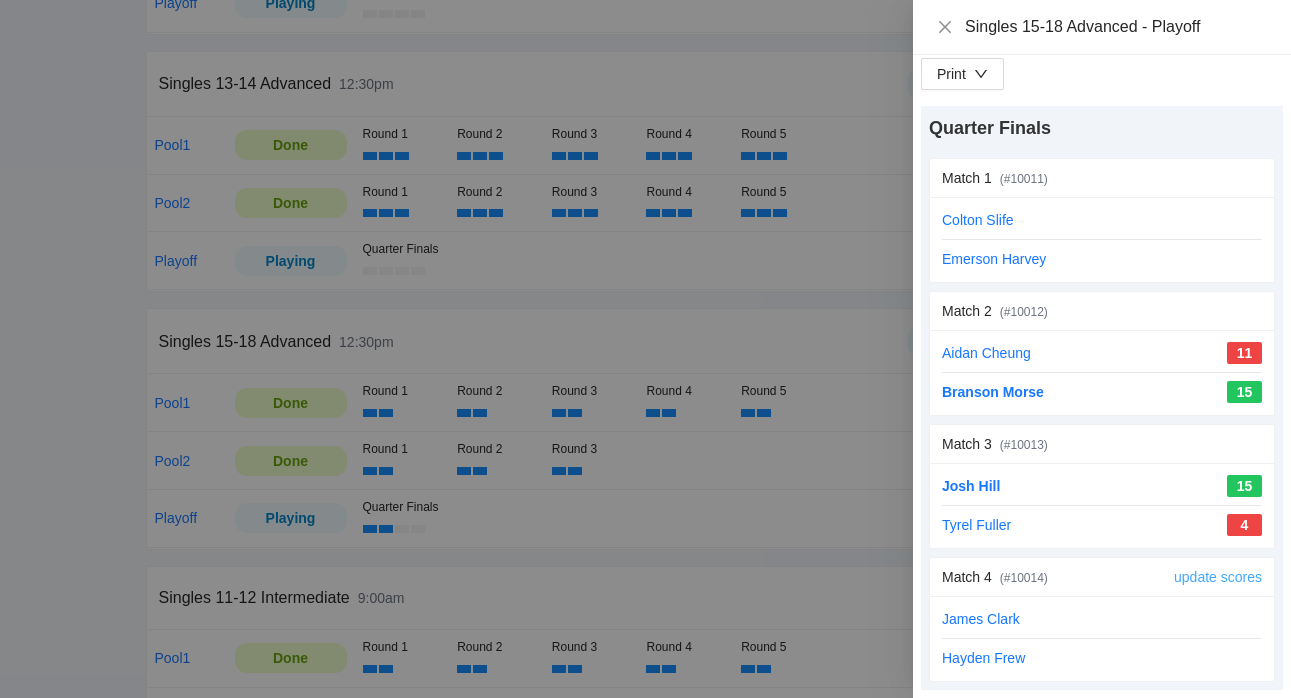 click on "update scores" at bounding box center [1218, 577] 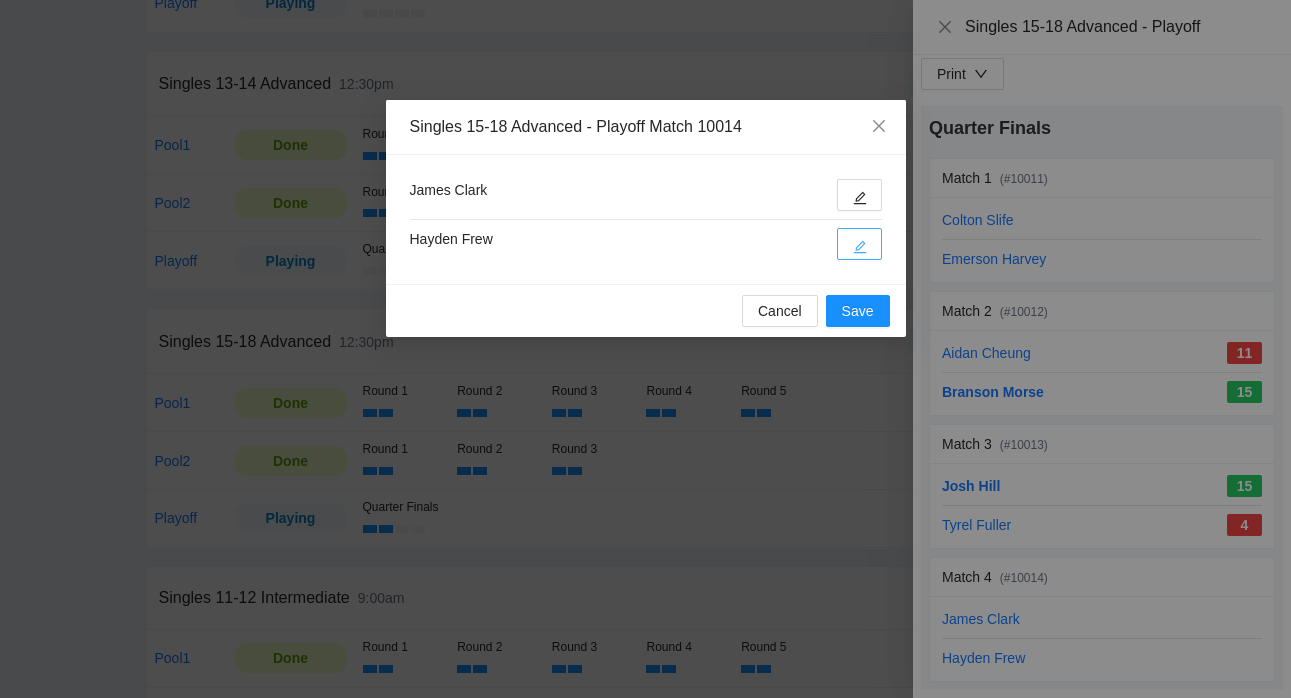 click at bounding box center [859, 244] 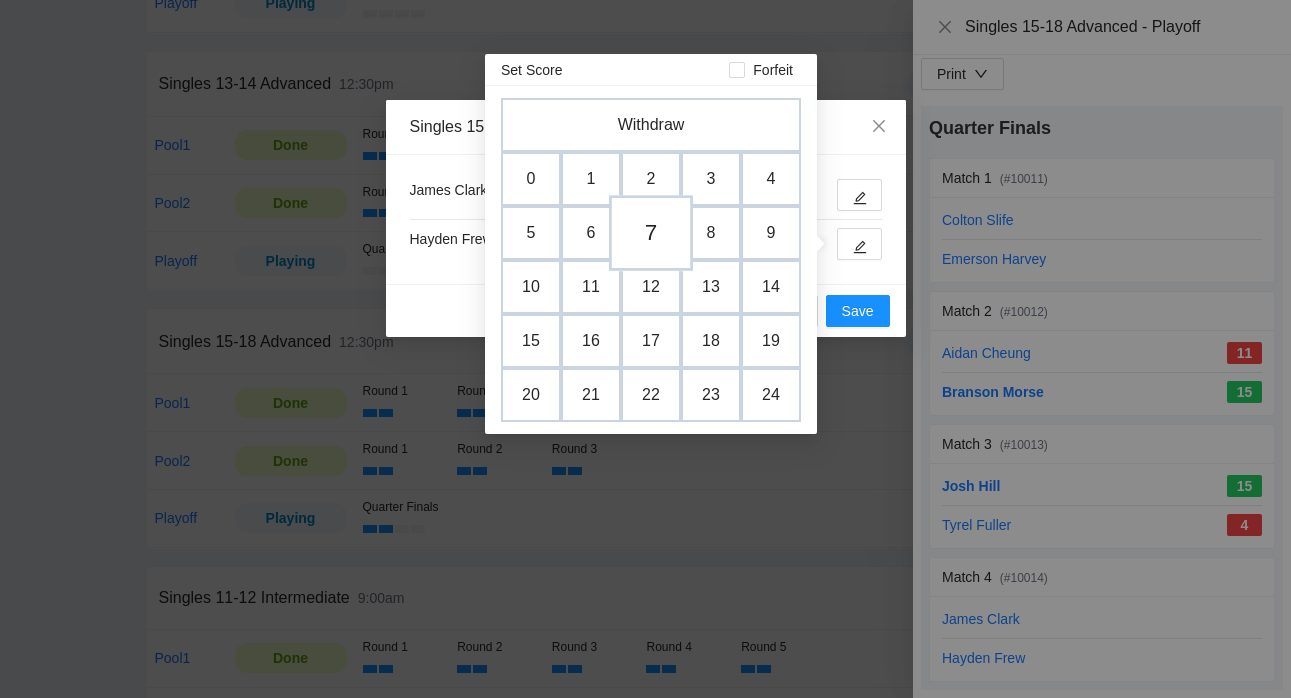 click on "7" at bounding box center [651, 233] 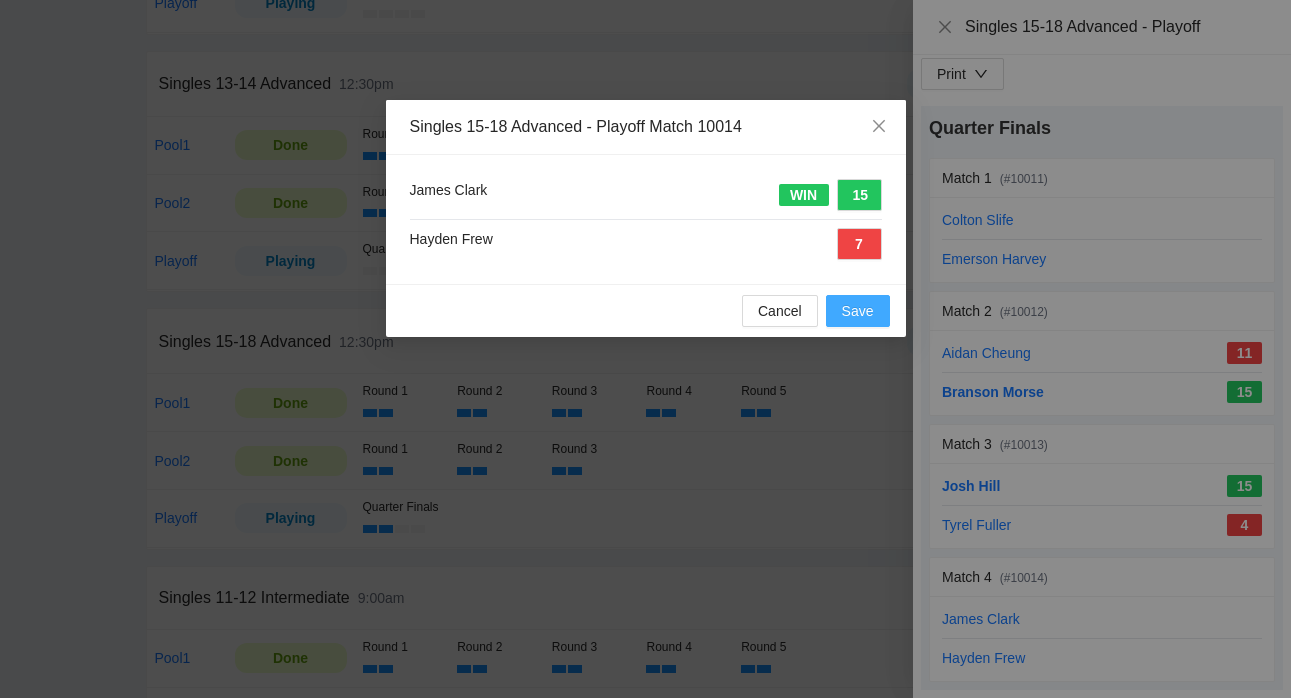 click on "Save" at bounding box center (858, 311) 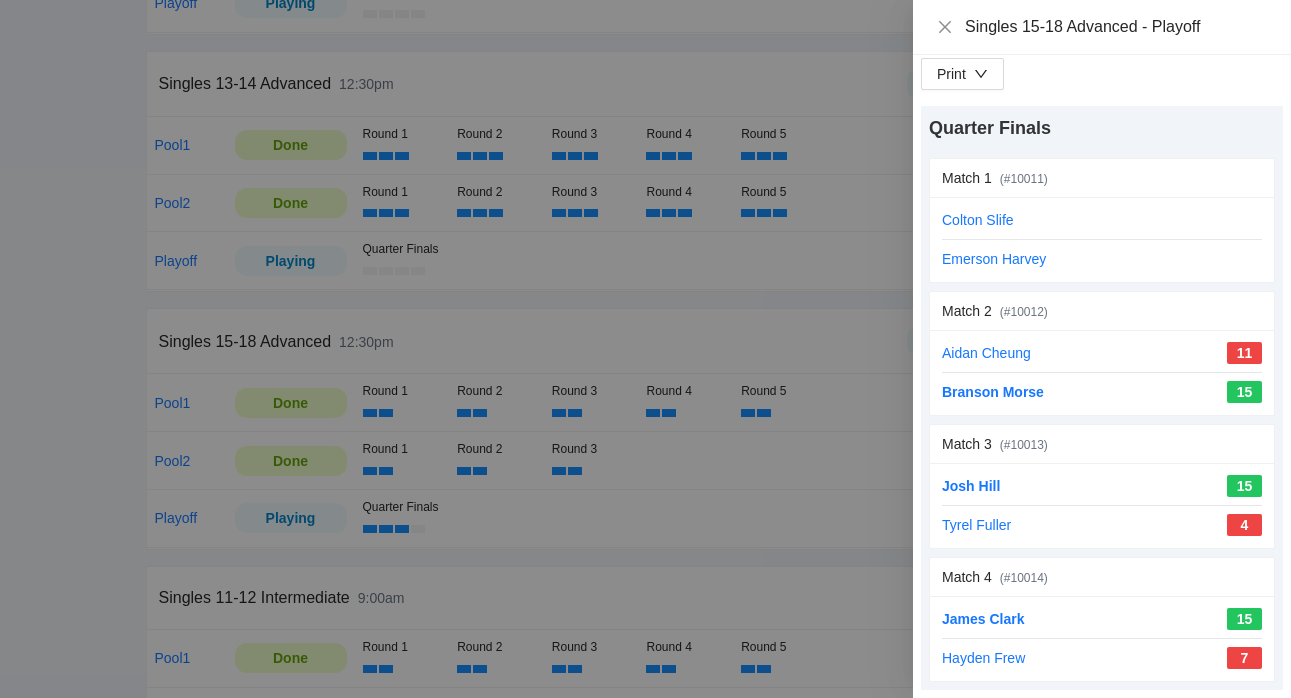 click at bounding box center (645, 349) 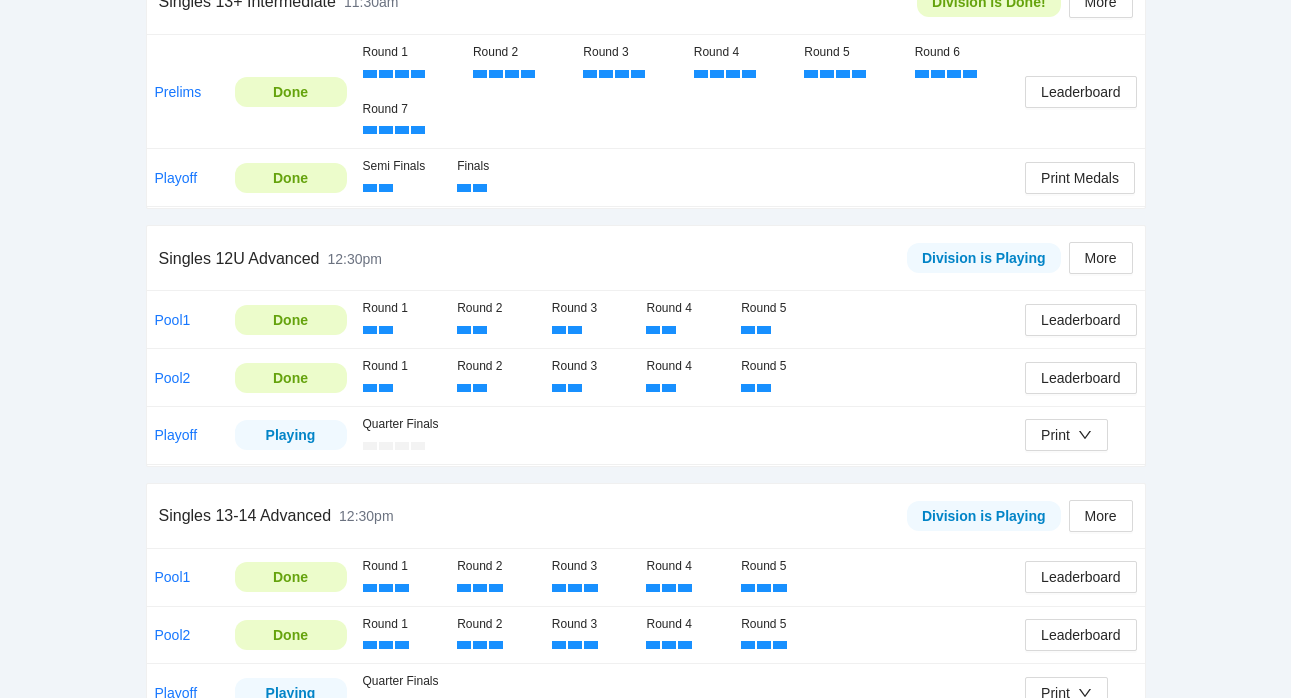 scroll, scrollTop: 419, scrollLeft: 0, axis: vertical 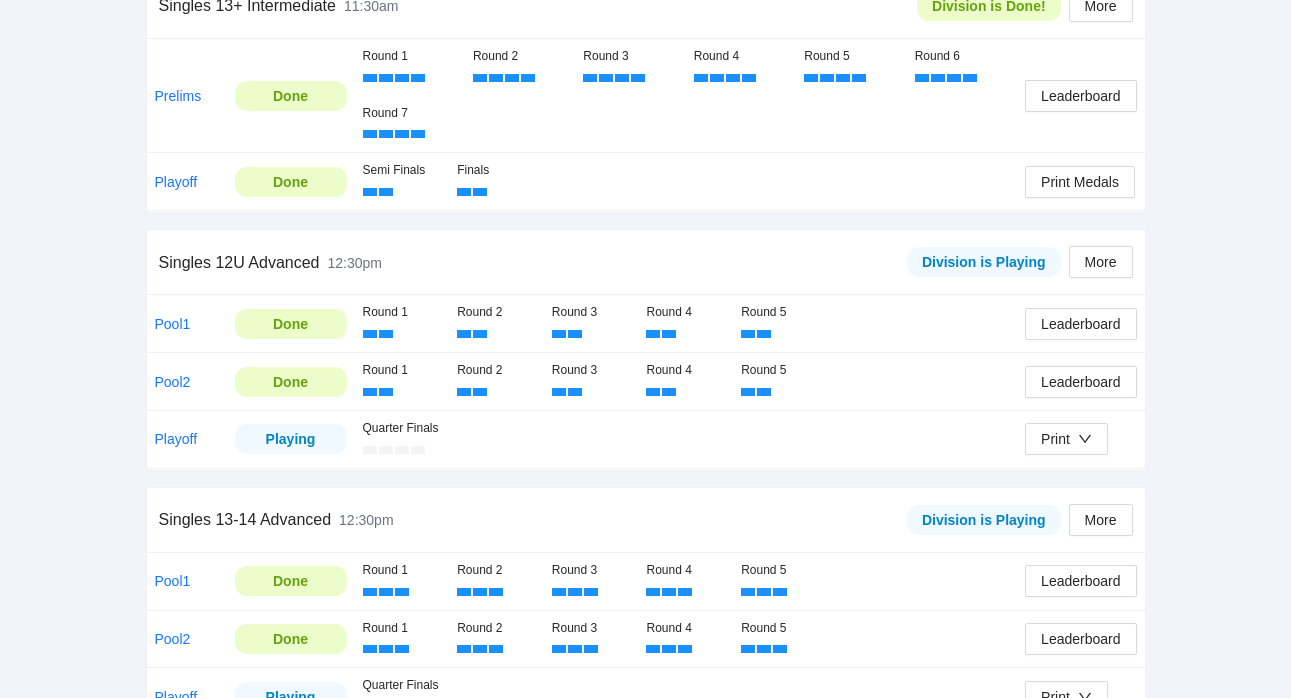 click on "pb rally Aaron Hill NJP Idaho Regional by National Junior Pickleball 7/16-7/19, 2025   77  Players Registered Registration Closed Details Registration Brackets Players Check In Run QR Thursday Singles 13+ Recreational Singles 13+ Intermediate 11:30am Division is Done! More Prelims Done Round 1 Round 2 Round 3 Round 4 Round 5 Round 6 Round 7 Leaderboard Playoff Done Semi Finals Finals Print Medals Singles 12U Advanced 12:30pm Division is Playing More Pool1 Done Round 1 Round 2 Round 3 Round 4 Round 5 Leaderboard Pool2 Done Round 1 Round 2 Round 3 Round 4 Round 5 Leaderboard Playoff Playing Quarter Finals Print Singles 13-14 Advanced 12:30pm Division is Playing More Pool1 Done Round 1 Round 2 Round 3 Round 4 Round 5 Leaderboard Pool2 Done Round 1 Round 2 Round 3 Round 4 Round 5 Leaderboard Playoff Playing Quarter Finals Print Singles 15-18 Advanced 12:30pm Division is Playing More Pool1 Done Round 1 Round 2 Round 3 Round 4 Round 5 Leaderboard Pool2 Done Round 1 Round 2 Round 3 Leaderboard Playoff Playing Print" at bounding box center [645, 773] 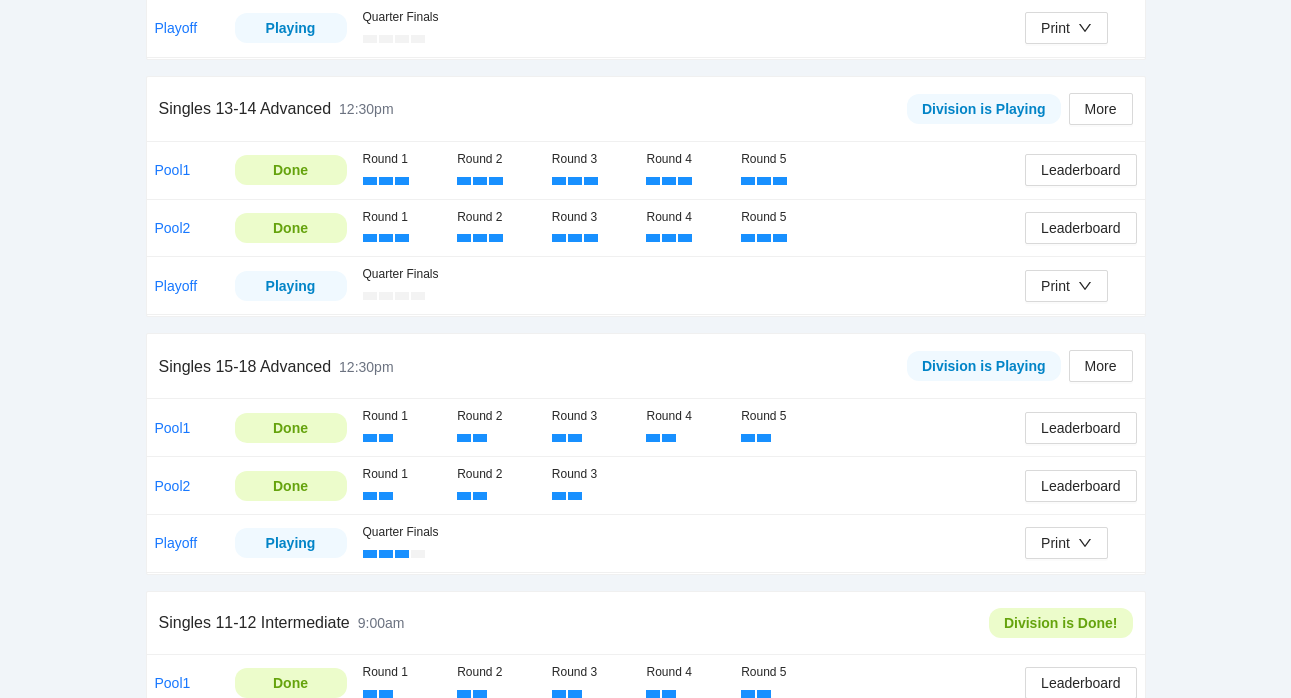 scroll, scrollTop: 841, scrollLeft: 0, axis: vertical 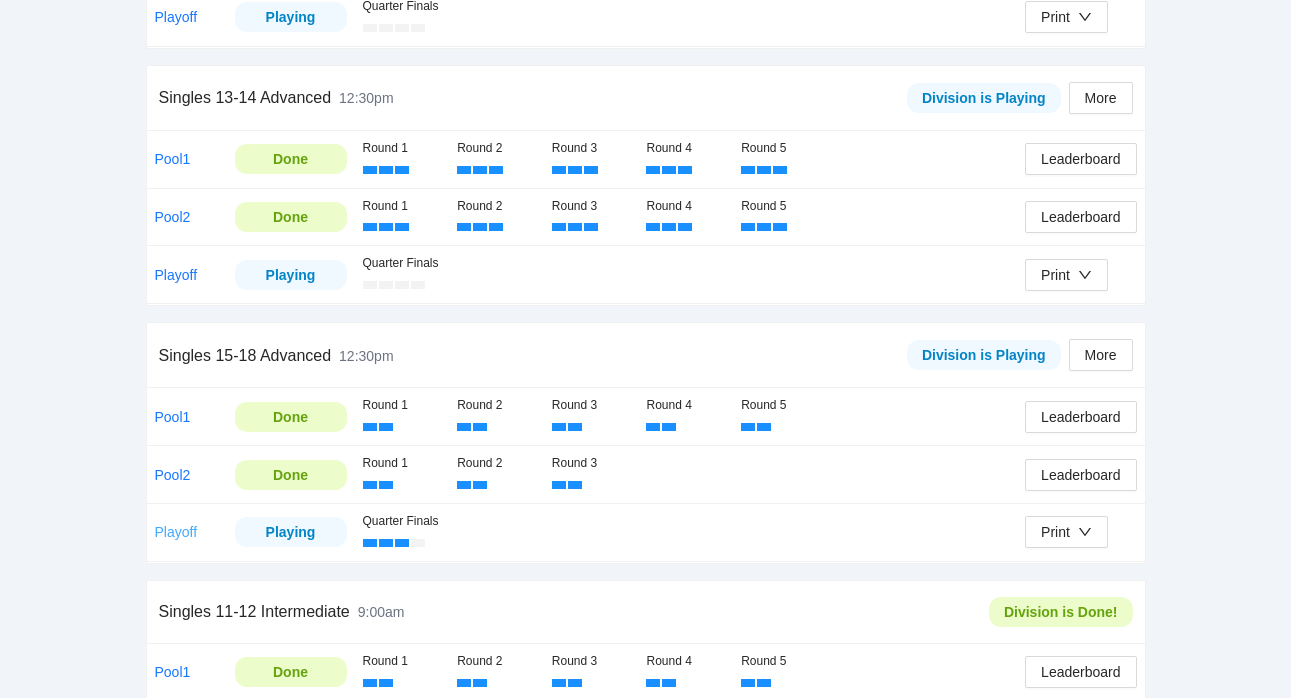 click on "Playoff" at bounding box center (176, 532) 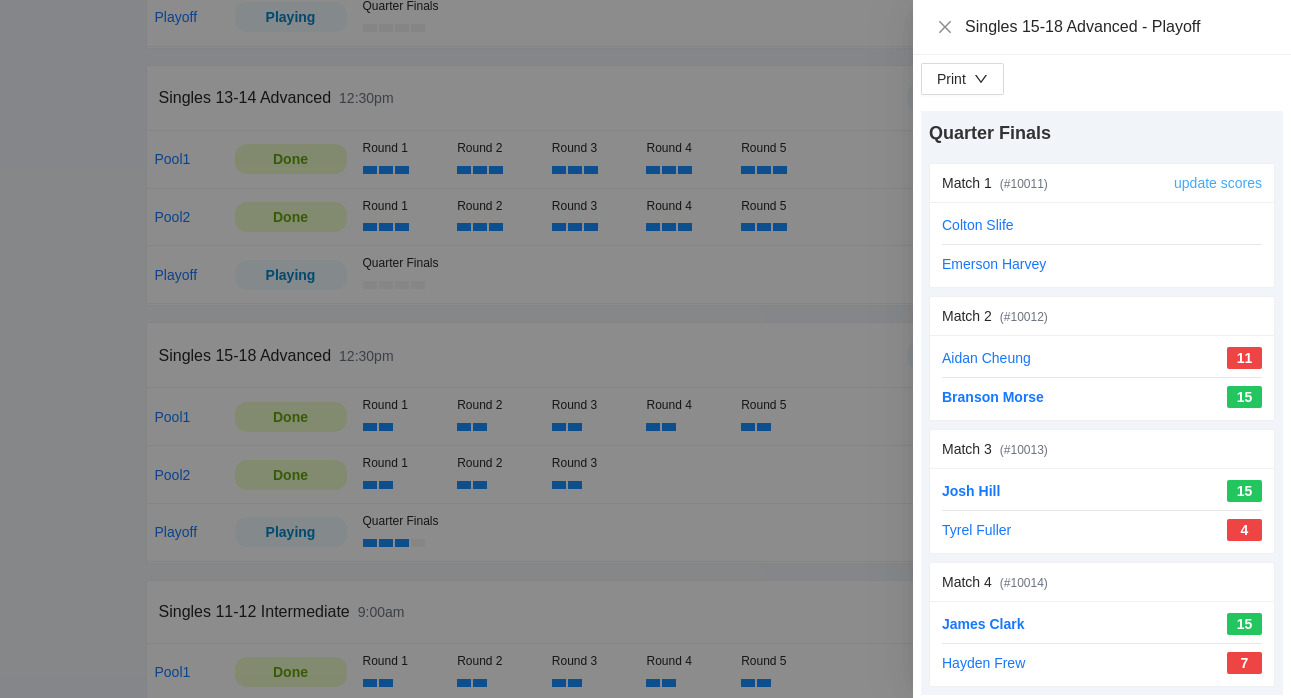 click on "update scores" at bounding box center [1218, 183] 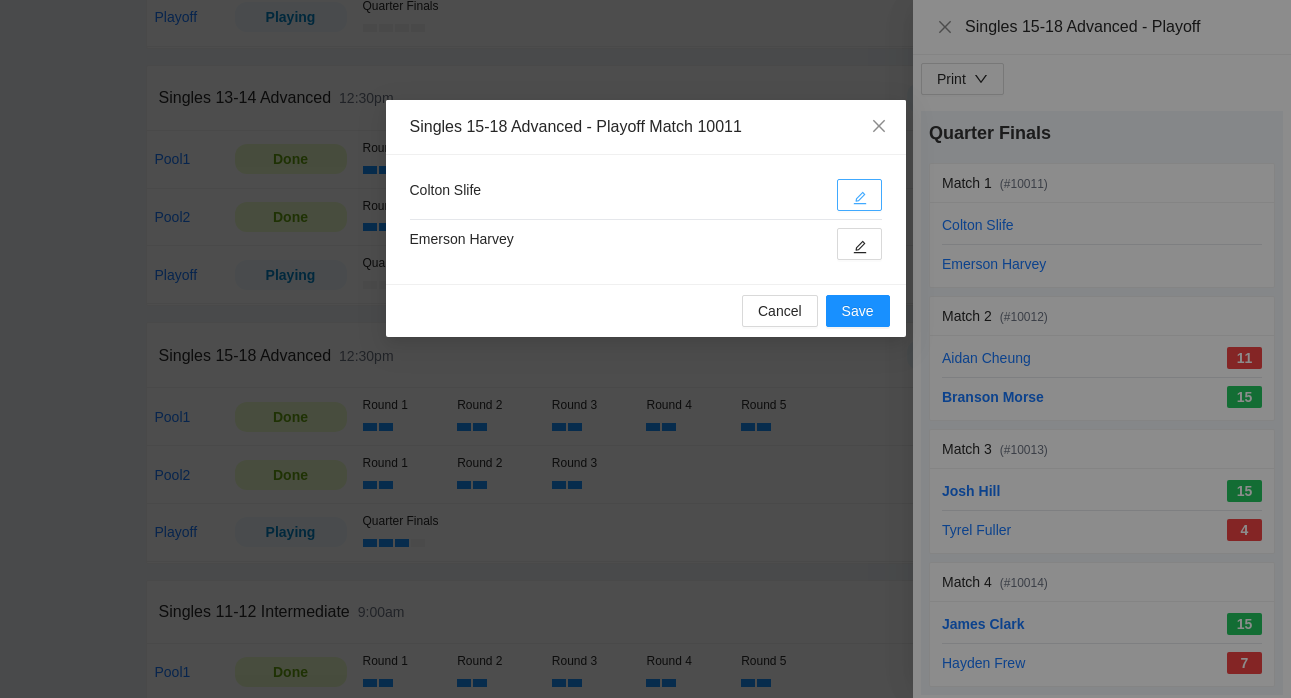 click at bounding box center [859, 195] 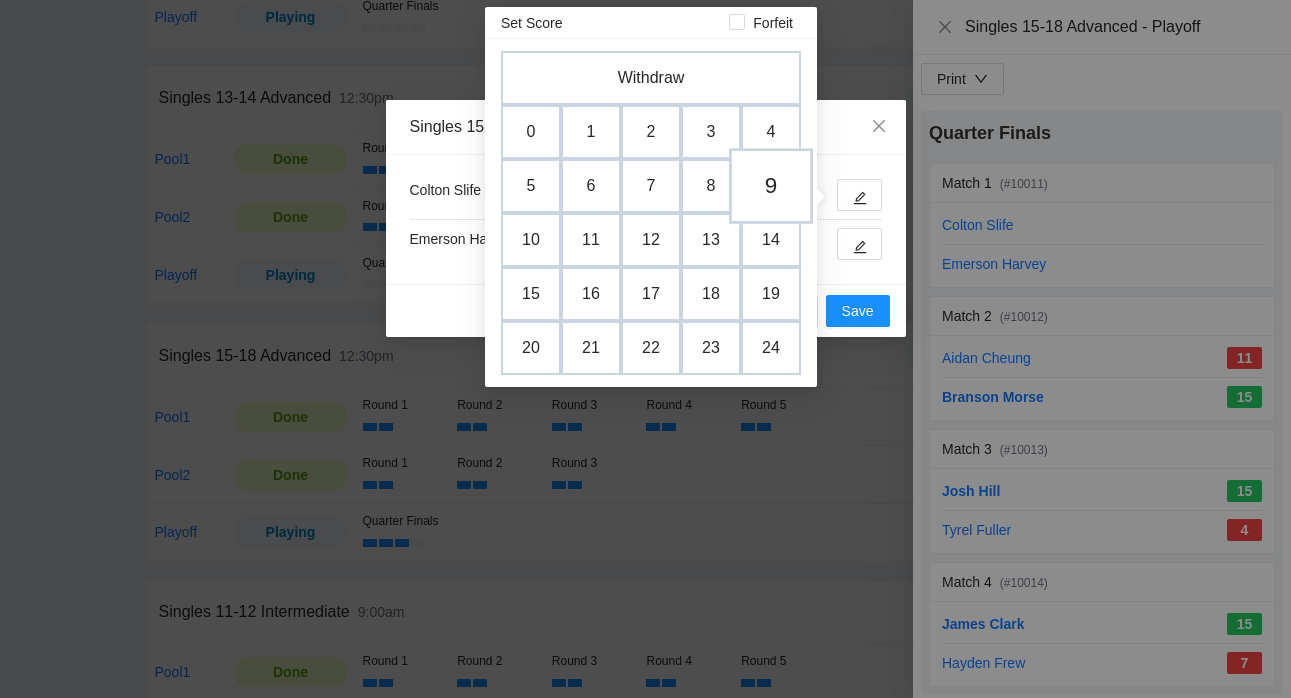 click on "9" at bounding box center (771, 186) 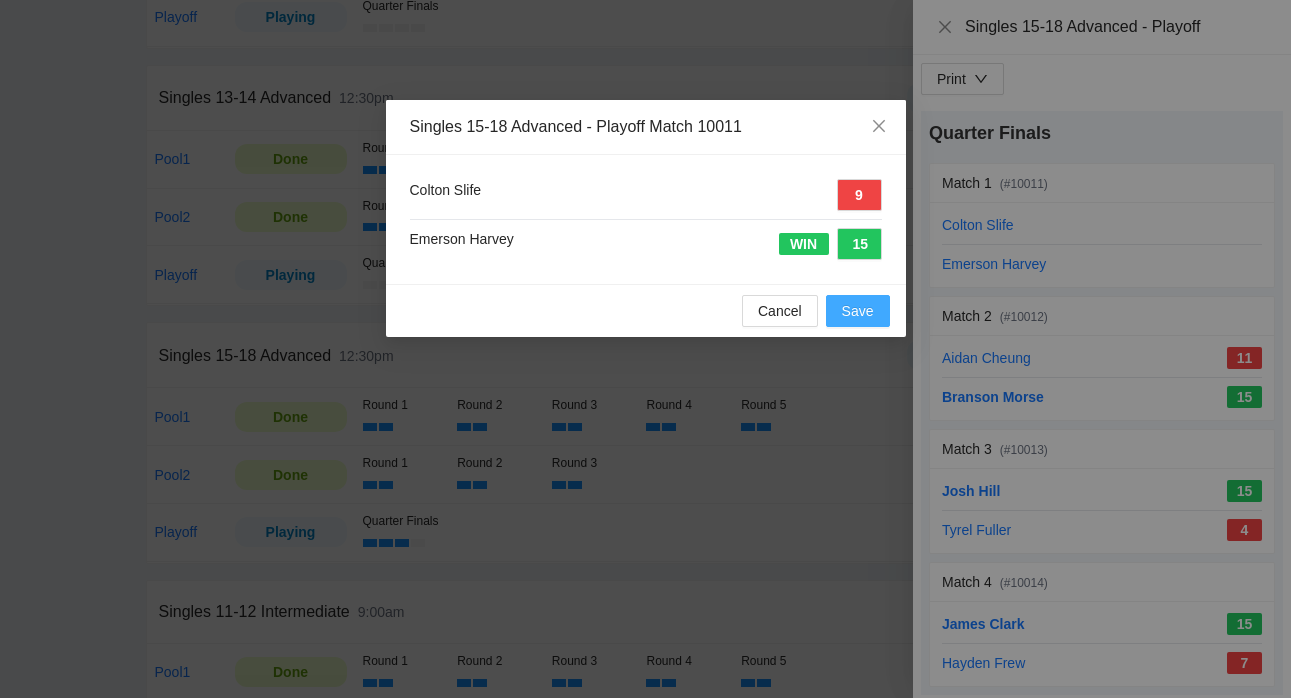 click on "Save" at bounding box center [858, 311] 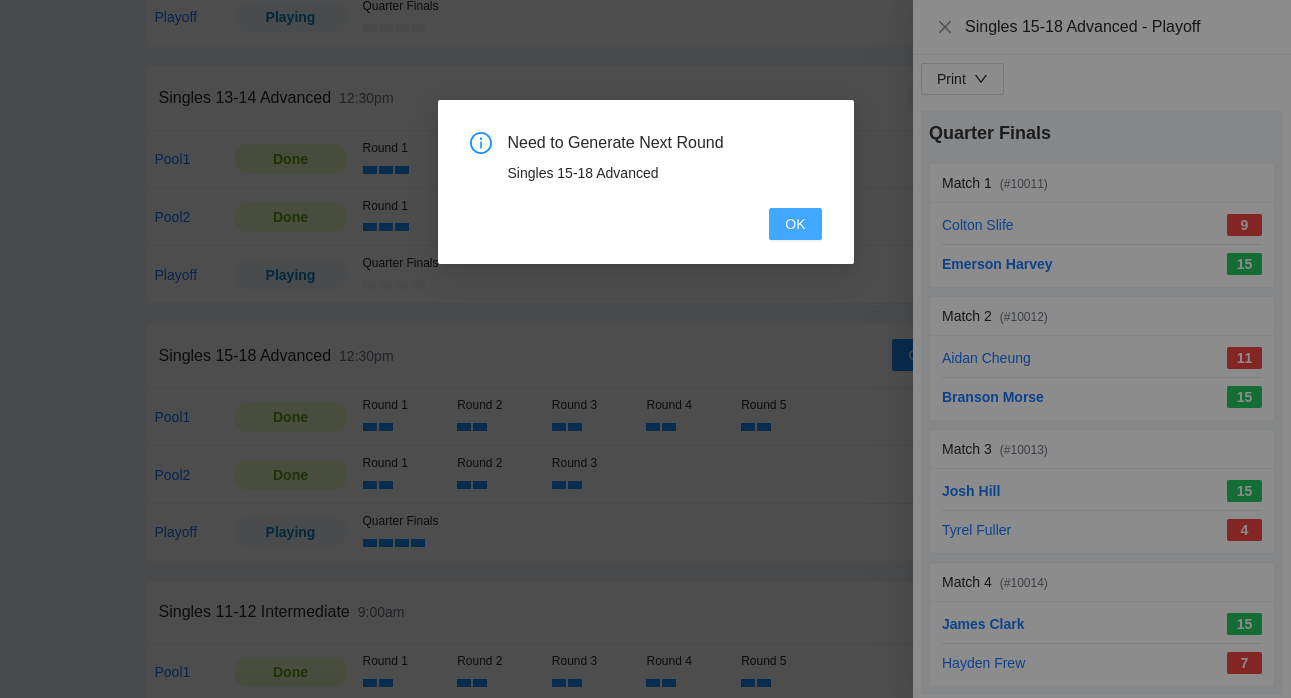 click on "OK" at bounding box center (795, 224) 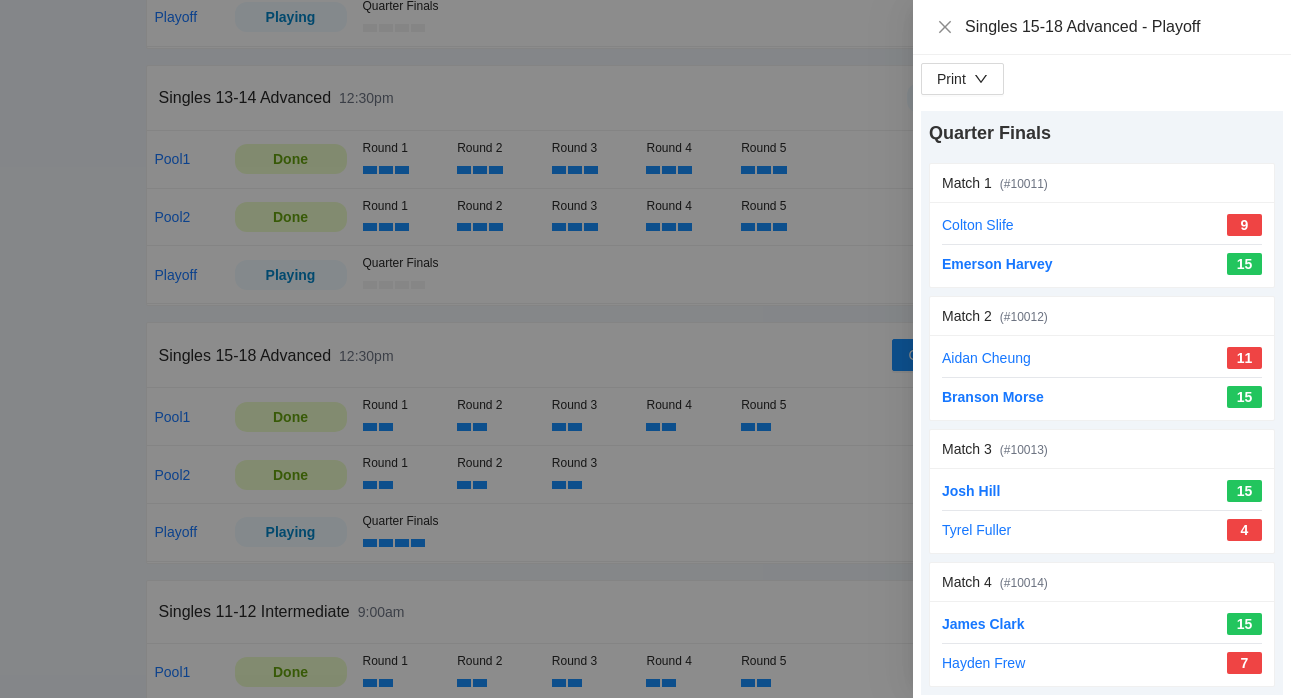 click at bounding box center (645, 349) 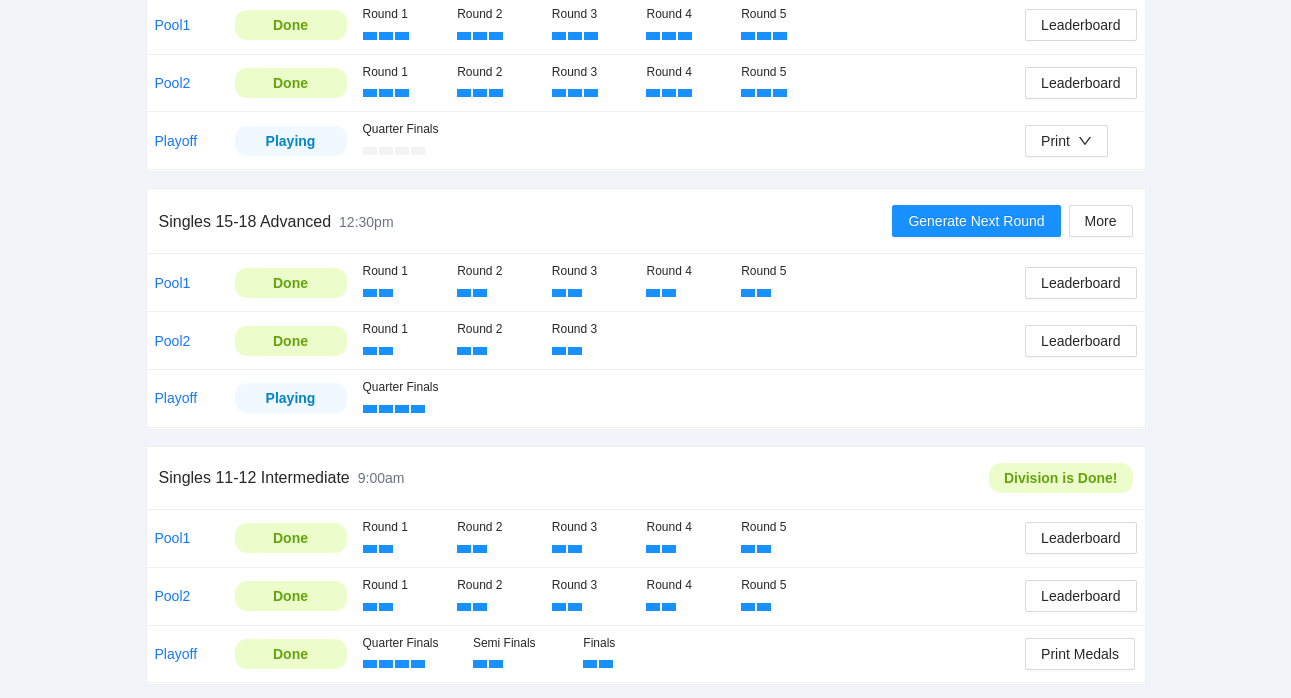 scroll, scrollTop: 978, scrollLeft: 0, axis: vertical 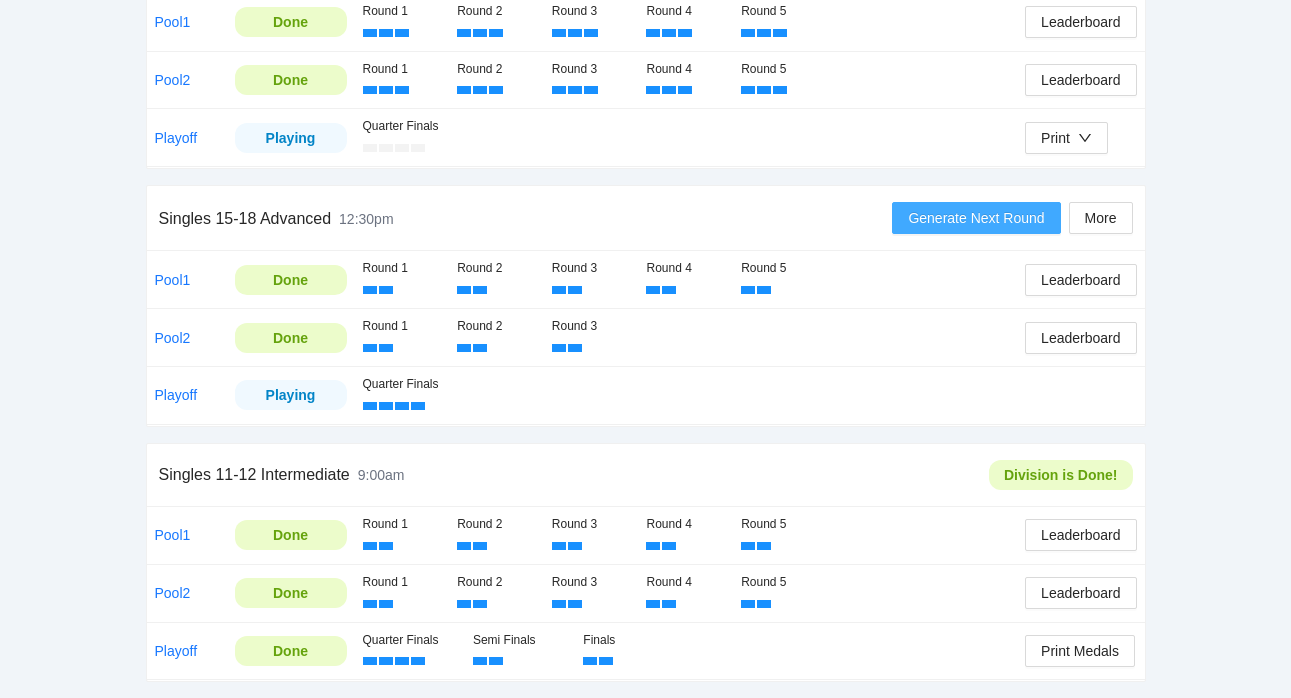 click on "Generate Next Round" at bounding box center (976, 218) 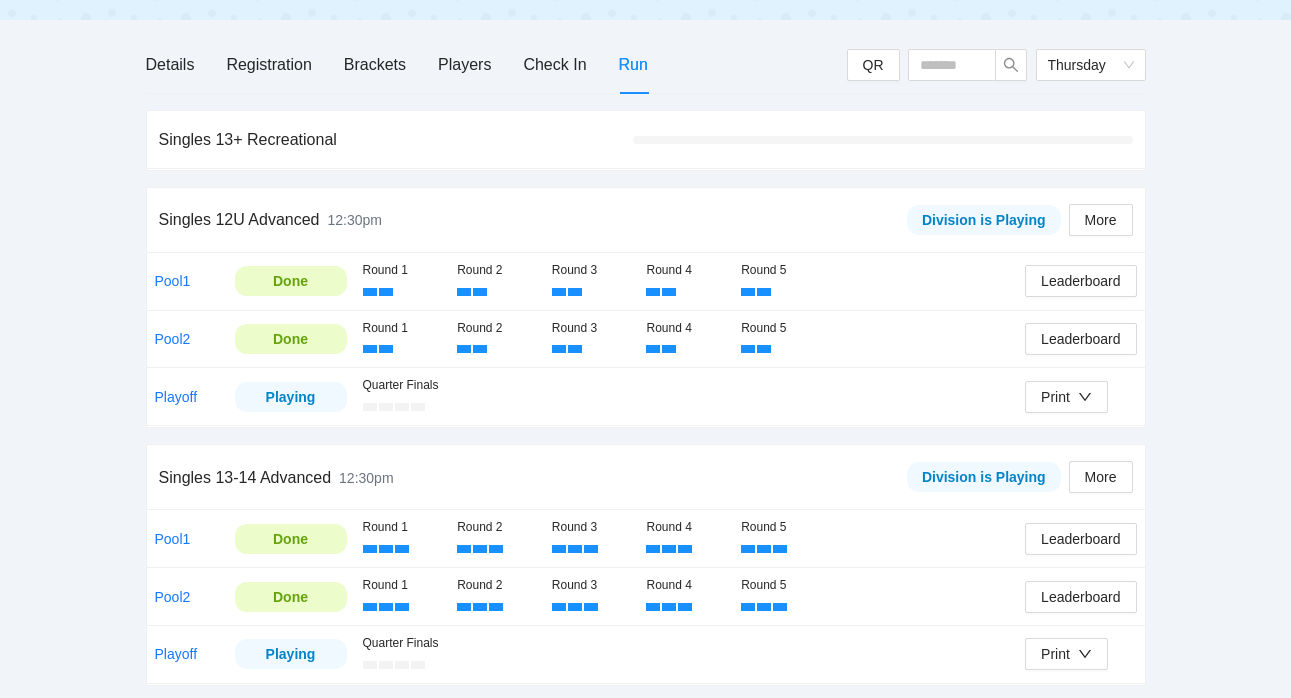 scroll, scrollTop: 136, scrollLeft: 0, axis: vertical 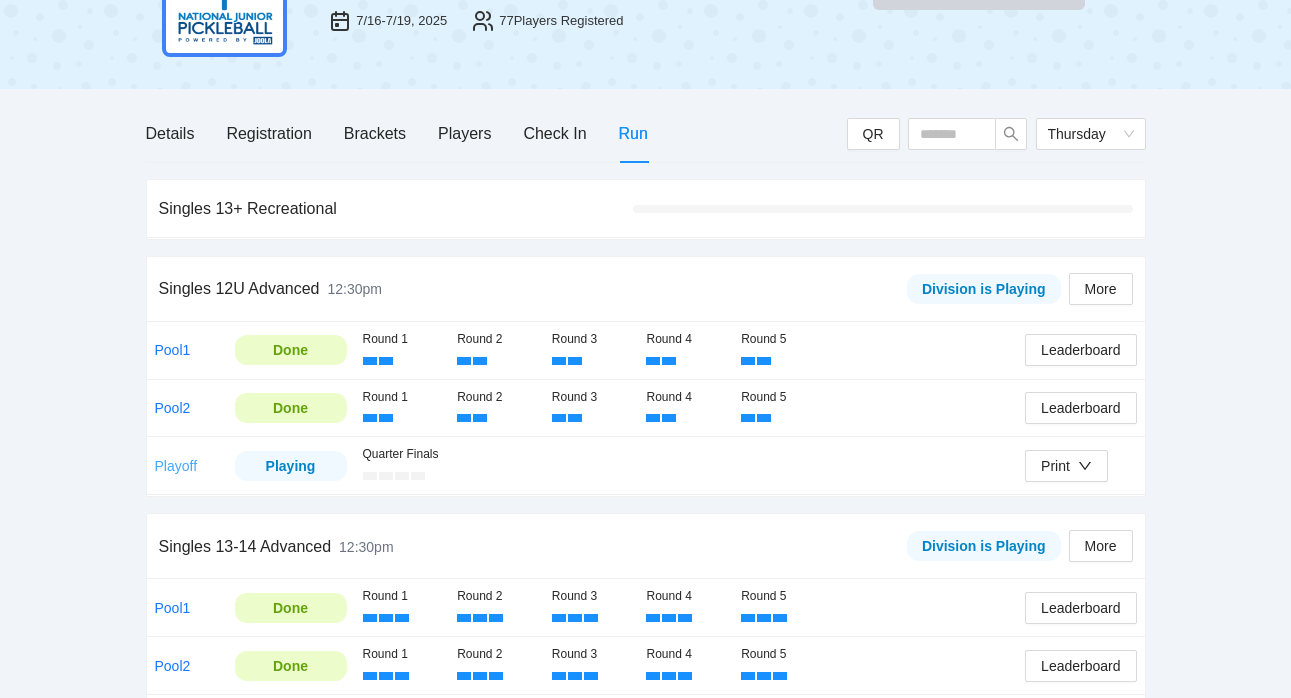 click on "Playoff" at bounding box center (176, 466) 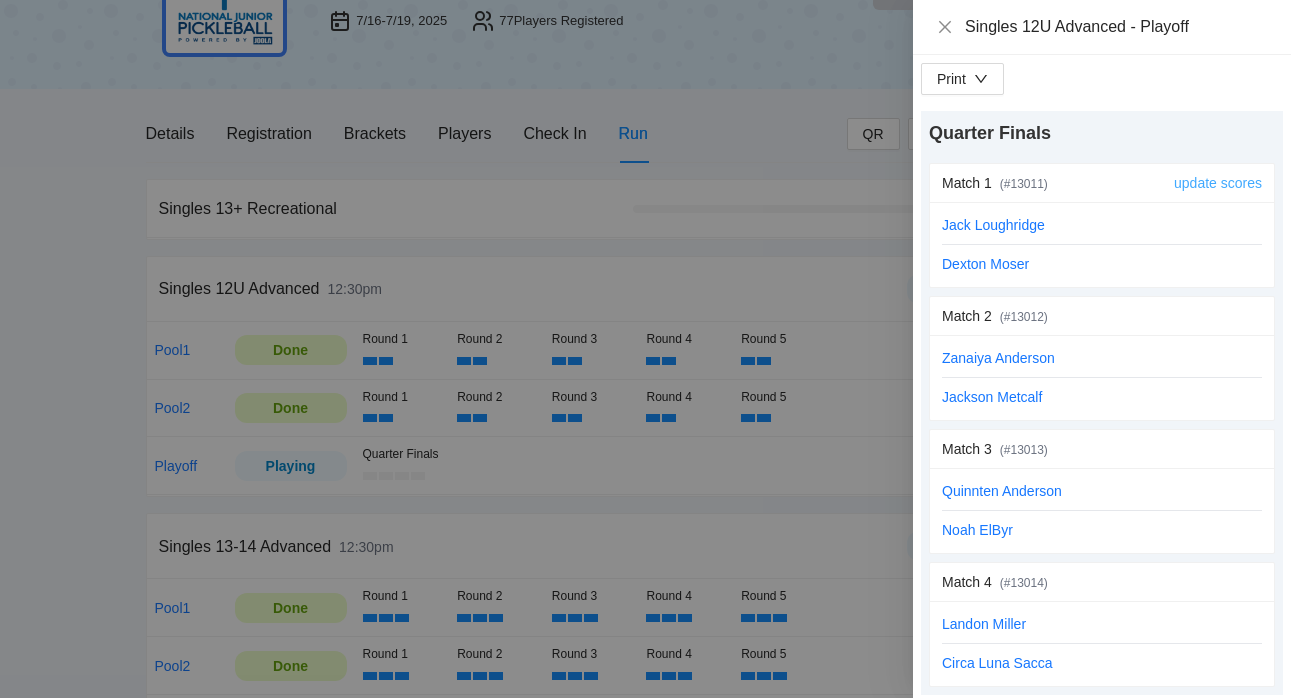 click on "update scores" at bounding box center [1218, 183] 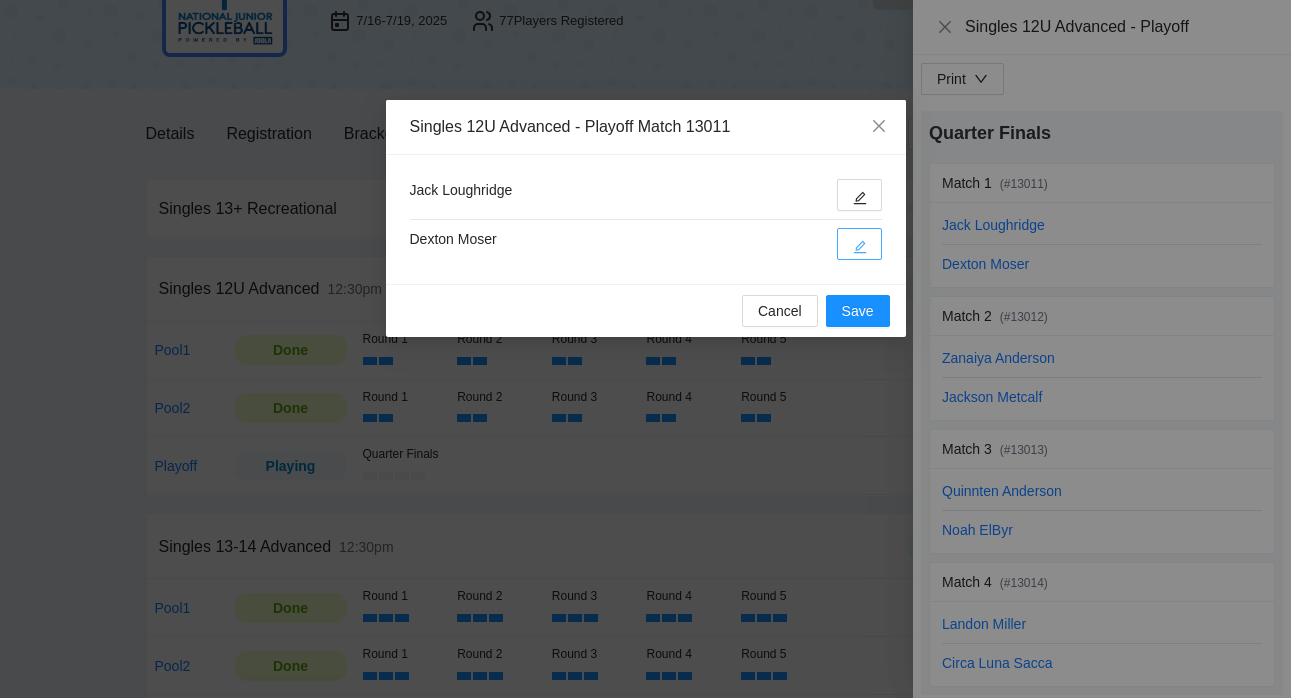 click at bounding box center (859, 244) 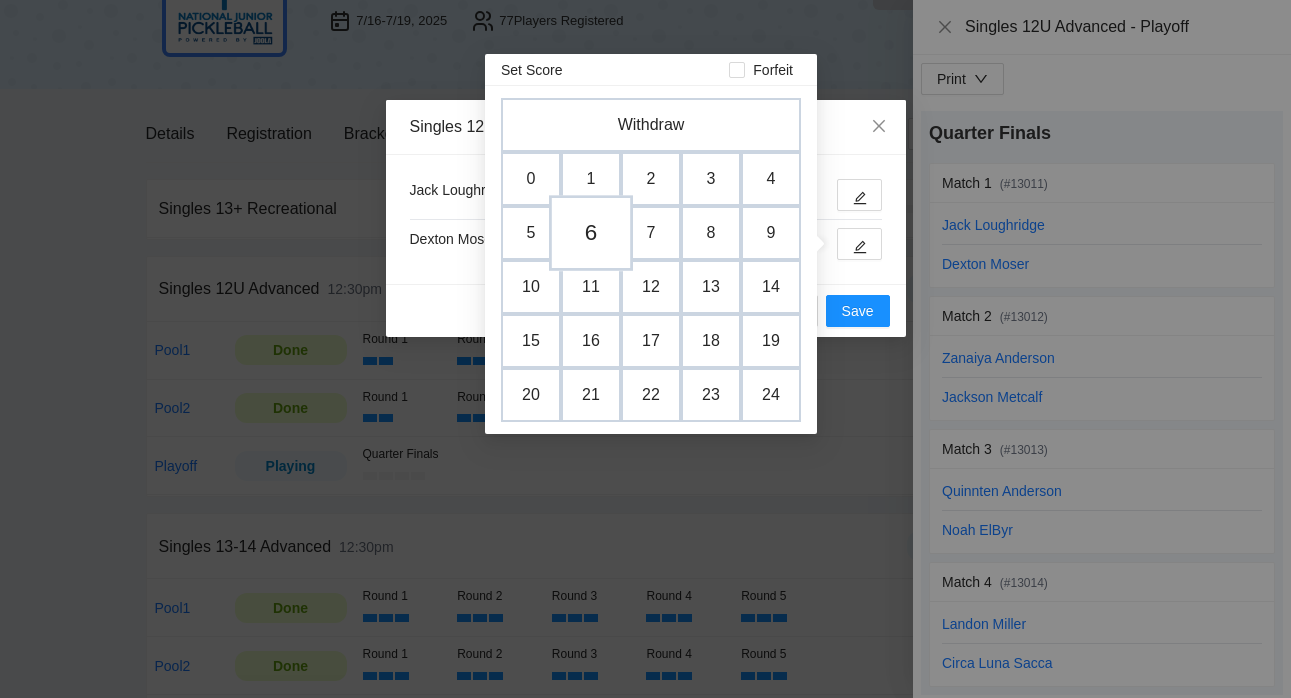 click on "6" at bounding box center [591, 233] 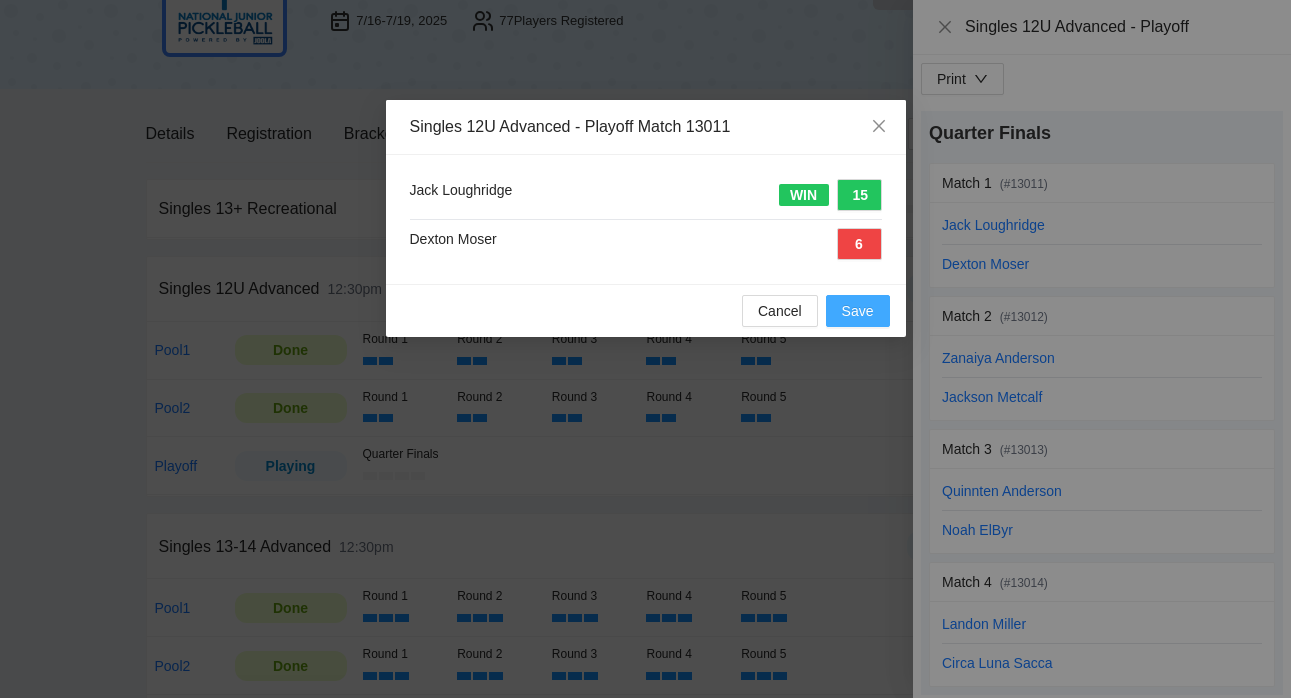 click on "Save" at bounding box center (858, 311) 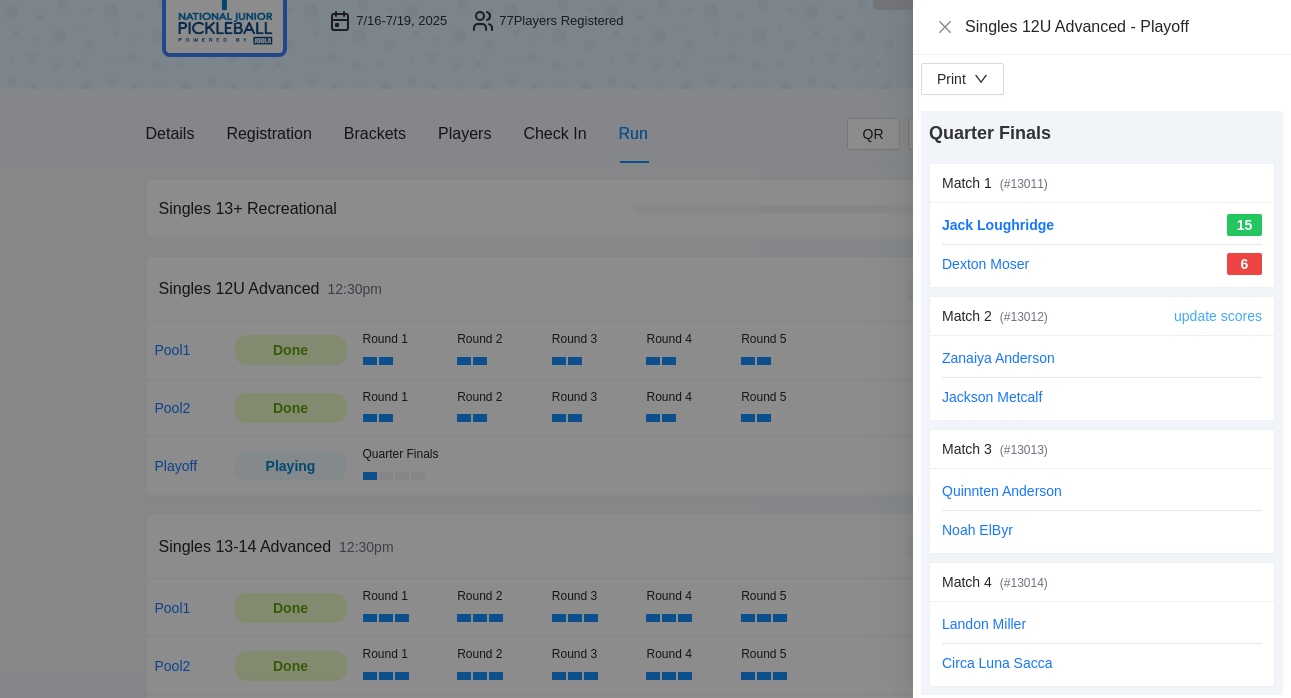 click on "update scores" at bounding box center [1218, 316] 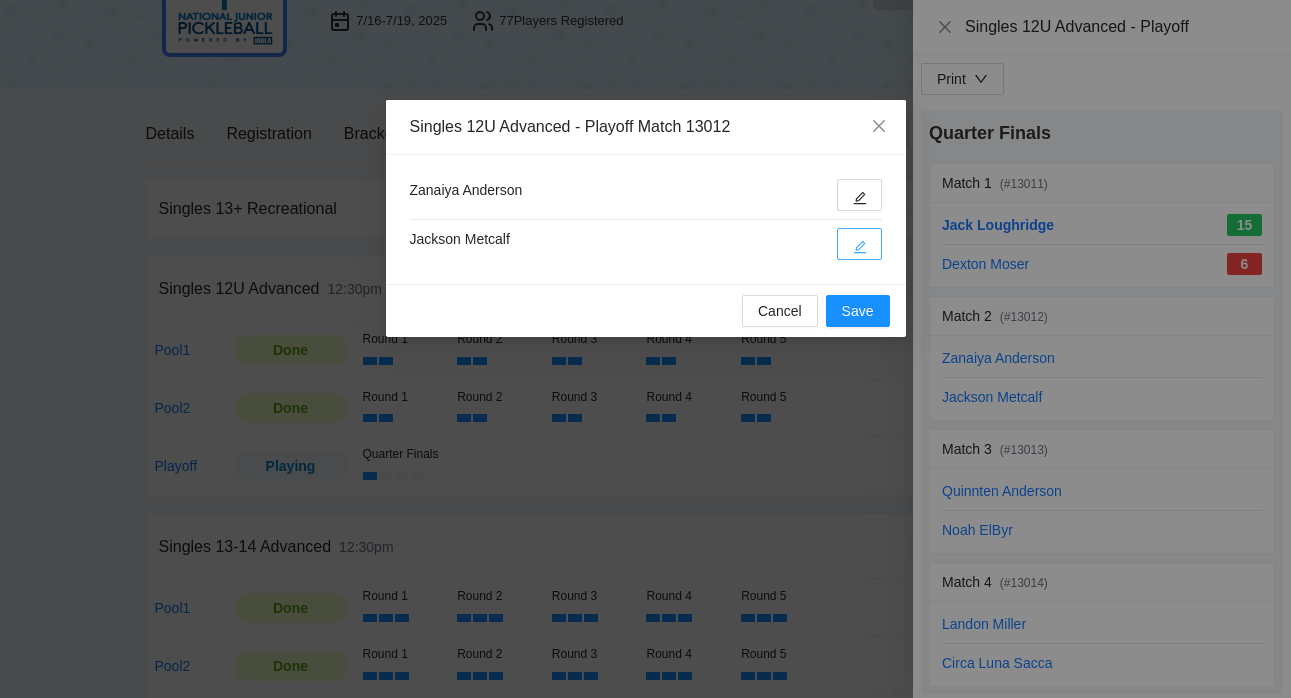 click at bounding box center (859, 244) 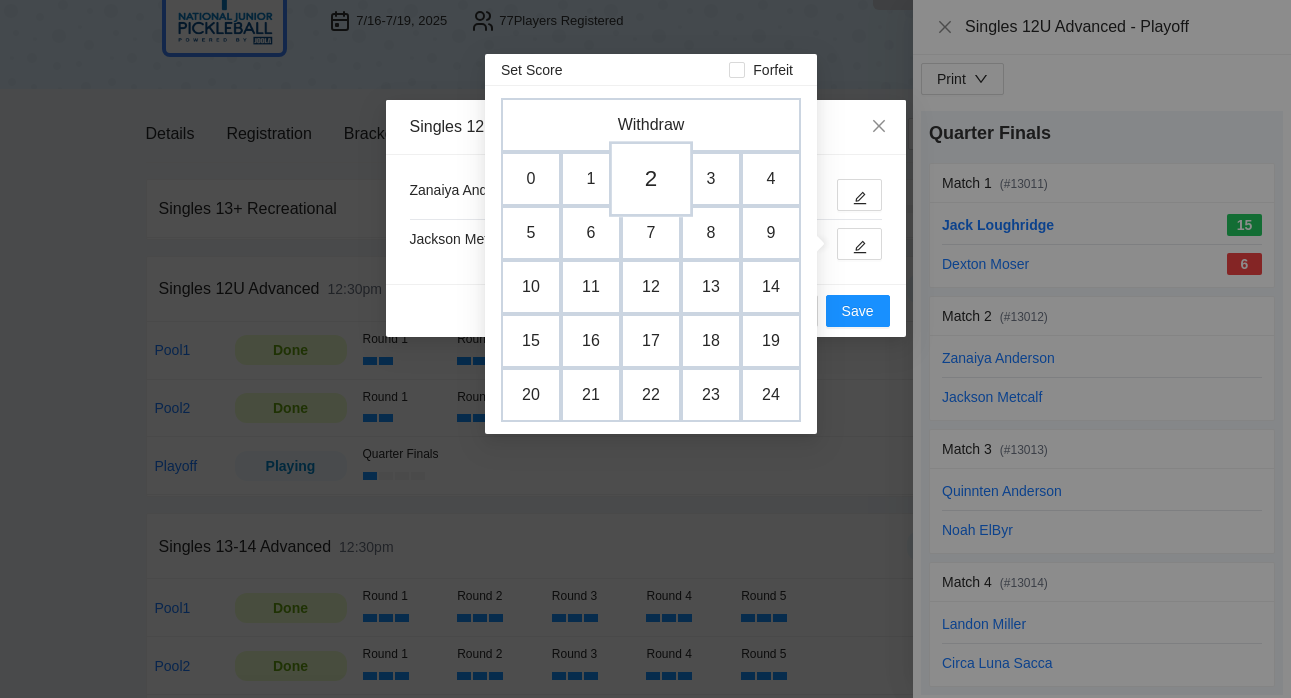 click on "2" at bounding box center [651, 179] 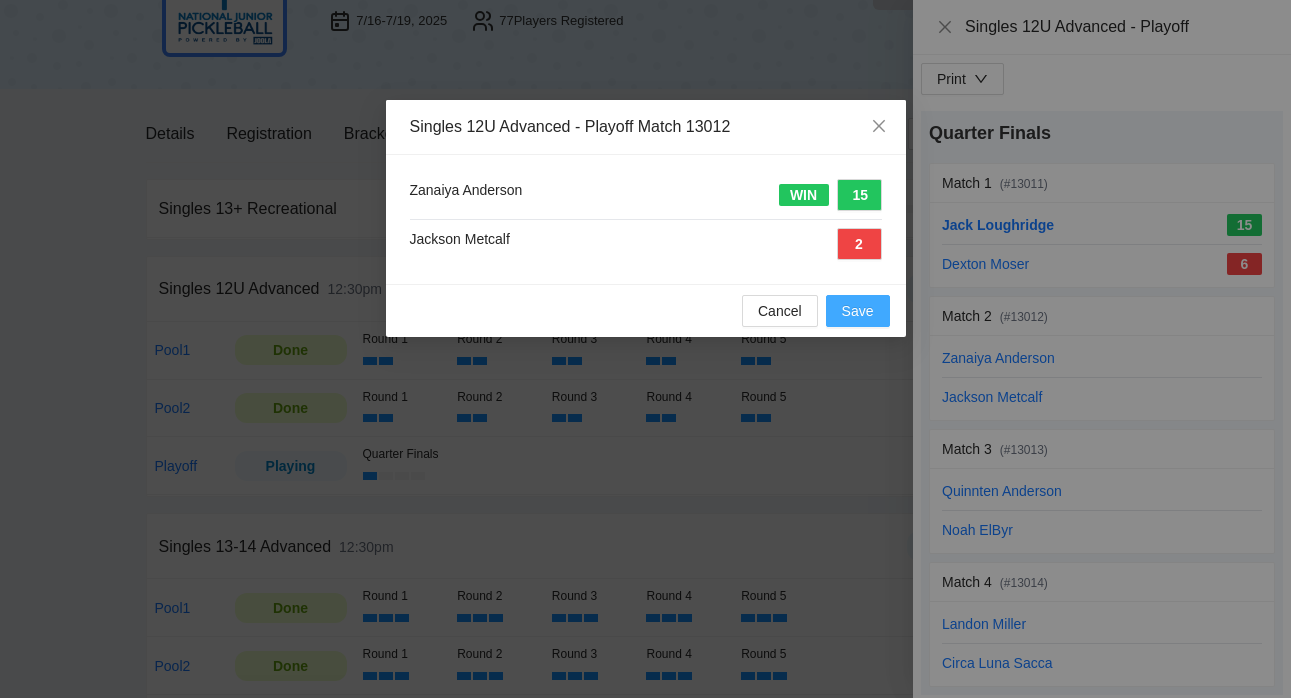 click on "Save" at bounding box center [858, 311] 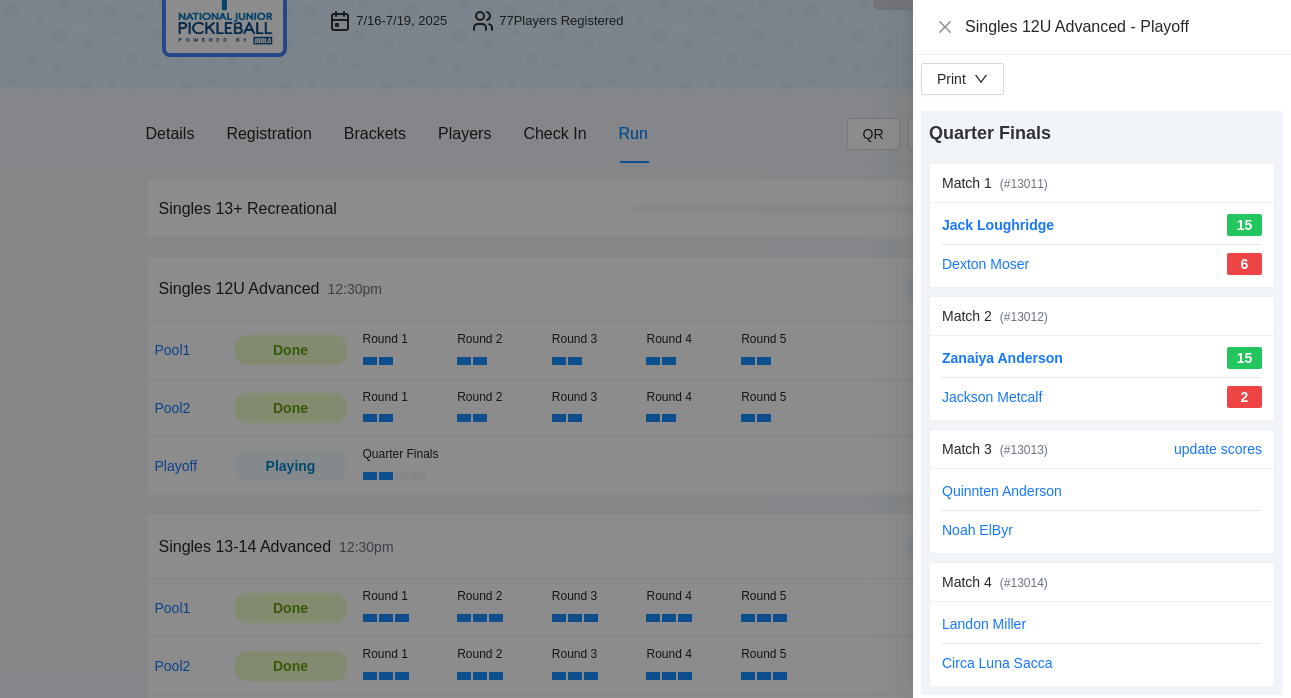 scroll, scrollTop: 5, scrollLeft: 0, axis: vertical 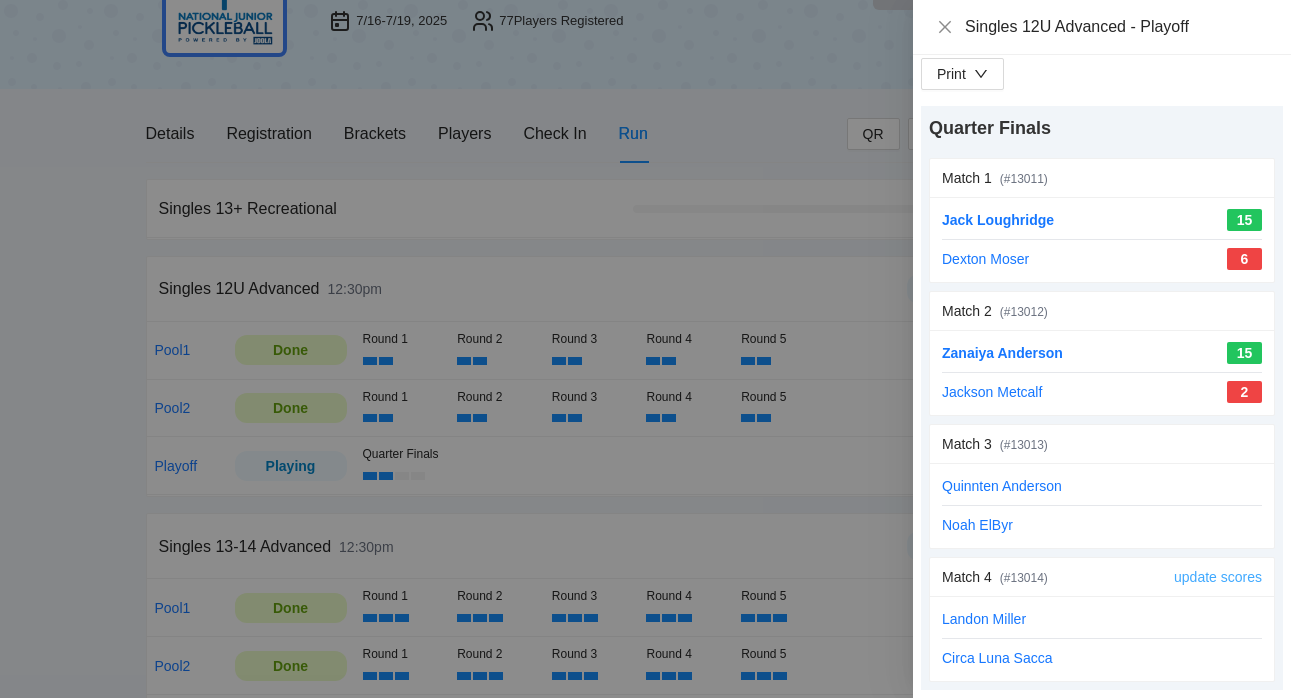 click on "update scores" at bounding box center [1218, 577] 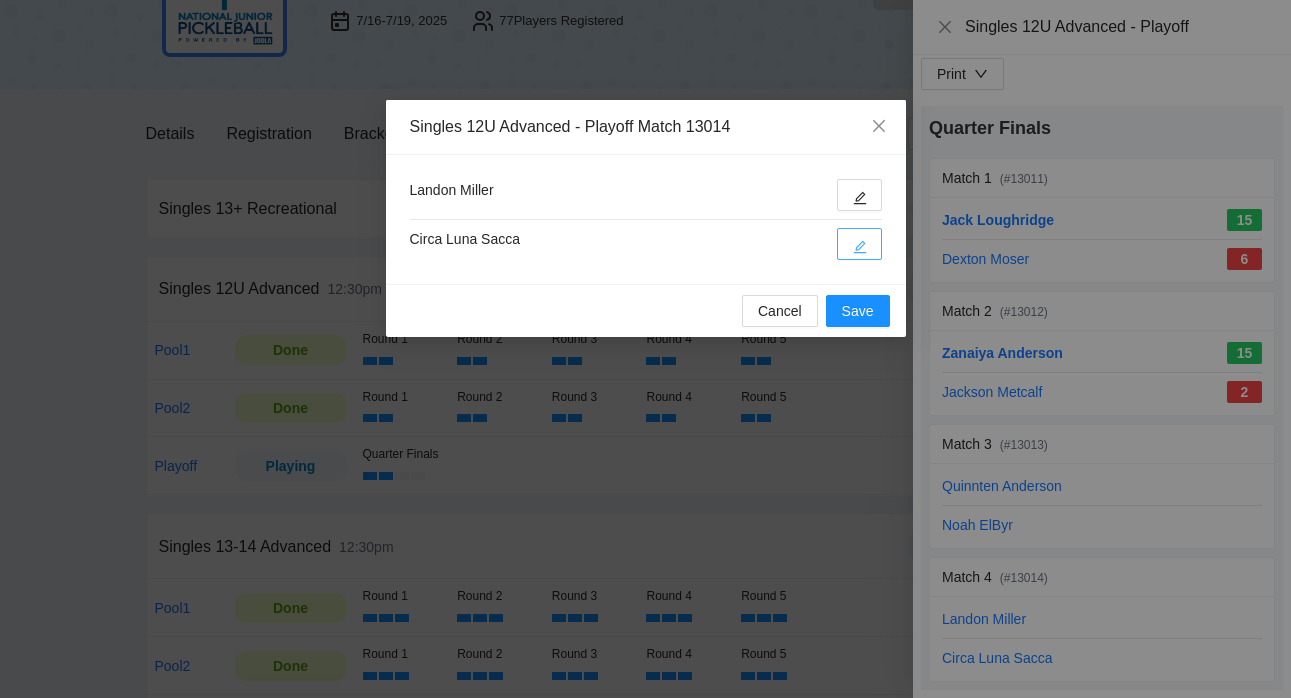 click 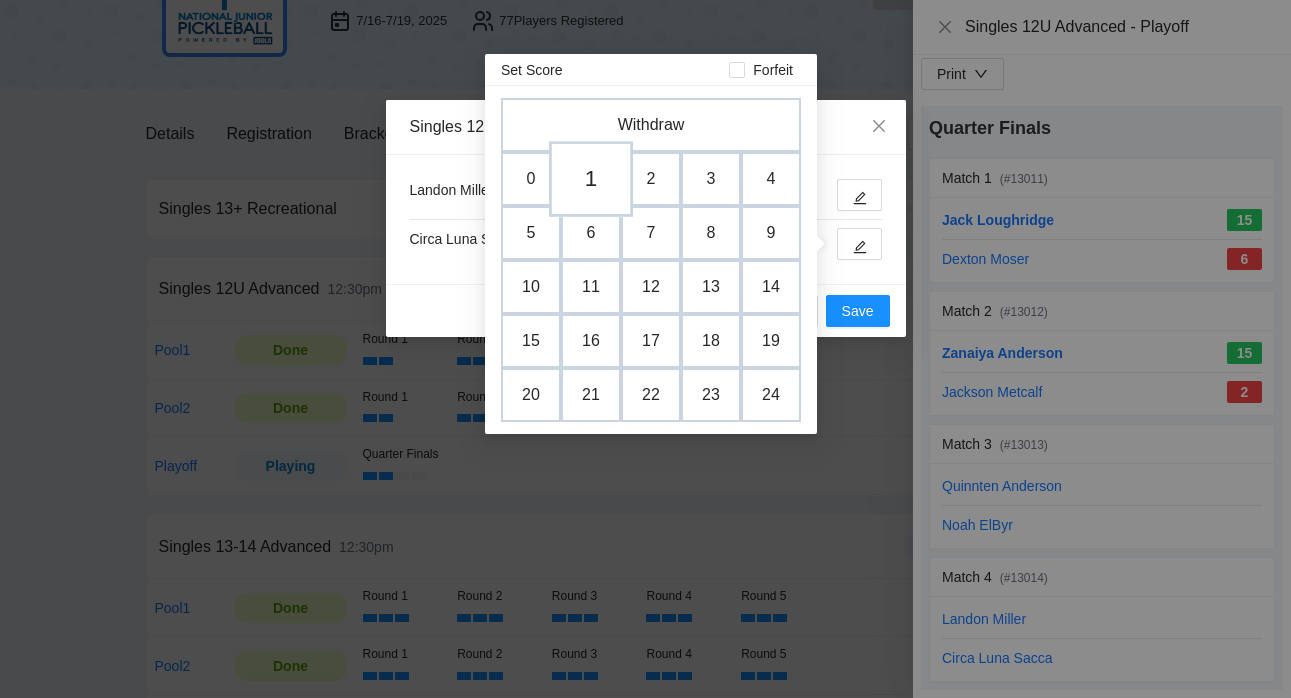 click on "1" at bounding box center [591, 179] 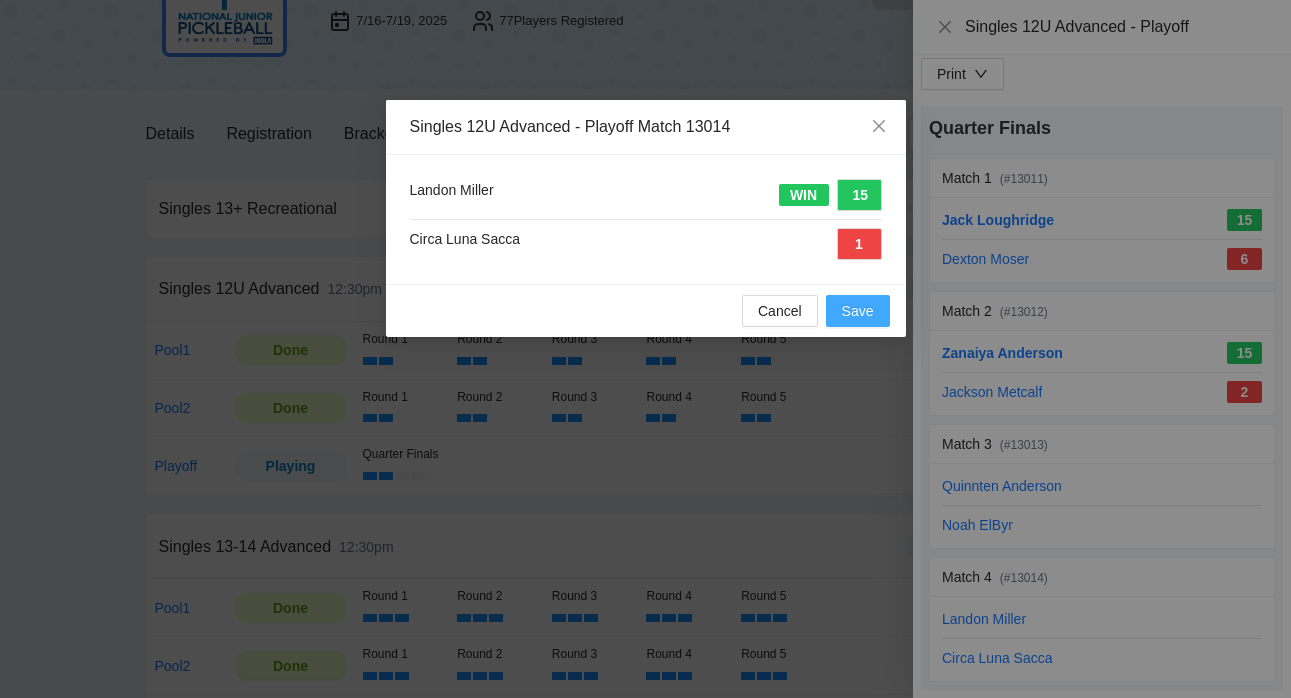 click on "Save" at bounding box center (858, 311) 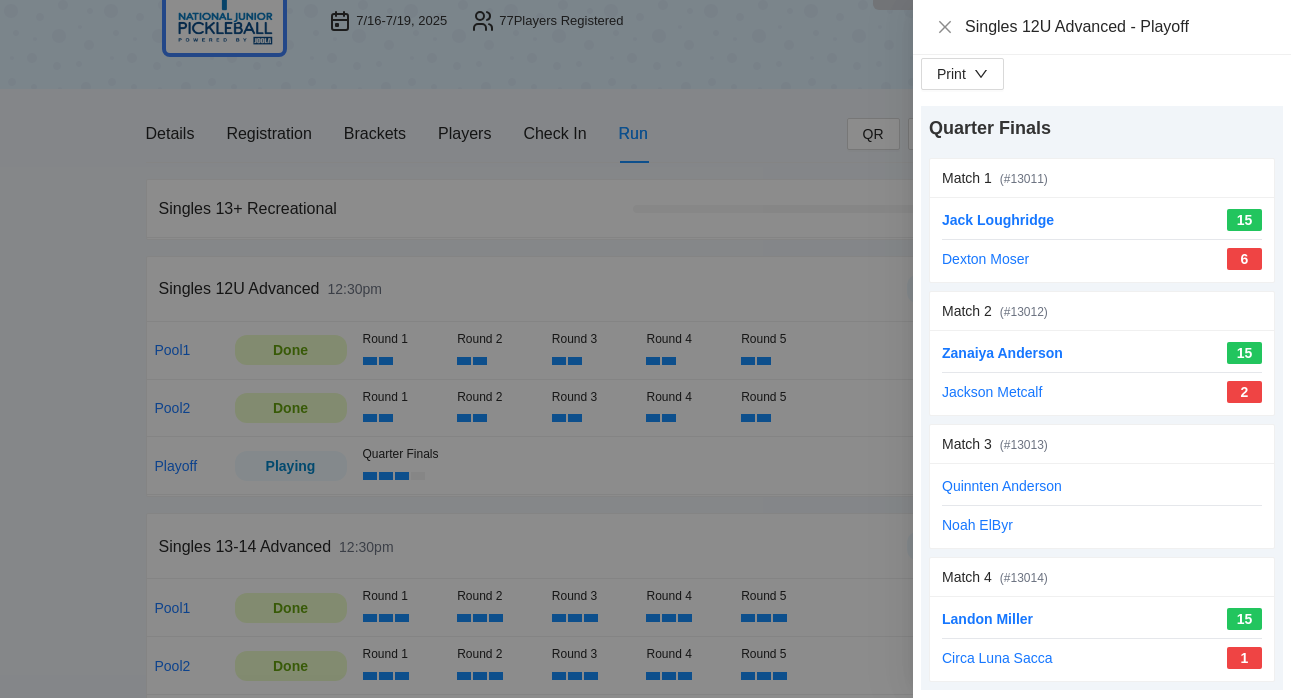 click at bounding box center (645, 349) 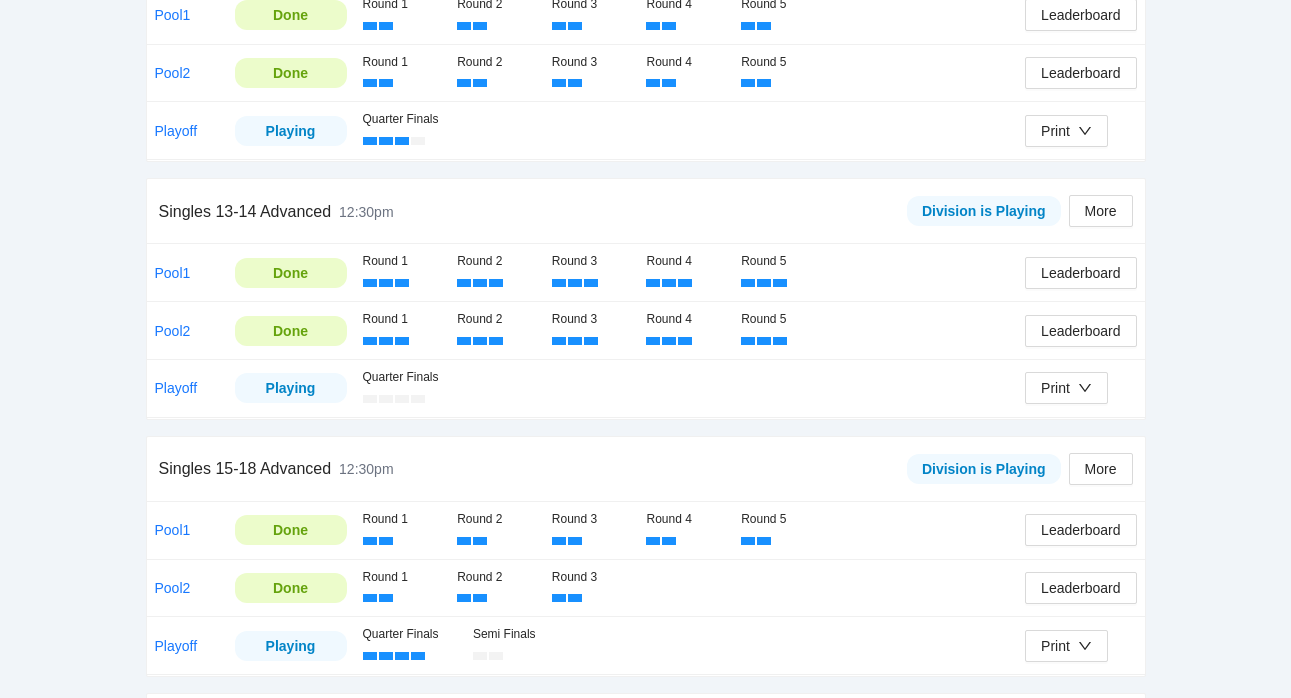 scroll, scrollTop: 475, scrollLeft: 0, axis: vertical 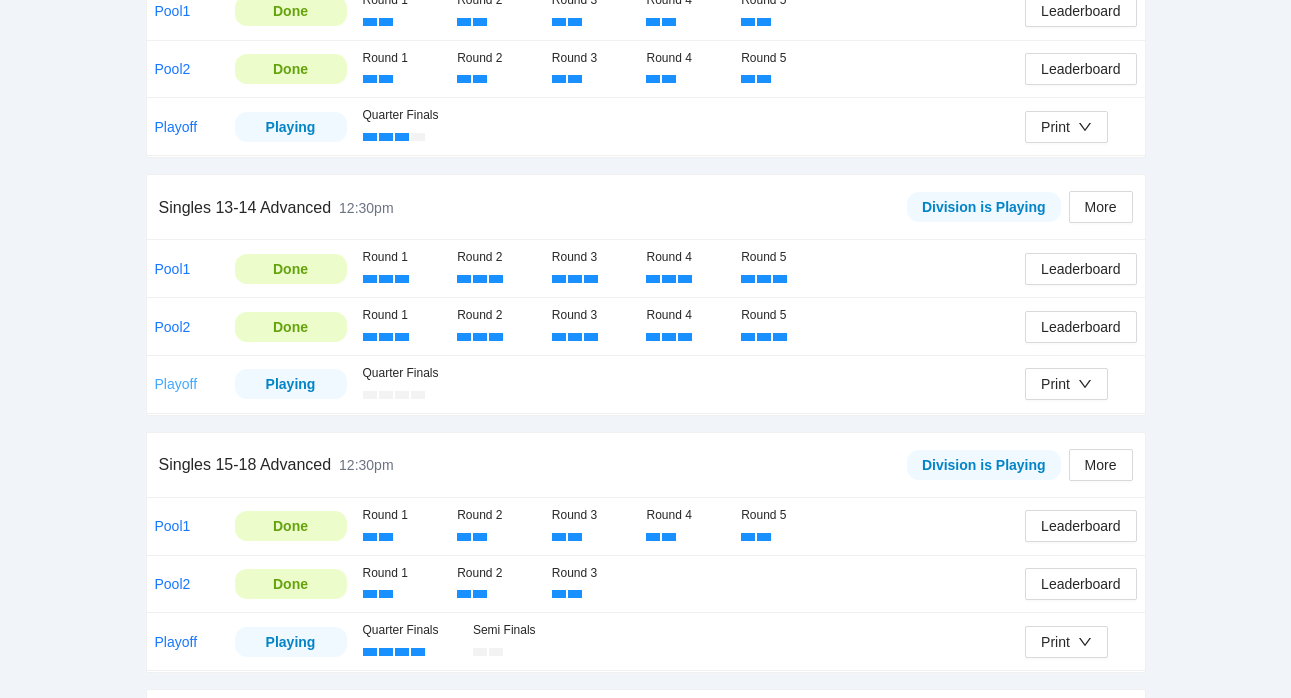 click on "Playoff" at bounding box center (176, 384) 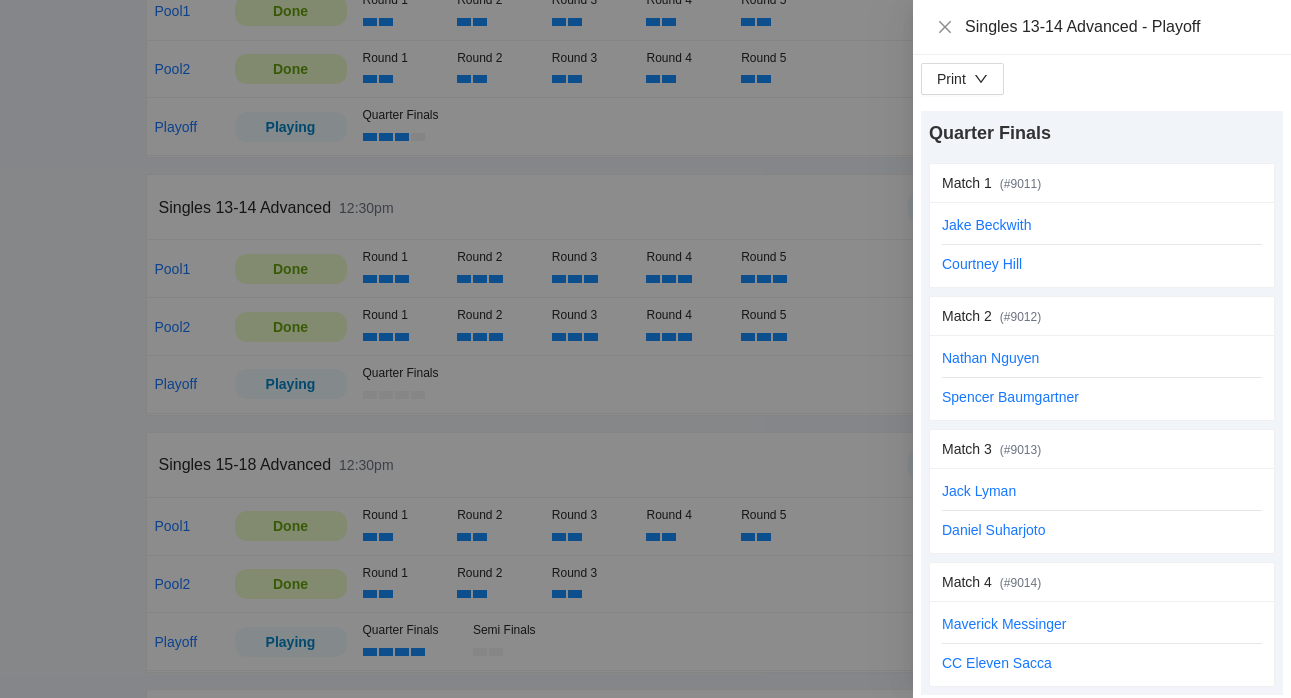 click at bounding box center (645, 349) 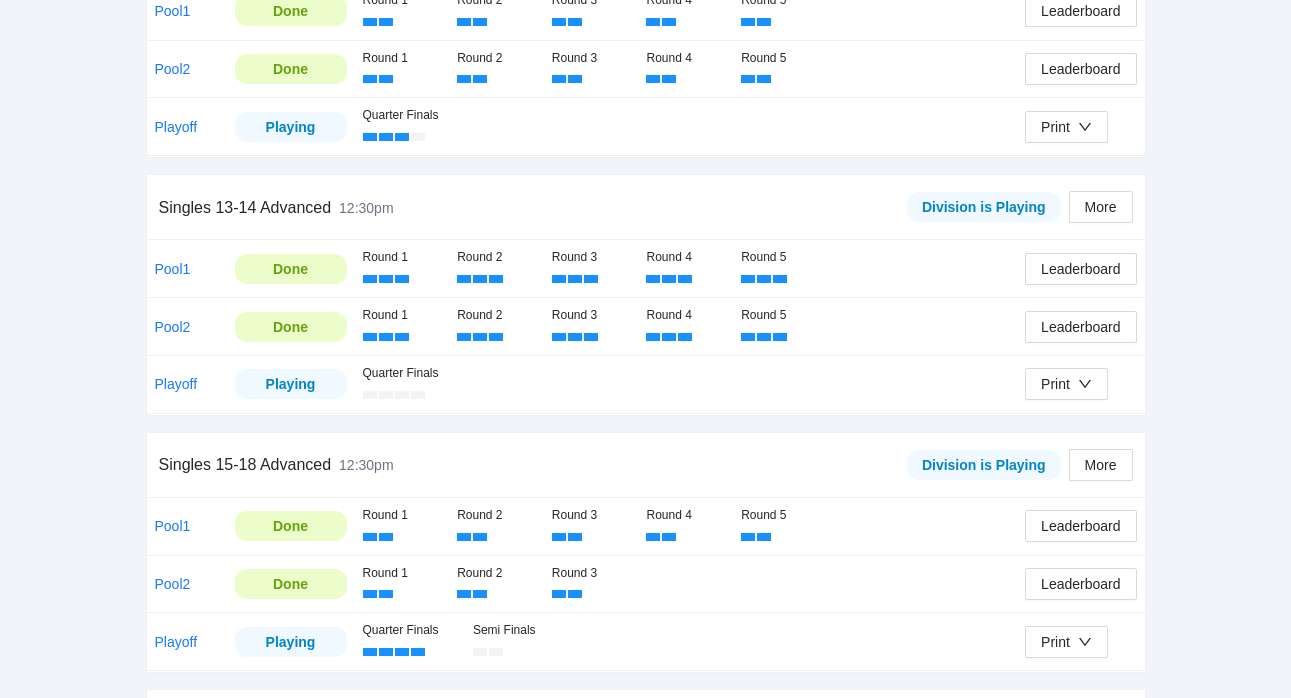 click on "Playoff" at bounding box center [176, 384] 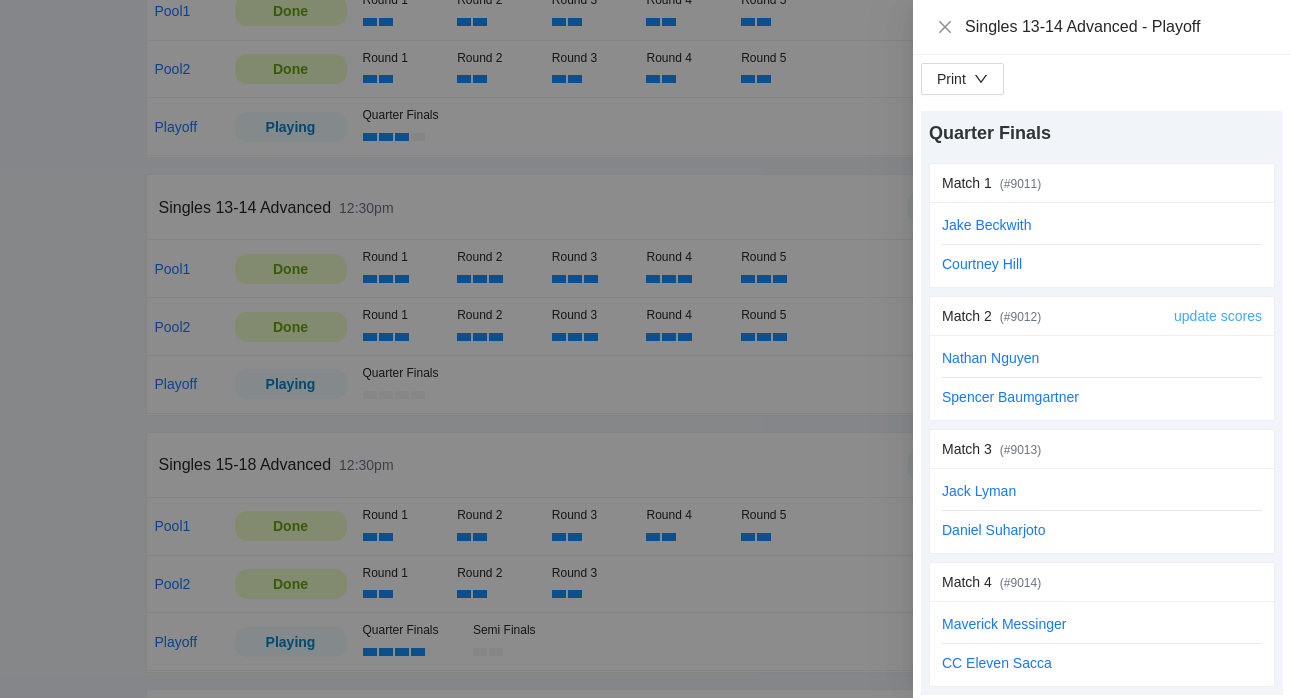 click on "update scores" at bounding box center (1218, 316) 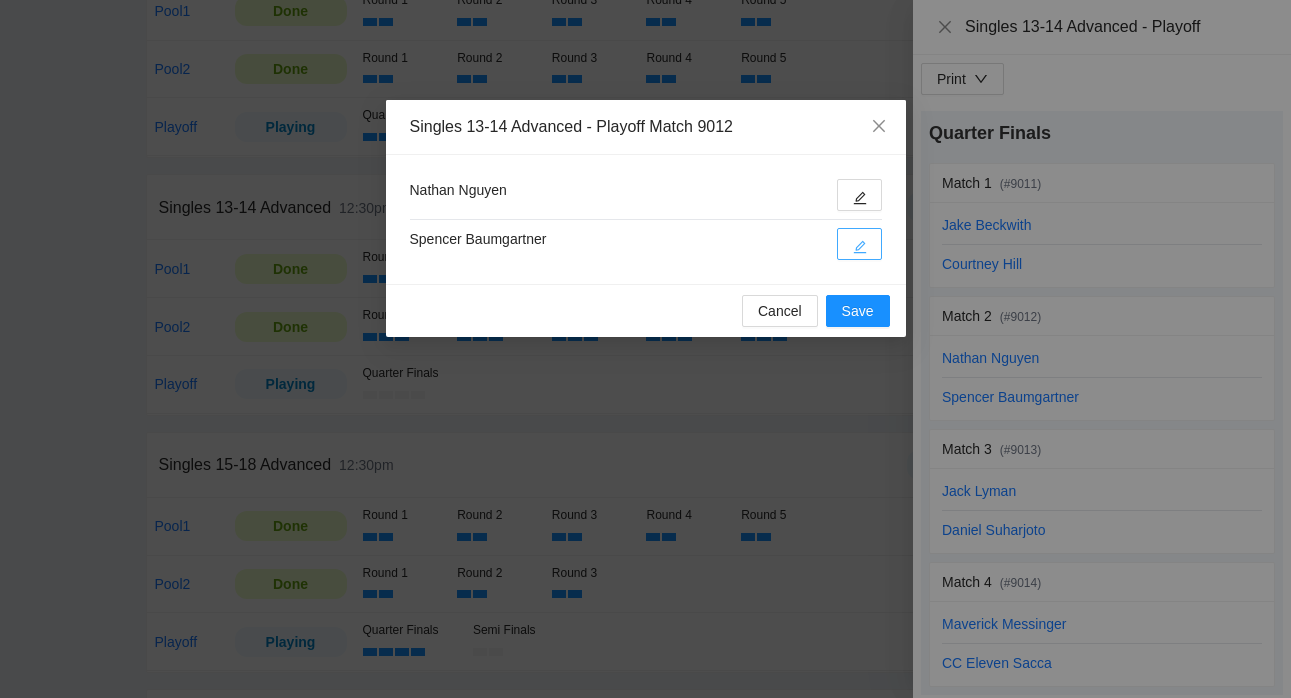 click 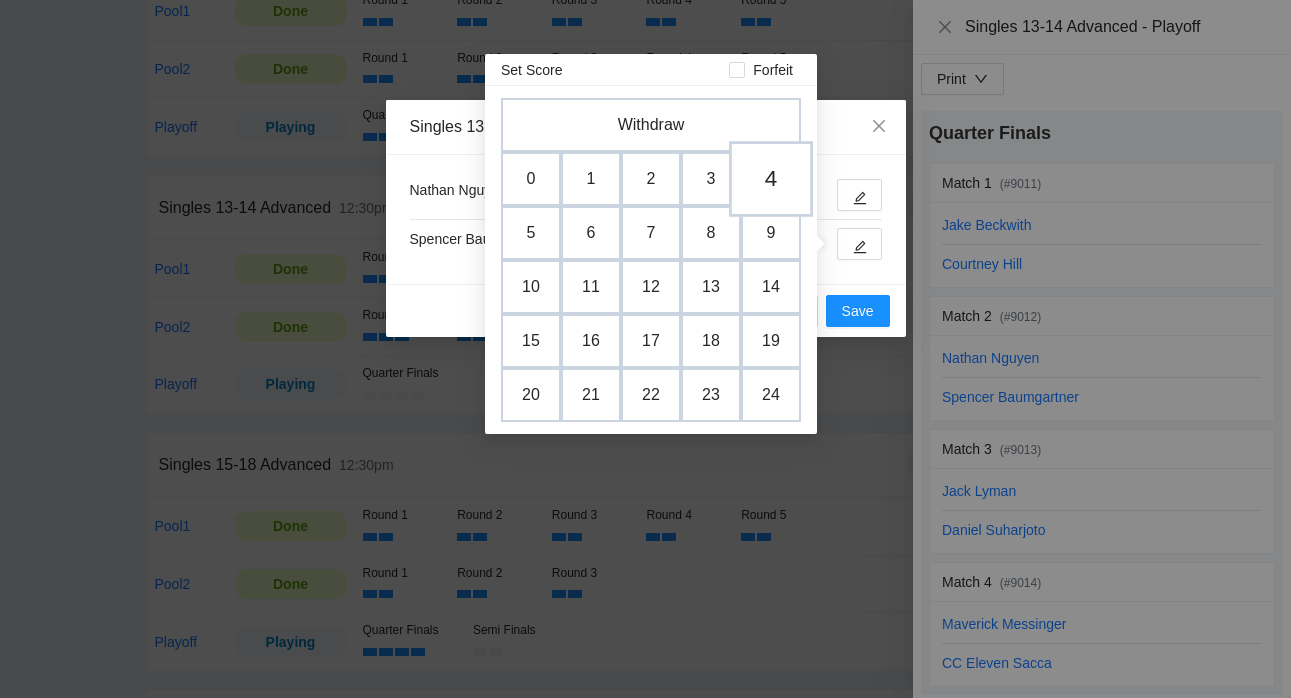 click on "4" at bounding box center (771, 179) 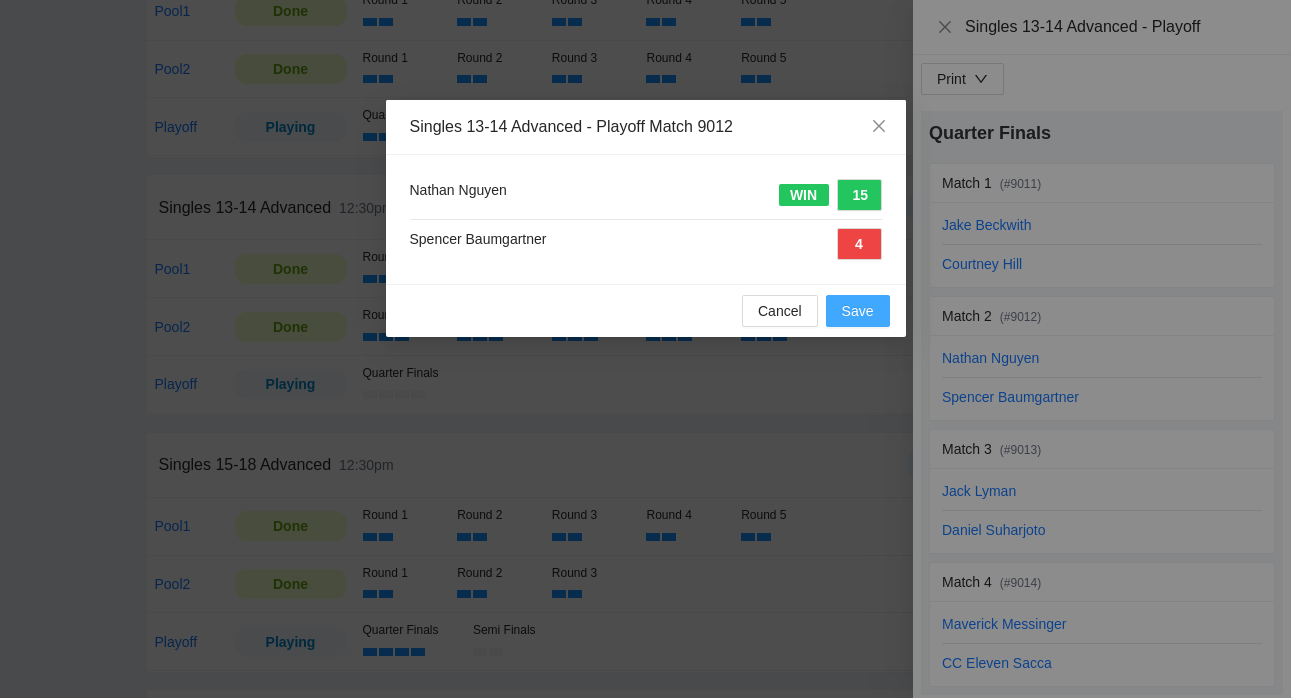 click on "Save" at bounding box center [858, 311] 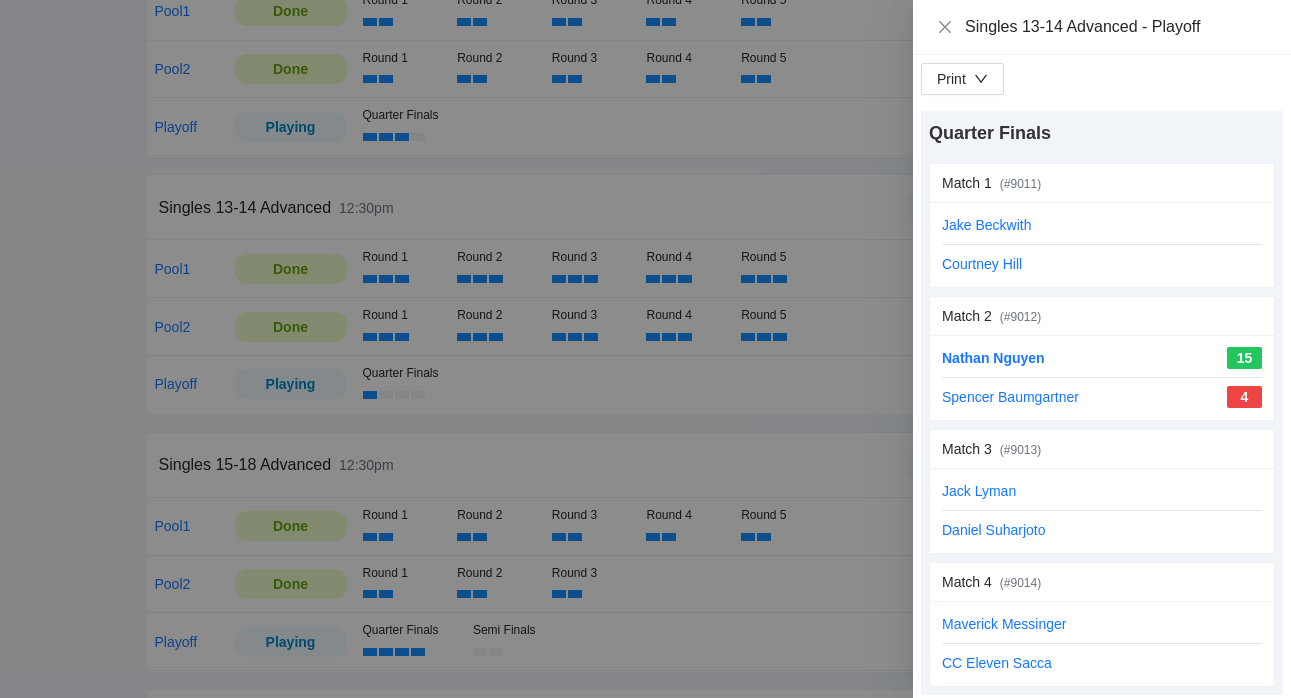 click at bounding box center (645, 349) 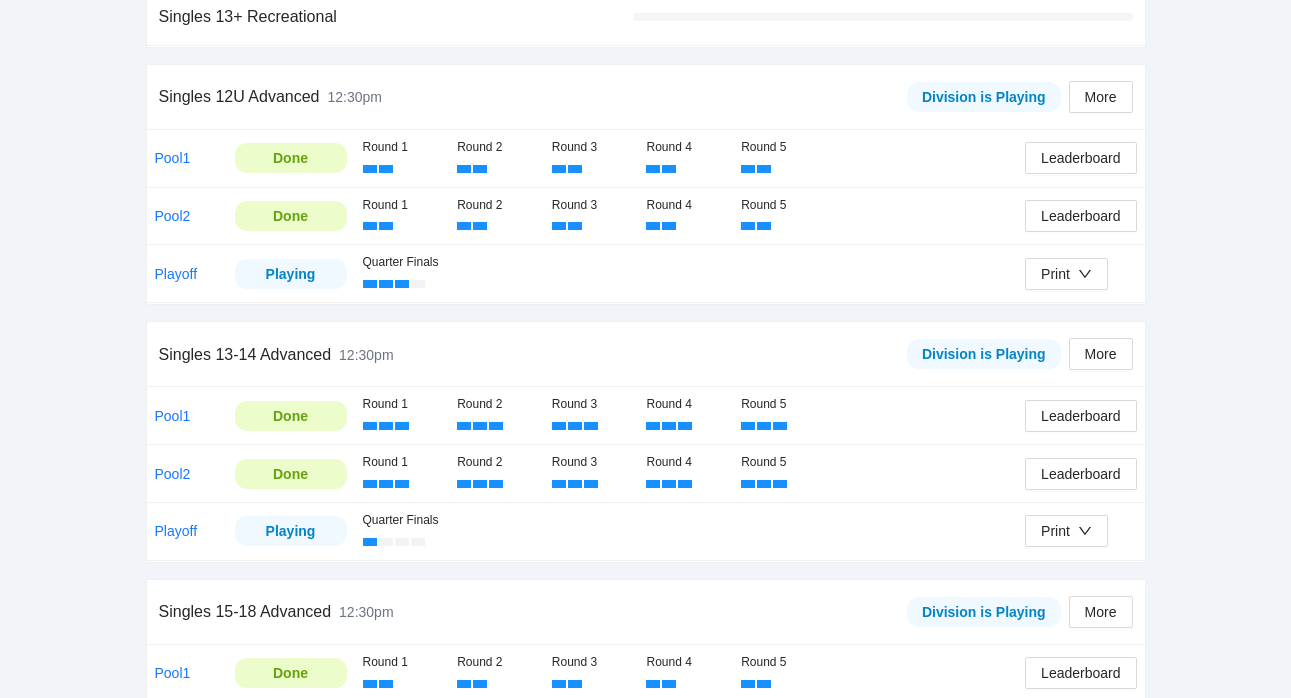 scroll, scrollTop: 310, scrollLeft: 0, axis: vertical 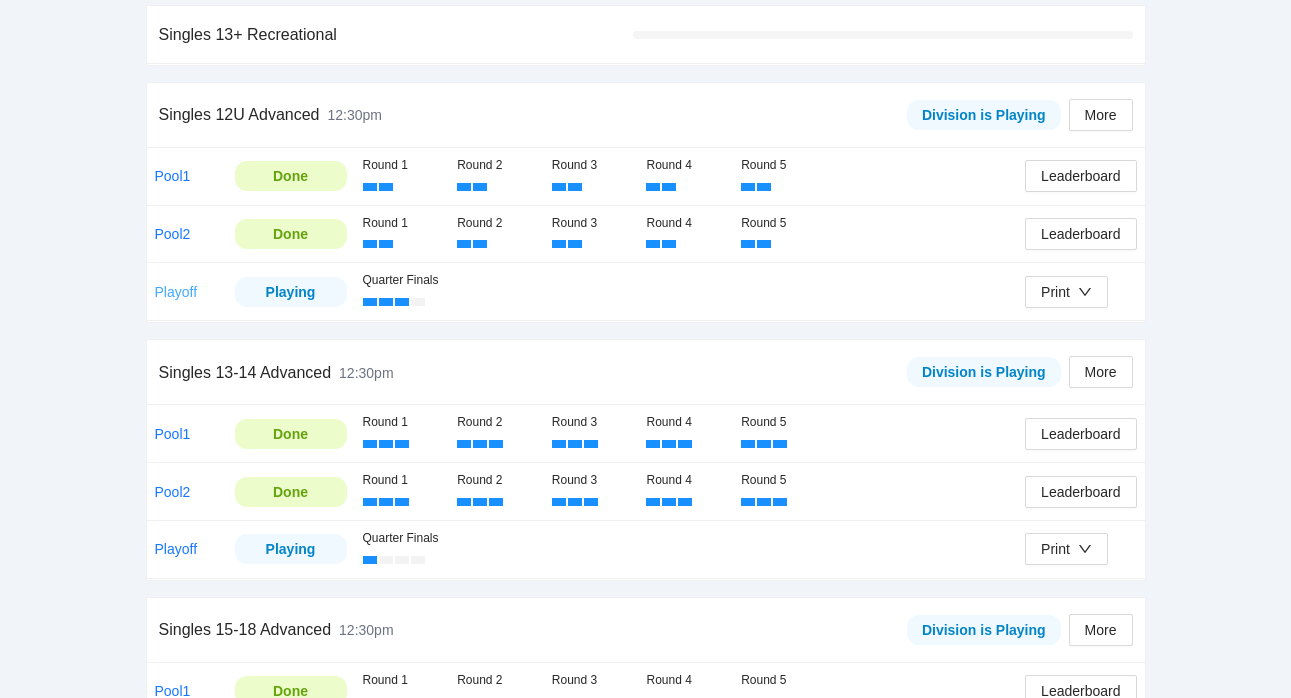 click on "Playoff" at bounding box center [176, 292] 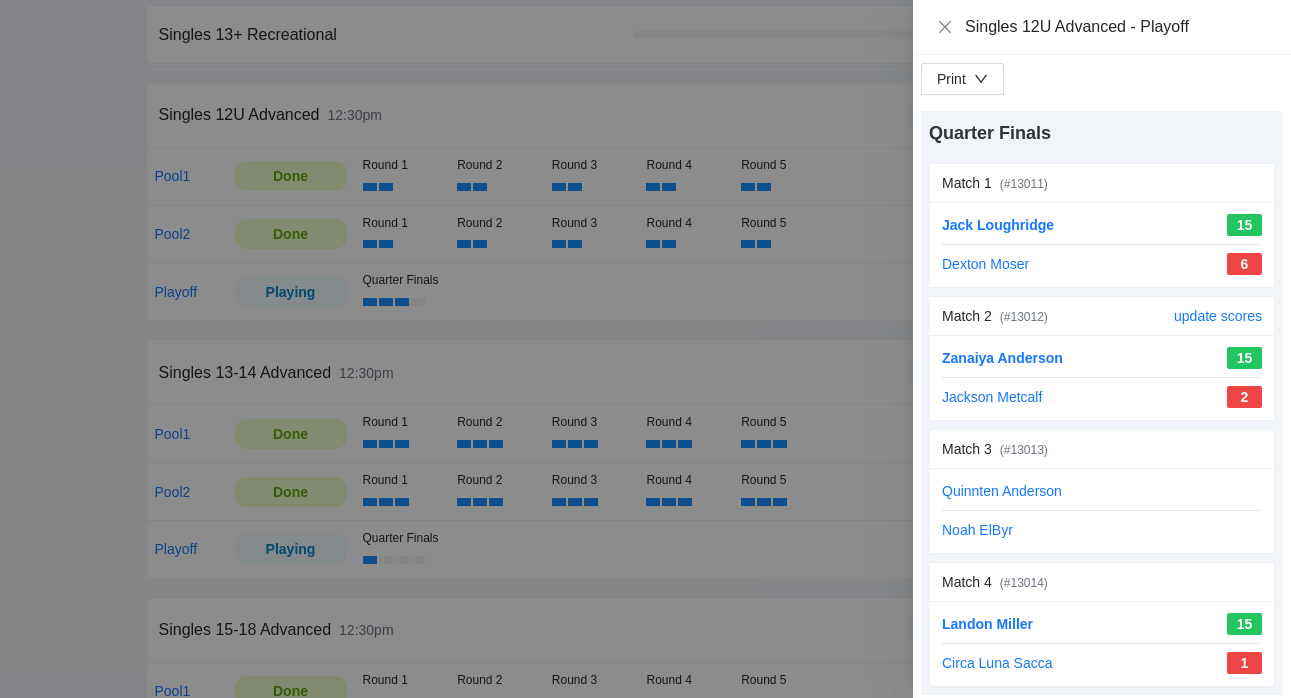 scroll, scrollTop: 5, scrollLeft: 0, axis: vertical 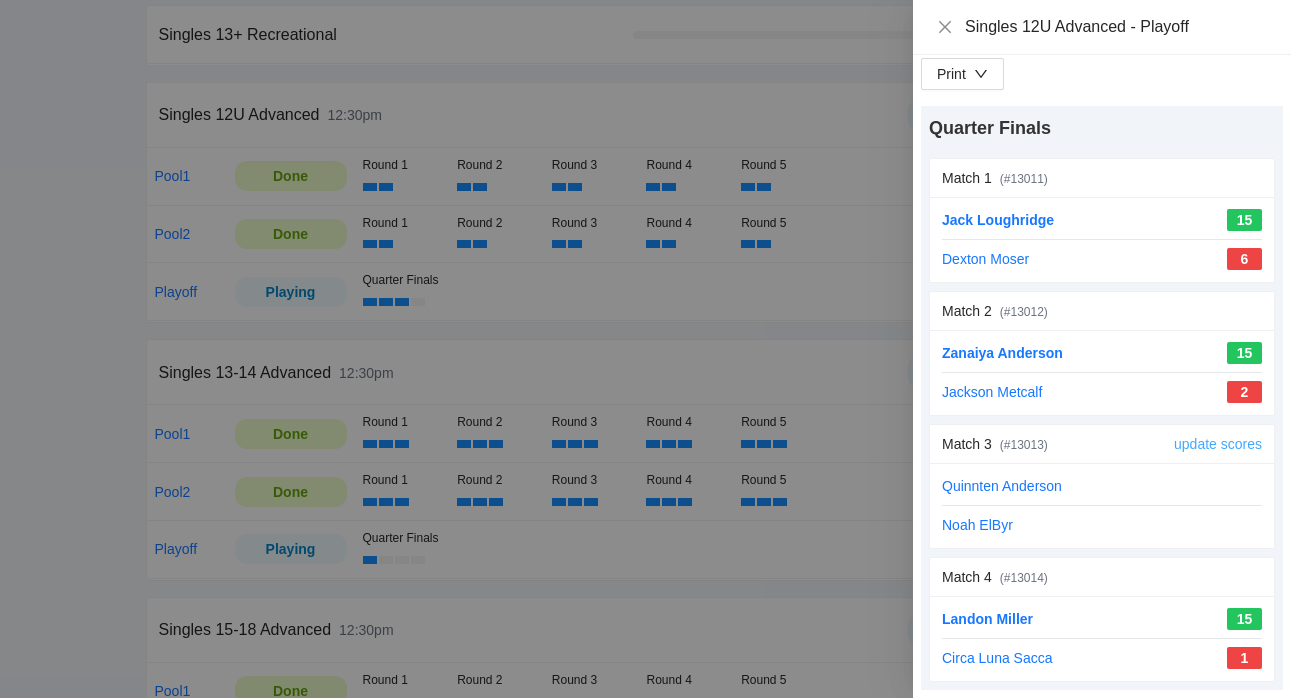 click on "update scores" at bounding box center (1218, 444) 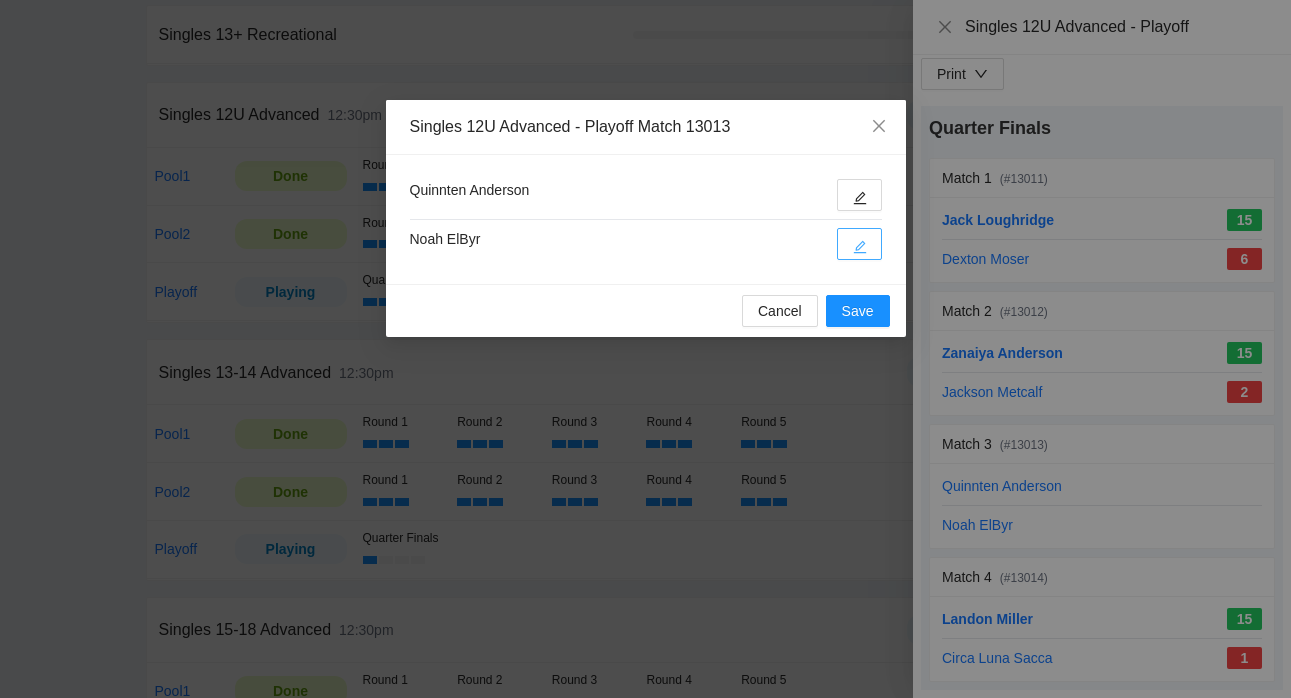 click 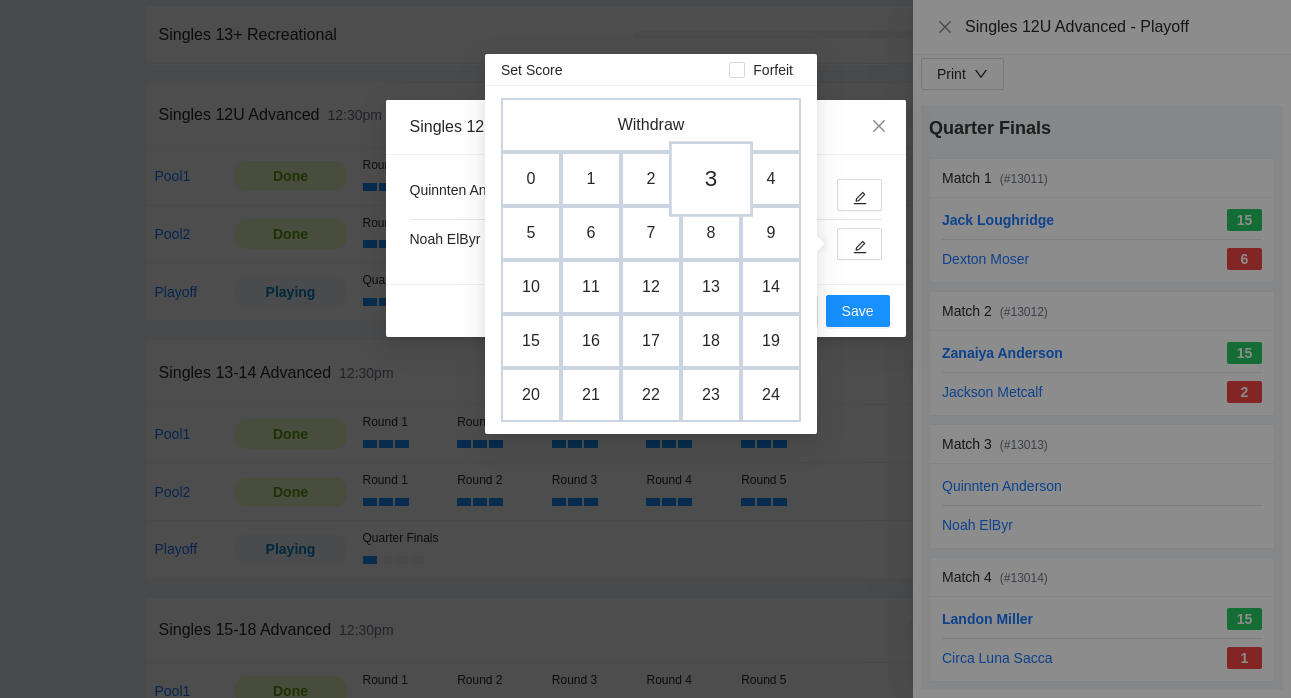 click on "3" at bounding box center (711, 179) 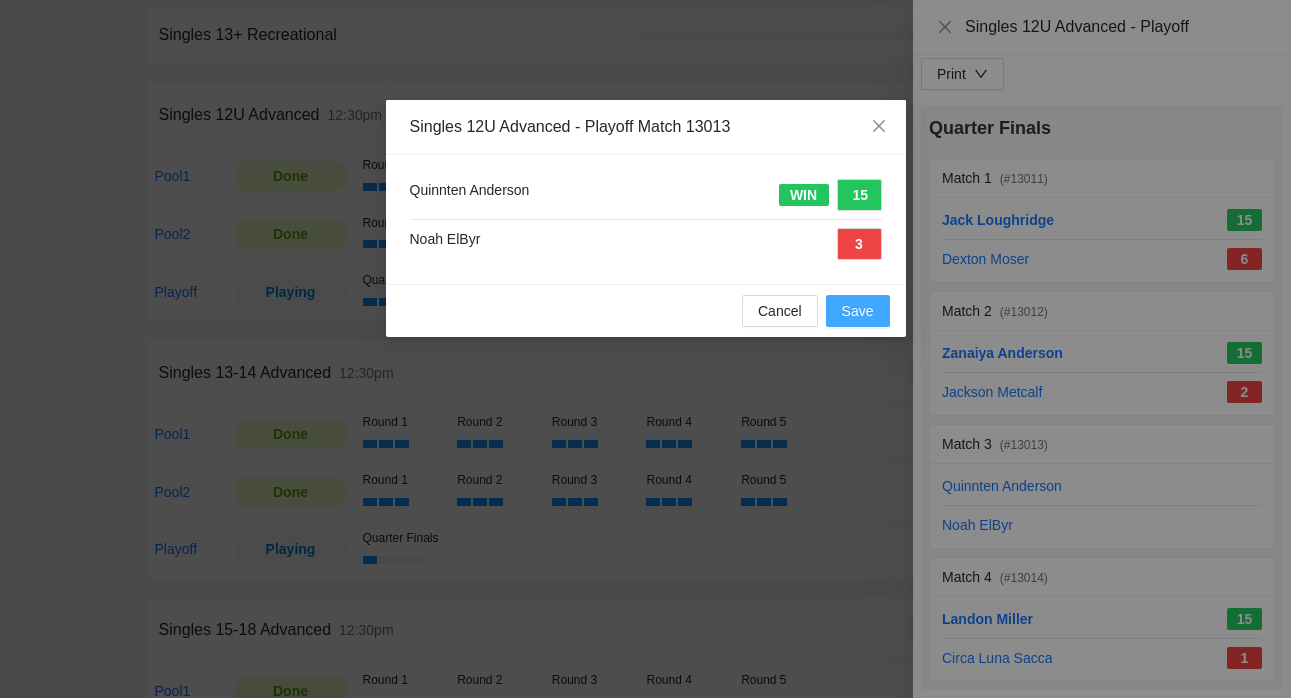 click on "Save" at bounding box center (858, 311) 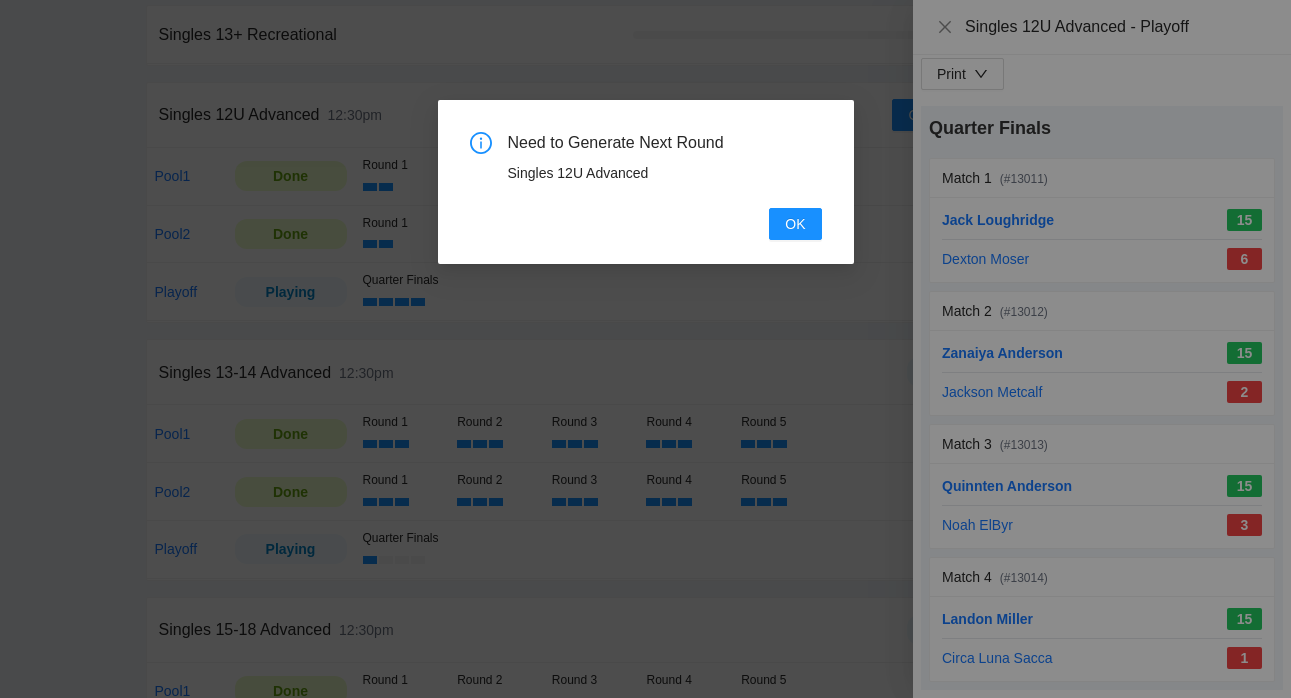 click on "Need to Generate Next Round Singles 12U Advanced OK" at bounding box center (646, 186) 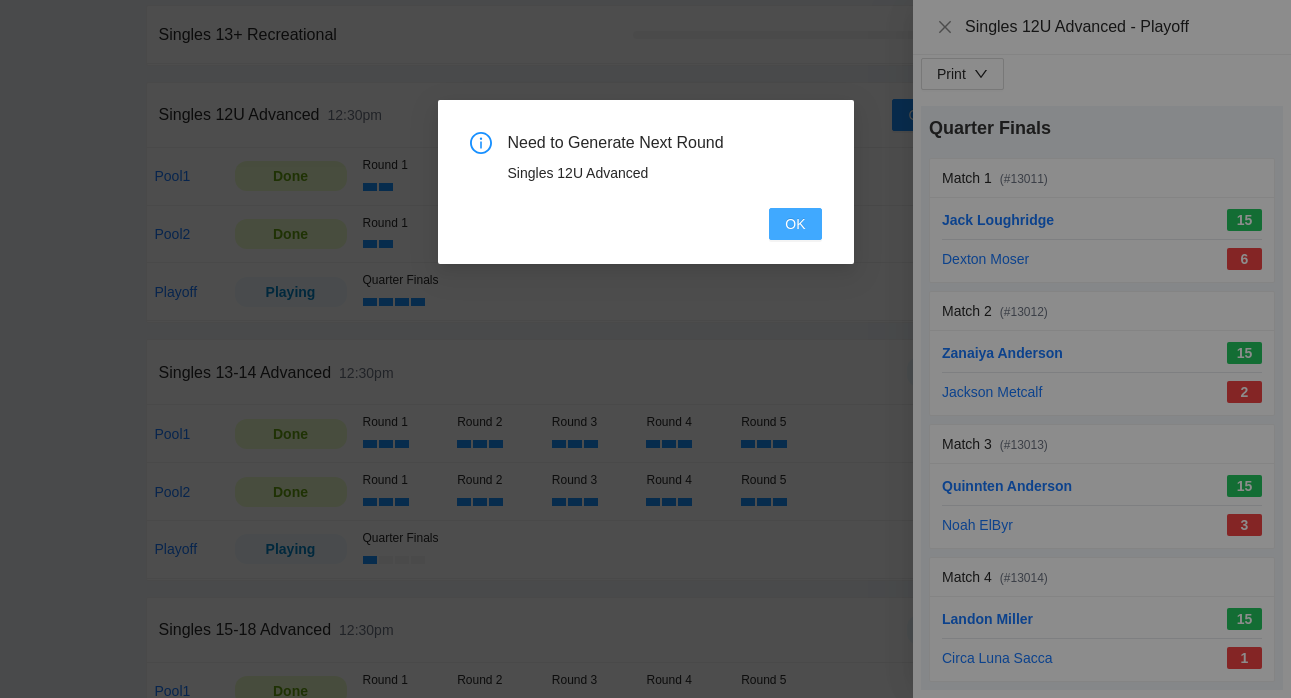 click on "OK" at bounding box center [795, 224] 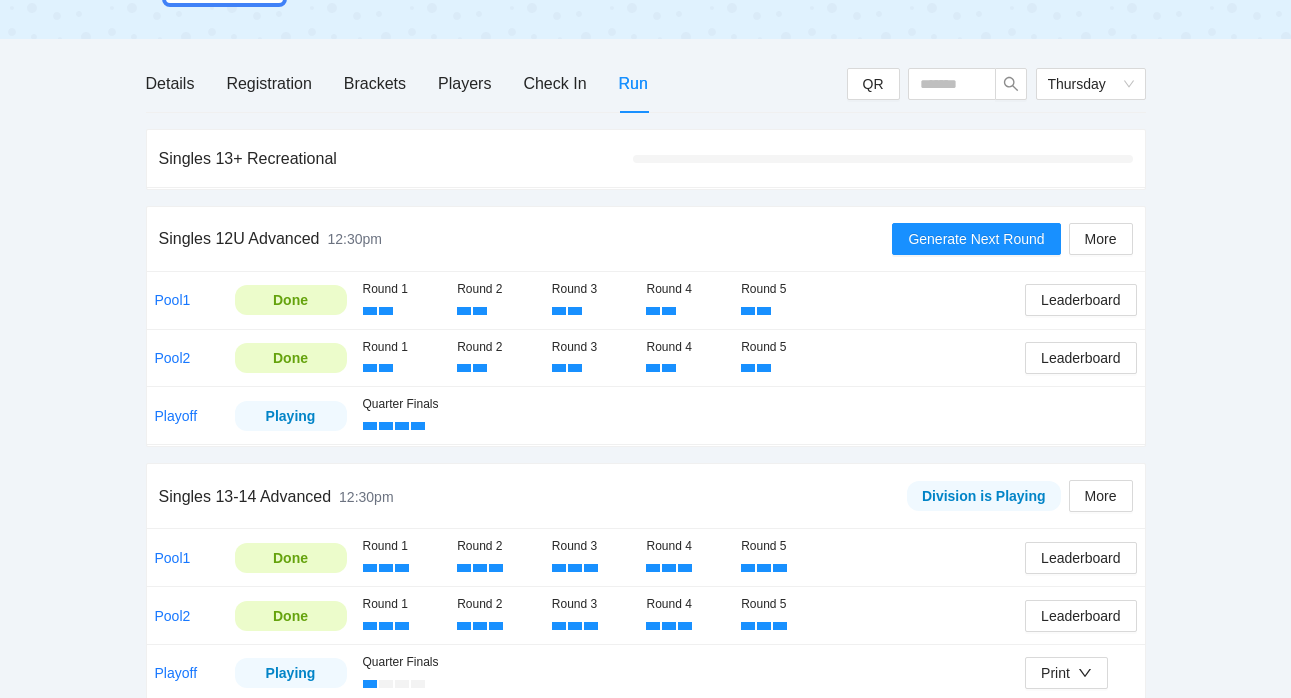 scroll, scrollTop: 191, scrollLeft: 0, axis: vertical 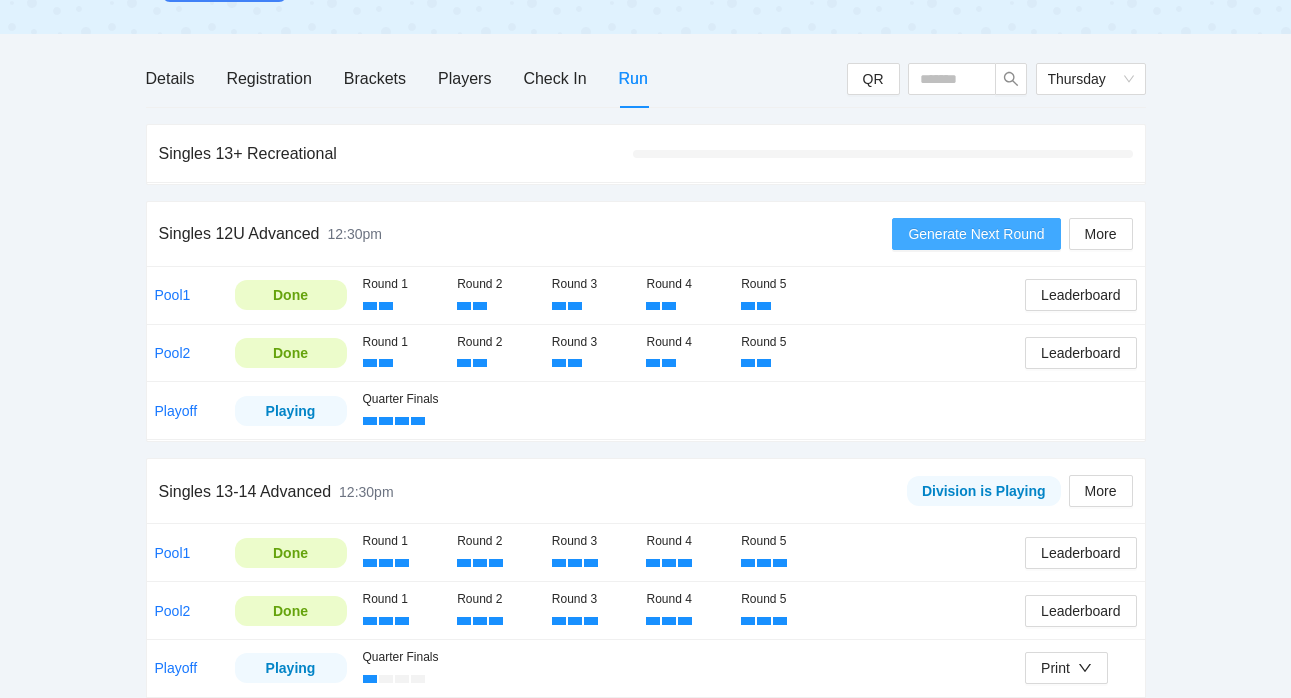 click on "Generate Next Round" at bounding box center (976, 234) 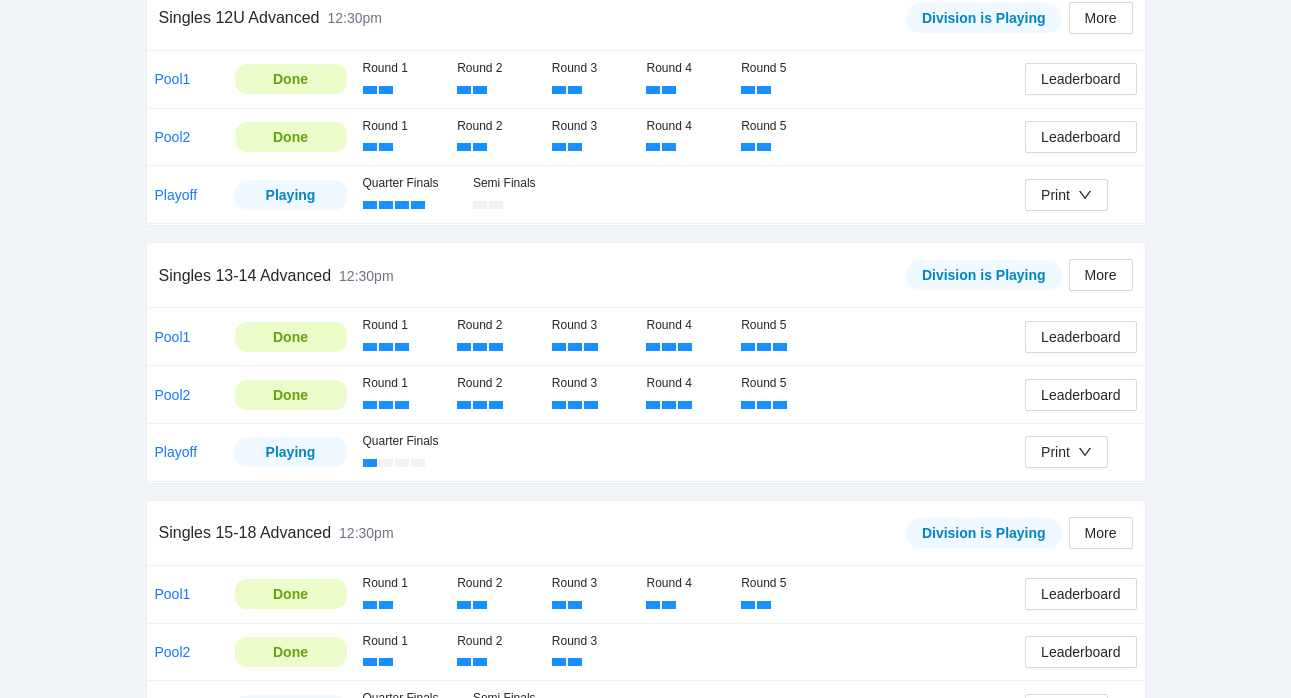 scroll, scrollTop: 413, scrollLeft: 0, axis: vertical 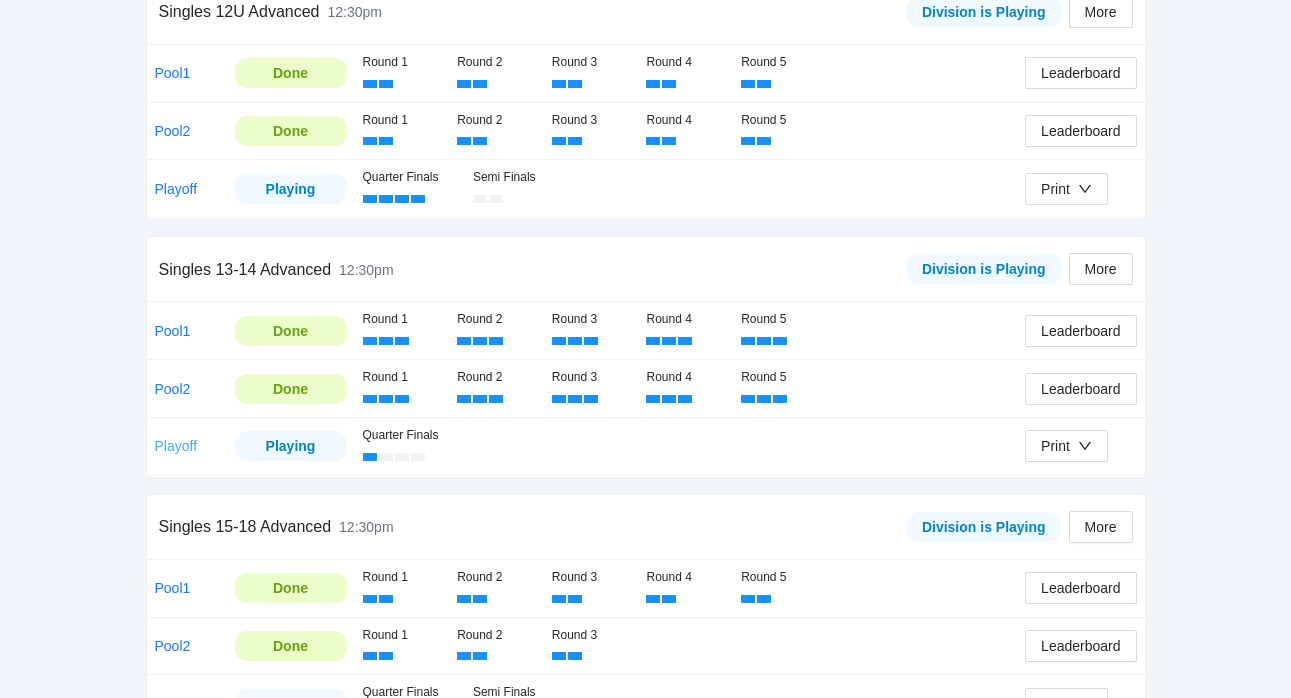 click on "Playoff" at bounding box center (176, 446) 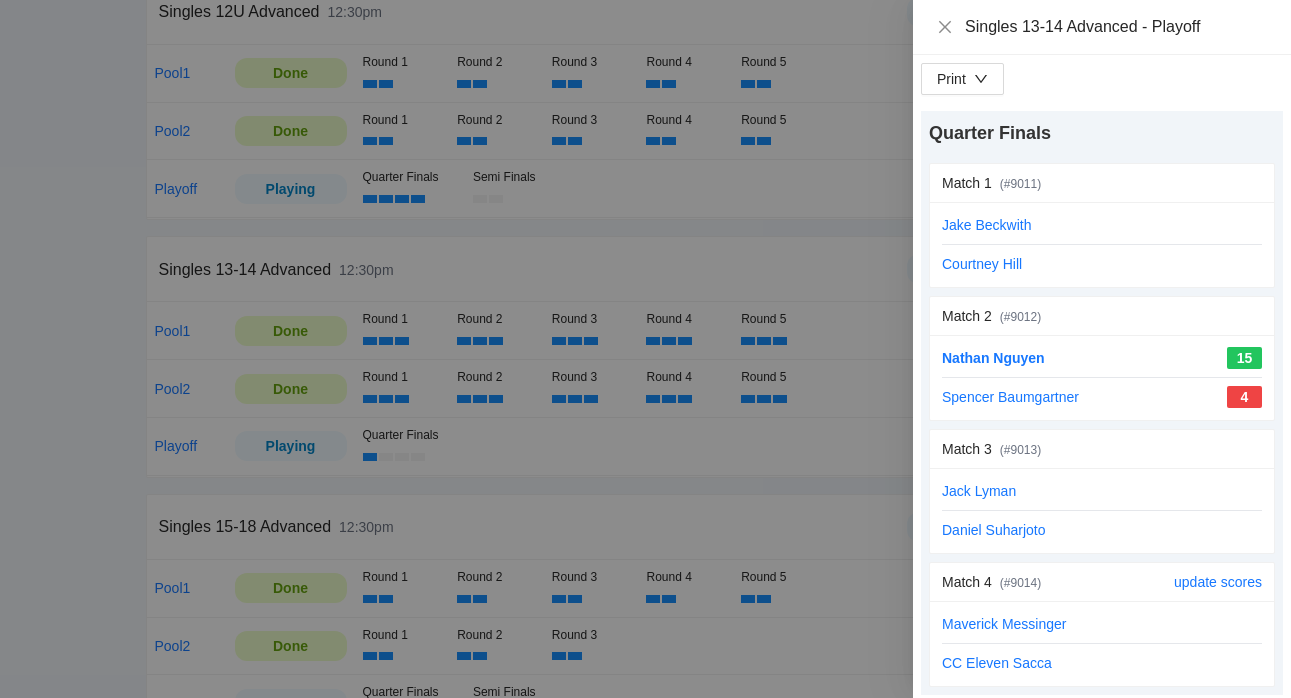 scroll, scrollTop: 5, scrollLeft: 0, axis: vertical 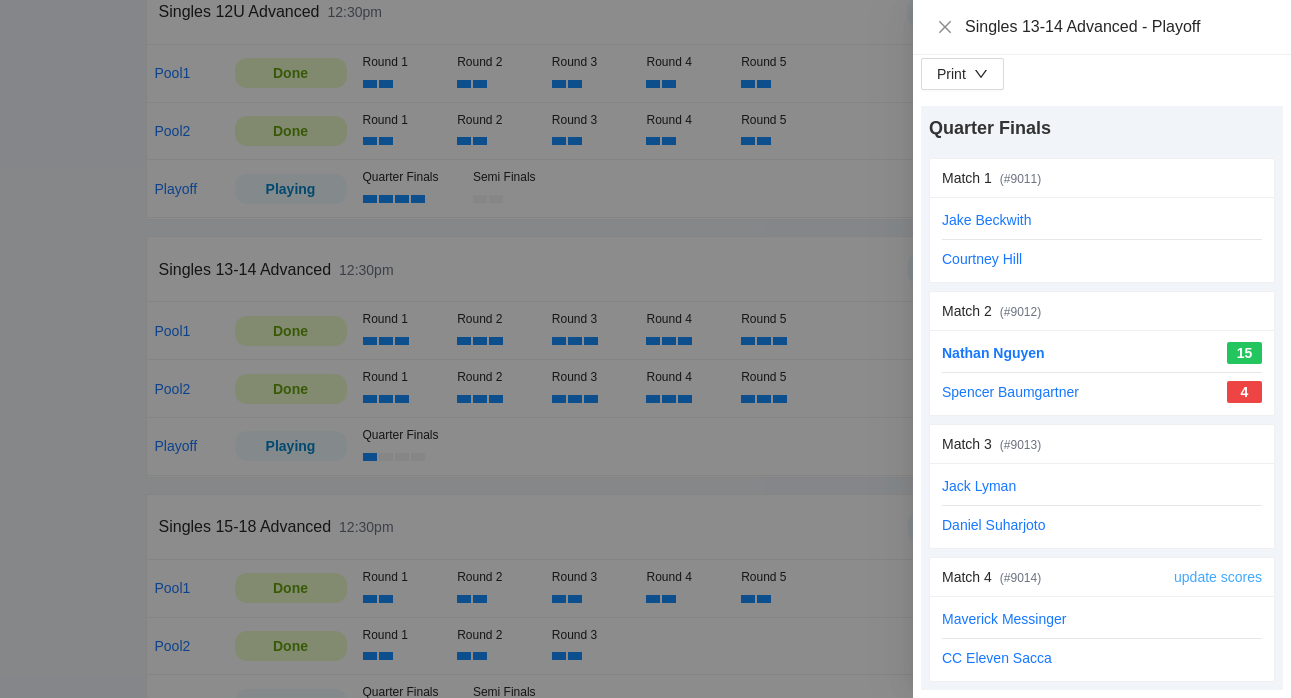 click on "update scores" at bounding box center (1218, 577) 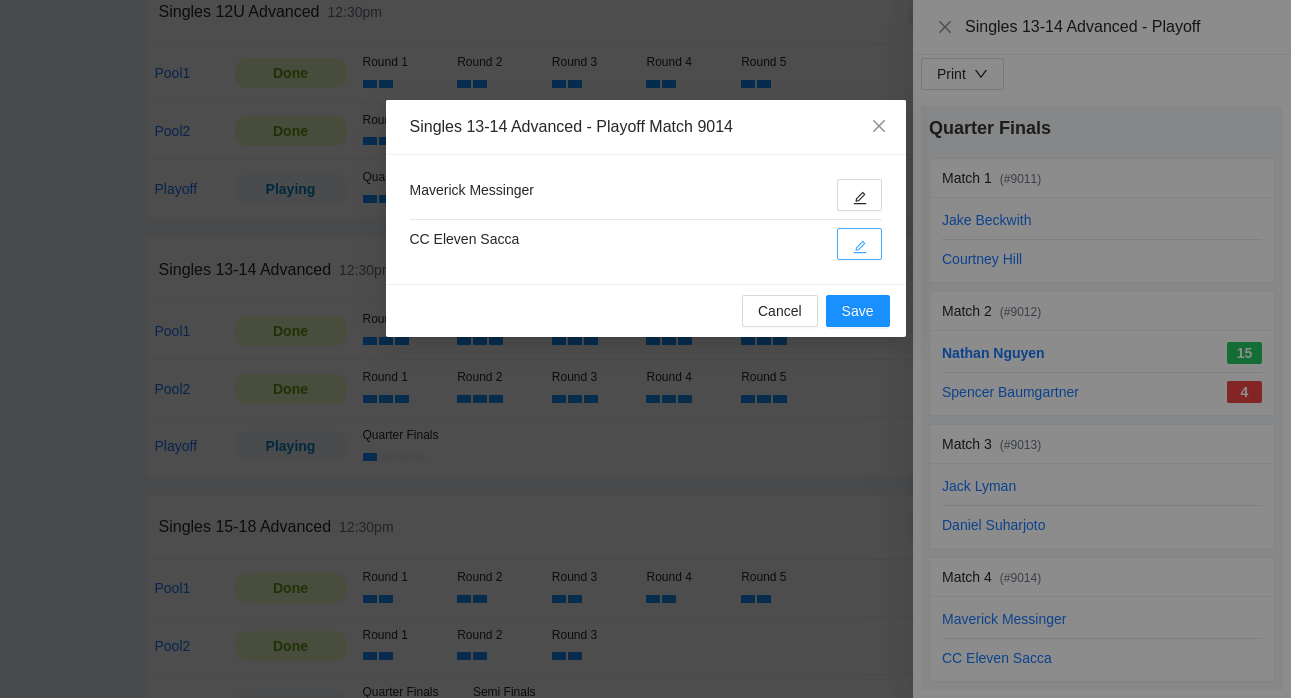 click 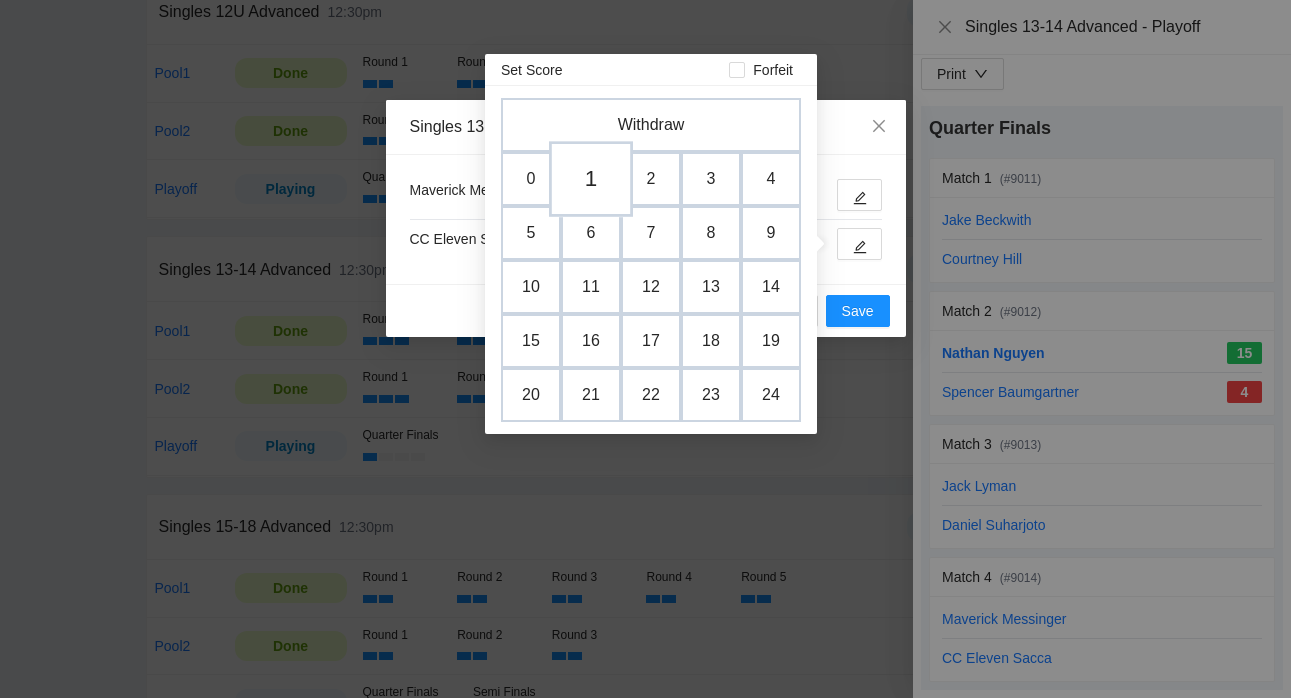 click on "1" at bounding box center (591, 179) 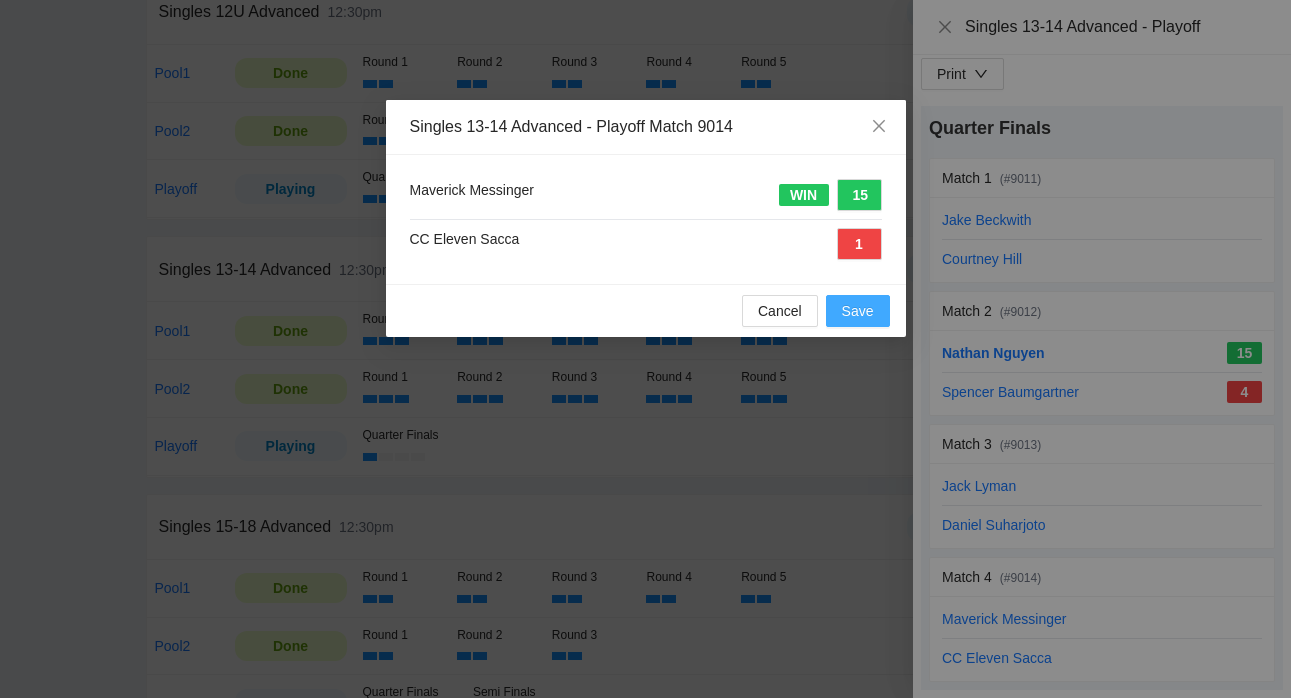 click on "Save" at bounding box center (858, 311) 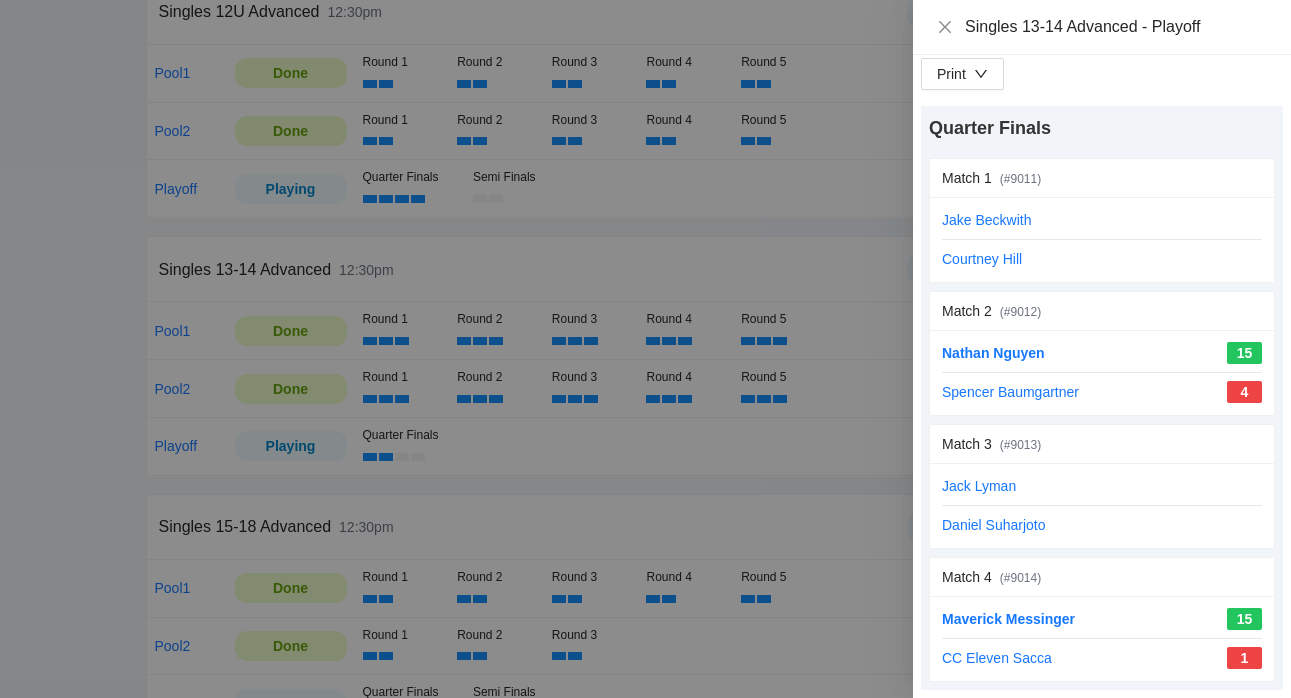 click at bounding box center (645, 349) 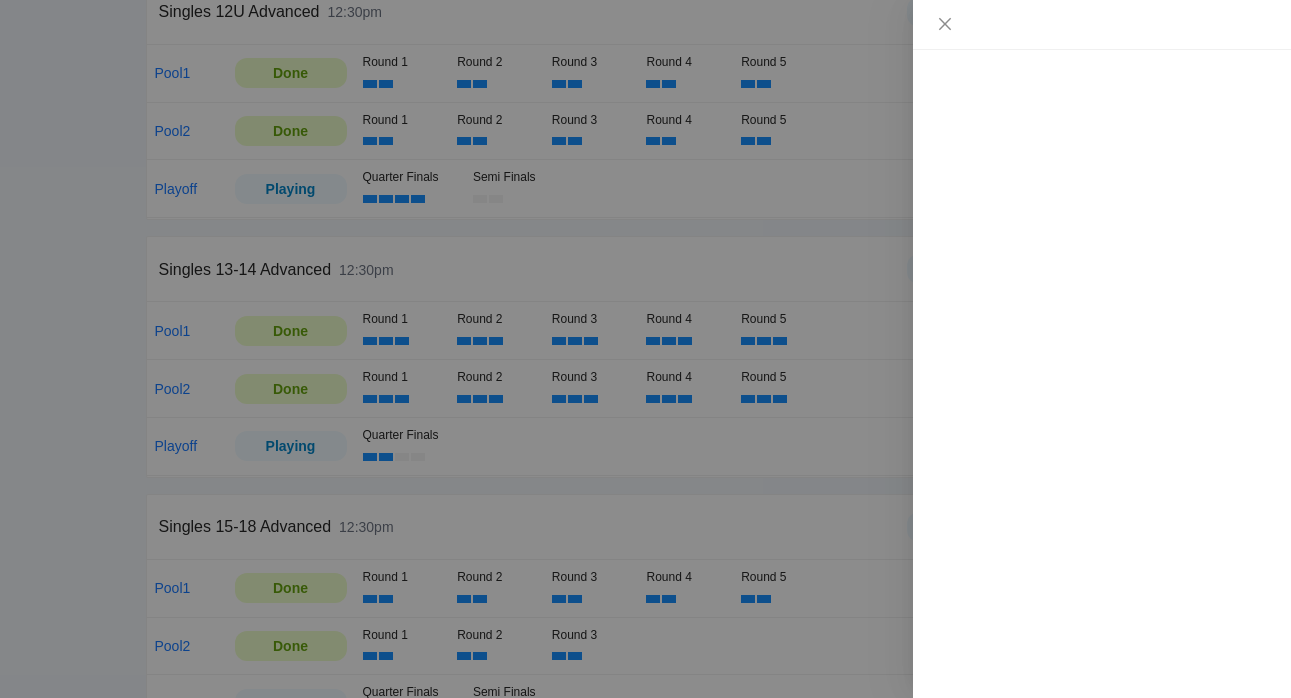 scroll, scrollTop: 0, scrollLeft: 0, axis: both 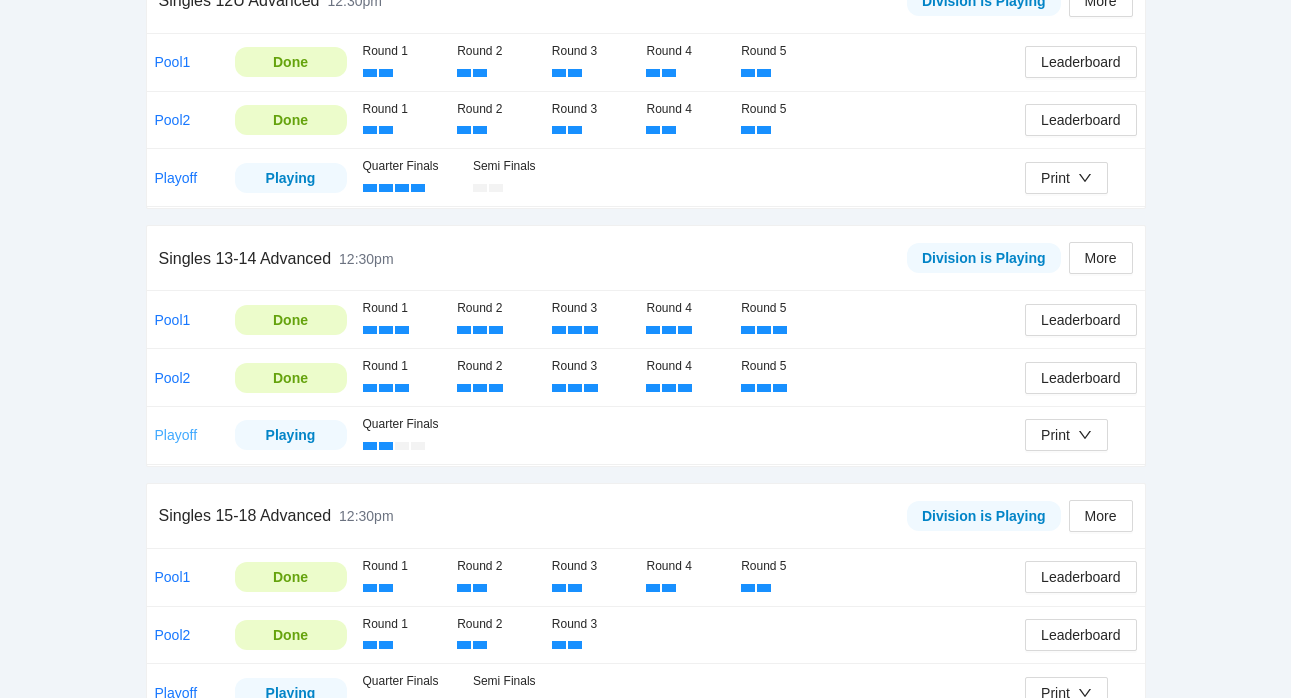 click on "Playoff" at bounding box center (176, 435) 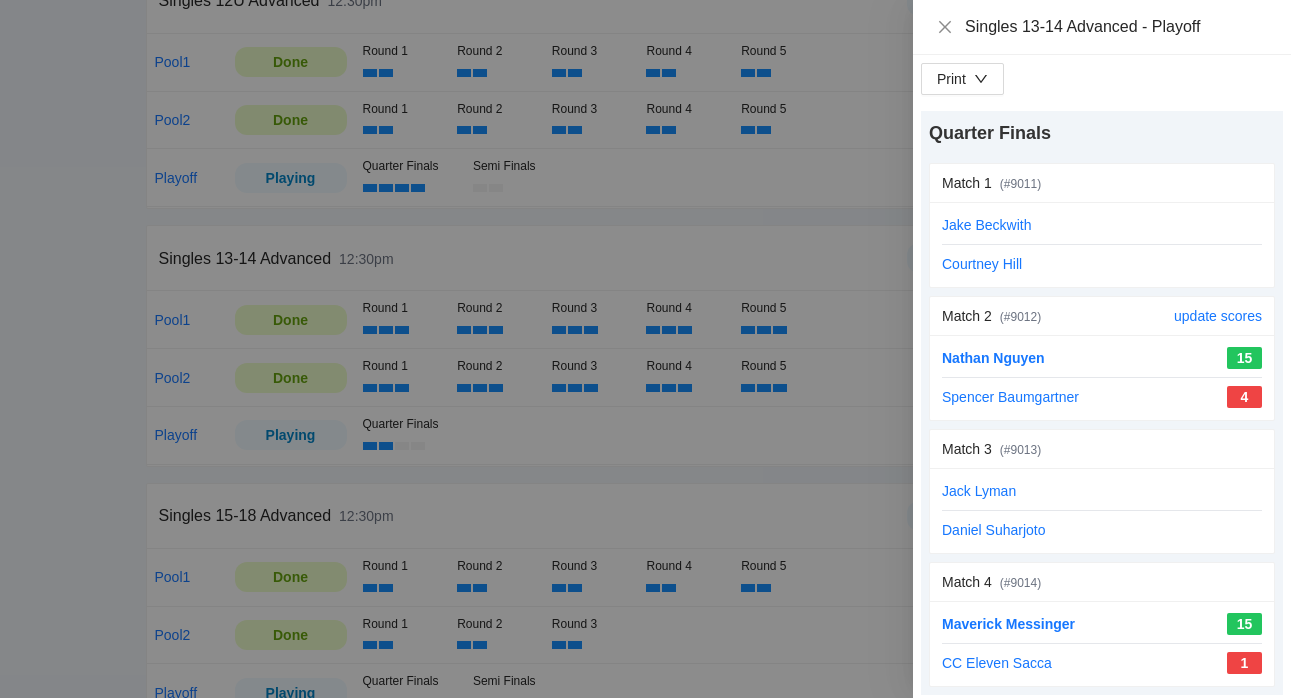 scroll, scrollTop: 5, scrollLeft: 0, axis: vertical 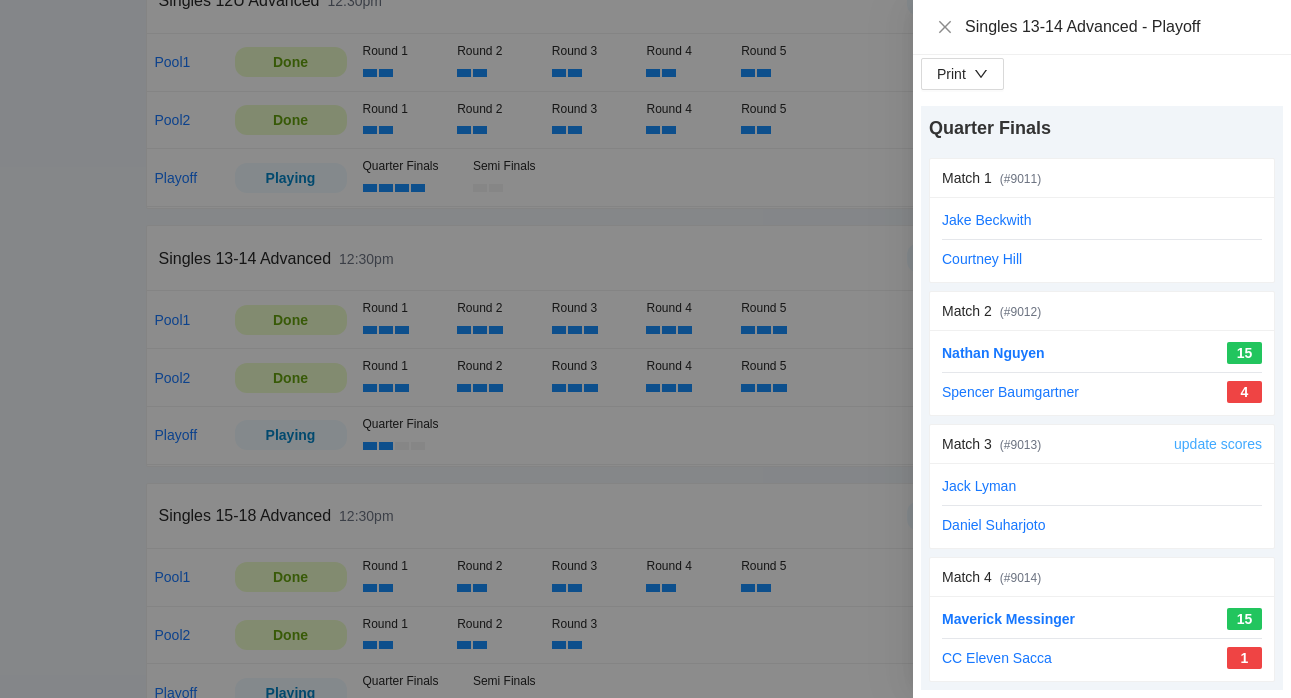 click on "update scores" at bounding box center [1218, 444] 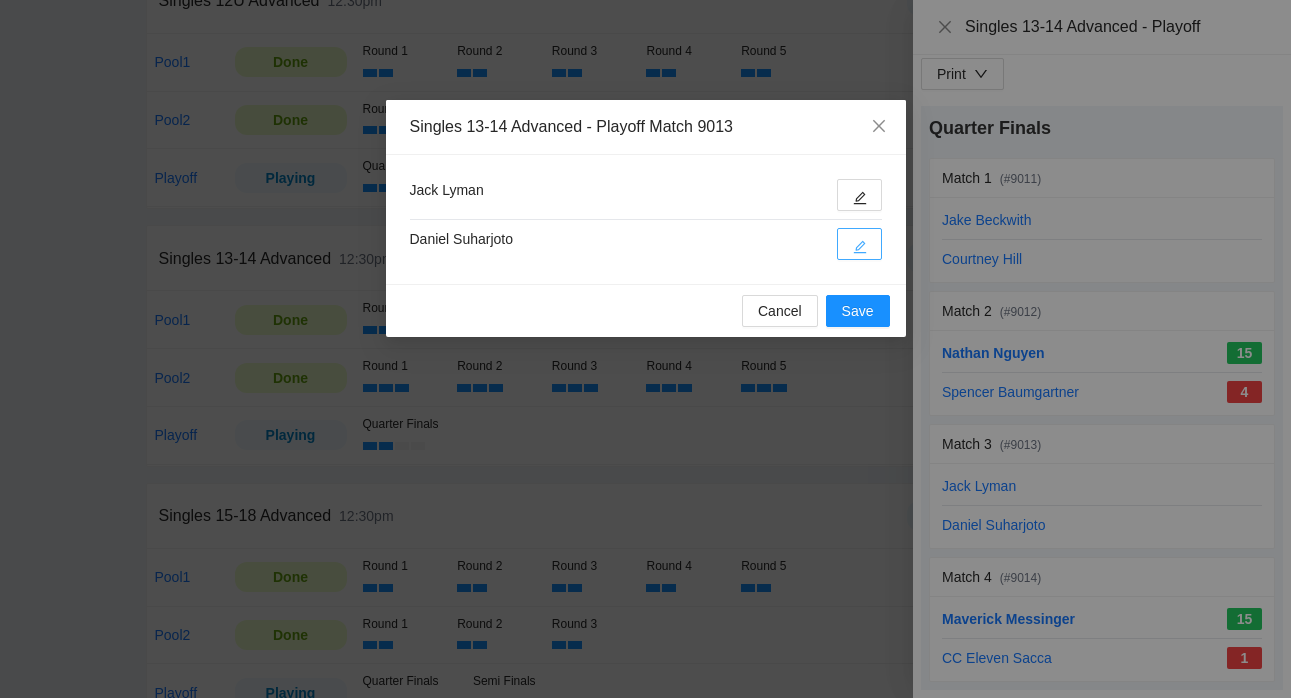 click at bounding box center [859, 244] 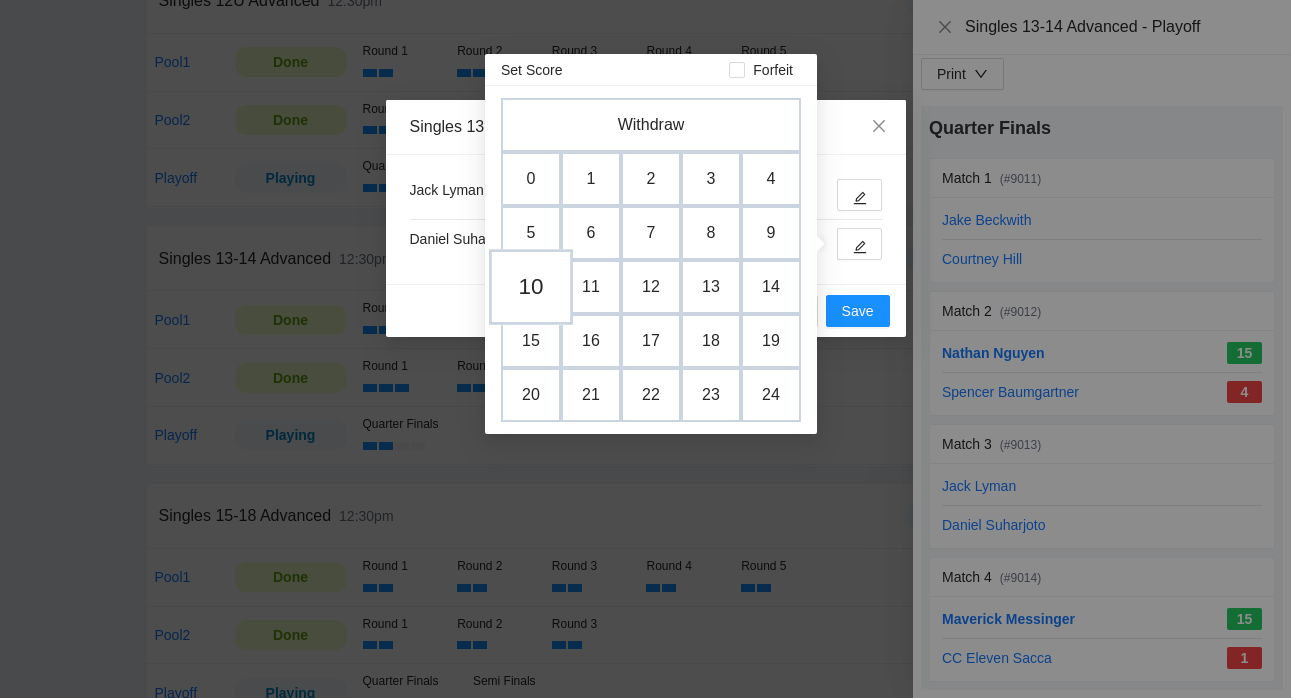 click on "10" at bounding box center [531, 287] 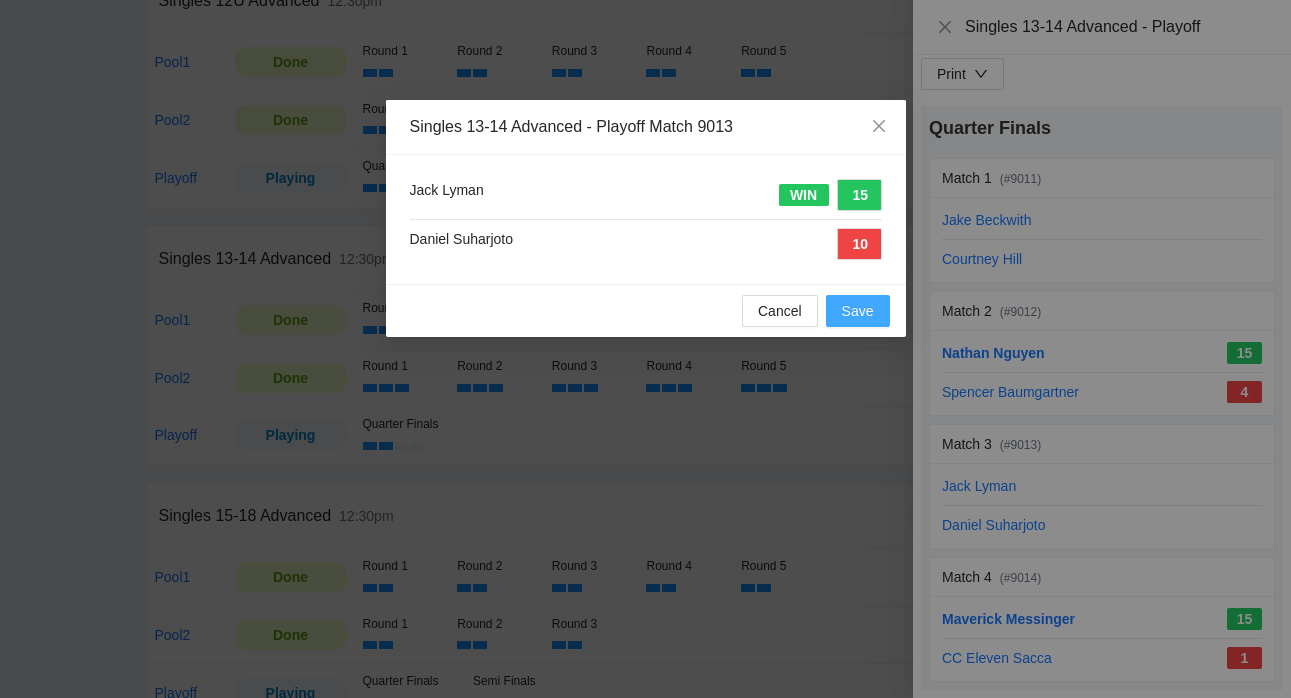 click on "Save" at bounding box center (858, 311) 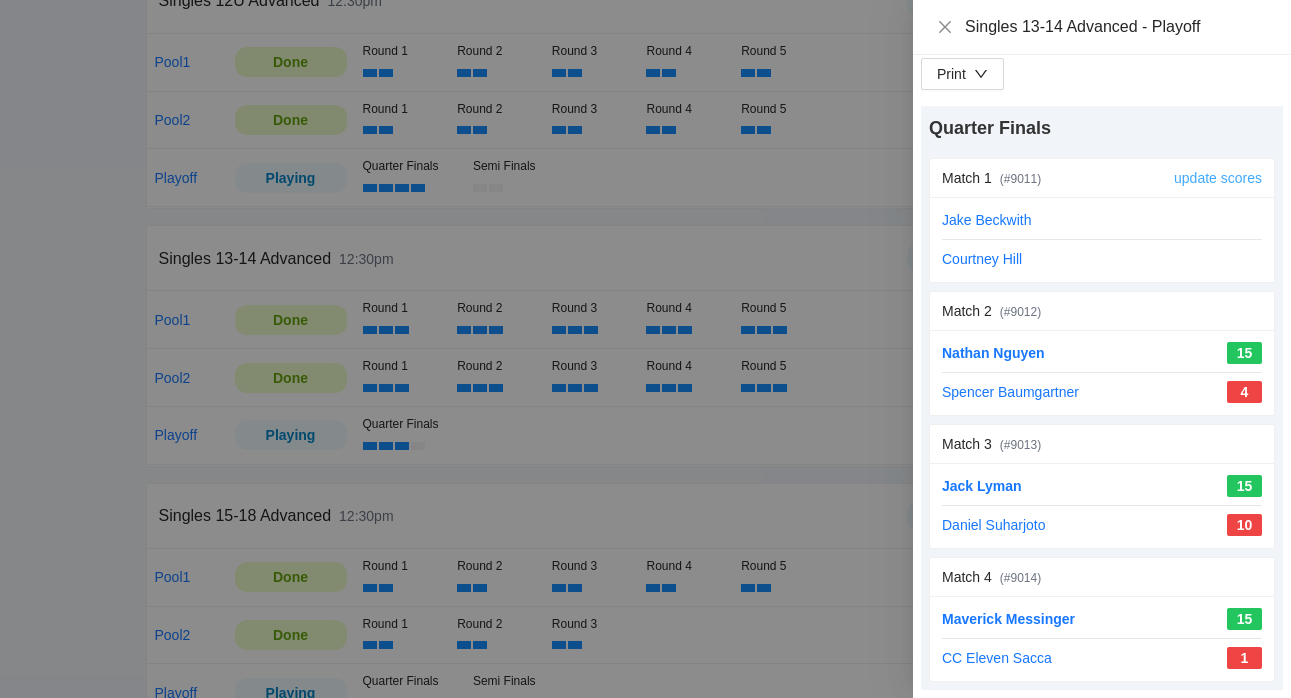 click on "update scores" at bounding box center [1218, 178] 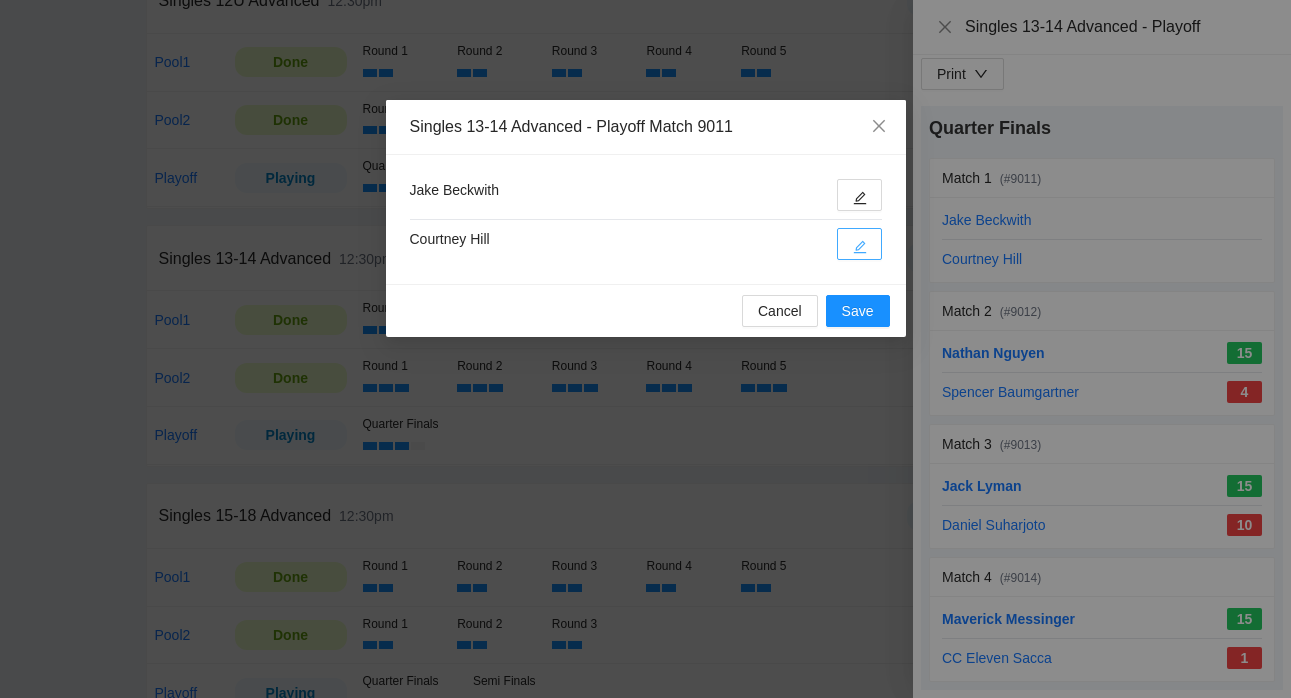 click 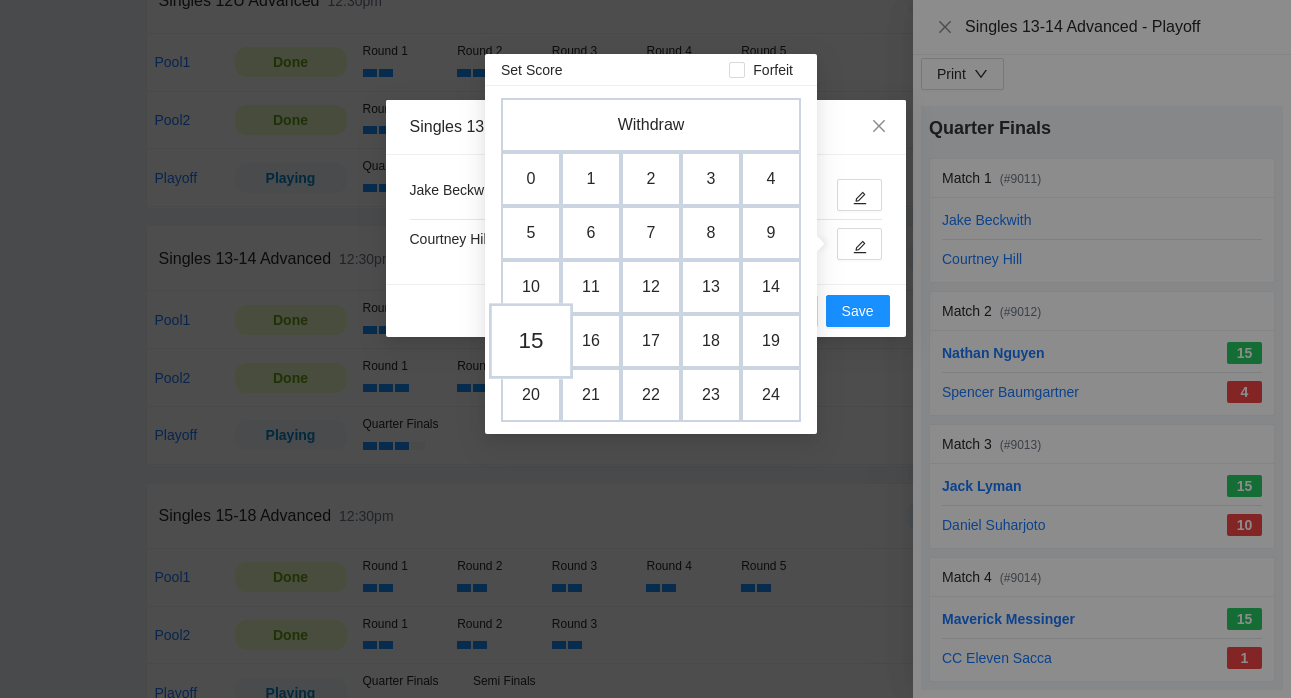 click on "15" at bounding box center [531, 341] 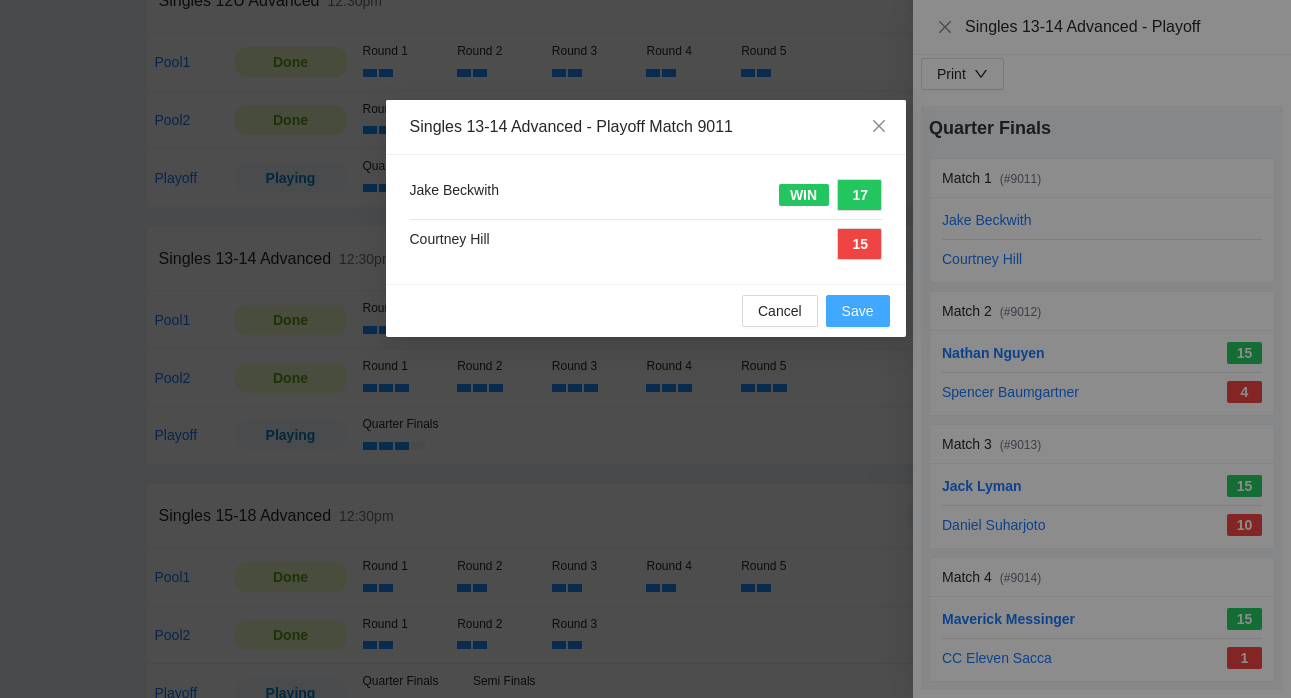 click on "Save" at bounding box center [858, 311] 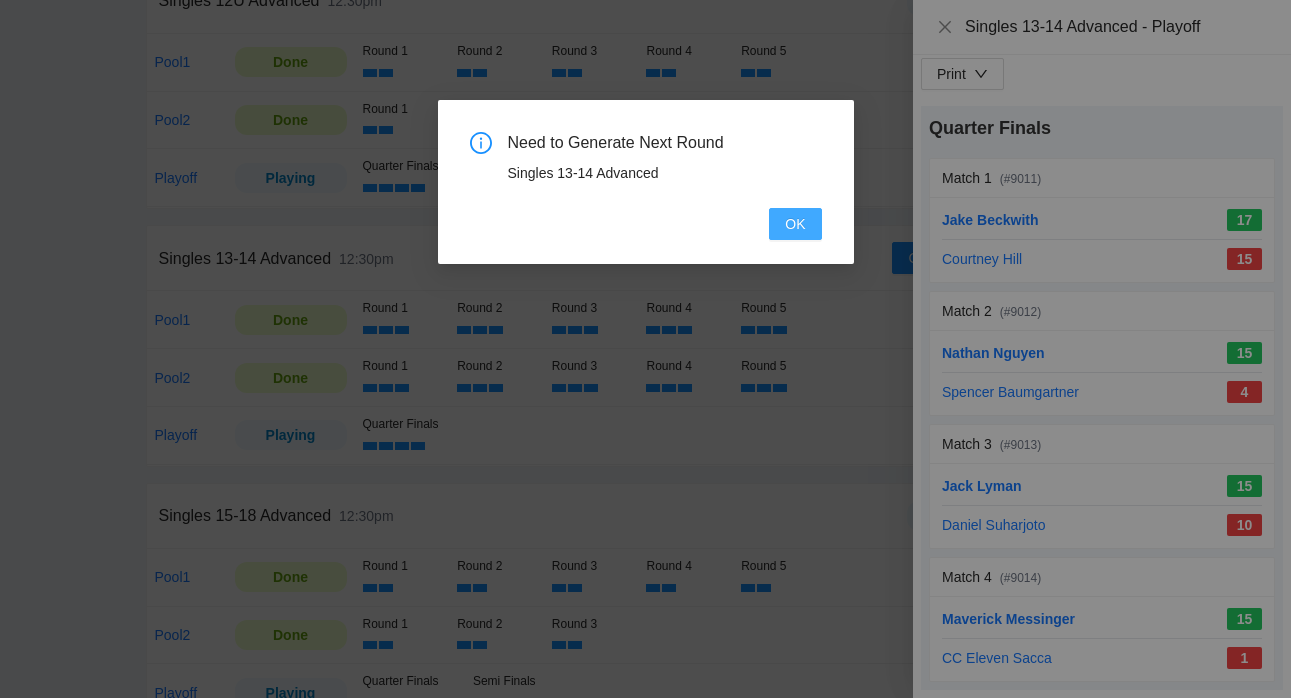 click on "OK" at bounding box center (795, 224) 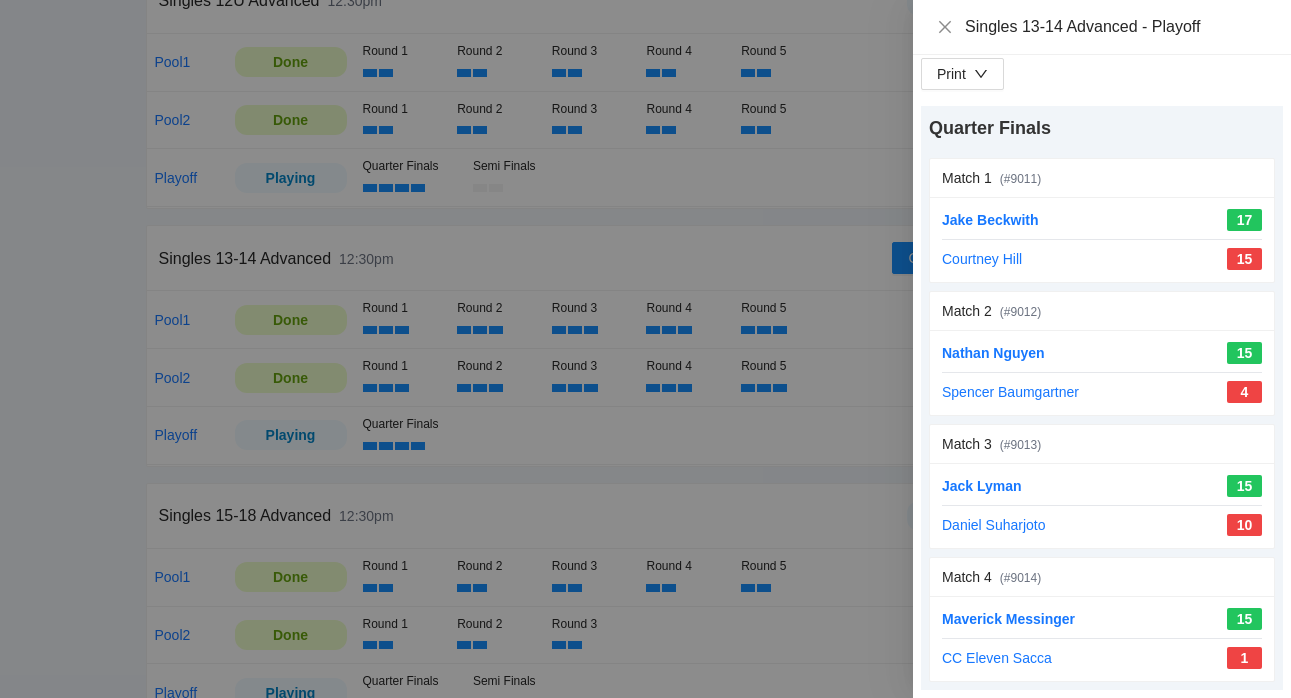 click at bounding box center [645, 349] 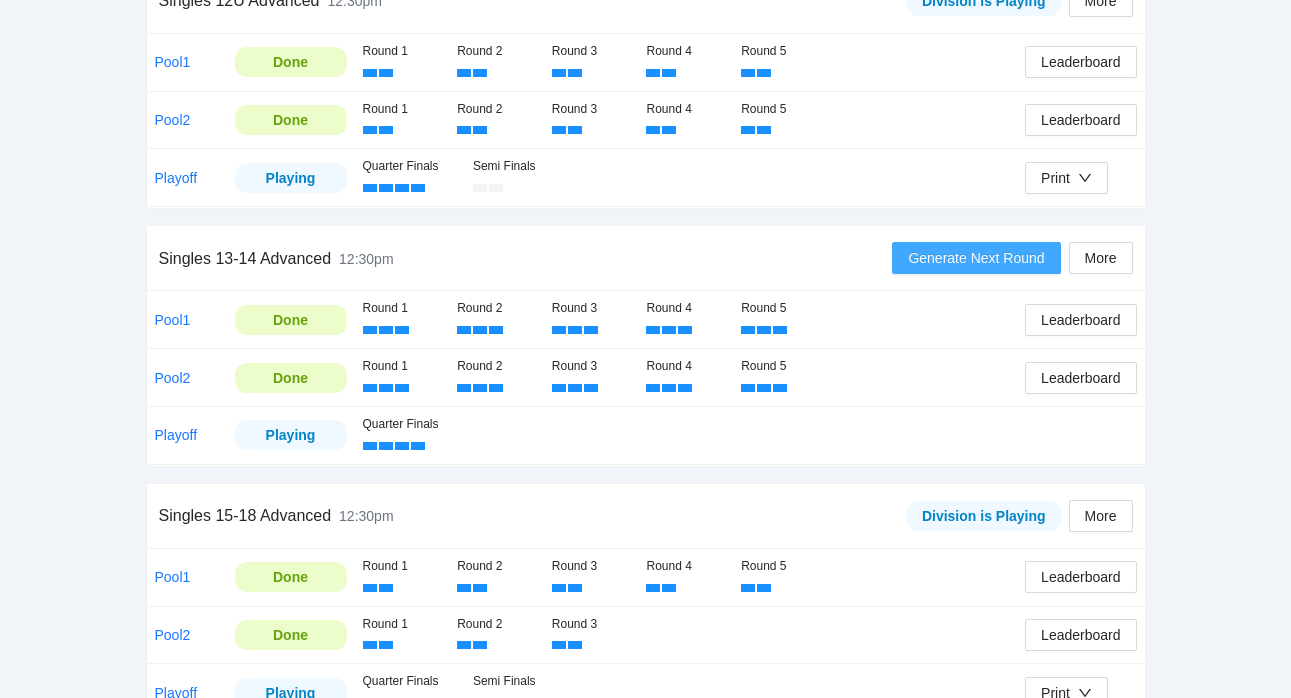 click on "Generate Next Round" at bounding box center (976, 258) 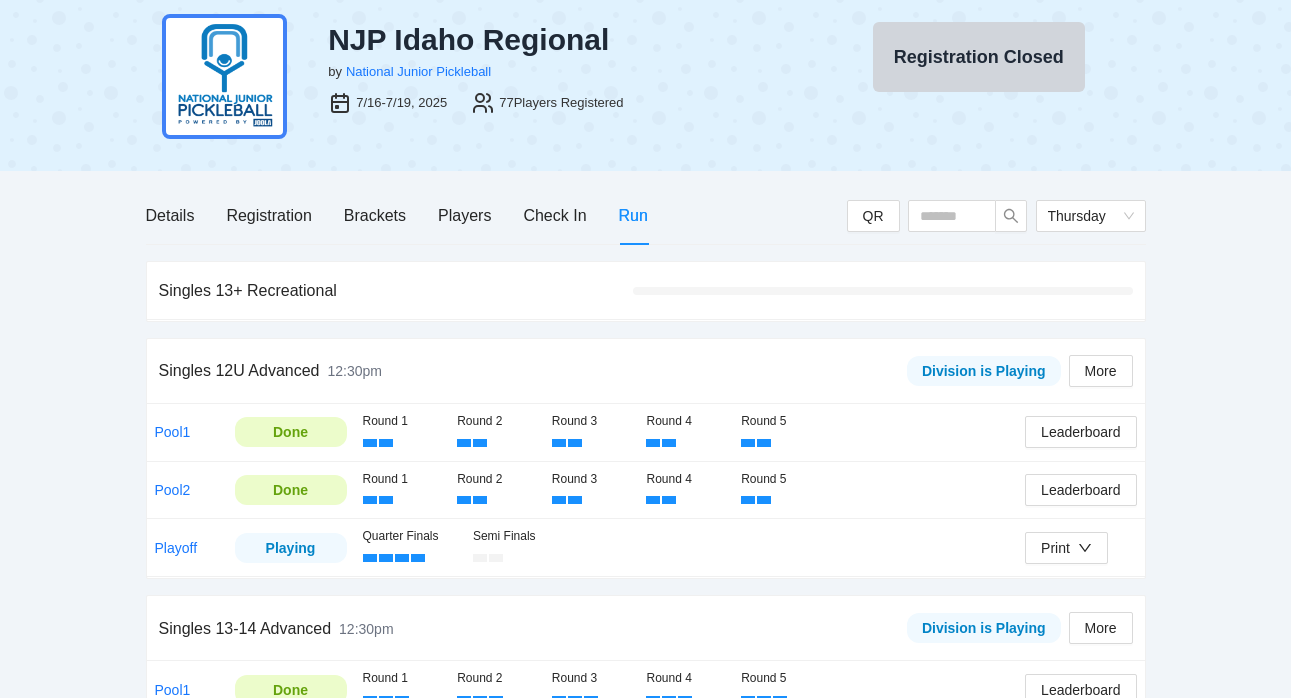 scroll, scrollTop: 118, scrollLeft: 0, axis: vertical 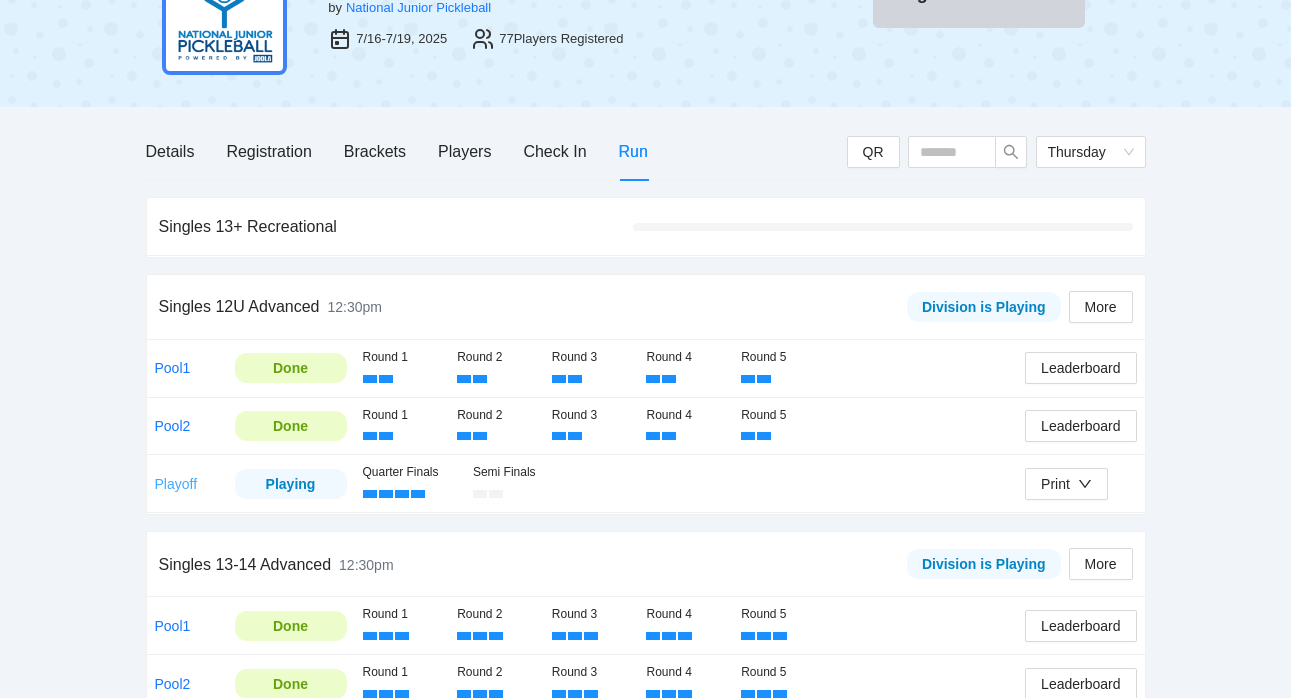 click on "Playoff" at bounding box center (176, 484) 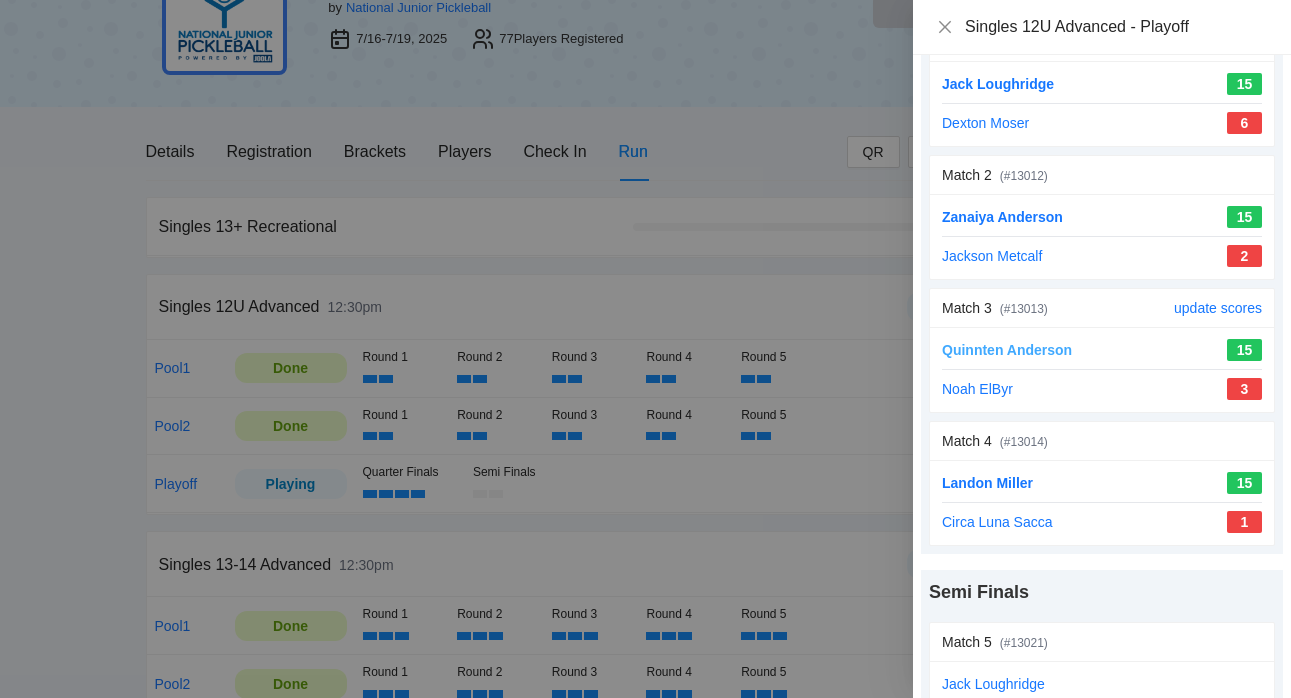 scroll, scrollTop: 339, scrollLeft: 0, axis: vertical 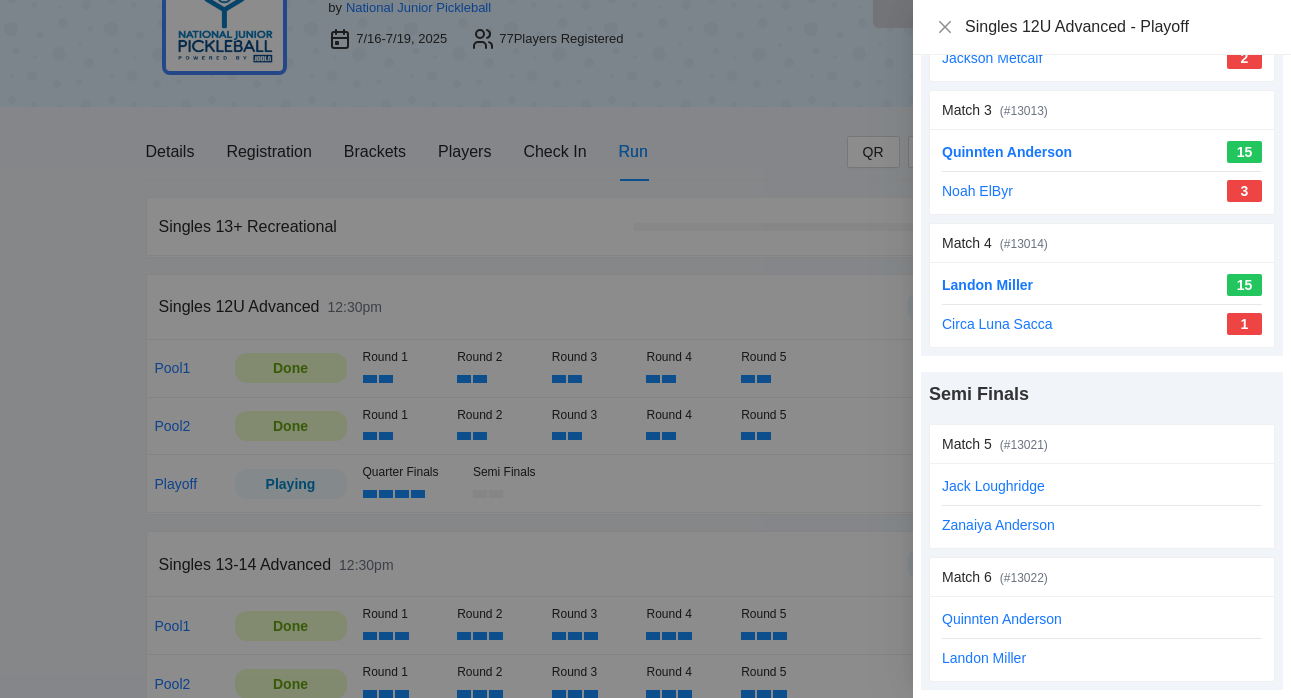 click at bounding box center [645, 349] 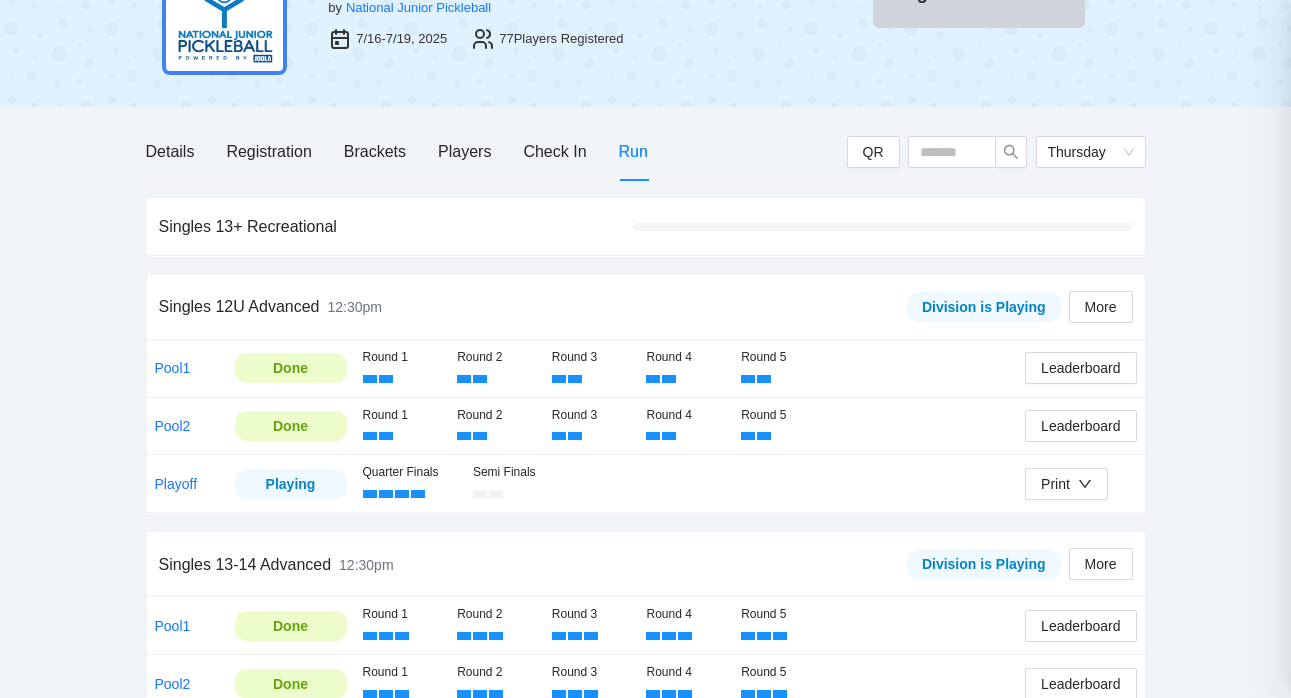 scroll, scrollTop: 0, scrollLeft: 0, axis: both 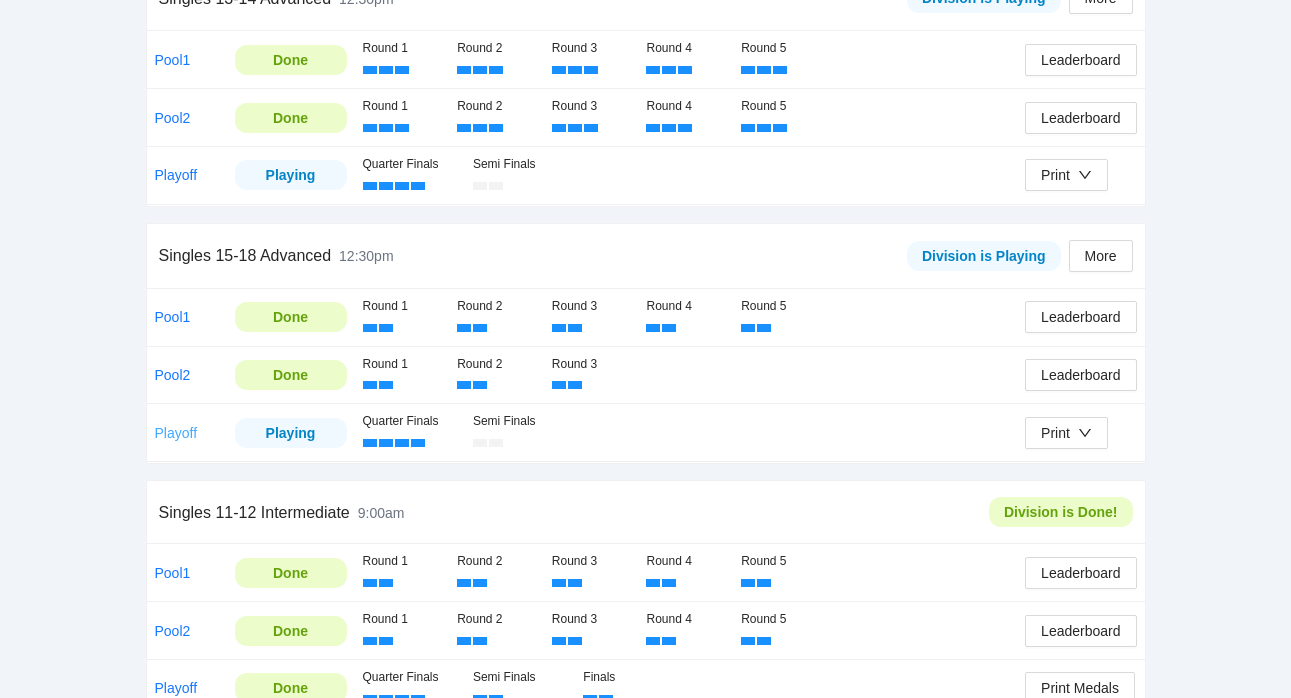 click on "Playoff" at bounding box center (176, 433) 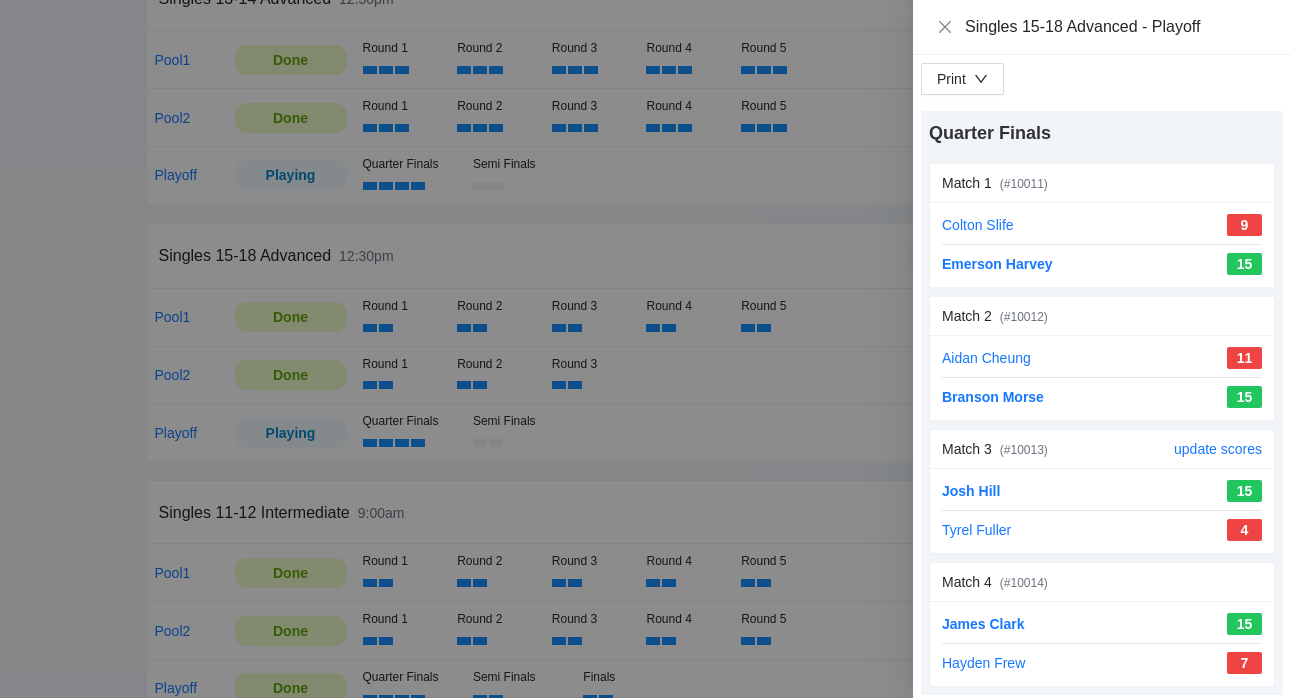 scroll, scrollTop: 339, scrollLeft: 0, axis: vertical 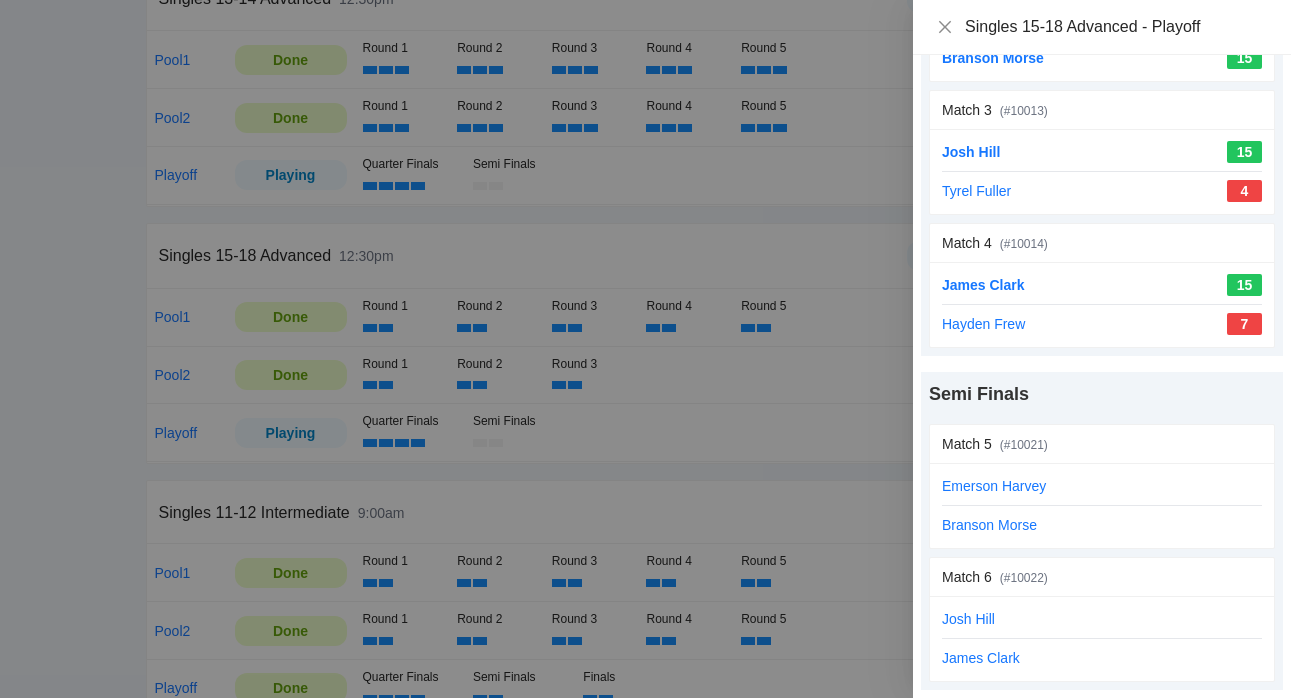 click at bounding box center [645, 349] 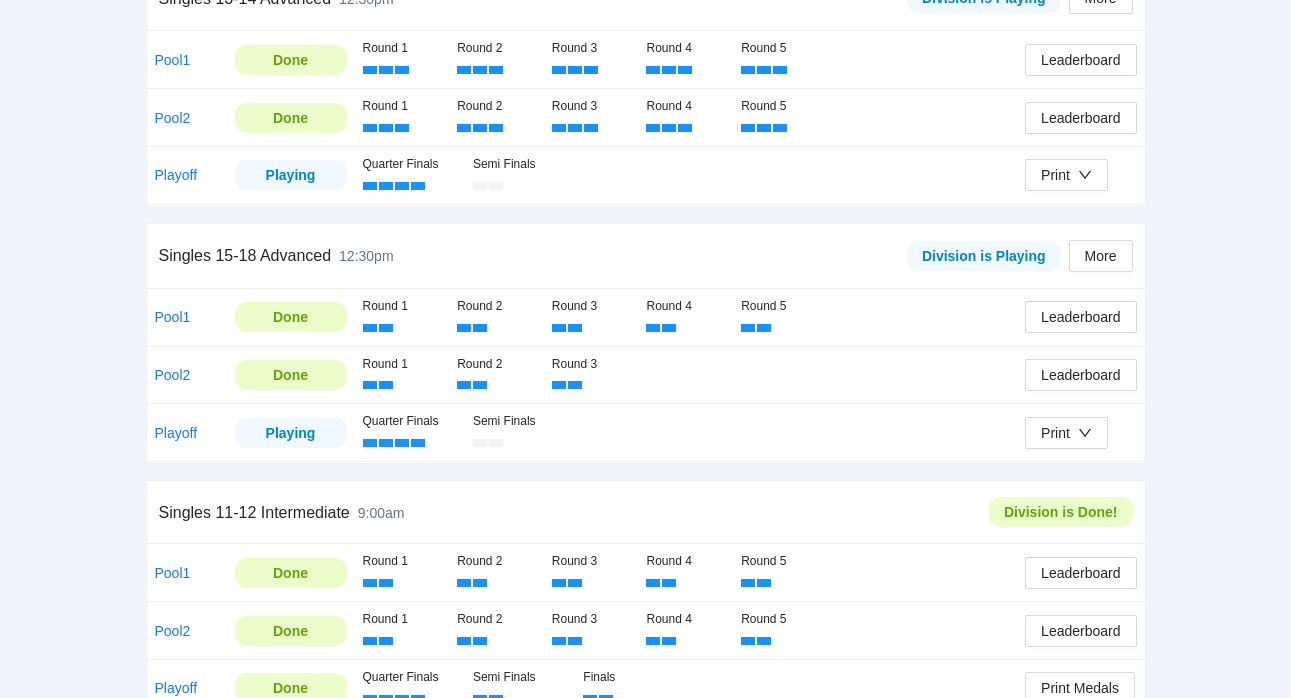 scroll, scrollTop: 438, scrollLeft: 0, axis: vertical 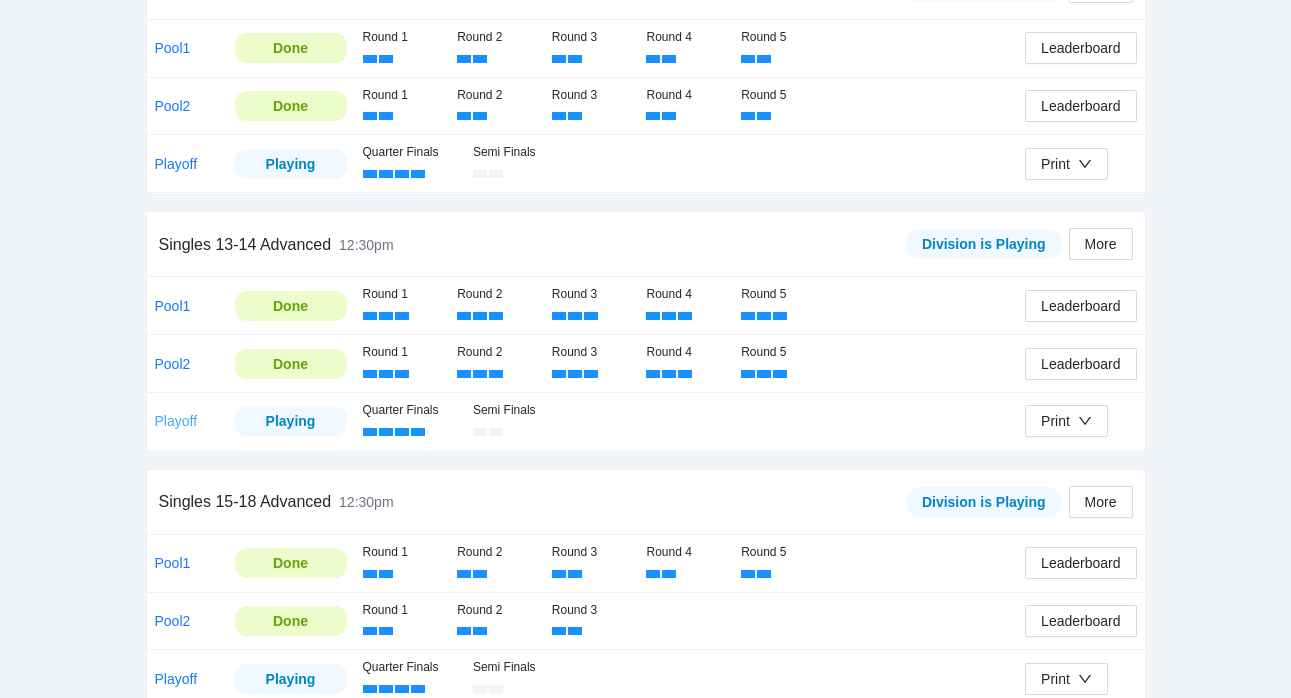 click on "Playoff" at bounding box center [176, 421] 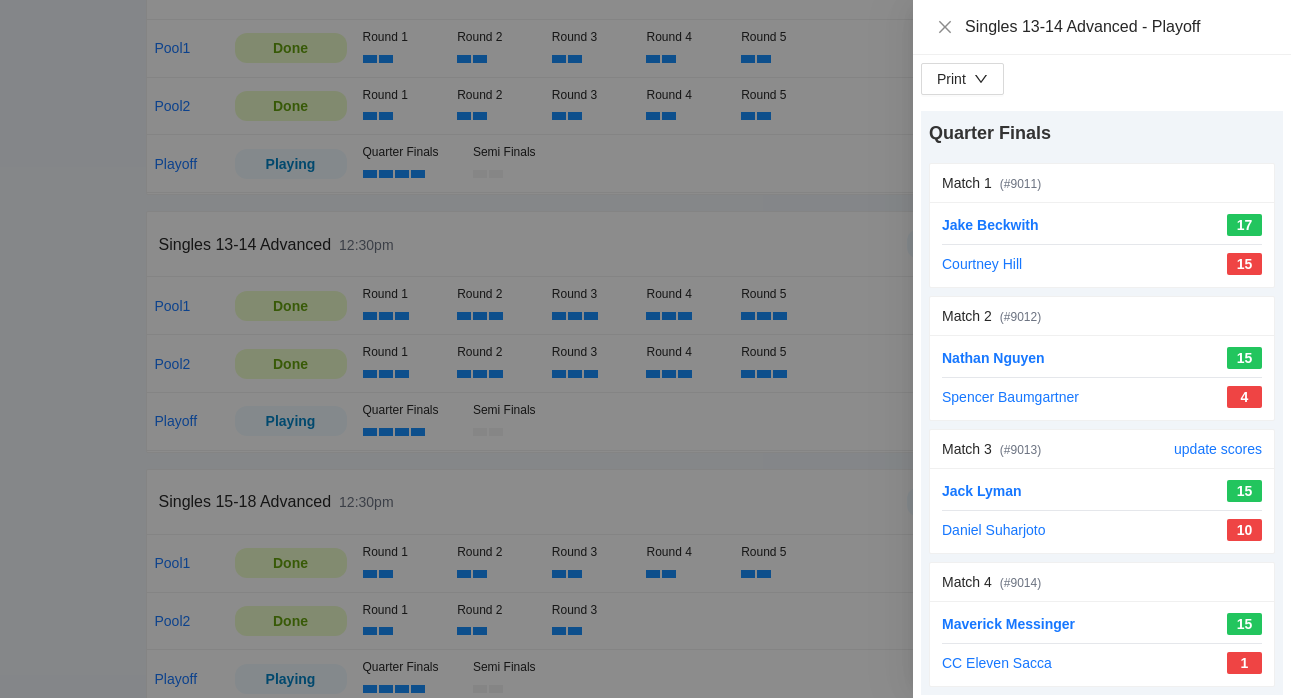 scroll, scrollTop: 339, scrollLeft: 0, axis: vertical 